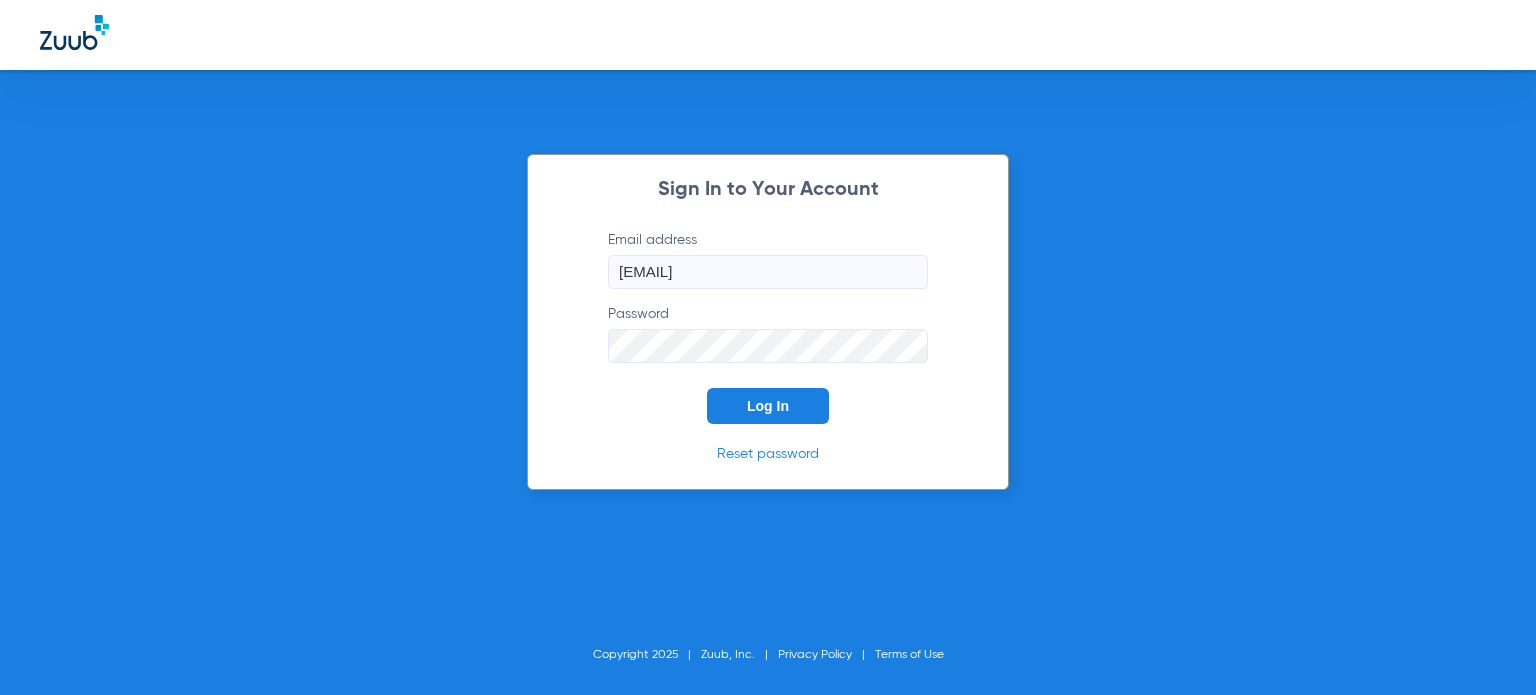 scroll, scrollTop: 0, scrollLeft: 0, axis: both 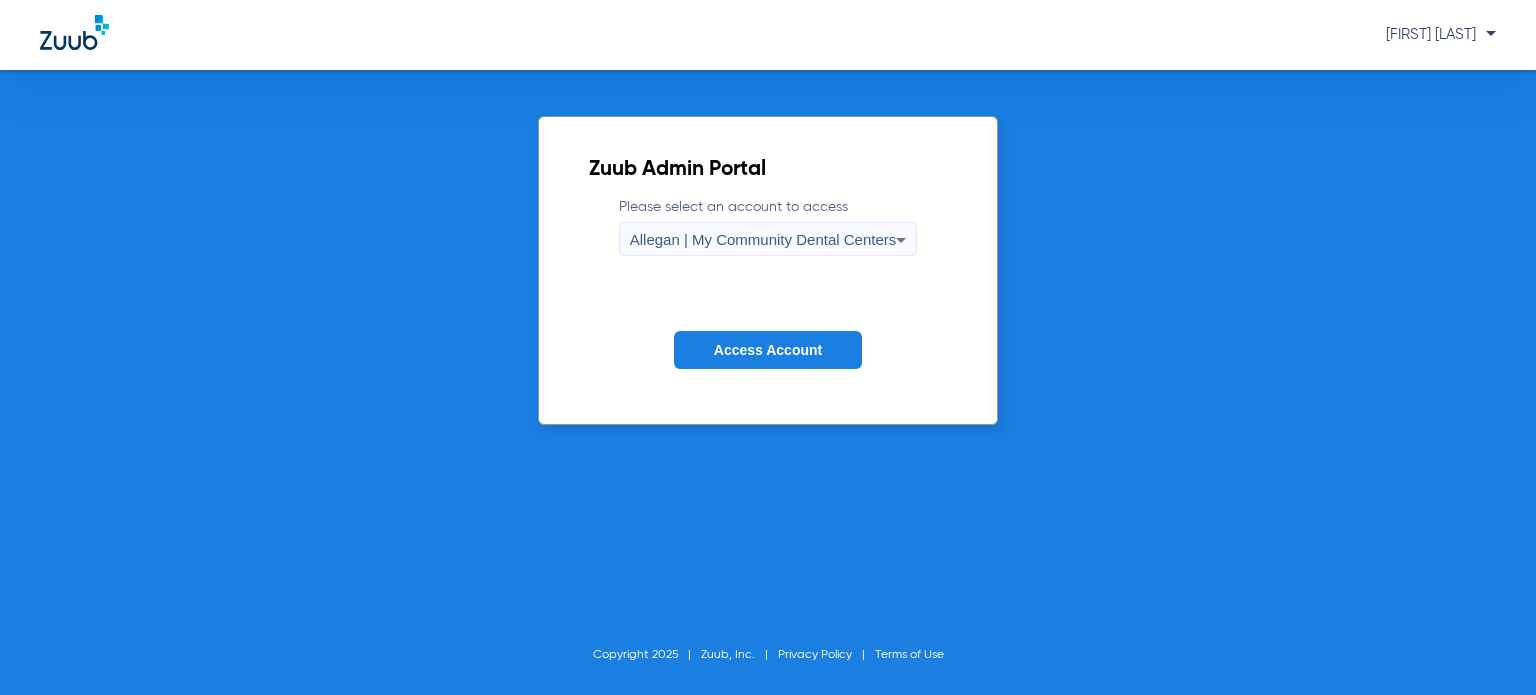 click on "Allegan | My Community Dental Centers" at bounding box center (763, 239) 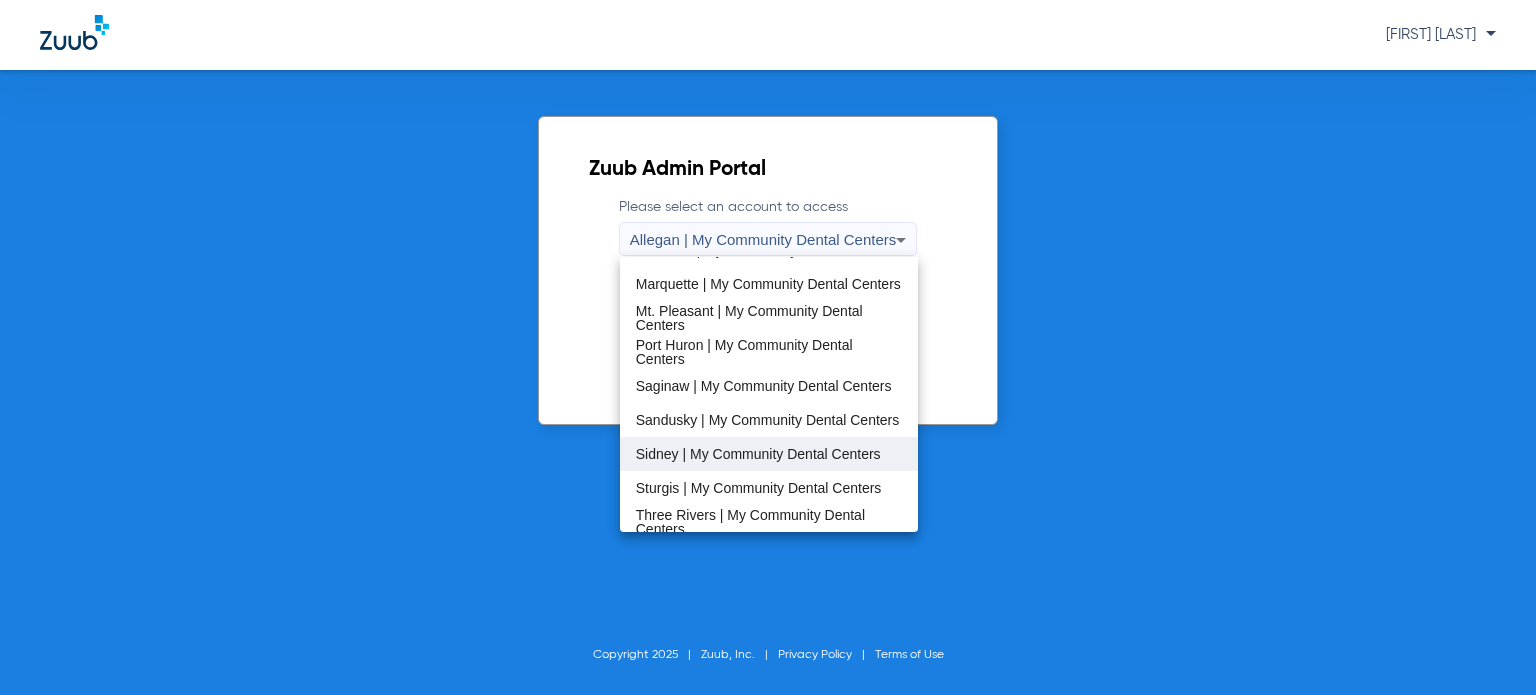 scroll, scrollTop: 600, scrollLeft: 0, axis: vertical 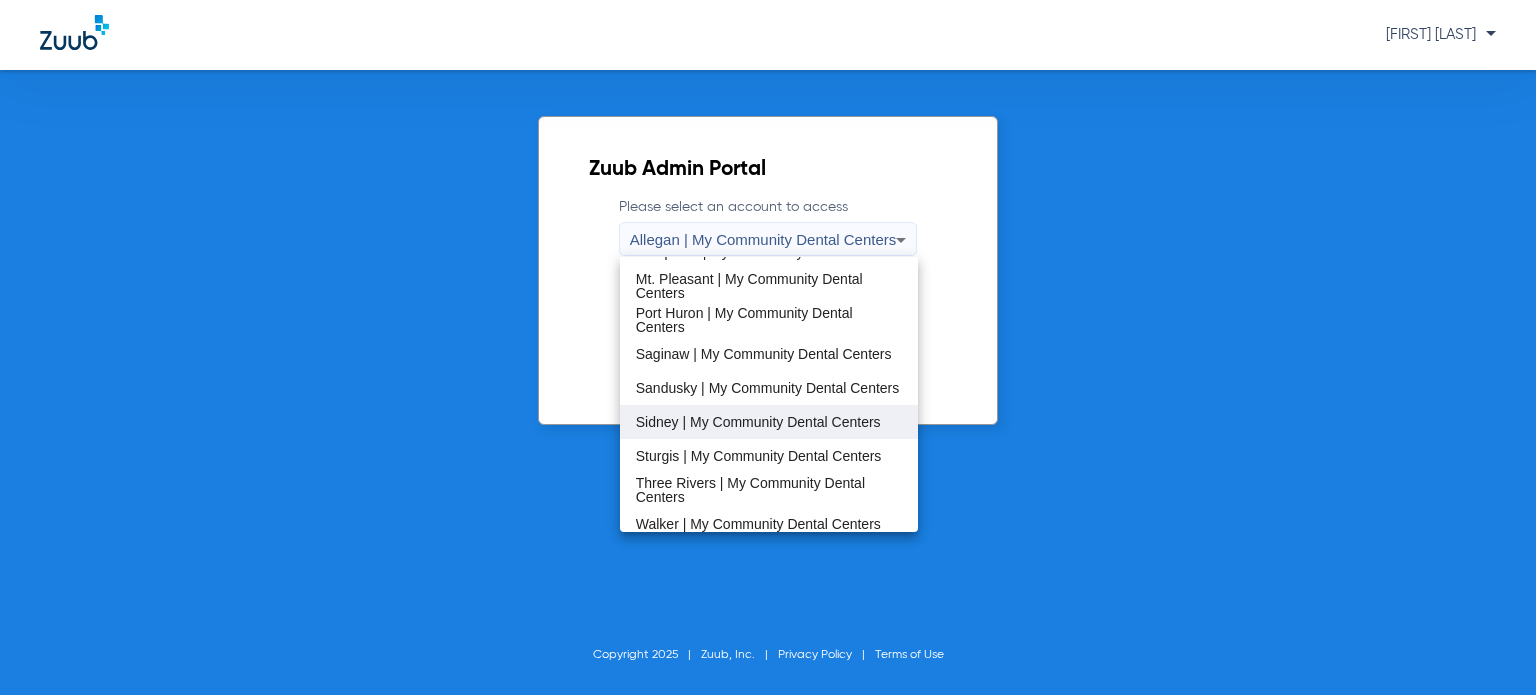 click on "Sidney | My Community Dental Centers" at bounding box center (758, 422) 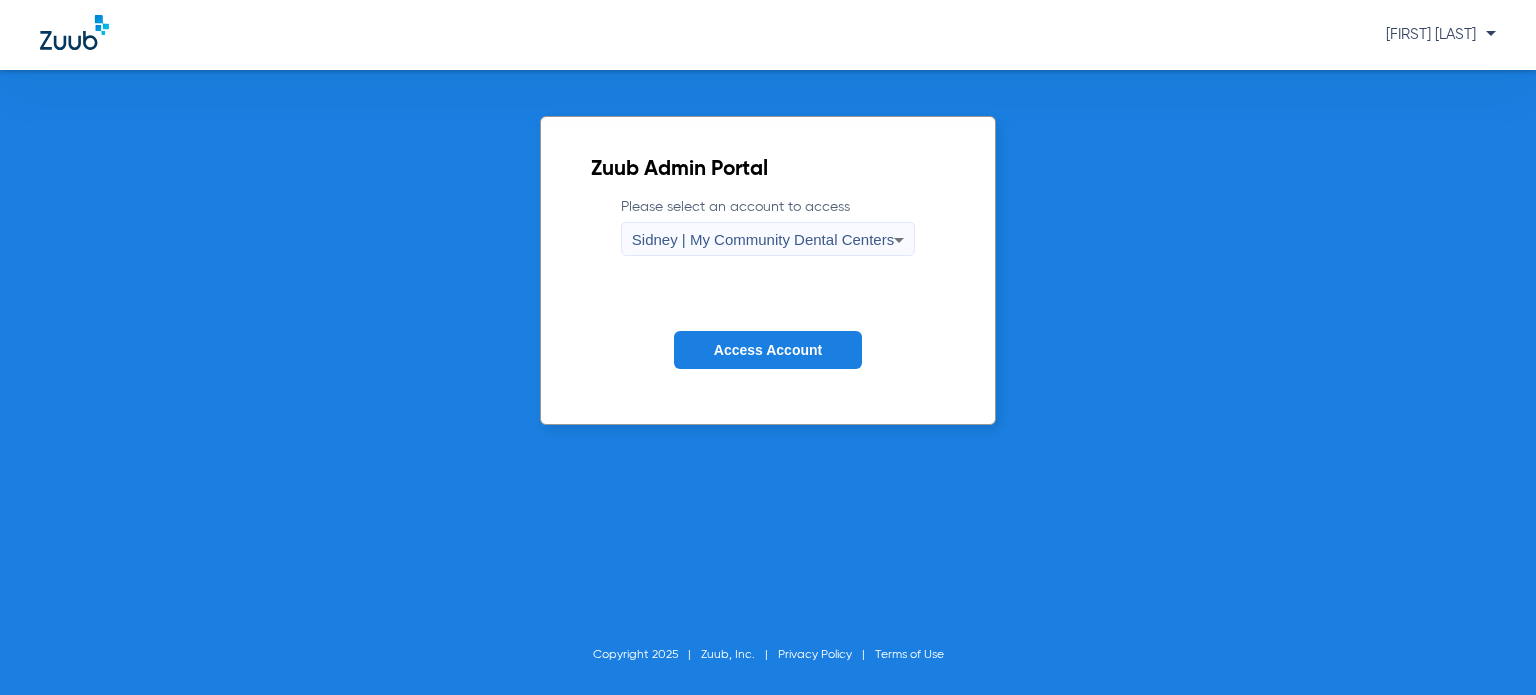 click on "Access Account" 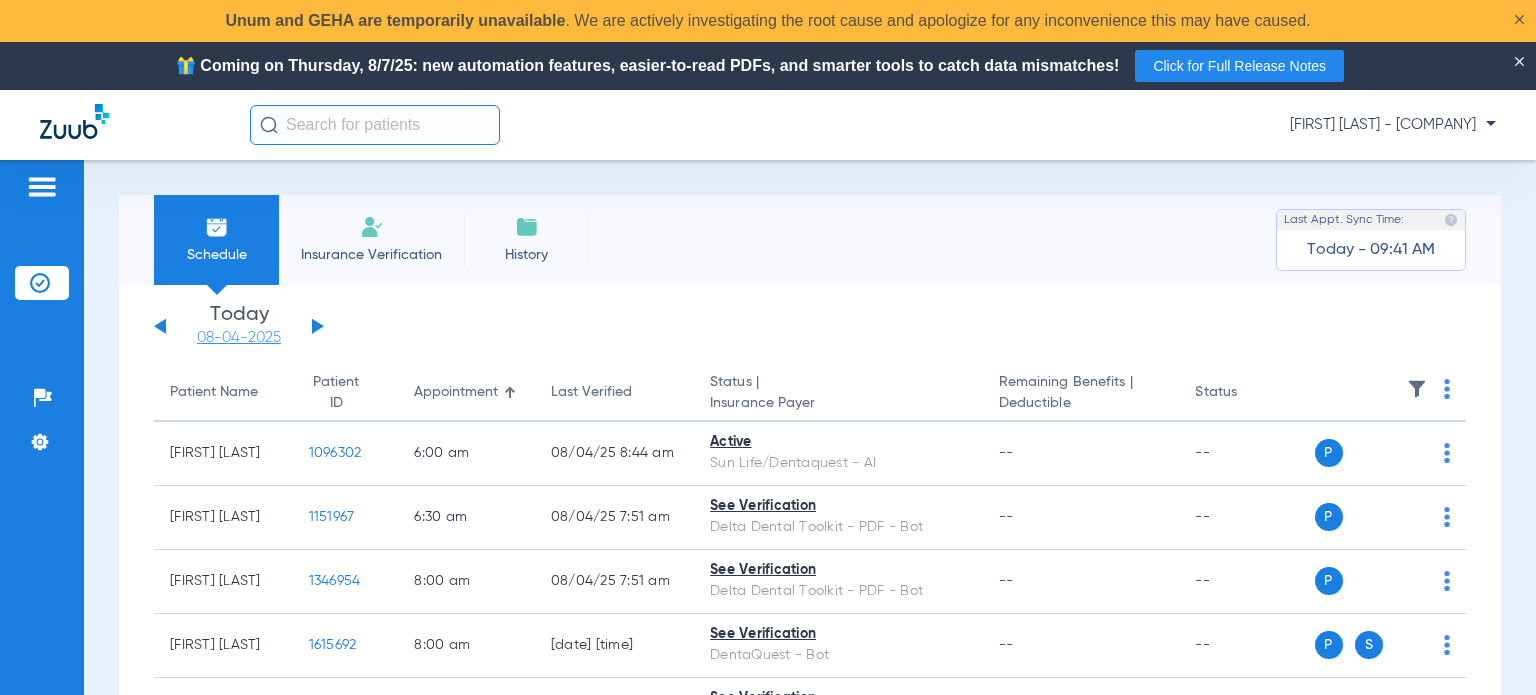 click on "08-04-2025" 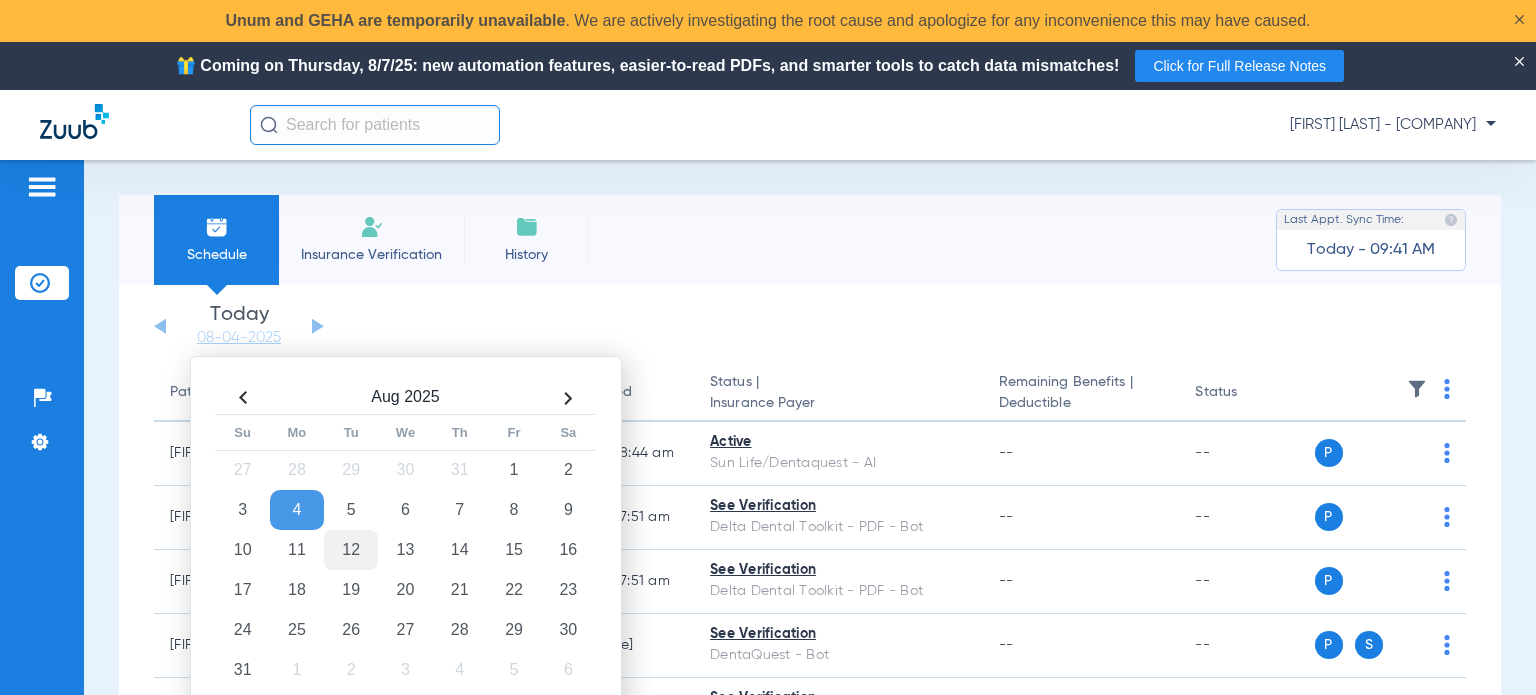 click on "12" 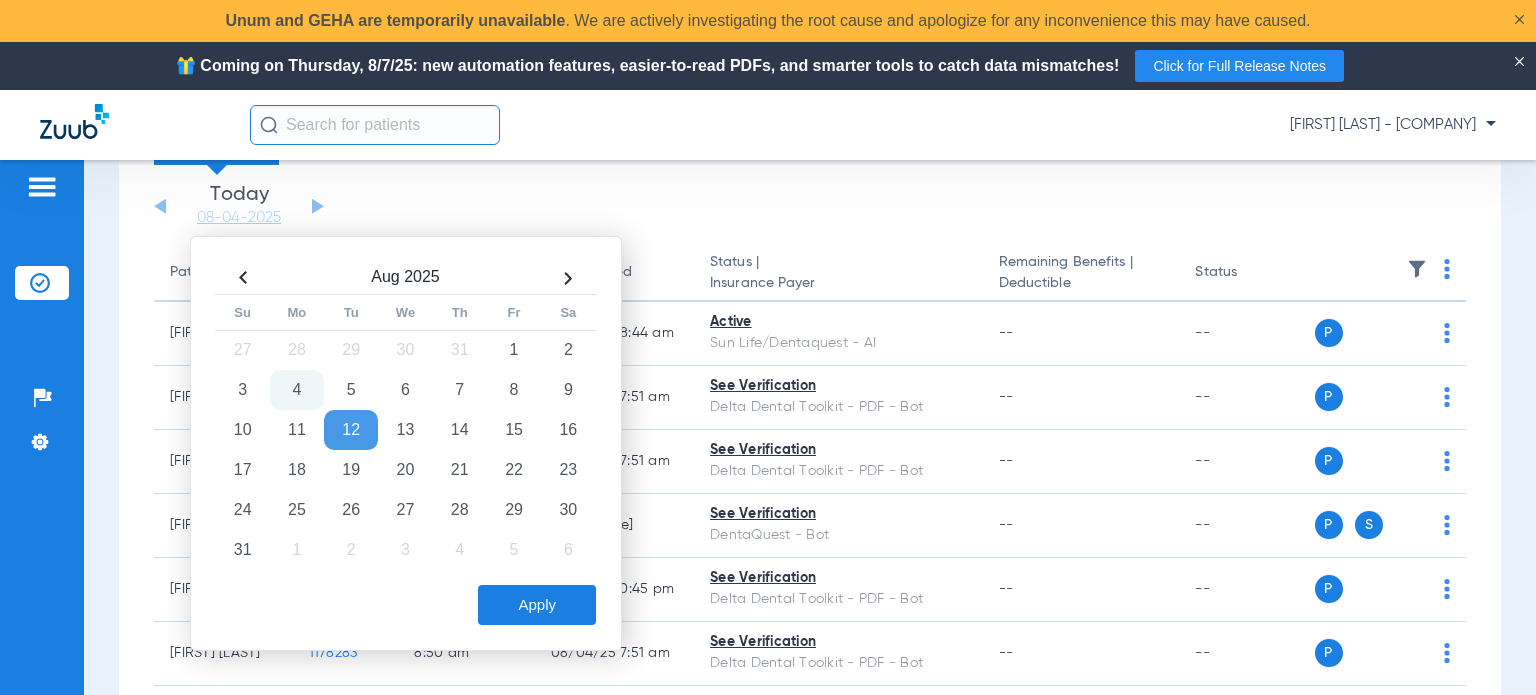 scroll, scrollTop: 200, scrollLeft: 0, axis: vertical 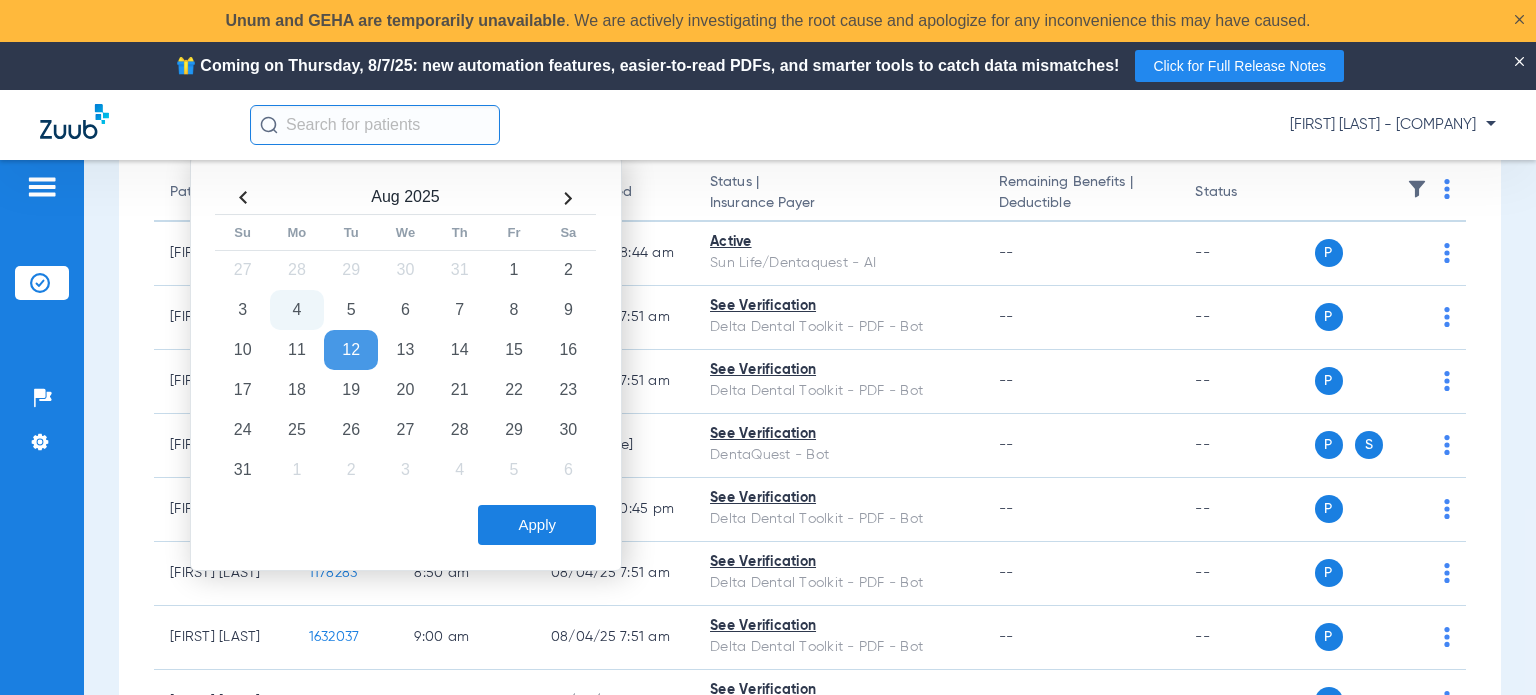 click on "Apply" 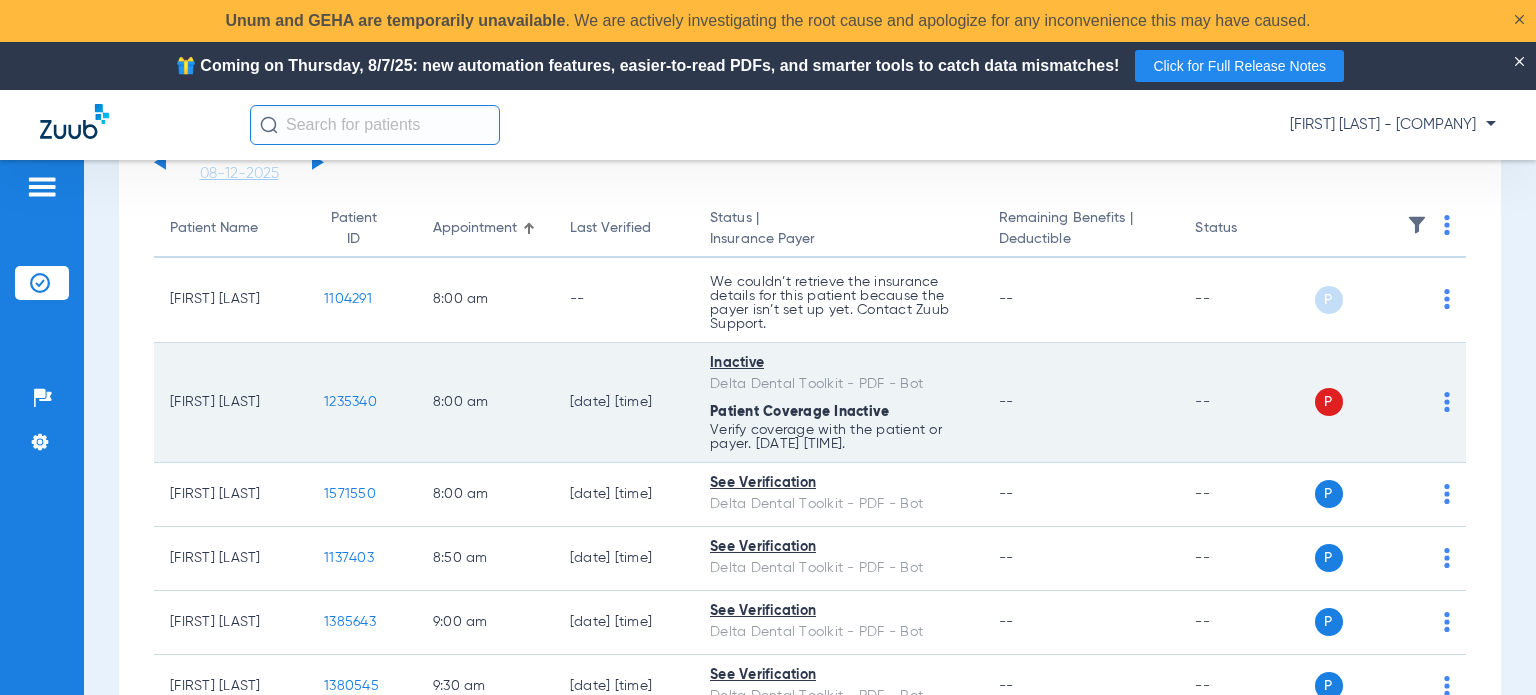 scroll, scrollTop: 200, scrollLeft: 0, axis: vertical 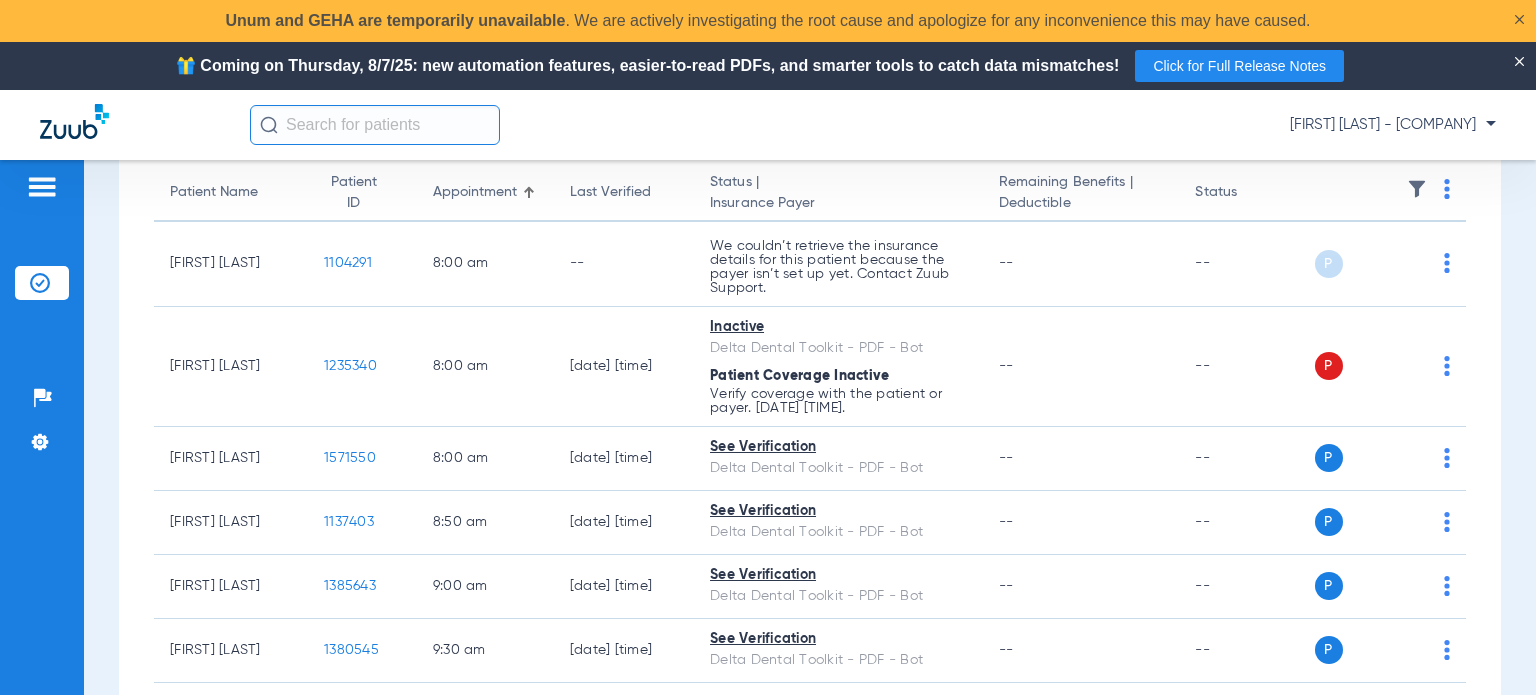 drag, startPoint x: 1079, startPoint y: 142, endPoint x: 1066, endPoint y: 147, distance: 13.928389 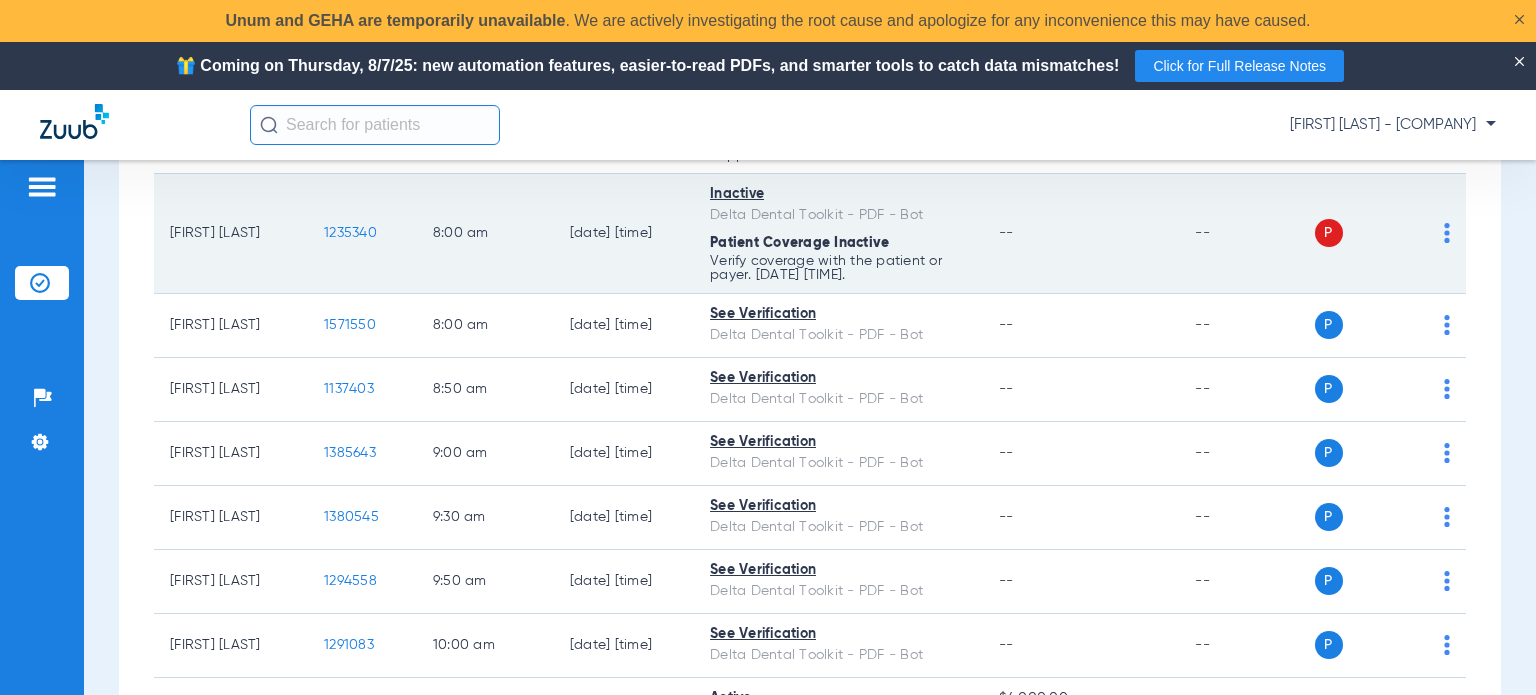 scroll, scrollTop: 400, scrollLeft: 0, axis: vertical 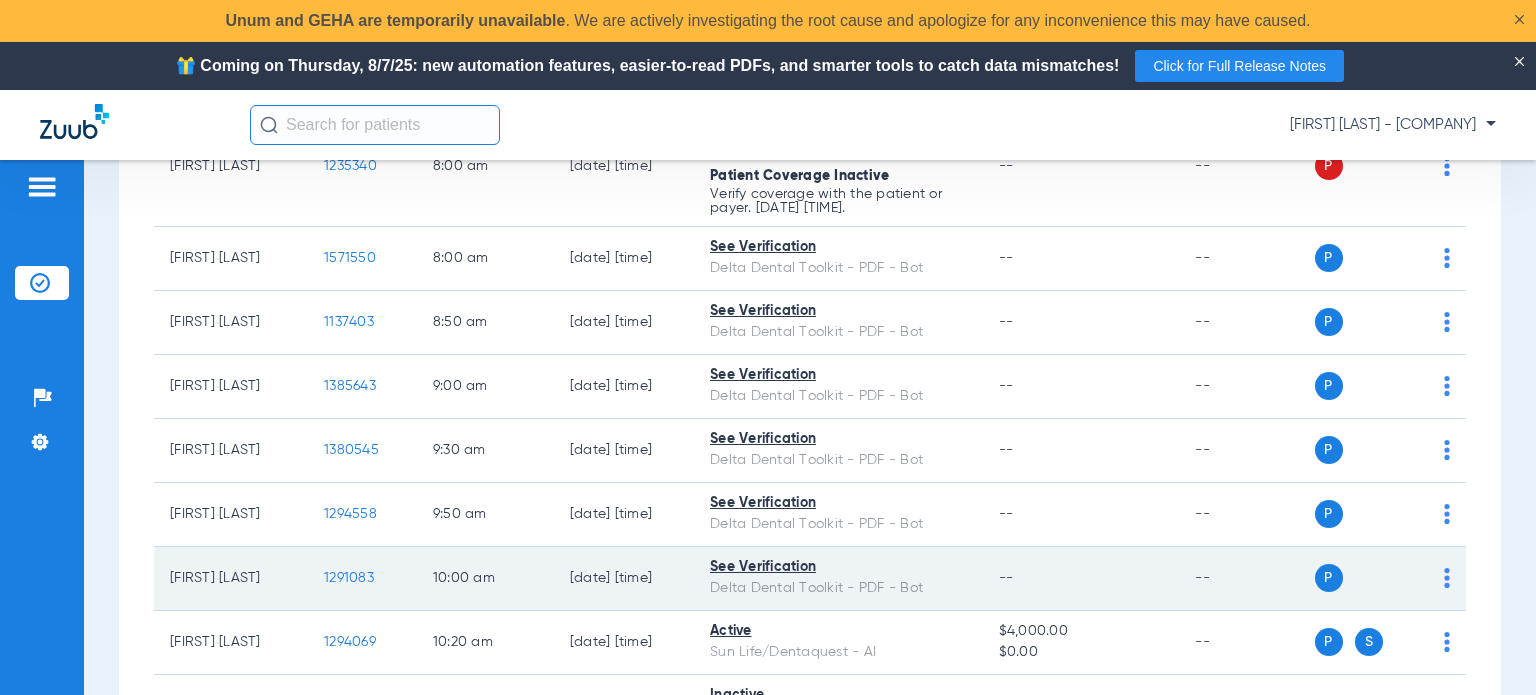 click on "1291083" 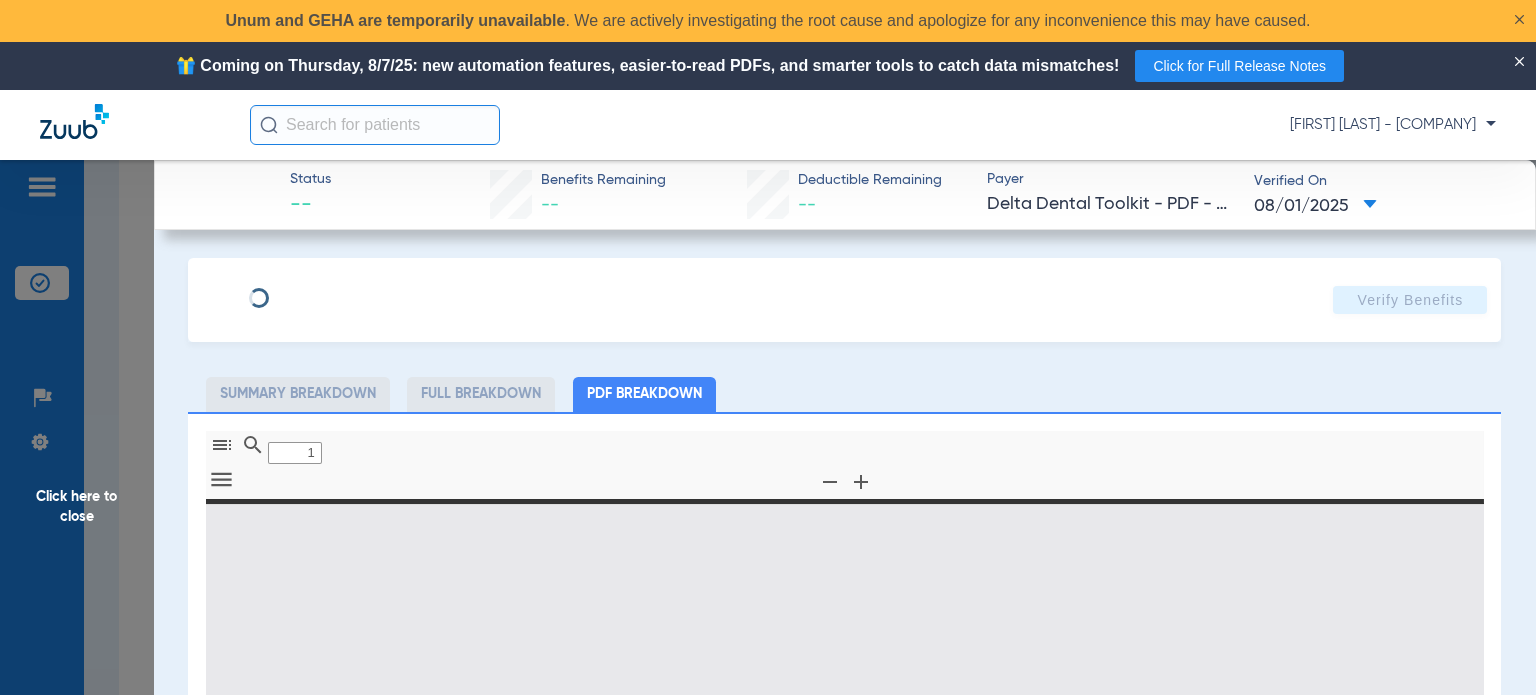 type on "0" 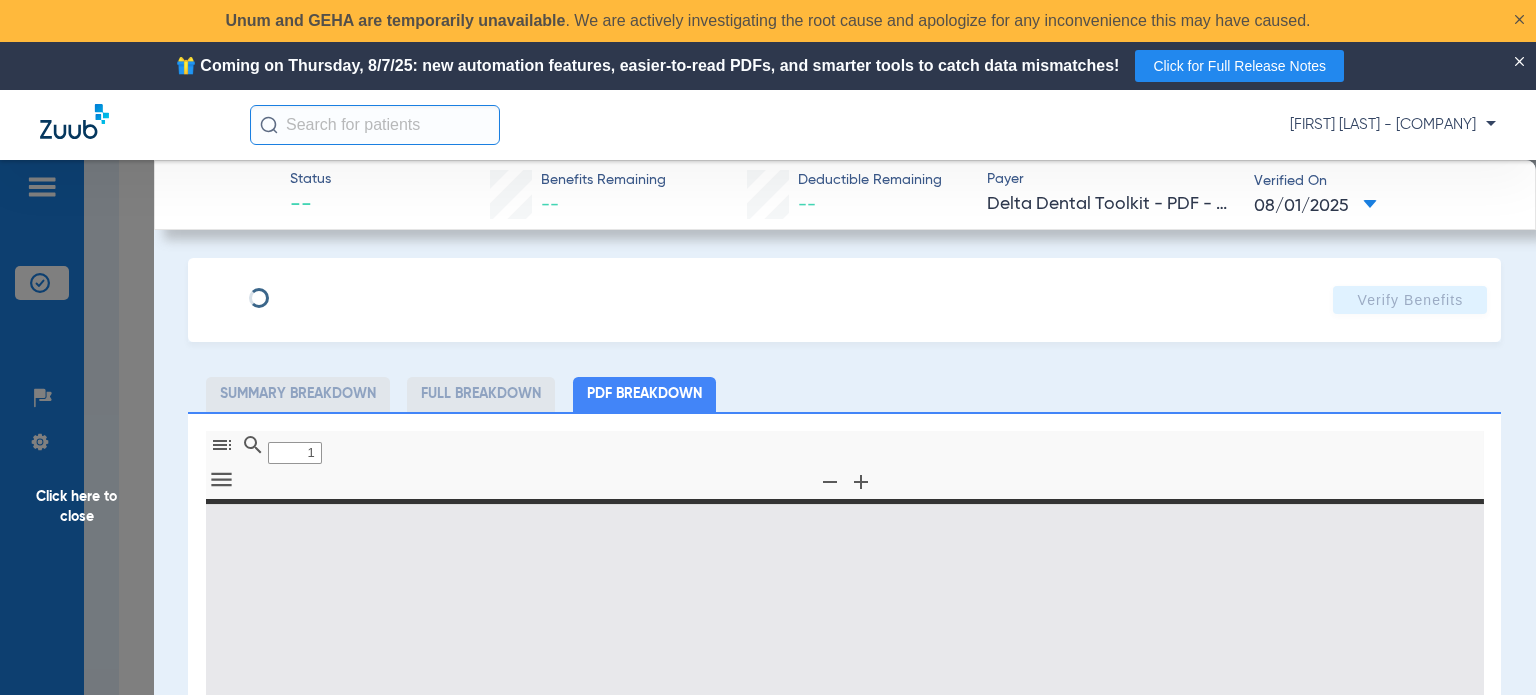 select on "page-width" 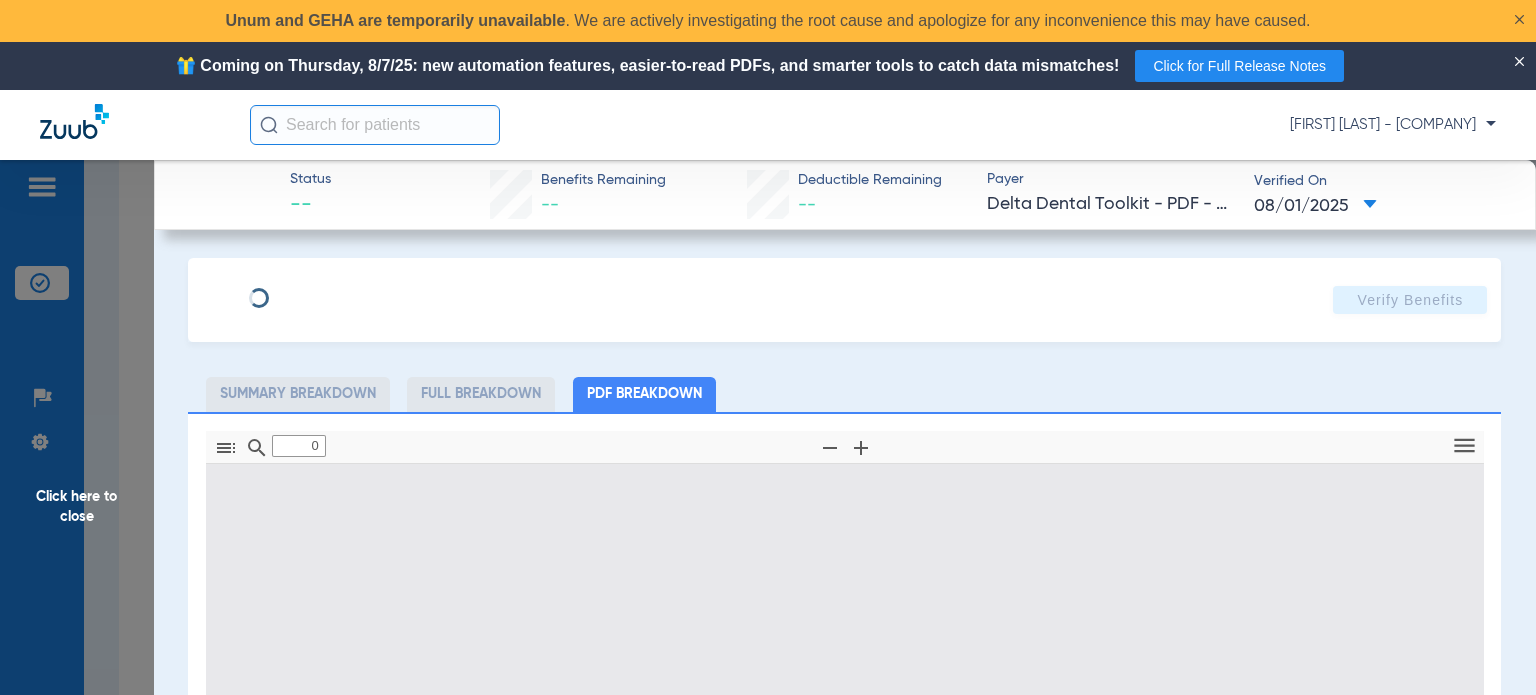 type on "1" 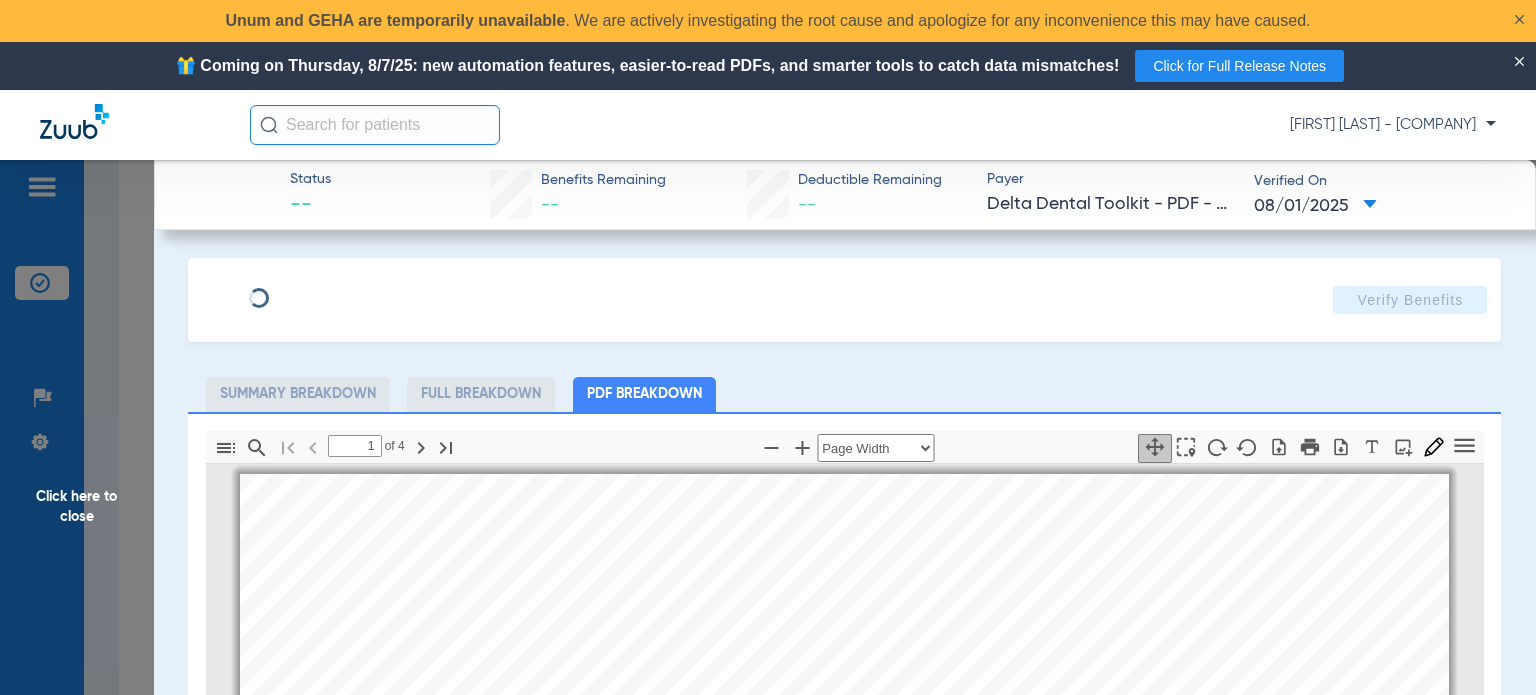 scroll, scrollTop: 10, scrollLeft: 0, axis: vertical 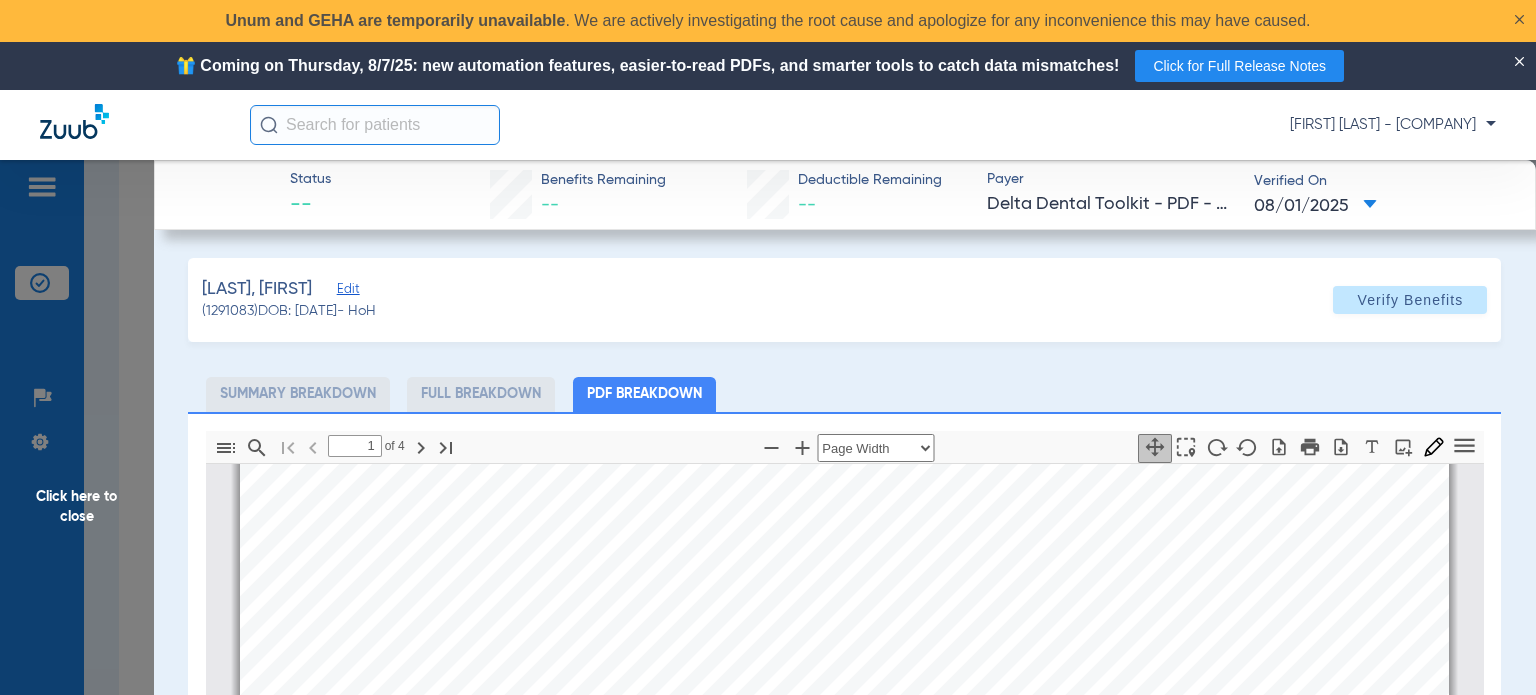 drag, startPoint x: 1460, startPoint y: 251, endPoint x: 1167, endPoint y: 232, distance: 293.6154 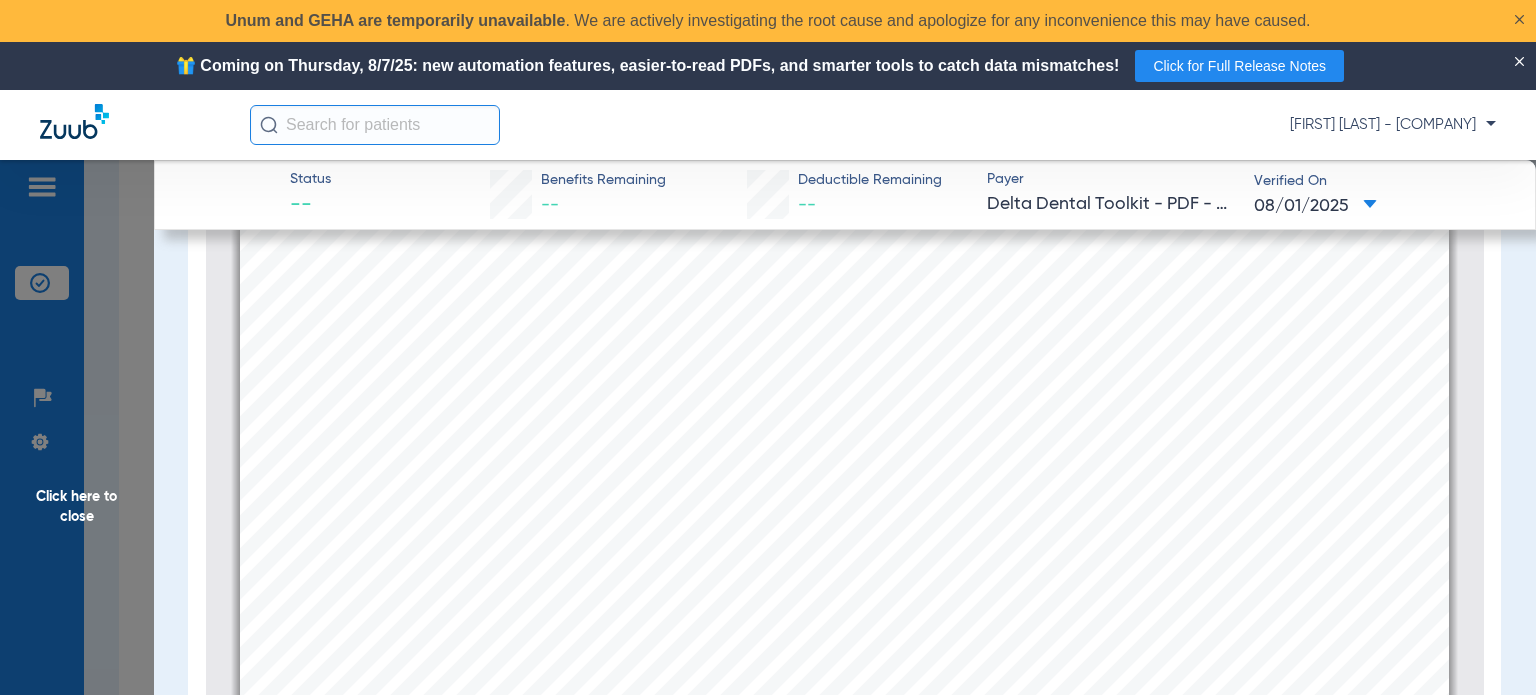 scroll, scrollTop: 288, scrollLeft: 0, axis: vertical 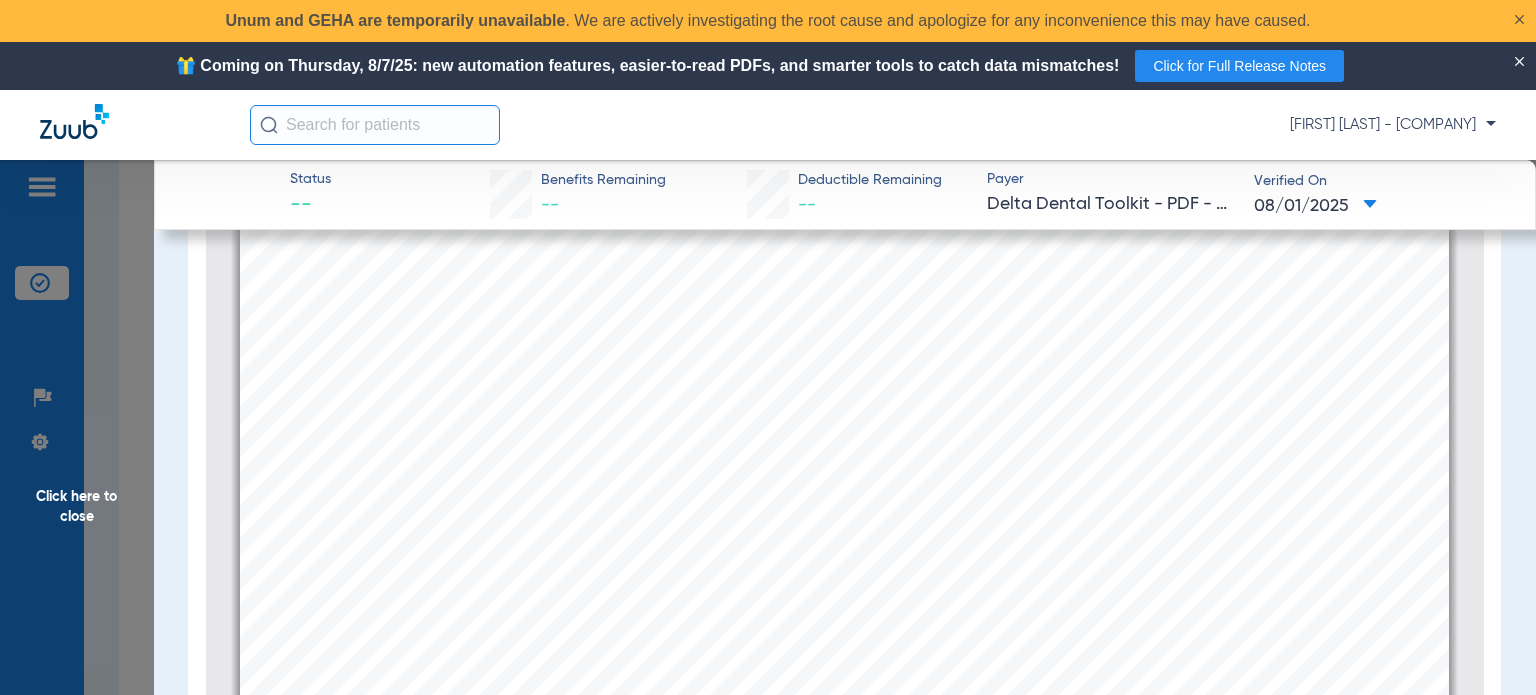 click on "mbb_20250801102711_42905904_DOT   Page 1 Eligibility and Benefits are based on information available on 08/01/2025 . This is an overview of benefits that should be reviewed in its entirety, and not a guarantee of payment. Refer to the patient's summary plan description (SPD) for detailed benefits, limitations, and exclusions. Estimated patient out of pocket expenses can be determined by the submission of a pre-treatment estimate. Eligibility Member Name:   Brandi Russell Patient Name:   Brandi Russell Relationship:   Subscriber Client Name:   Leppink's Inc. Client Number:   3239-0005 Product:   Delta Dental PPO (Point-of-Service) Currently Eligible:   Yes as of 02/01/2024 Claims Mailing Address Delta Dental P.O. Box 9085 Farmington Hills, MI 48333-9085 Payer ID   DDPMI, DDPIN, DDPOH Contact your clearing house if you have any issues with these payer IDs Client Information:   The Employer has selected the following benefit plan. Eligibility is not a guarantee of coverage as actual benefit payments are   No" at bounding box center (844, 858) 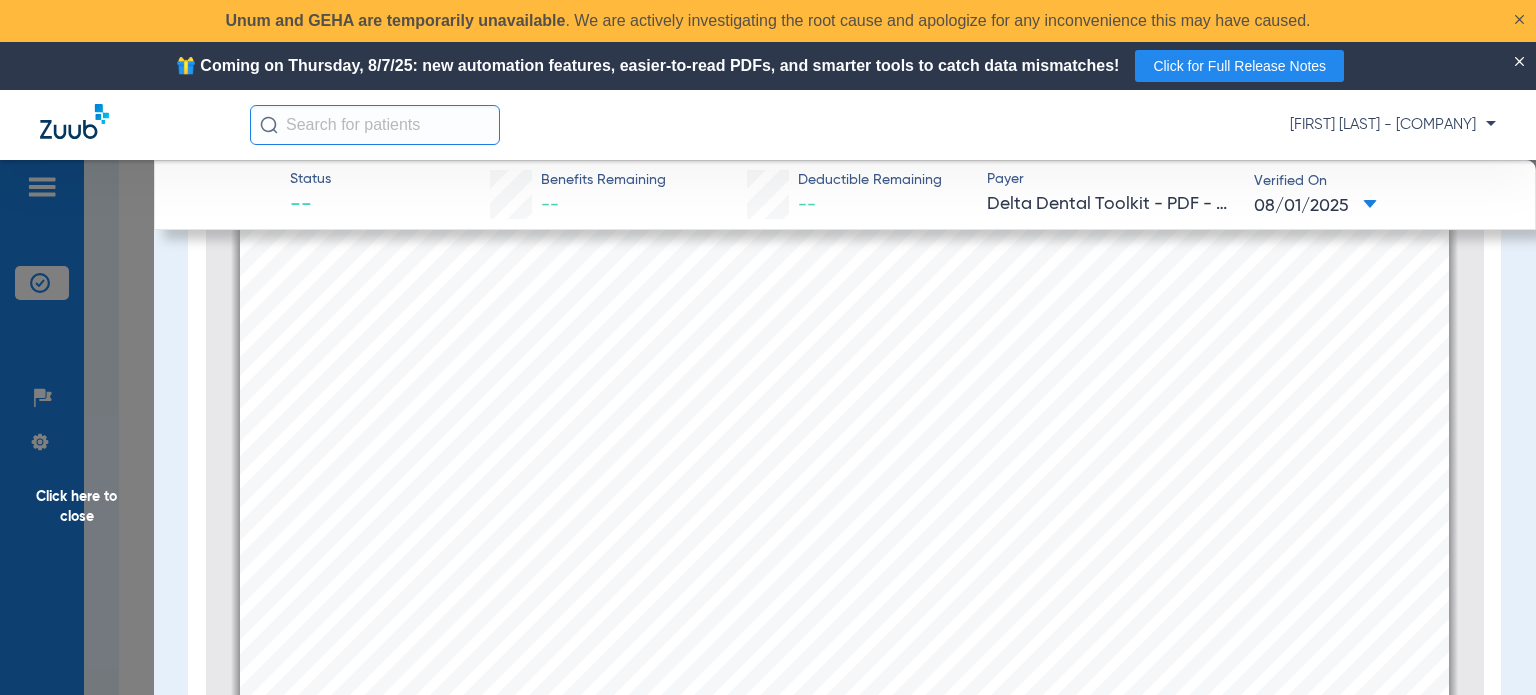 scroll, scrollTop: 210, scrollLeft: 0, axis: vertical 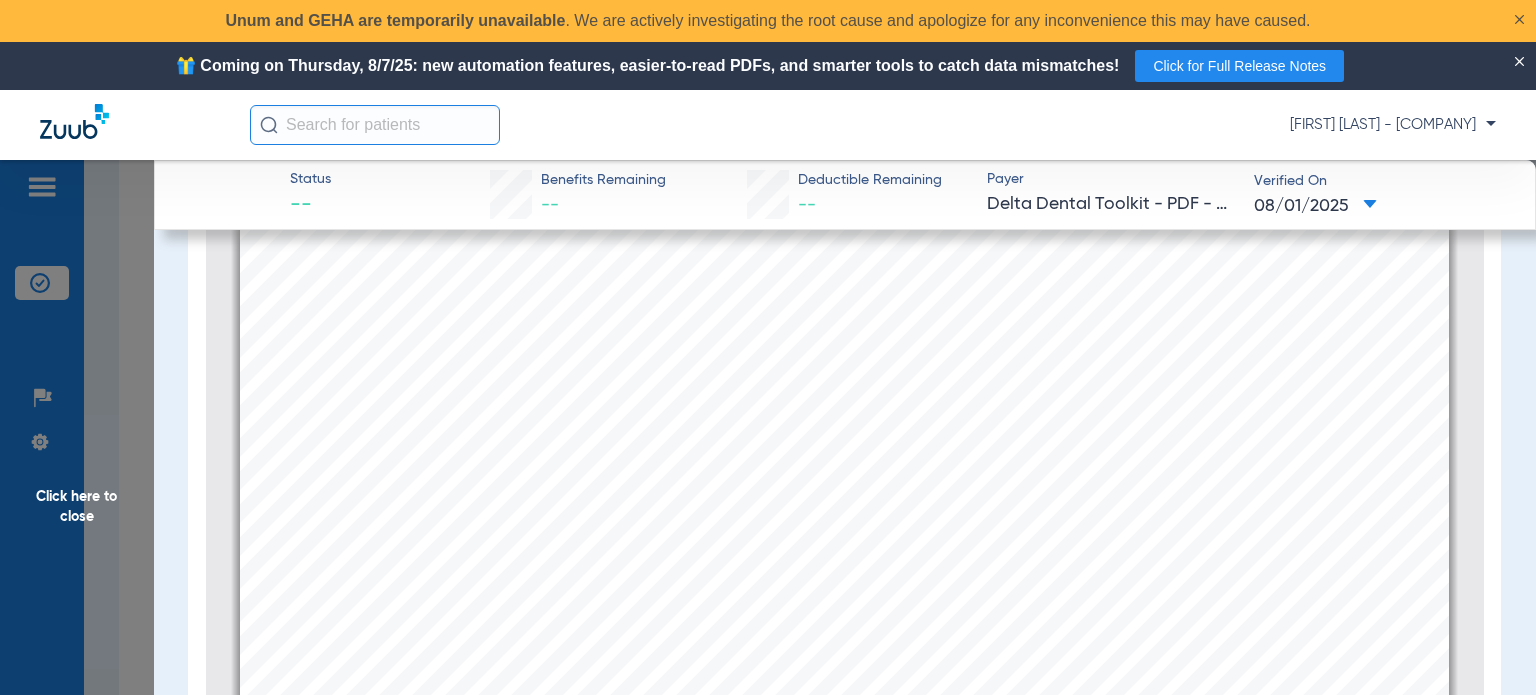 click on "Click here to close" 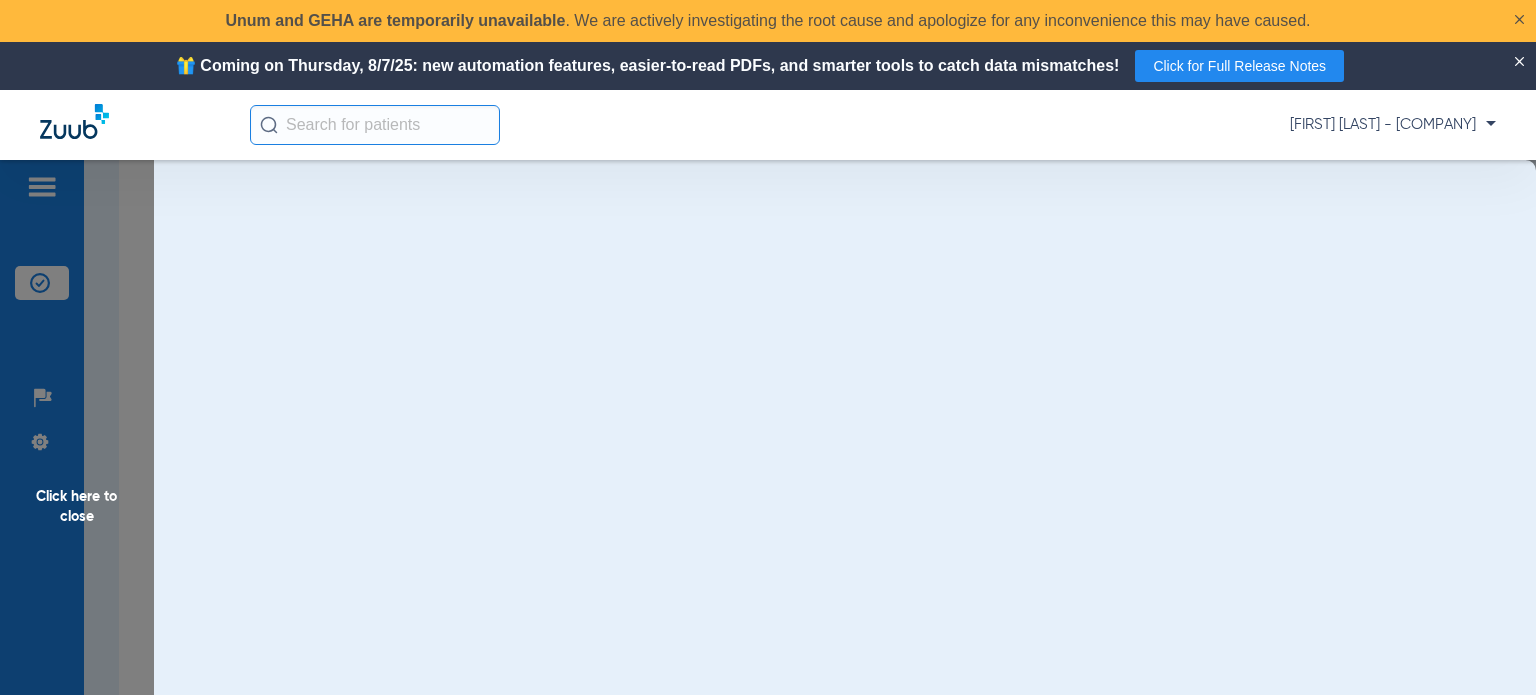 scroll, scrollTop: 0, scrollLeft: 0, axis: both 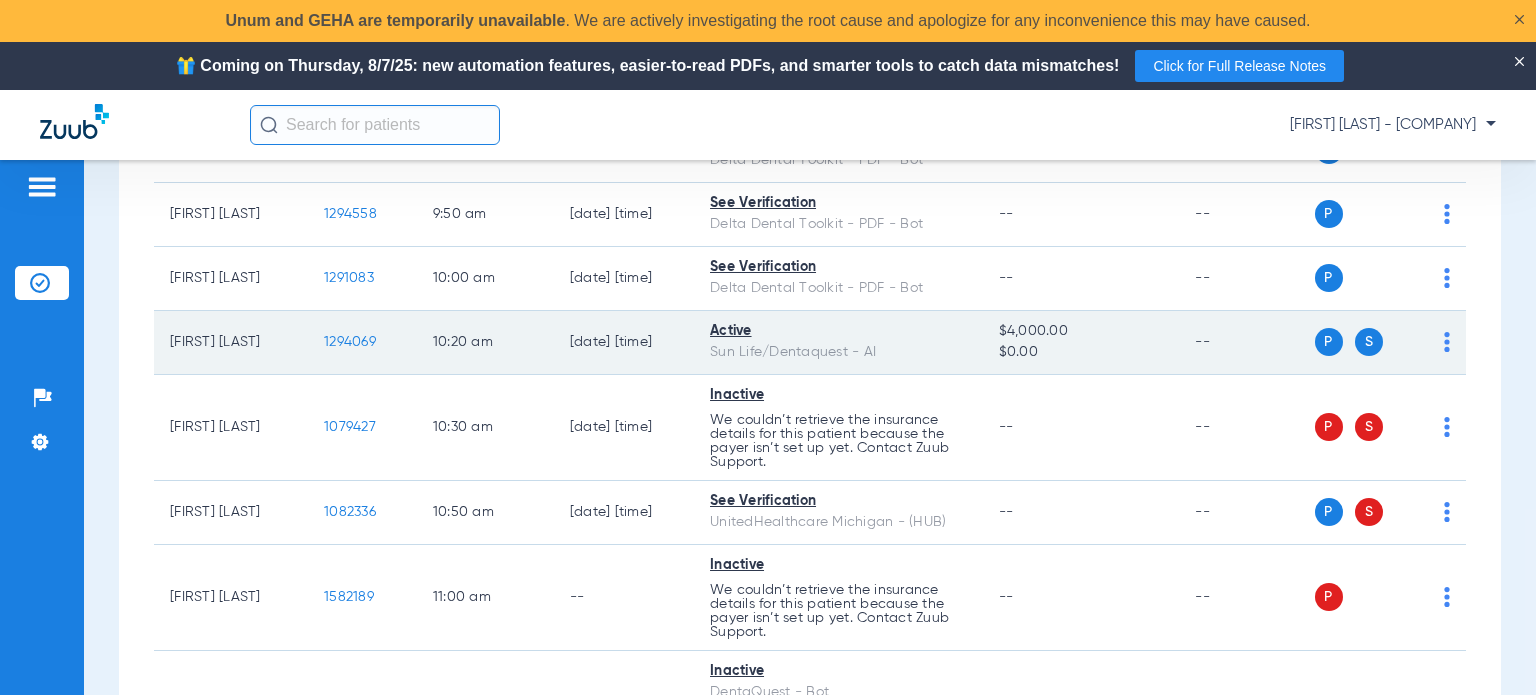 click on "1294069" 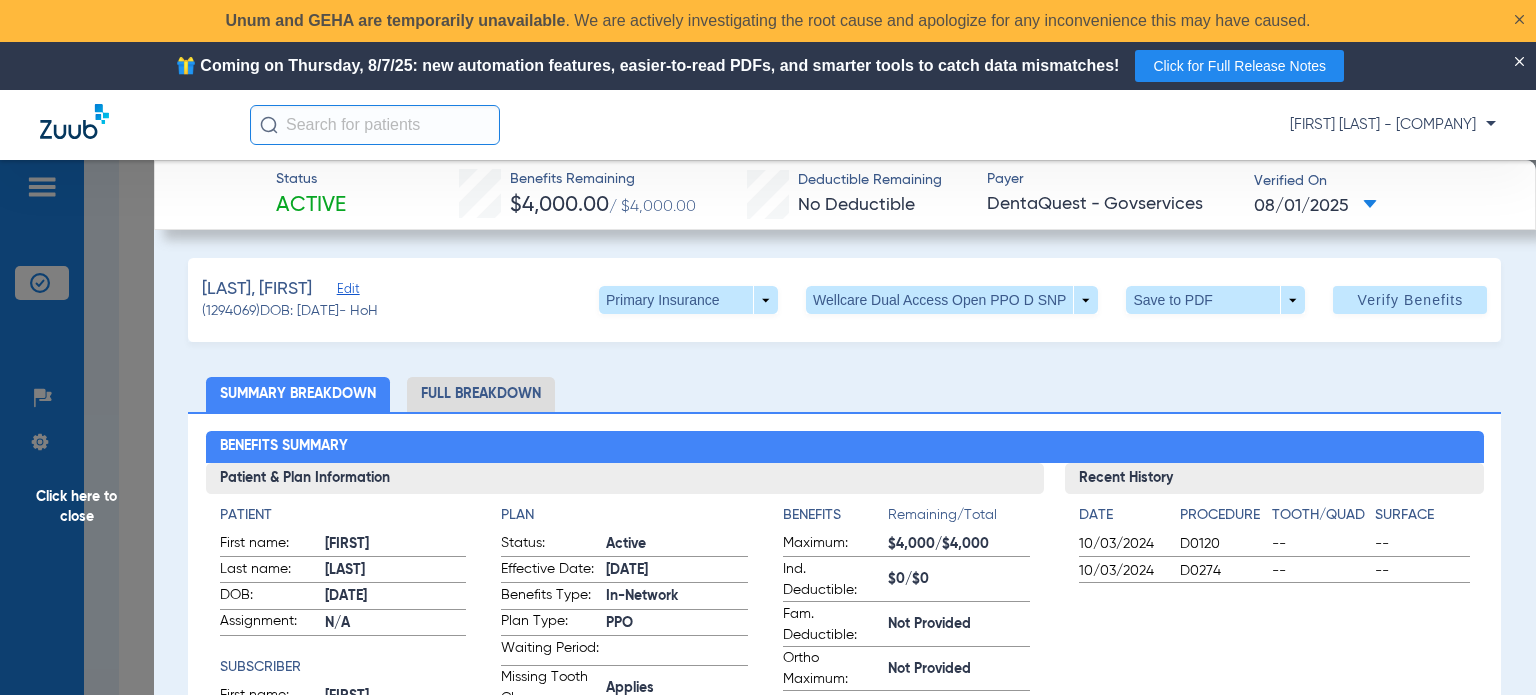 click on "Summary Breakdown   Full Breakdown" 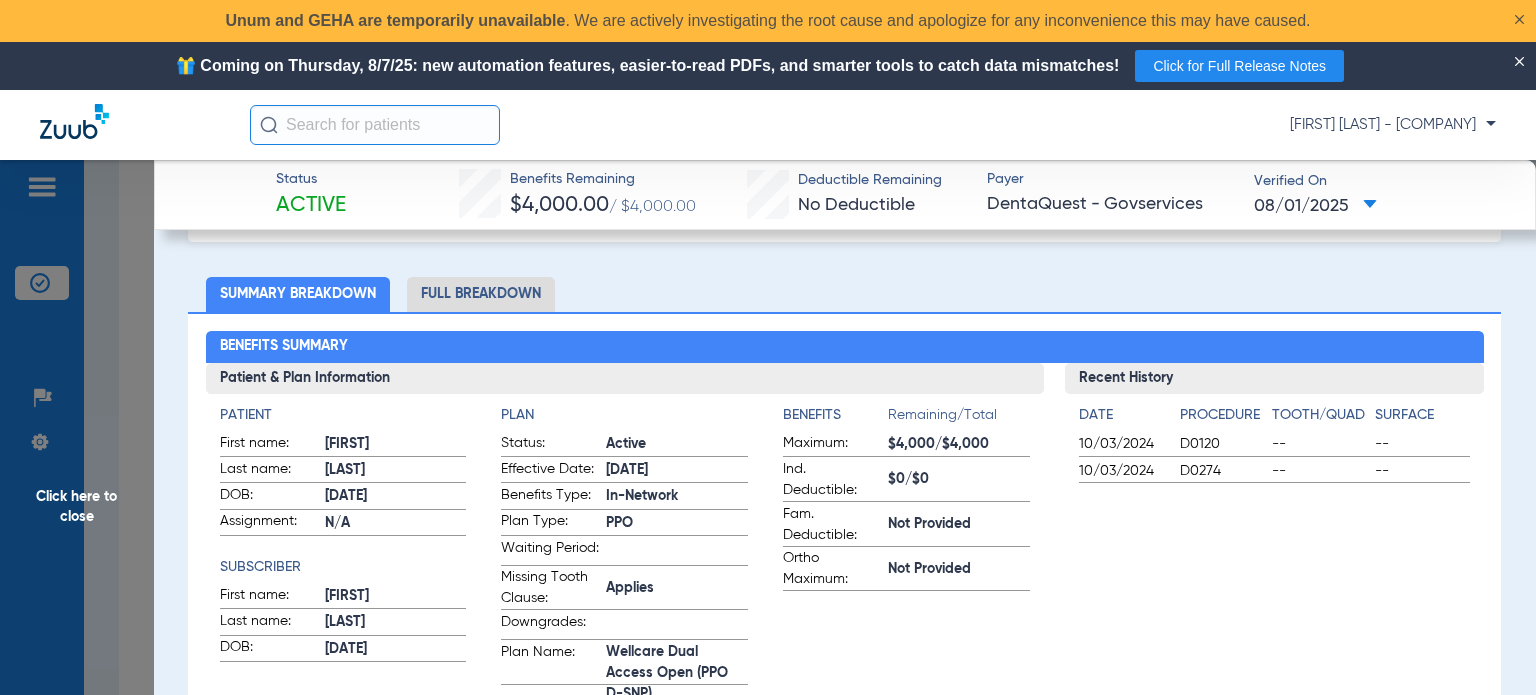 scroll, scrollTop: 100, scrollLeft: 0, axis: vertical 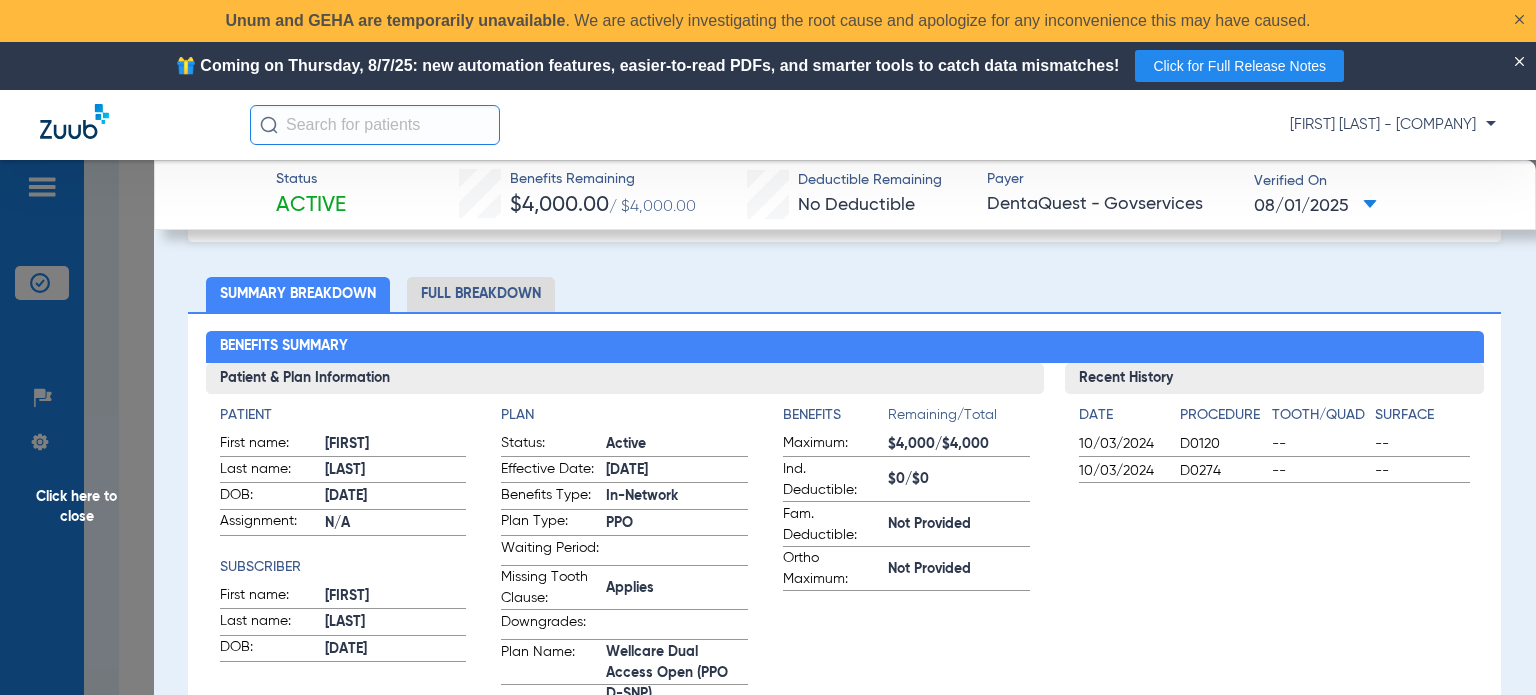 click on "Click here to close" 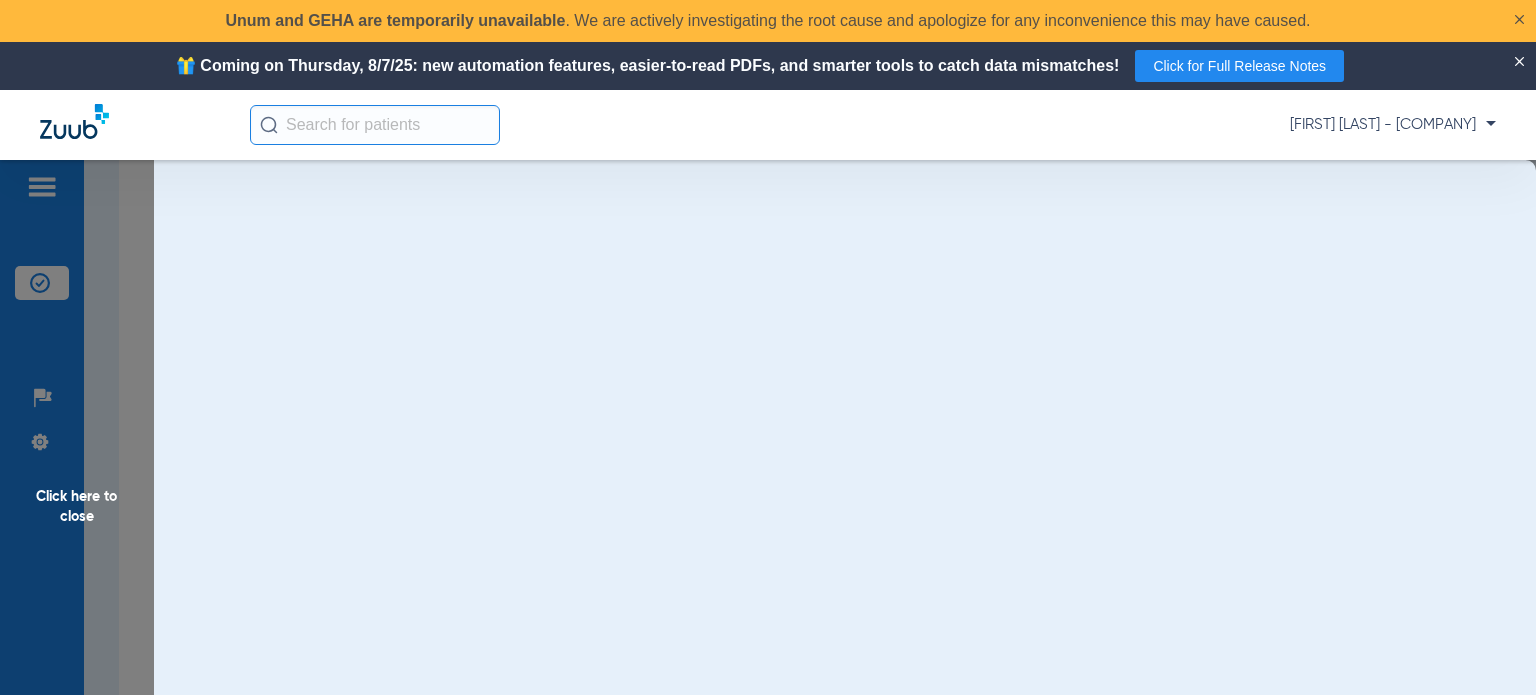 scroll, scrollTop: 0, scrollLeft: 0, axis: both 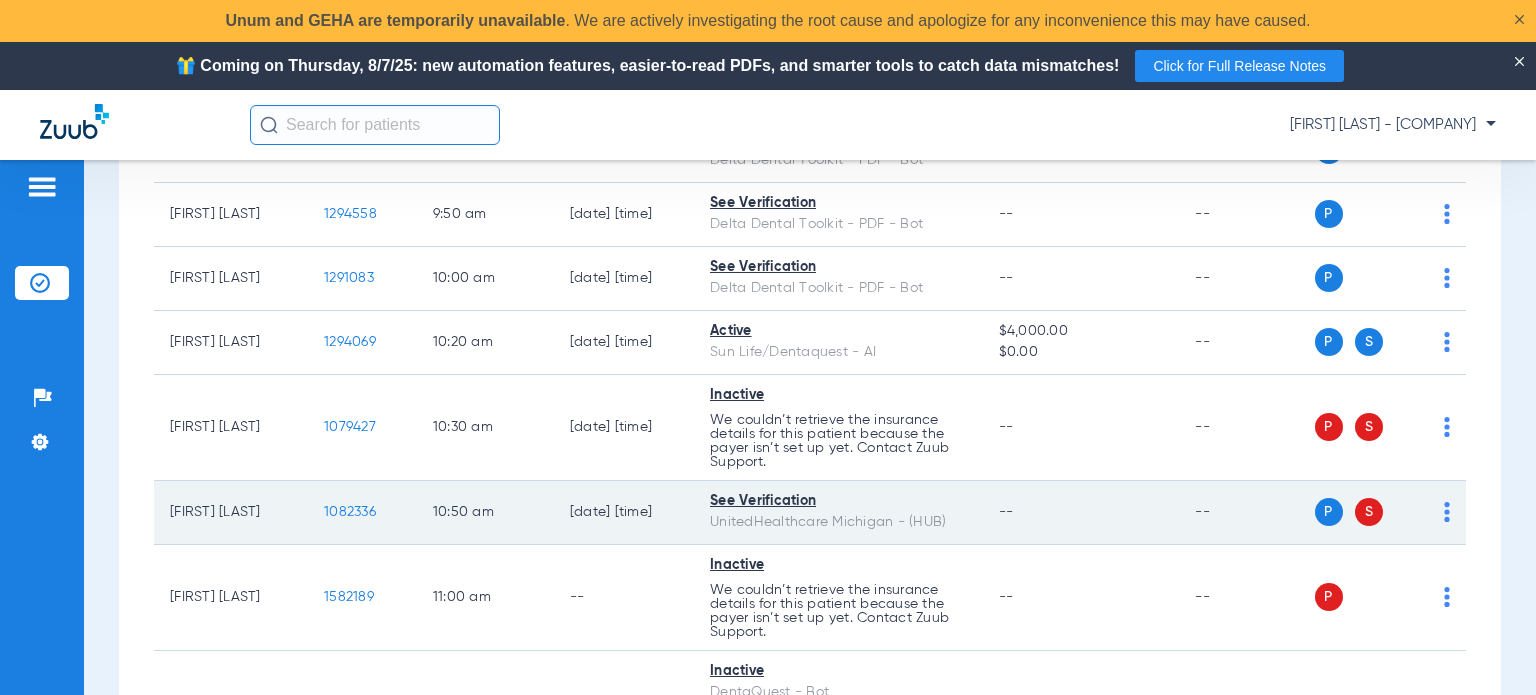 click on "1082336" 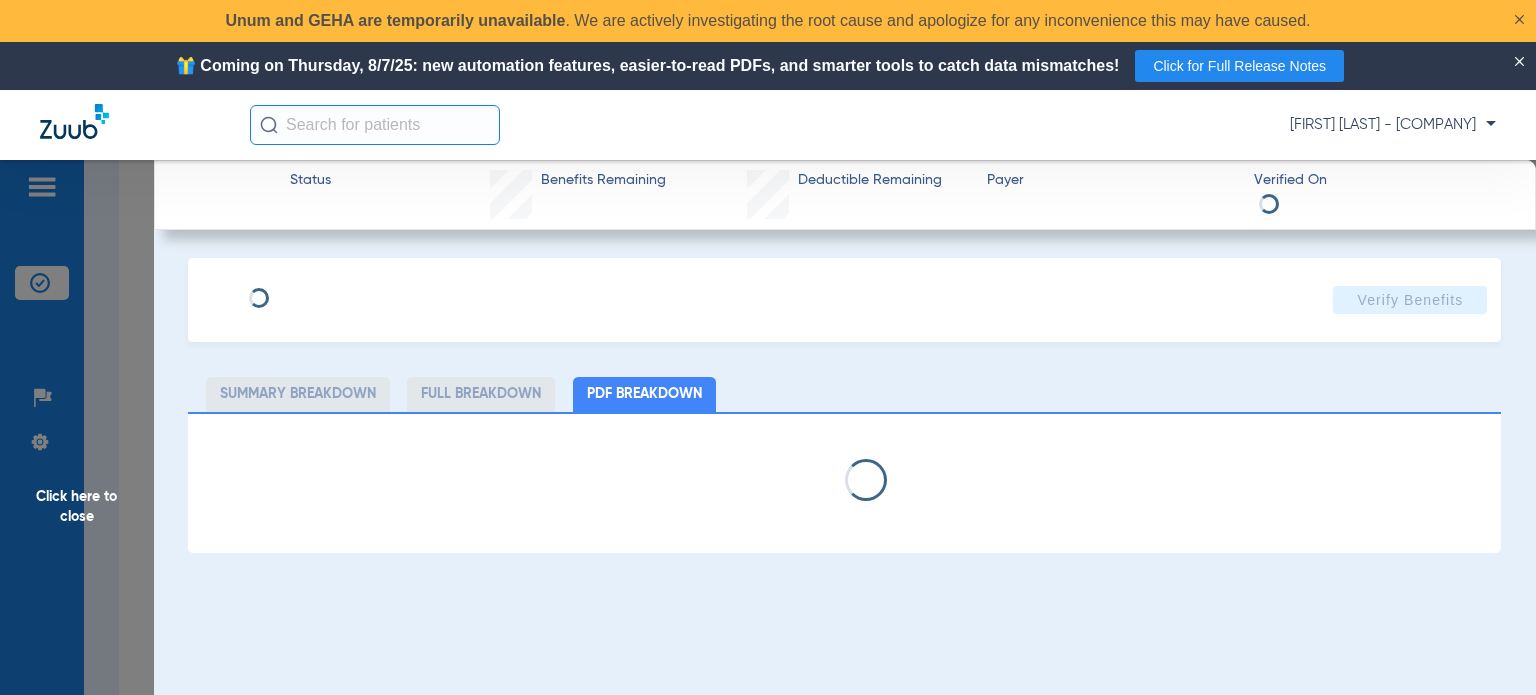 select on "page-width" 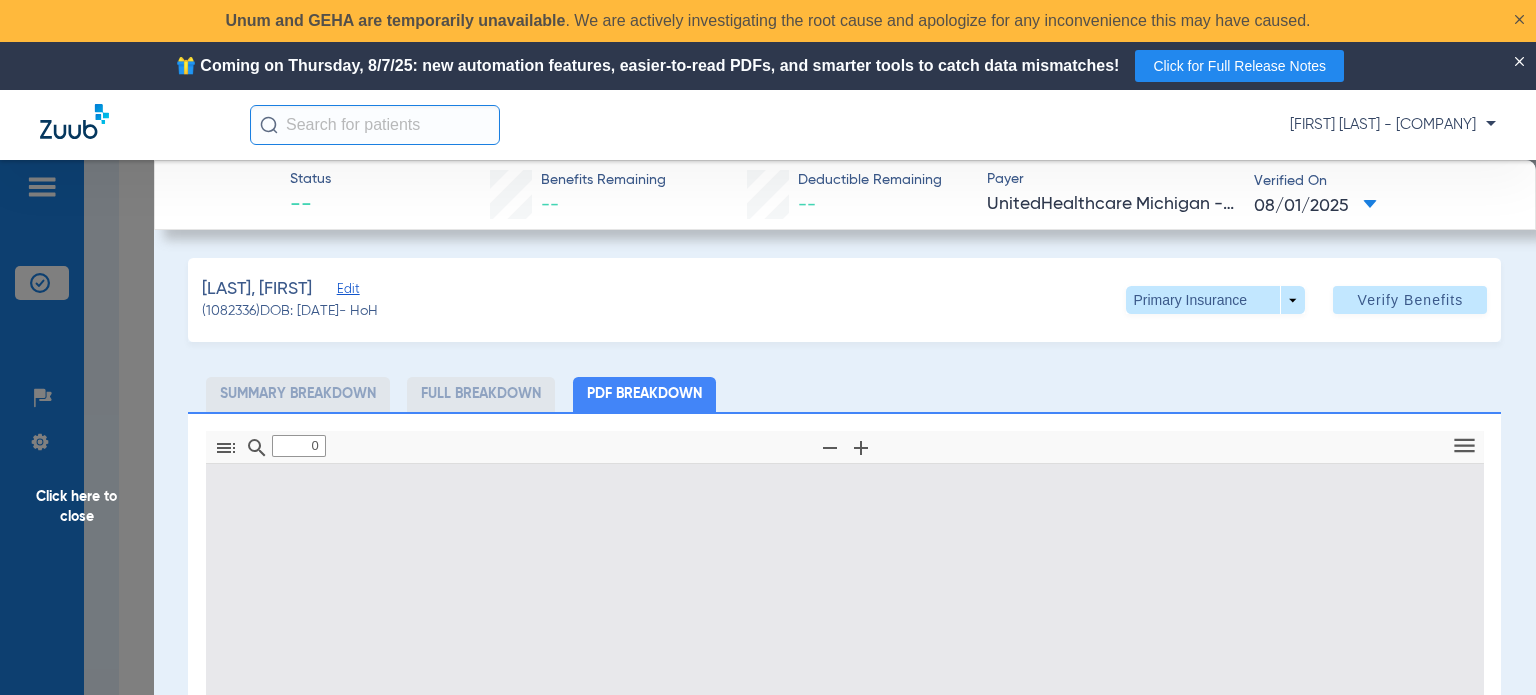 type on "1" 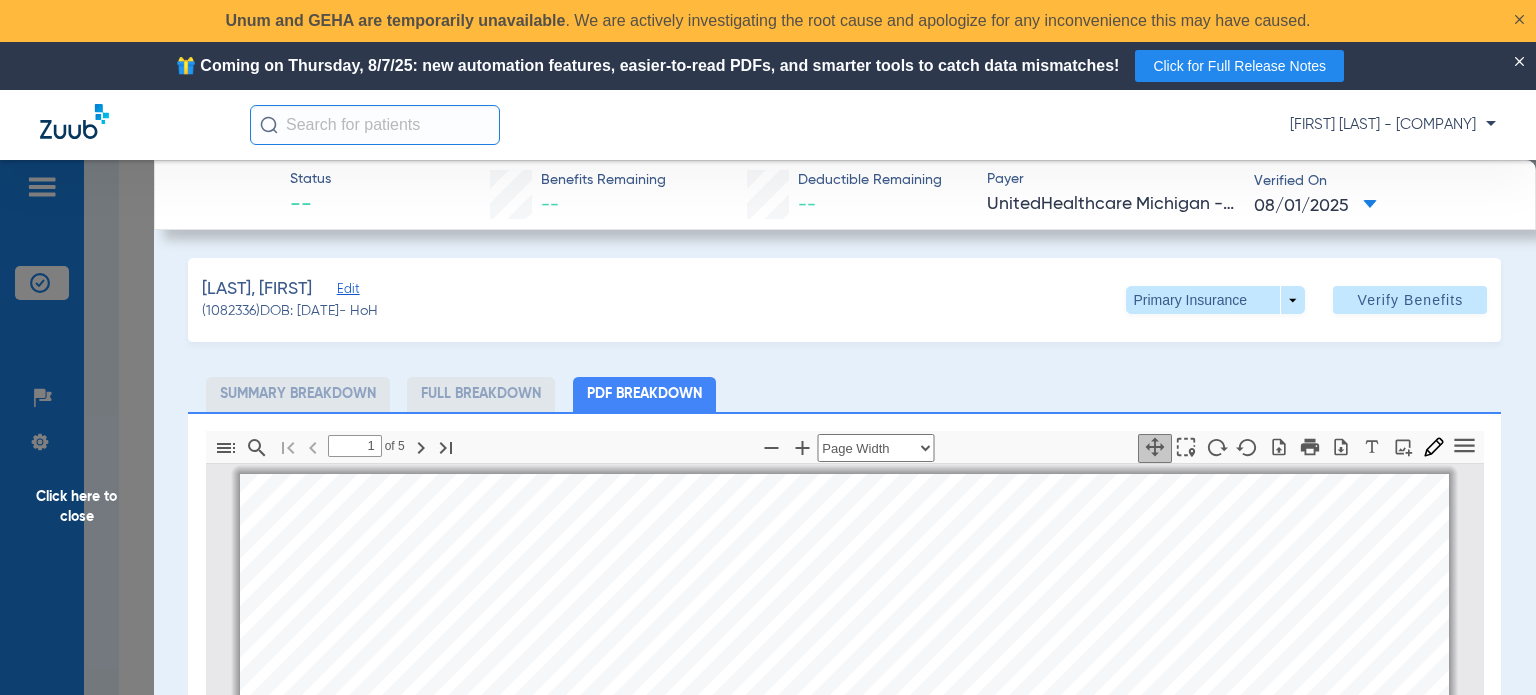 scroll, scrollTop: 10, scrollLeft: 0, axis: vertical 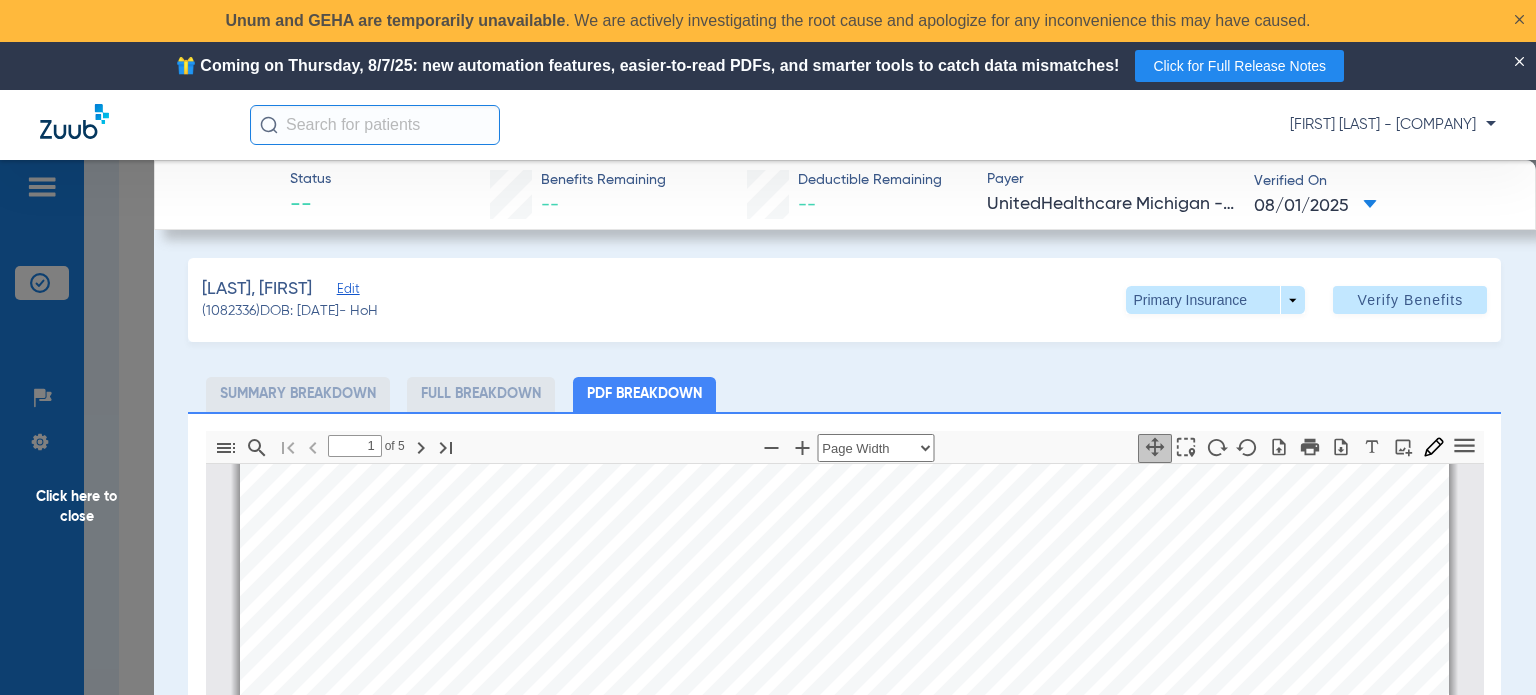 click on "Armstrong, Dawn   Edit   (1082336)   DOB: 12/29/1951   - HoH   Primary Insurance  arrow_drop_down  Verify Benefits   Subscriber Information   First name  Dawn  Last name  Armstrong  DOB  mm / dd / yyyy 12/29/1951  Member ID  124320426  Group ID (optional)  1234  Insurance Payer   Insurance
Unitedhealthcare Michigan - (Hub)  Provider   Dentist
Ammar Houssein  1942295209  Summary Breakdown   Full Breakdown   PDF Breakdown  Thumbnails Document Outline Attachments Layers Current Outline Item         1 of ⁨5⁩ Automatic Zoom Actual Size Page Fit Page Width ⁨50⁩% ⁨100⁩% ⁨125⁩% ⁨150⁩% ⁨200⁩% ⁨300⁩% ⁨400⁩% ⁨0⁩%       Highlight         Add image              Tools Highlight color Thickness Color #000000 Size Color #000000 Thickness Opacity Presentation Mode Open Print Save Go to First Page Previous Next Go to Last Page Rotate Clockwise Rotate Counterclockwise Text Selection Tool   Hand Tool     Find Zoom Out Zoom In No Spreads Odd Spreads Even Spreads Page Scrolling     Book mode" 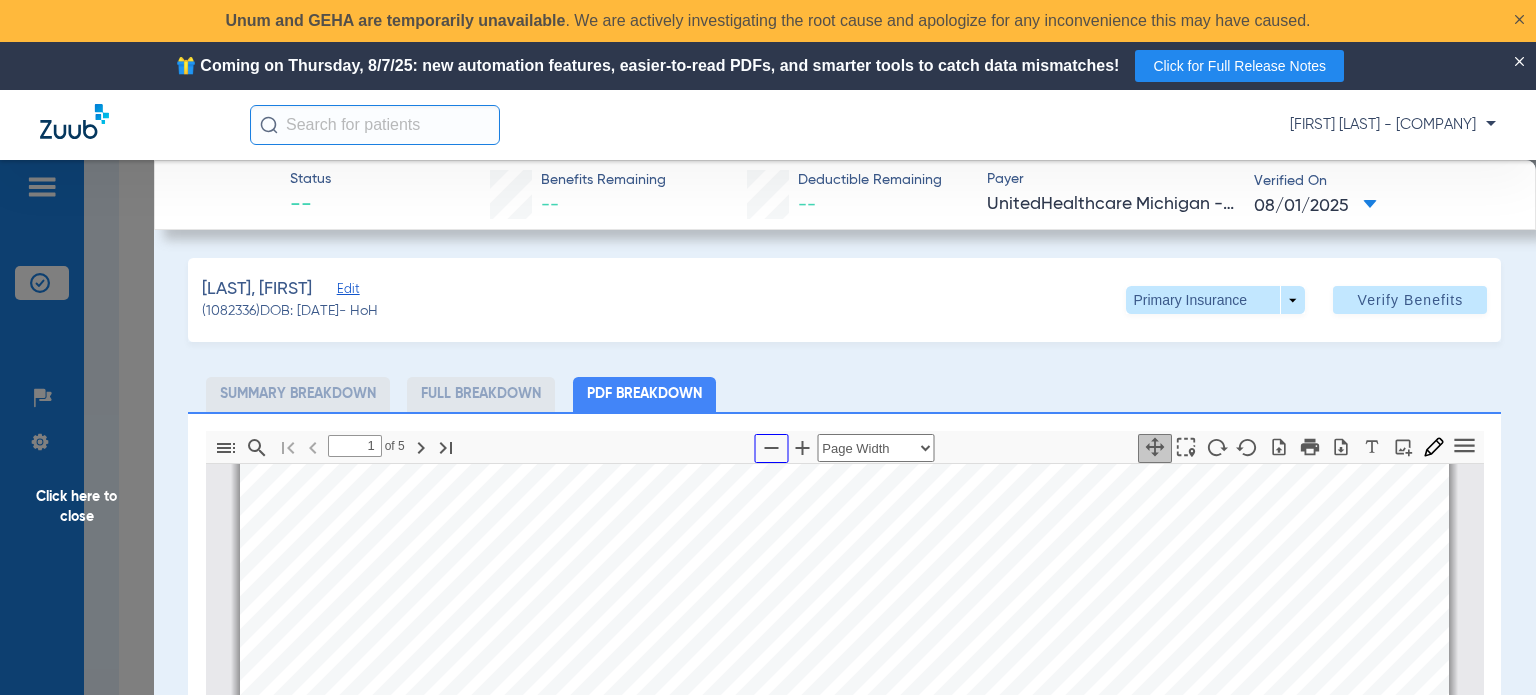 click 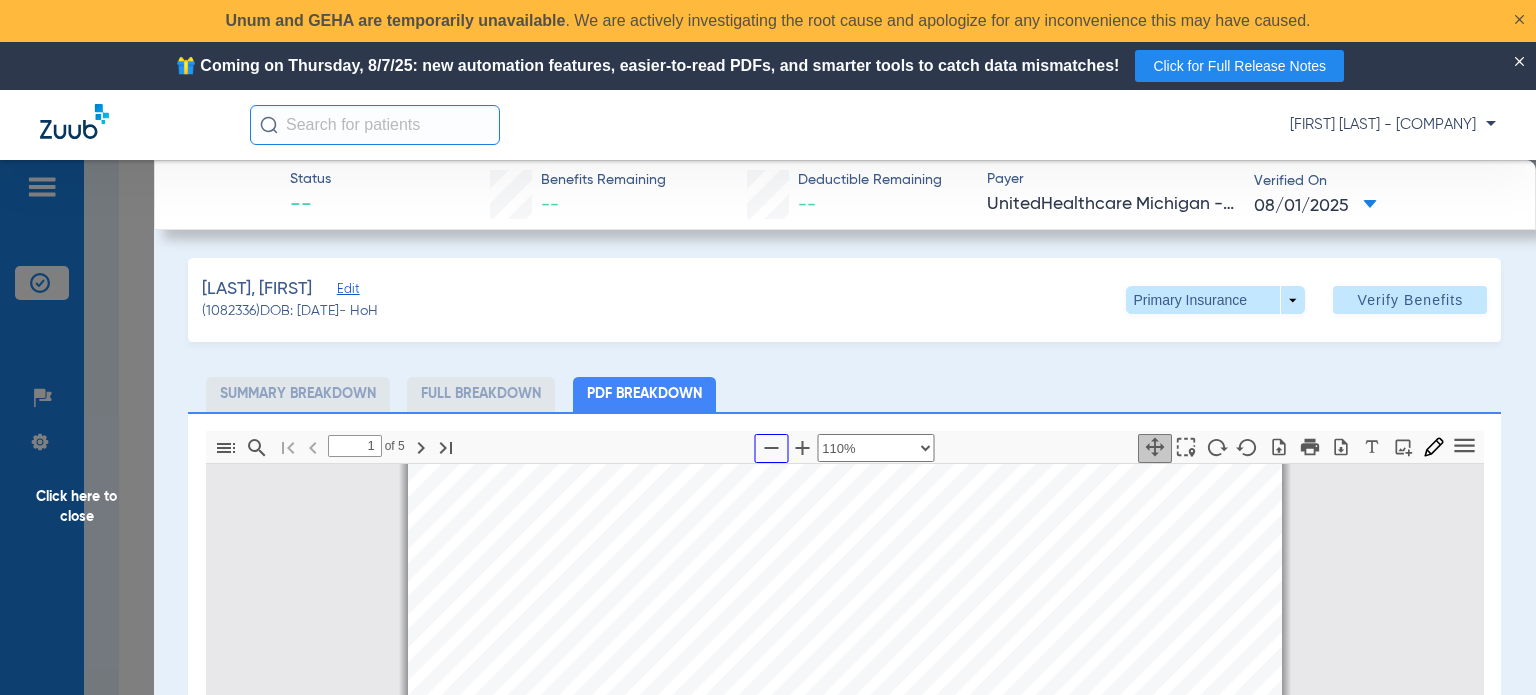 scroll, scrollTop: 9, scrollLeft: 0, axis: vertical 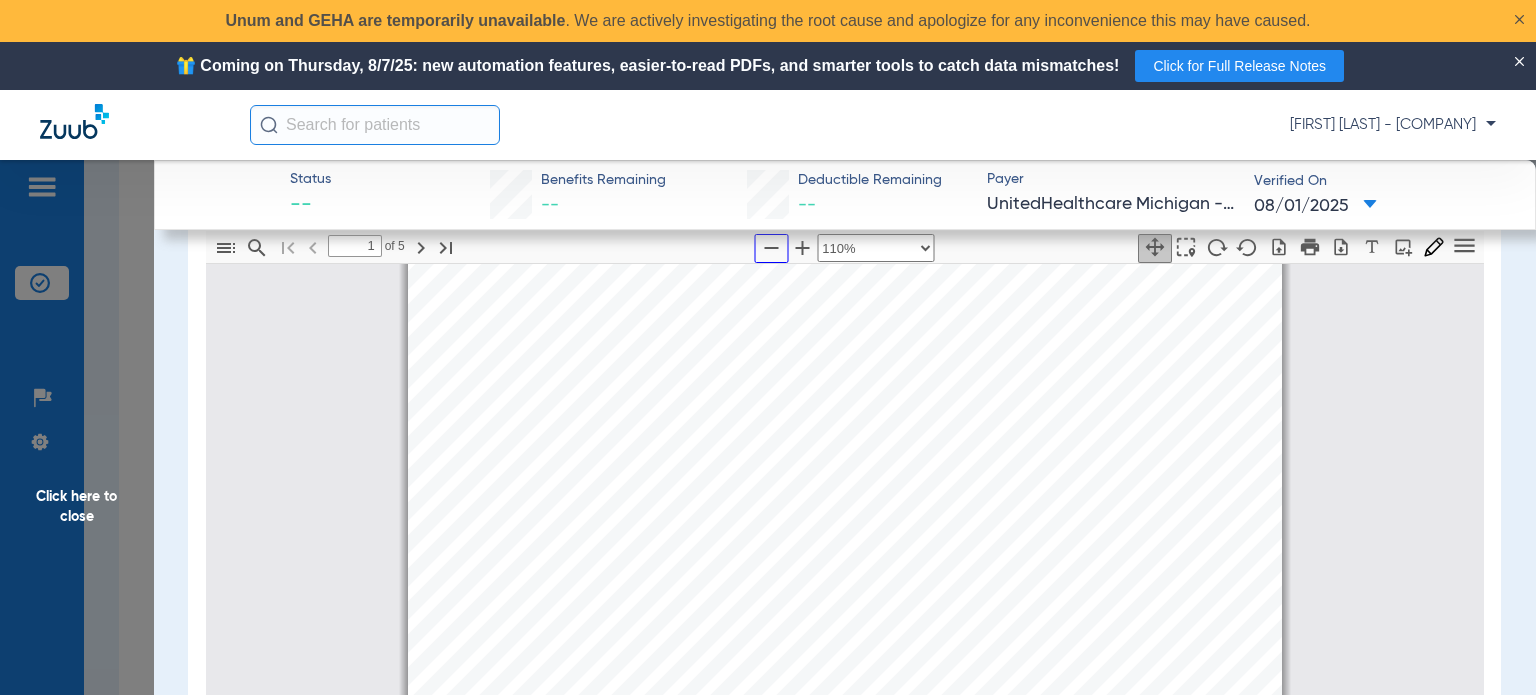type on "2" 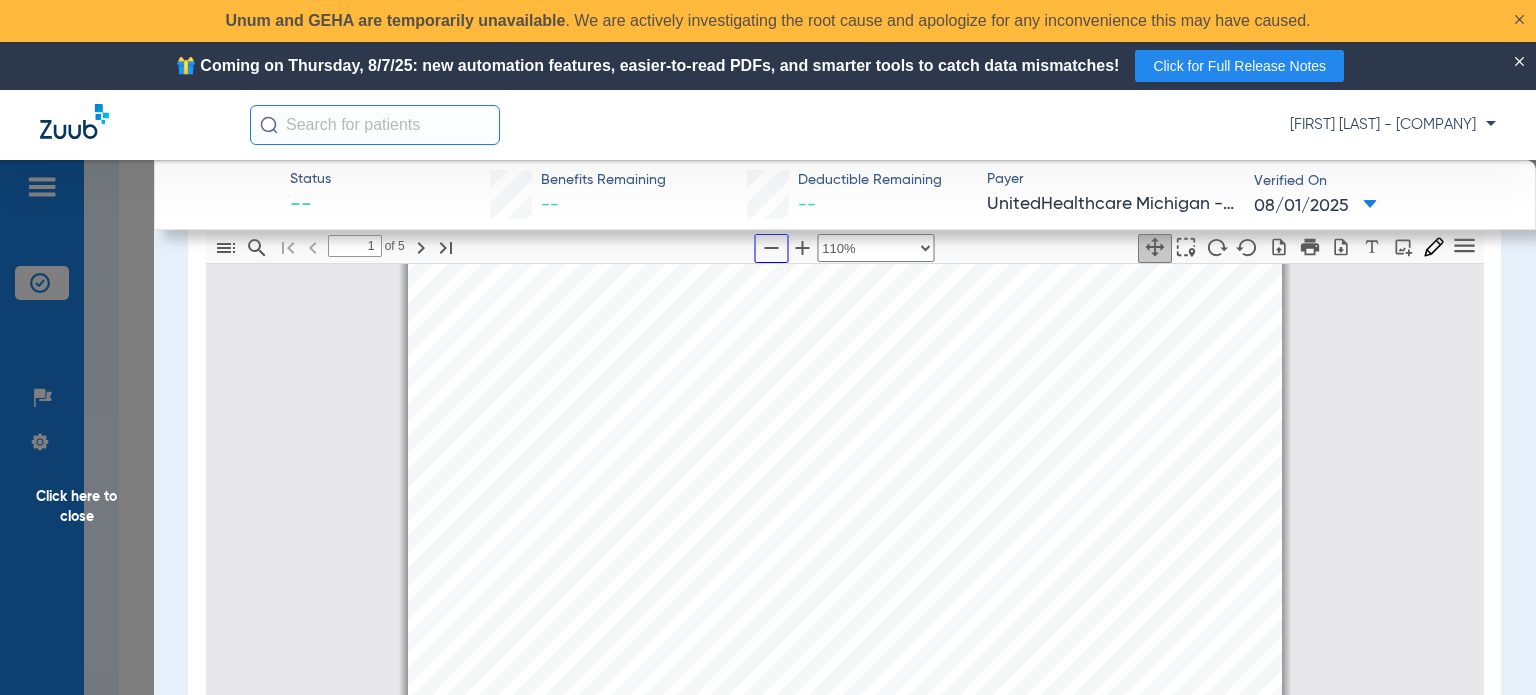 select on "custom" 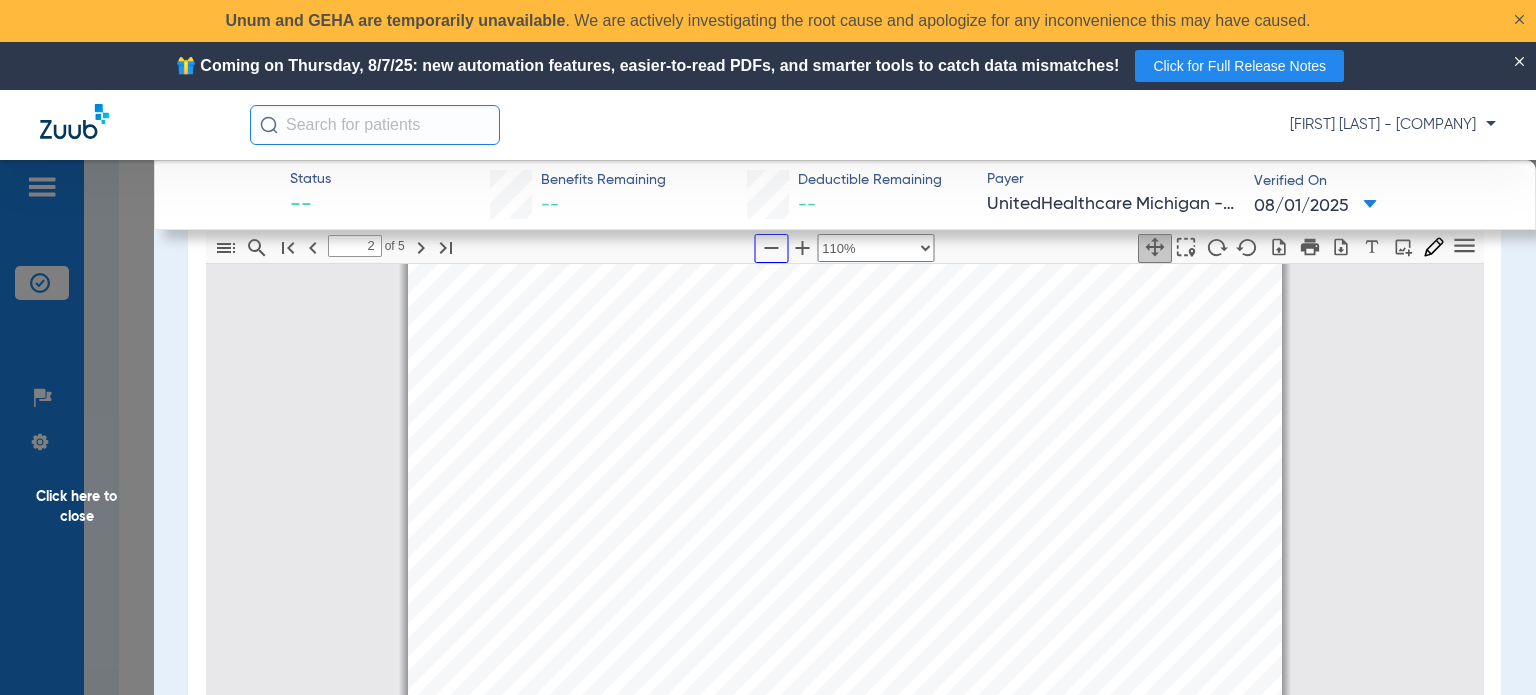 scroll, scrollTop: 1509, scrollLeft: 0, axis: vertical 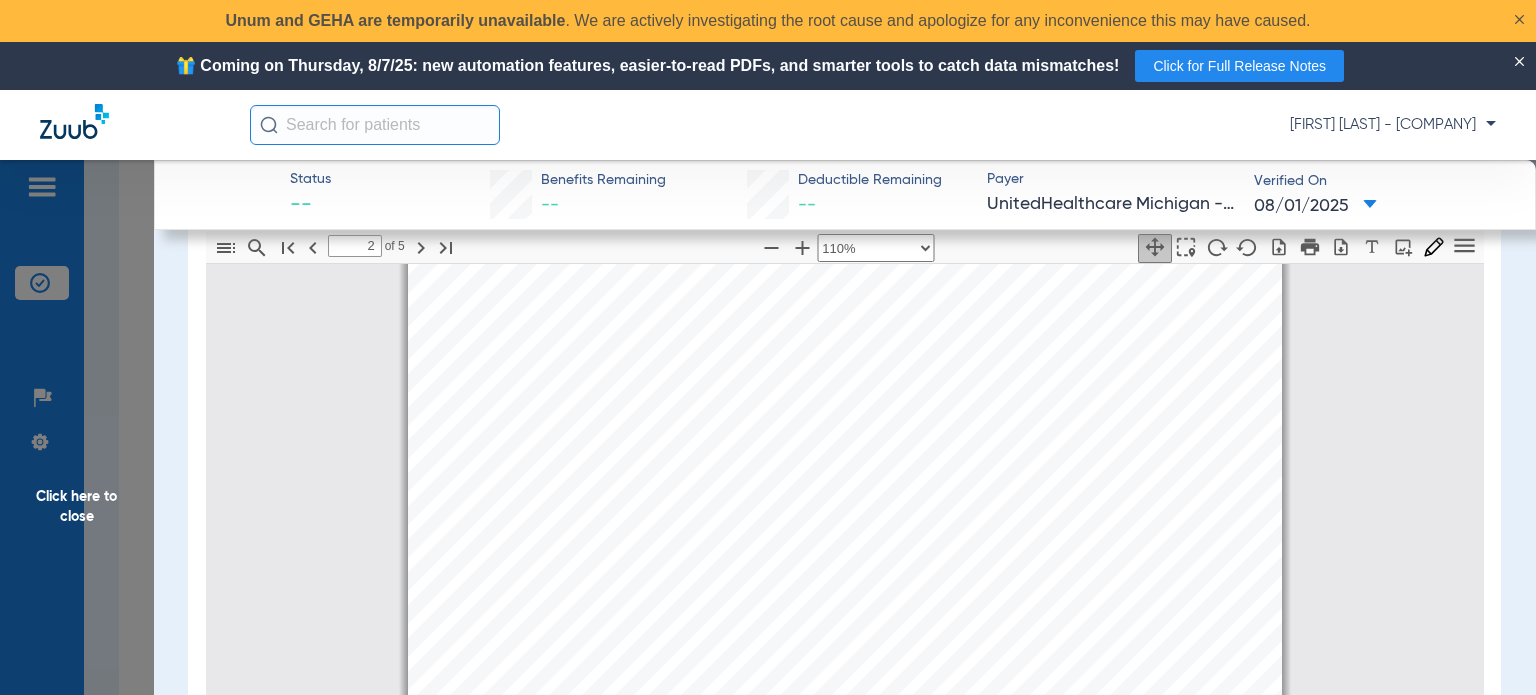 drag, startPoint x: 71, startPoint y: 501, endPoint x: 311, endPoint y: 455, distance: 244.36858 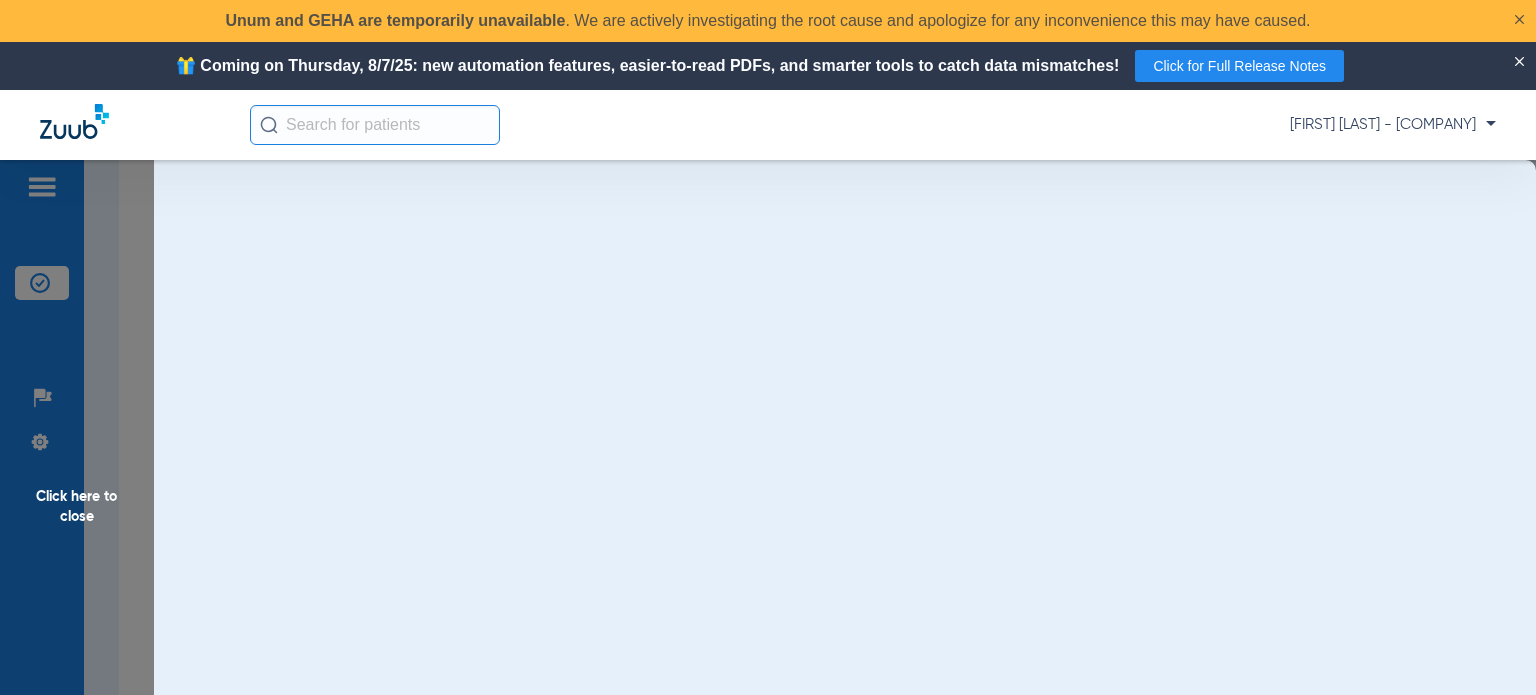 scroll, scrollTop: 0, scrollLeft: 0, axis: both 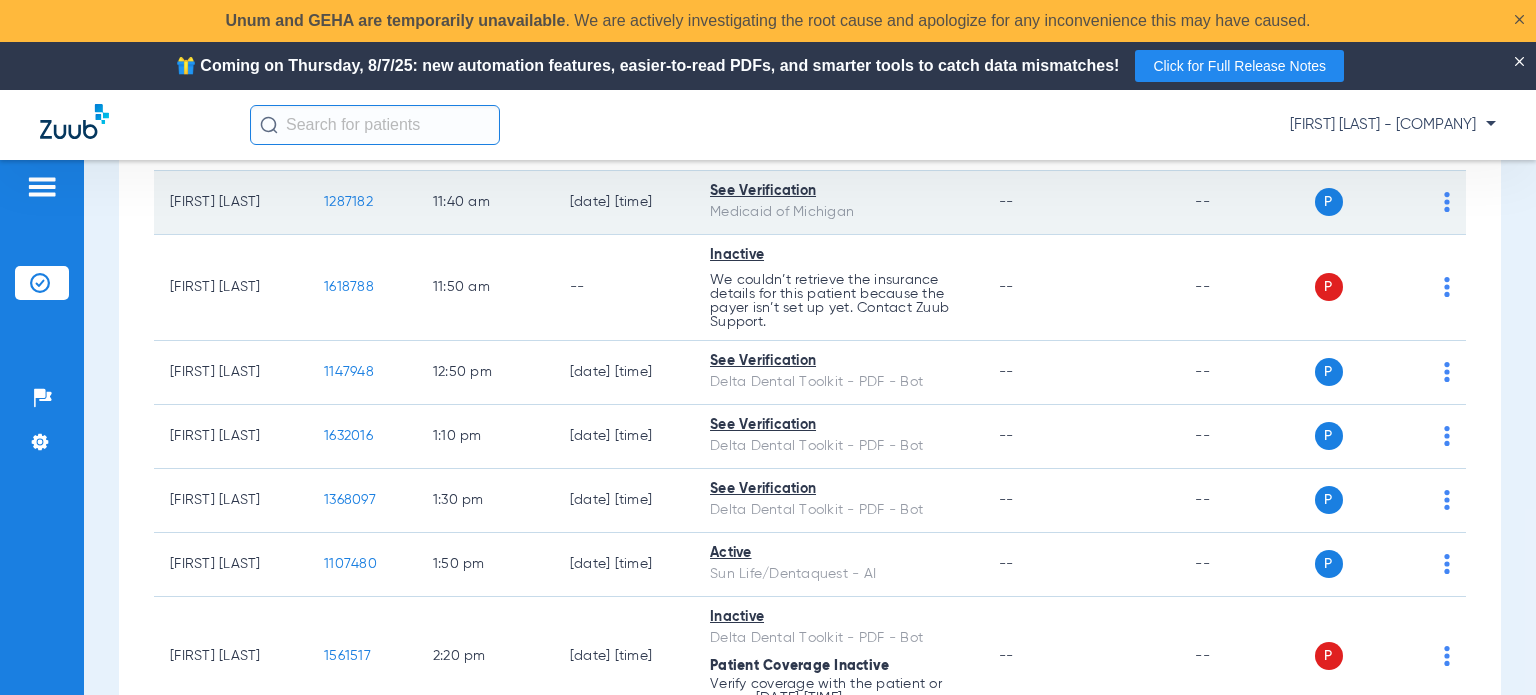 click on "1287182" 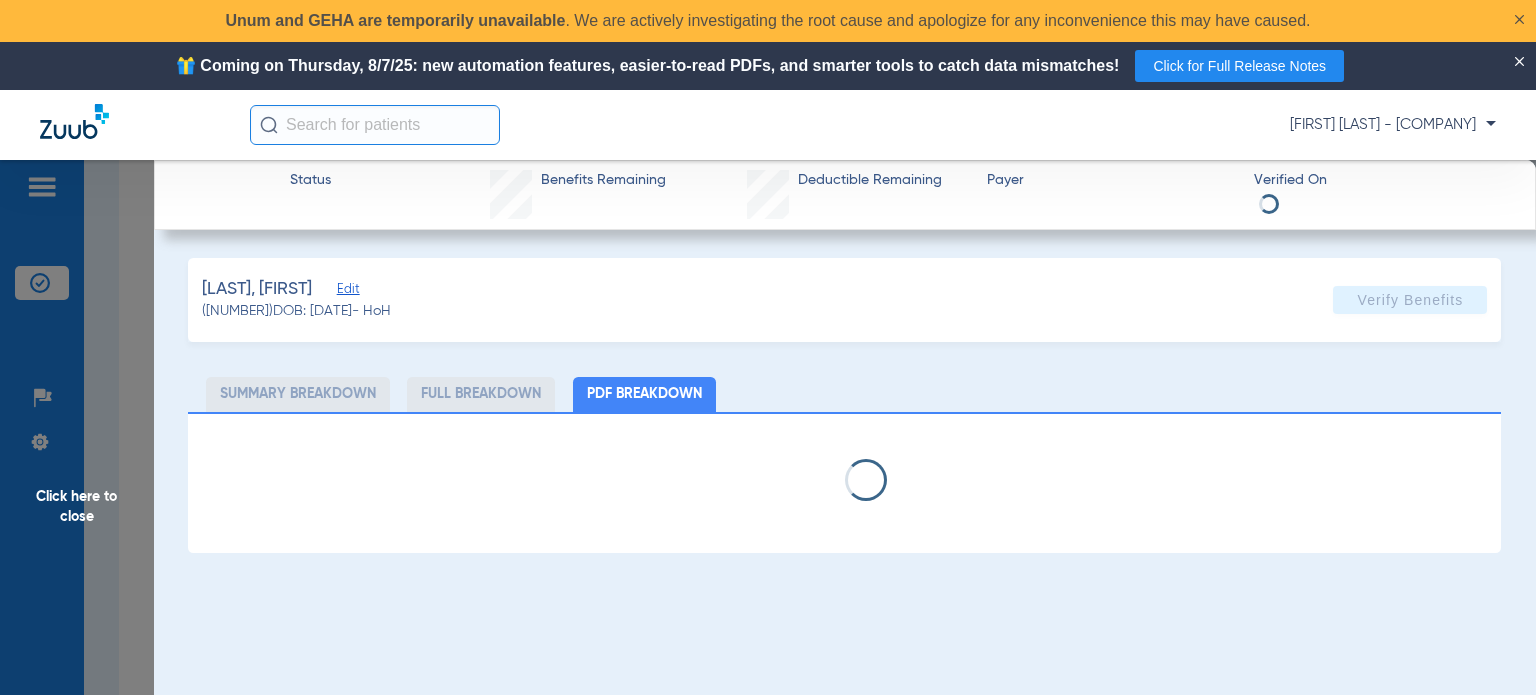 select on "page-width" 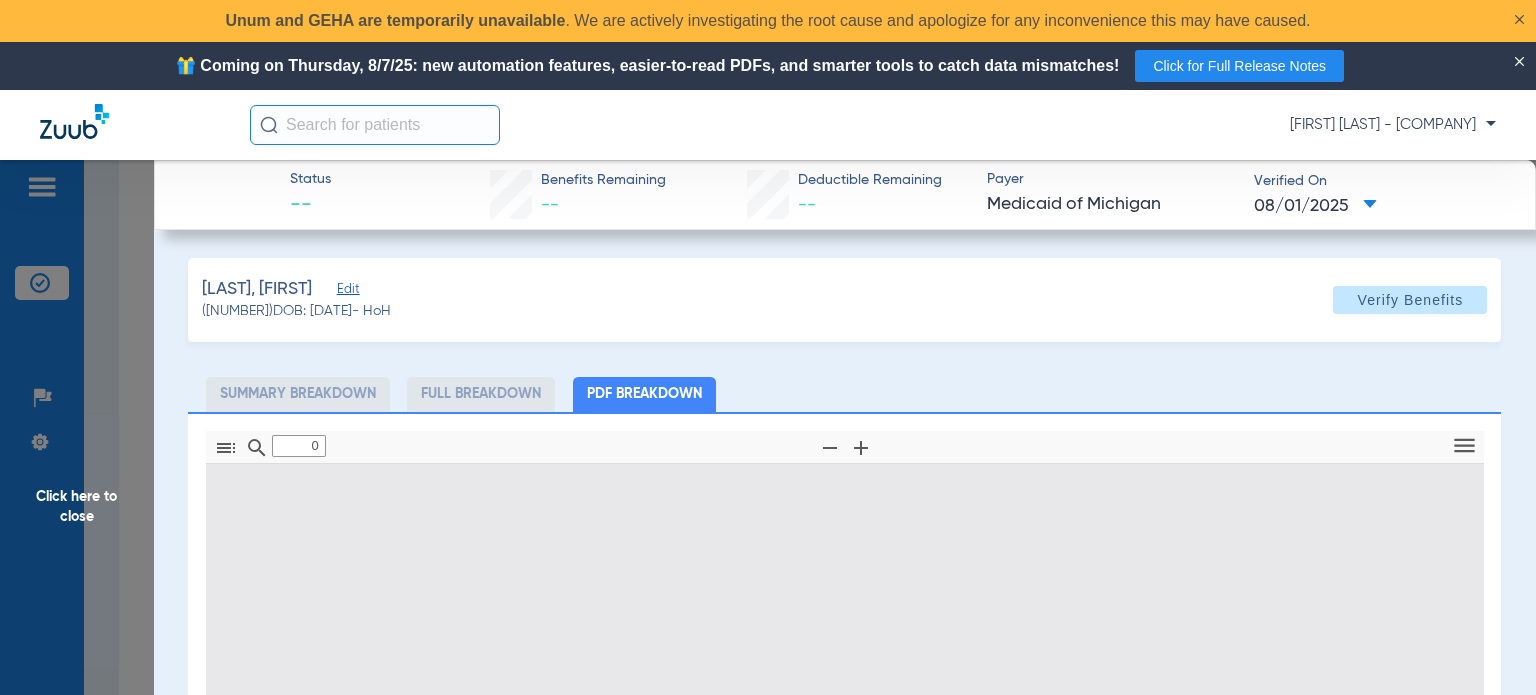 type on "1" 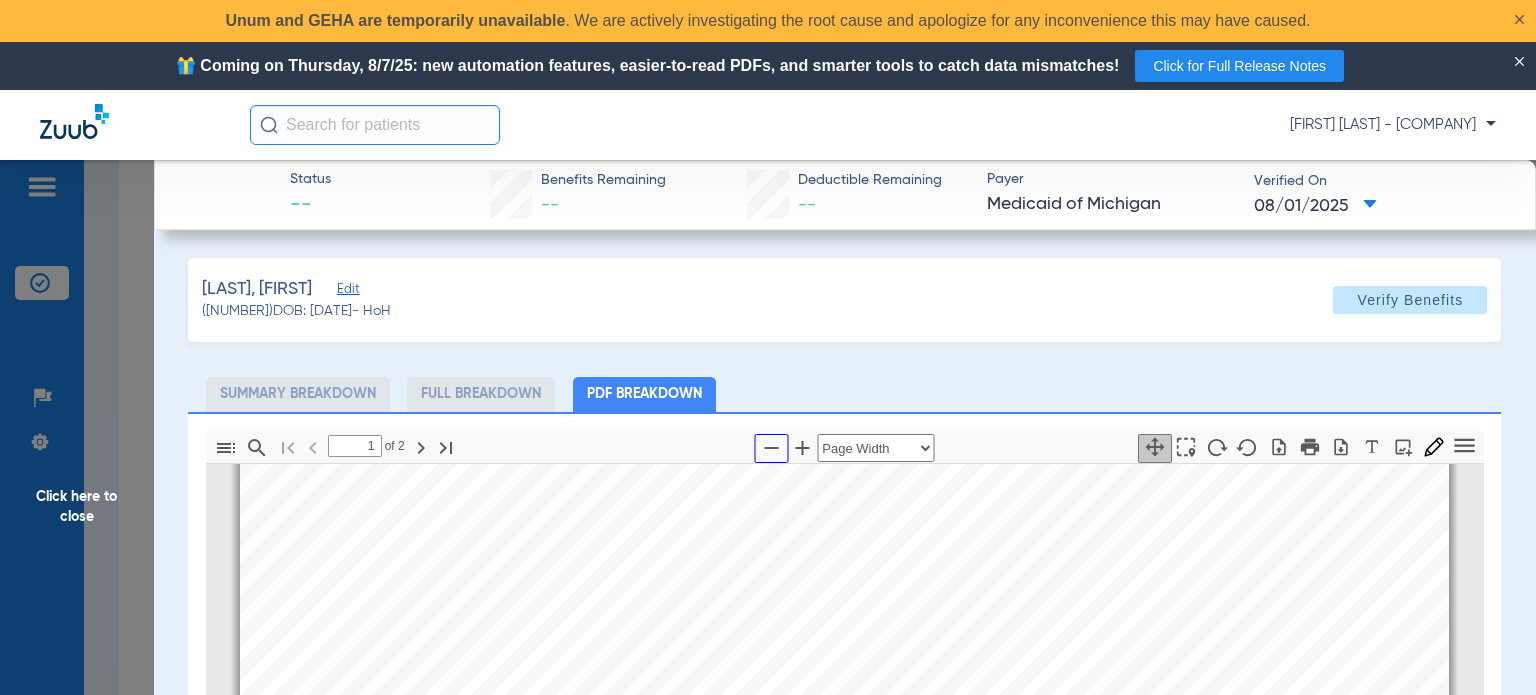 click 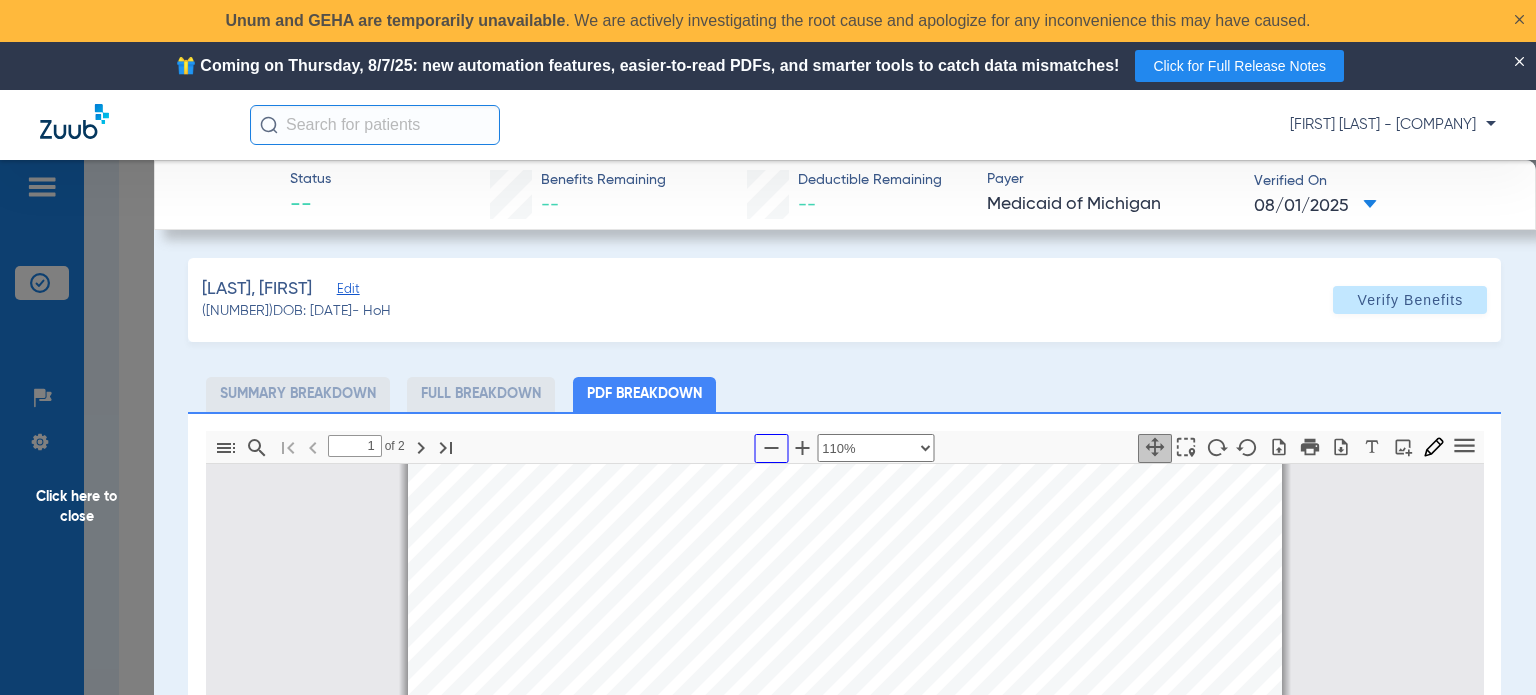 scroll, scrollTop: 9, scrollLeft: 0, axis: vertical 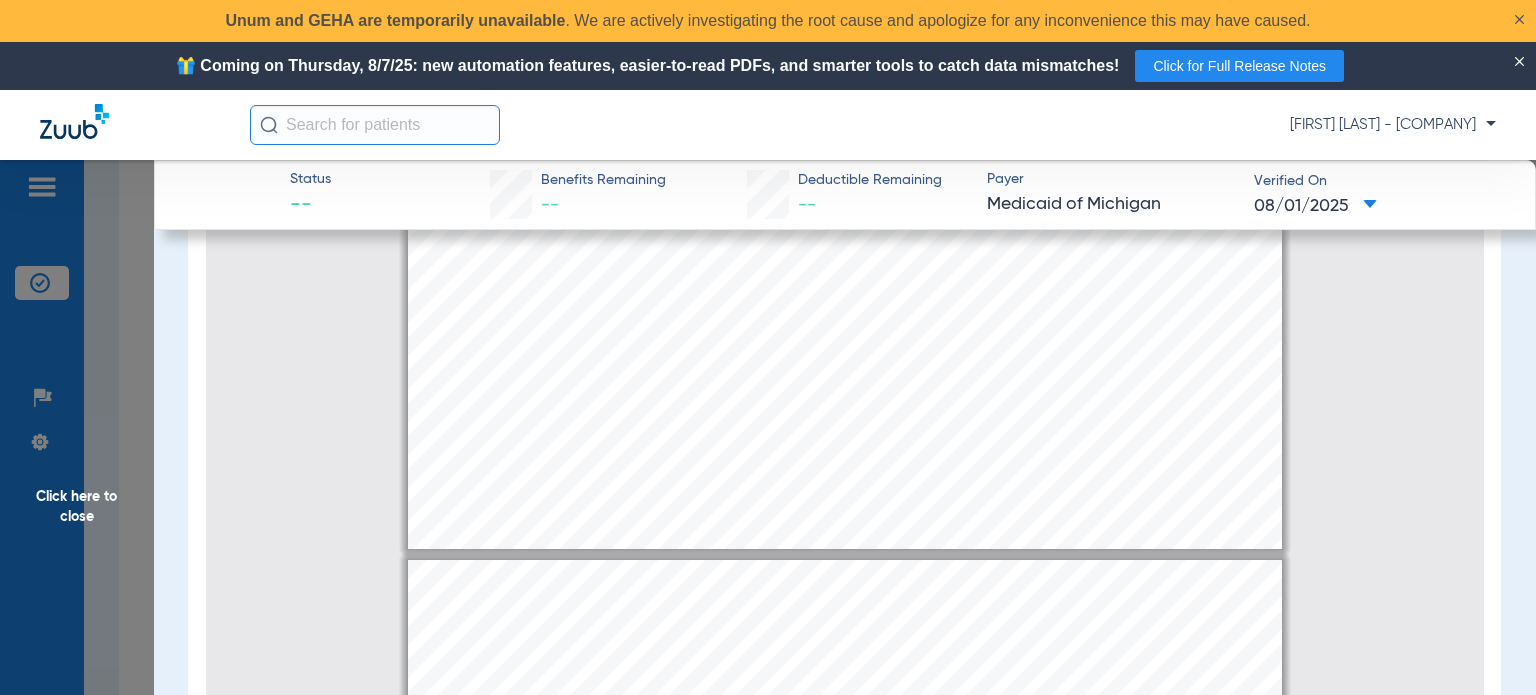 type on "2" 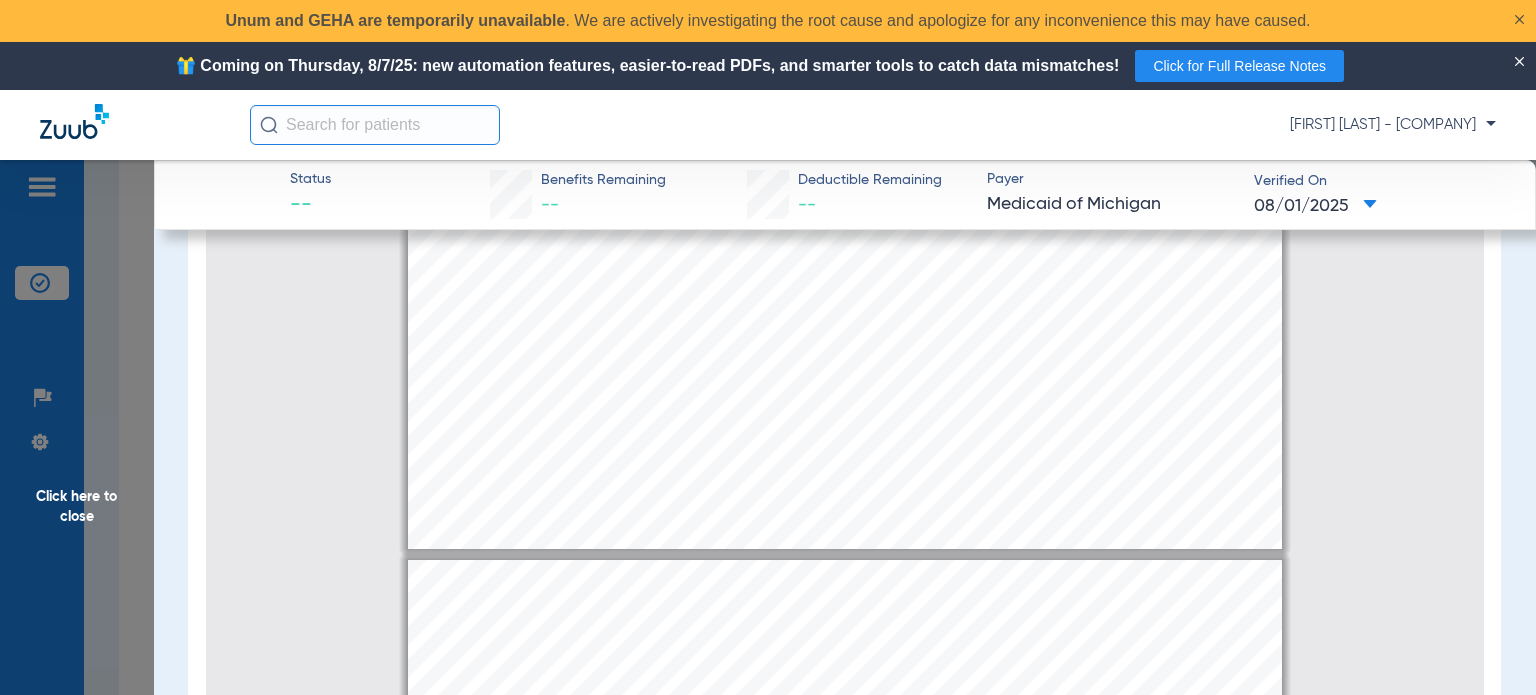 select on "custom" 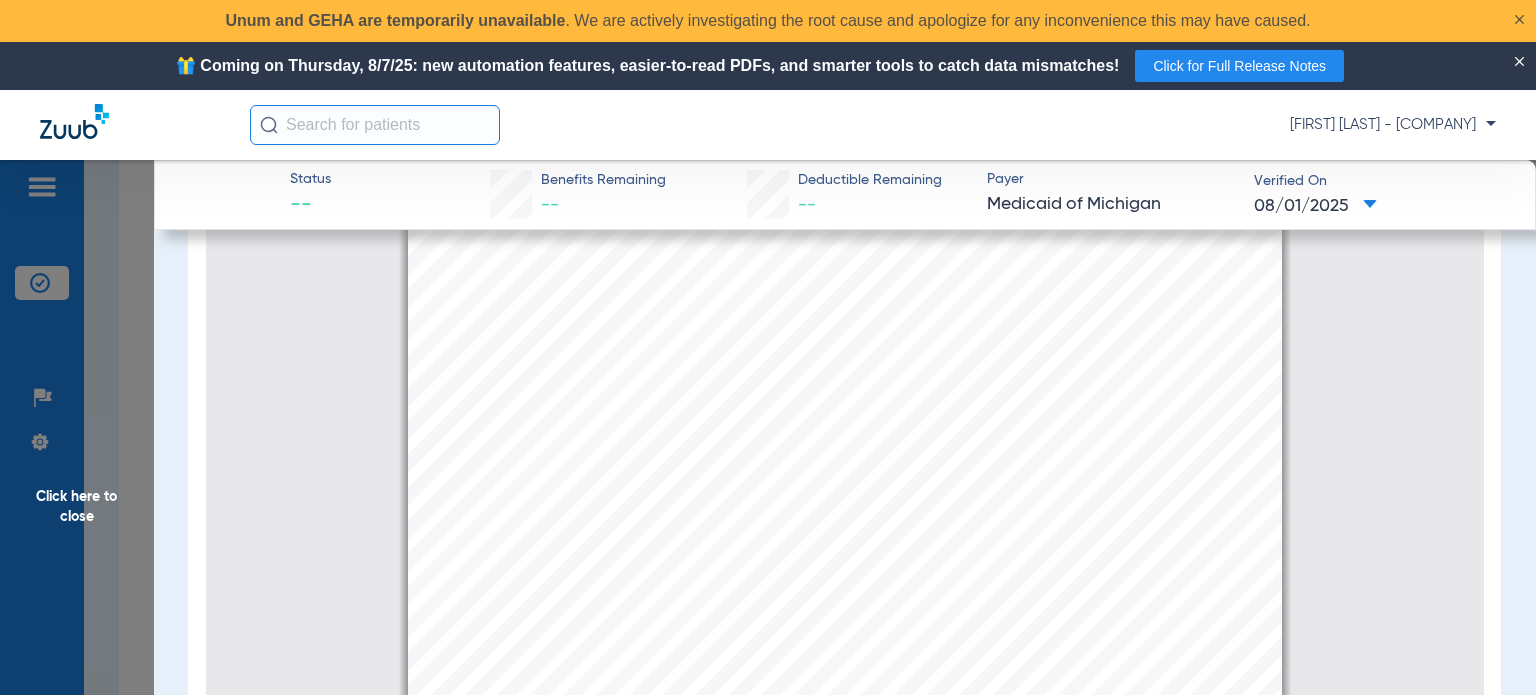 scroll, scrollTop: 1309, scrollLeft: 0, axis: vertical 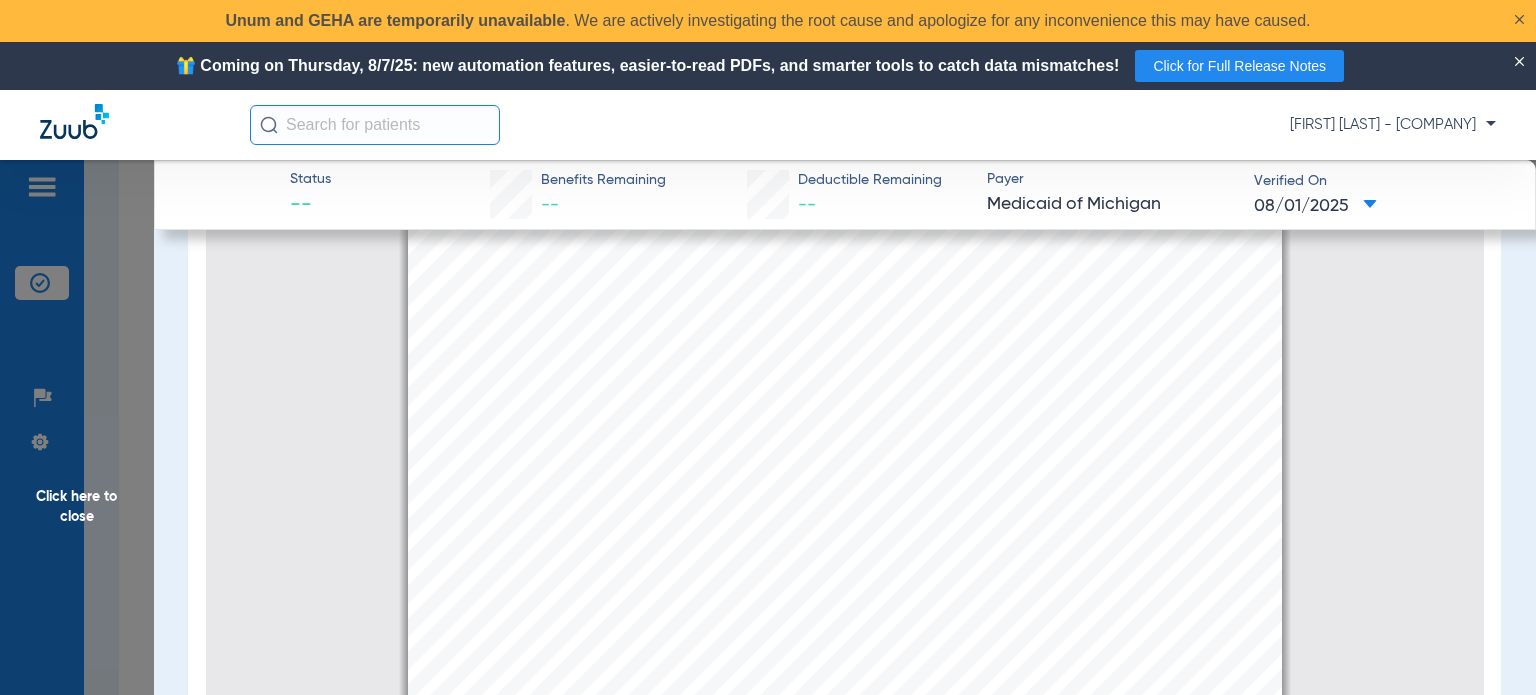 click on "AUTHORIZED PROVIDERS LIST No Records Found ! Source Provider Id   NPI CHAMPS Provider Id Provider Type Provider Specialty Provider Subspecialty   PCCM Diagnosis Code Created Date Transaction Date Start Date End Date ▽ INSURANCE DETAILS INSURANCE NAME PAYER ID COVERAGE TYPE GROUP NUMBER POLICY NUMBER POLICY HOLDER ID POLICY HOLDER NAME DATE LAST UPDATED BEGIN DATE END DATE EXPRESS SCRIPTS   30592020   RX   6XS000017880438   29960083   07/11/2025   01/01/2024   12/31/2026 MEDICARE-ENROLLED IN MEDICARE PART D 66666666   DD   S4802084   9DN3V27VM70   LOLITA DAVIS   11/07/2021   01/01/2022   12/31/2999 MEDICARE-ENROLLED IN PART A 33333333   AA   9DN3V27VM70   9DN3V27VM70   LOLITA HARRINGTON 01/24/2017   11/01/2012   12/31/2999 MEDICARE-ENROLLED IN PART B 44444444   BB   9DN3V27VM70   9DN3V27VM70   LOLITA HARRINGTON 01/24/2017   06/01/2013   12/31/2999 TPL Medicare Plan Info   Plan ID   Plan Name   Plan Phone Number S4802084   WellCare Classic   888-550-5252 Service Type Details Benefit Plan Id       Co-Payment" at bounding box center [845, 740] 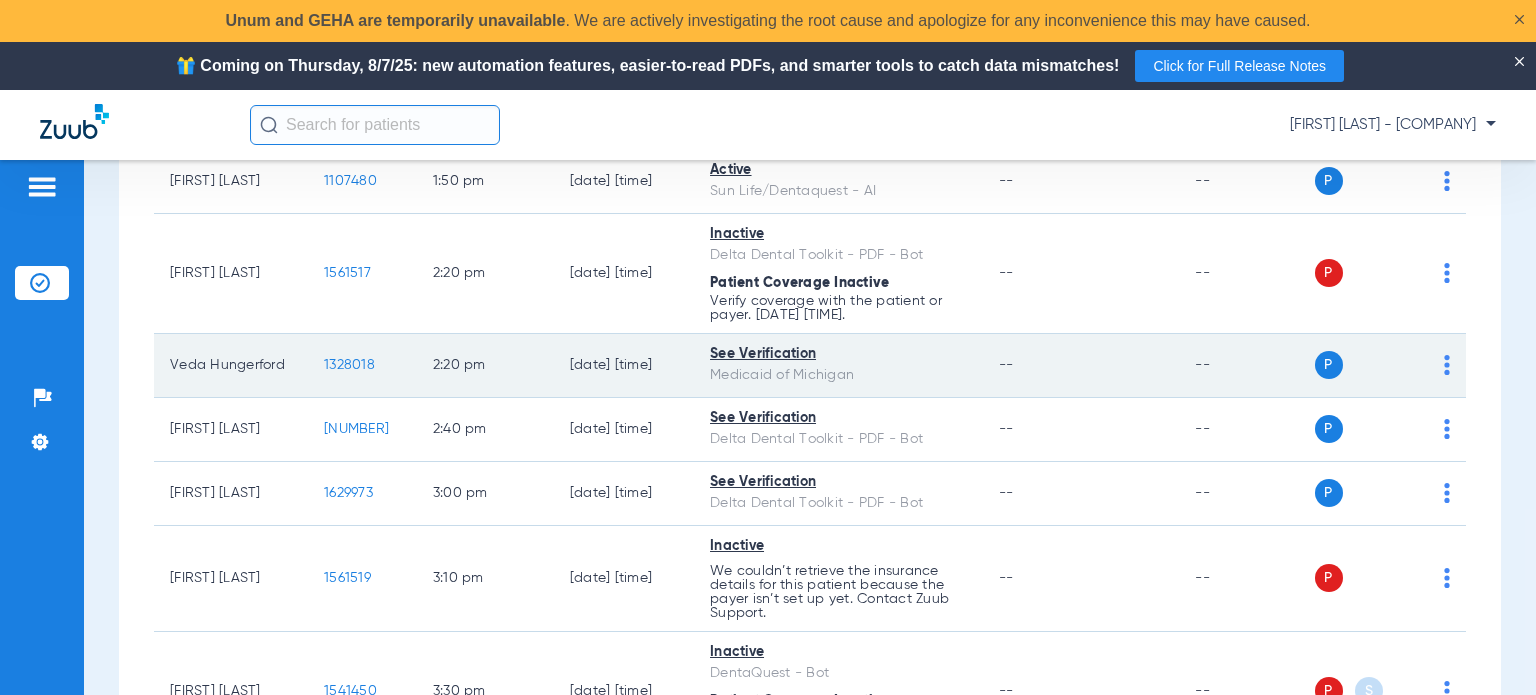 scroll, scrollTop: 1700, scrollLeft: 0, axis: vertical 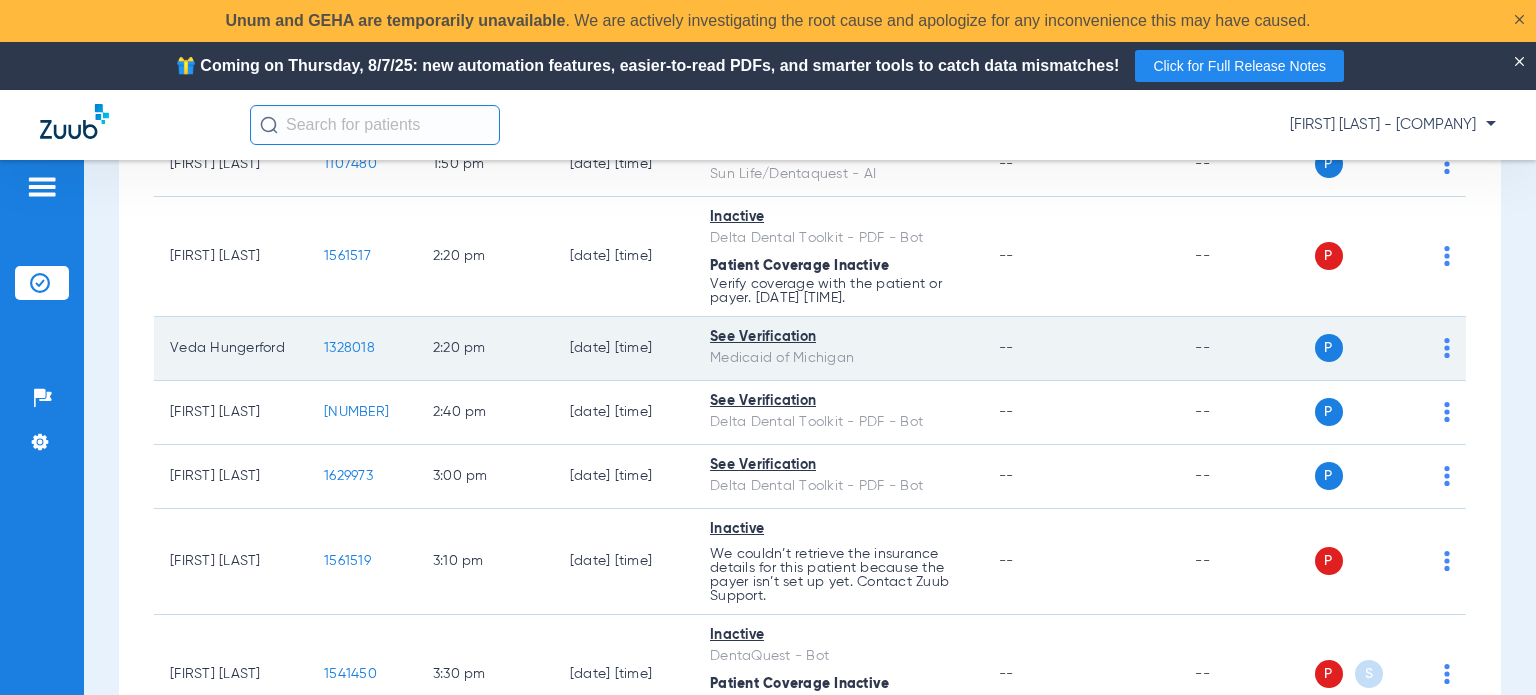 click on "1328018" 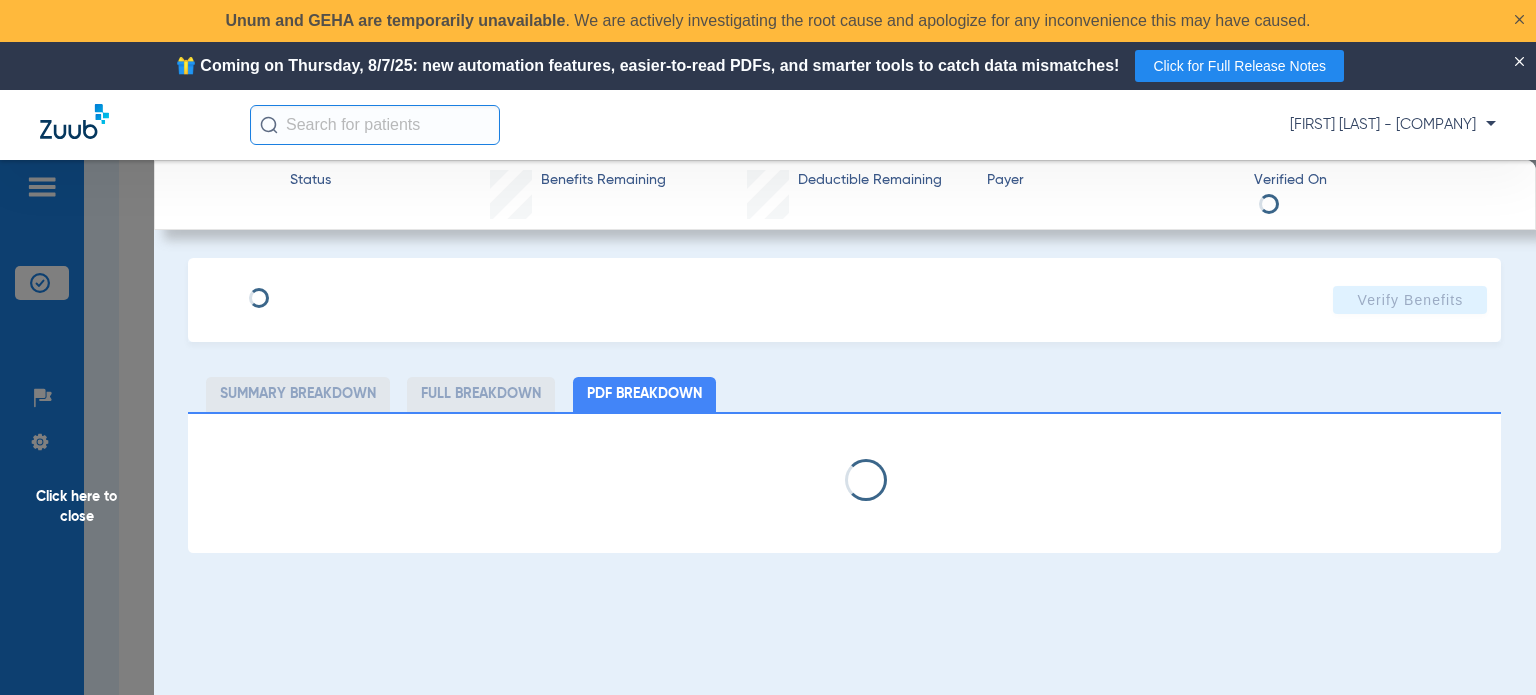 select on "page-width" 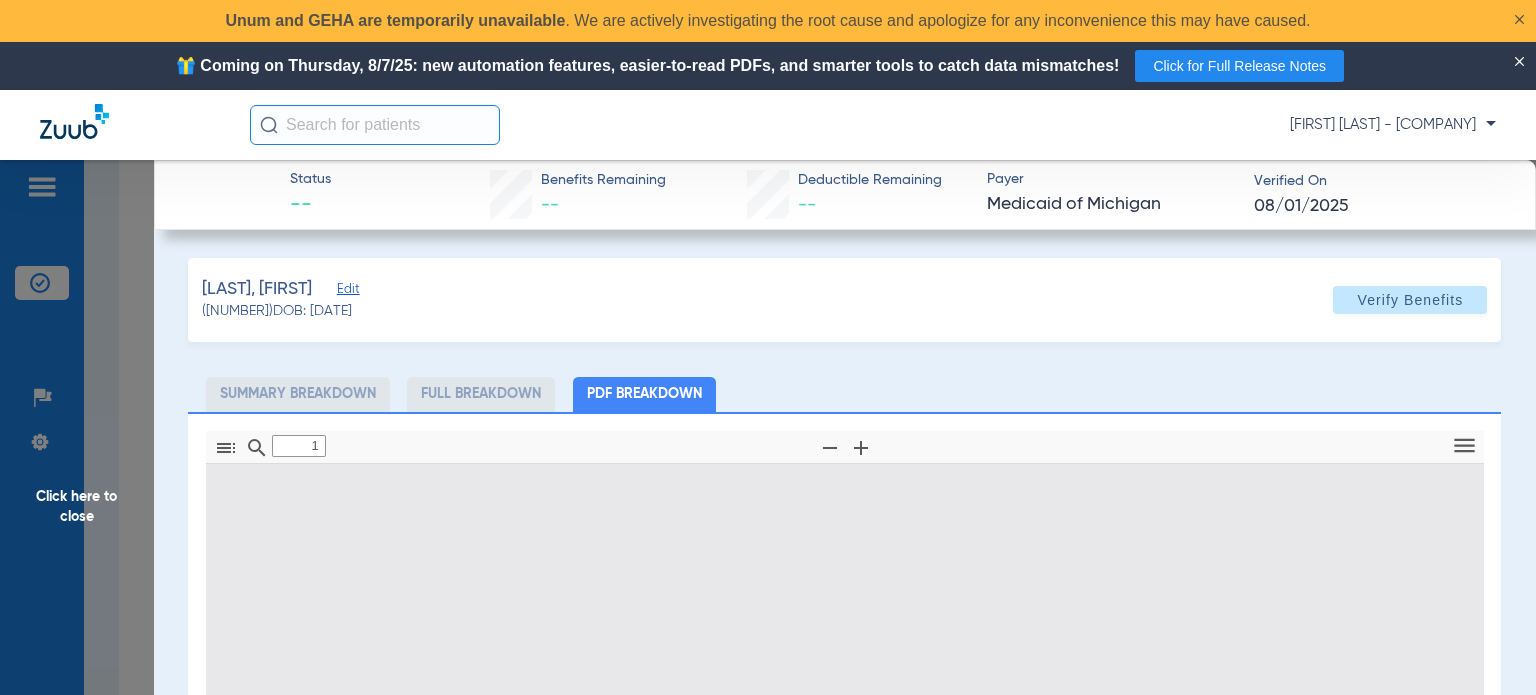 scroll, scrollTop: 10, scrollLeft: 0, axis: vertical 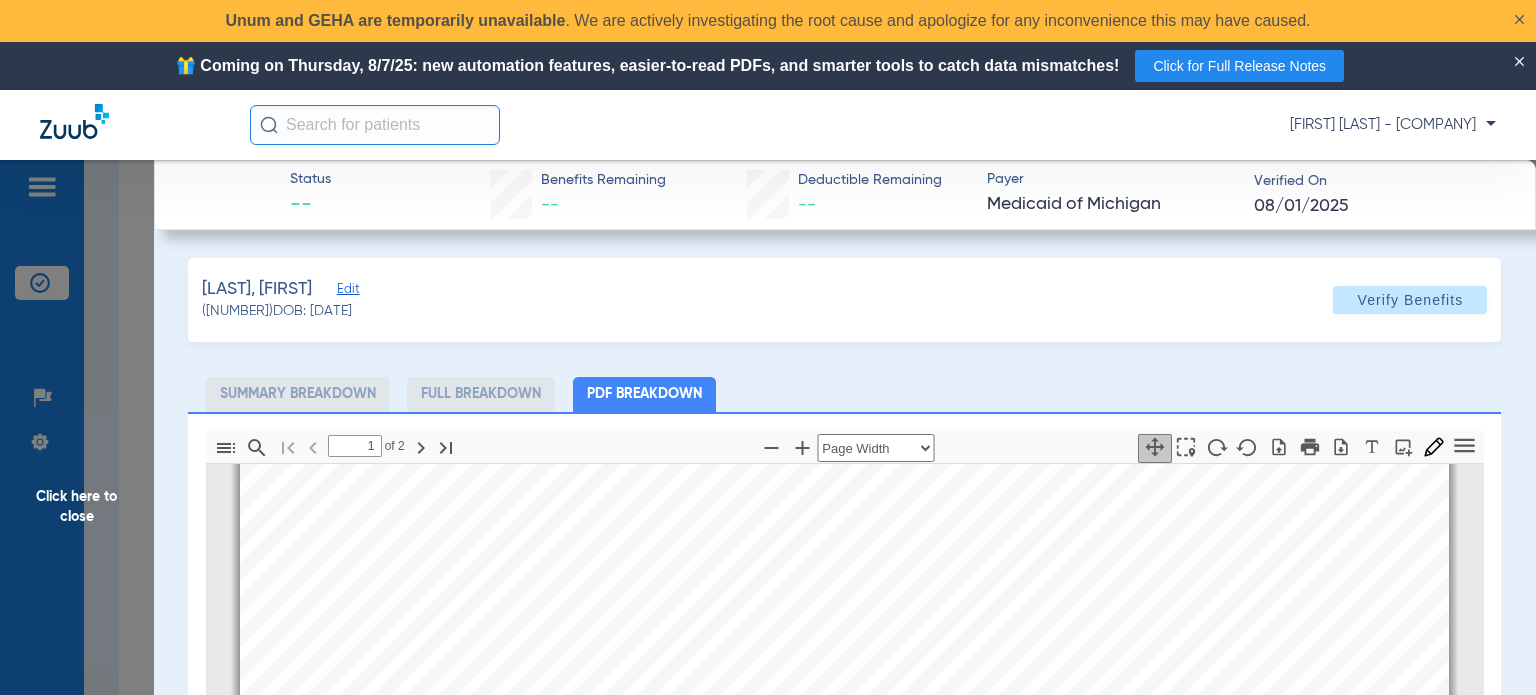 click on "Hungerford, Veda   Edit   (1328018)   DOB: 05/05/1969   Verify Benefits   Subscriber Information   First name  Veda  Last name  Hungerford  DOB  mm / dd / yyyy 05/05/1969  Member ID  0015316916  Group ID (optional)   Insurance Payer   Insurance
Medicaid Of Michigan  Provider   Dentist
Ammar Houssein  1942295209  Summary Breakdown   Full Breakdown   PDF Breakdown  Thumbnails Document Outline Attachments Layers Current Outline Item         1 of ⁨2⁩ Automatic Zoom Actual Size Page Fit Page Width ⁨50⁩% ⁨100⁩% ⁨125⁩% ⁨150⁩% ⁨200⁩% ⁨300⁩% ⁨400⁩% ⁨0⁩%       Highlight         Add image              Tools Highlight color Thickness Color #000000 Size Color #000000 Thickness Opacity Presentation Mode Open Print Save Go to First Page Previous Next Go to Last Page Rotate Clockwise Rotate Counterclockwise Text Selection Tool   Hand Tool     Find Zoom Out Zoom In No Spreads Odd Spreads Even Spreads Page Scrolling Vertical Scrolling     Horizontal Scrolling Wrapped Scrolling Book mode" 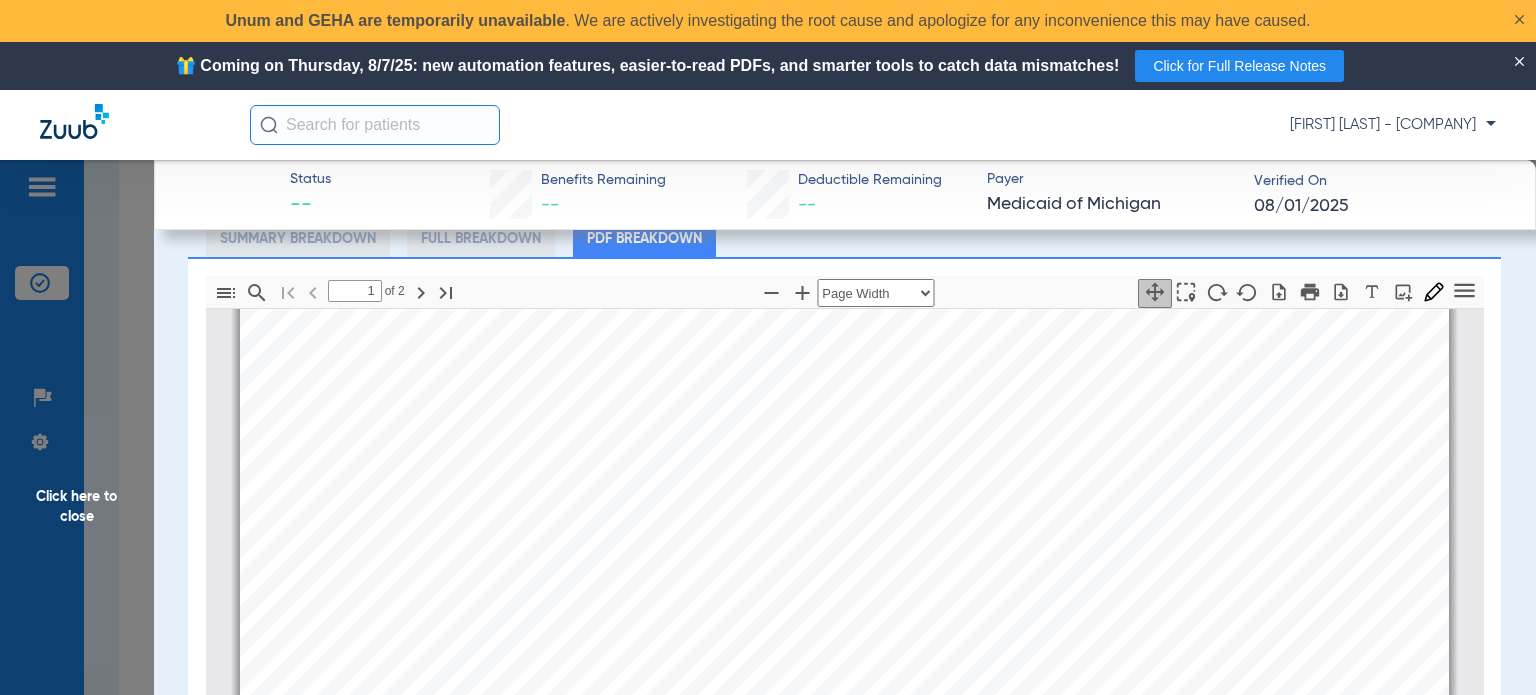 scroll, scrollTop: 200, scrollLeft: 0, axis: vertical 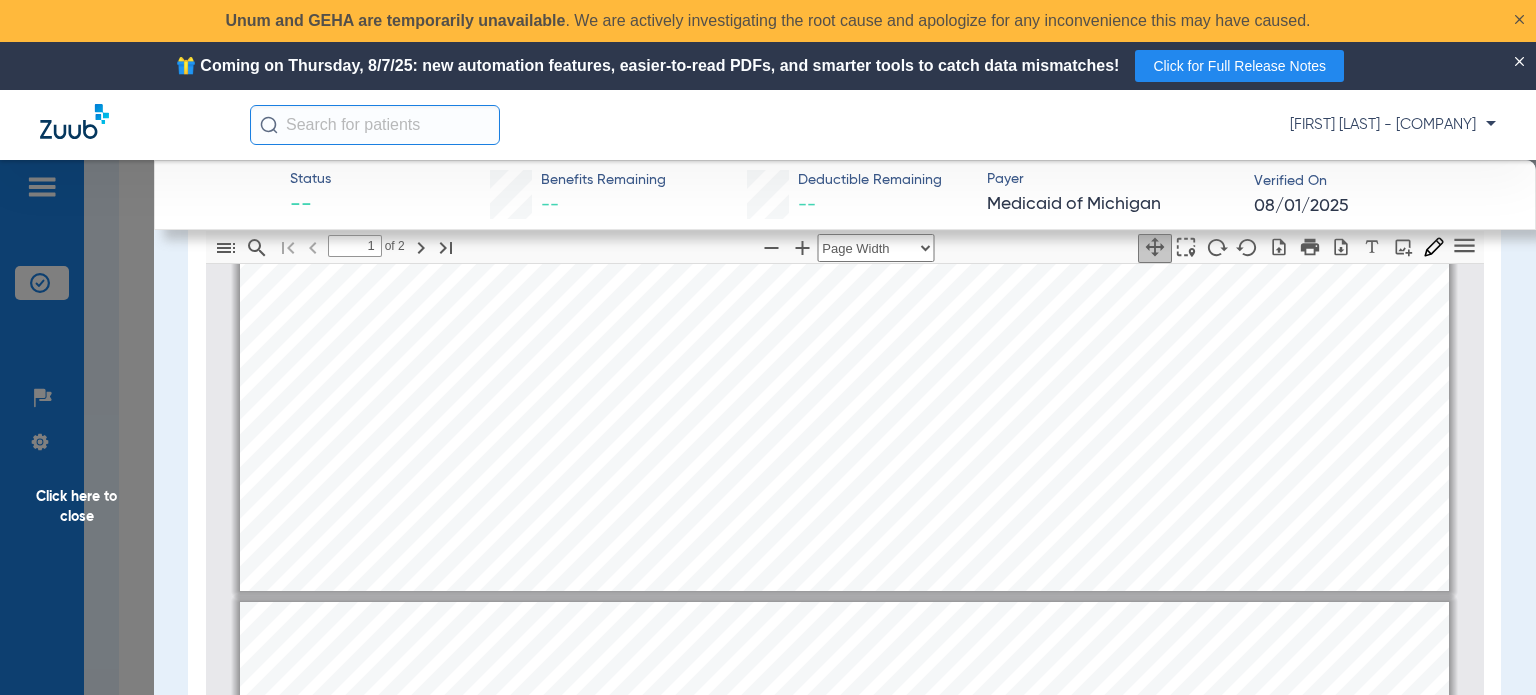 type on "2" 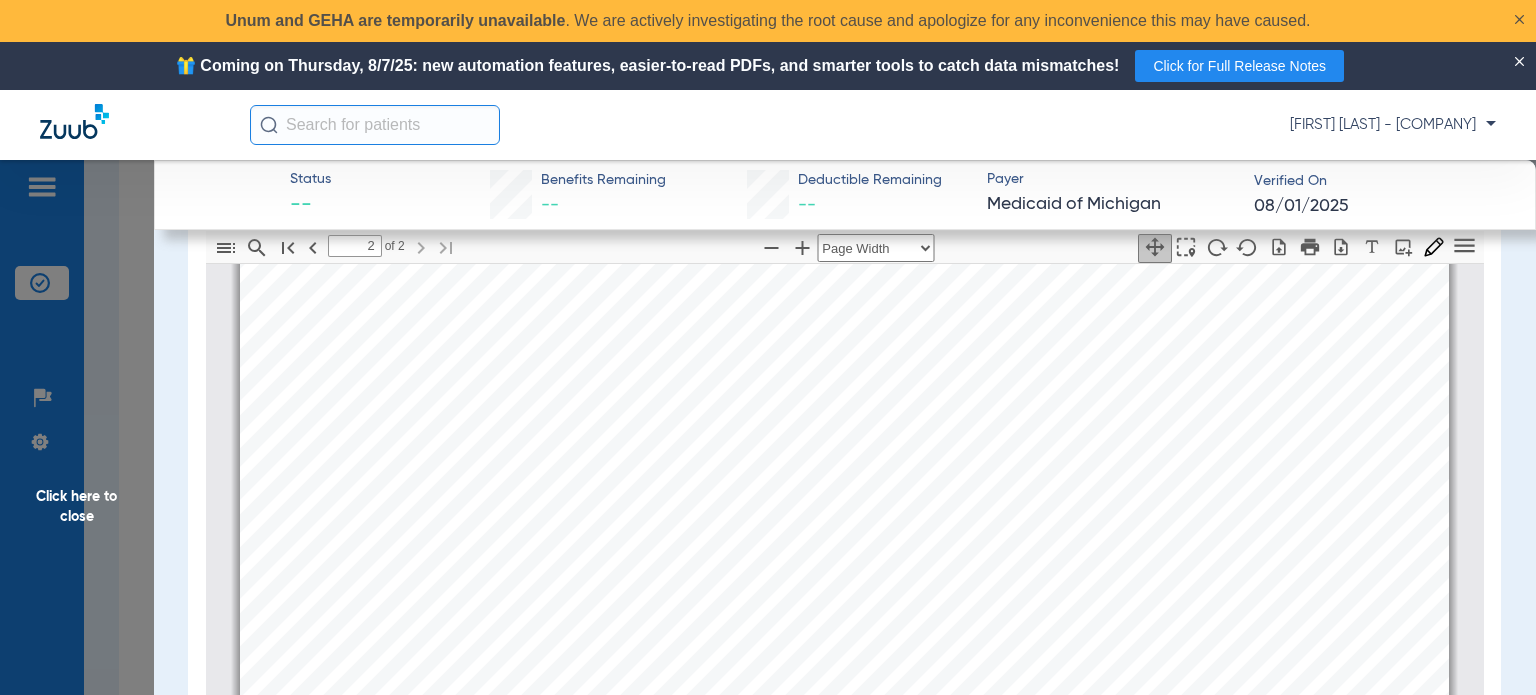 scroll, scrollTop: 2110, scrollLeft: 0, axis: vertical 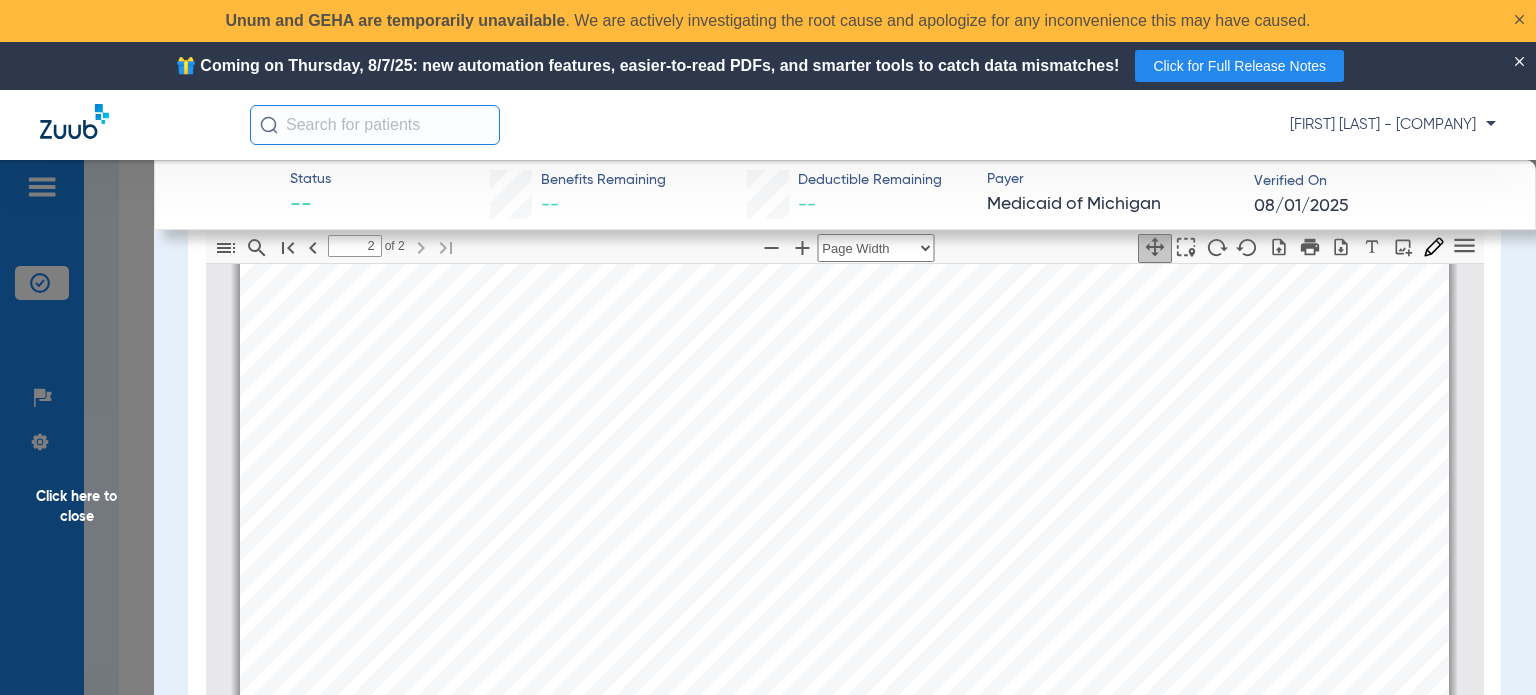 drag, startPoint x: 993, startPoint y: 453, endPoint x: 964, endPoint y: 453, distance: 29 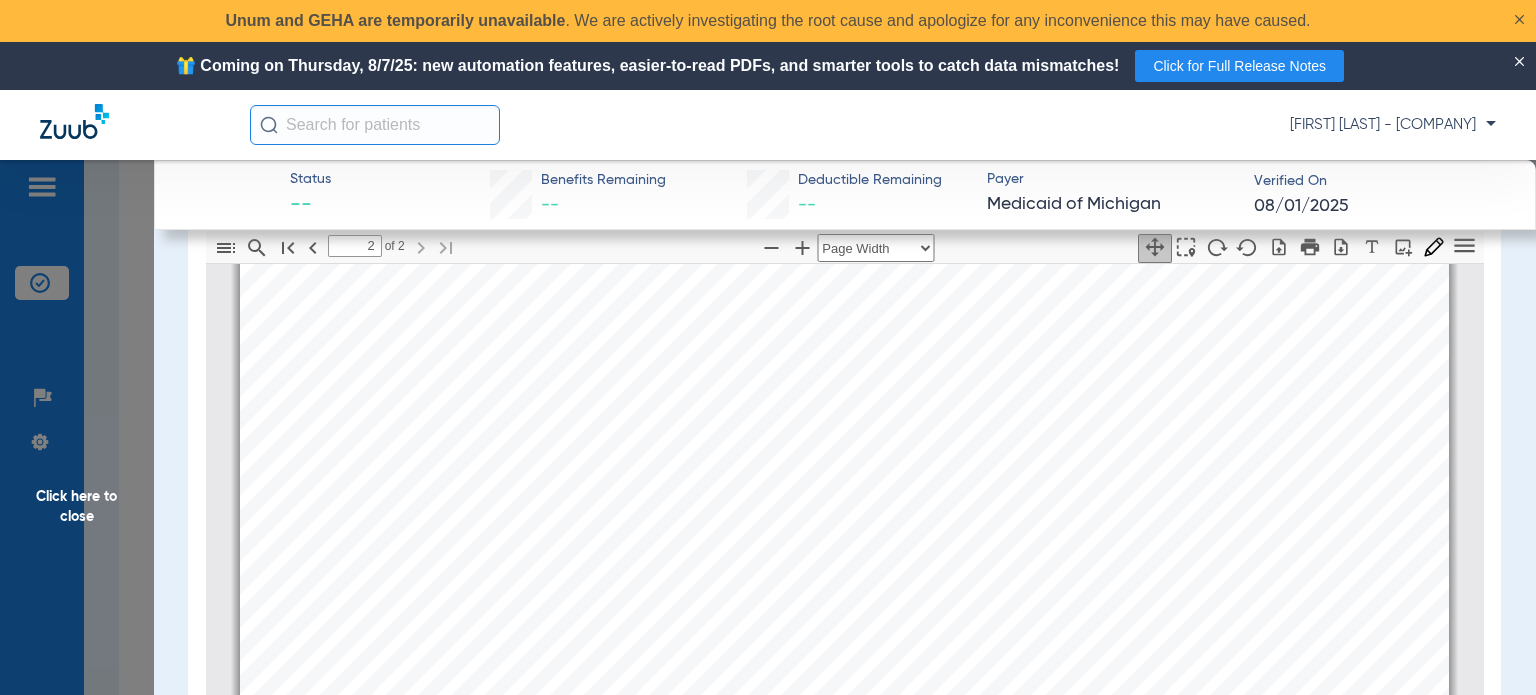click on "HUNGERFORD" at bounding box center [1011, 465] 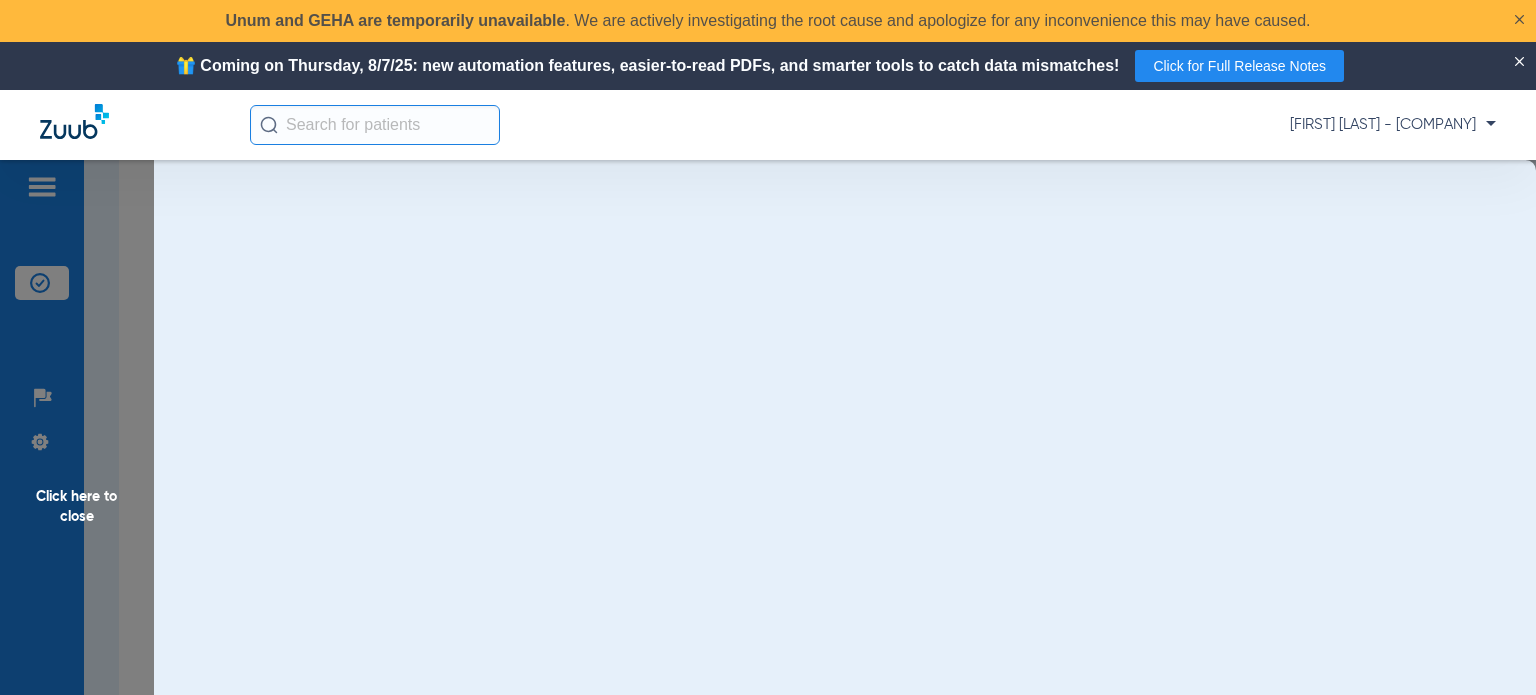 scroll, scrollTop: 0, scrollLeft: 0, axis: both 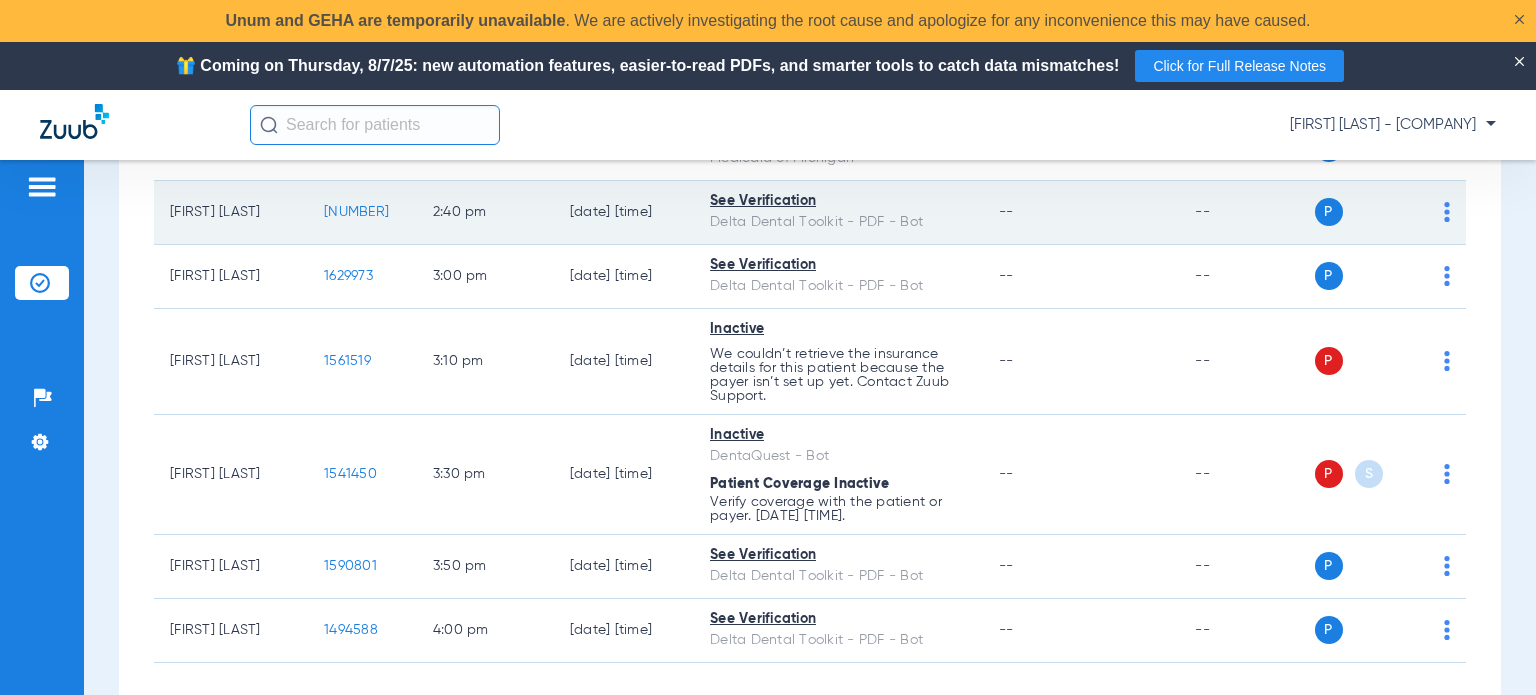 click on "1219124" 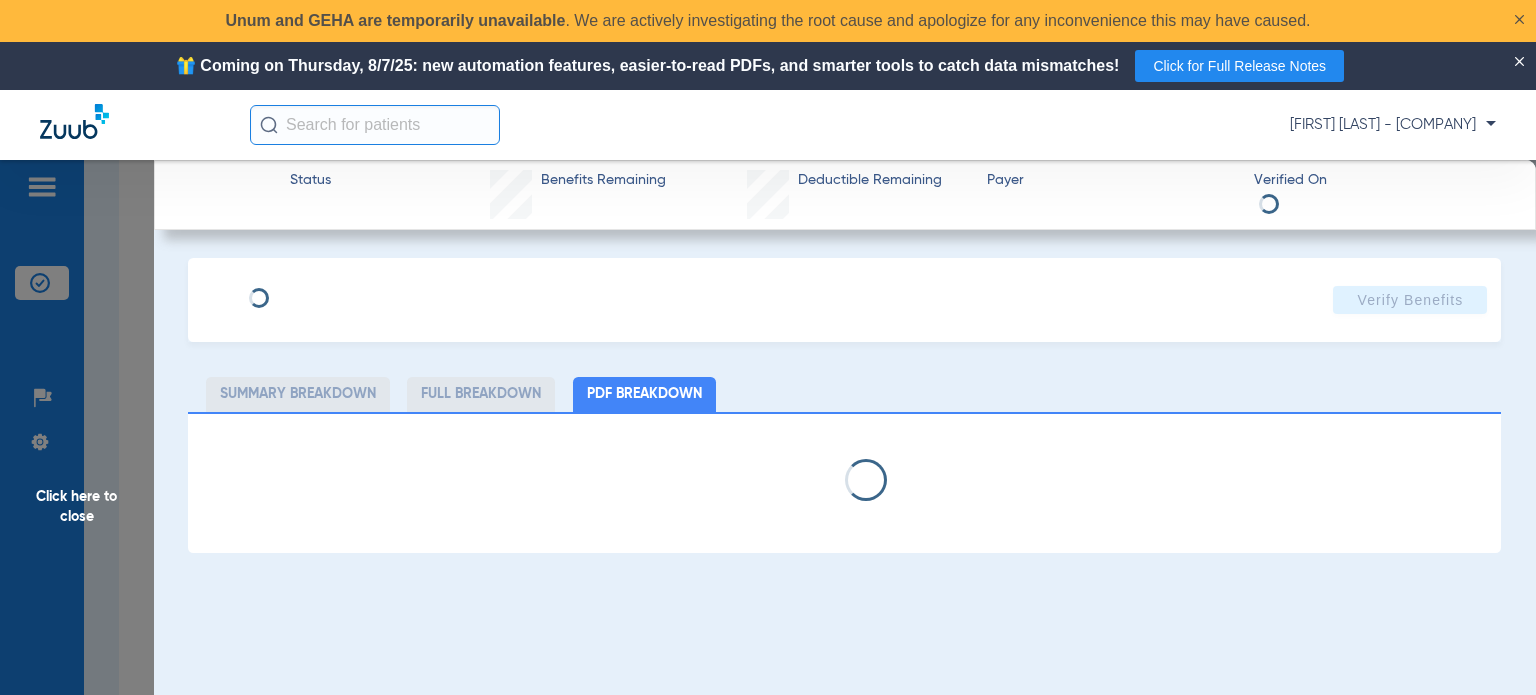 select on "page-width" 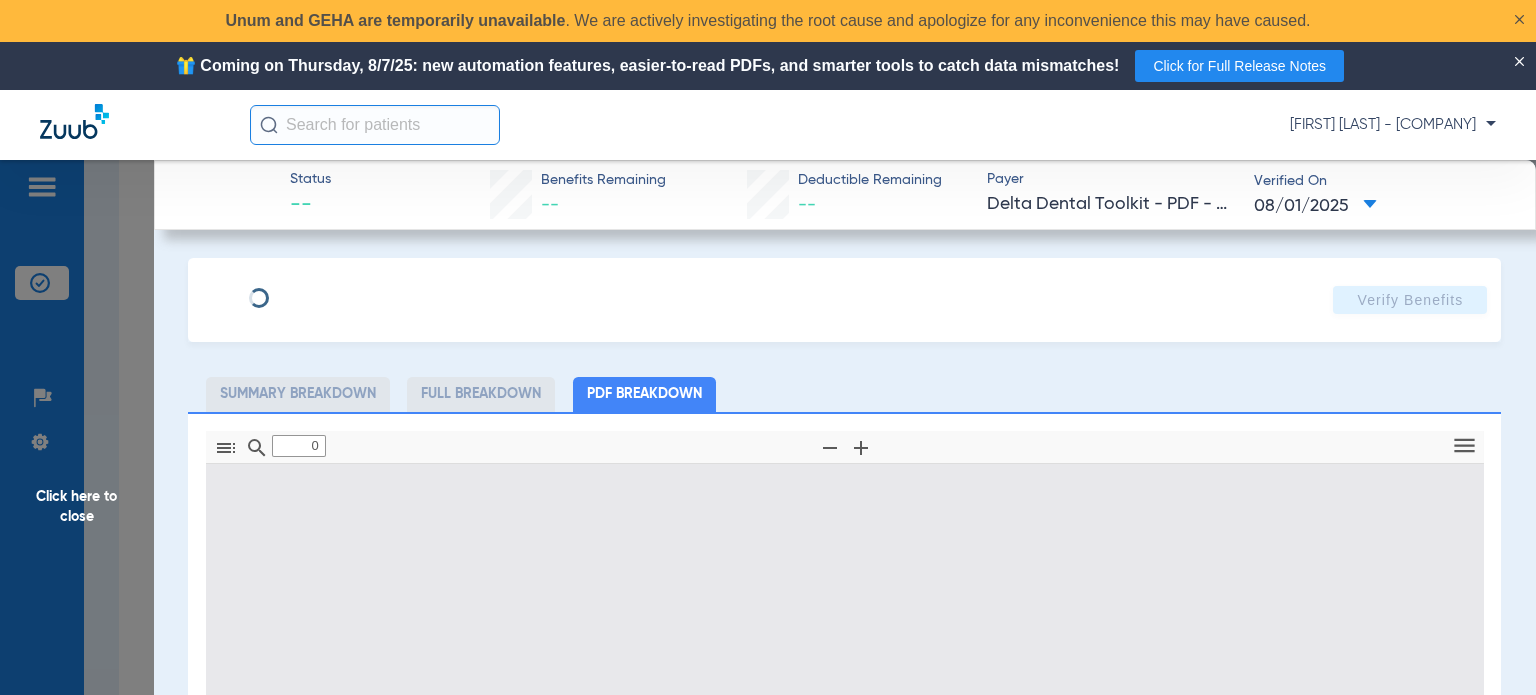 type on "1" 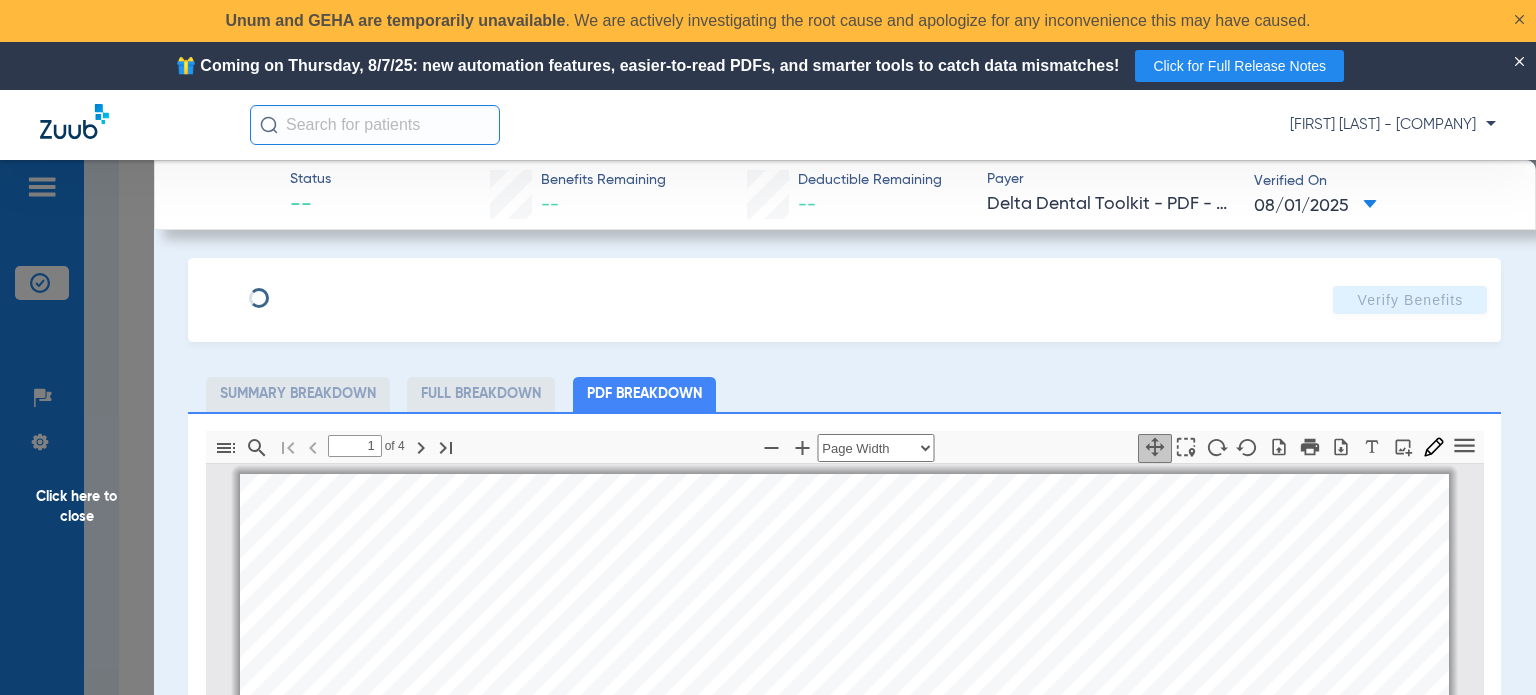 scroll, scrollTop: 10, scrollLeft: 0, axis: vertical 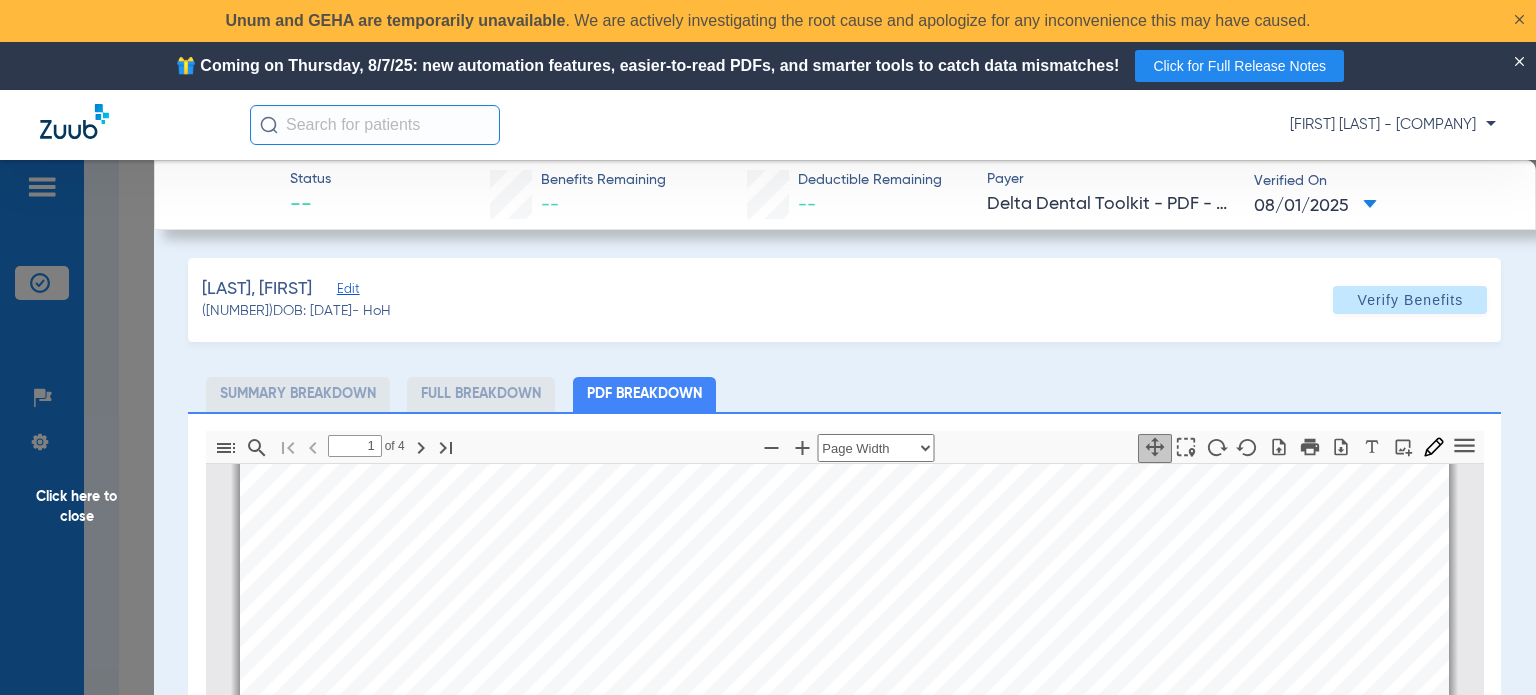click on "Young, Tabatha   Edit   (1219124)   DOB: 10/10/1996   - HoH   Verify Benefits" 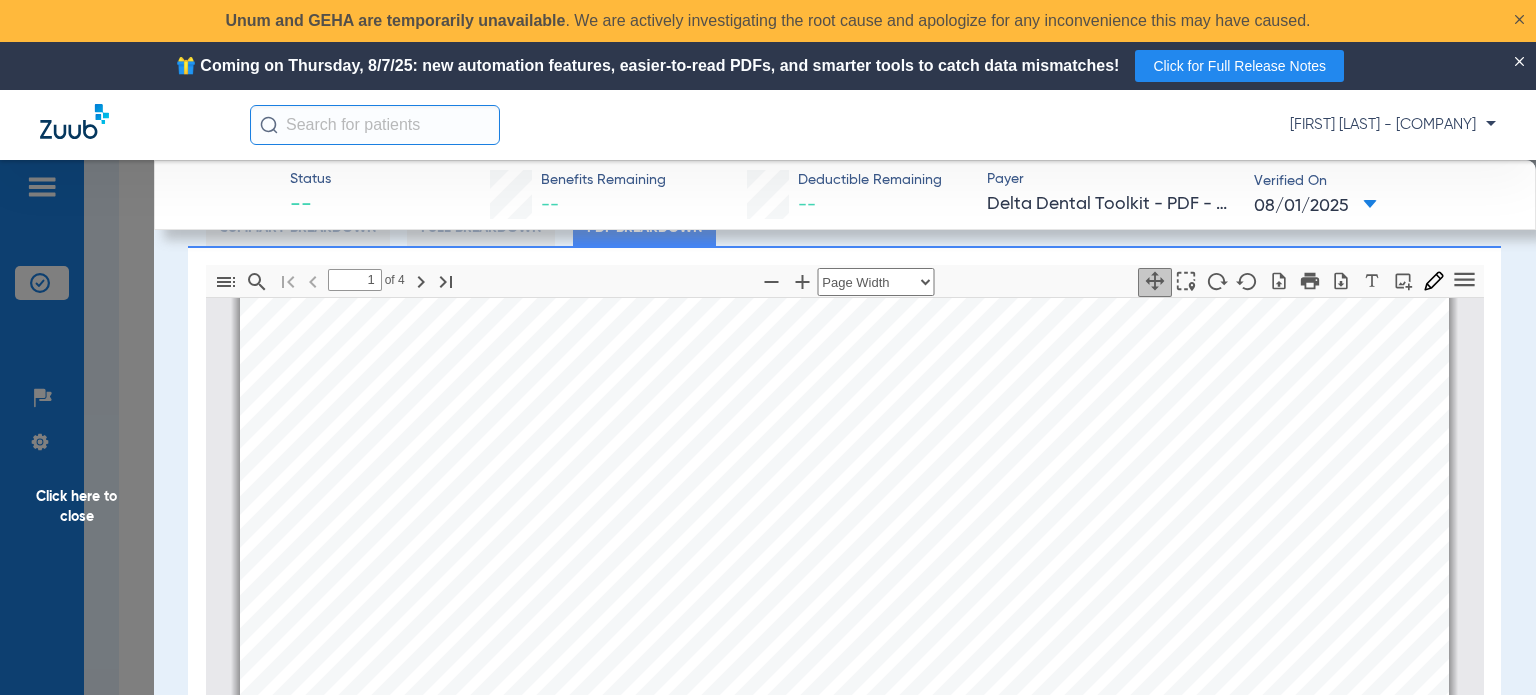 scroll, scrollTop: 200, scrollLeft: 0, axis: vertical 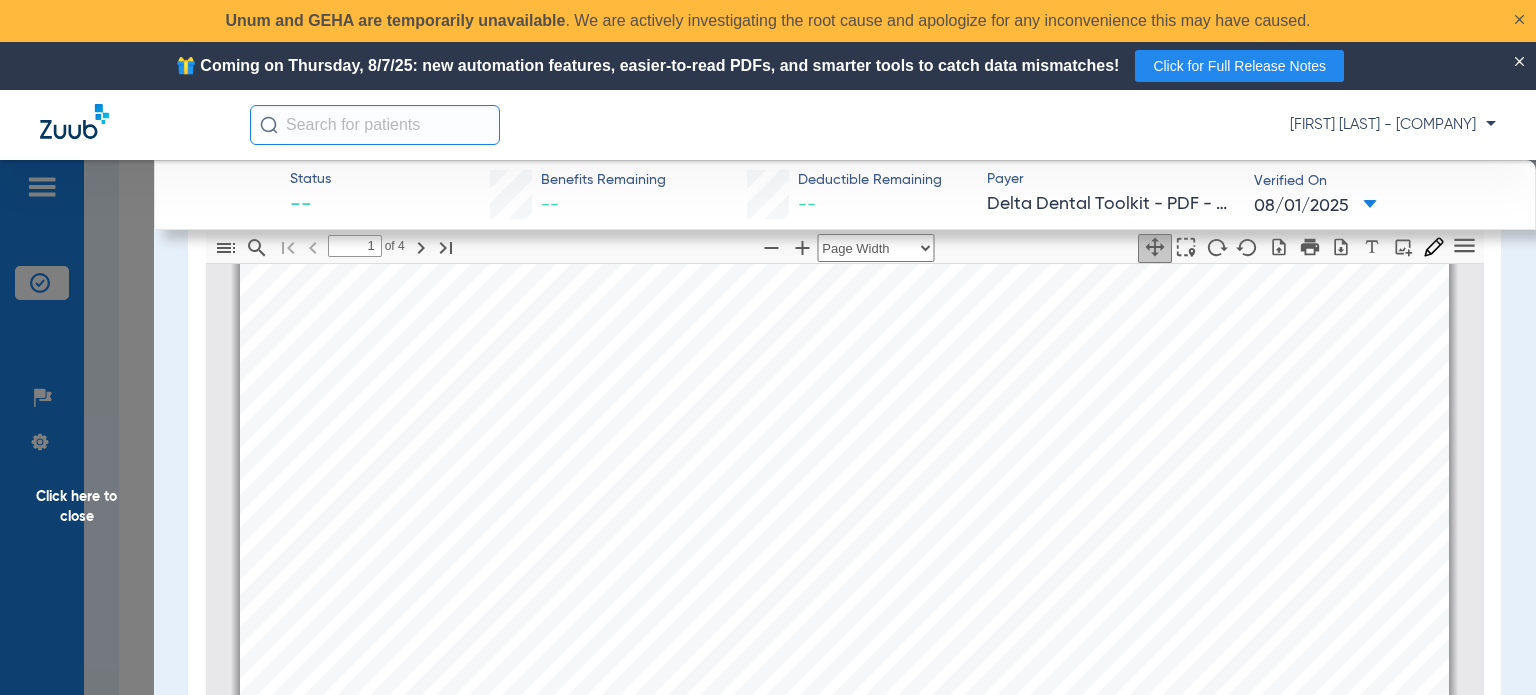 click on "Coordination of benefits information is based on the information submitted on the claim." at bounding box center (594, 667) 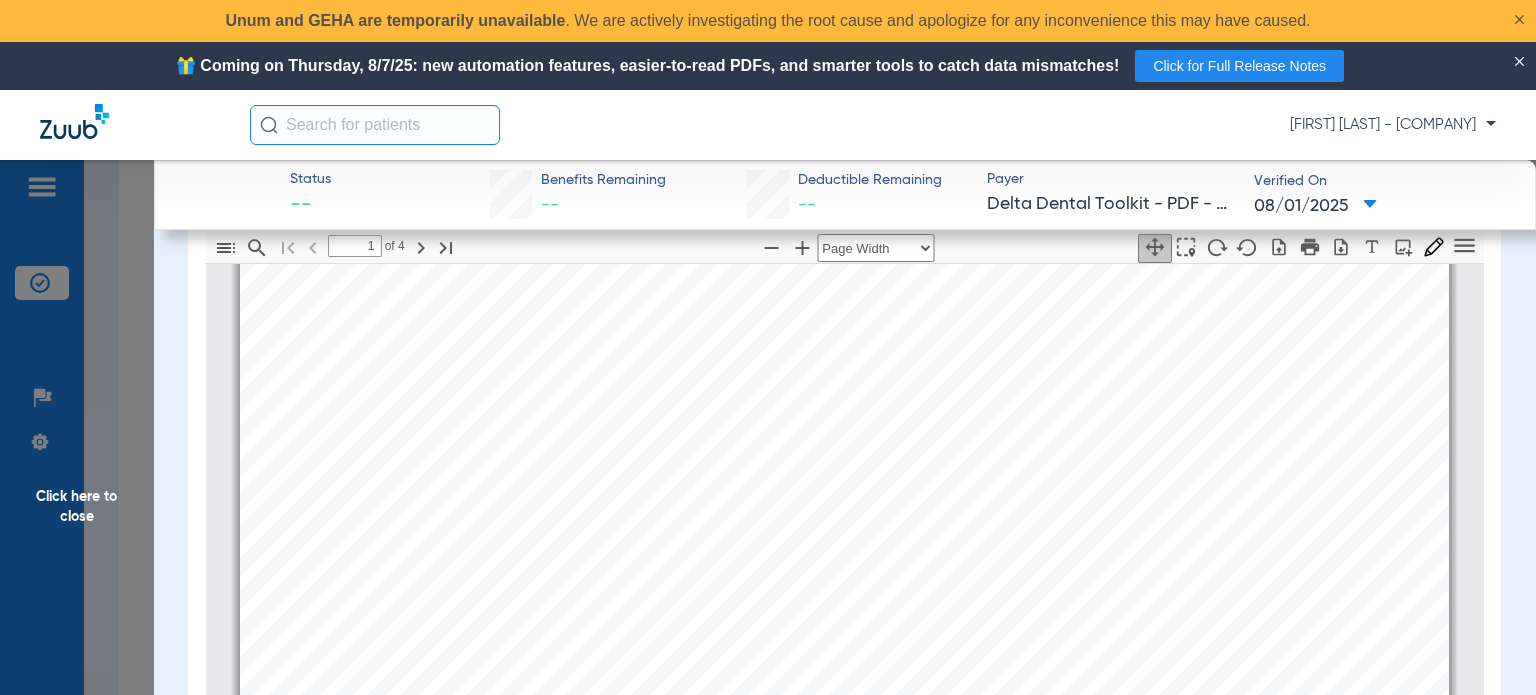 scroll, scrollTop: 210, scrollLeft: 0, axis: vertical 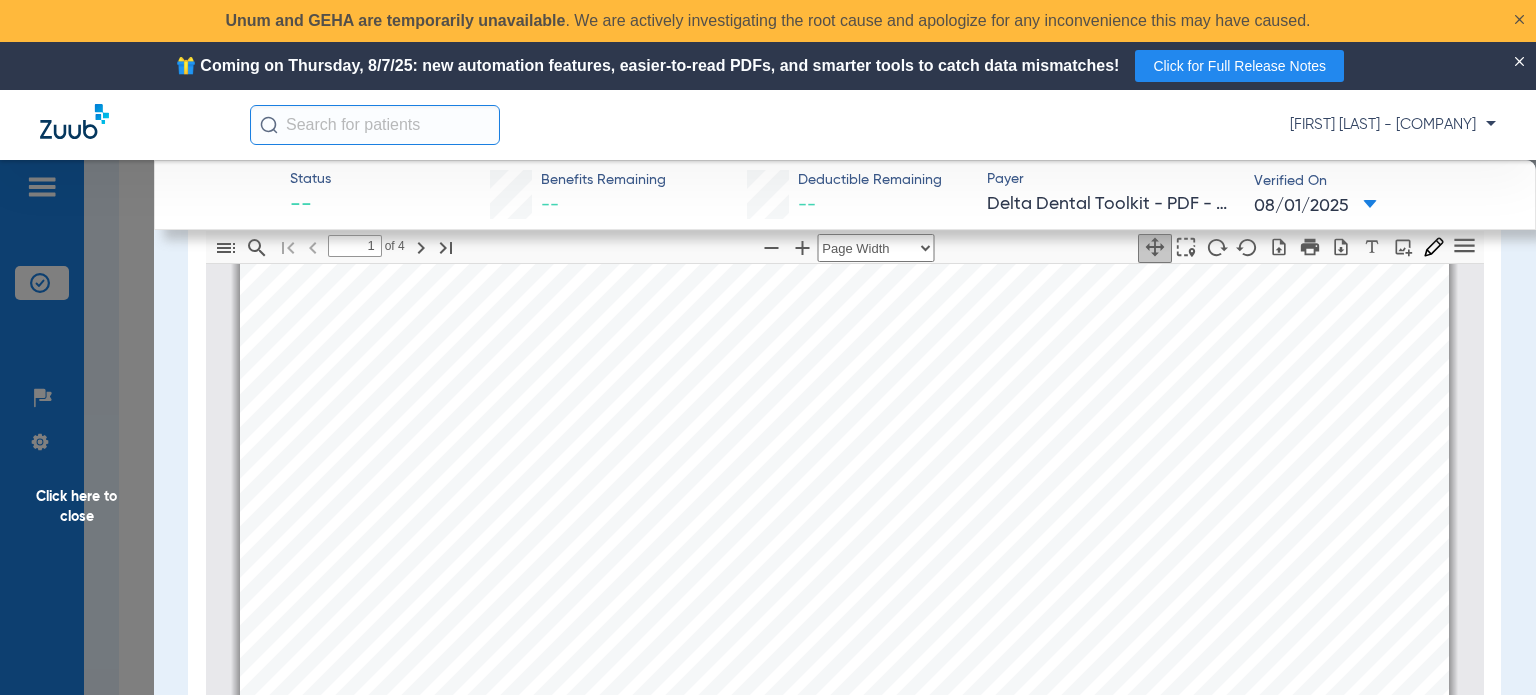 click on "review benefits." at bounding box center (947, 439) 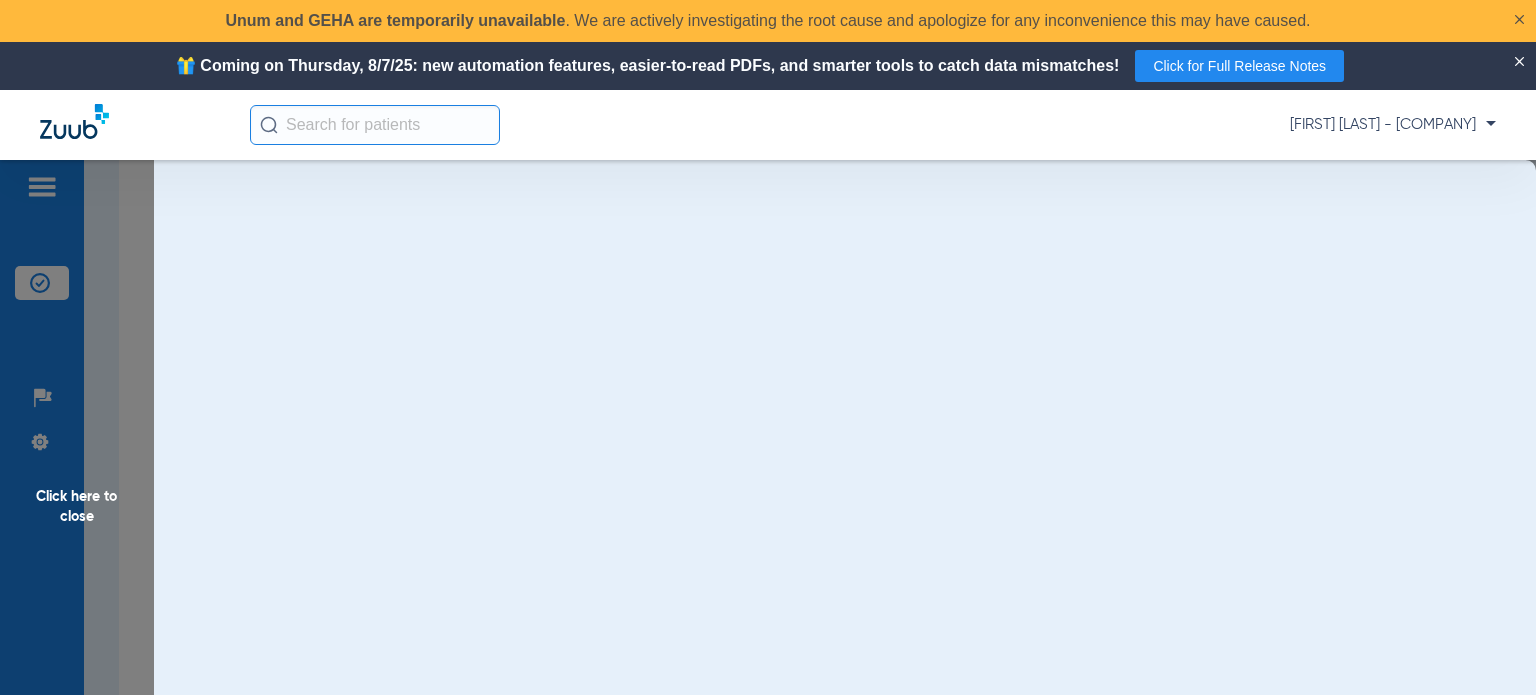 scroll, scrollTop: 0, scrollLeft: 0, axis: both 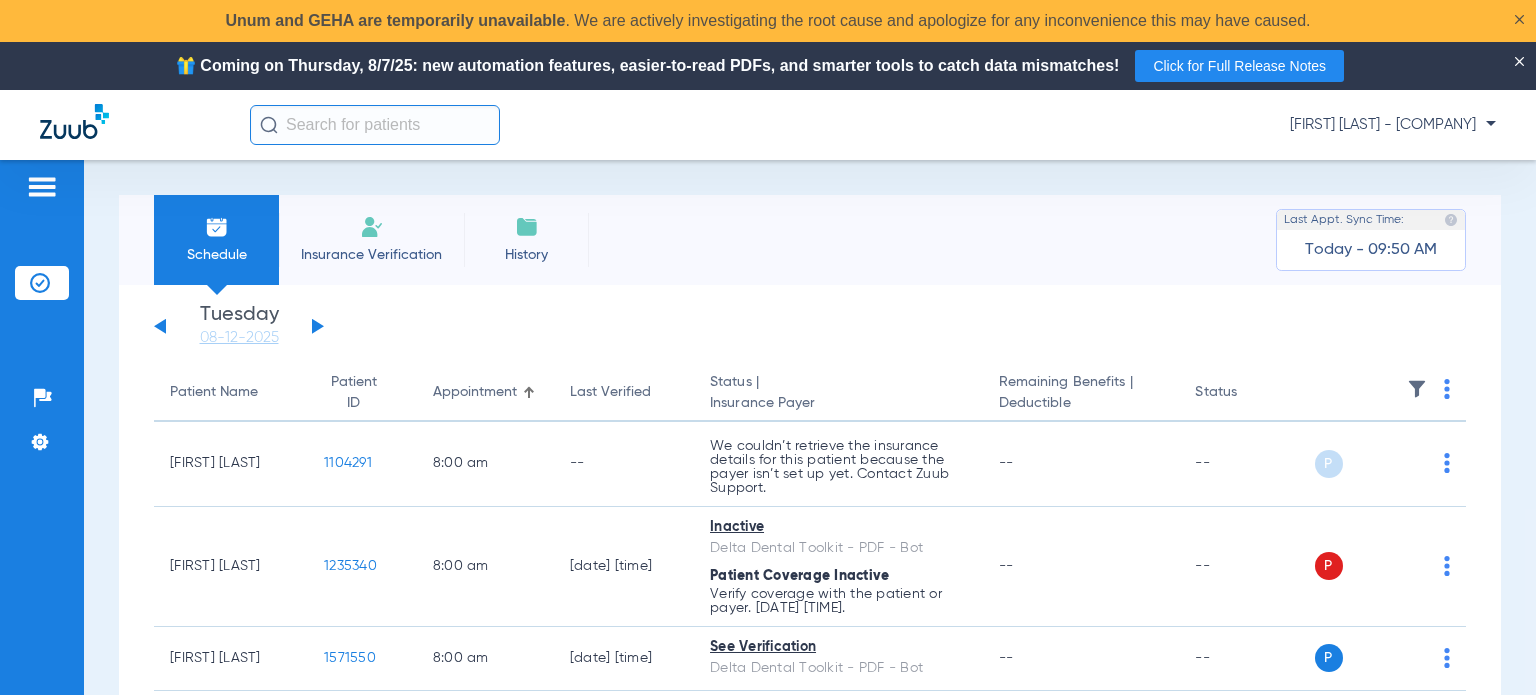 click 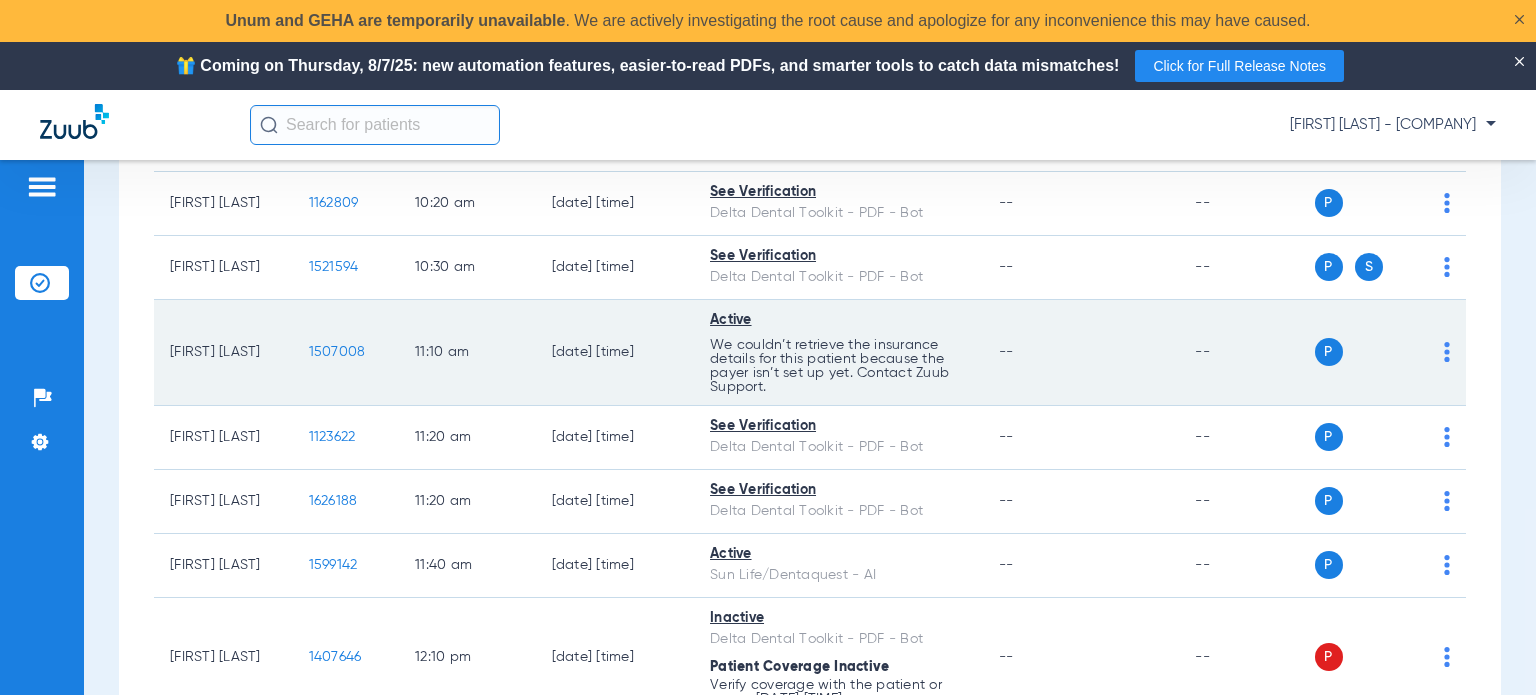 scroll, scrollTop: 600, scrollLeft: 0, axis: vertical 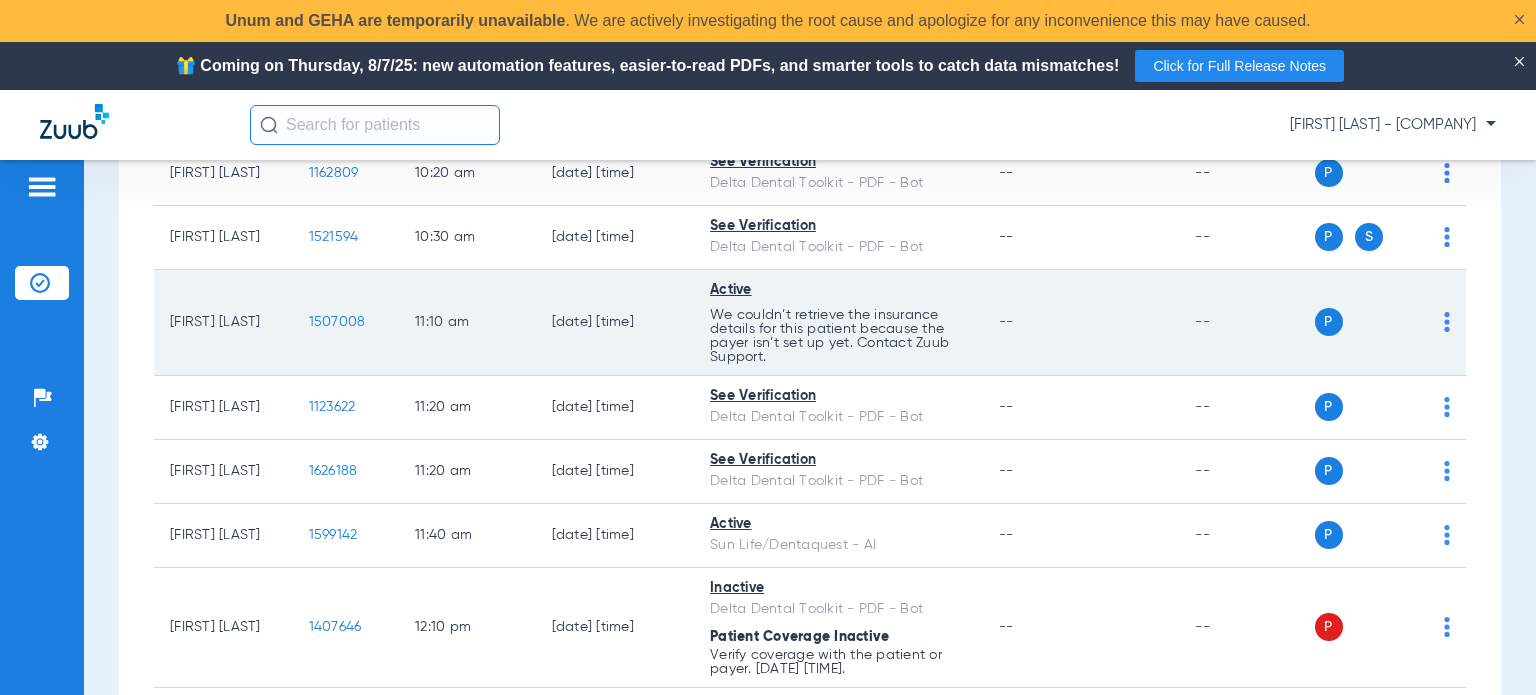click 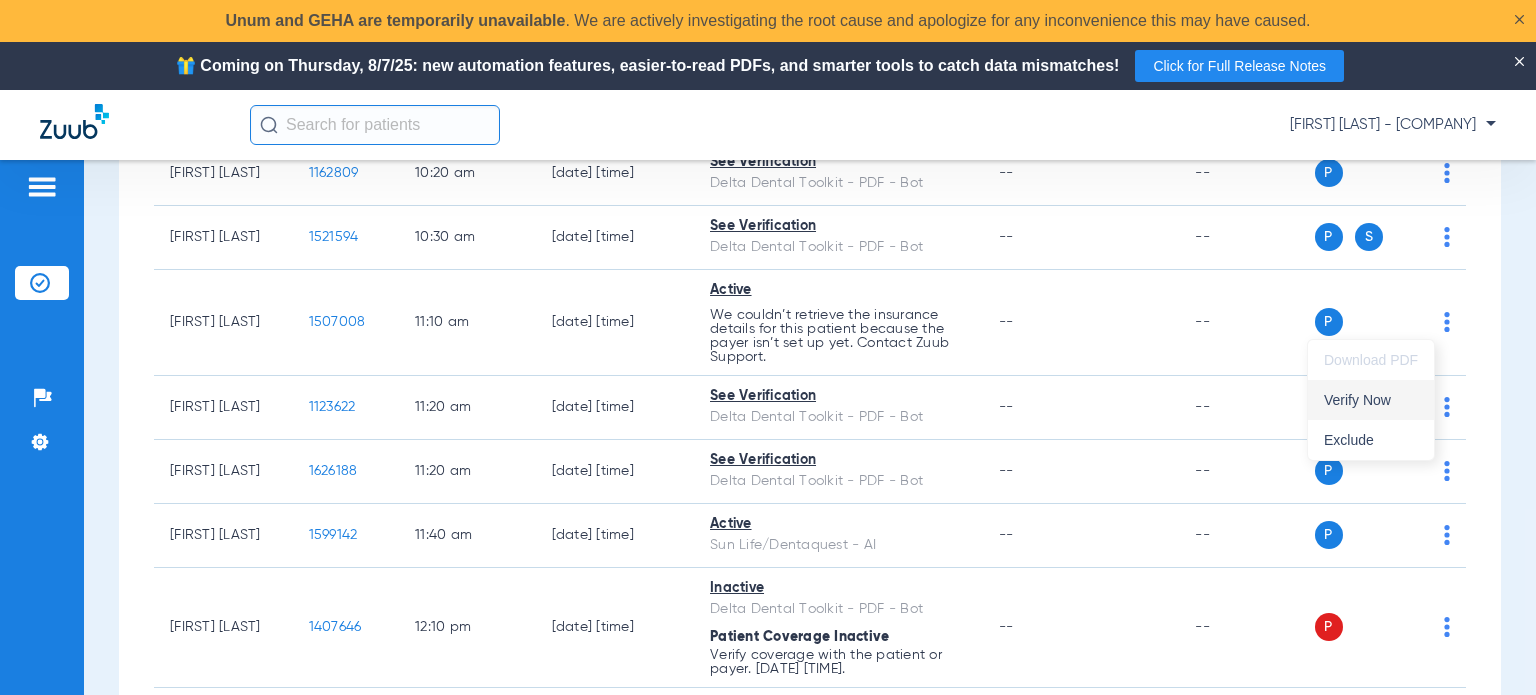 click on "Verify Now" at bounding box center [1371, 400] 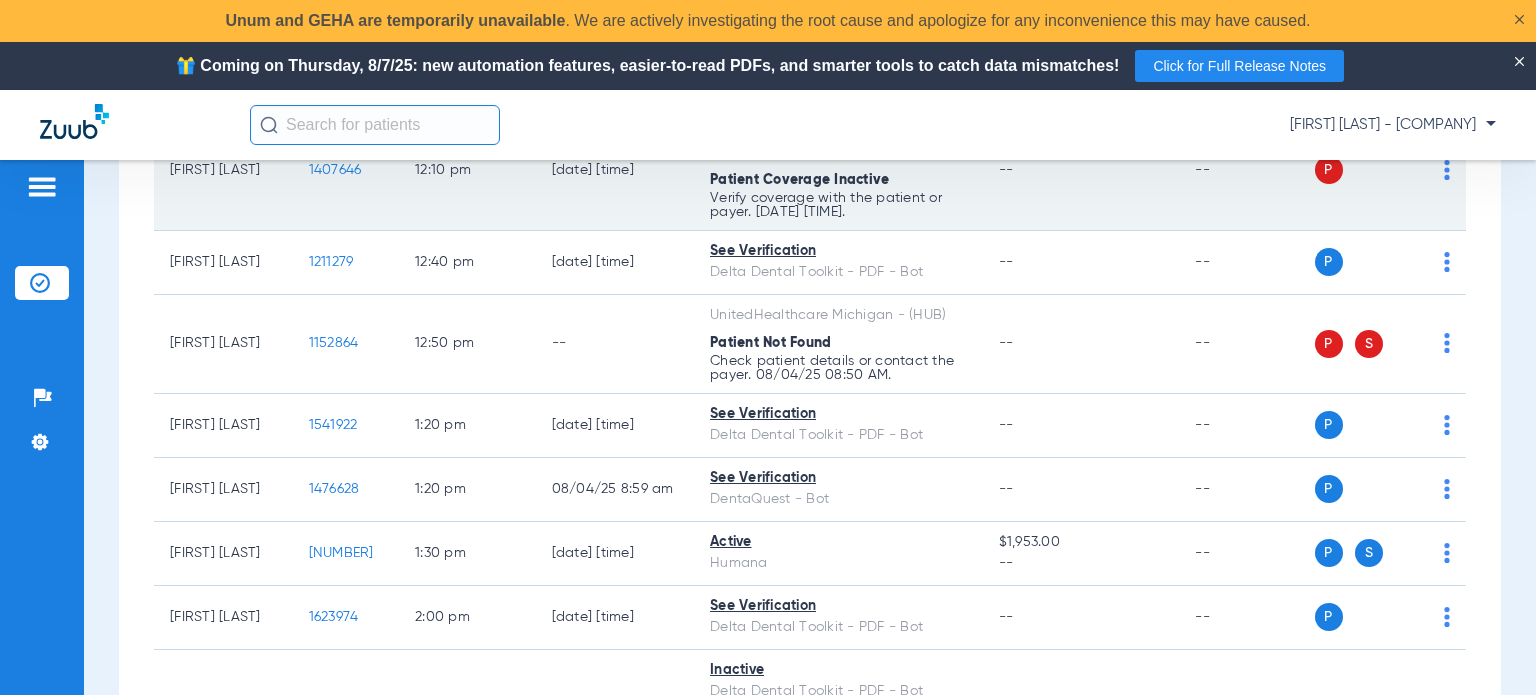 scroll, scrollTop: 1100, scrollLeft: 0, axis: vertical 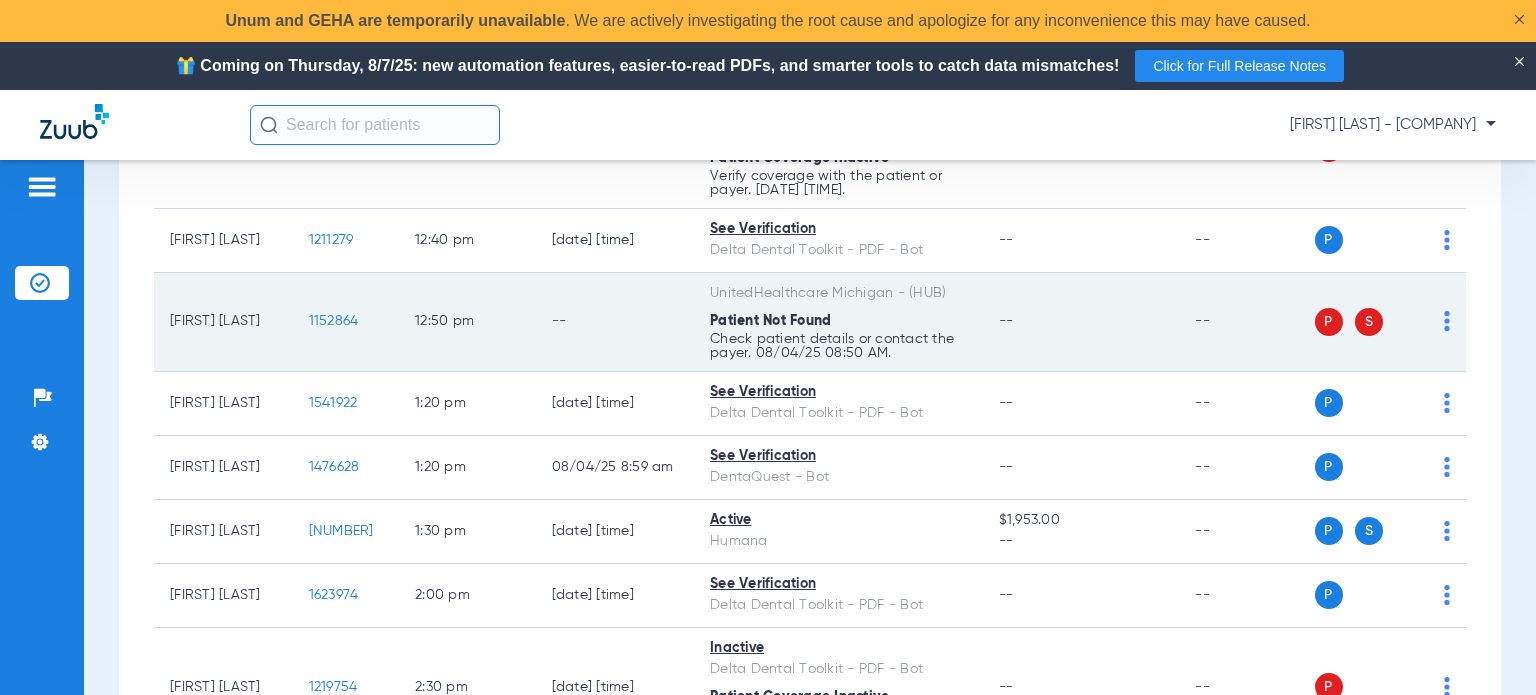 click 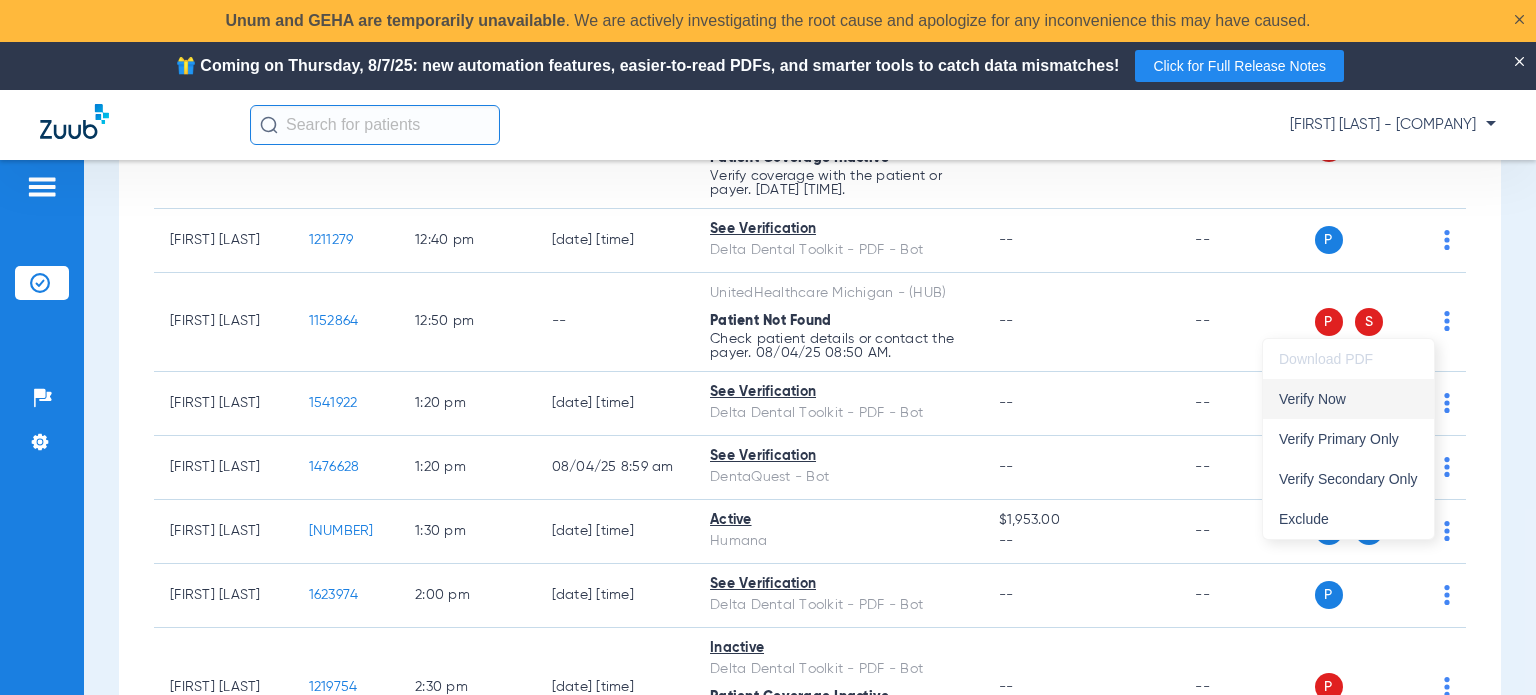click on "Verify Now" at bounding box center (1348, 399) 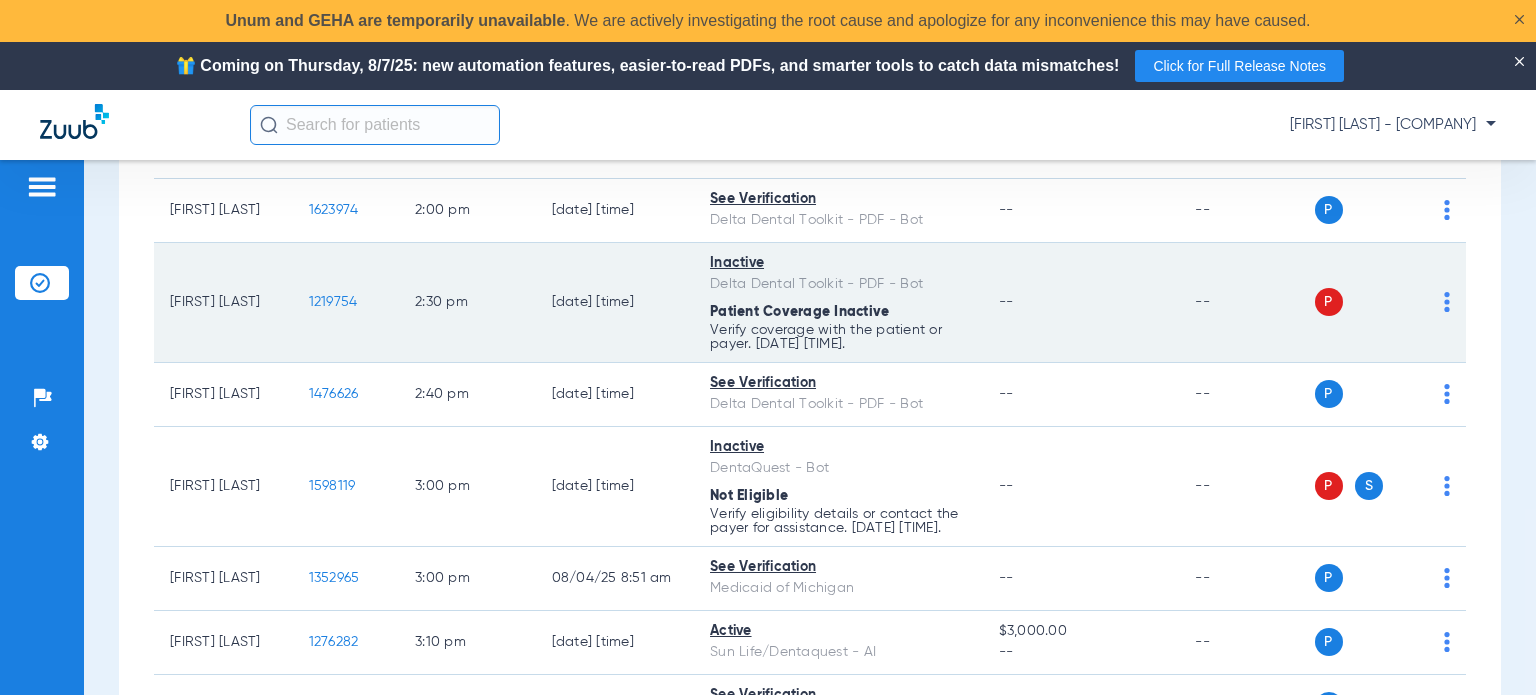 scroll, scrollTop: 1500, scrollLeft: 0, axis: vertical 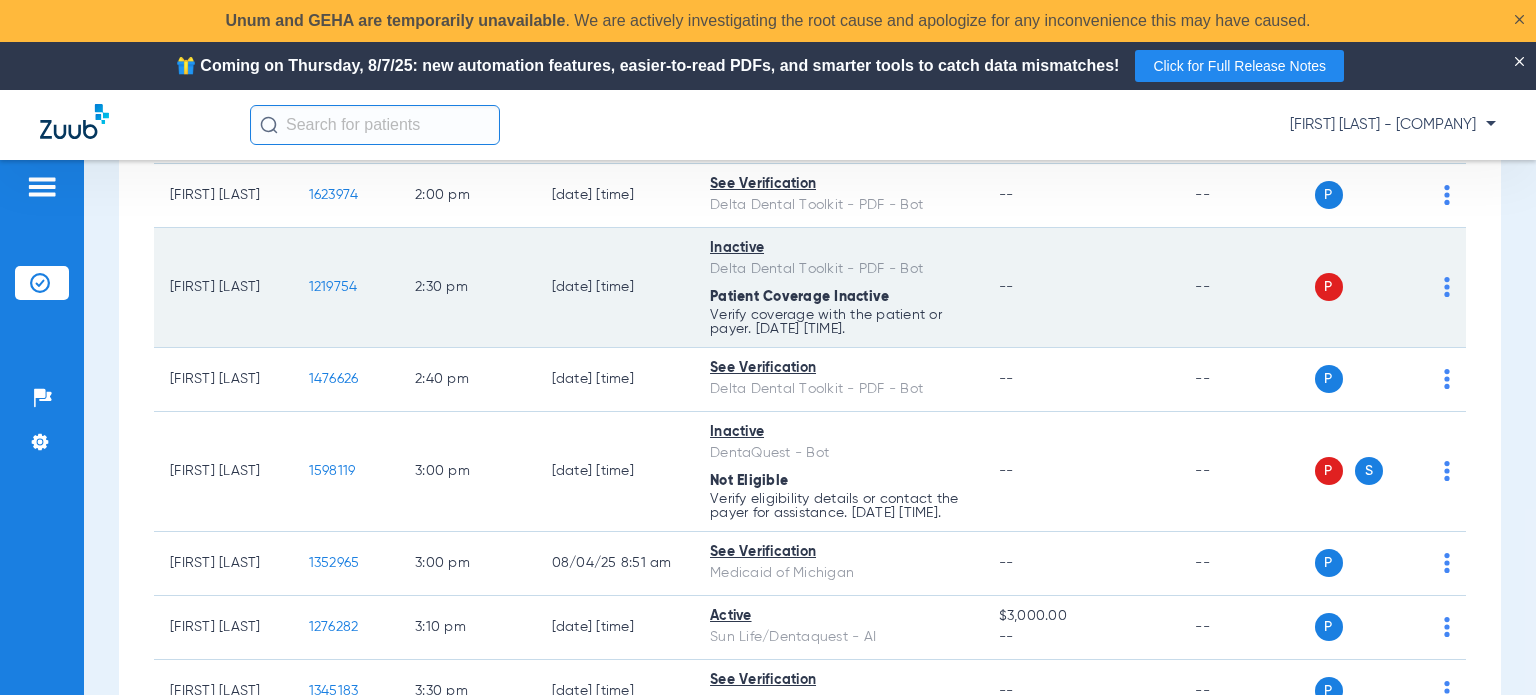 click on "P S" 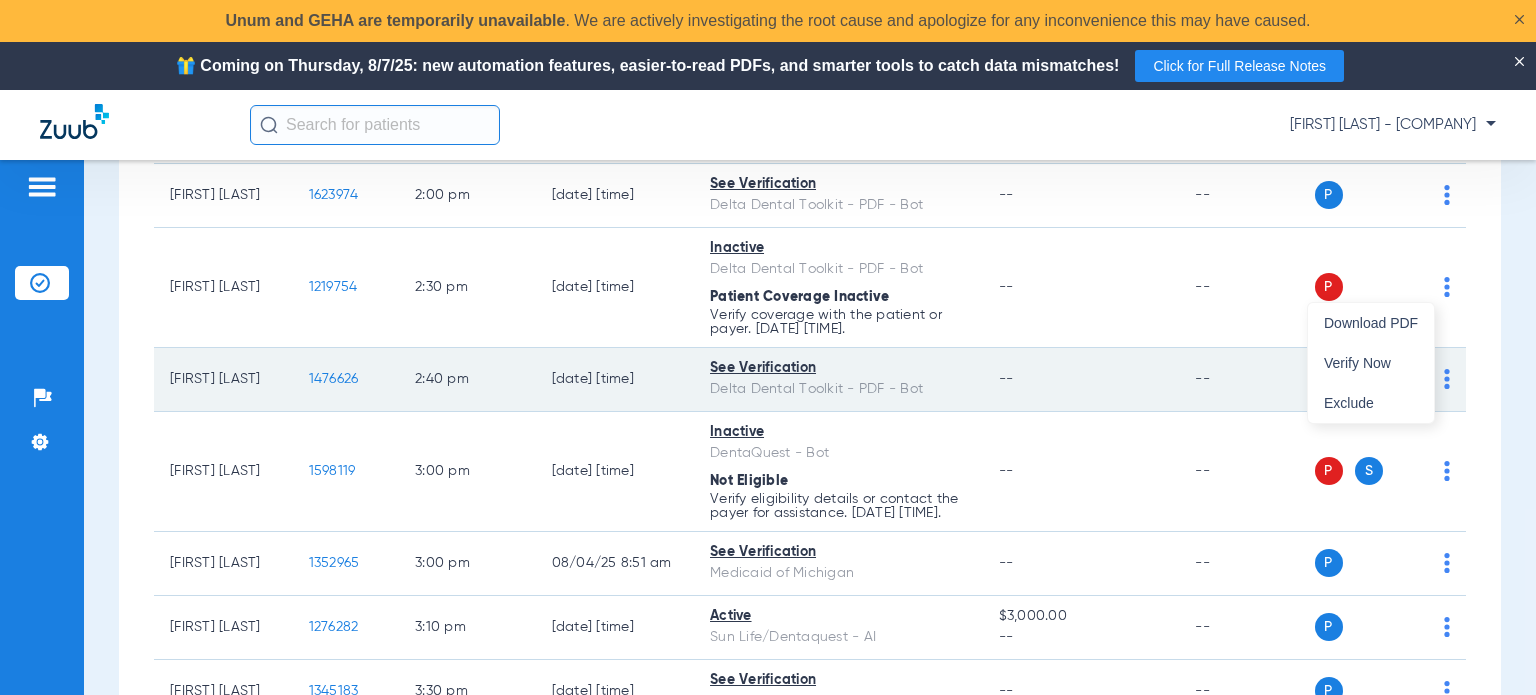 click on "Verify Now" at bounding box center (1371, 363) 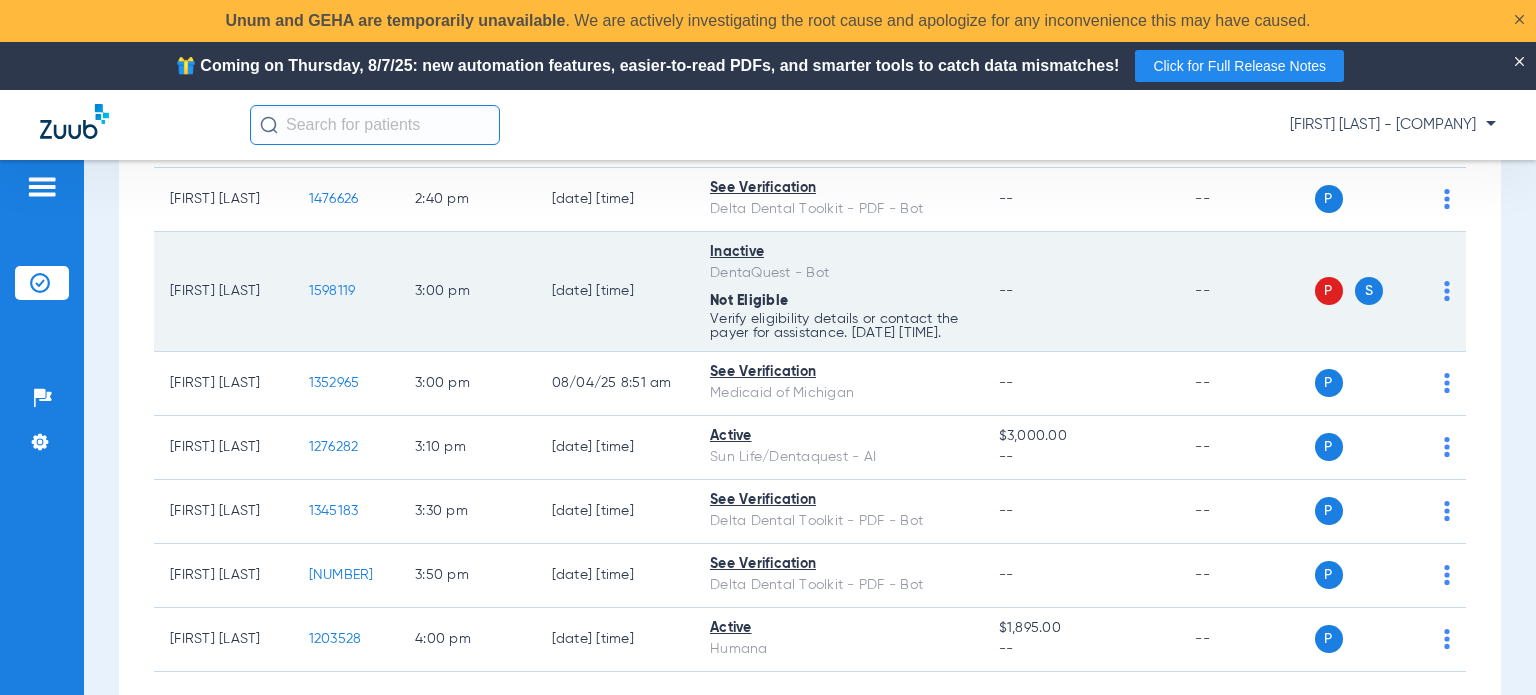 scroll, scrollTop: 1700, scrollLeft: 0, axis: vertical 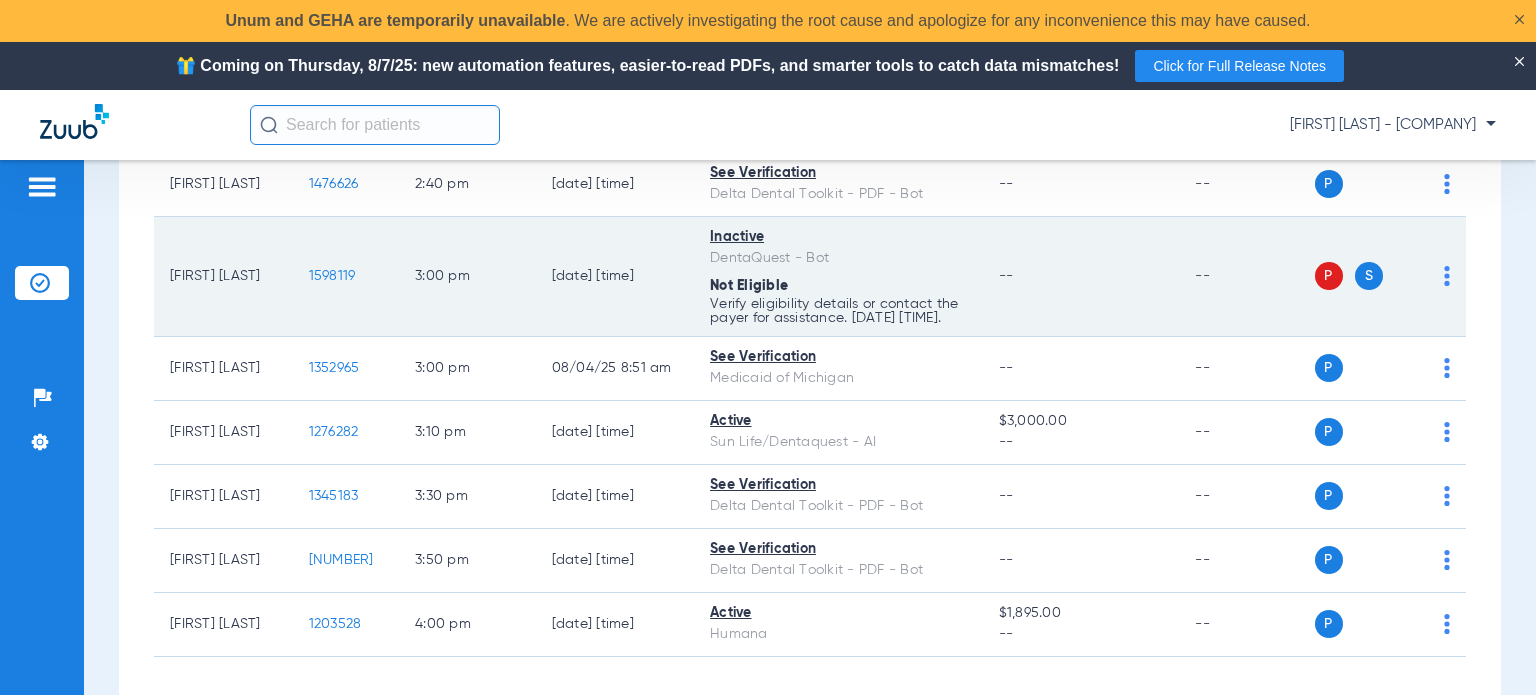 click 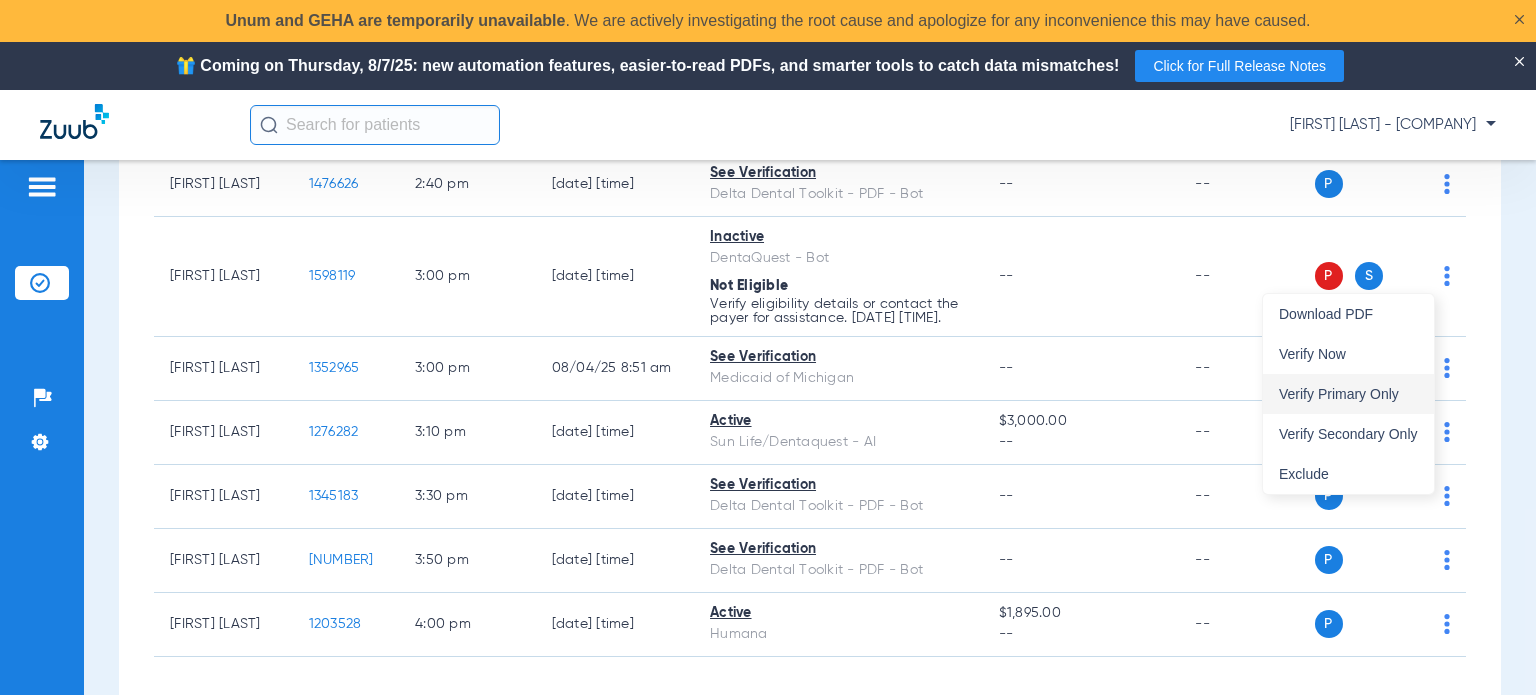 click on "Verify Primary Only" at bounding box center (1348, 394) 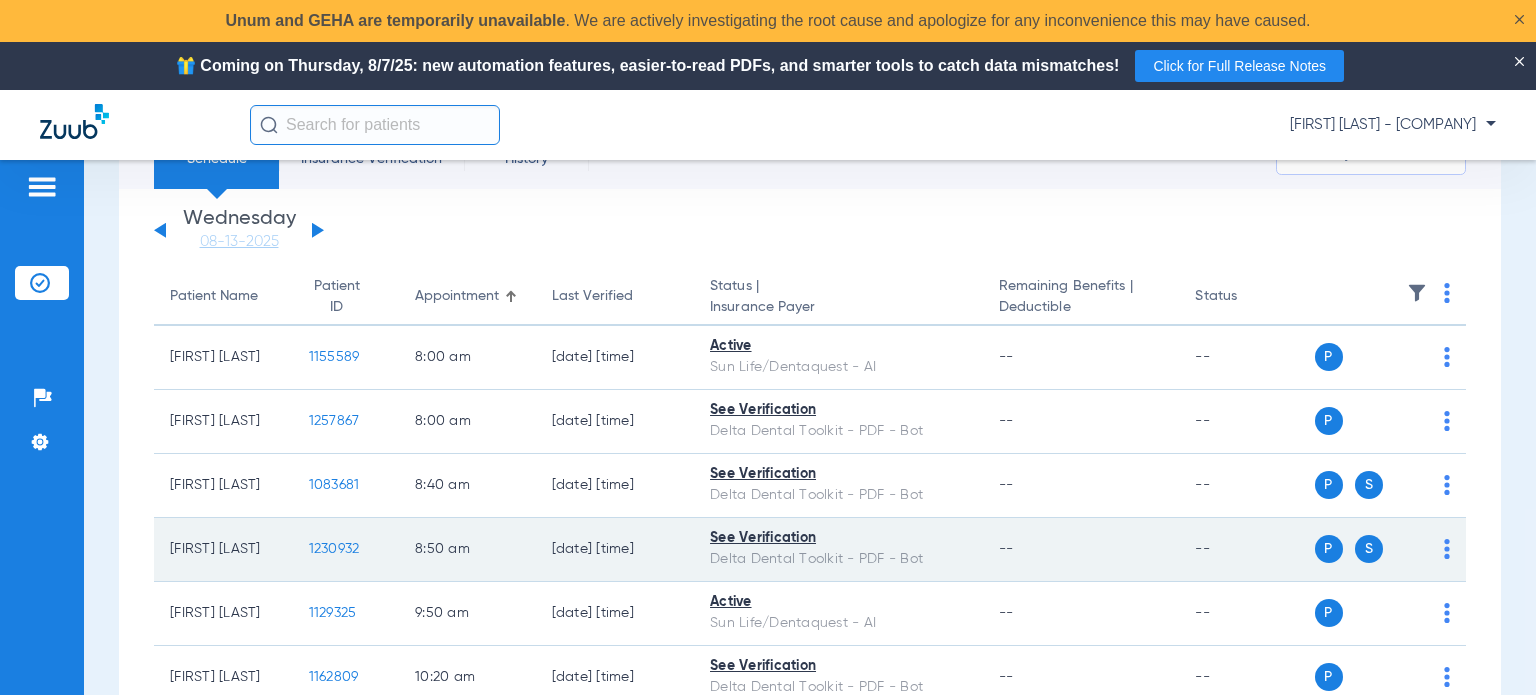 scroll, scrollTop: 0, scrollLeft: 0, axis: both 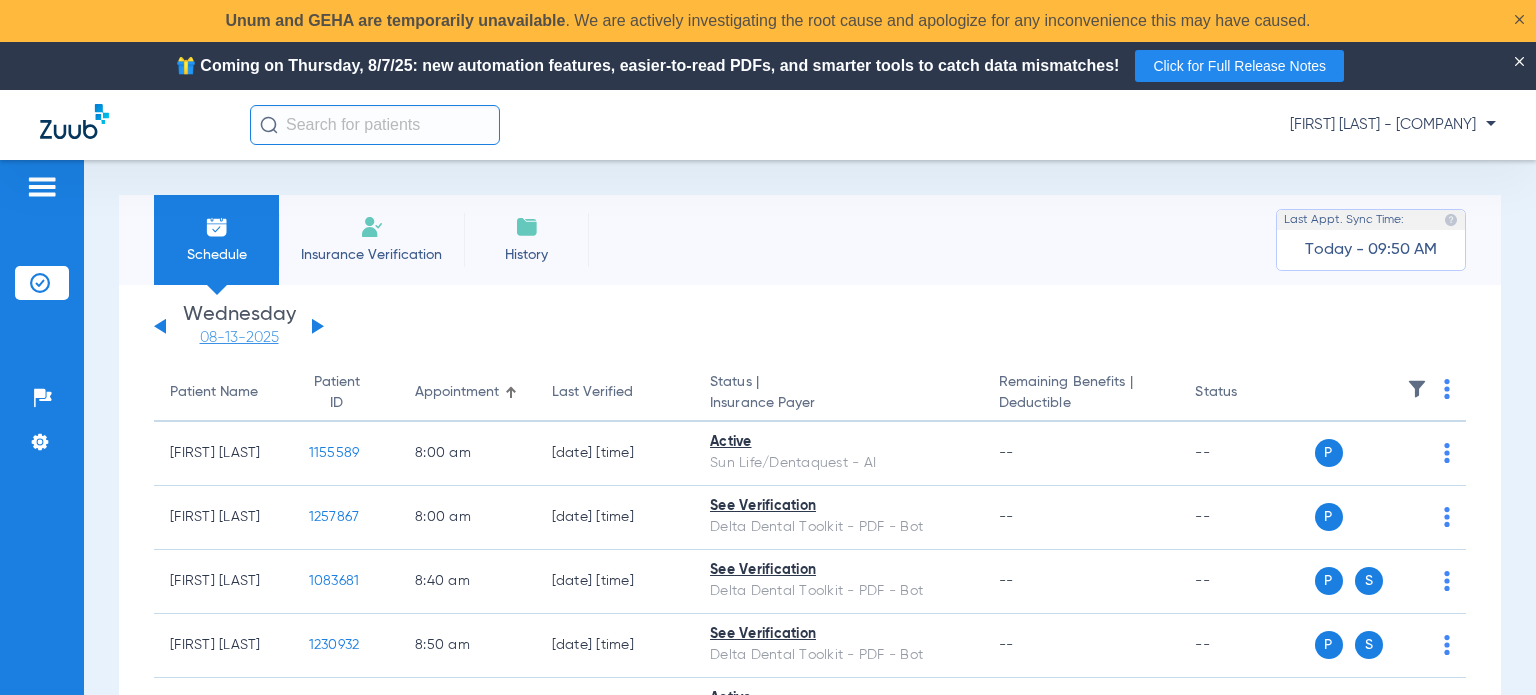 click on "08-13-2025" 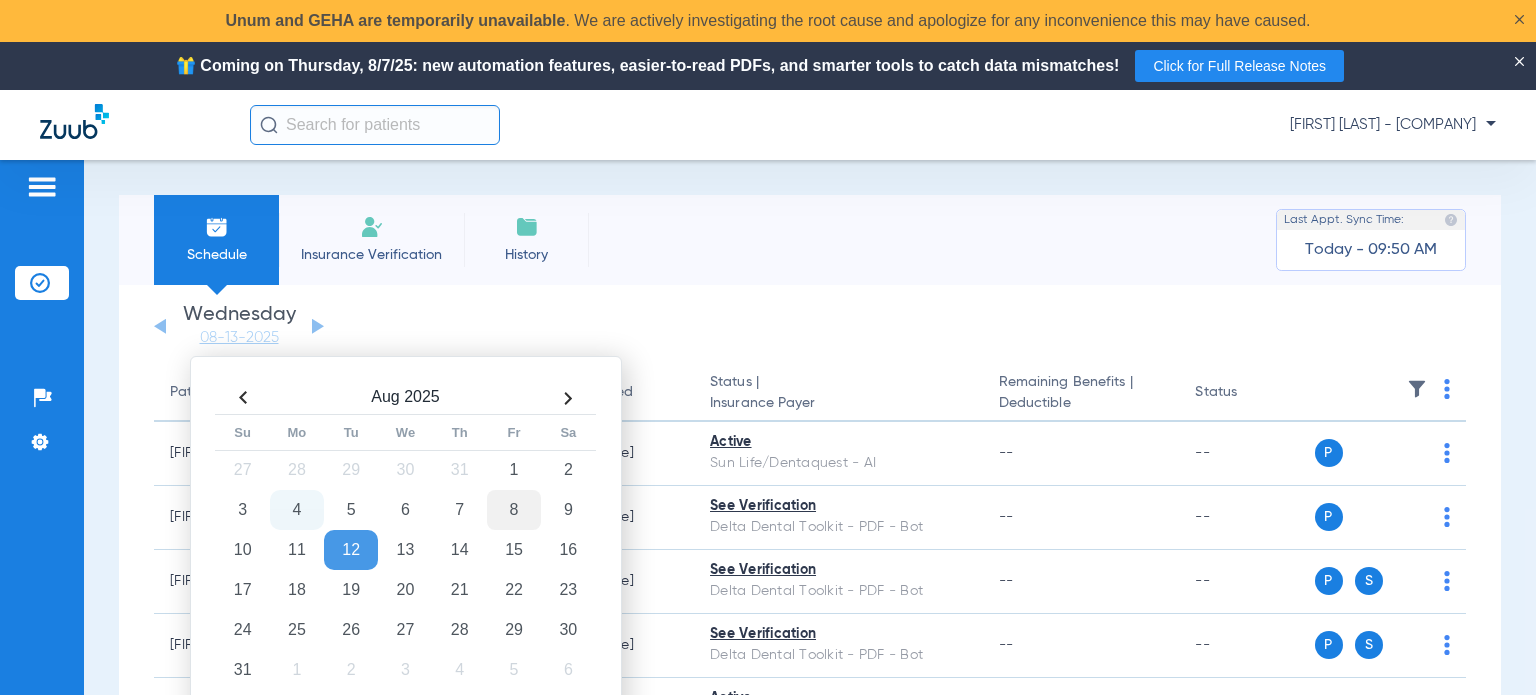 click on "8" 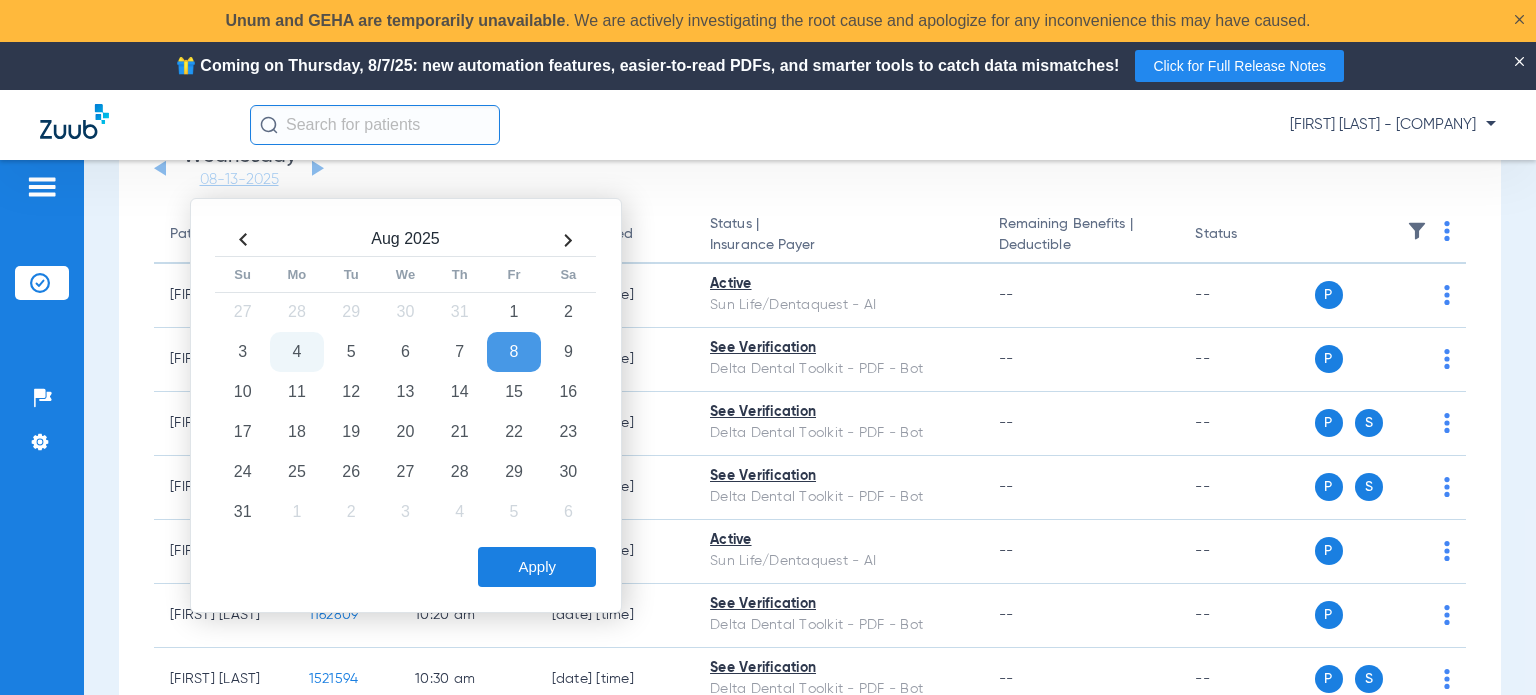 scroll, scrollTop: 200, scrollLeft: 0, axis: vertical 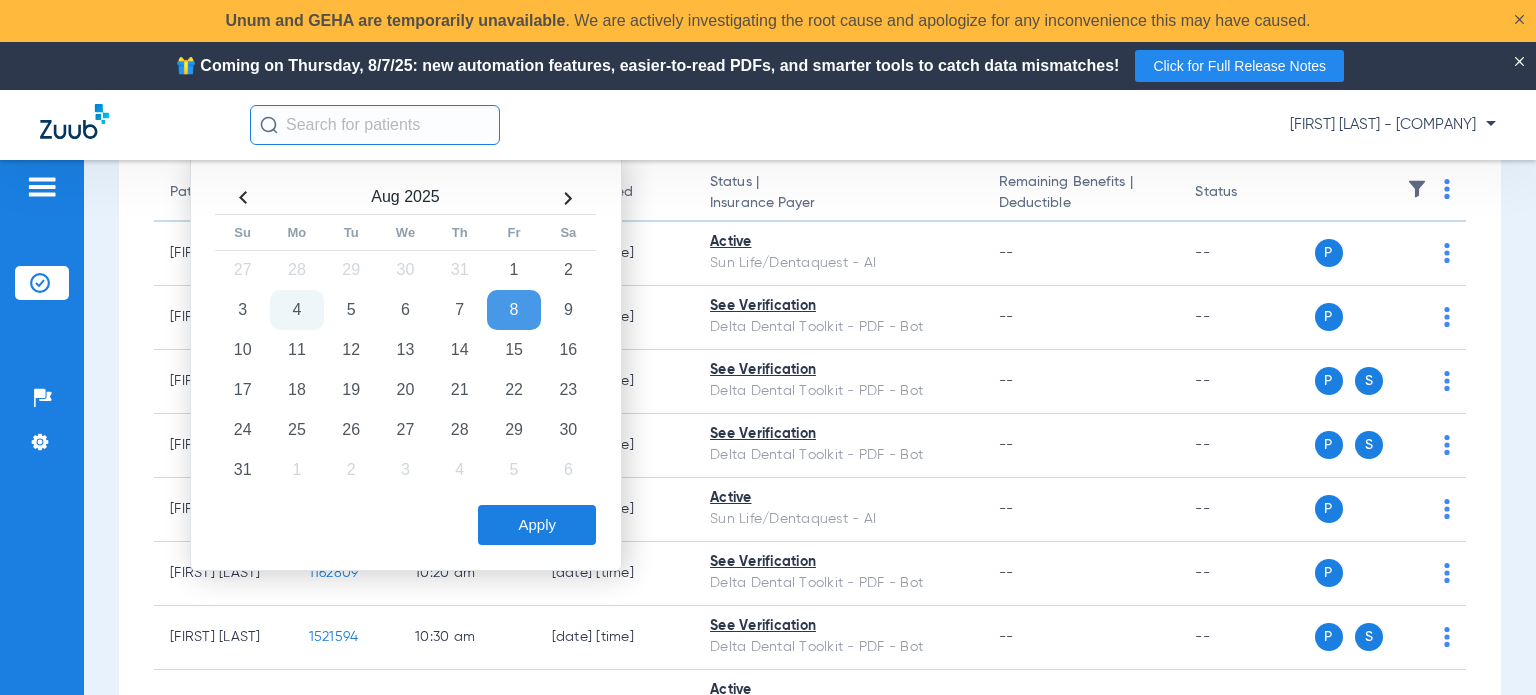 click on "Apply" 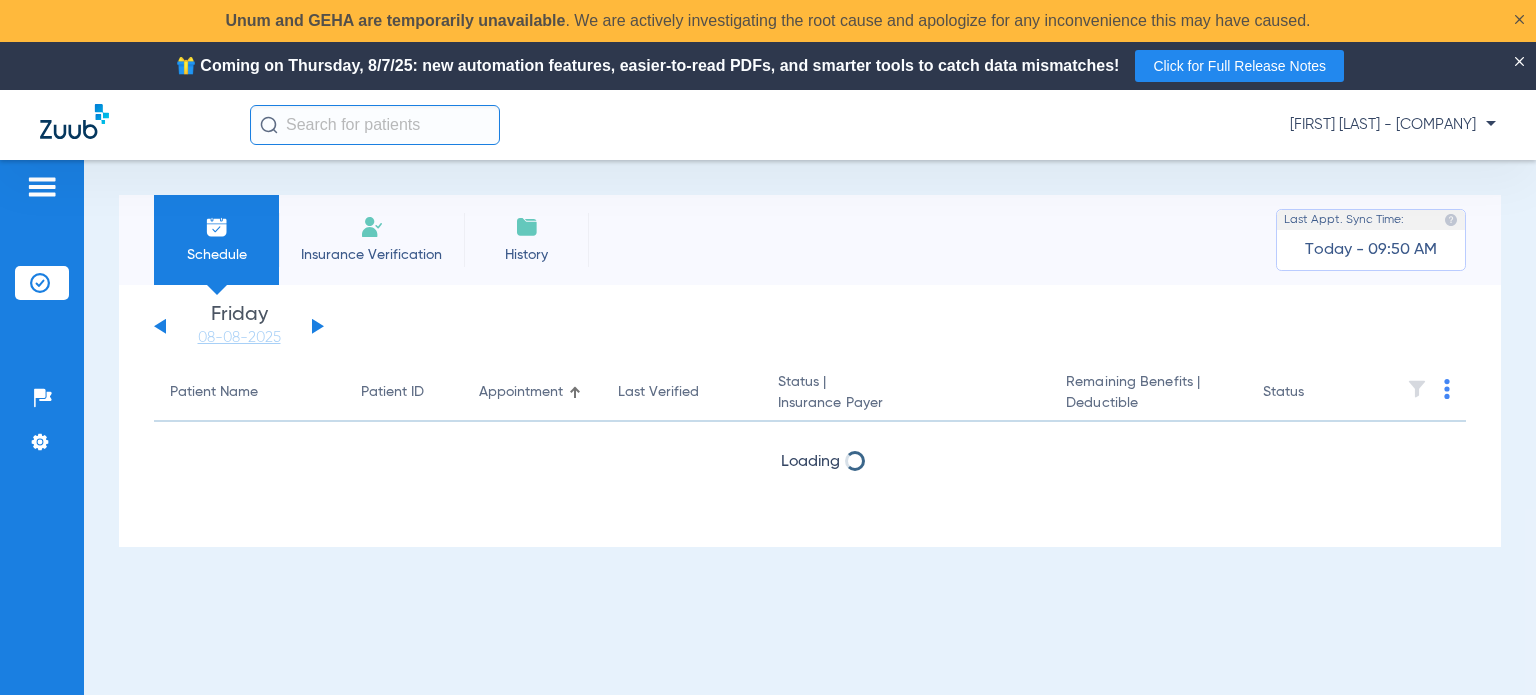 scroll, scrollTop: 0, scrollLeft: 0, axis: both 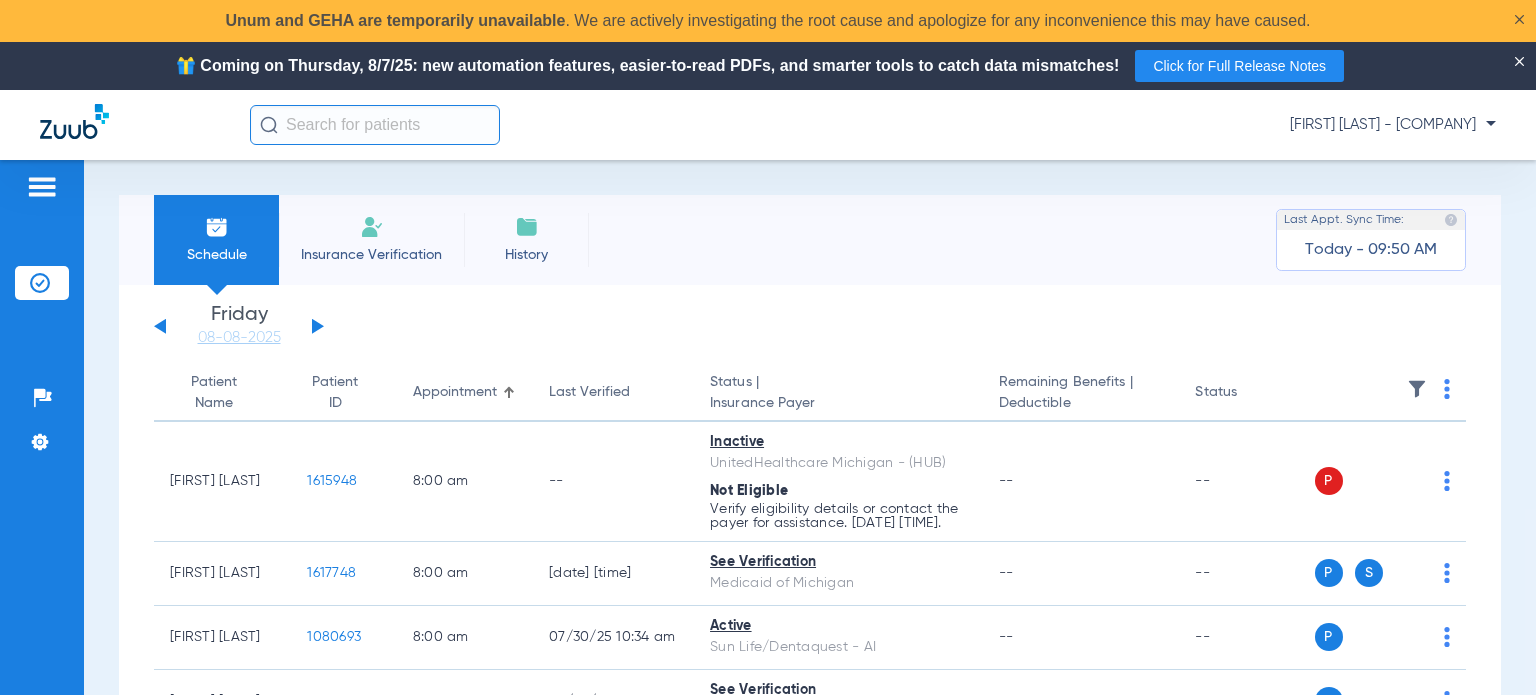 click 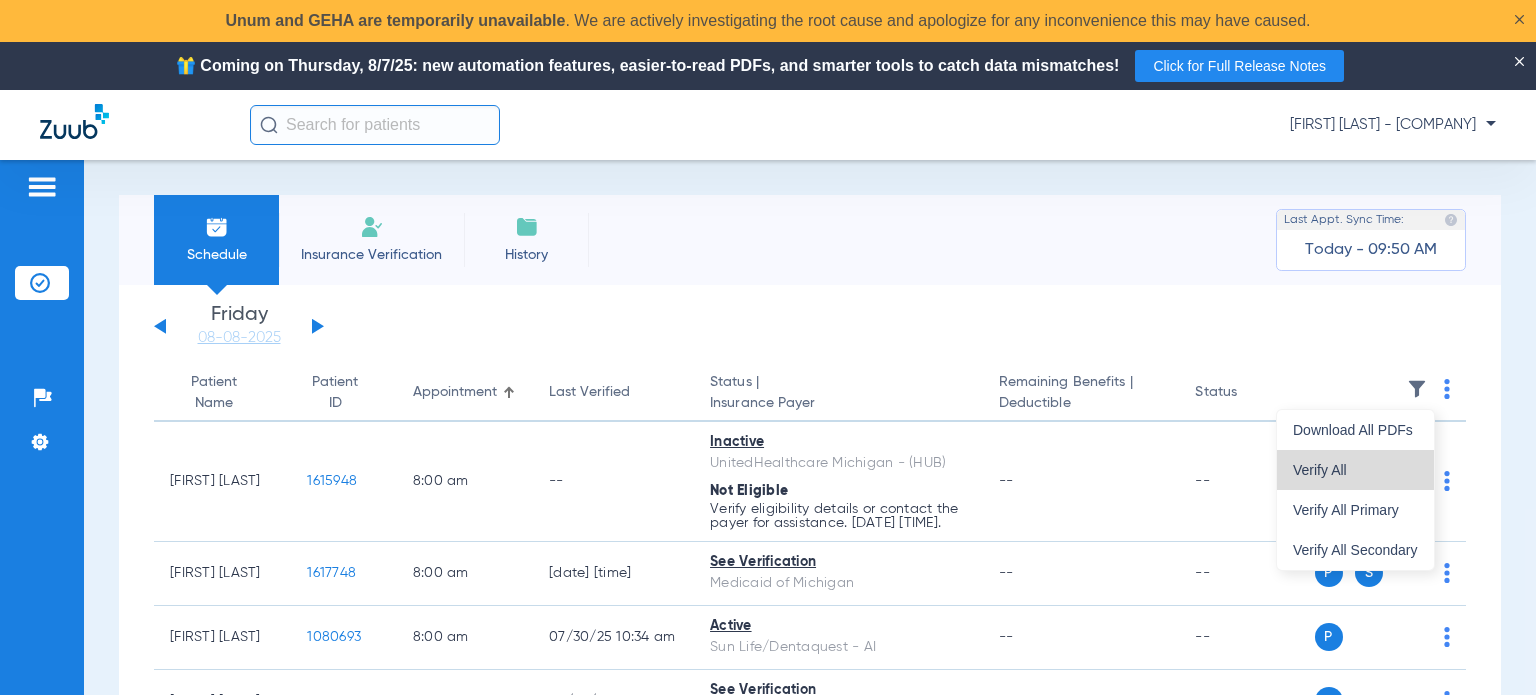 click on "Verify All" at bounding box center (1355, 470) 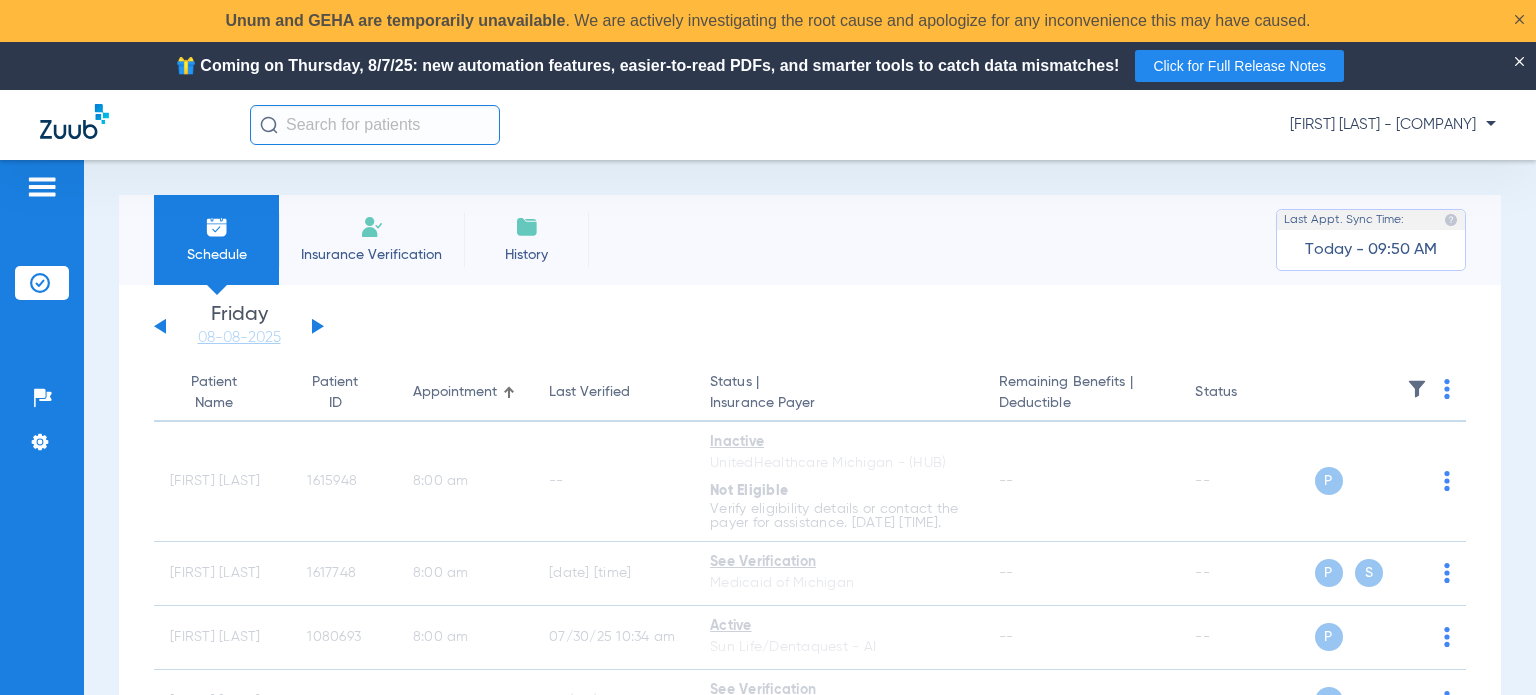 click 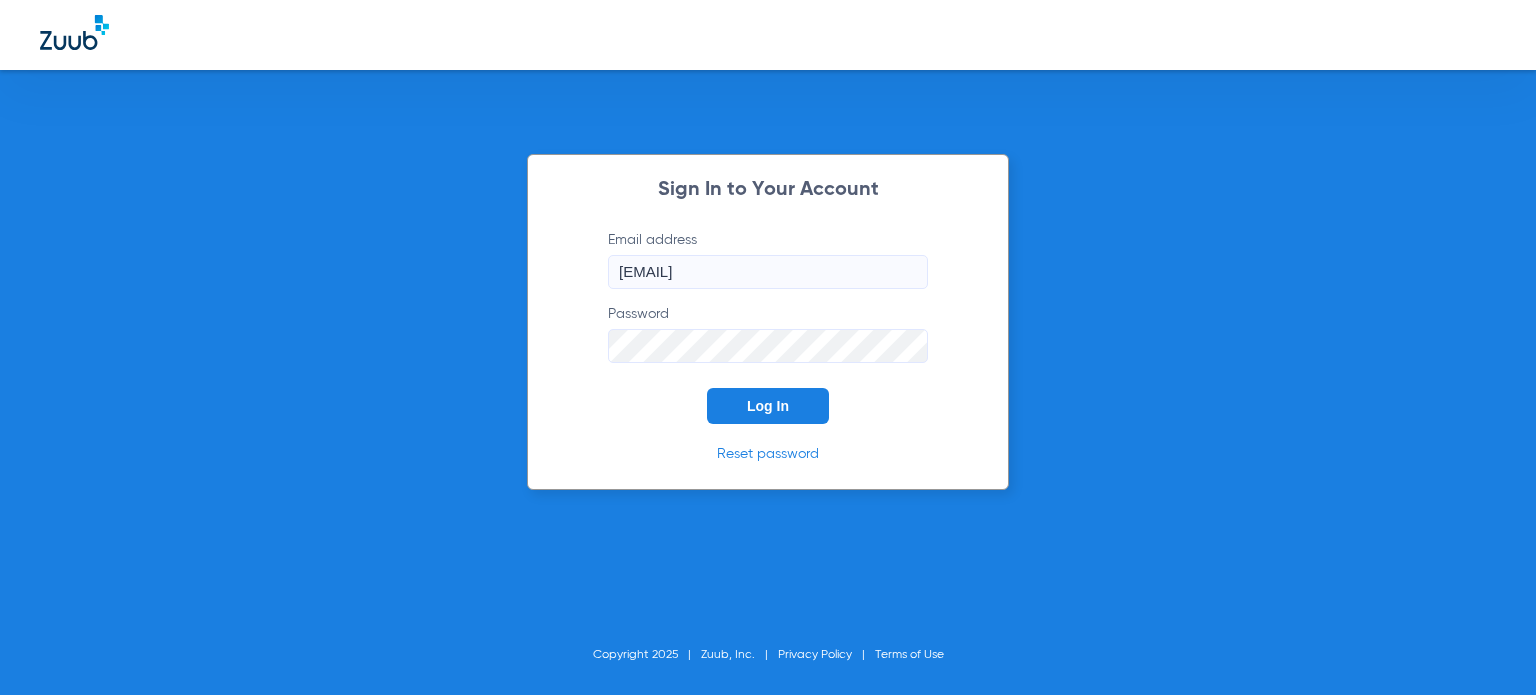 scroll, scrollTop: 0, scrollLeft: 0, axis: both 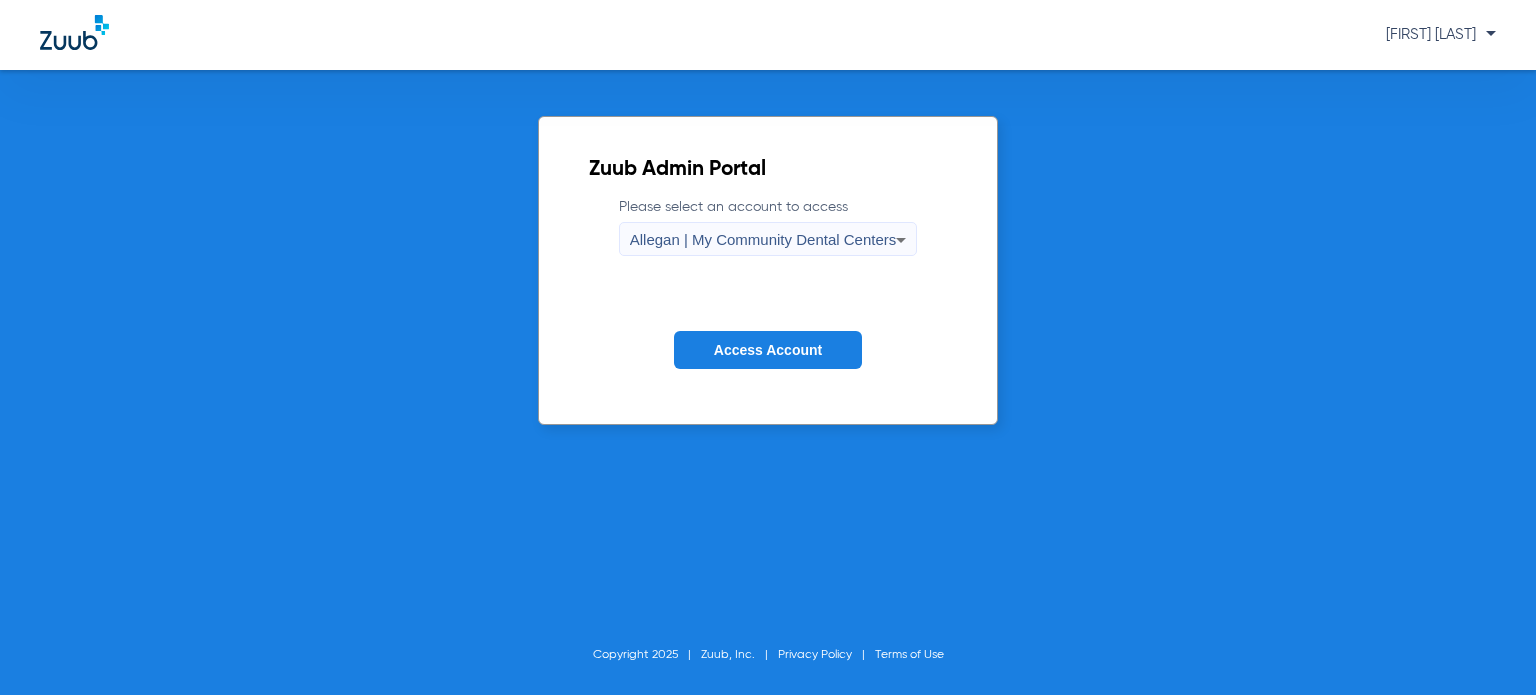 click on "Allegan | My Community Dental Centers" at bounding box center [763, 239] 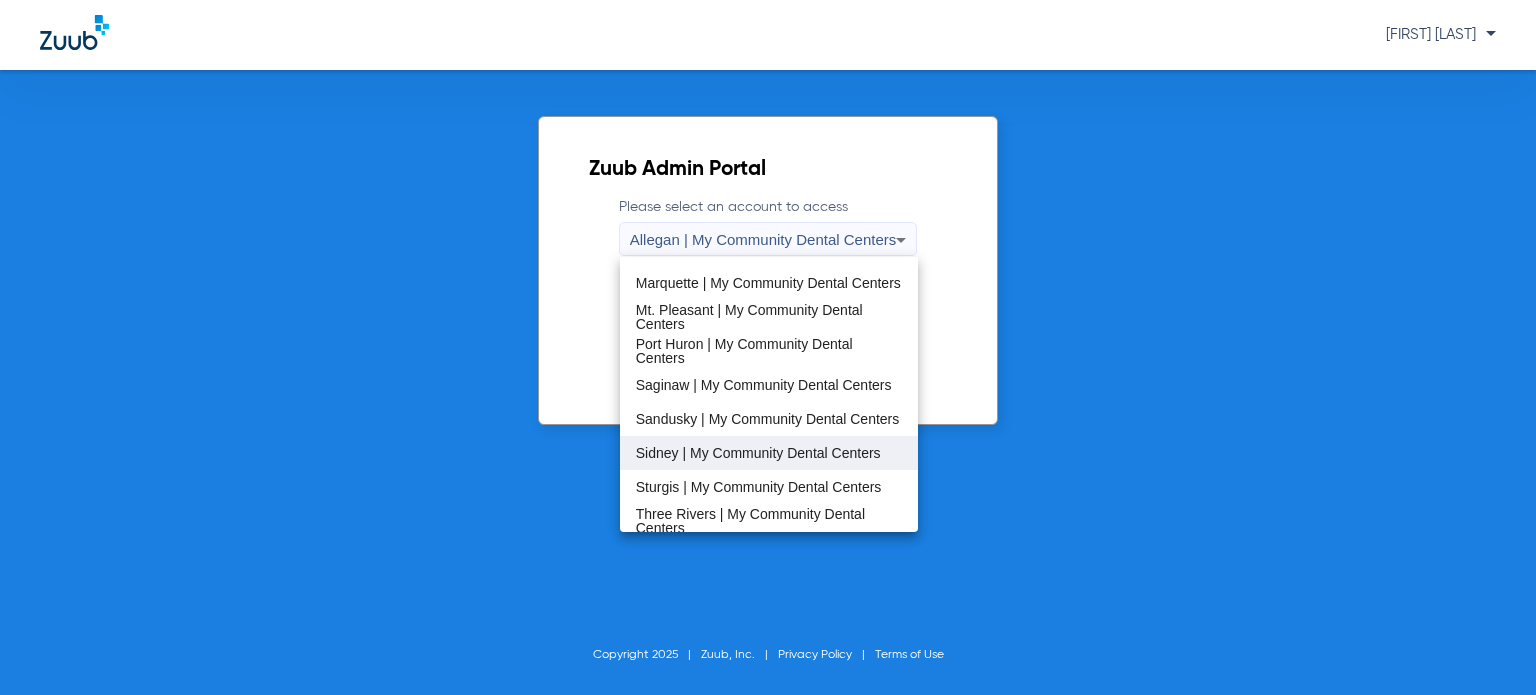 scroll, scrollTop: 600, scrollLeft: 0, axis: vertical 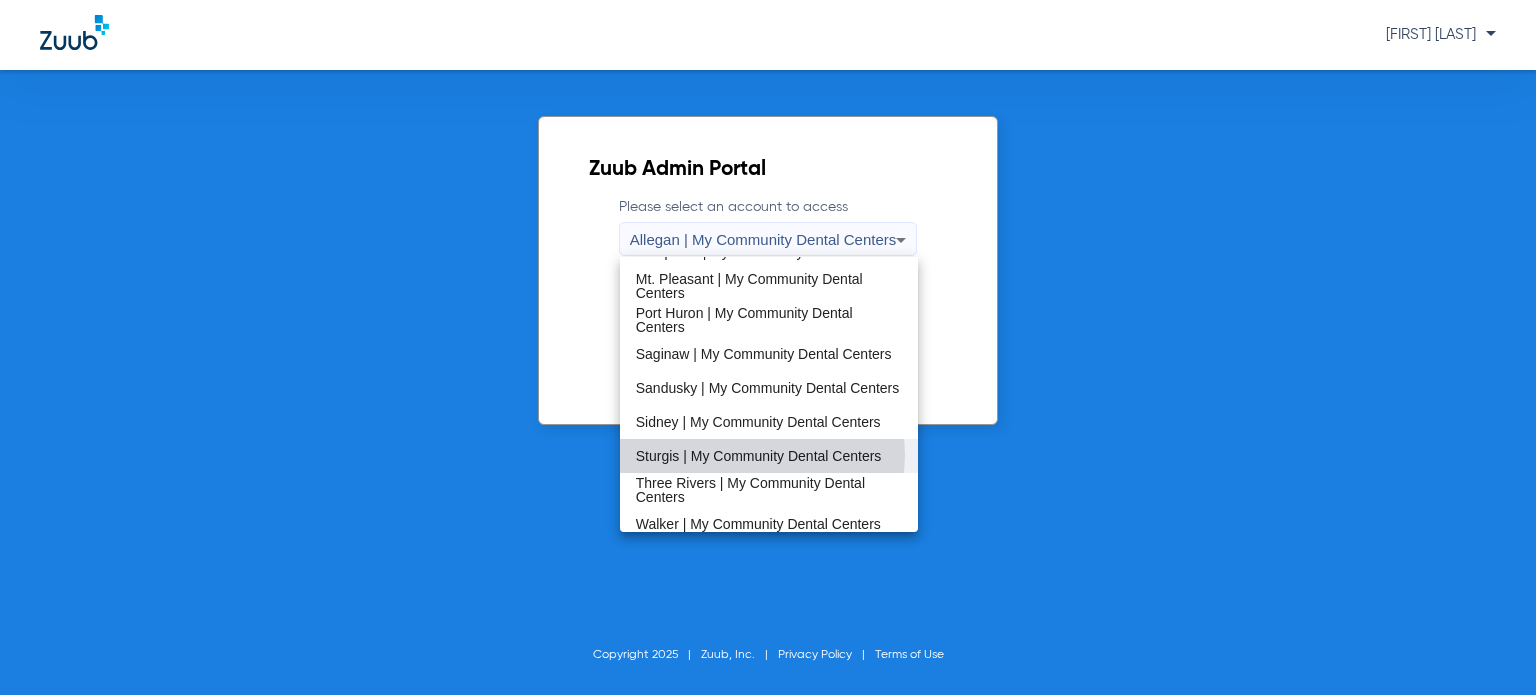 click on "Sturgis | My Community Dental Centers" at bounding box center (759, 456) 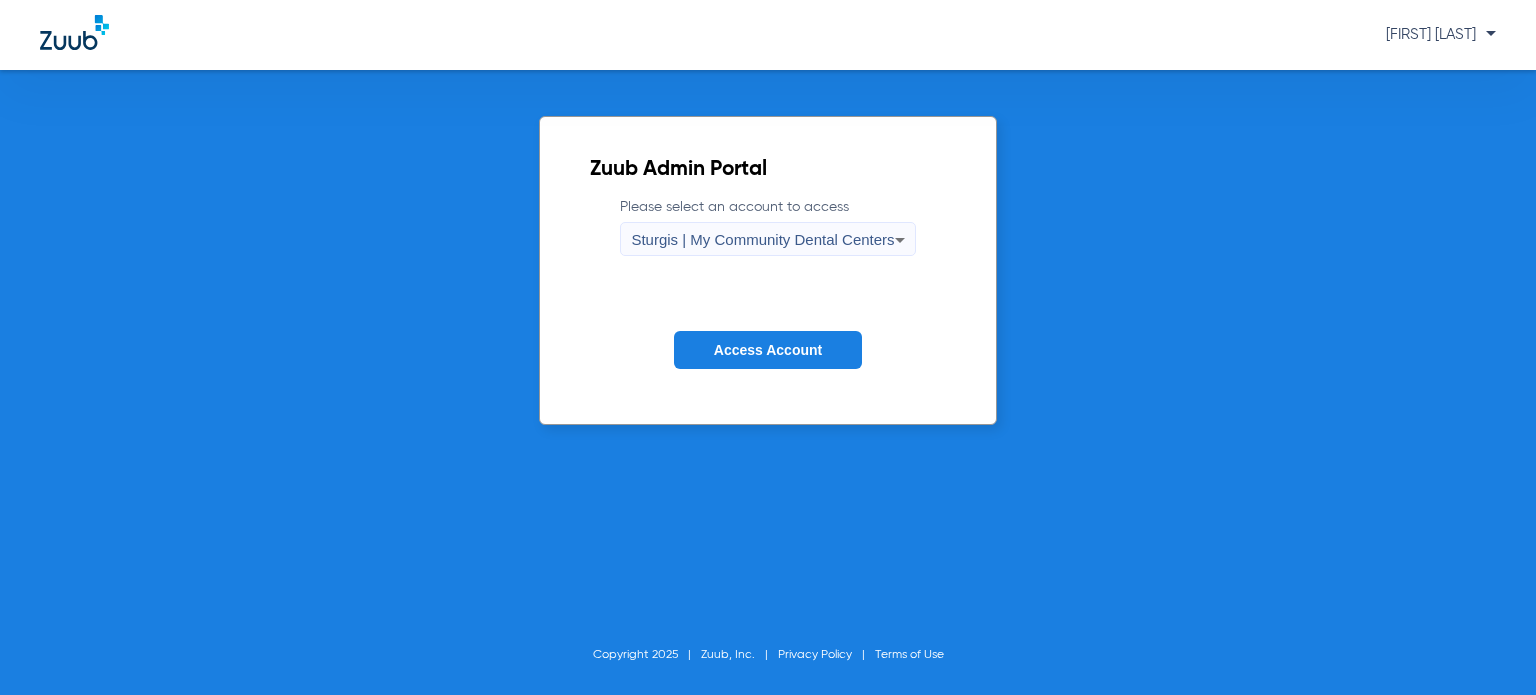 click on "Access Account" 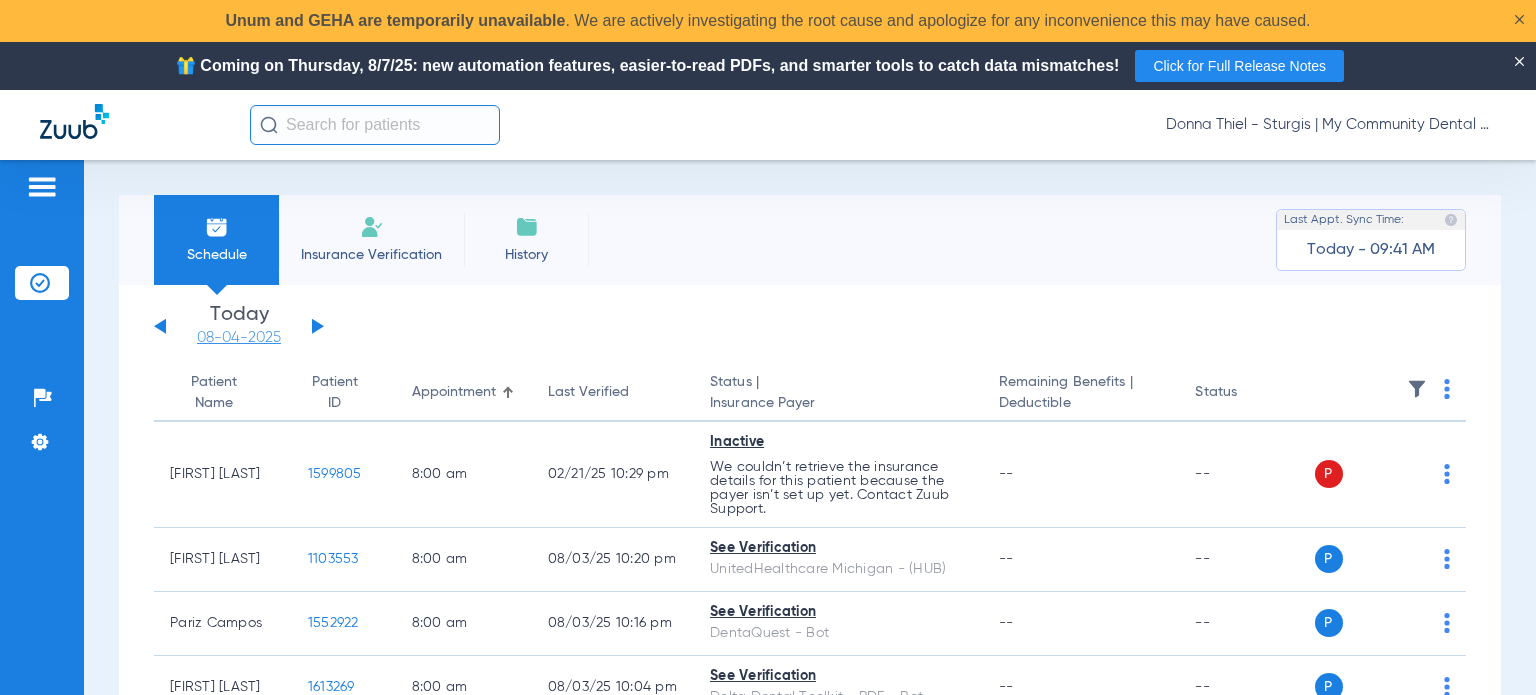 click on "08-04-2025" 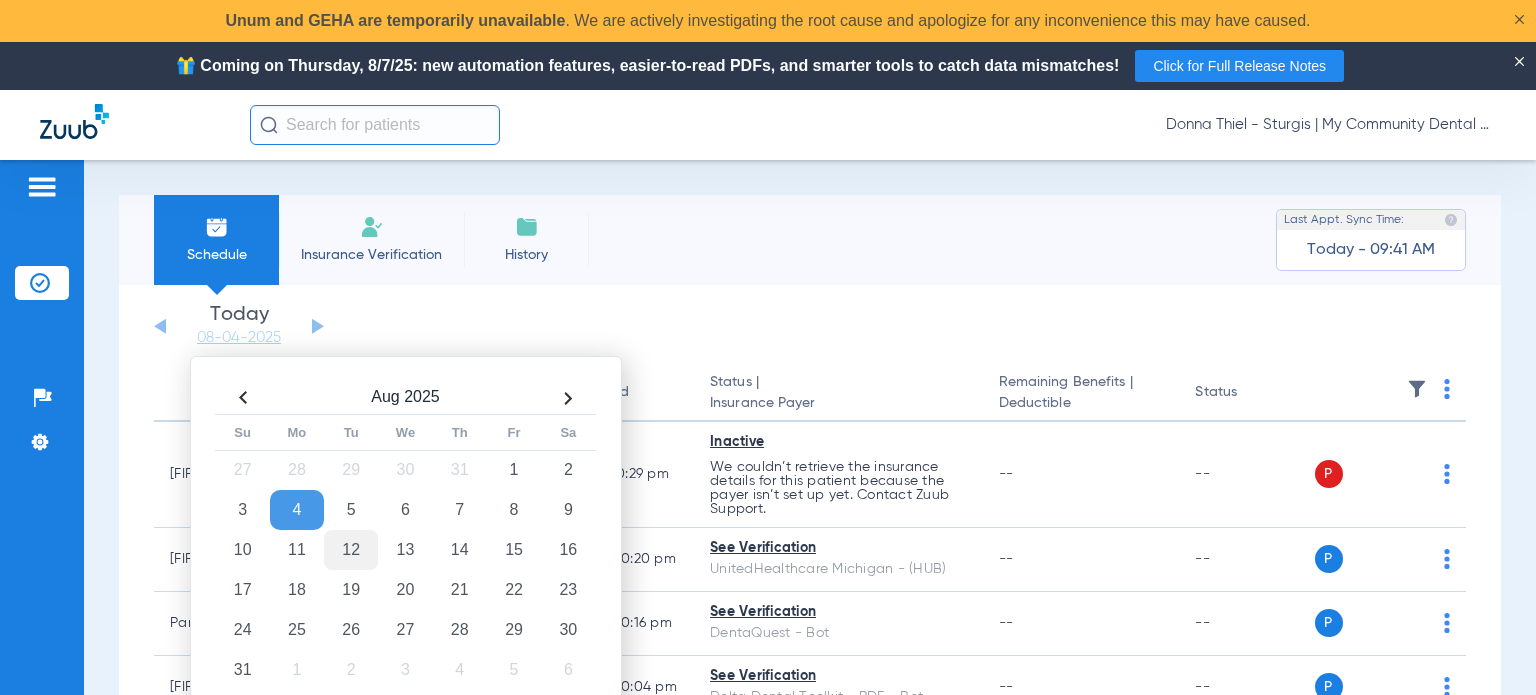 click on "12" 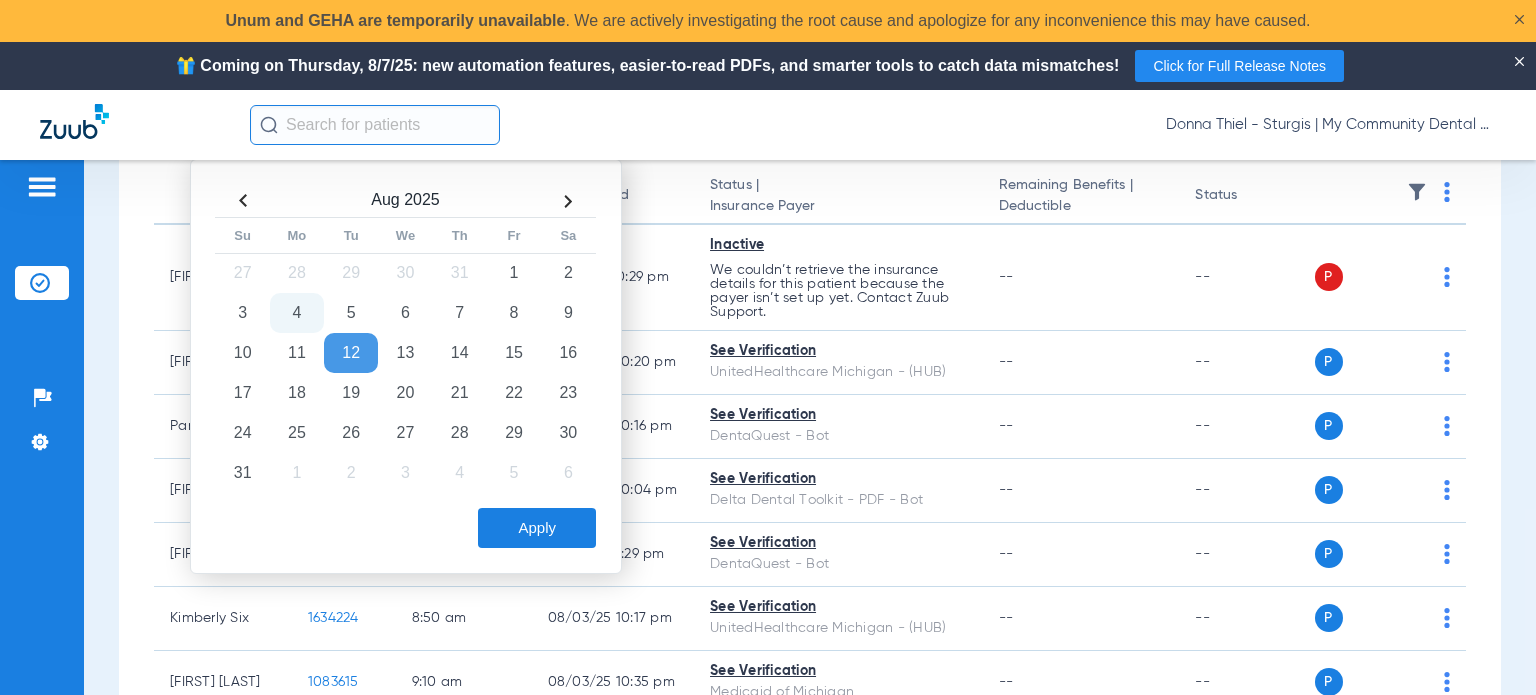 scroll, scrollTop: 200, scrollLeft: 0, axis: vertical 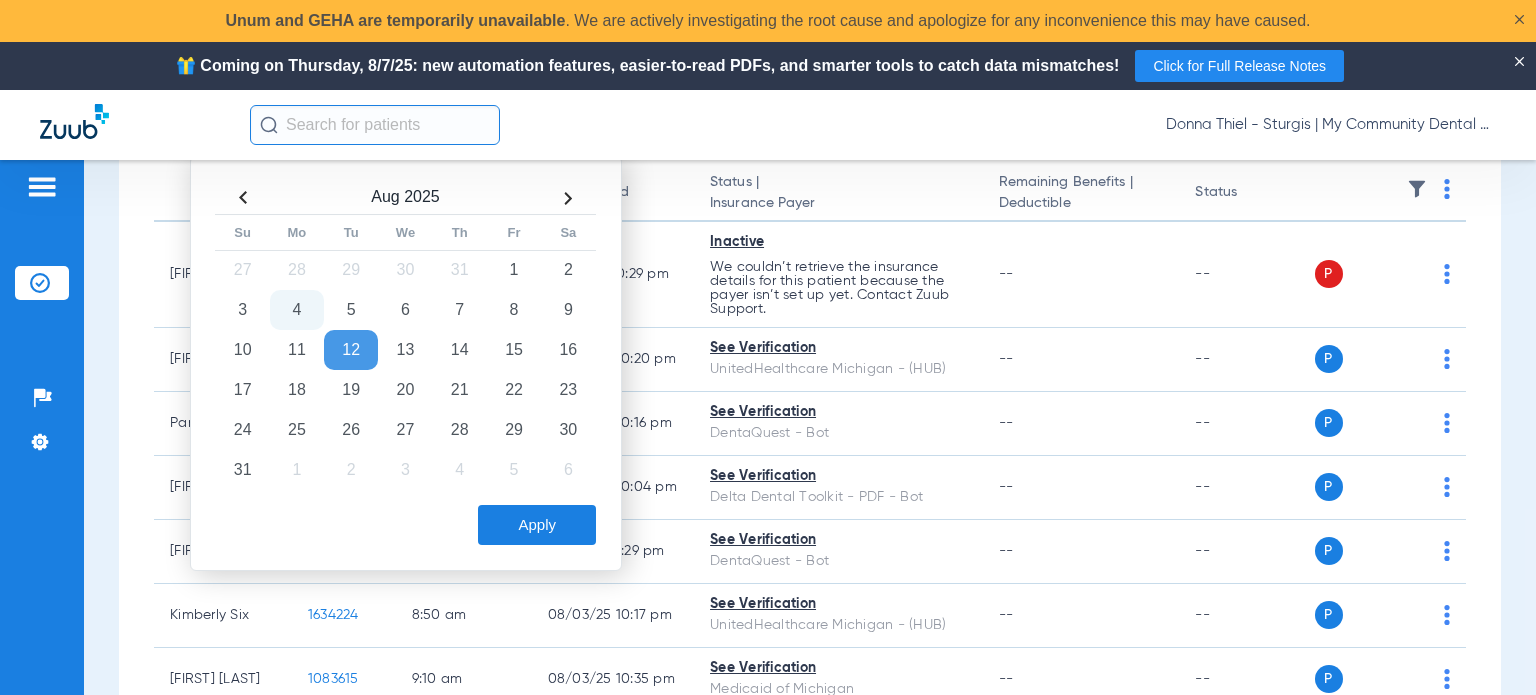 click on "Apply" 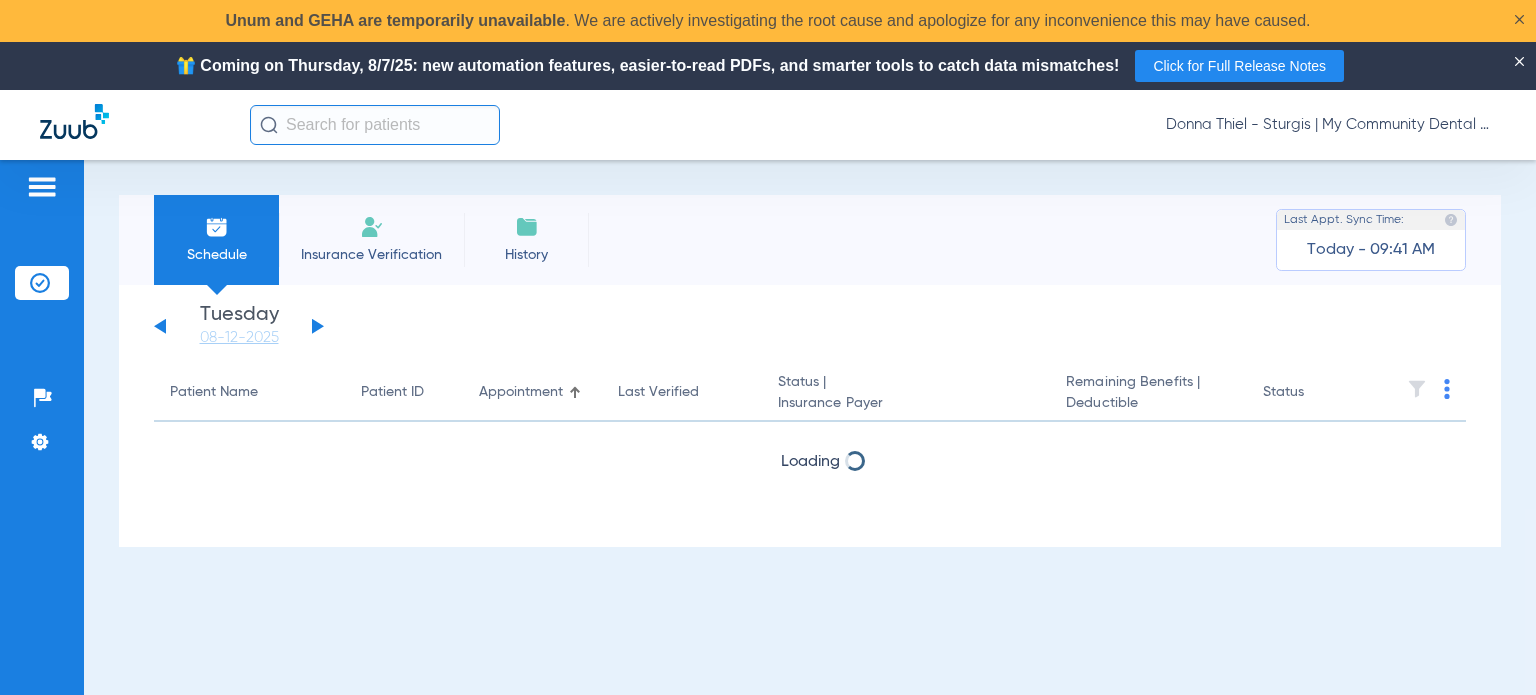 scroll, scrollTop: 0, scrollLeft: 0, axis: both 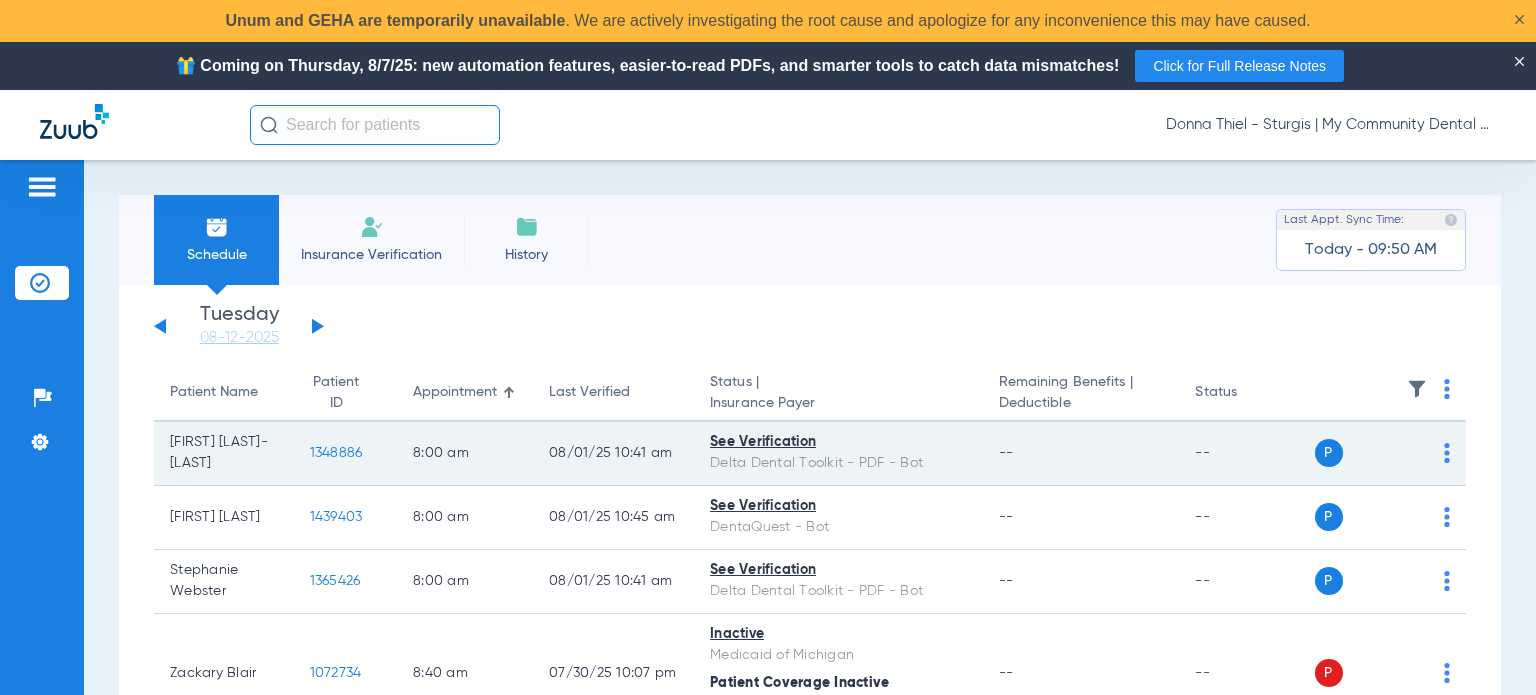 click on "1348886" 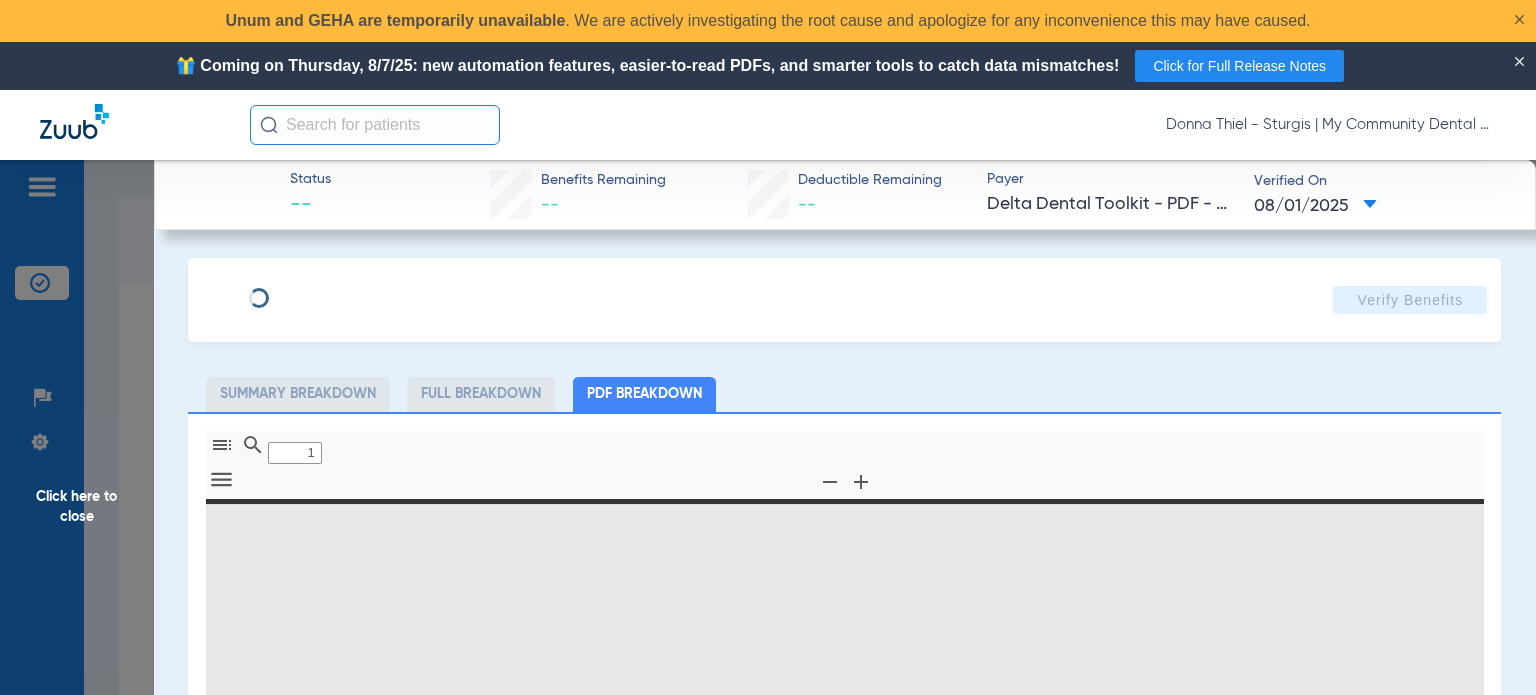 type on "0" 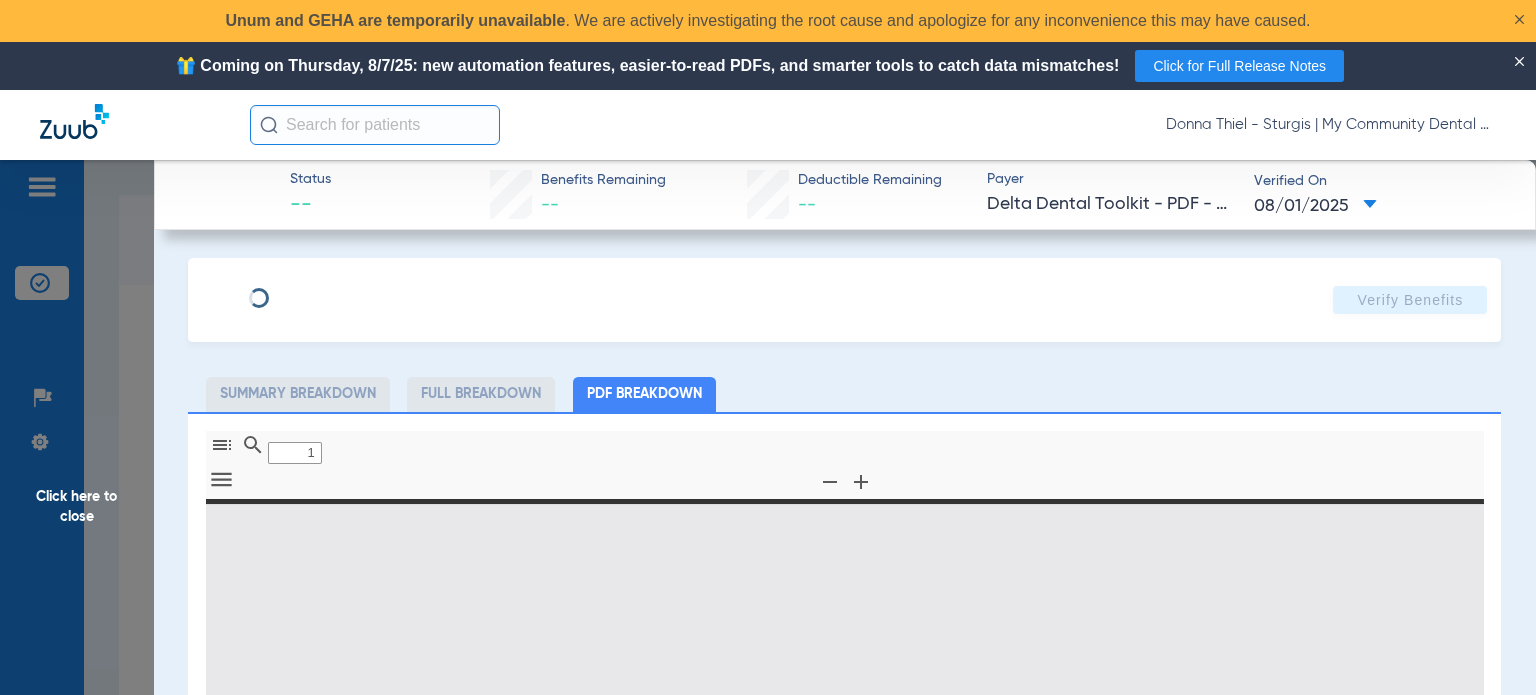select on "page-width" 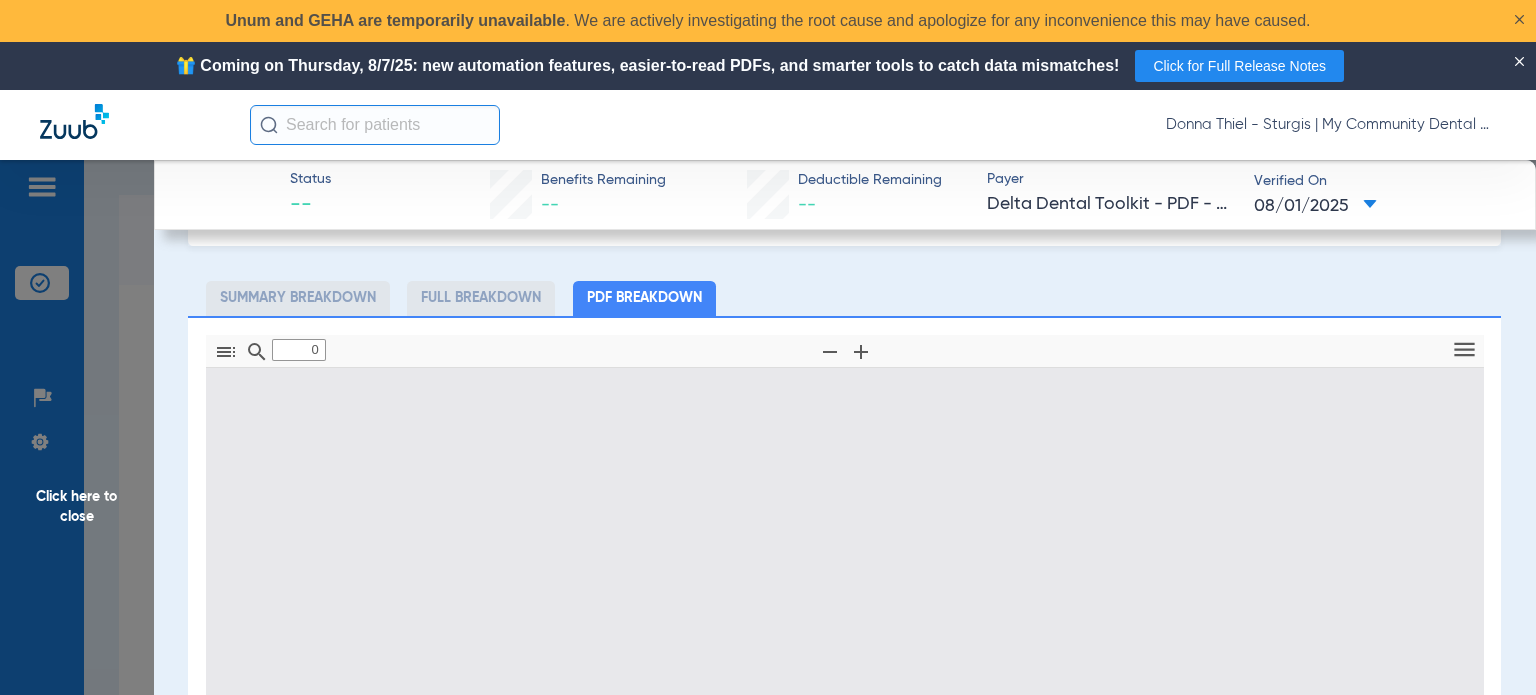 scroll, scrollTop: 100, scrollLeft: 0, axis: vertical 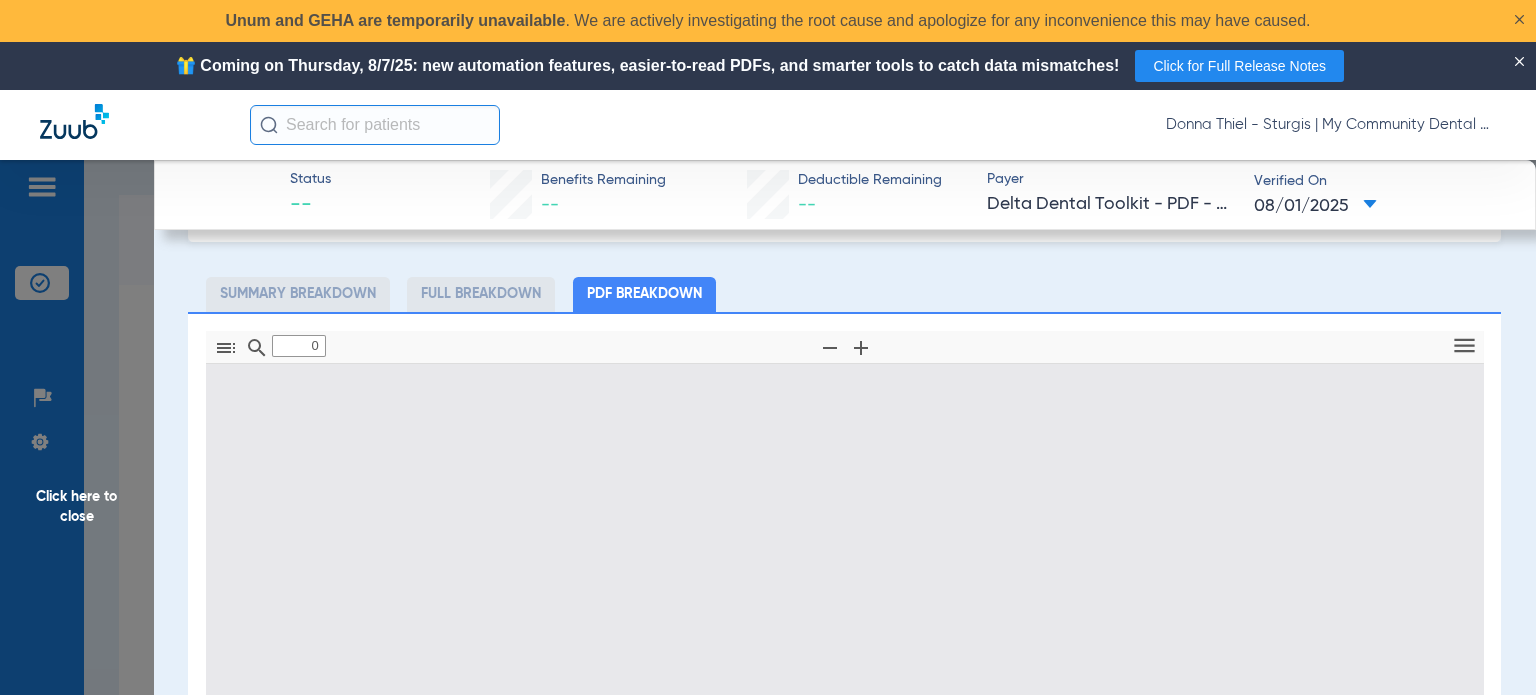 type on "1" 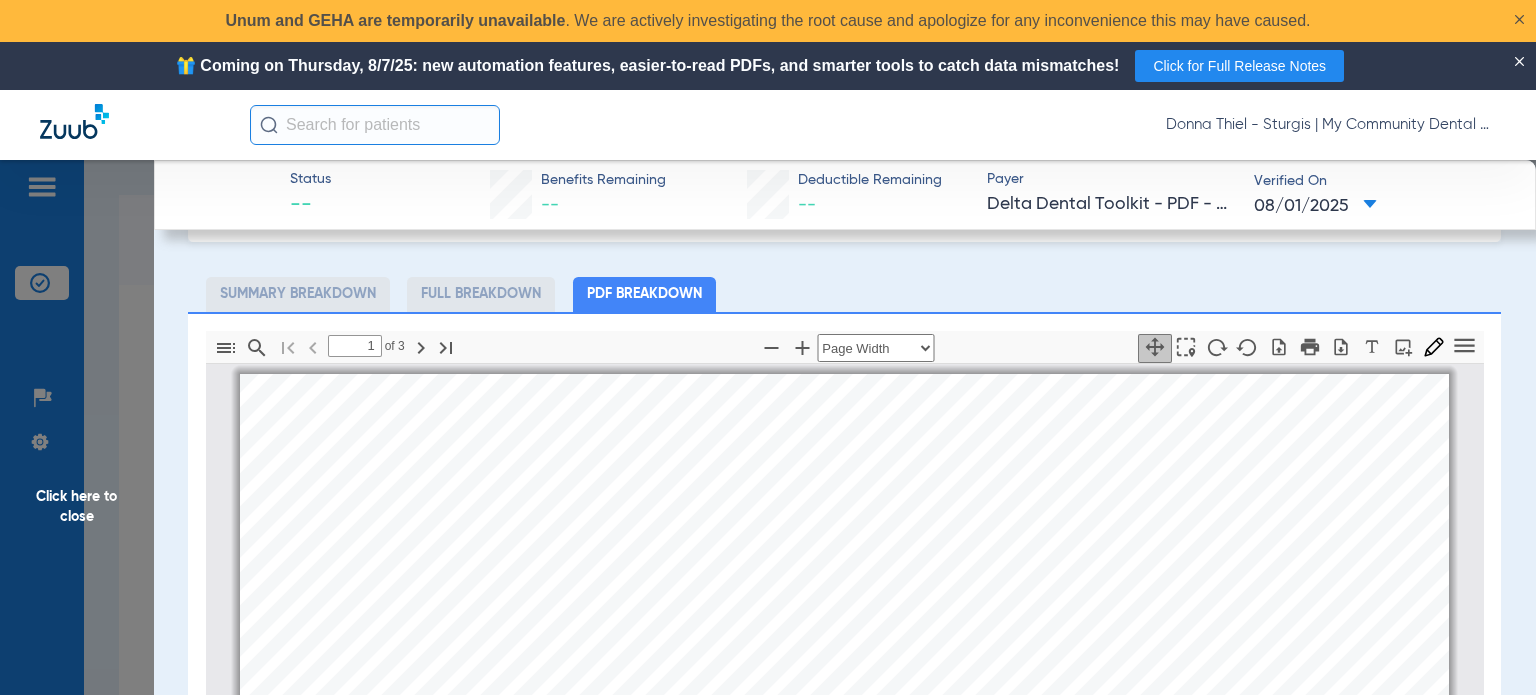 scroll, scrollTop: 10, scrollLeft: 0, axis: vertical 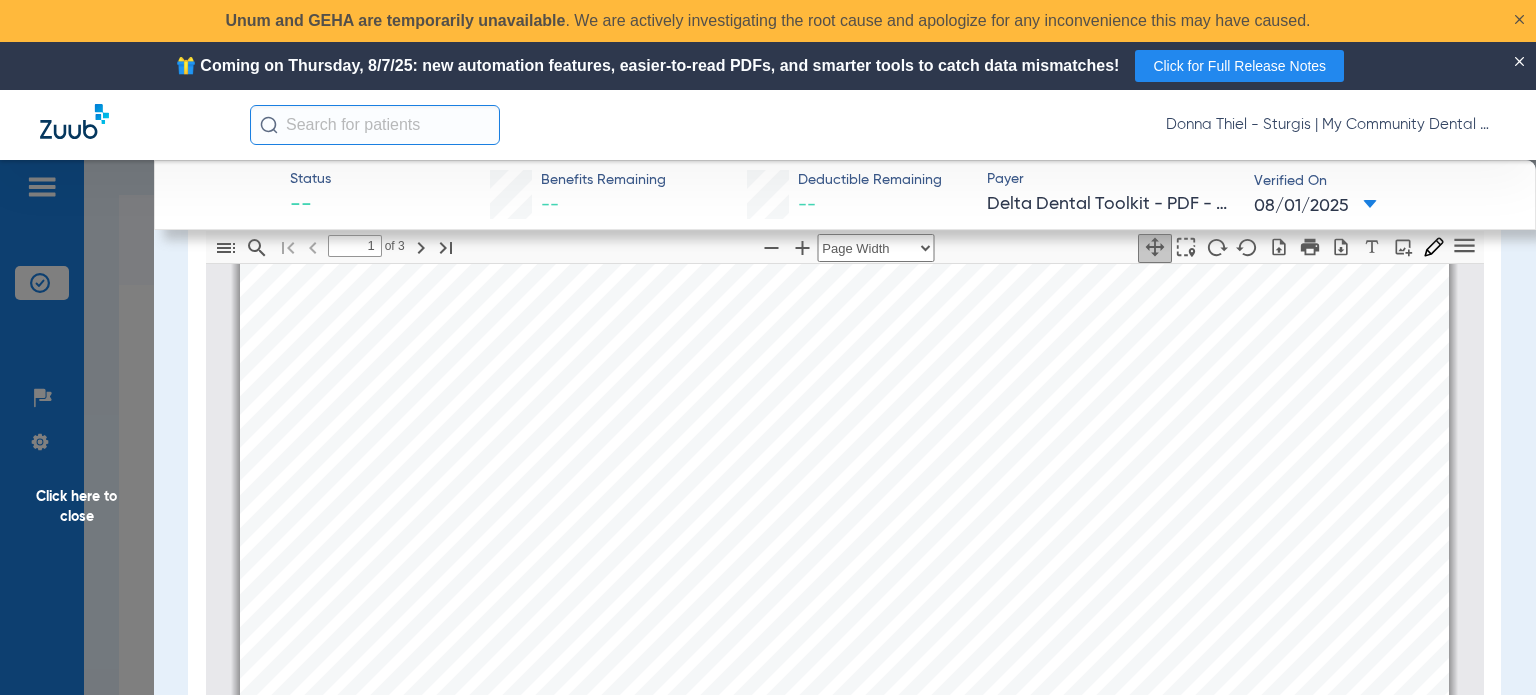 click on "mbb_20250801104119_90027353_DOT   Page 1 Eligibility and Benefits are based on information available on 08/01/2025 . This is an overview of benefits that should be reviewed in its entirety, and not a guarantee of payment. Refer to the patient's summary plan description (SPD) for detailed benefits, limitations, and exclusions. Estimated patient out of pocket expenses can be determined by the submission of a pre-treatment estimate. Eligibility Member Name:   HECTOR M FIGUEROA-REYES Patient Name:   HECTOR M FIGUEROA-REYES Relationship:   Subscriber Client Name:   Fibre Converters, Inc. Client Number:   11705-0001 Product:   Delta Dental PPO (Point-of-Service) Currently Eligible:   Yes as of 01/01/2024 Claims Mailing Address Delta Dental P.O. Box 9085 Farmington Hills, MI 48333-9085 Payer ID   DDPMI, DDPIN, DDPOH Contact your clearing house if you have any issues with these payer IDs Client Information:   determined only when a claim is processed. Coordination of Benefits Internal:   Yes External:   Yes" at bounding box center [844, 1046] 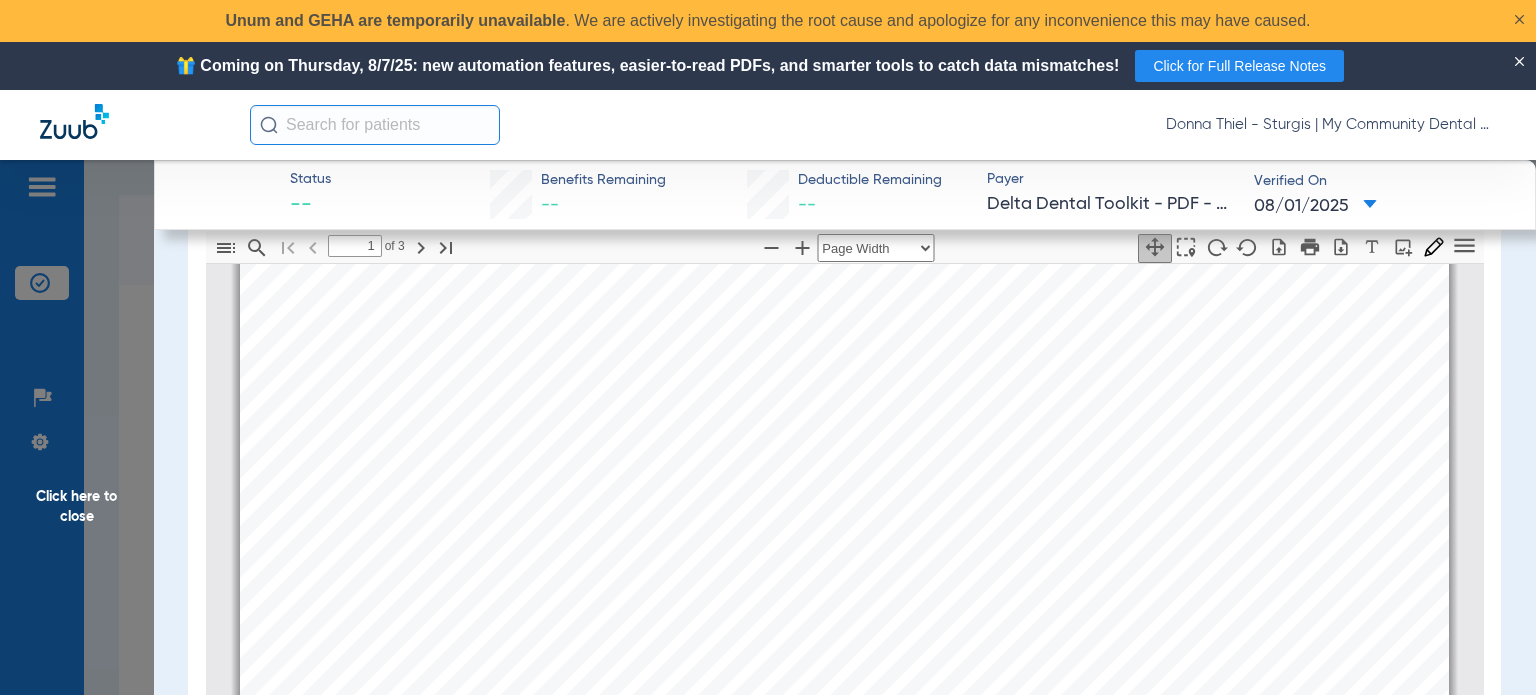 scroll, scrollTop: 510, scrollLeft: 0, axis: vertical 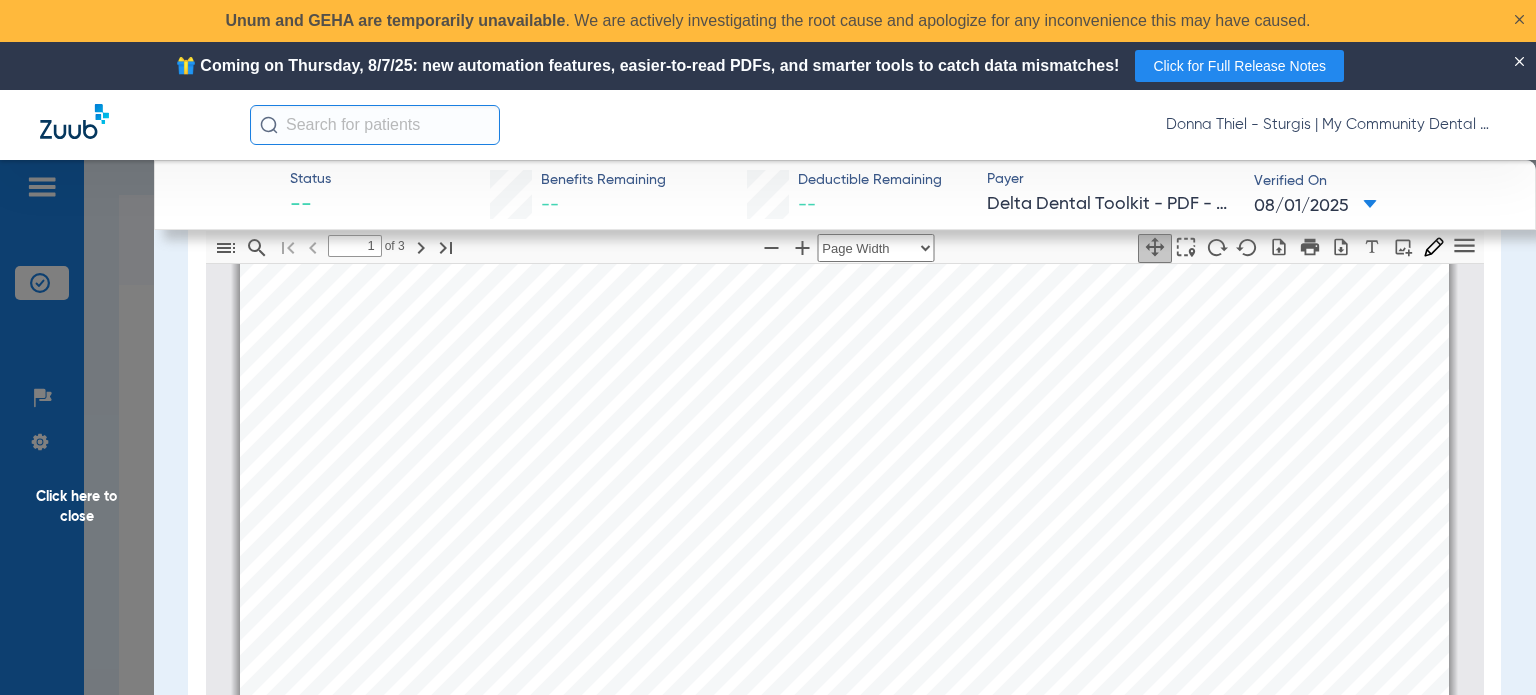 click on "Click here to close" 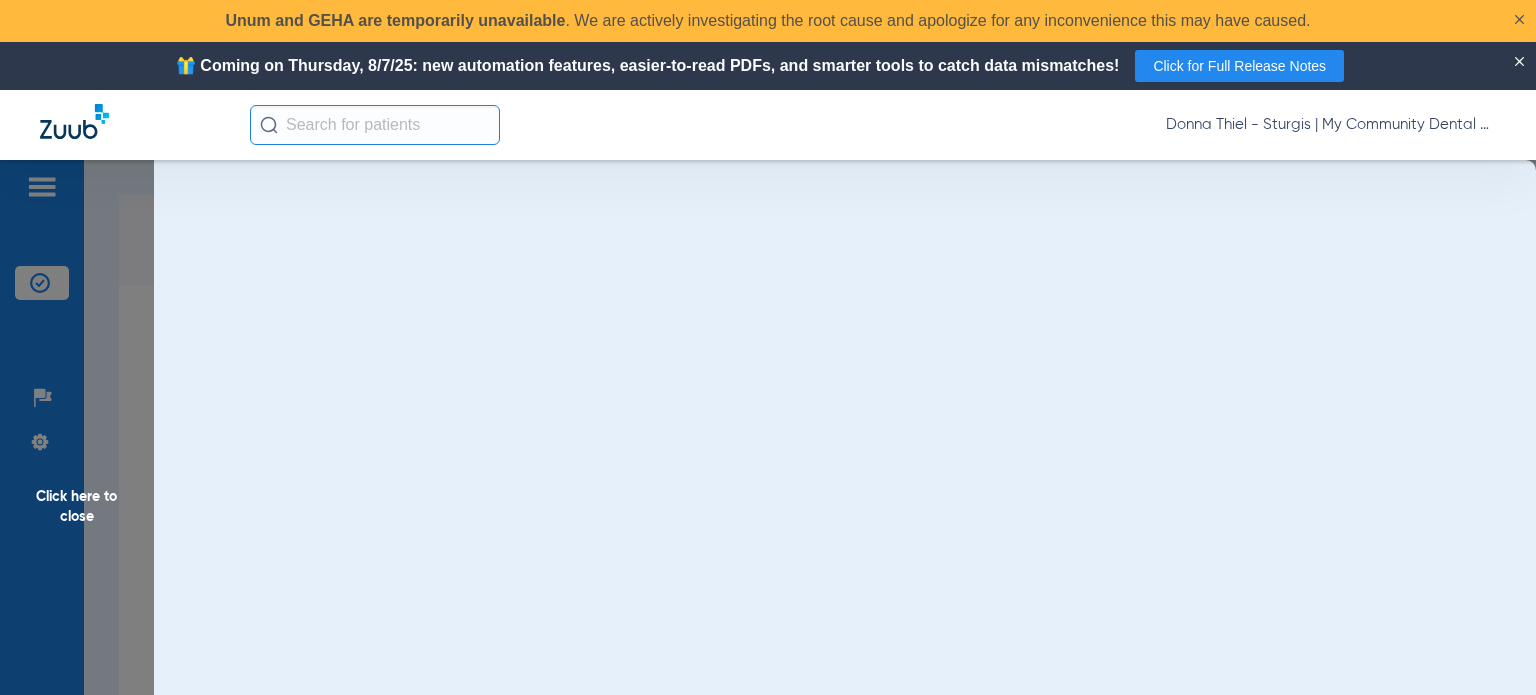scroll, scrollTop: 0, scrollLeft: 0, axis: both 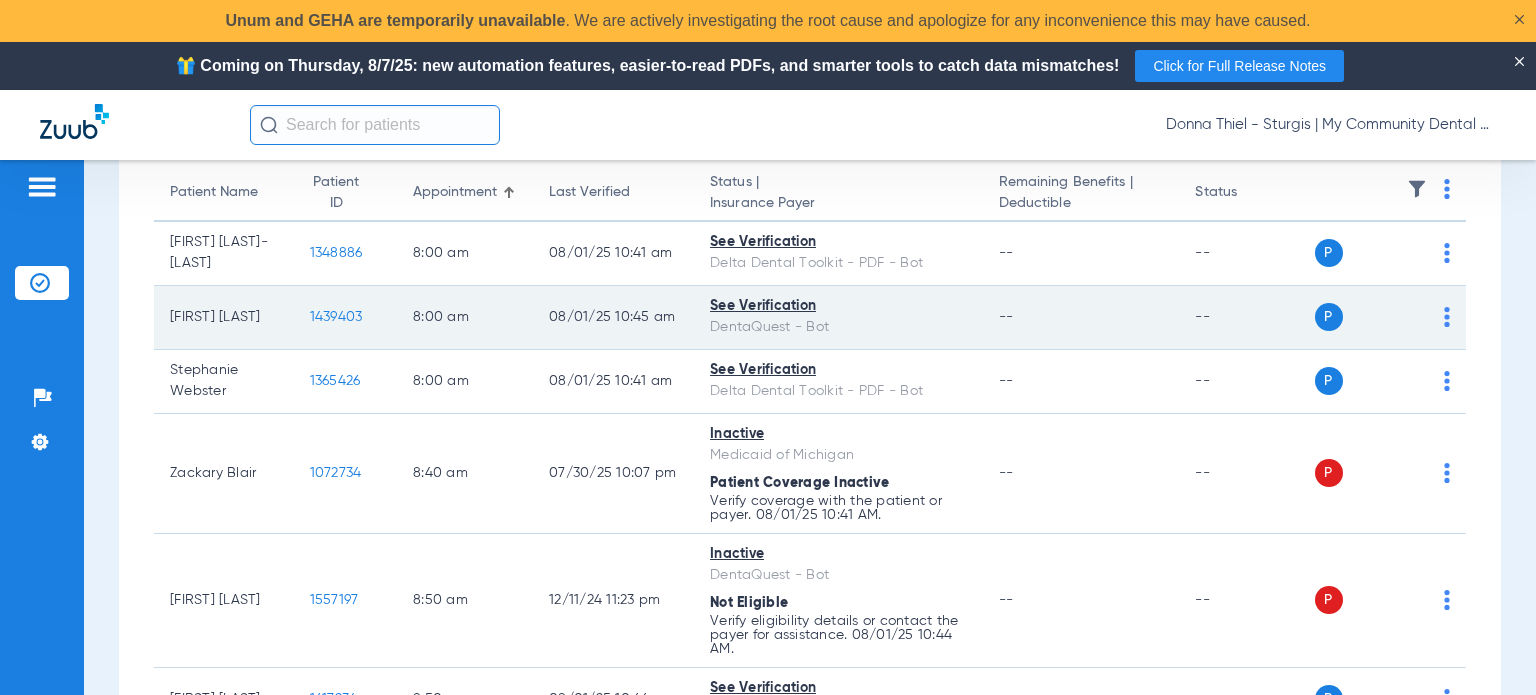 click on "1439403" 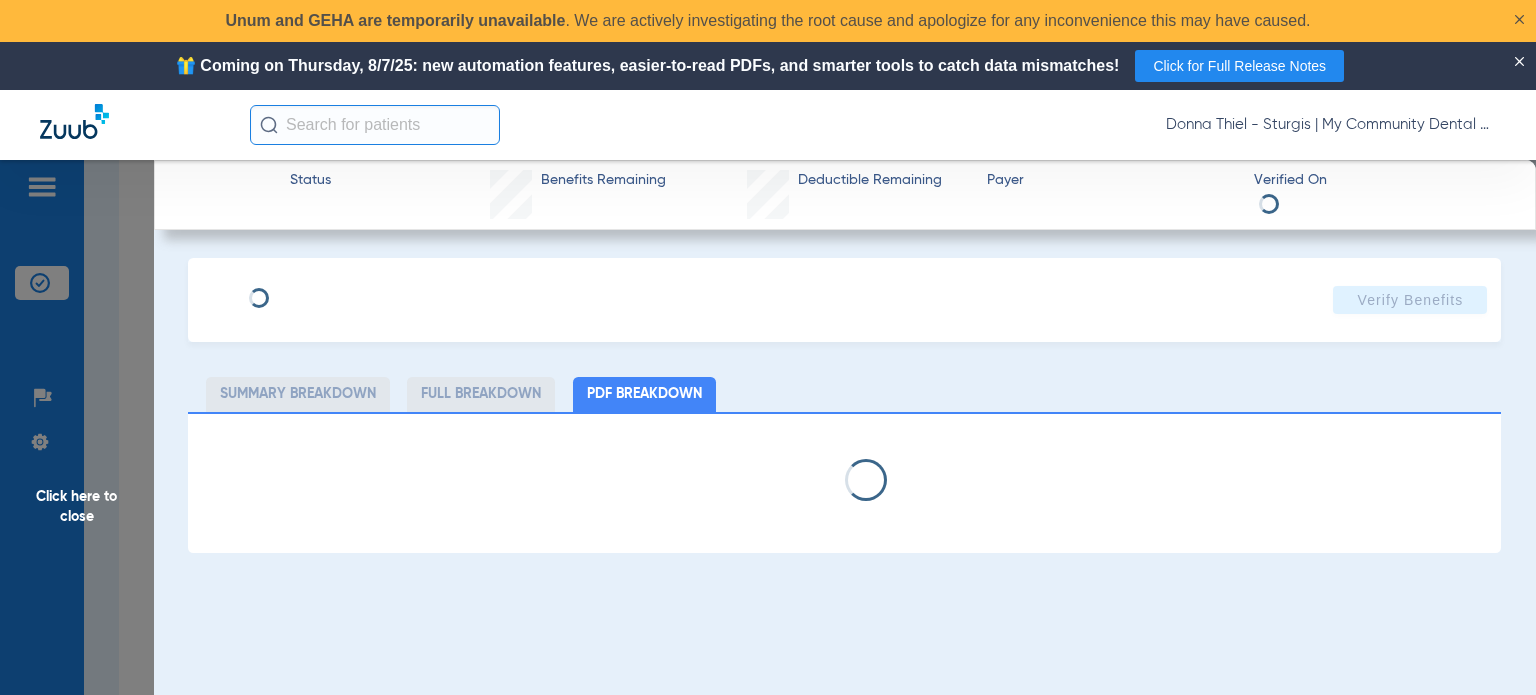 select on "page-width" 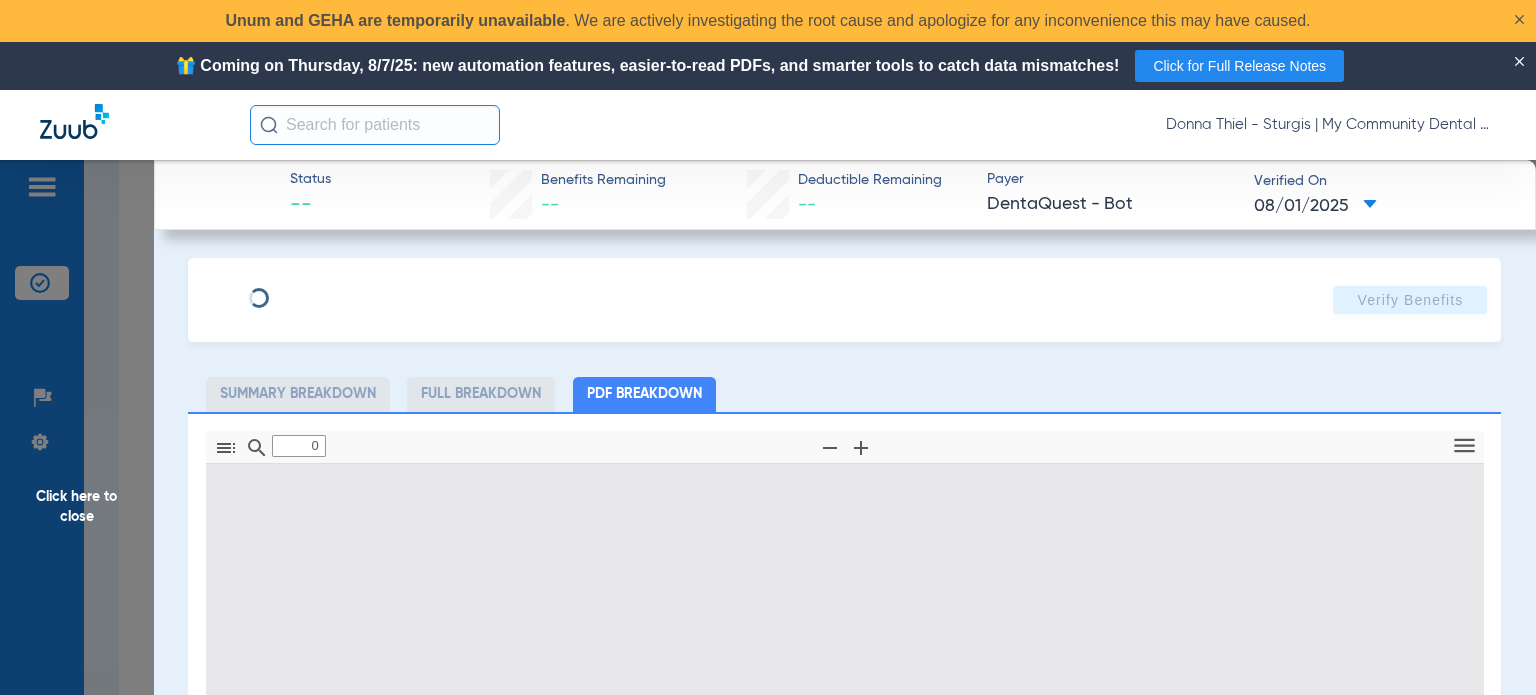 type on "1" 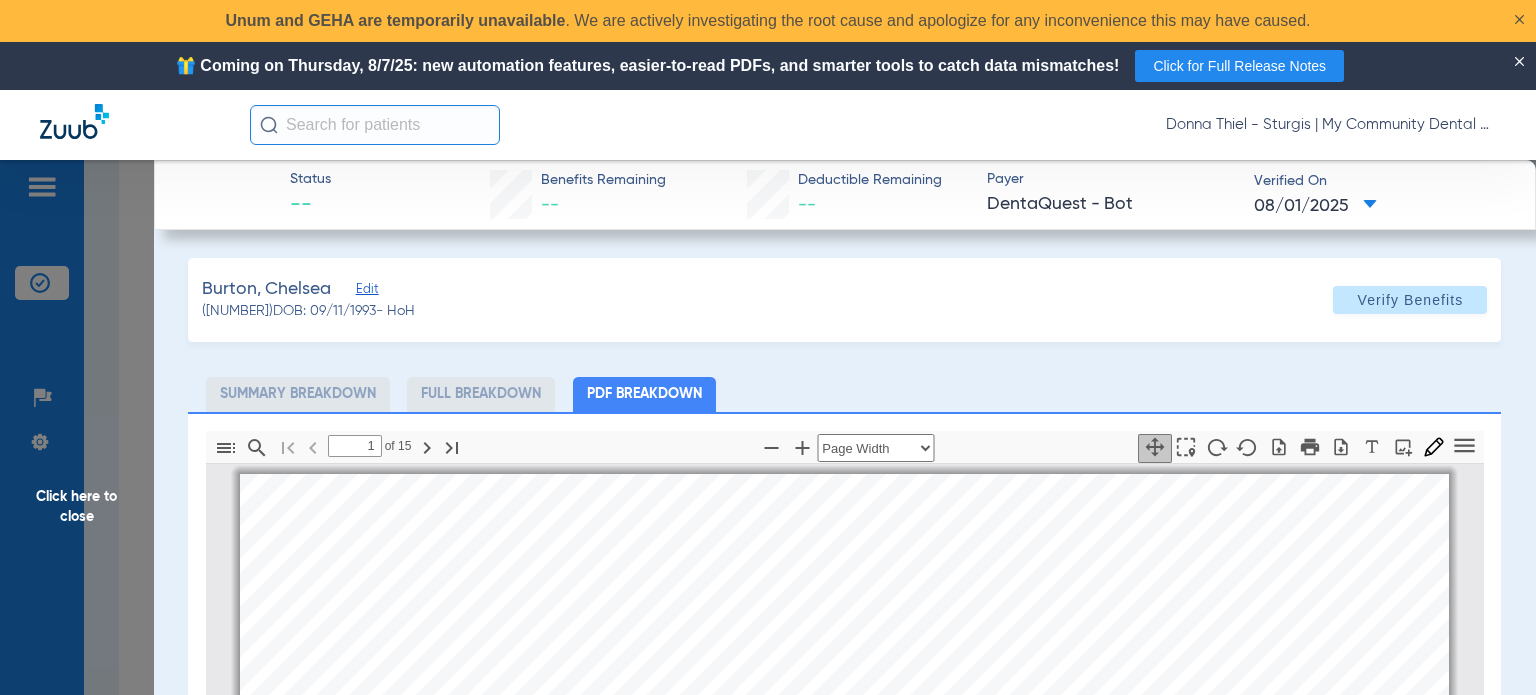 scroll, scrollTop: 10, scrollLeft: 0, axis: vertical 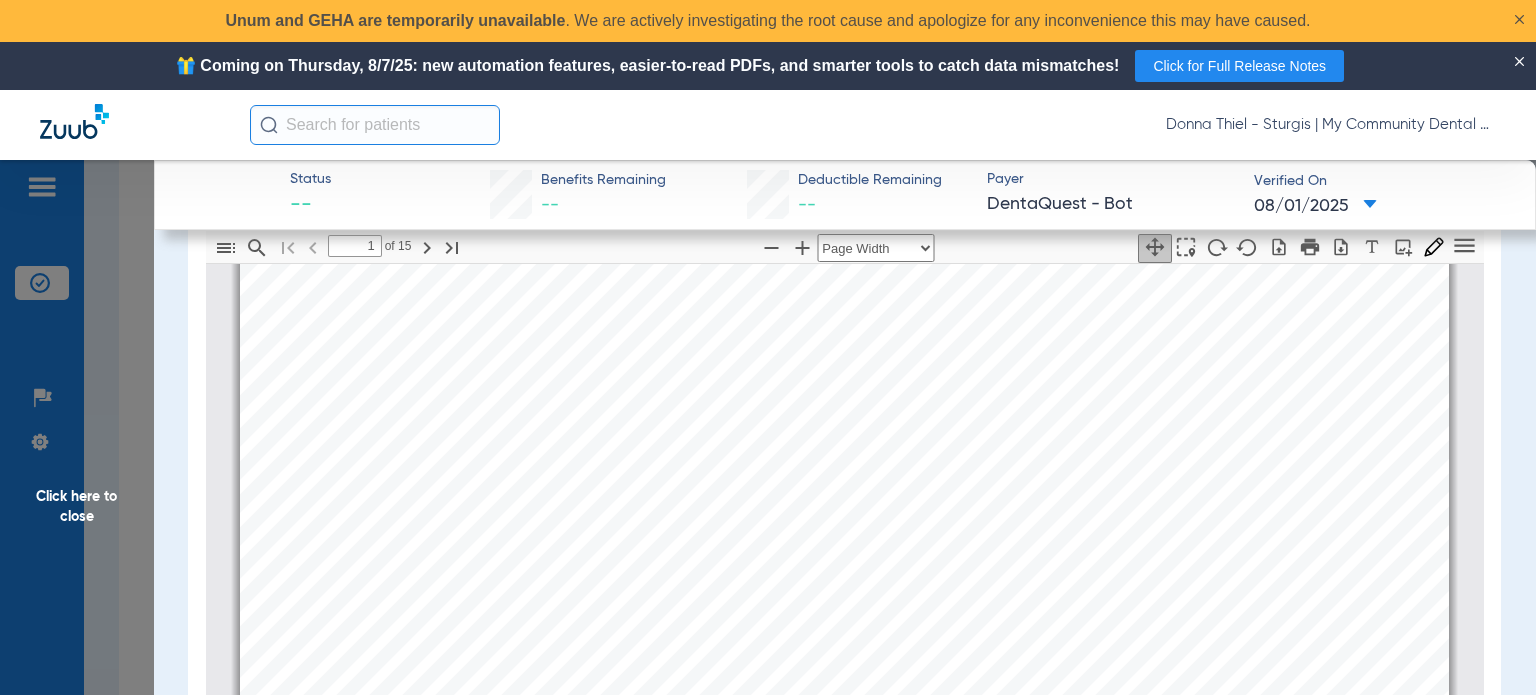 click on "CHELSEA   BURTON Member is eligible:   My Community Dental Centers Inc   -   Aloysius Redding   -   My Community Dental Centers - 1525 E Chicago Rd - STURGIS   -   08/01/2025 0070303350005003 - GUARDIAN TRAC LLC DBA GT INDEP Name :   CHELSEA   BURTON Relationship :   Subscriber DOB:   09/11/1993 Gender:   F Primary Address:   313 LINDA LN , STURGIS, MI 49091 Work Phone:   - Fax Number:   - Primary Home Phone:   - Medical Condition   :   -    Print Plan 0070303350005003 - GUARDIAN TRAC LLC DBA GT INDEP Issued ID   Coverage End Date 918135837 Overview   Claim and   Authorization & Estimate   Service History   Eligibility History   Bene ﬁ t Summary Other Coverage This member does not have other coverages. Bene ﬁ t Maximums and Deductibles Type      Level      Class      Network    Bene ﬁ t Period      Period      Limit      Applied    Remaining    Deductible Individual Adjunctive, Antimicrobial Agents, Bridge Recement, Class2, Class3, Core, Crown, Debridement, Denture ﬁ All" at bounding box center [844, 592] 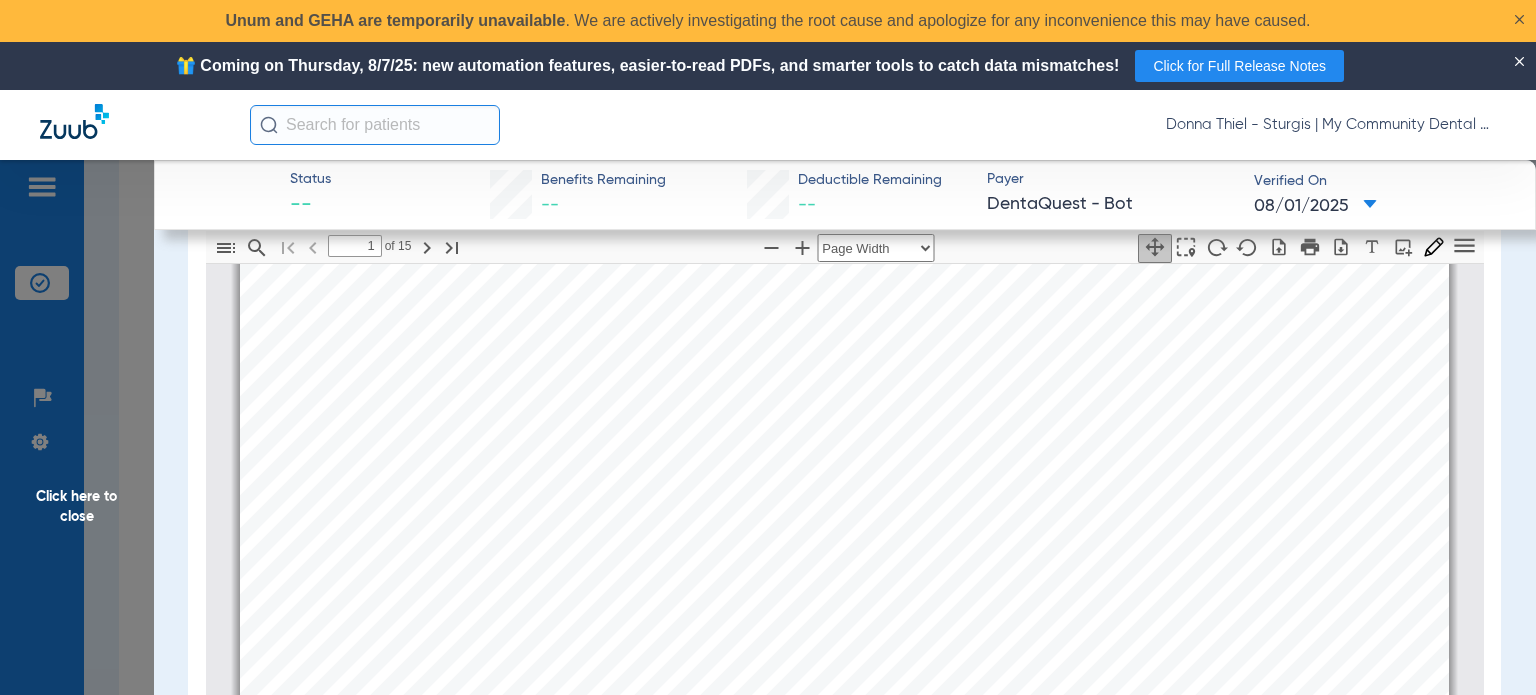 click on "Click here to close" 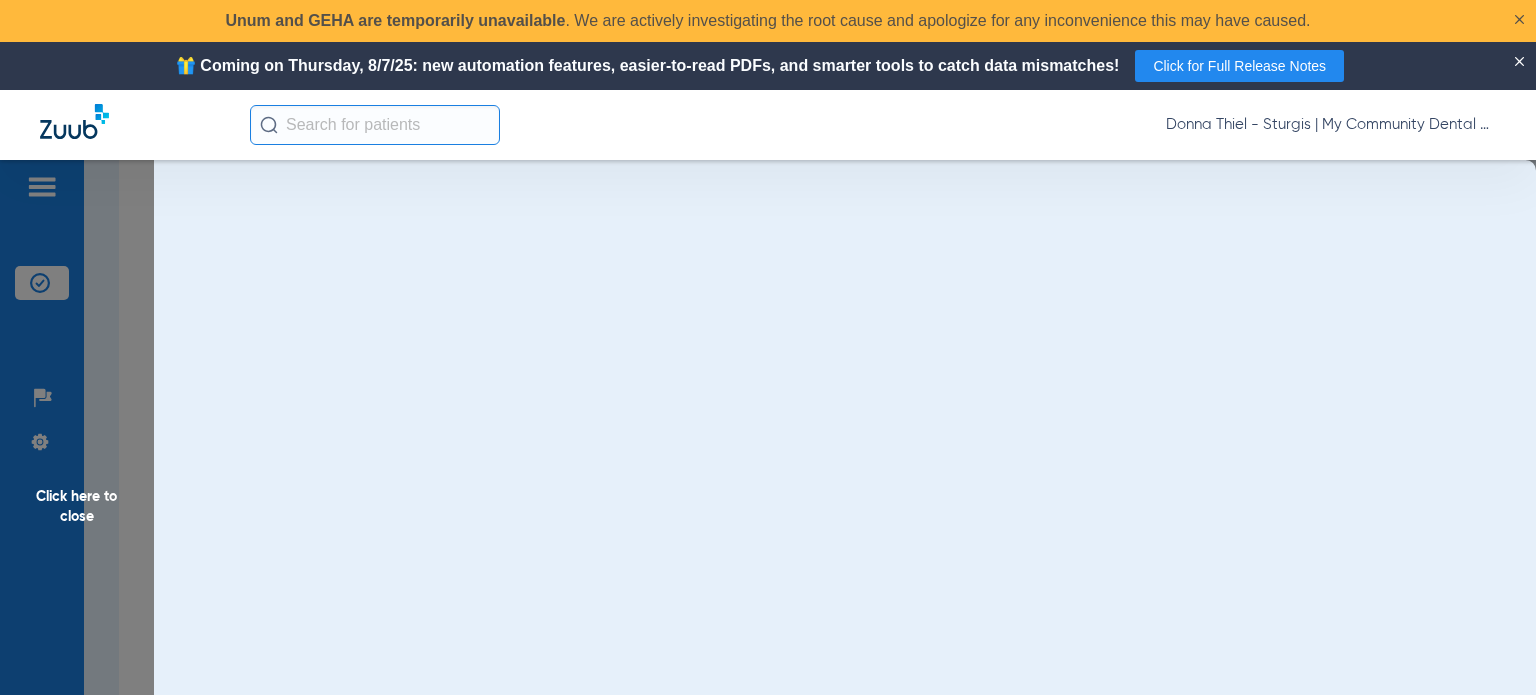 scroll, scrollTop: 0, scrollLeft: 0, axis: both 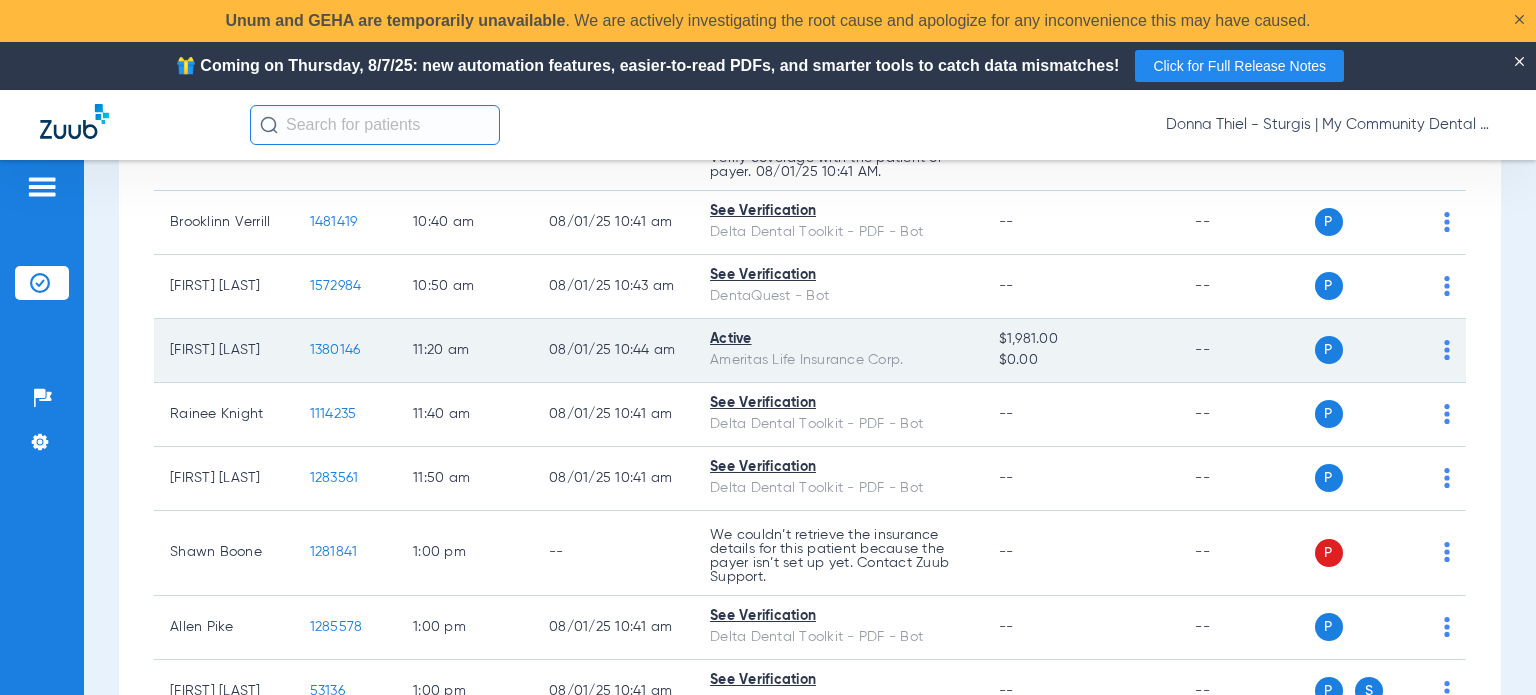 click on "1380146" 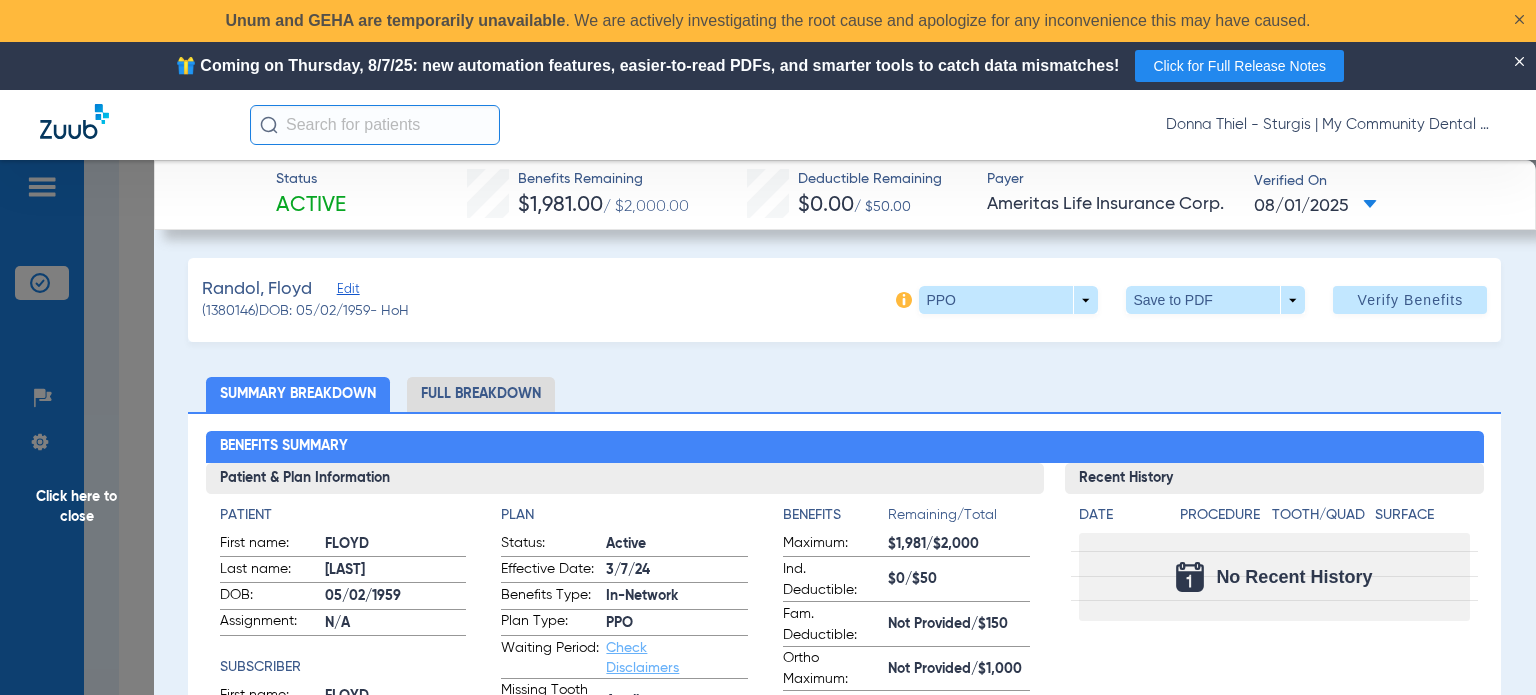 click on "Summary Breakdown   Full Breakdown" 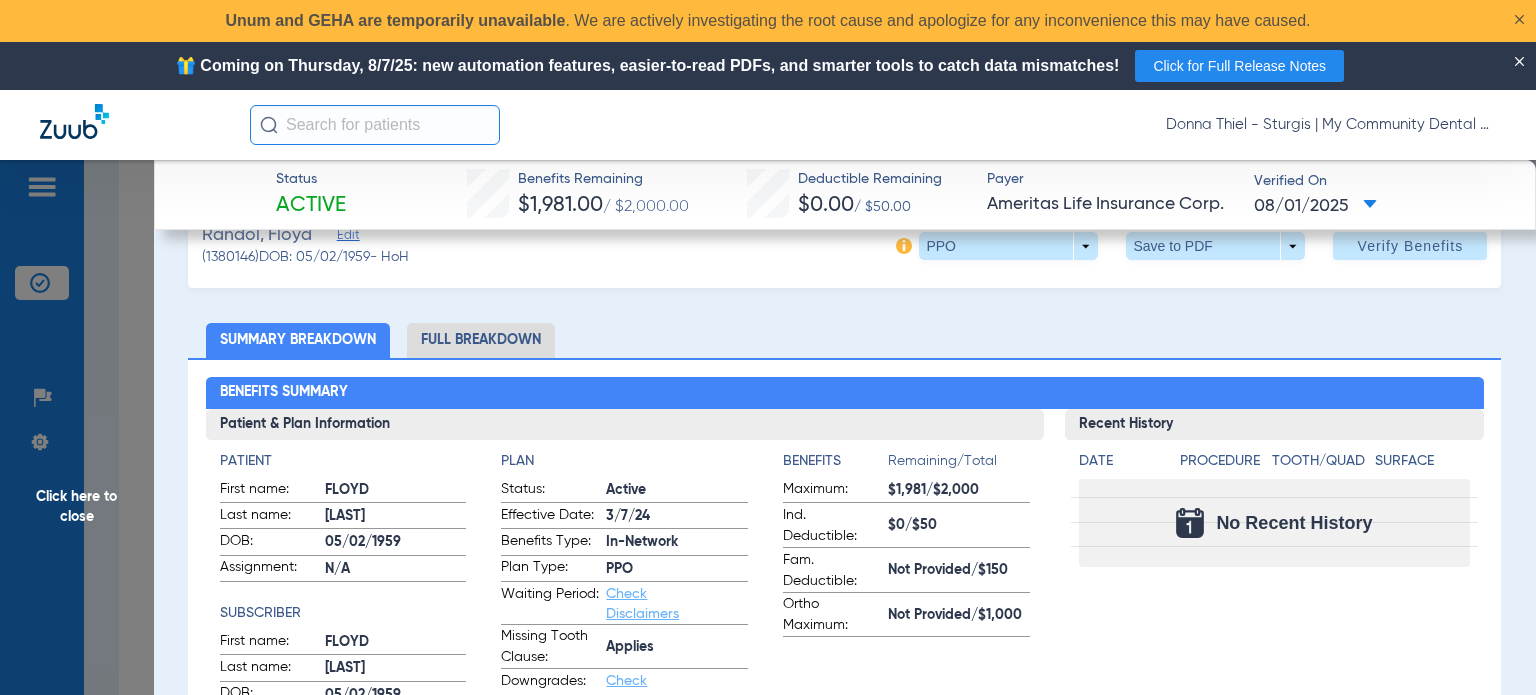 scroll, scrollTop: 100, scrollLeft: 0, axis: vertical 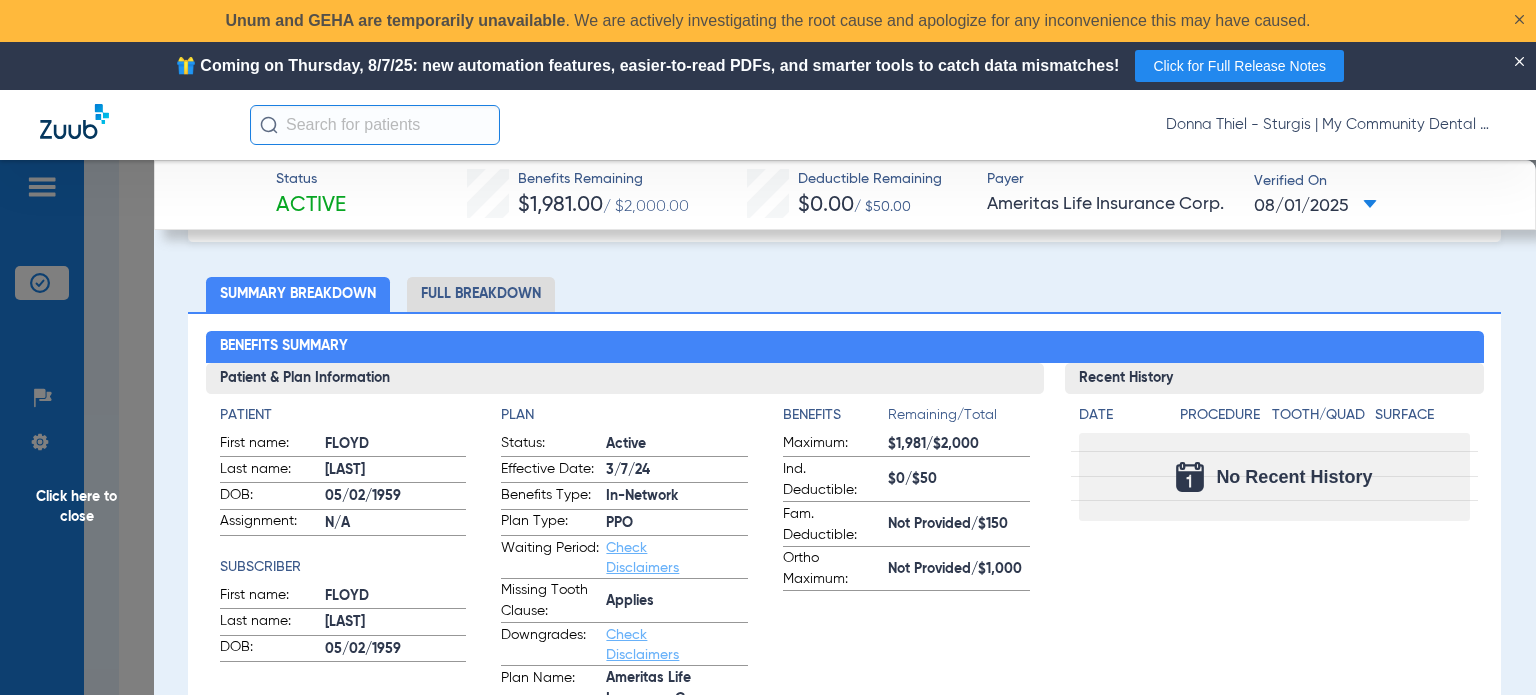 click on "Full Breakdown" 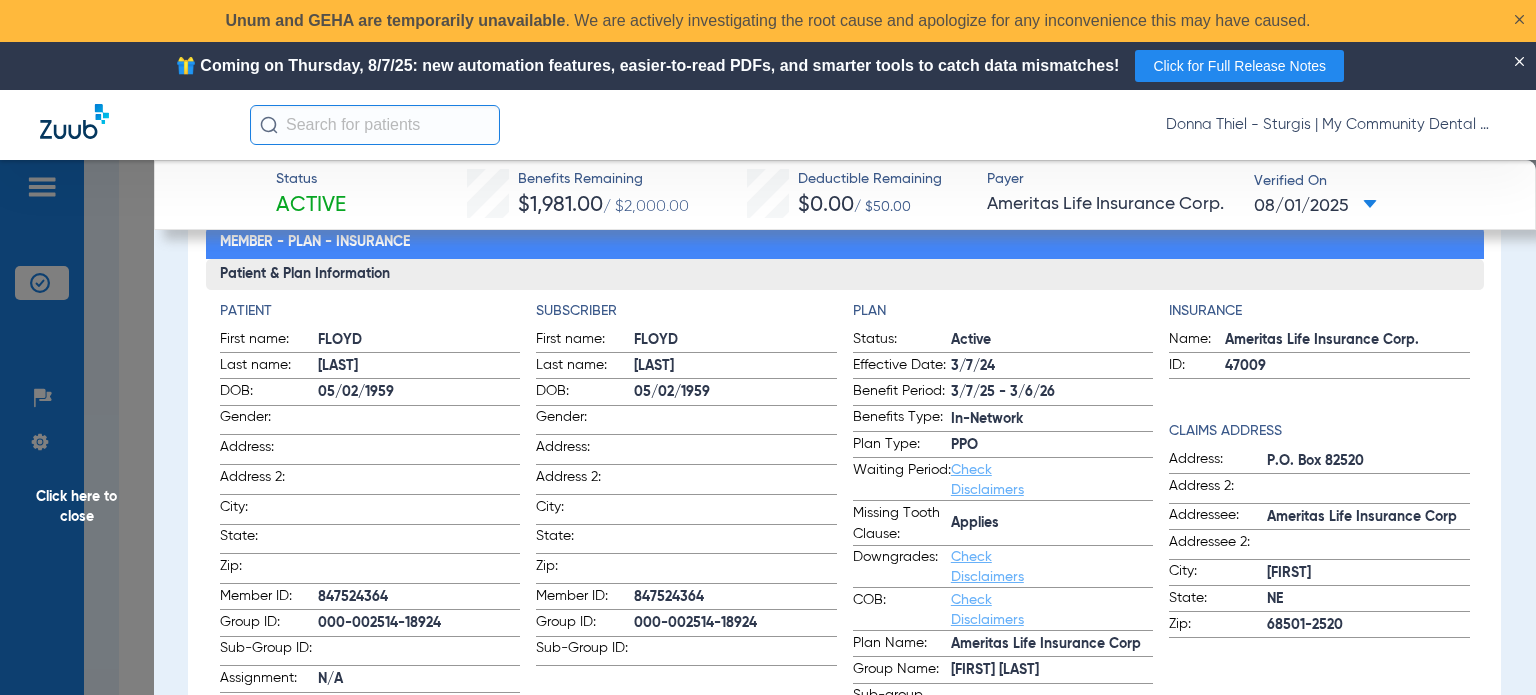 scroll, scrollTop: 300, scrollLeft: 0, axis: vertical 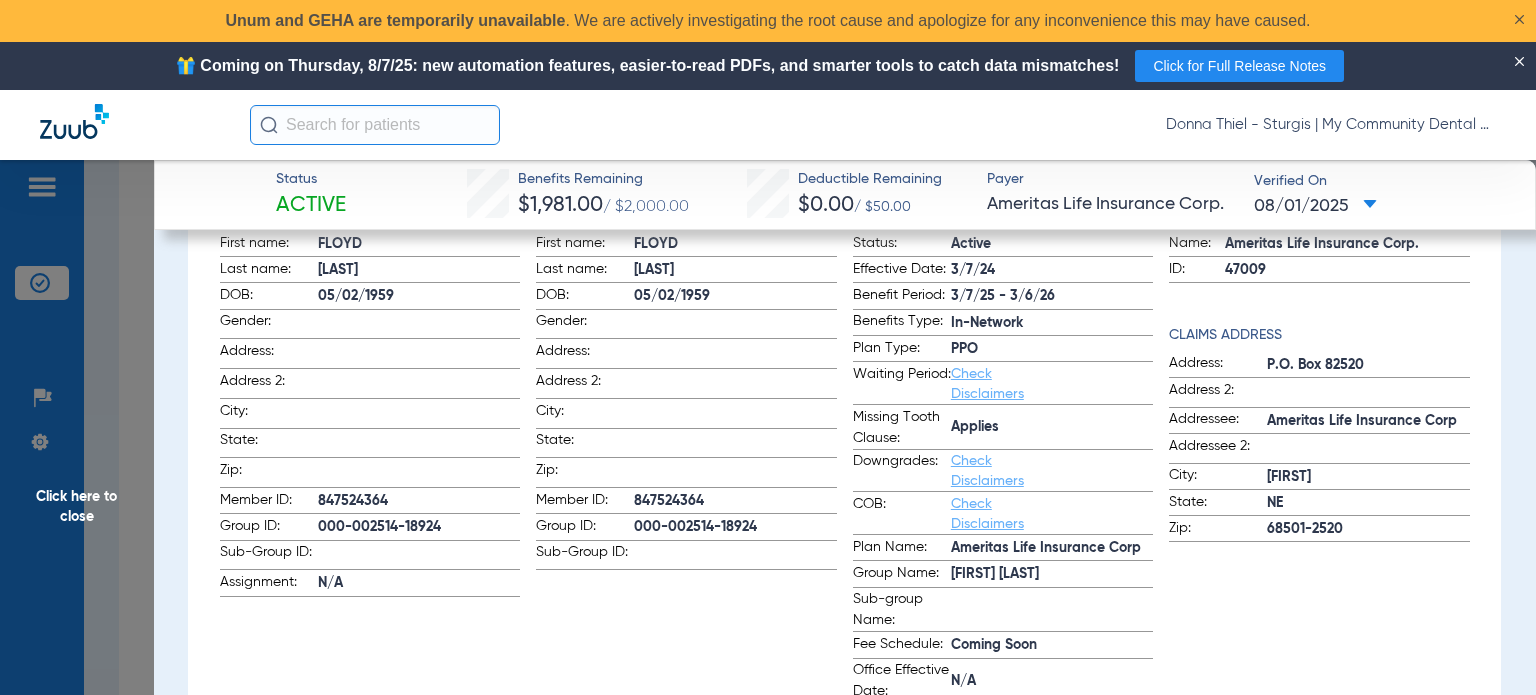 click on "Subscriber First name:  FLOYD  Last name:  RANDOL  DOB:  05/02/1959  Gender:    Address:    Address 2:    City:    State:    Zip:    Member ID:  847524364  Group ID:  000-002514-18924  Sub-Group ID:" 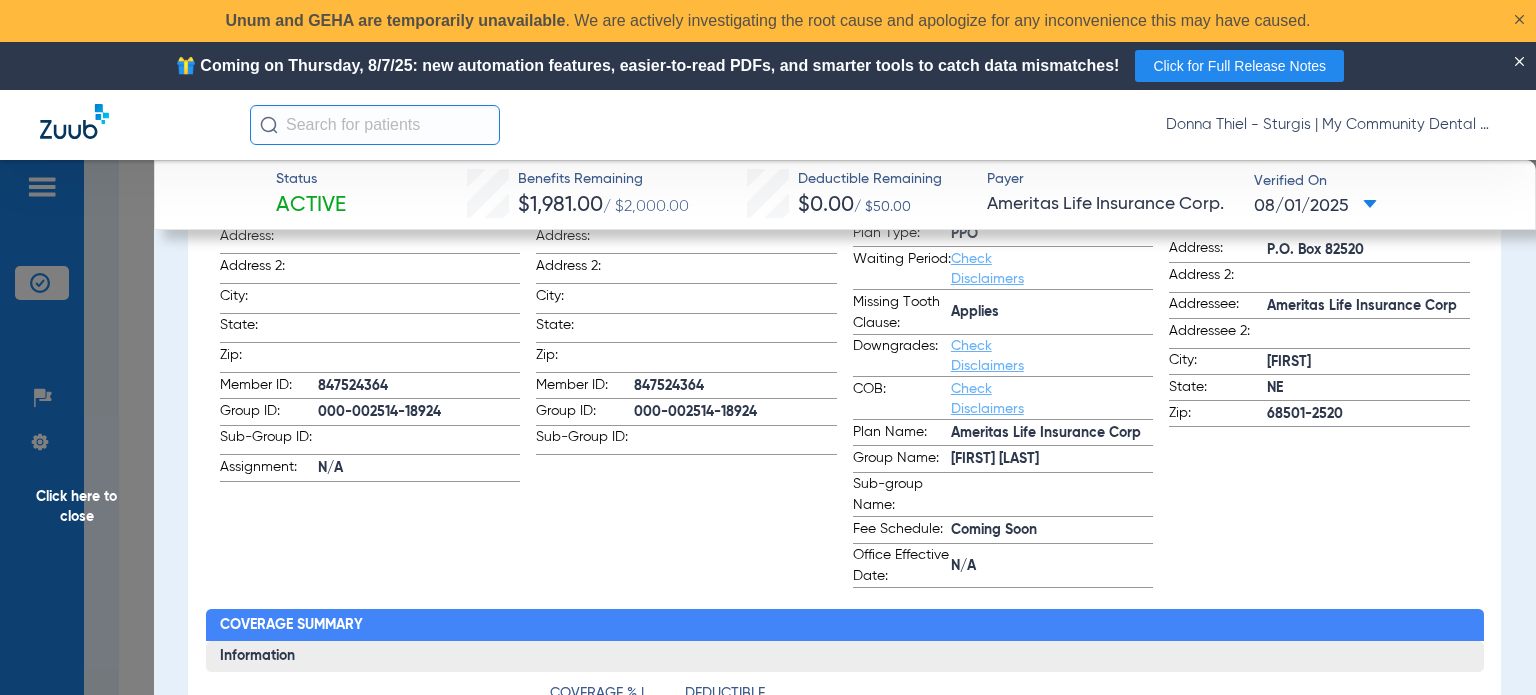 scroll, scrollTop: 300, scrollLeft: 0, axis: vertical 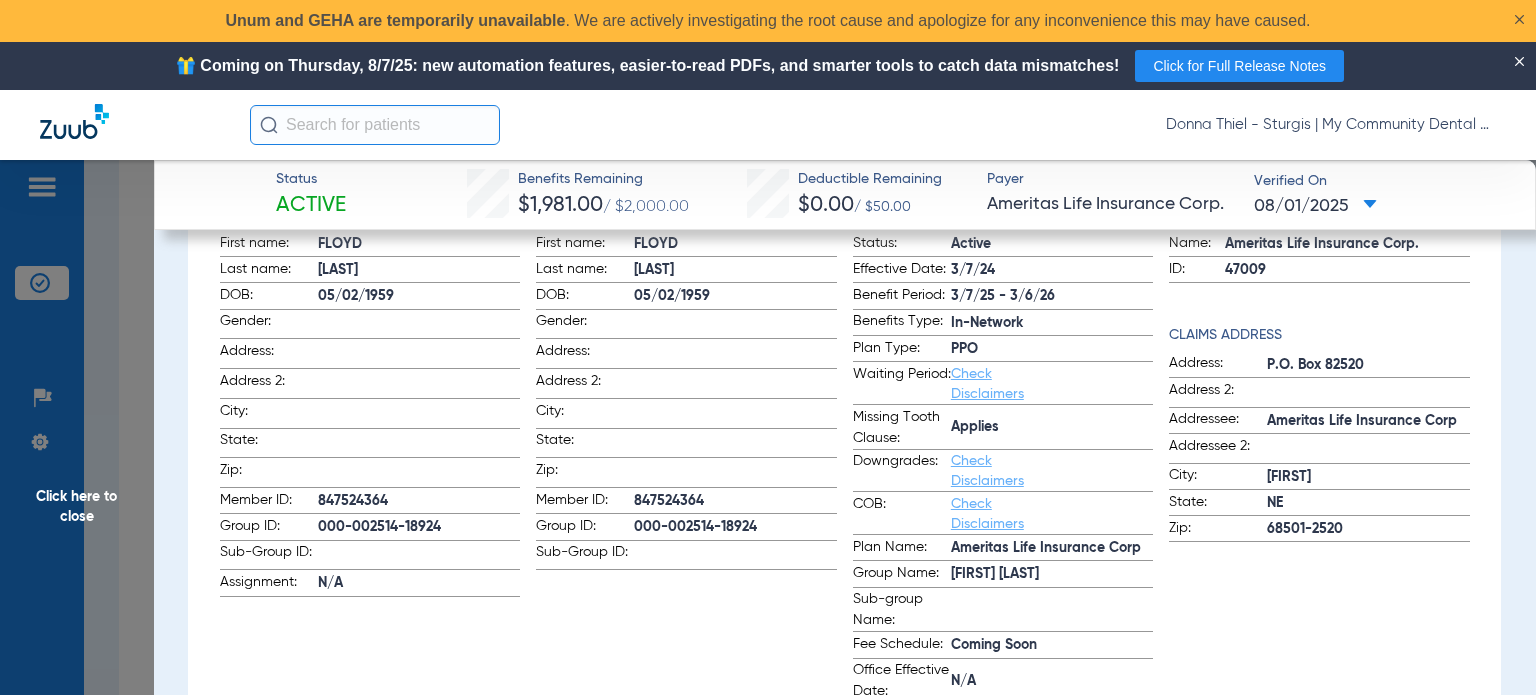 drag, startPoint x: 108, startPoint y: 499, endPoint x: 194, endPoint y: 483, distance: 87.47571 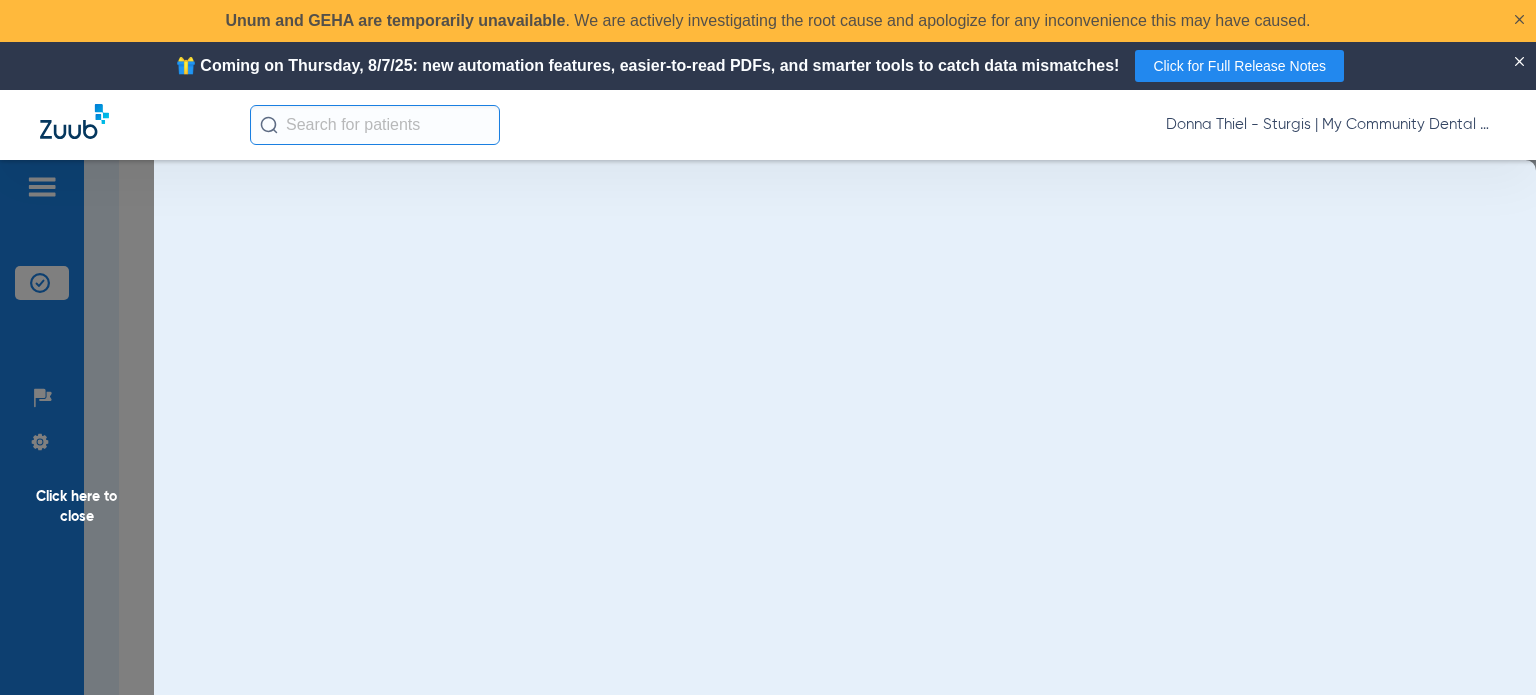 scroll, scrollTop: 0, scrollLeft: 0, axis: both 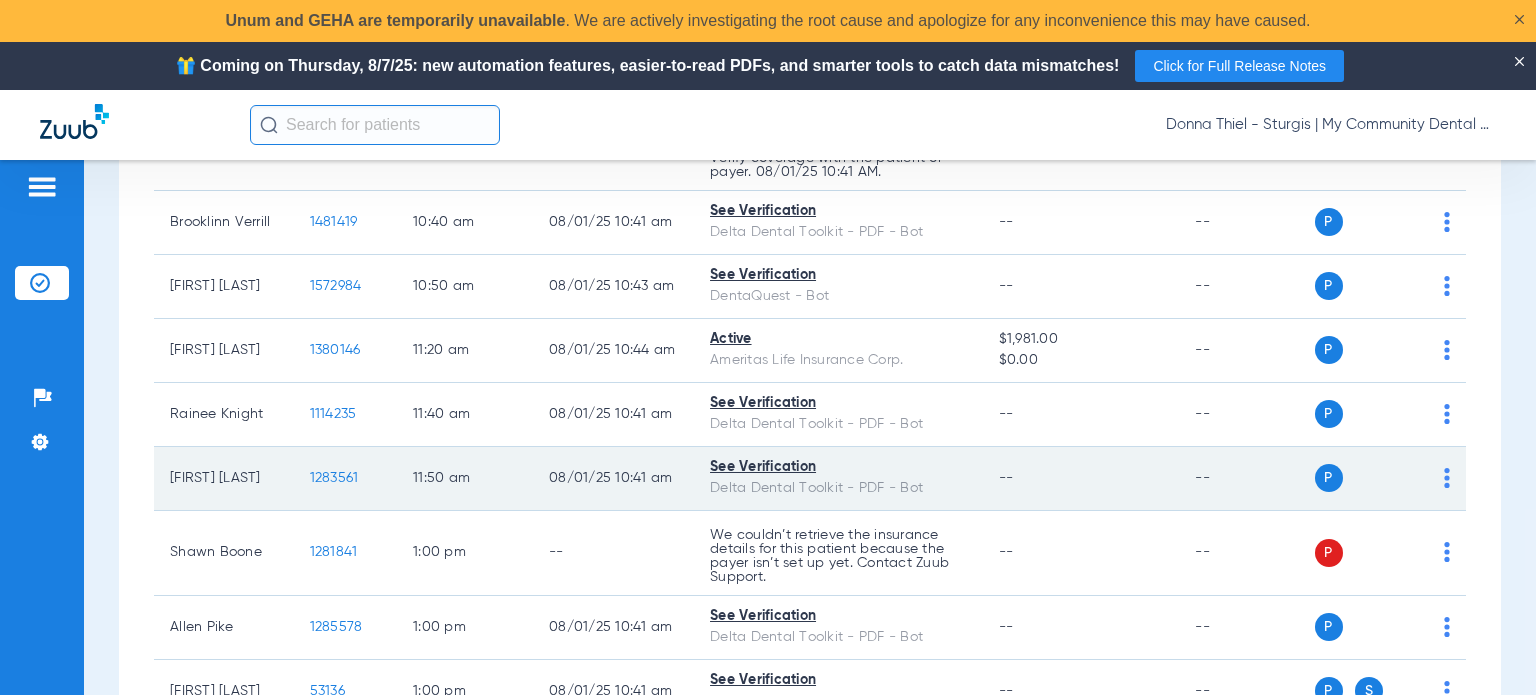 click on "1283561" 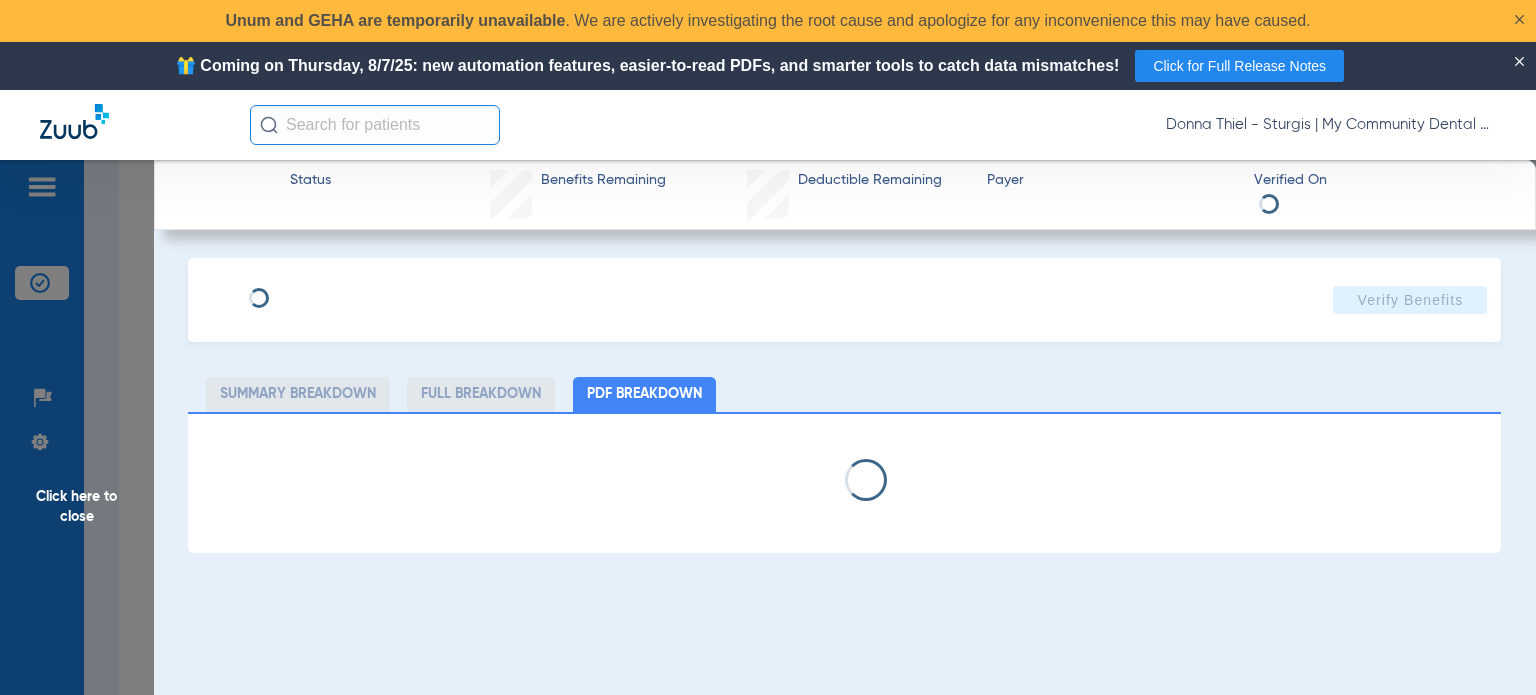select on "page-width" 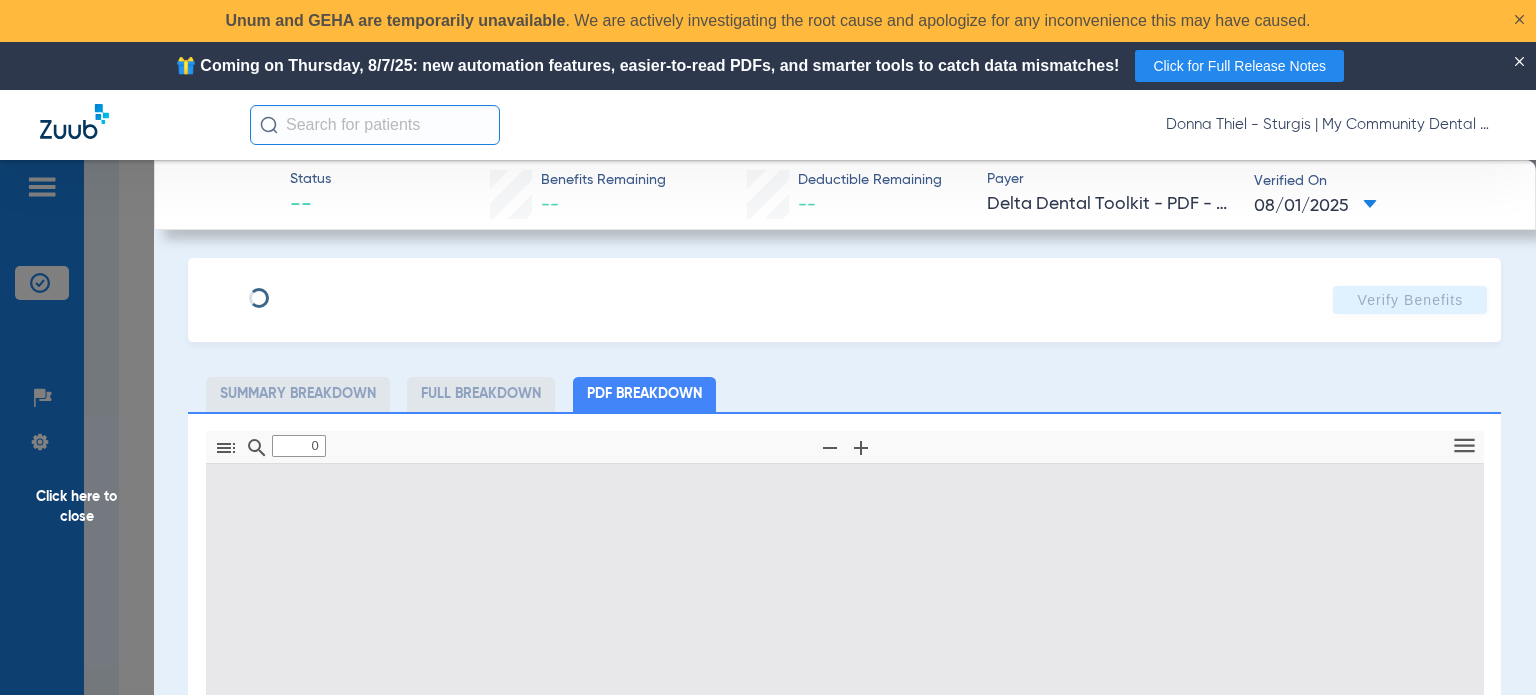 type on "1" 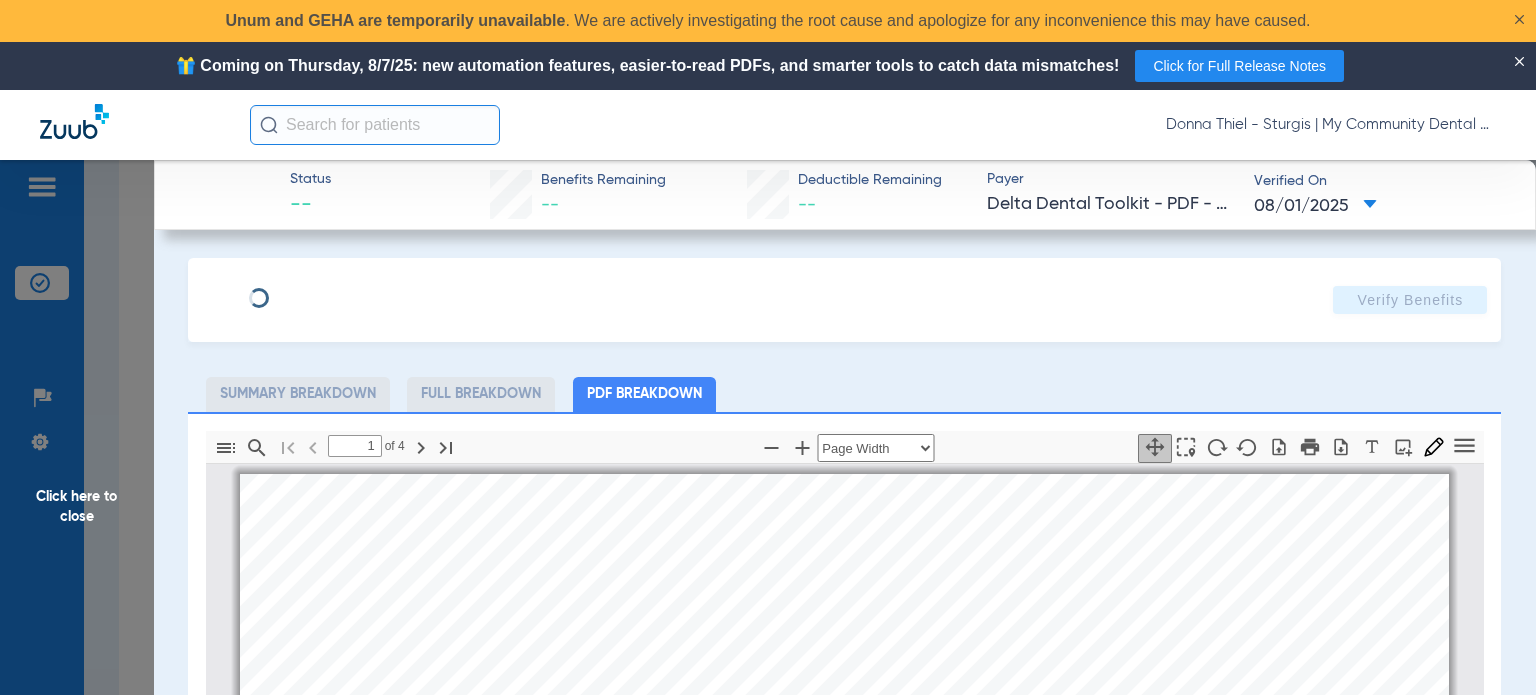 scroll, scrollTop: 10, scrollLeft: 0, axis: vertical 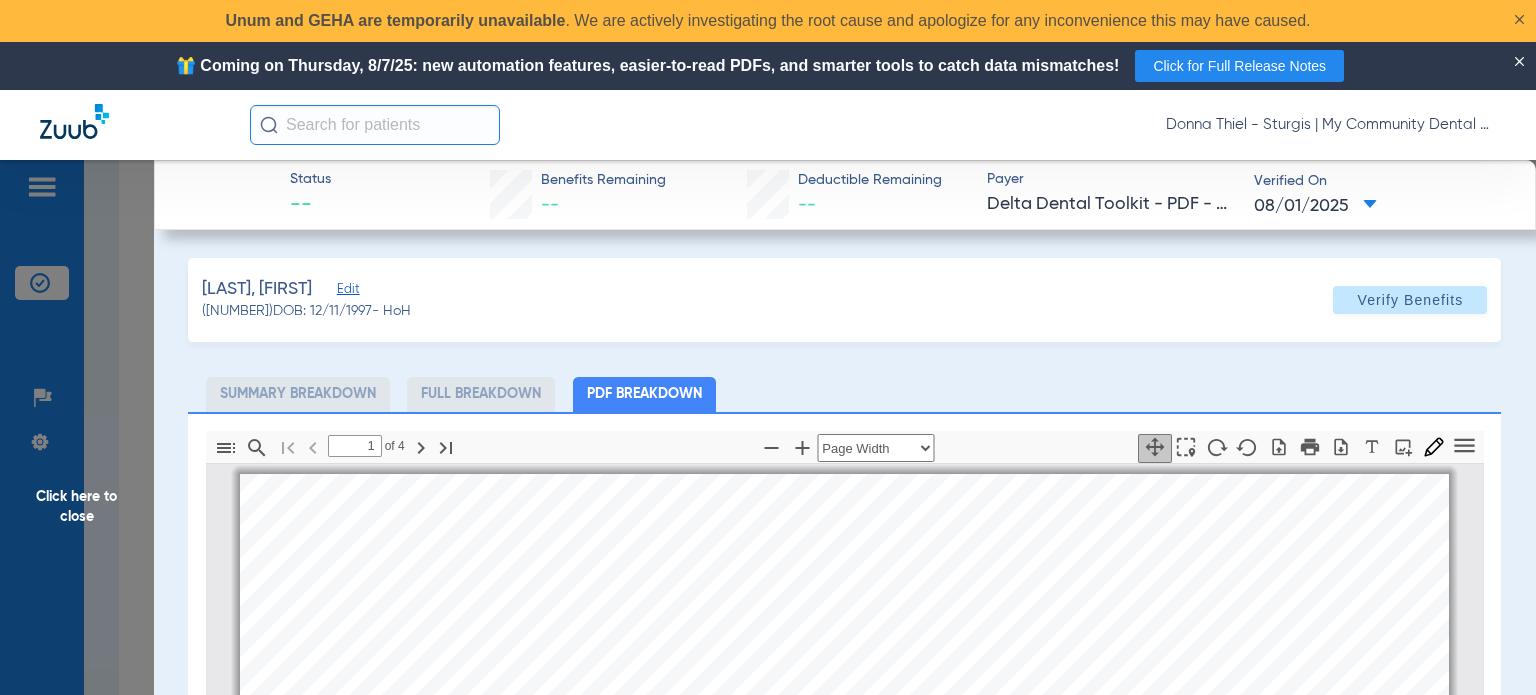 click on "Vaughn, Logan   Edit   (1283561)   DOB: 12/11/1997   - HoH   Verify Benefits   Subscriber Information   First name  Meagon  Last name  Vaughn  DOB  mm / dd / yyyy 10/12/2000  Member ID  948164162  Group ID (optional)  115970004  Insurance Payer   Insurance
Delta Dental Toolkit - Pdf - Bot  Provider   Dentist
Aloysius Redding  1114620432  remove   Dependent Information   First name  Logan  Last name  Vaughn  DOB  mm / dd / yyyy 12/11/1997  Member ID  same as subscriber 948164162  Summary Breakdown   Full Breakdown   PDF Breakdown  Thumbnails Document Outline Attachments Layers Current Outline Item         1 of ⁨4⁩ Automatic Zoom Actual Size Page Fit Page Width ⁨50⁩% ⁨100⁩% ⁨125⁩% ⁨150⁩% ⁨200⁩% ⁨300⁩% ⁨400⁩% ⁨0⁩%       Highlight         Add image              Tools Highlight color Thickness Color #000000 Size Color #000000 Thickness Opacity Presentation Mode Open Print Save Go to First Page Previous Next Go to Last Page Rotate Clockwise Rotate Counterclockwise   Hand Tool" 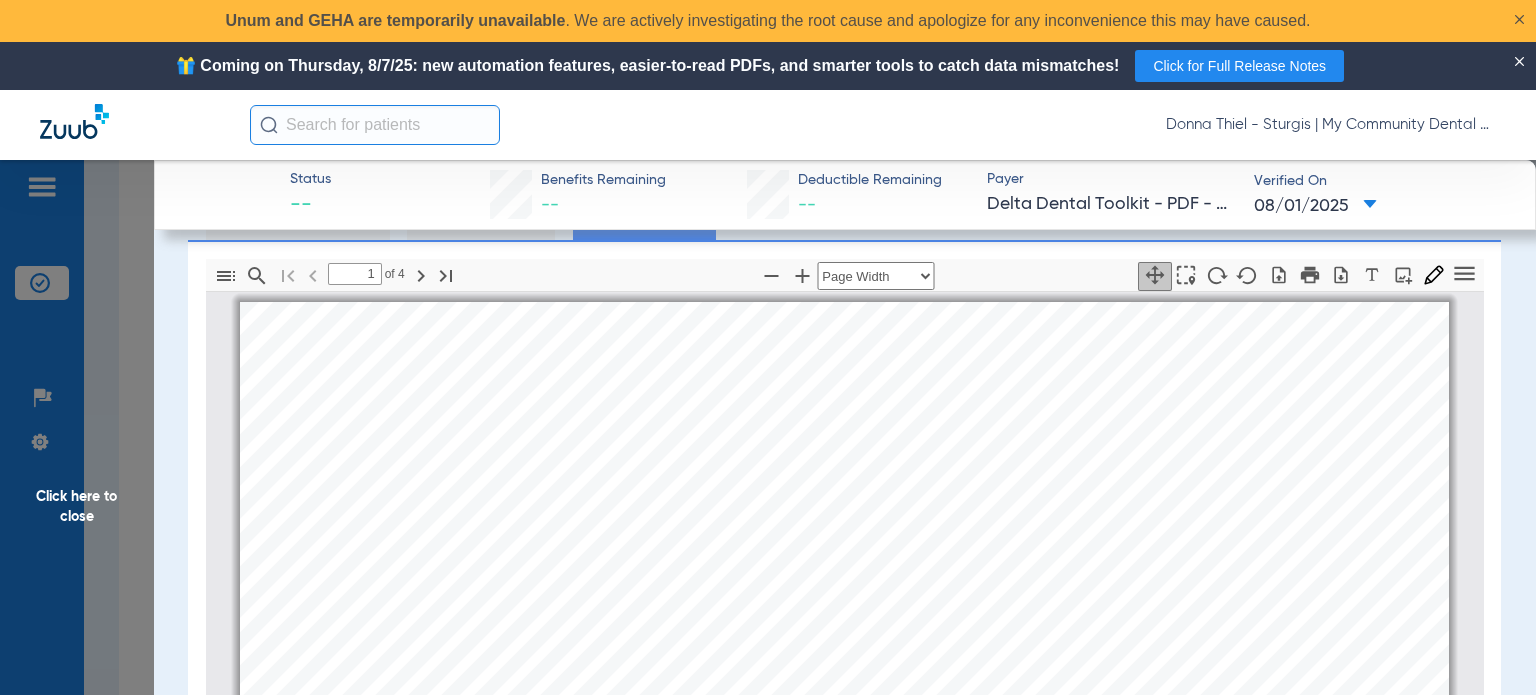 scroll, scrollTop: 200, scrollLeft: 0, axis: vertical 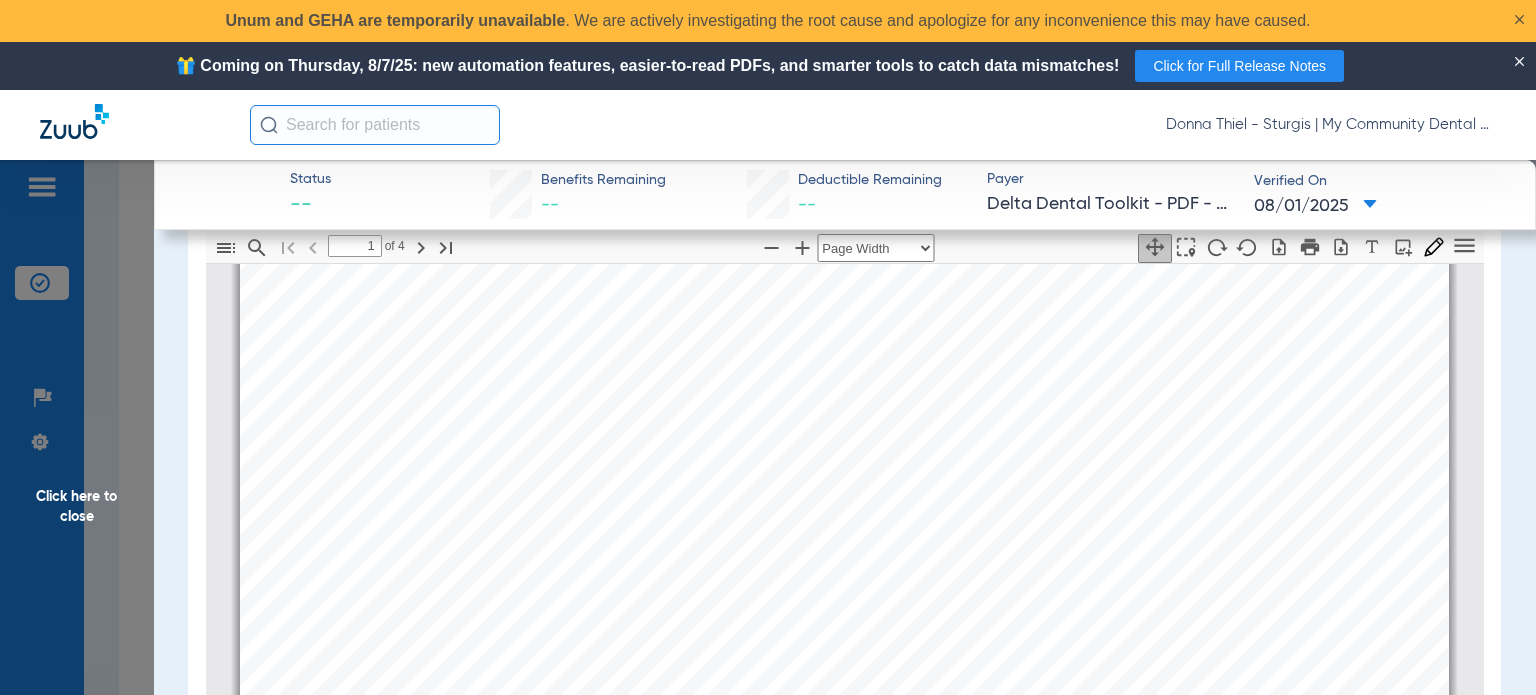 click on "Click here to close" 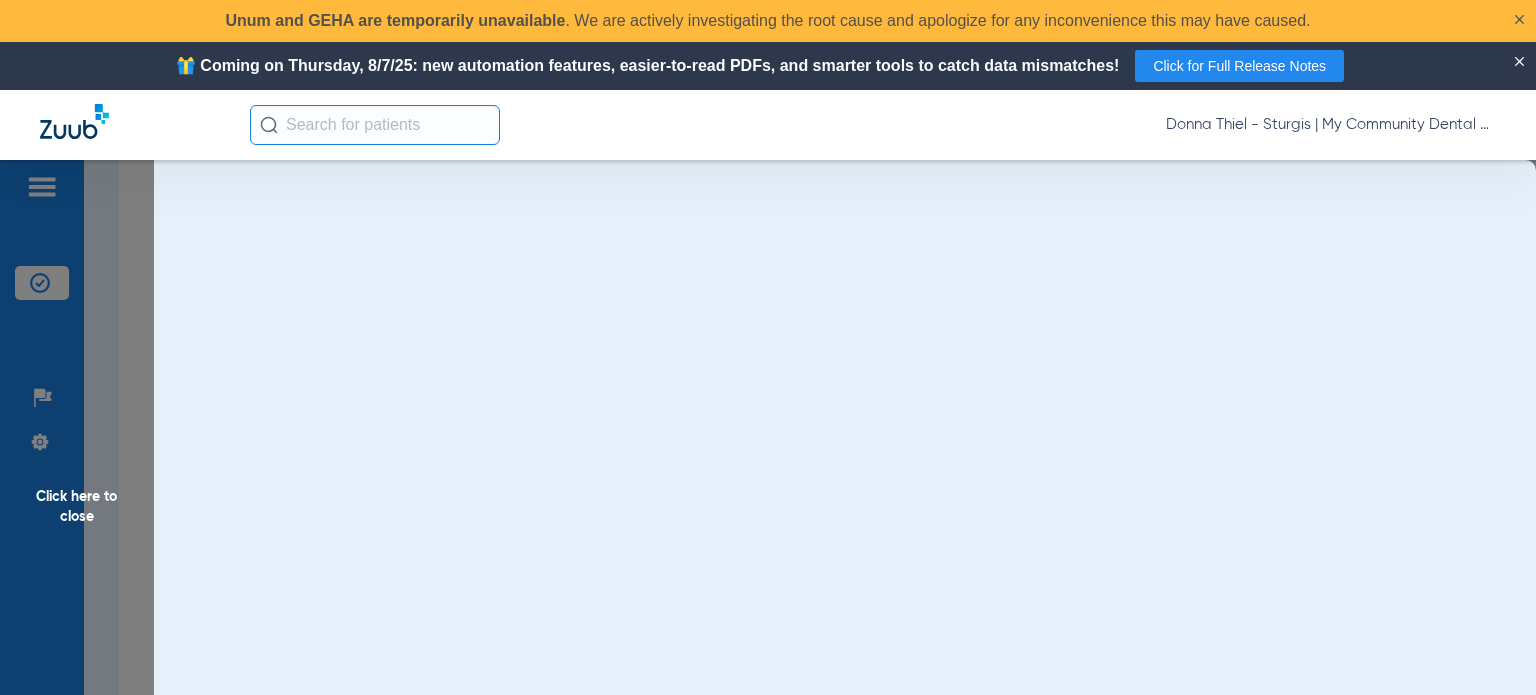 scroll, scrollTop: 0, scrollLeft: 0, axis: both 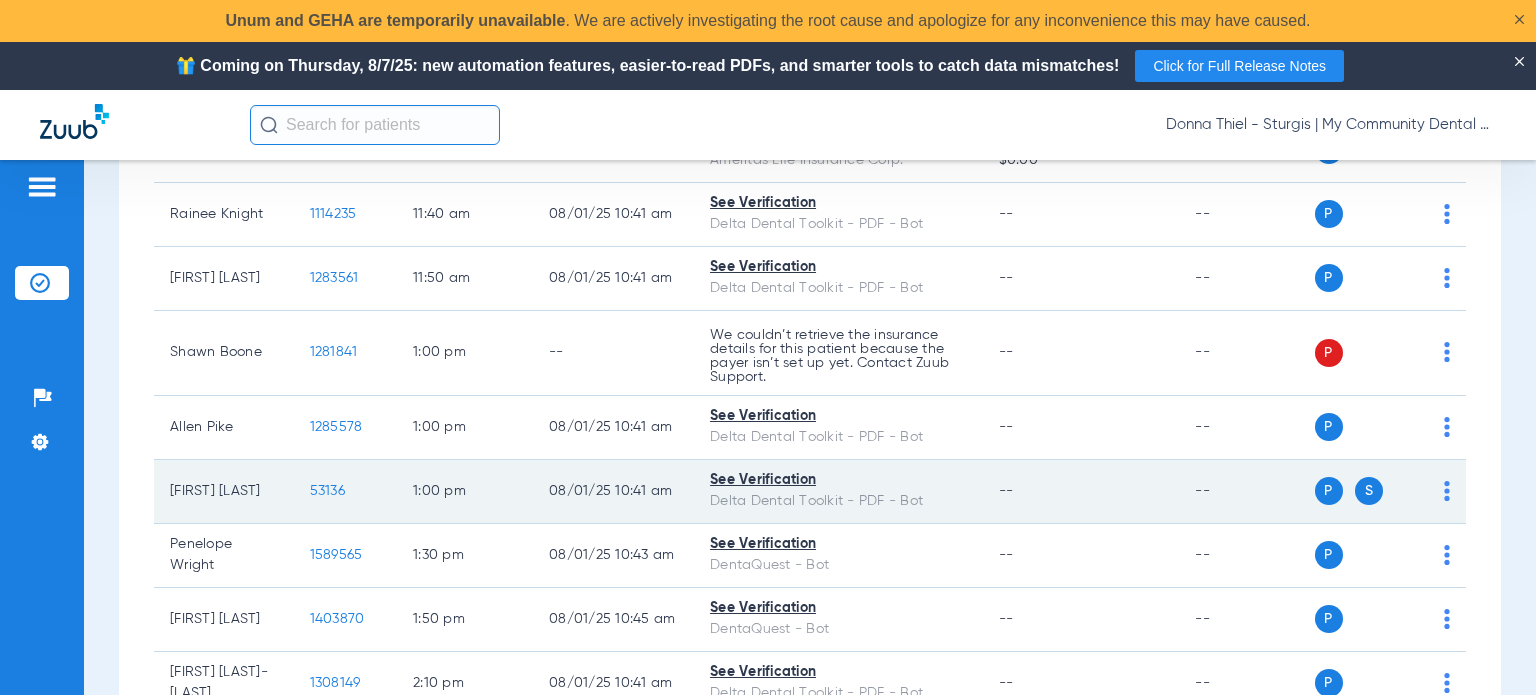 click on "53136" 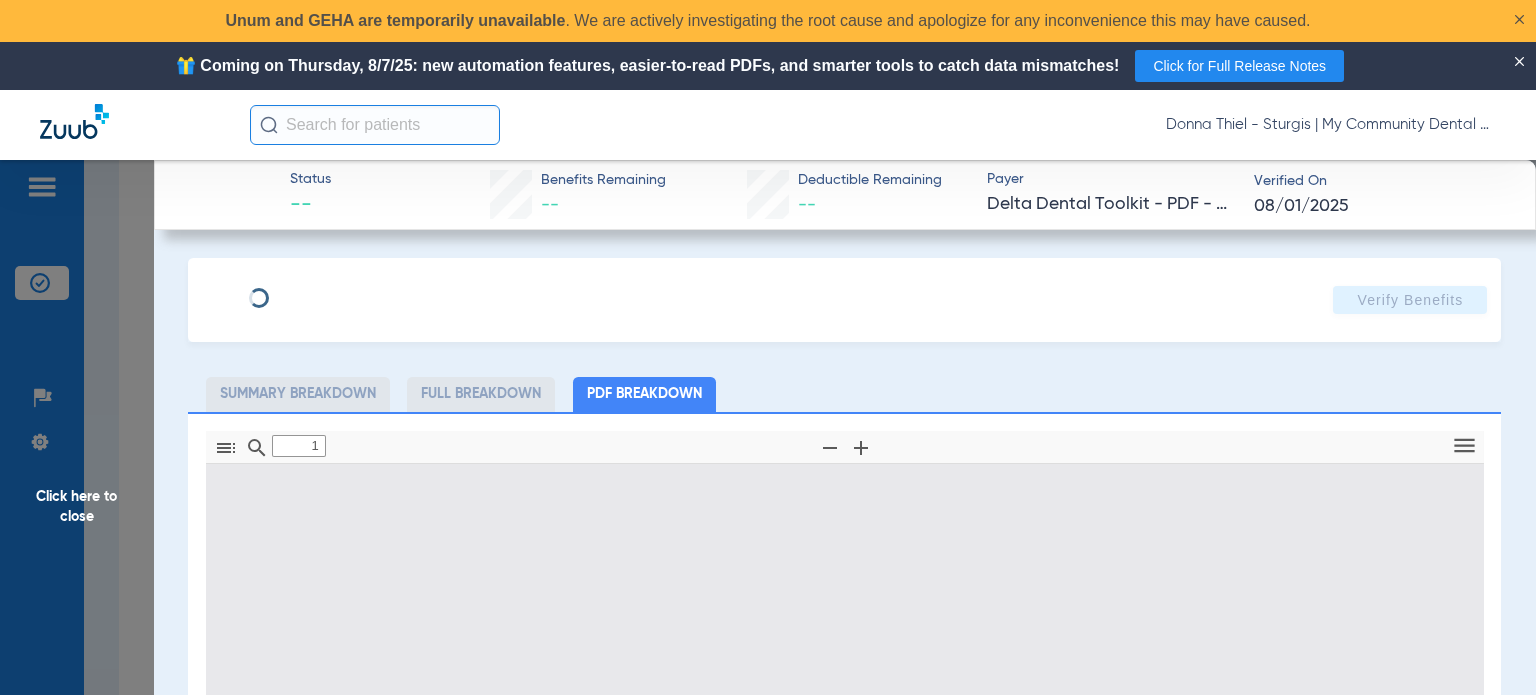 type on "0" 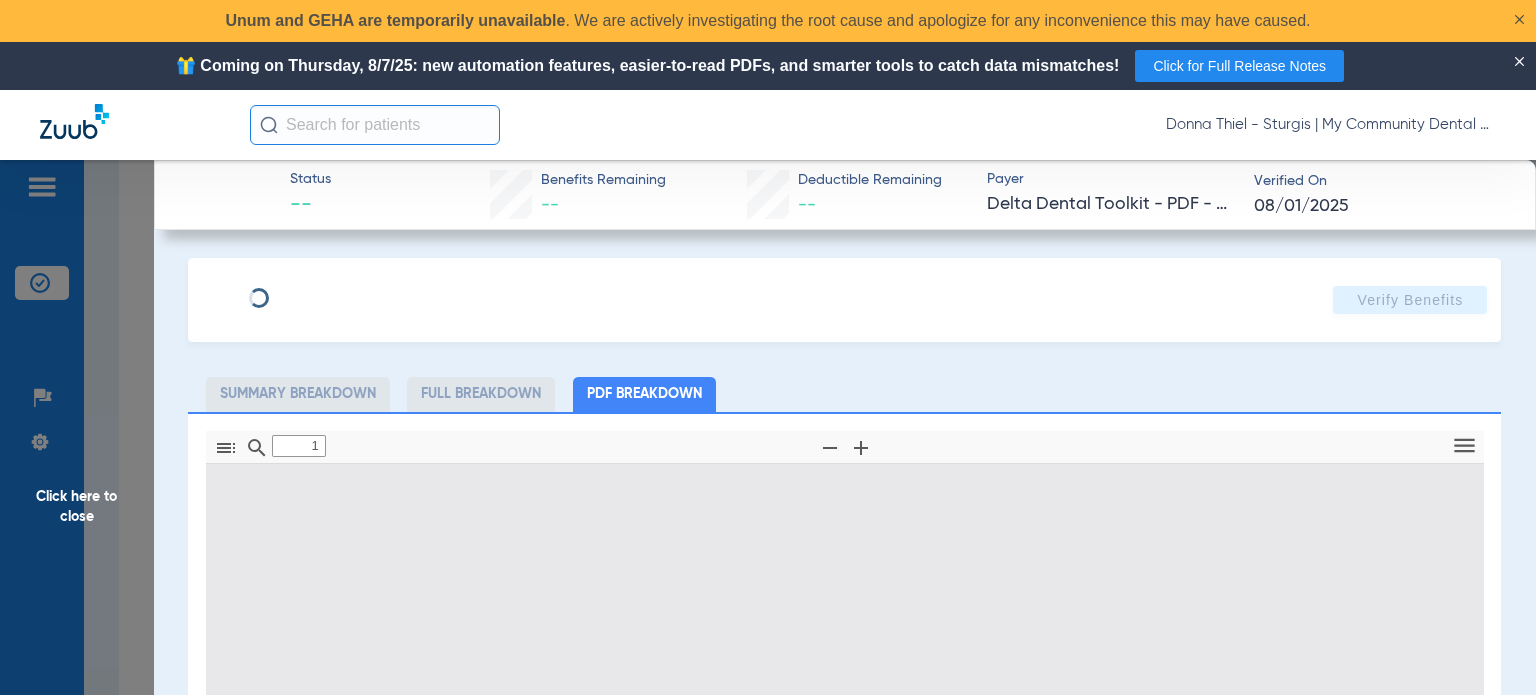 select on "page-width" 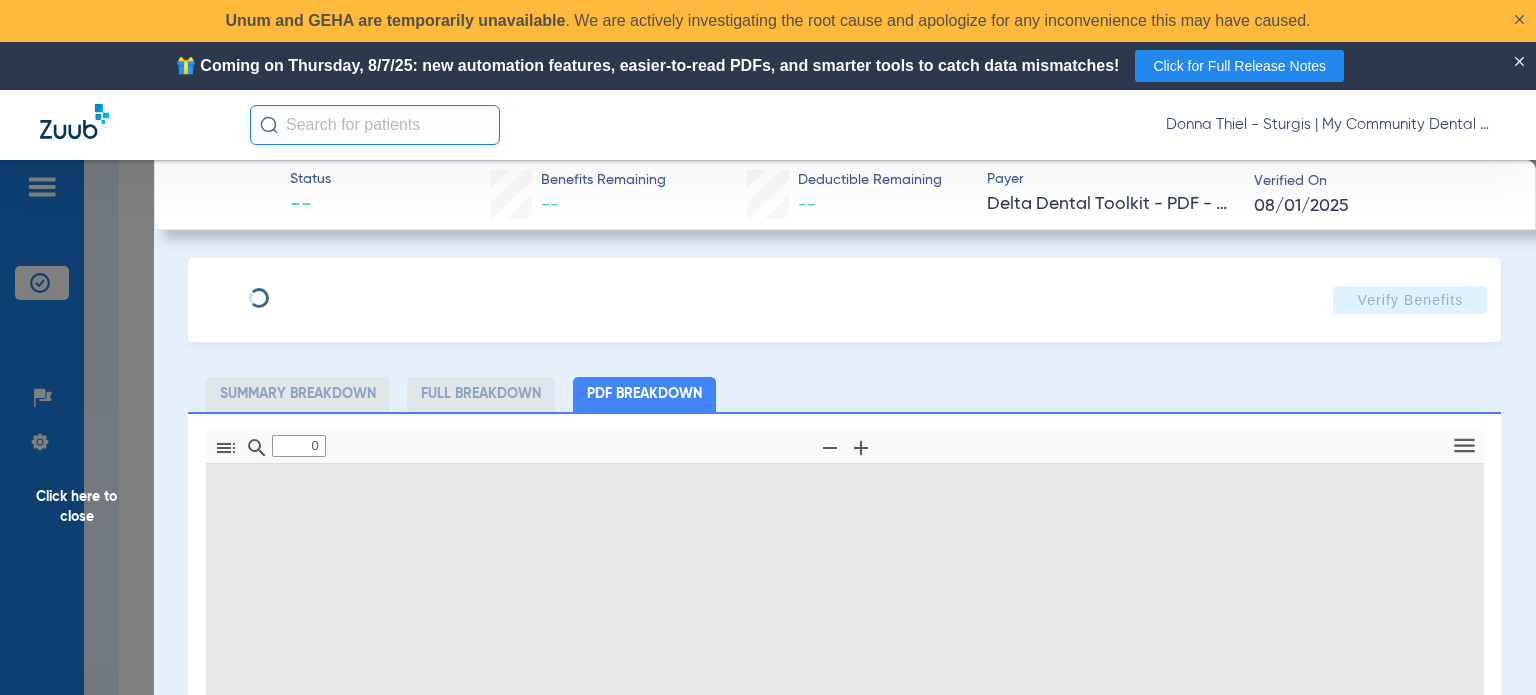 type on "1" 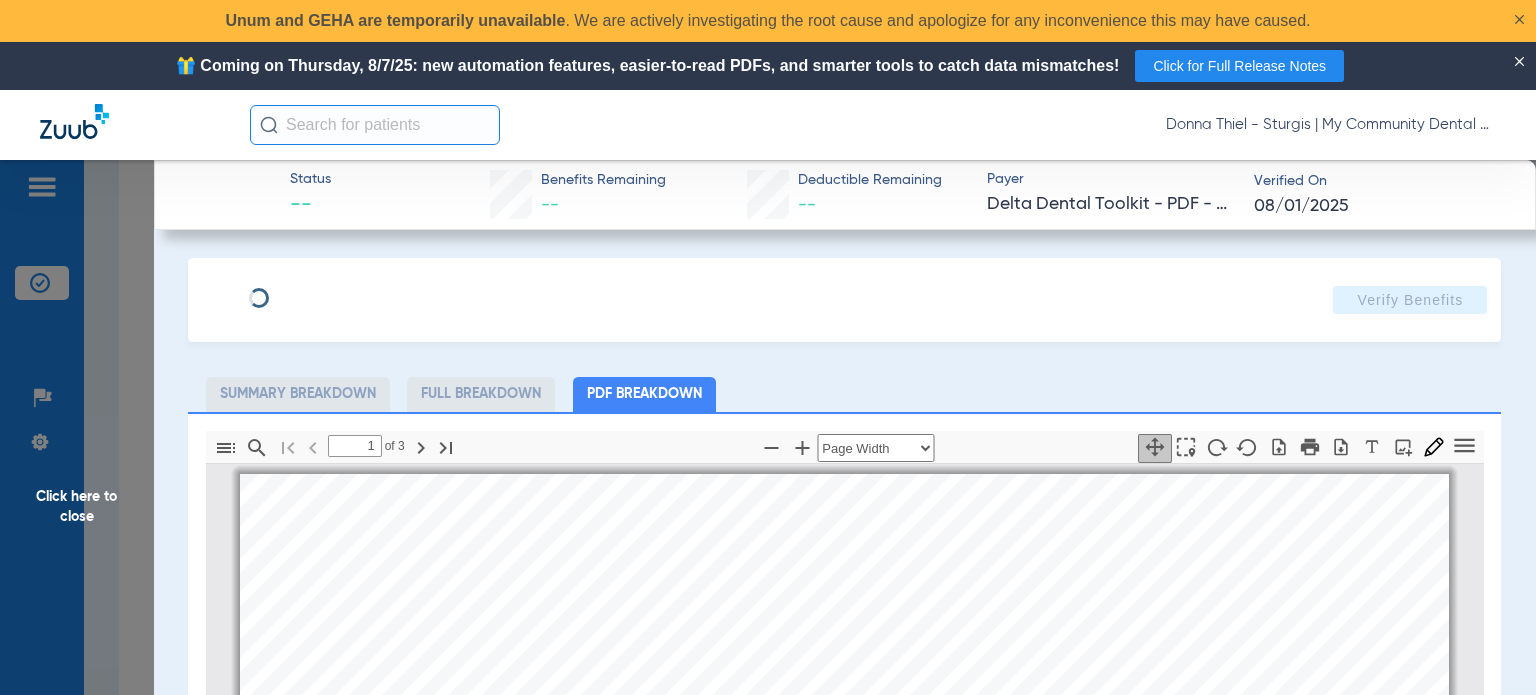 scroll, scrollTop: 10, scrollLeft: 0, axis: vertical 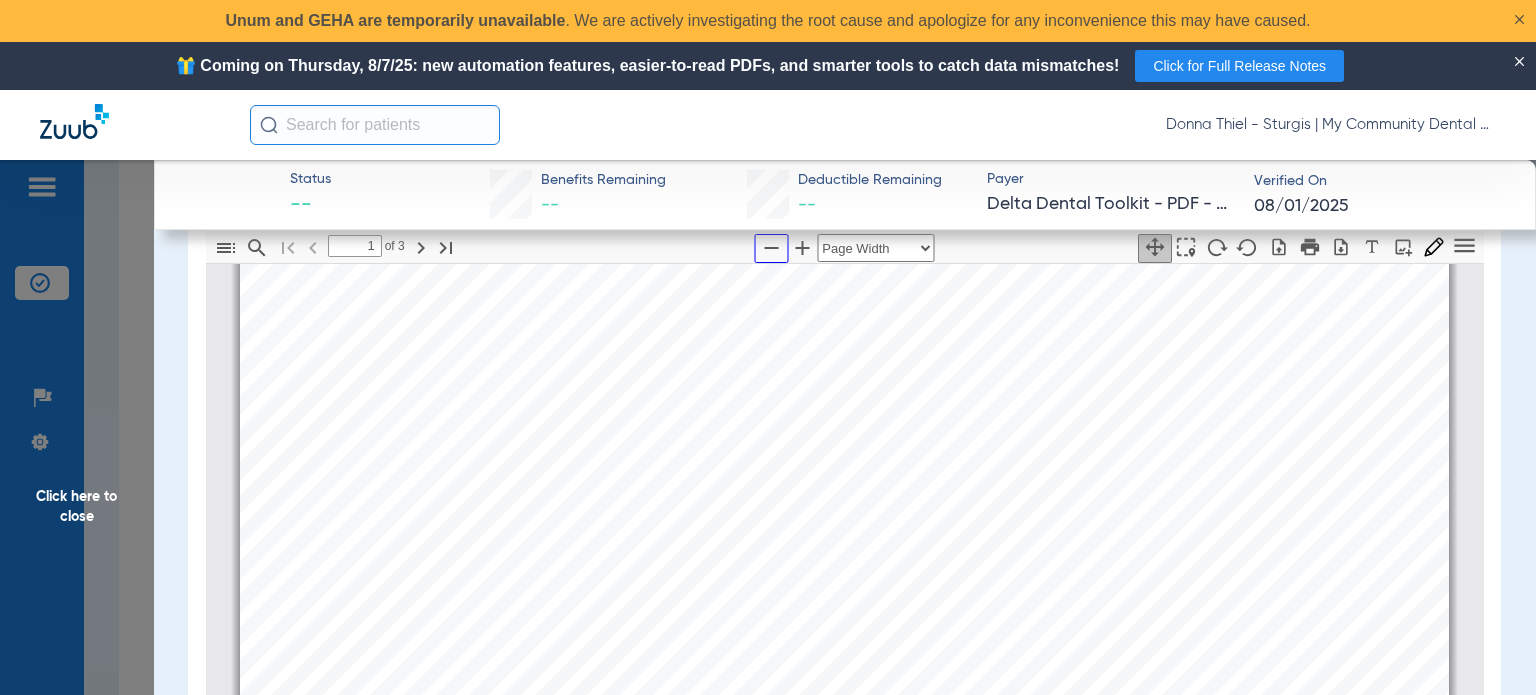 click 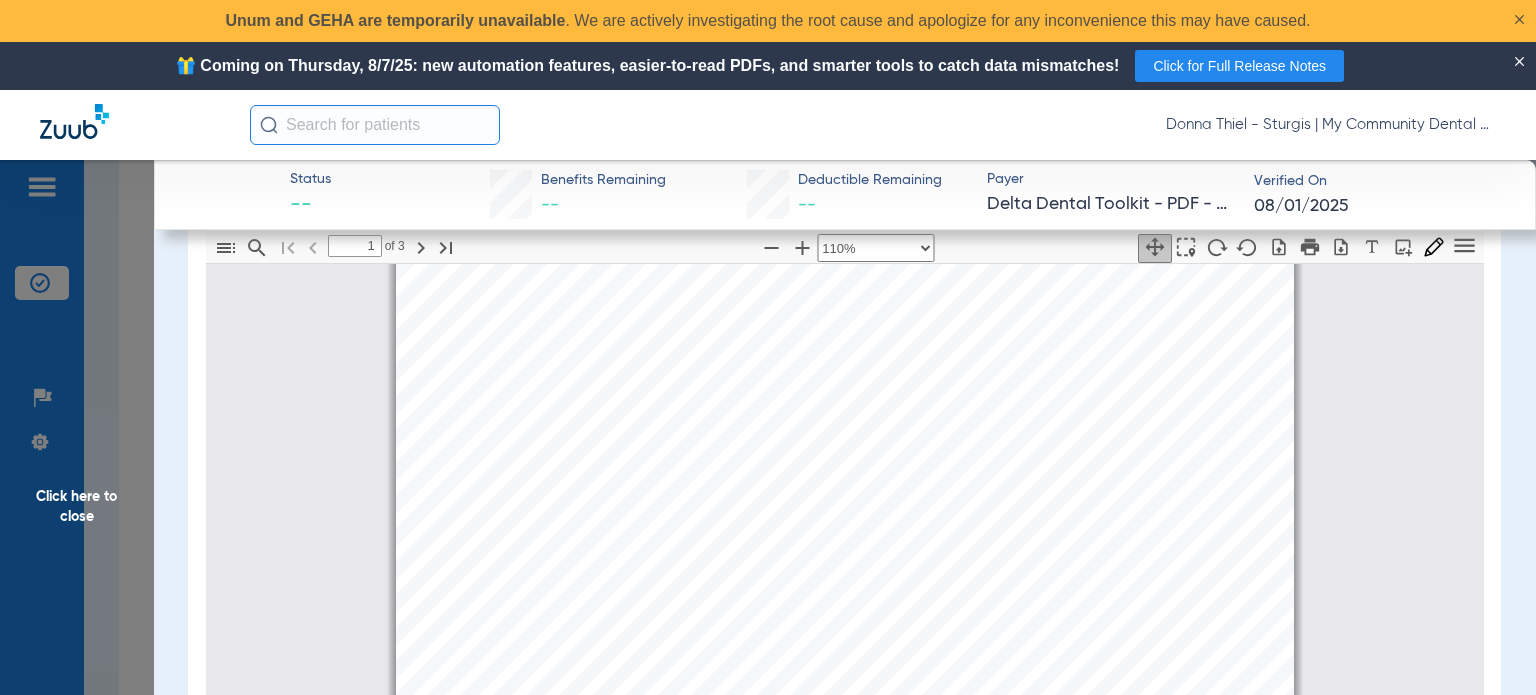 click on "Be sure to visit us at" at bounding box center (931, 529) 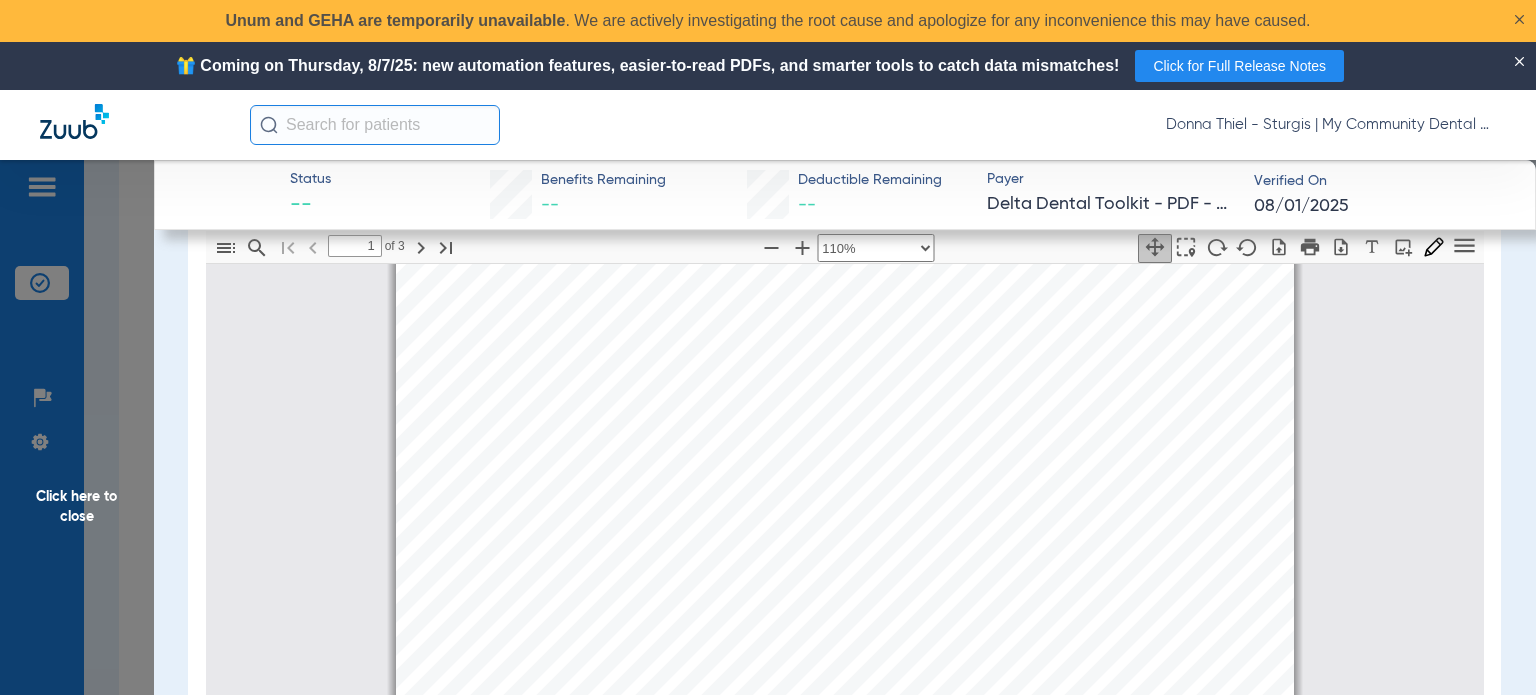 scroll, scrollTop: 110, scrollLeft: 0, axis: vertical 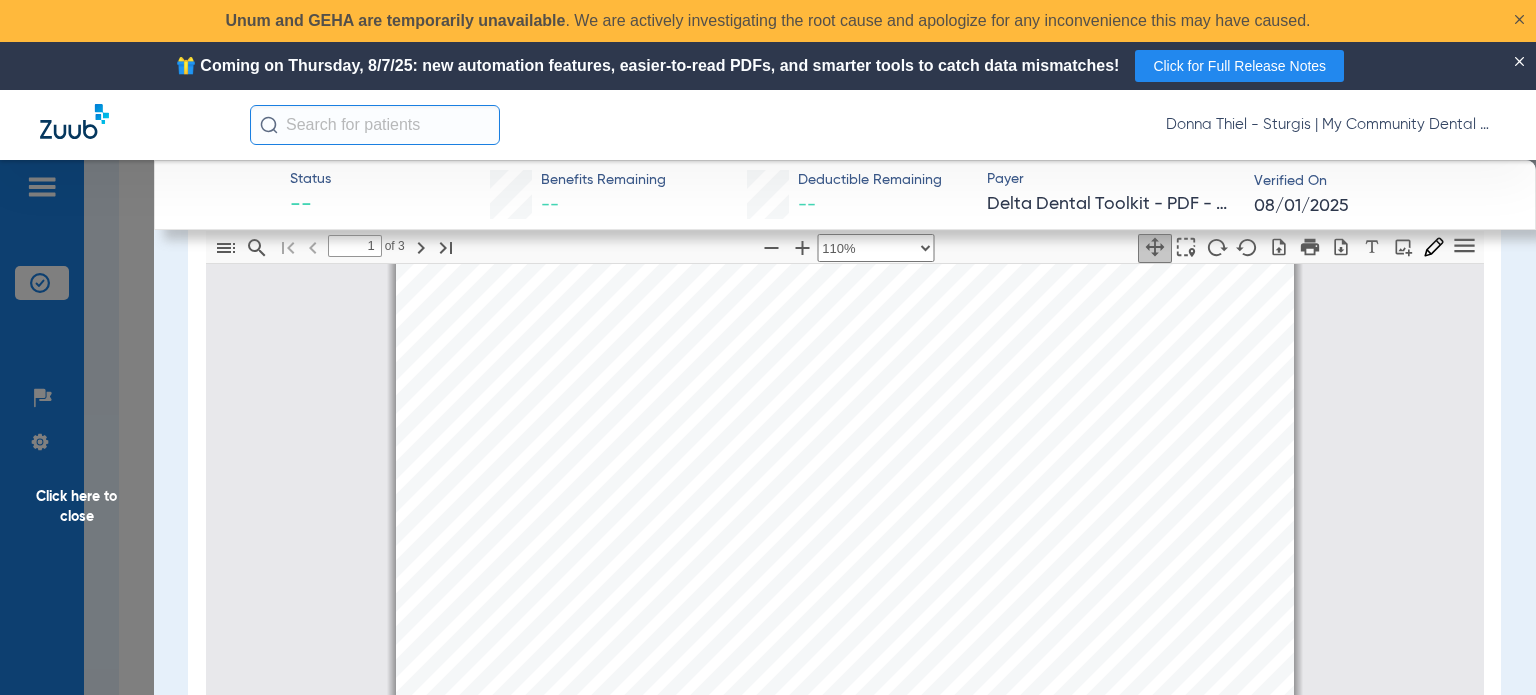 drag, startPoint x: 115, startPoint y: 503, endPoint x: 478, endPoint y: 474, distance: 364.15656 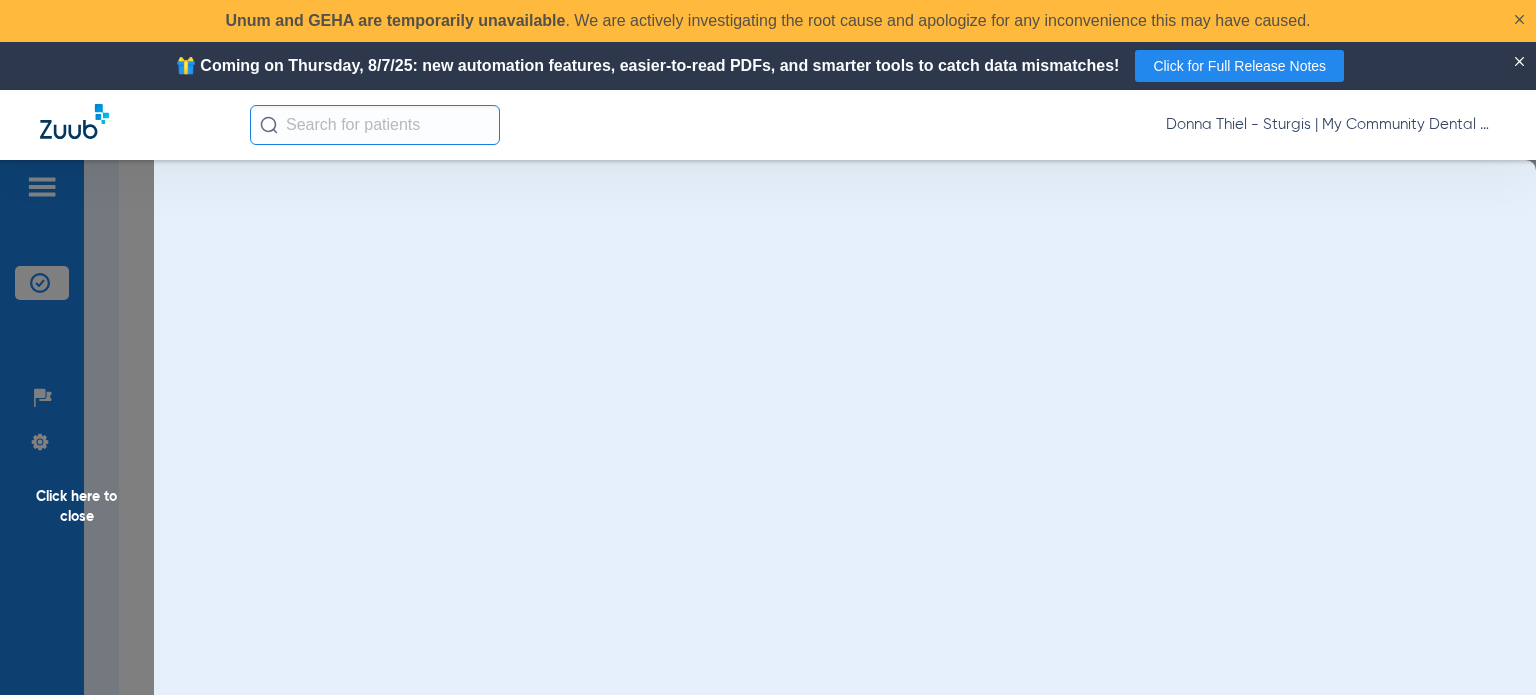 scroll, scrollTop: 0, scrollLeft: 0, axis: both 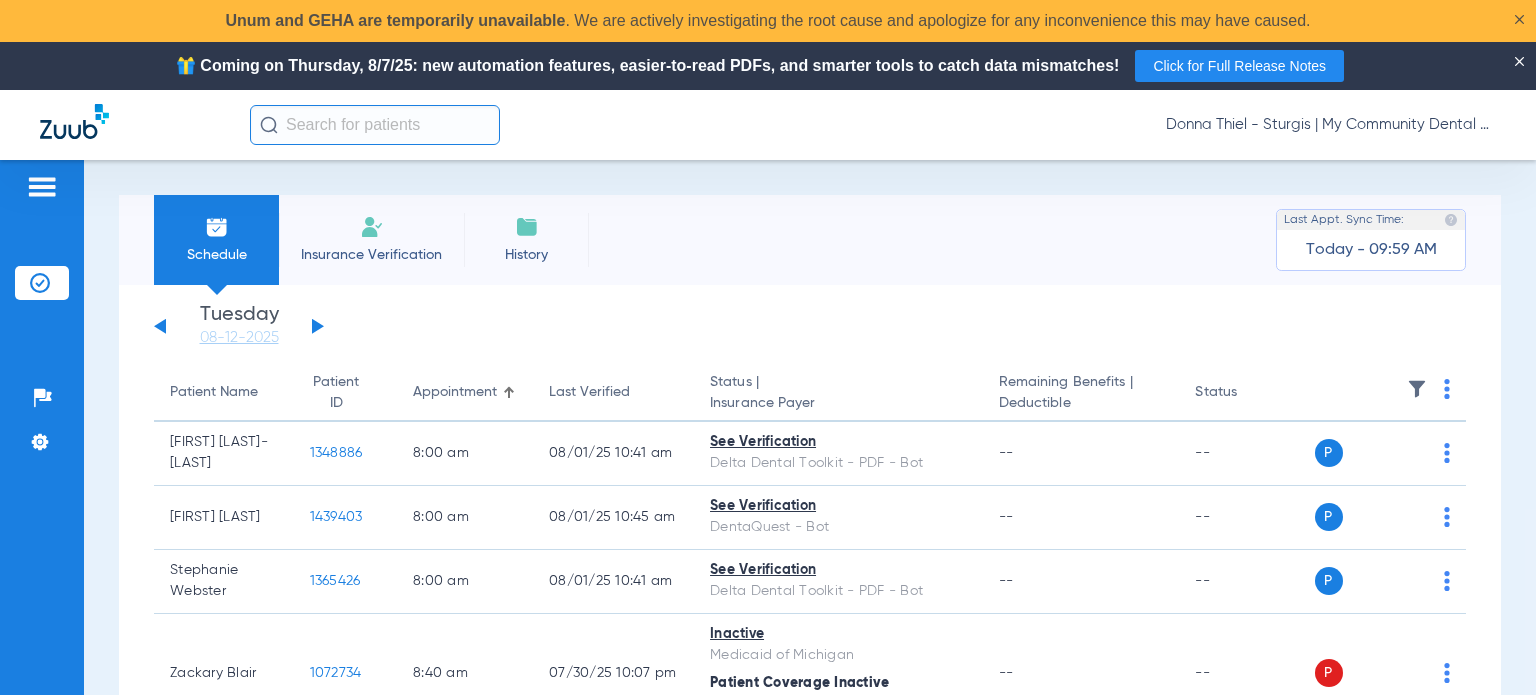 click 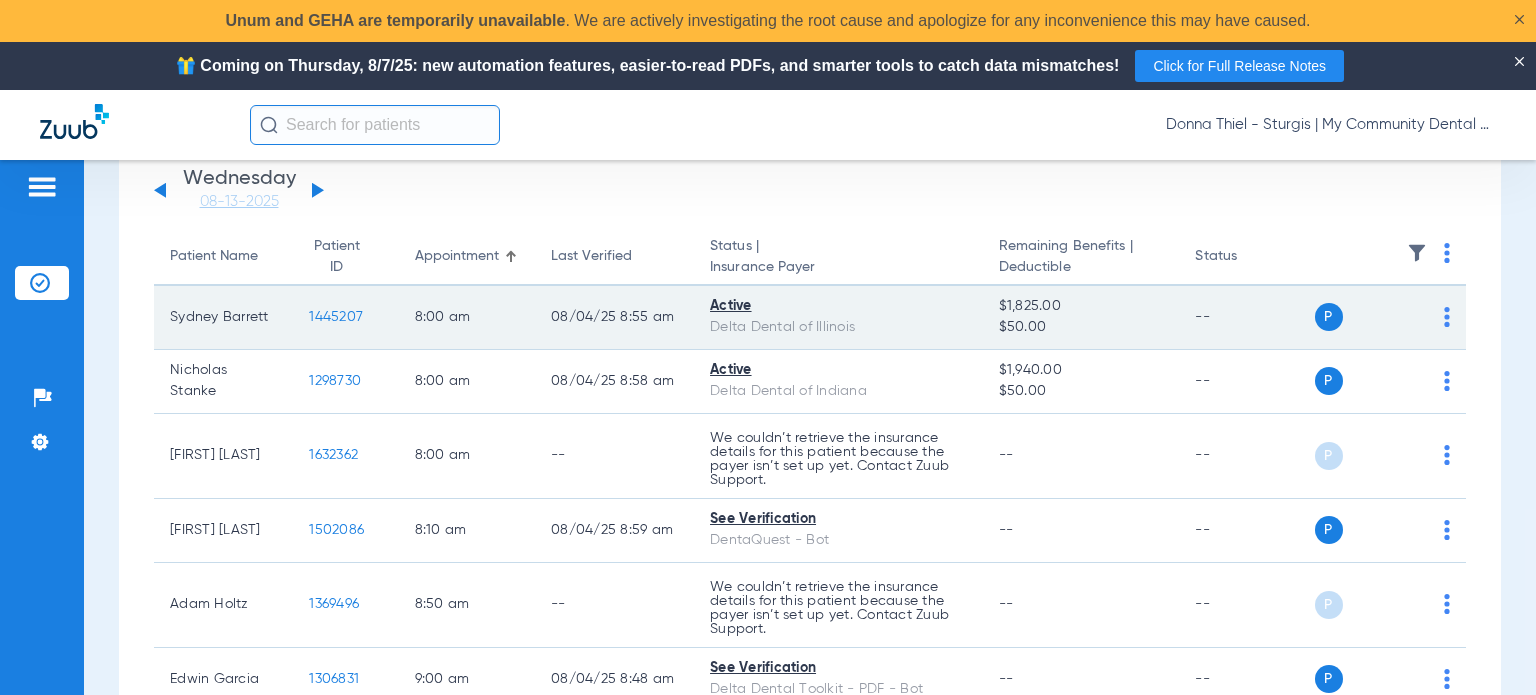 scroll, scrollTop: 200, scrollLeft: 0, axis: vertical 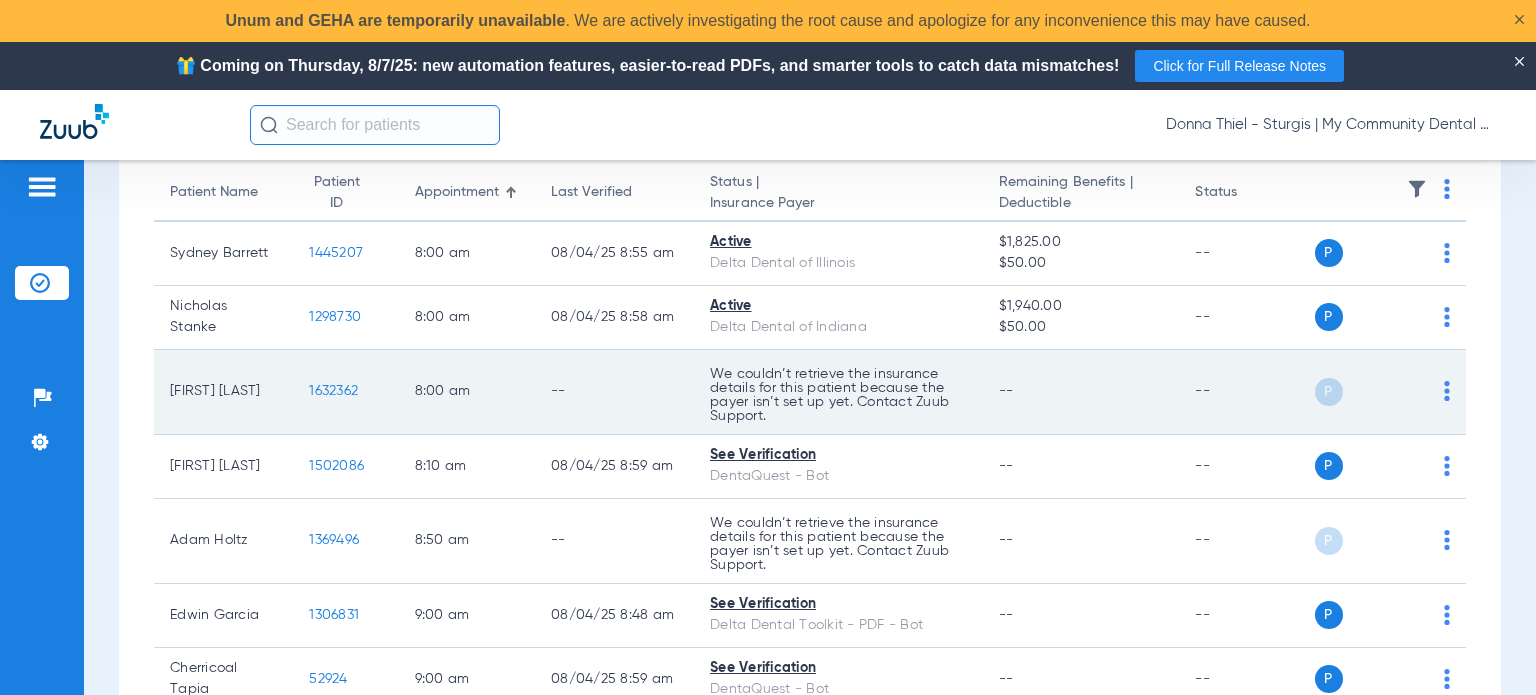 click 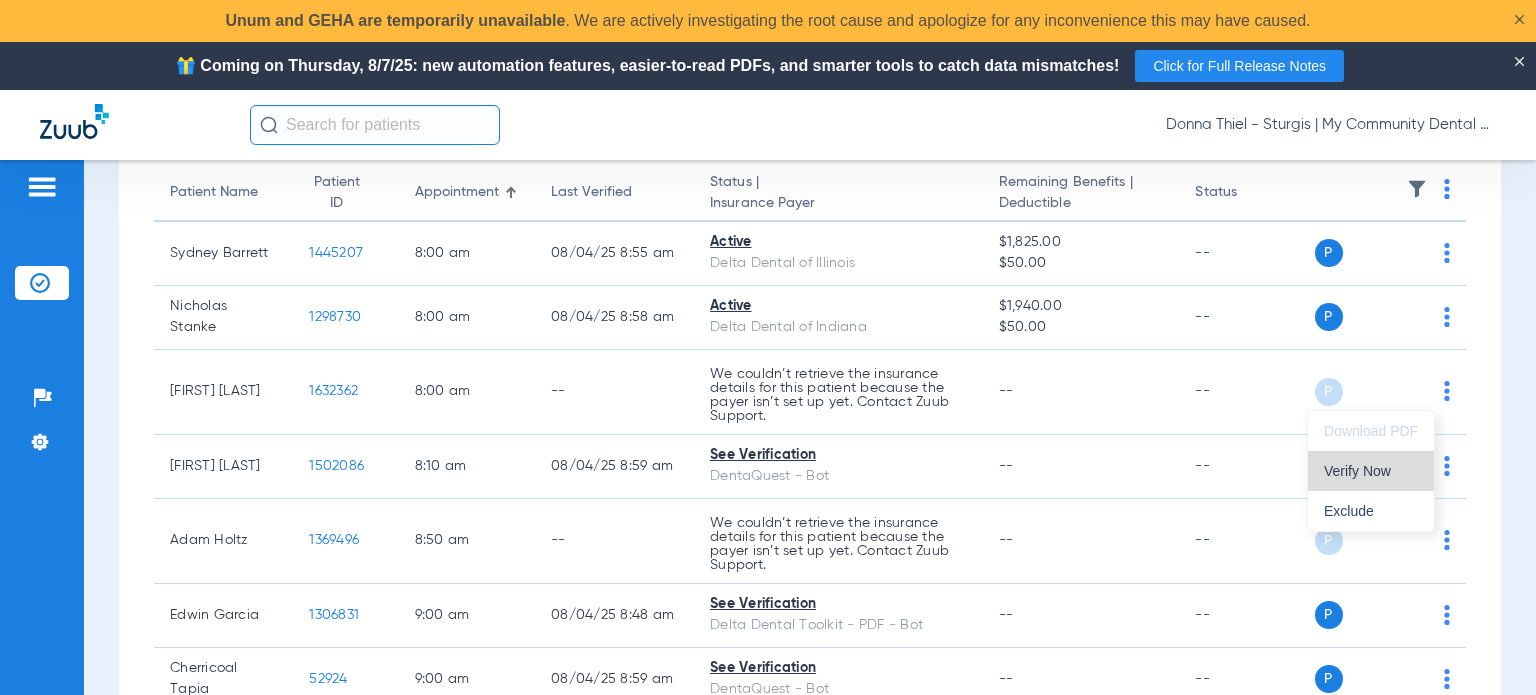 click on "Verify Now" at bounding box center (1371, 471) 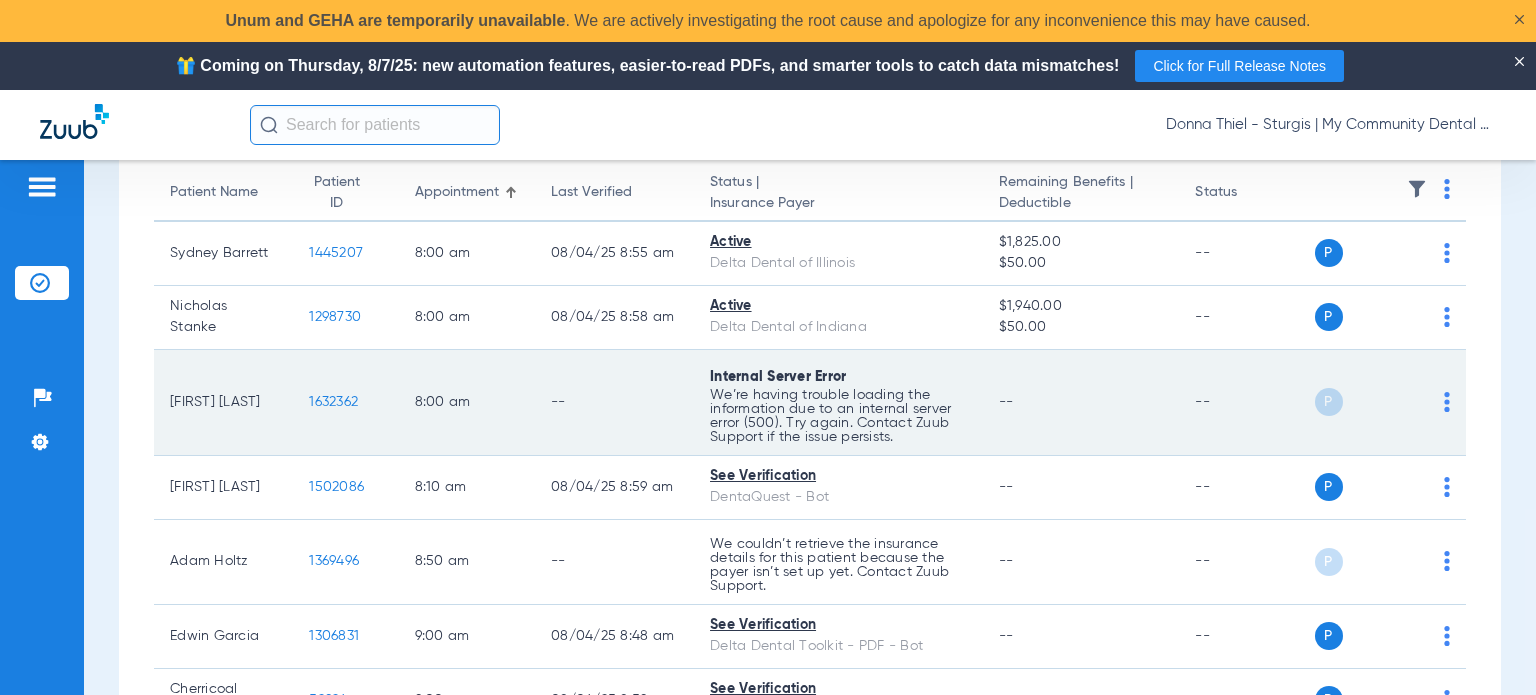 scroll, scrollTop: 300, scrollLeft: 0, axis: vertical 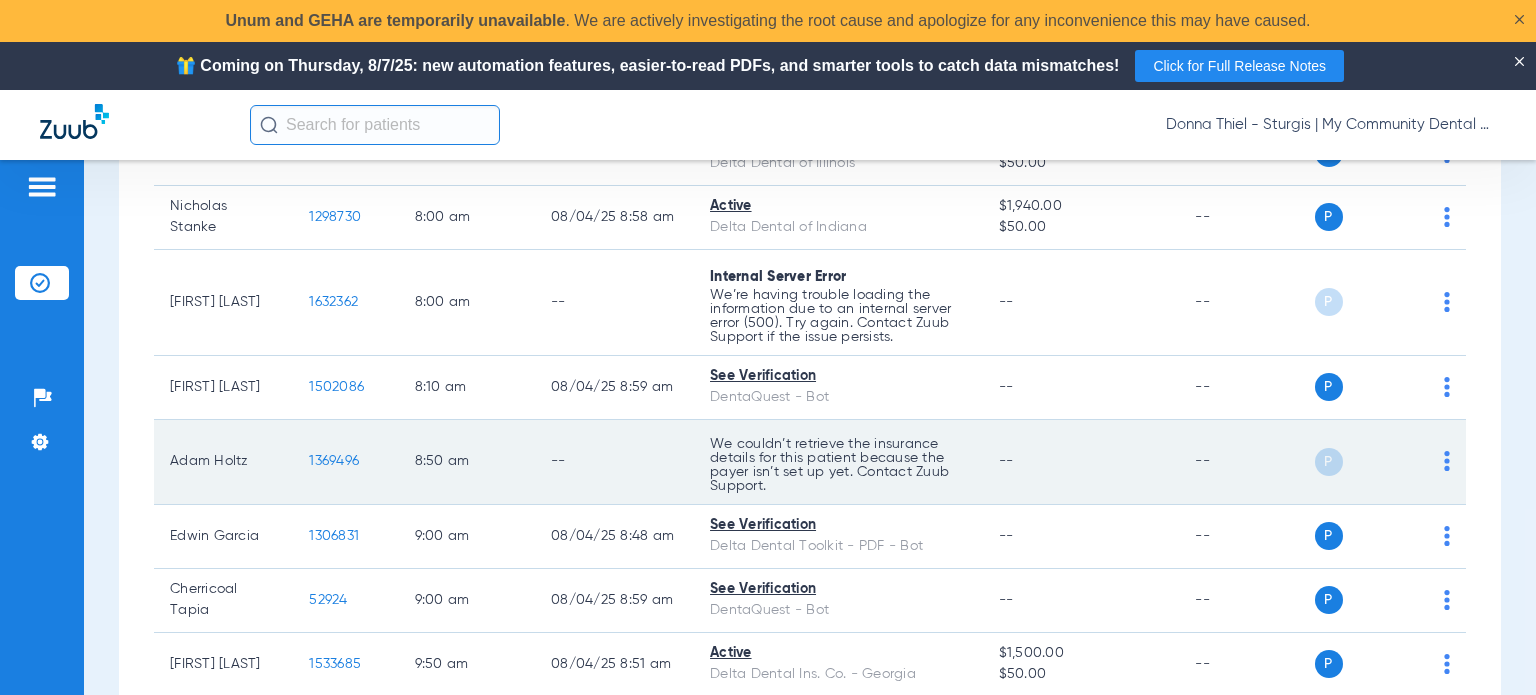 click 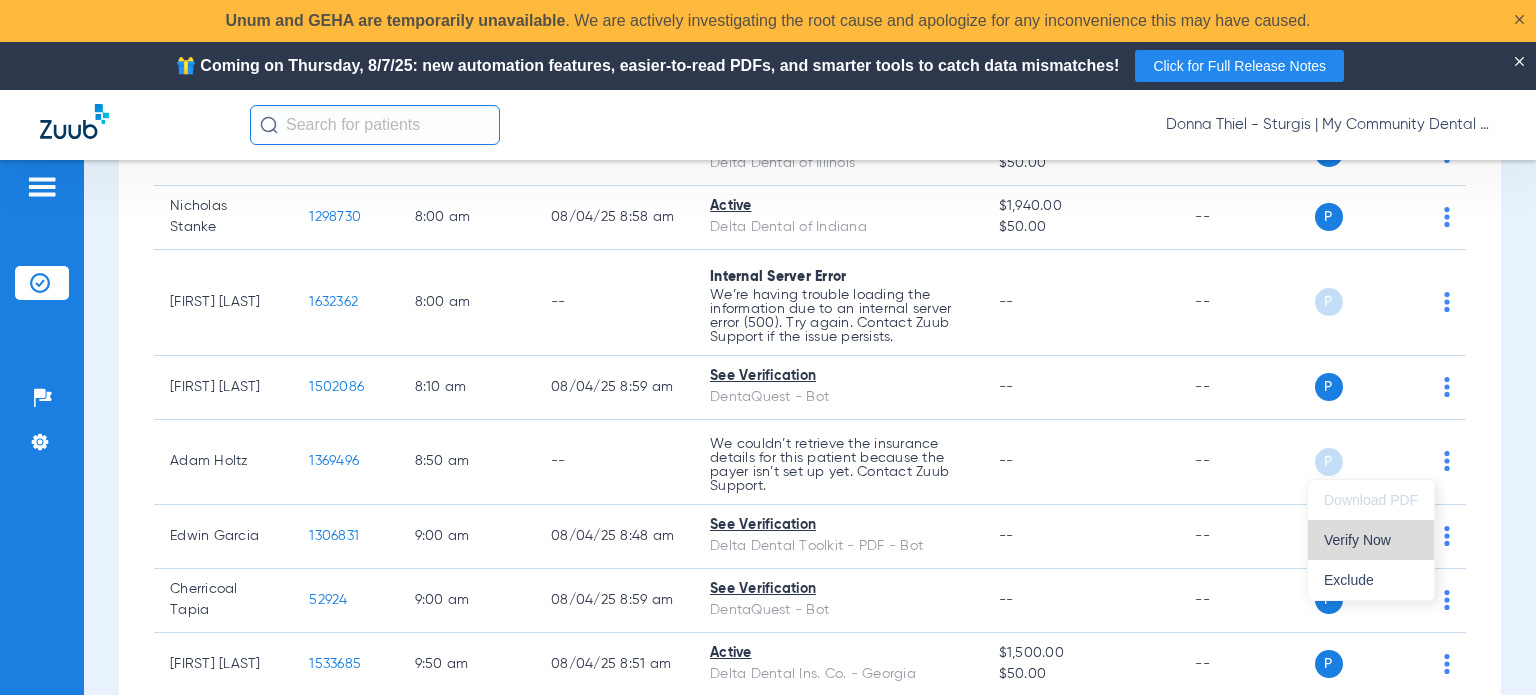 click on "Verify Now" at bounding box center (1371, 540) 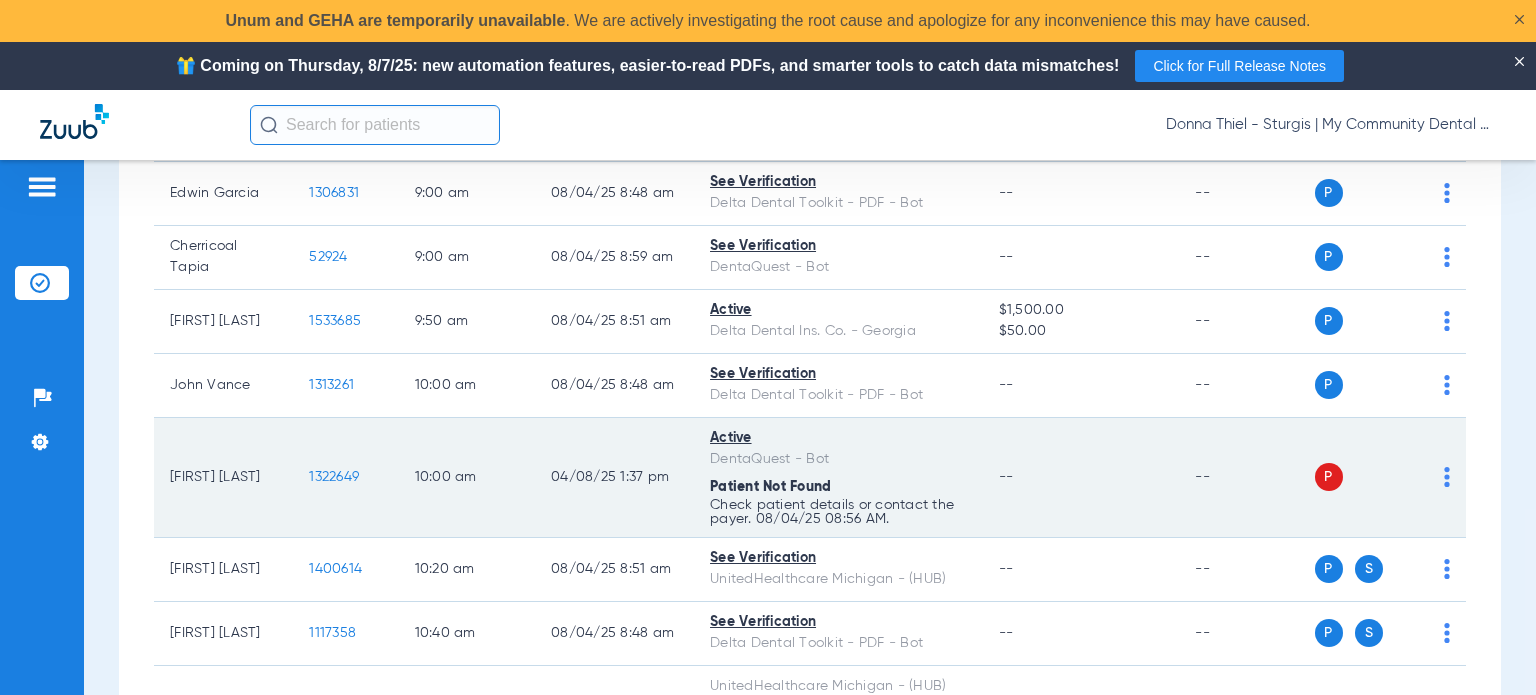 scroll, scrollTop: 700, scrollLeft: 0, axis: vertical 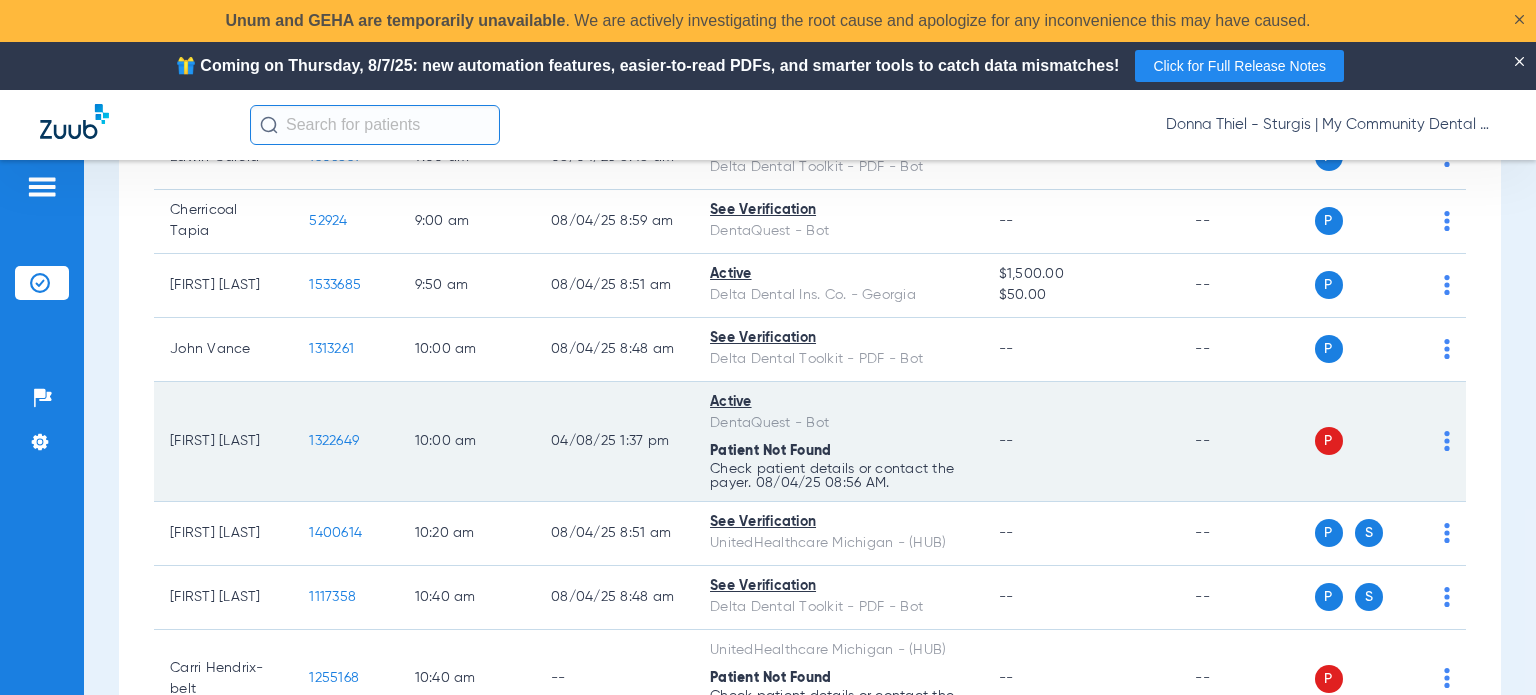 click 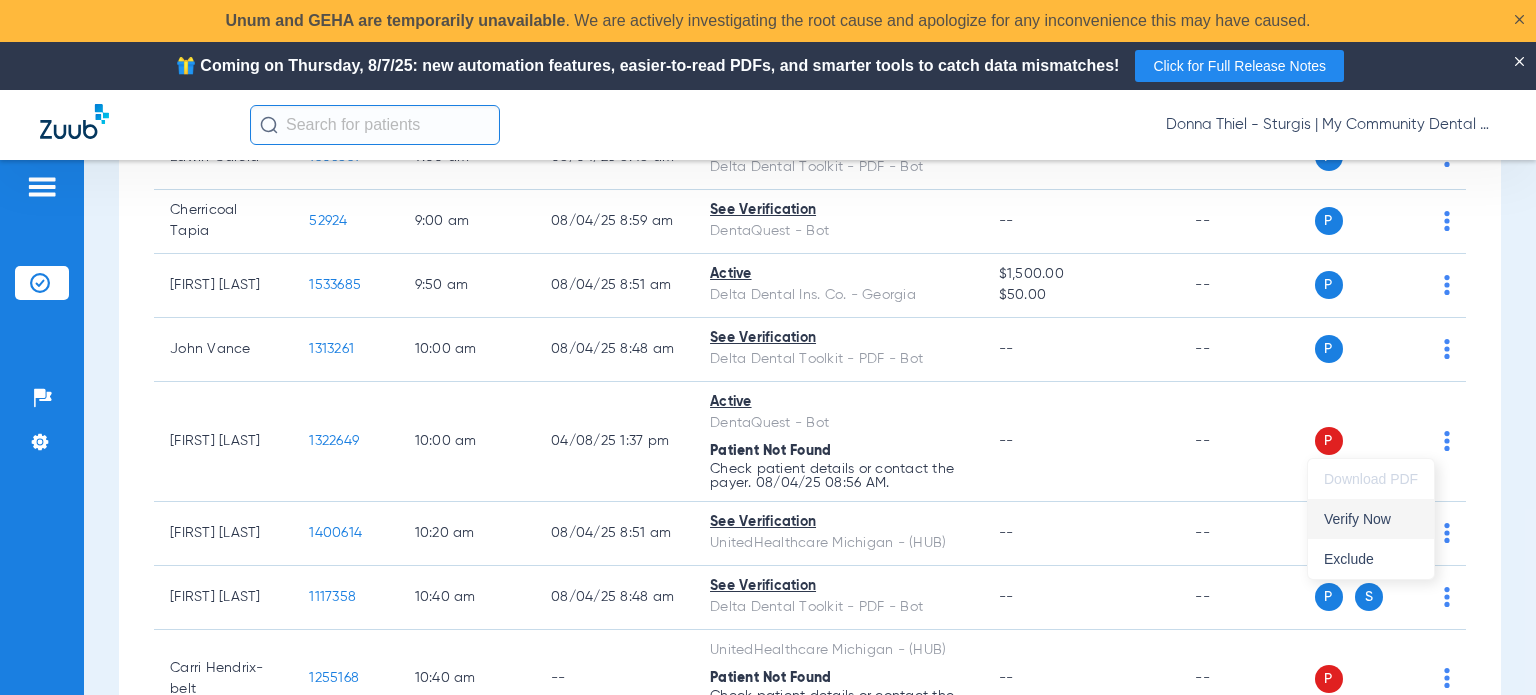 click on "Verify Now" at bounding box center (1371, 519) 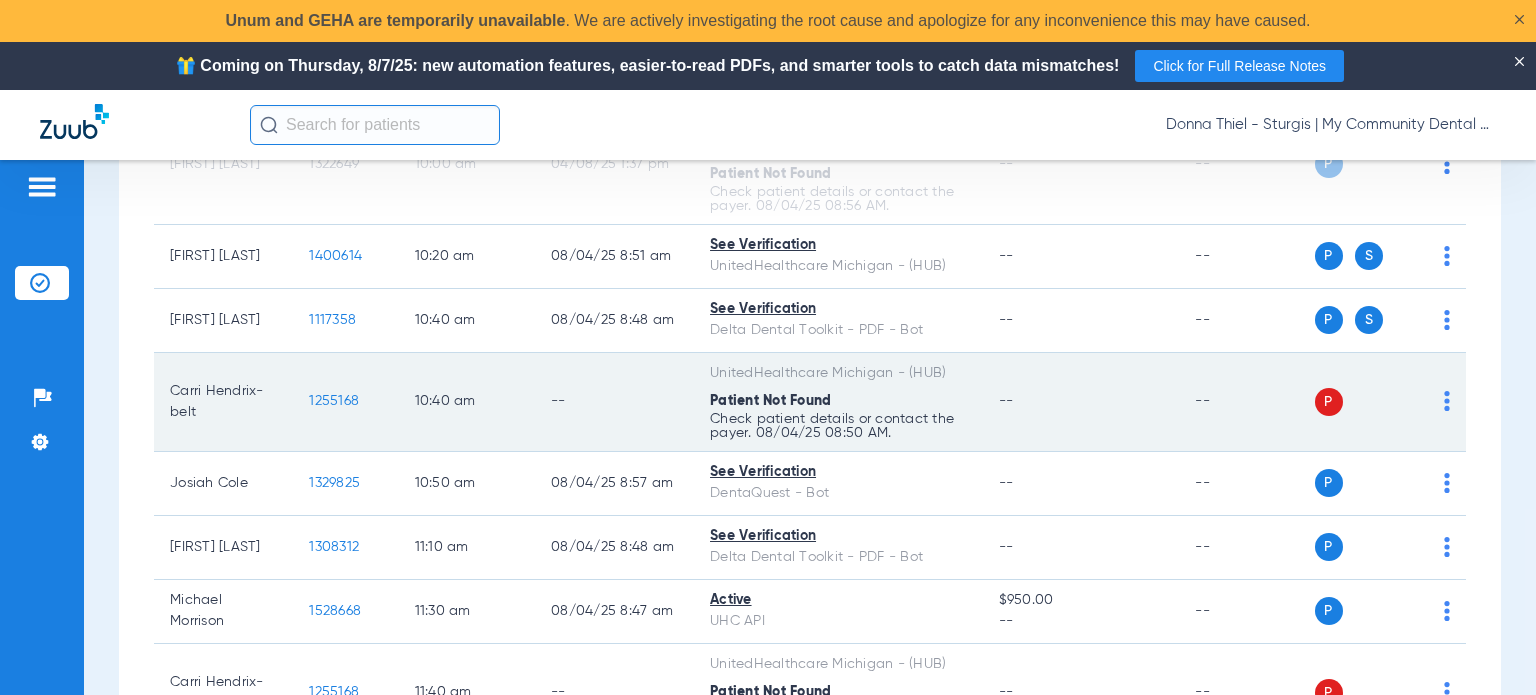scroll, scrollTop: 1000, scrollLeft: 0, axis: vertical 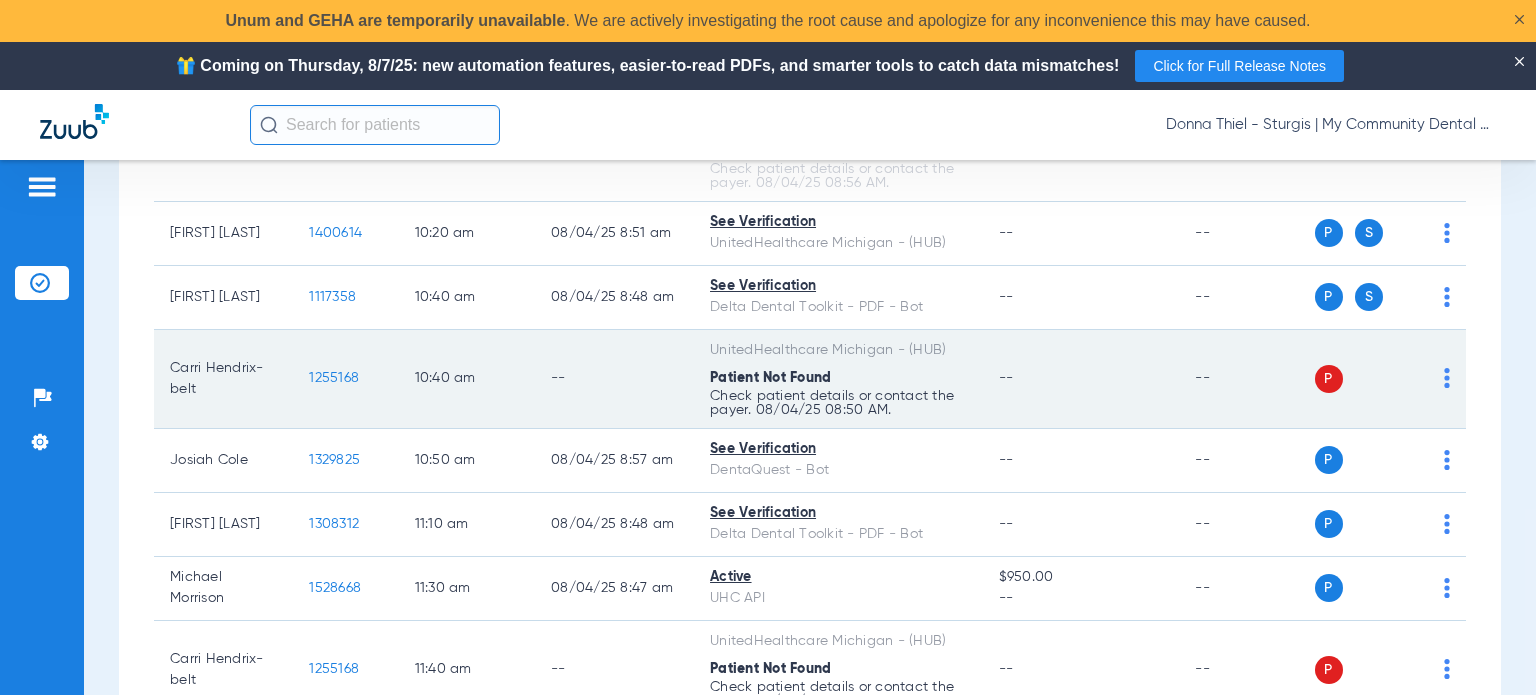 click 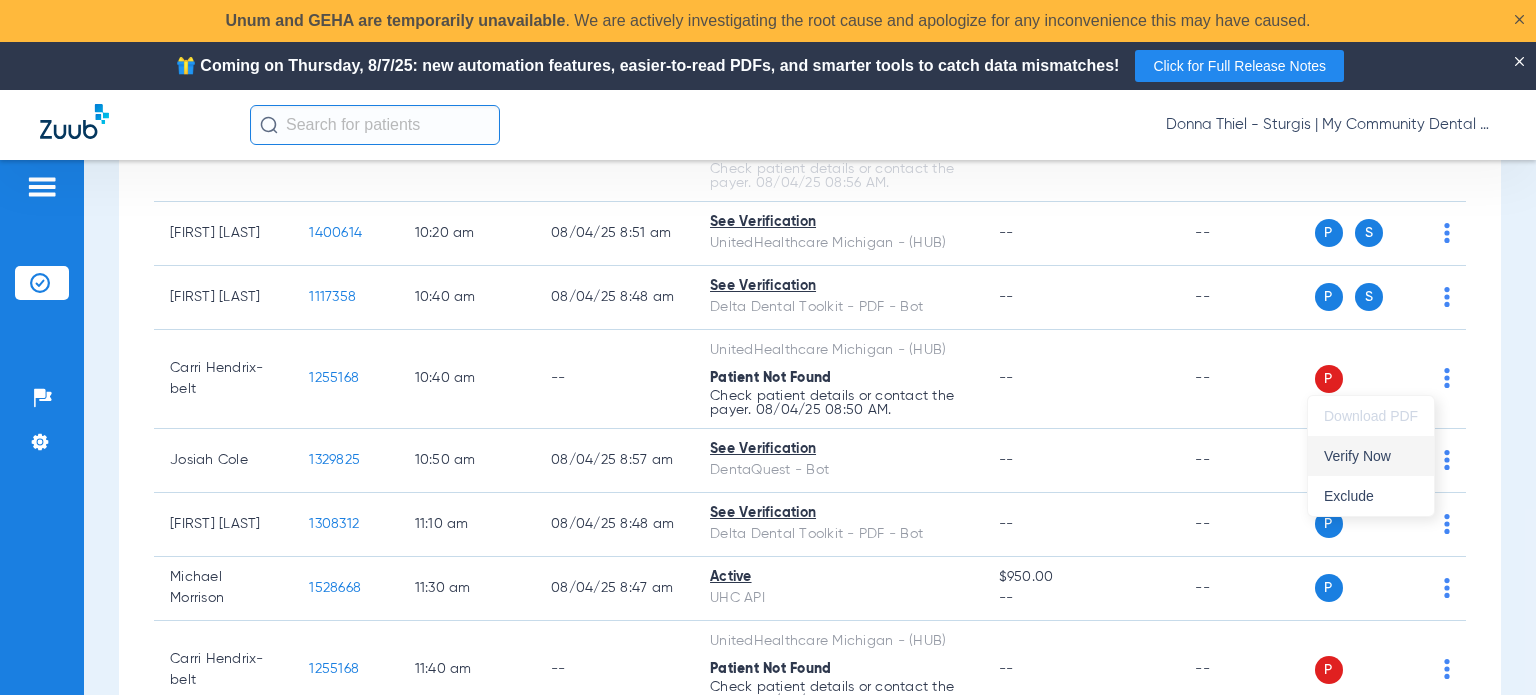 click on "Verify Now" at bounding box center (1371, 456) 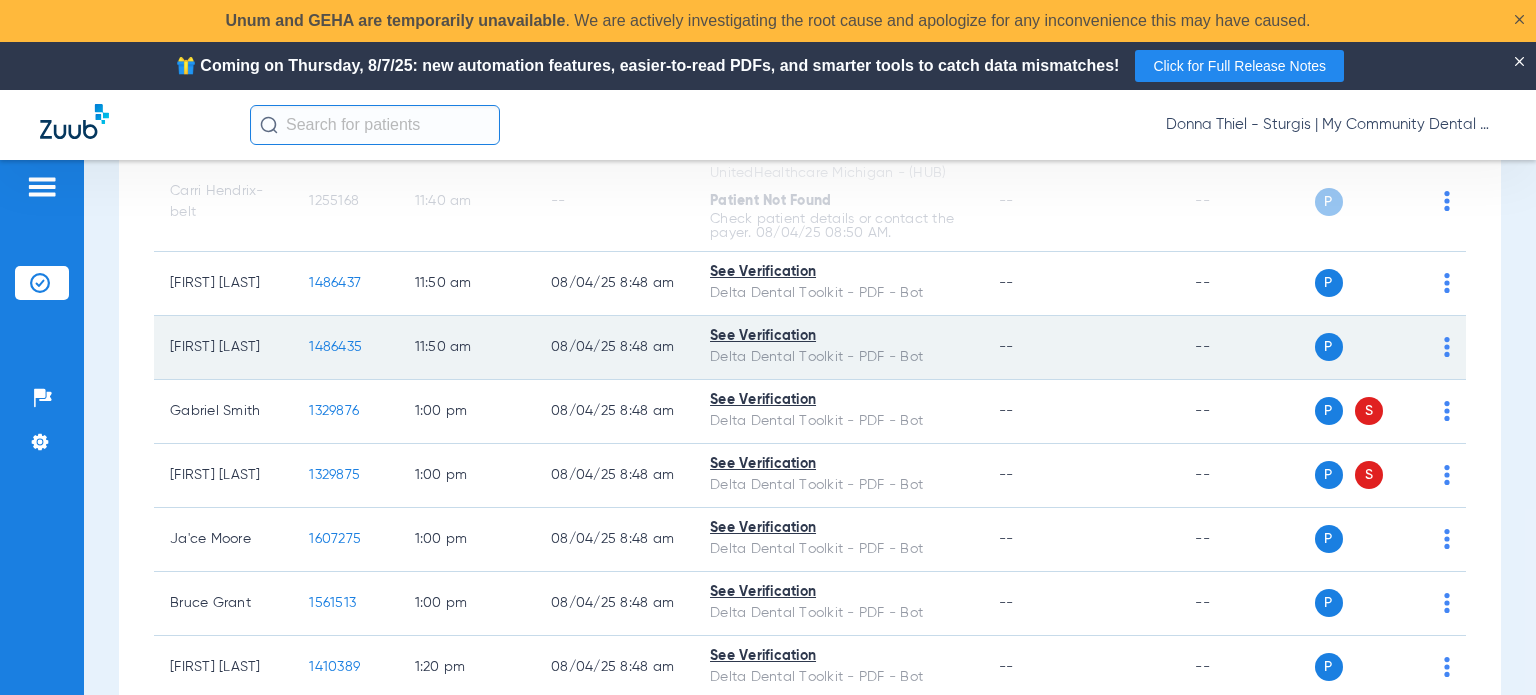 scroll, scrollTop: 1500, scrollLeft: 0, axis: vertical 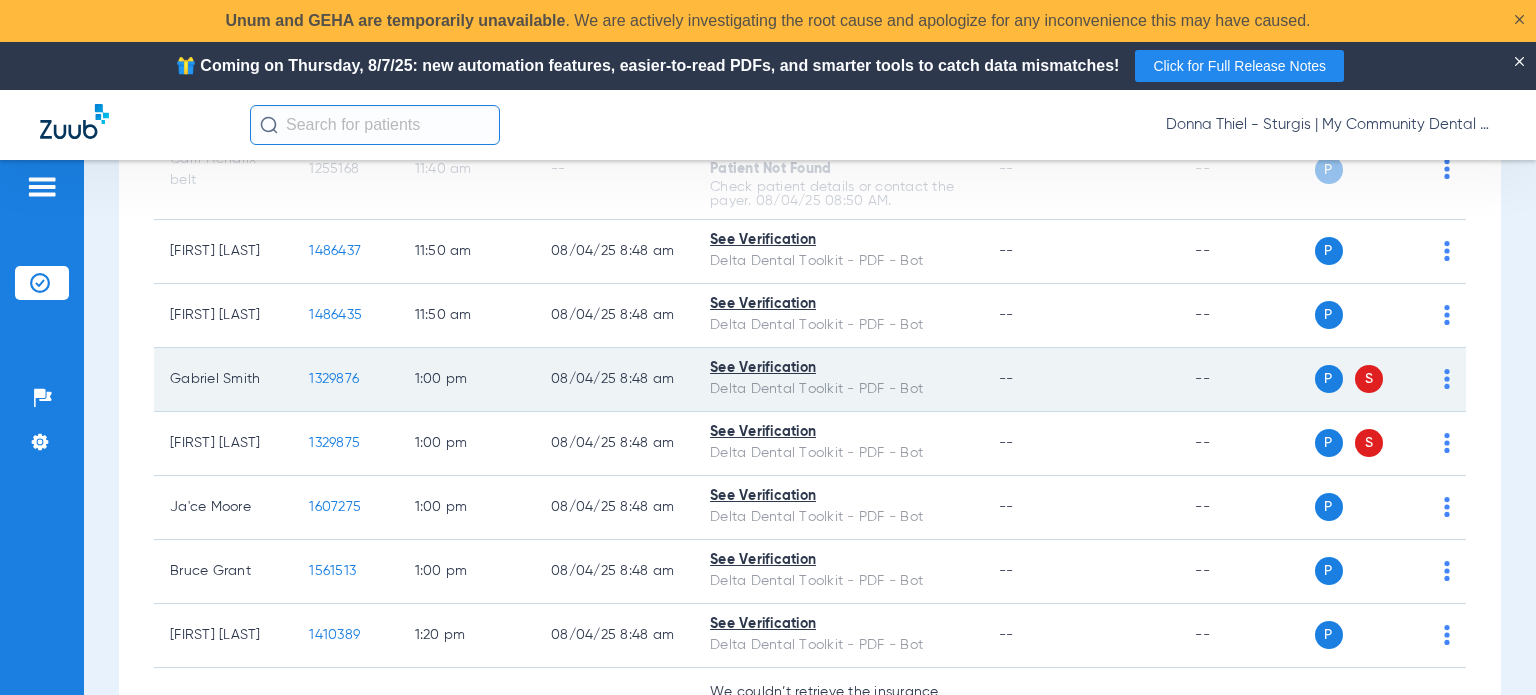 click 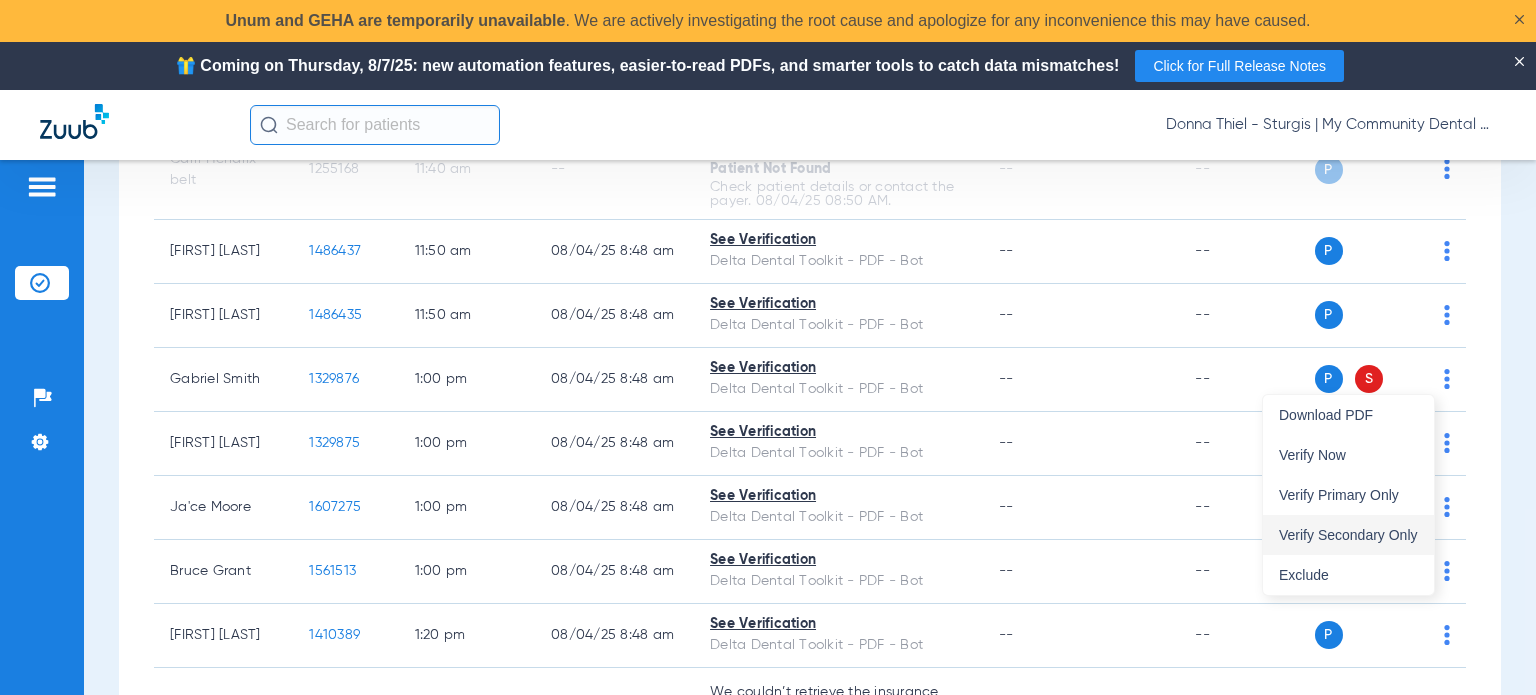 click on "Verify Secondary Only" at bounding box center (1348, 535) 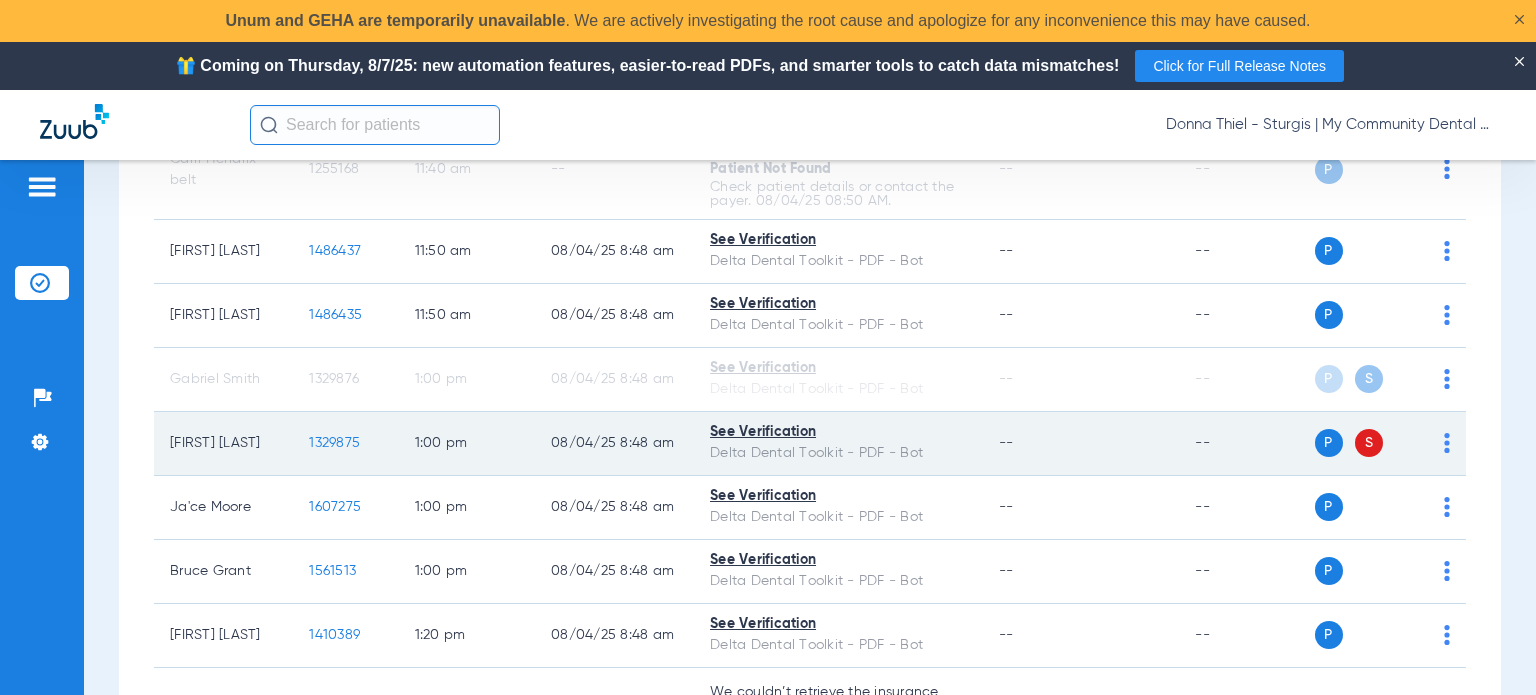 click 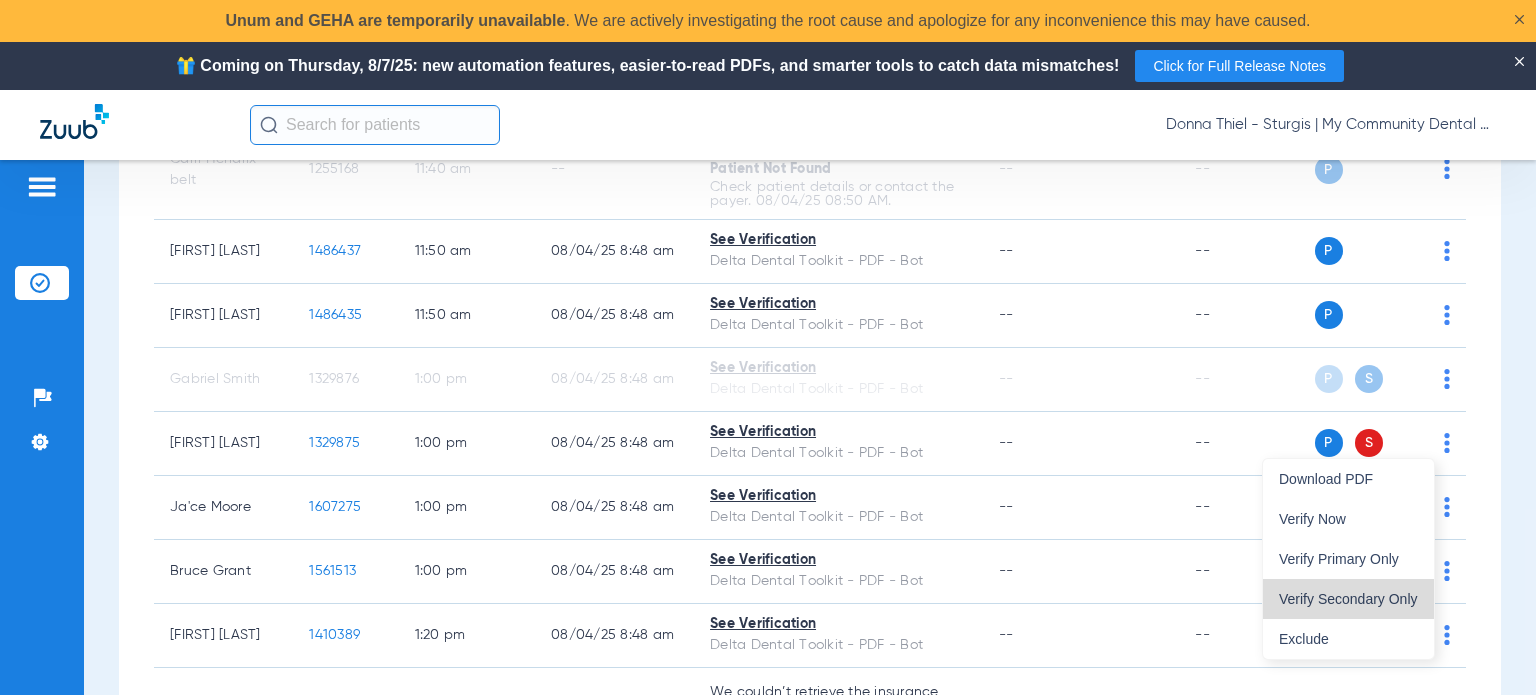 click on "Verify Secondary Only" at bounding box center (1348, 599) 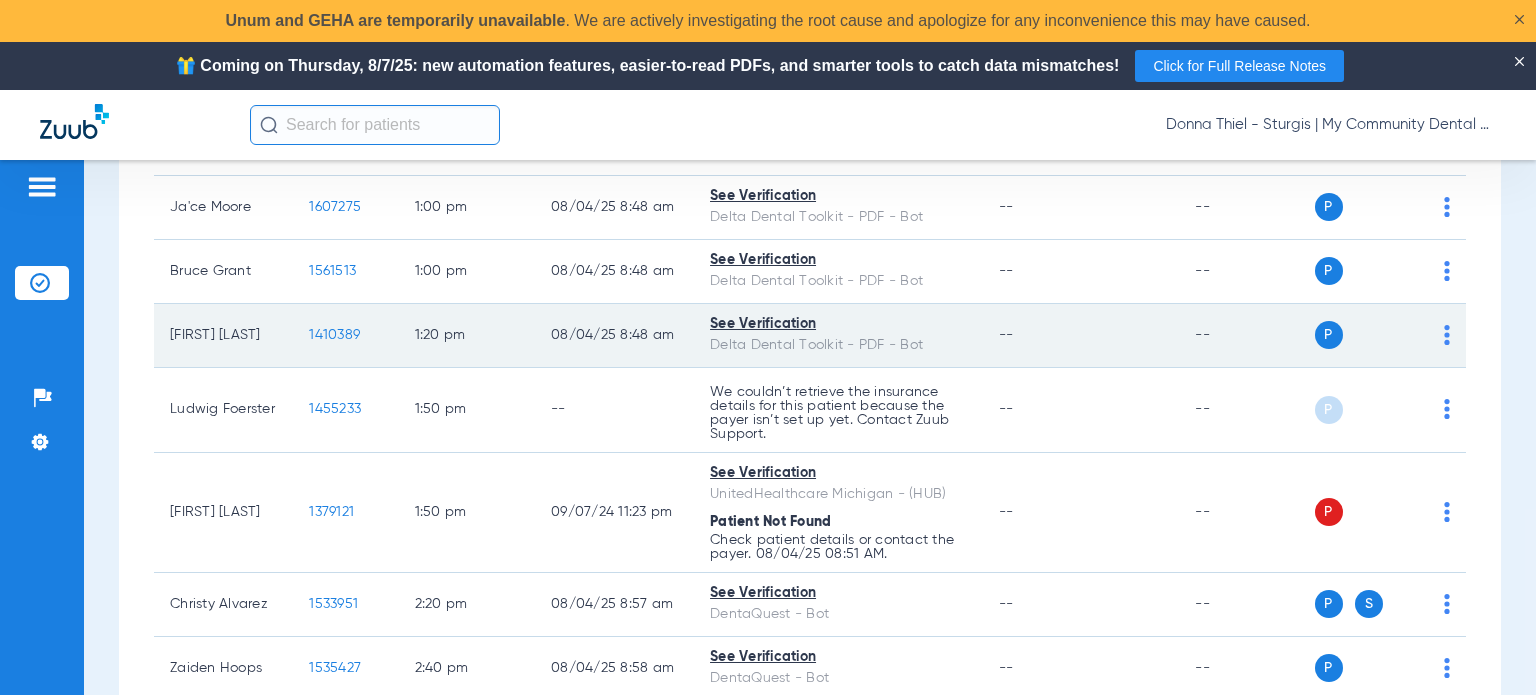scroll, scrollTop: 1900, scrollLeft: 0, axis: vertical 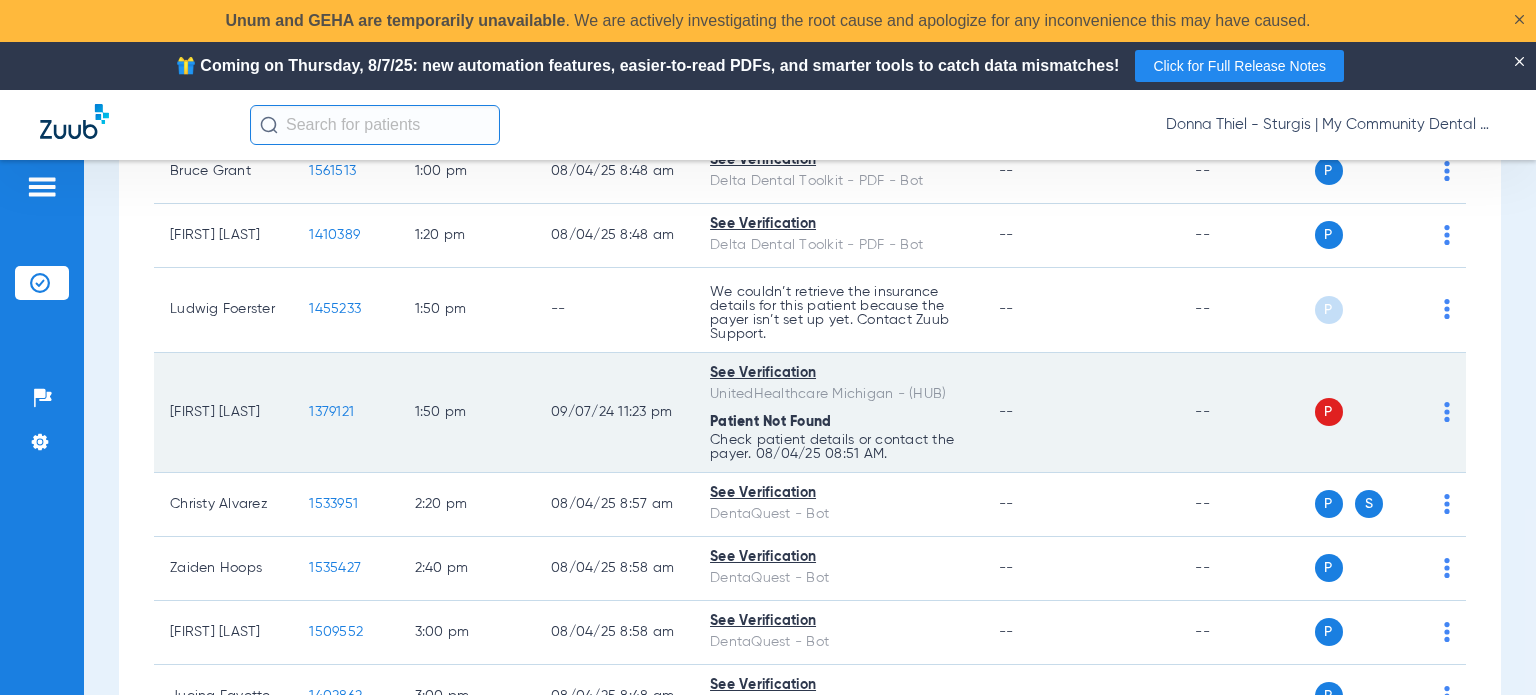 click 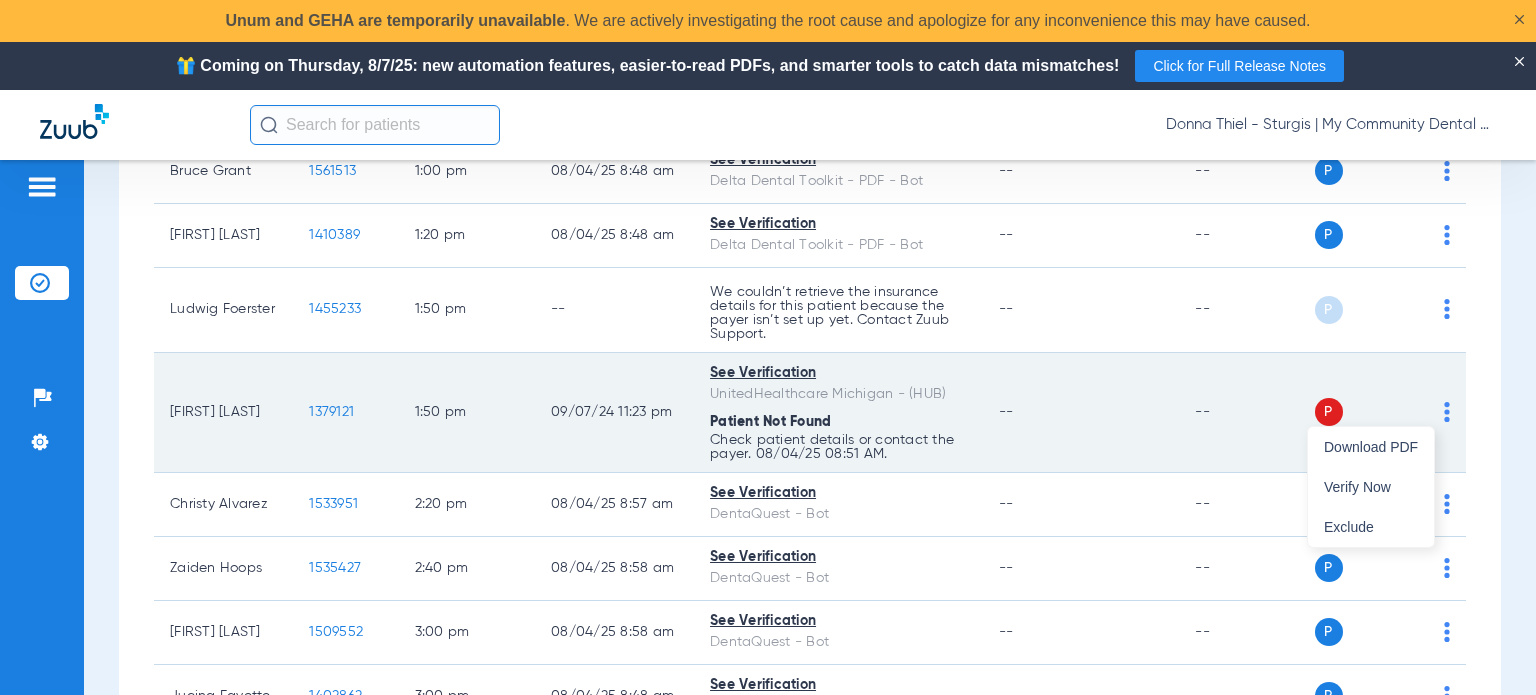 click on "Verify Now" at bounding box center [1371, 487] 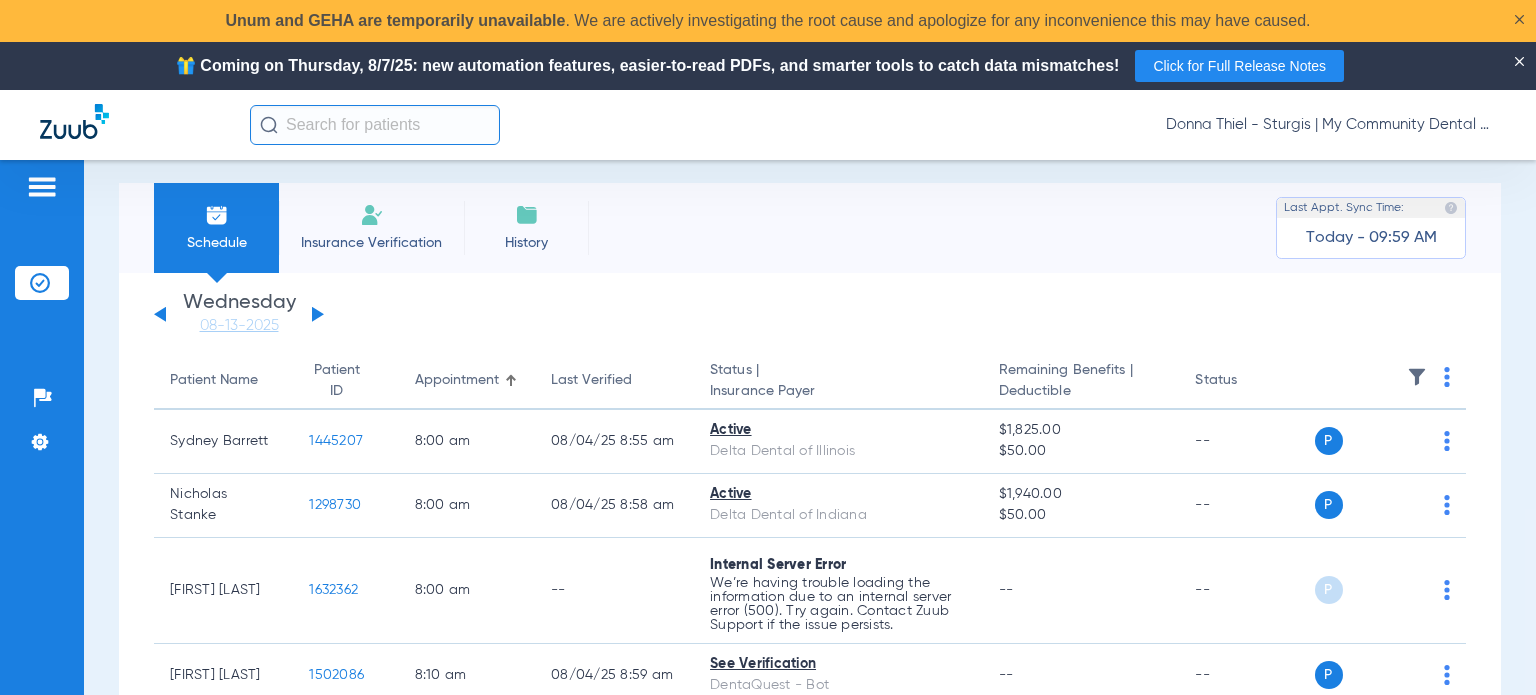 scroll, scrollTop: 0, scrollLeft: 0, axis: both 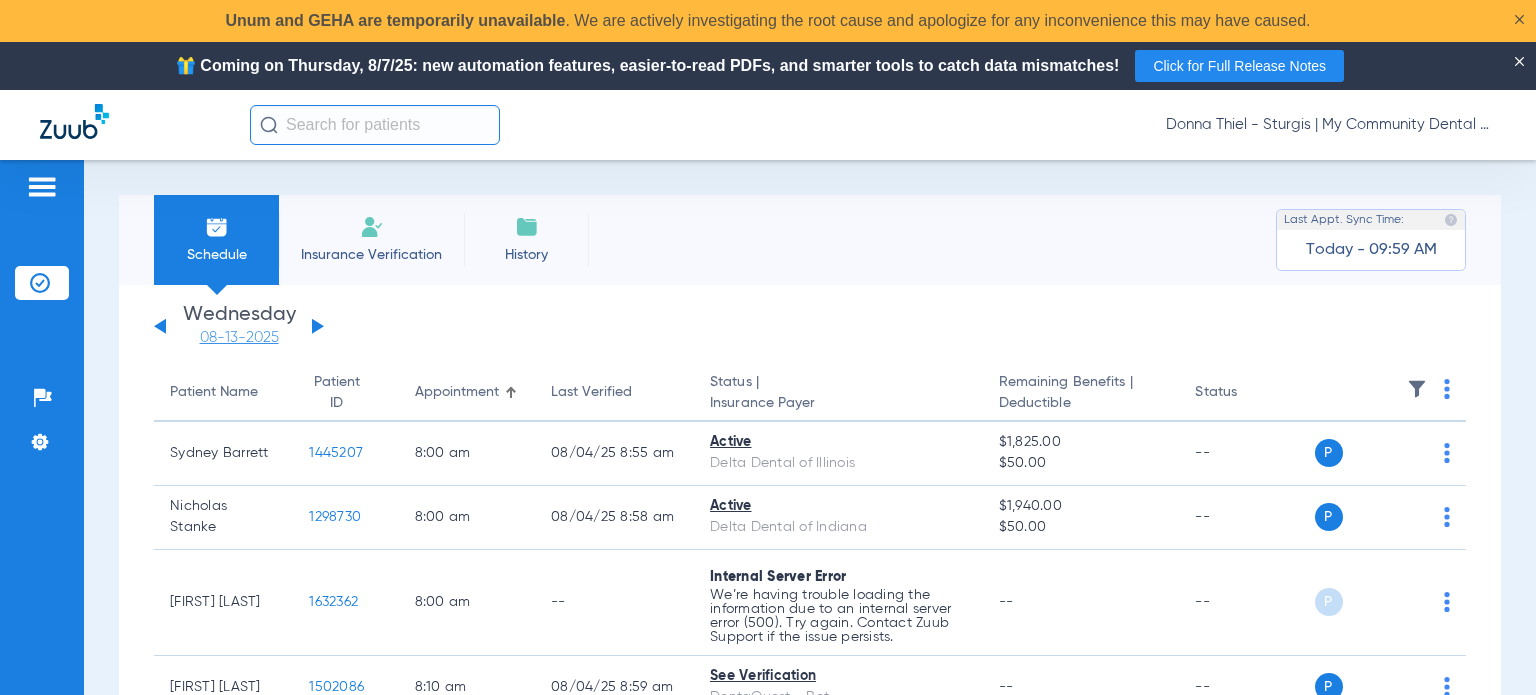 click on "08-13-2025" 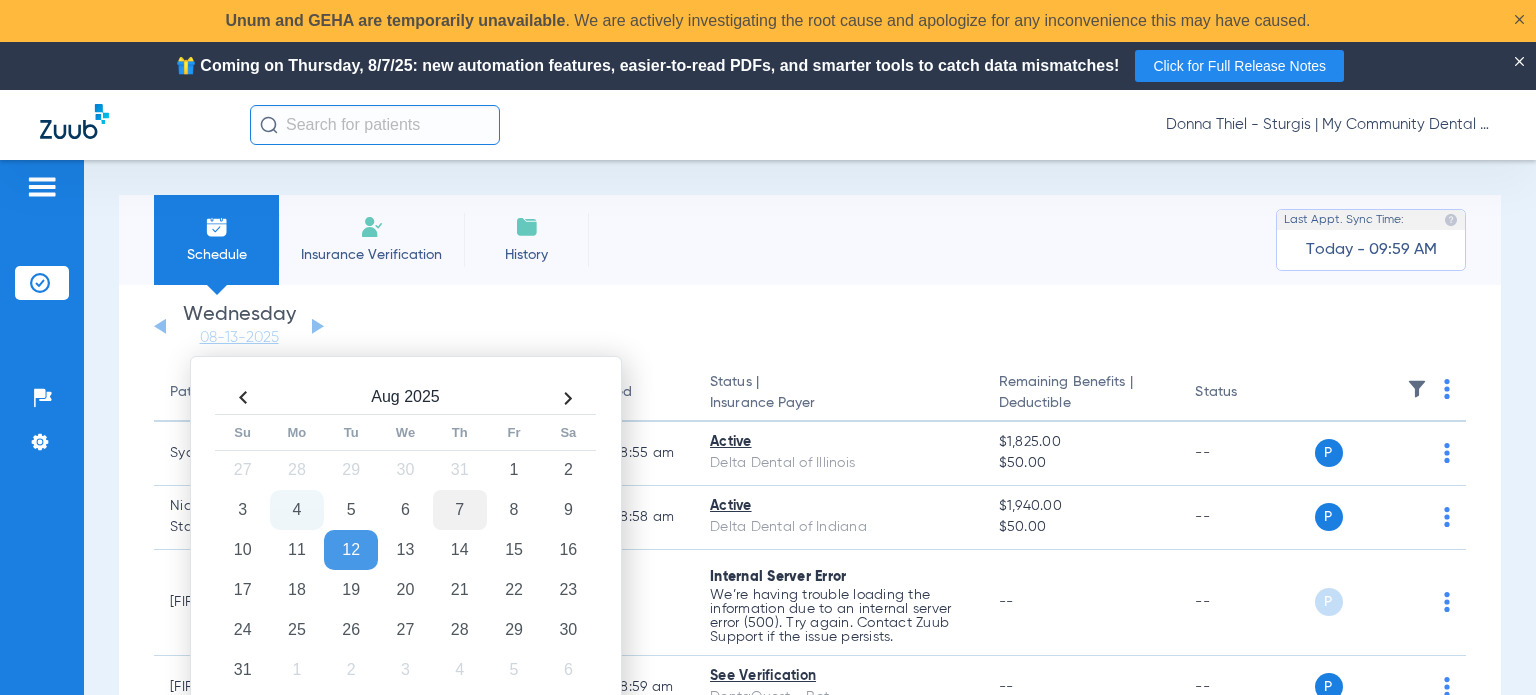 click on "7" 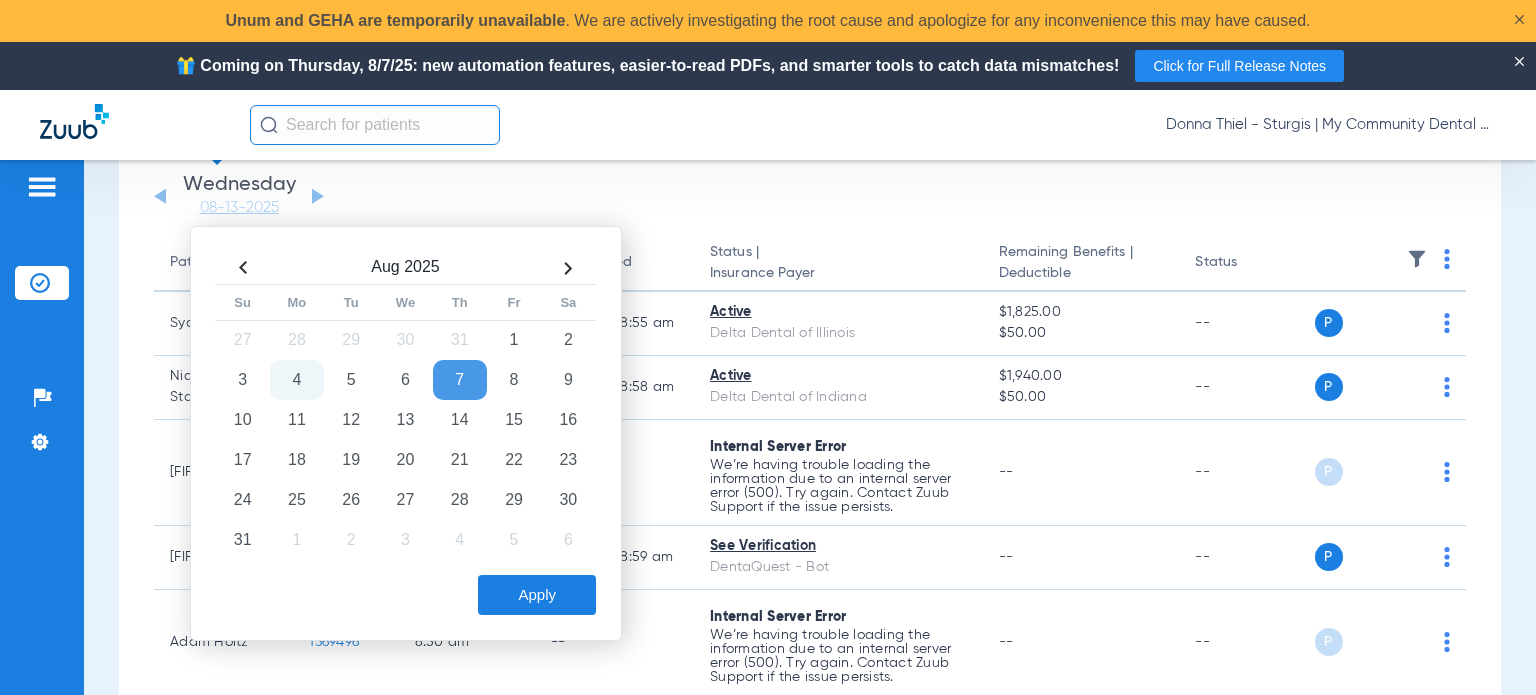 scroll, scrollTop: 200, scrollLeft: 0, axis: vertical 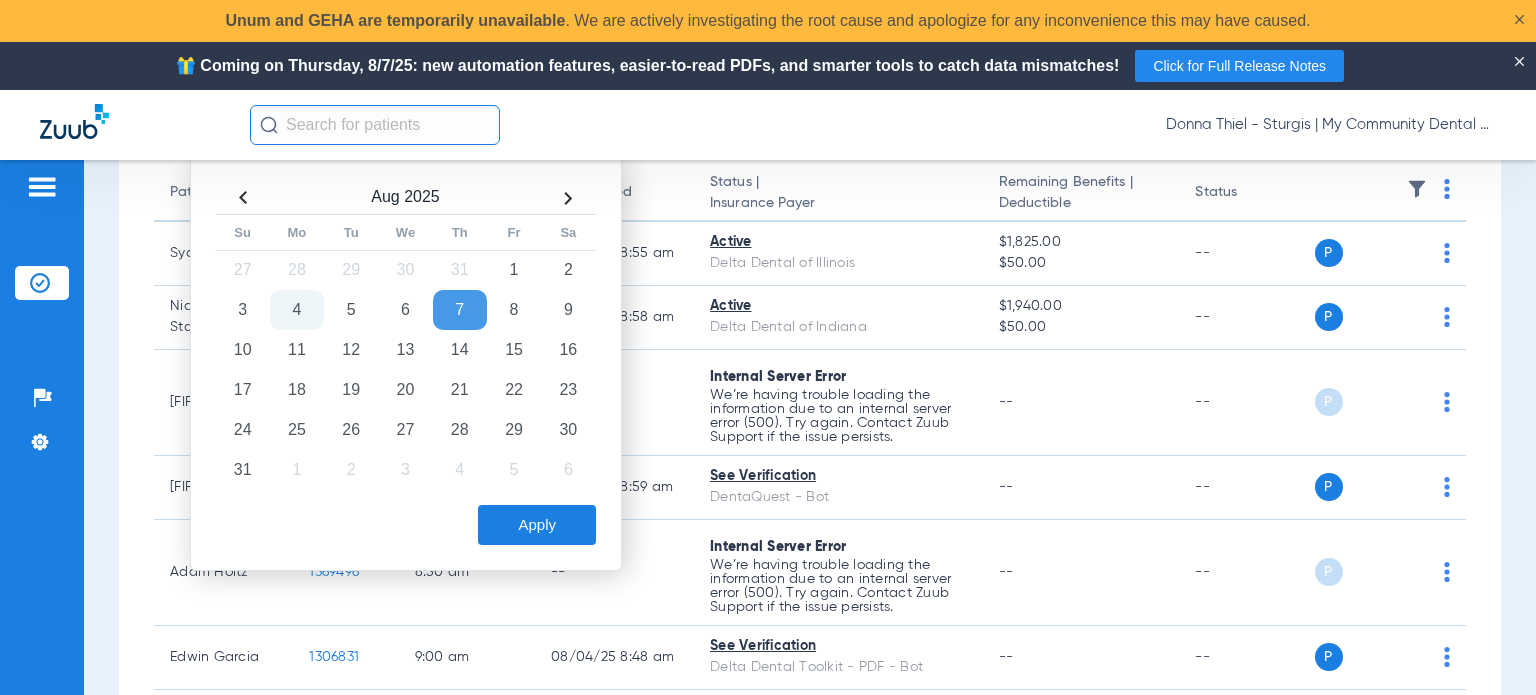 click on "Apply" 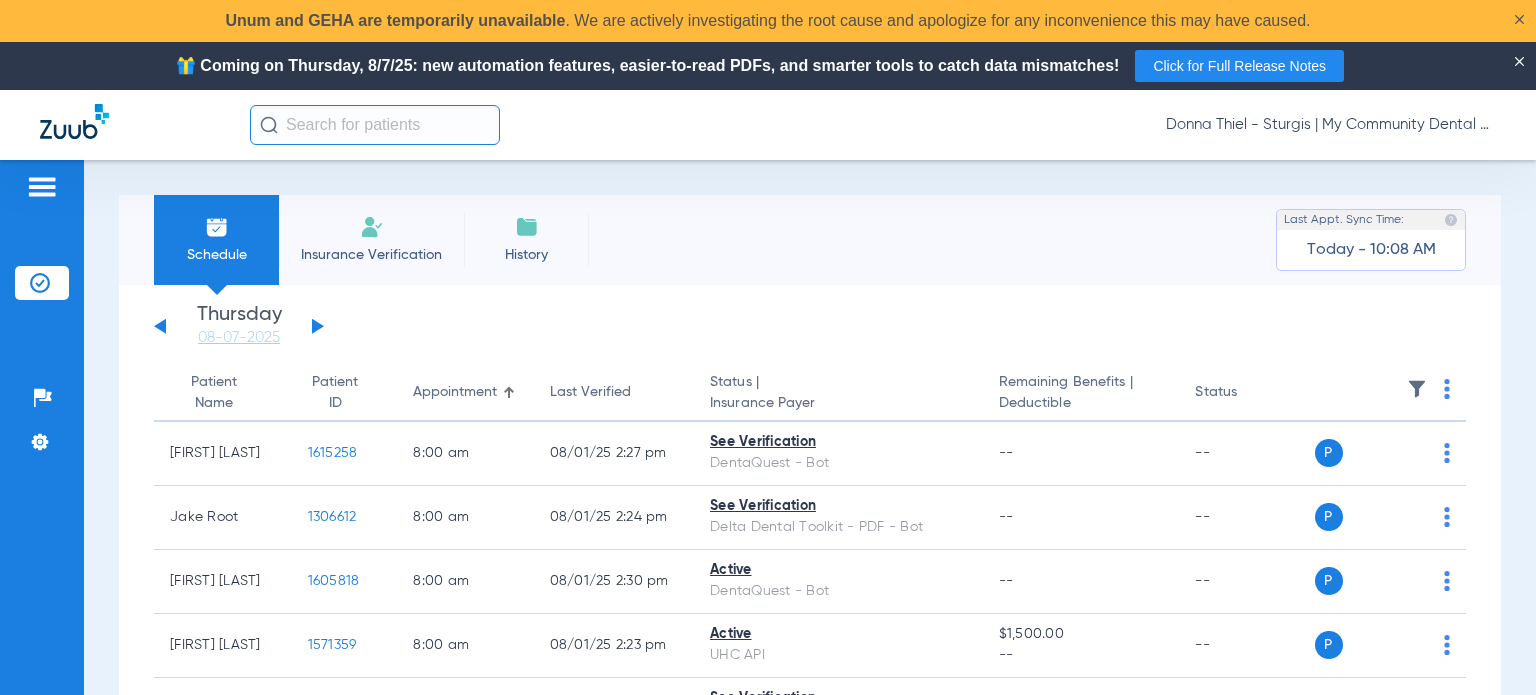 click 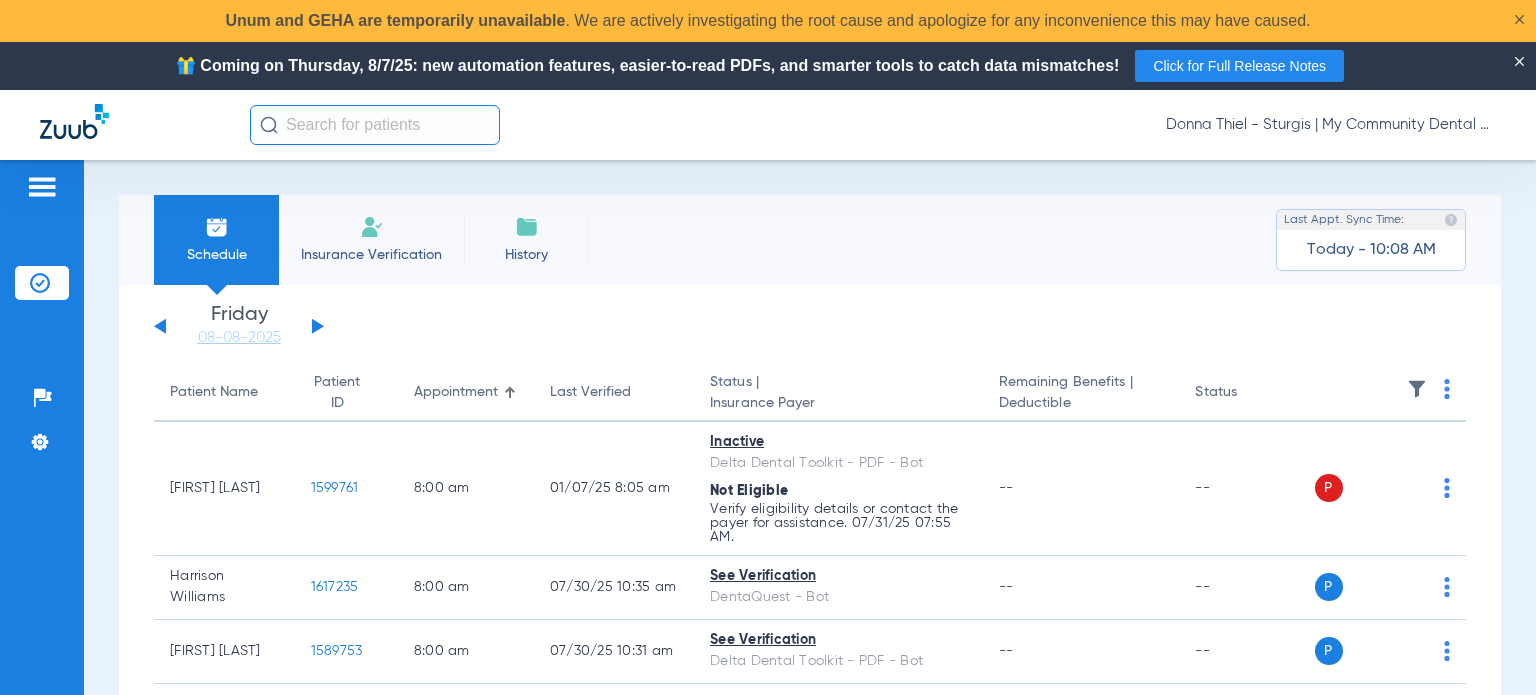click 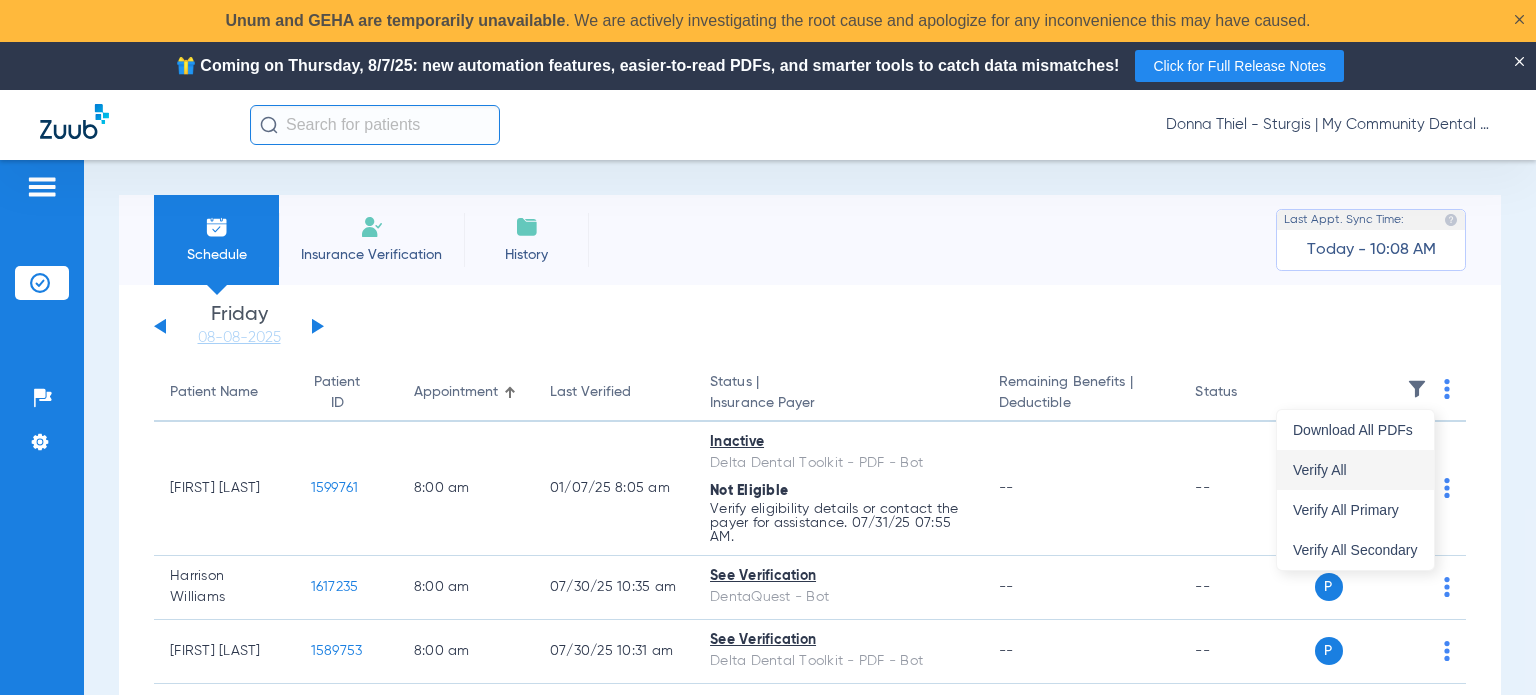 click on "Verify All" at bounding box center [1355, 470] 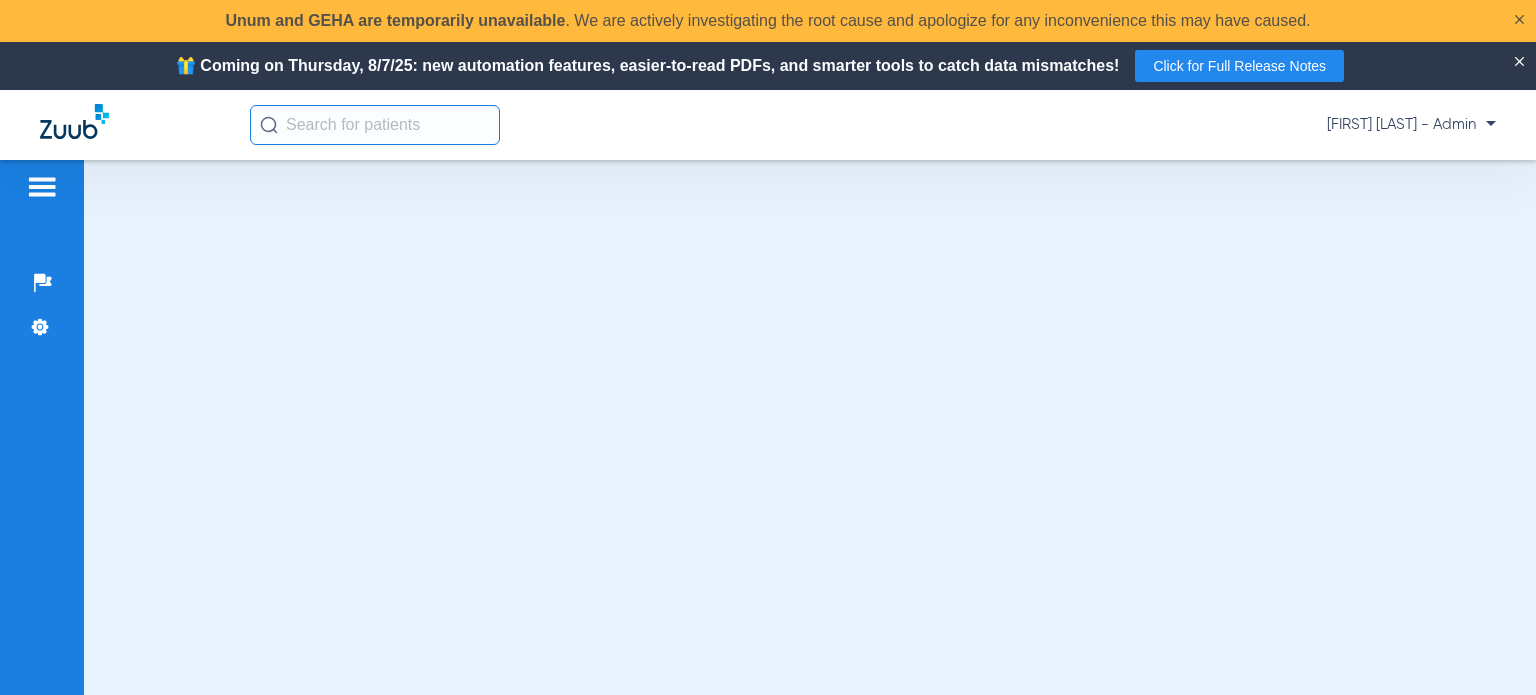scroll, scrollTop: 0, scrollLeft: 0, axis: both 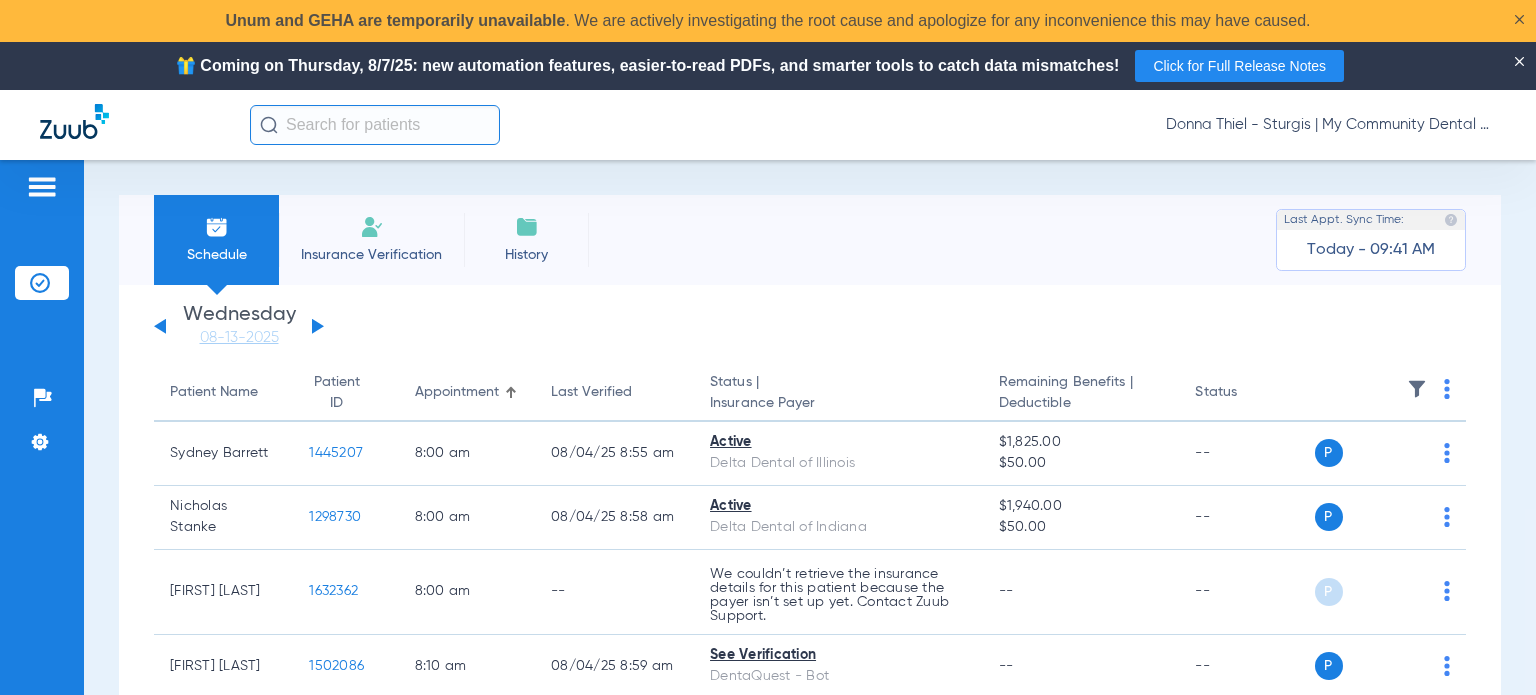 click on "Donna Thiel - Sturgis | My Community Dental Centers" 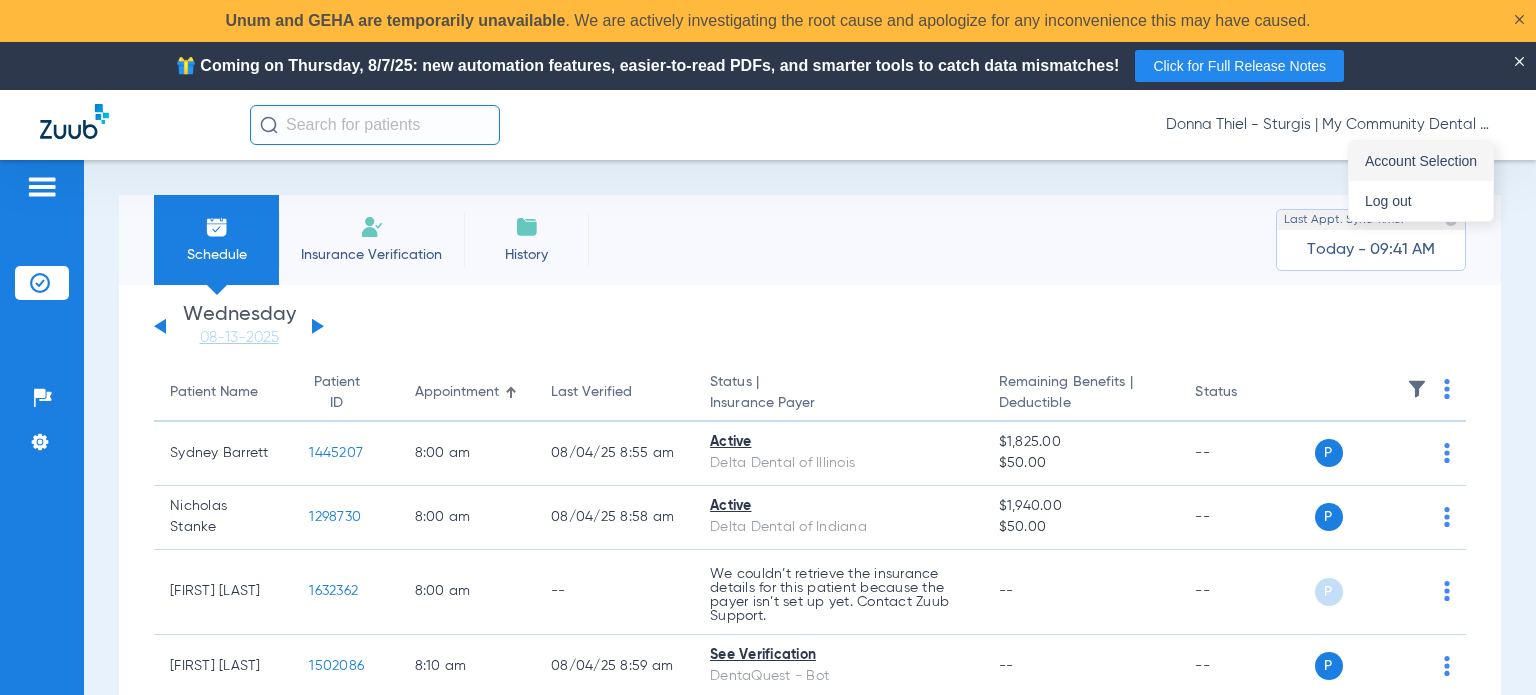 click on "Account Selection" at bounding box center (1421, 161) 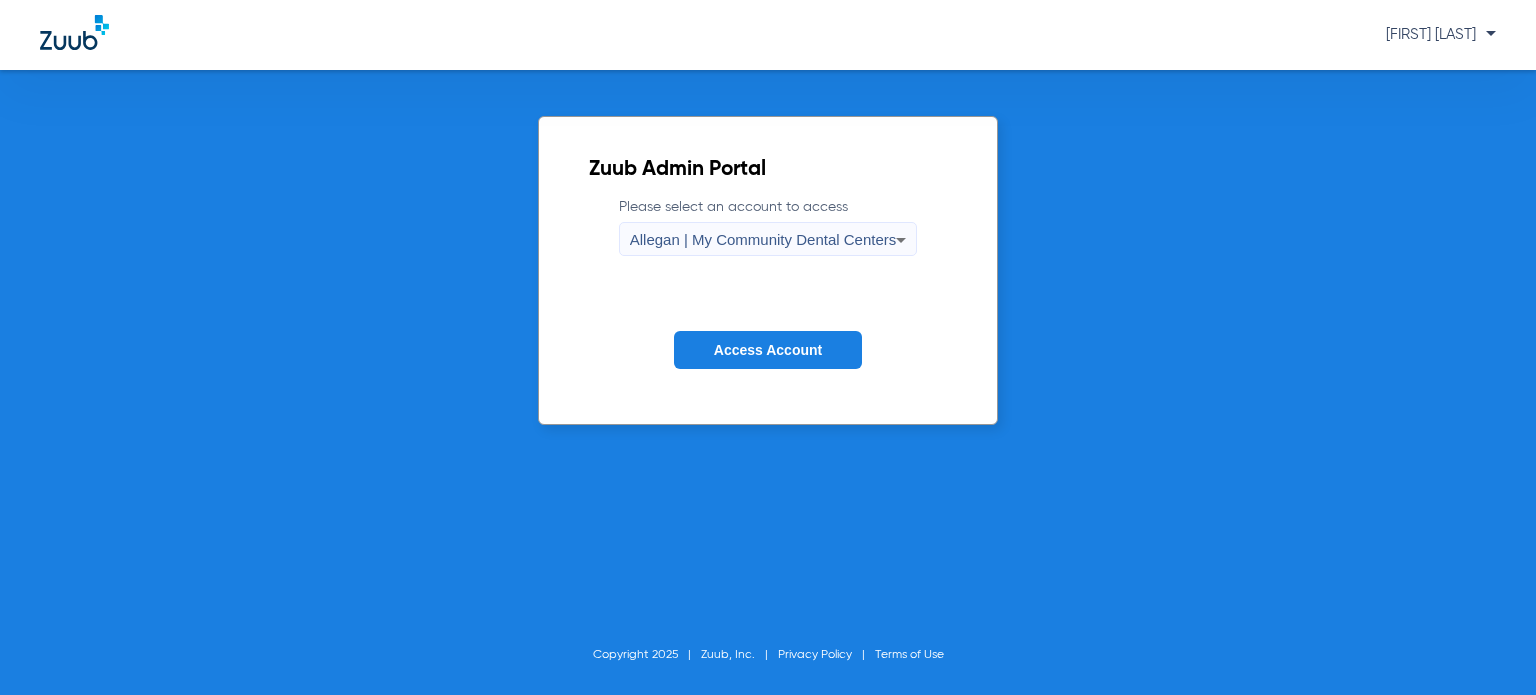 click on "Allegan | My Community Dental Centers" at bounding box center (763, 239) 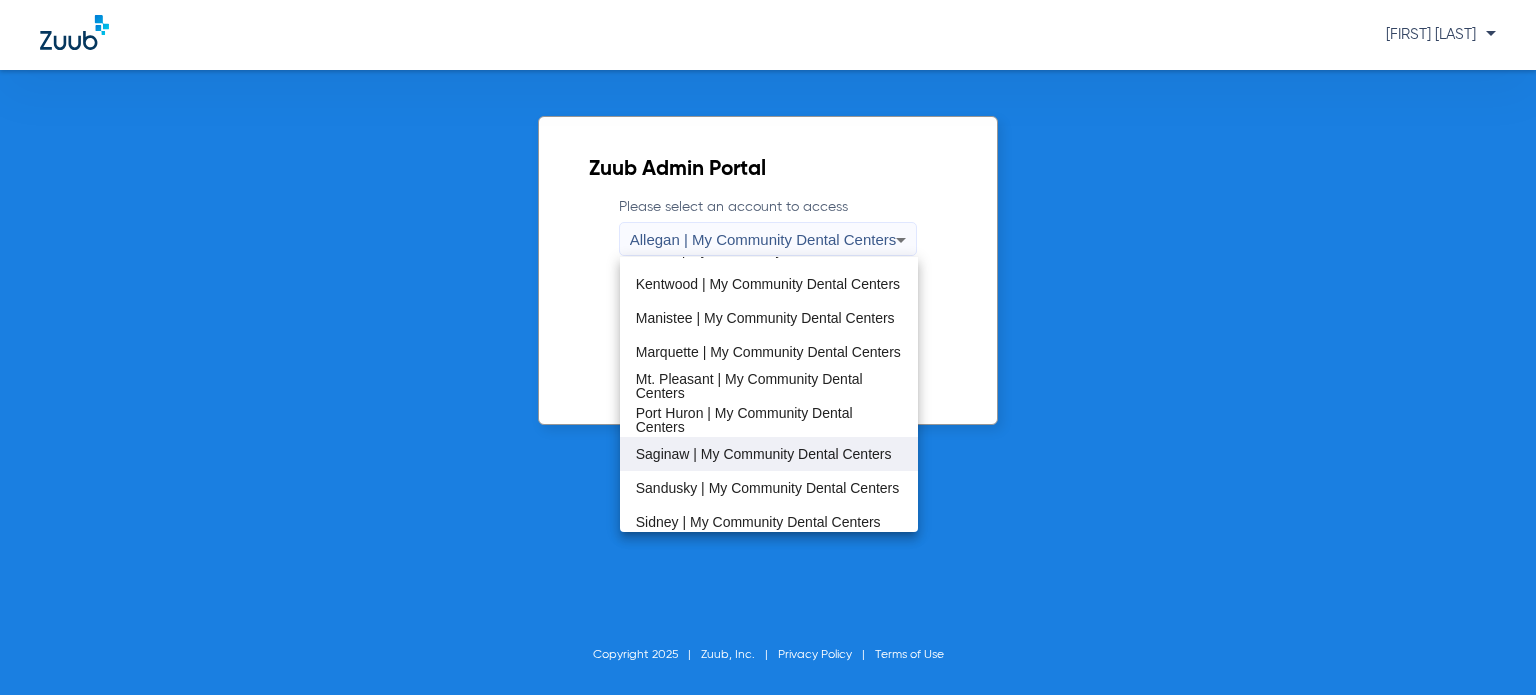 scroll, scrollTop: 643, scrollLeft: 0, axis: vertical 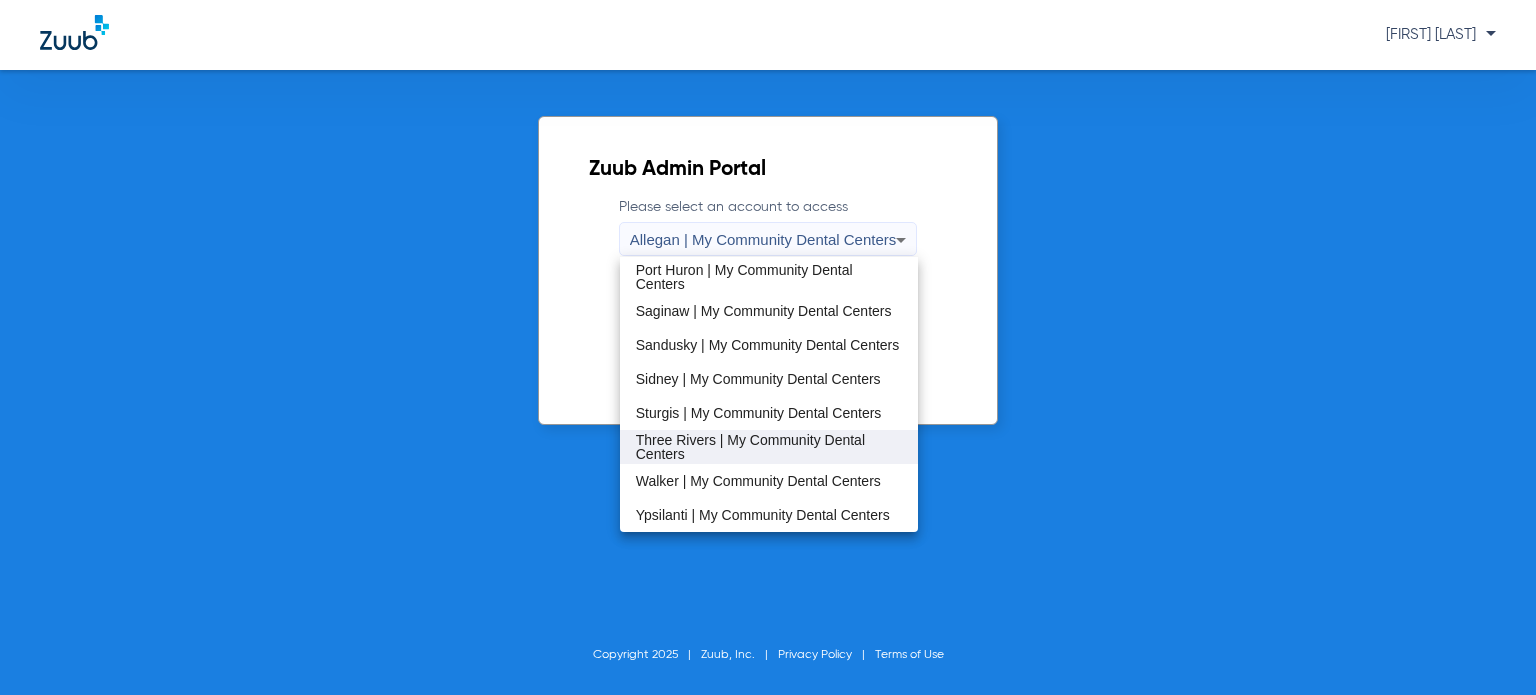 click on "Three Rivers | My Community Dental Centers" at bounding box center (769, 447) 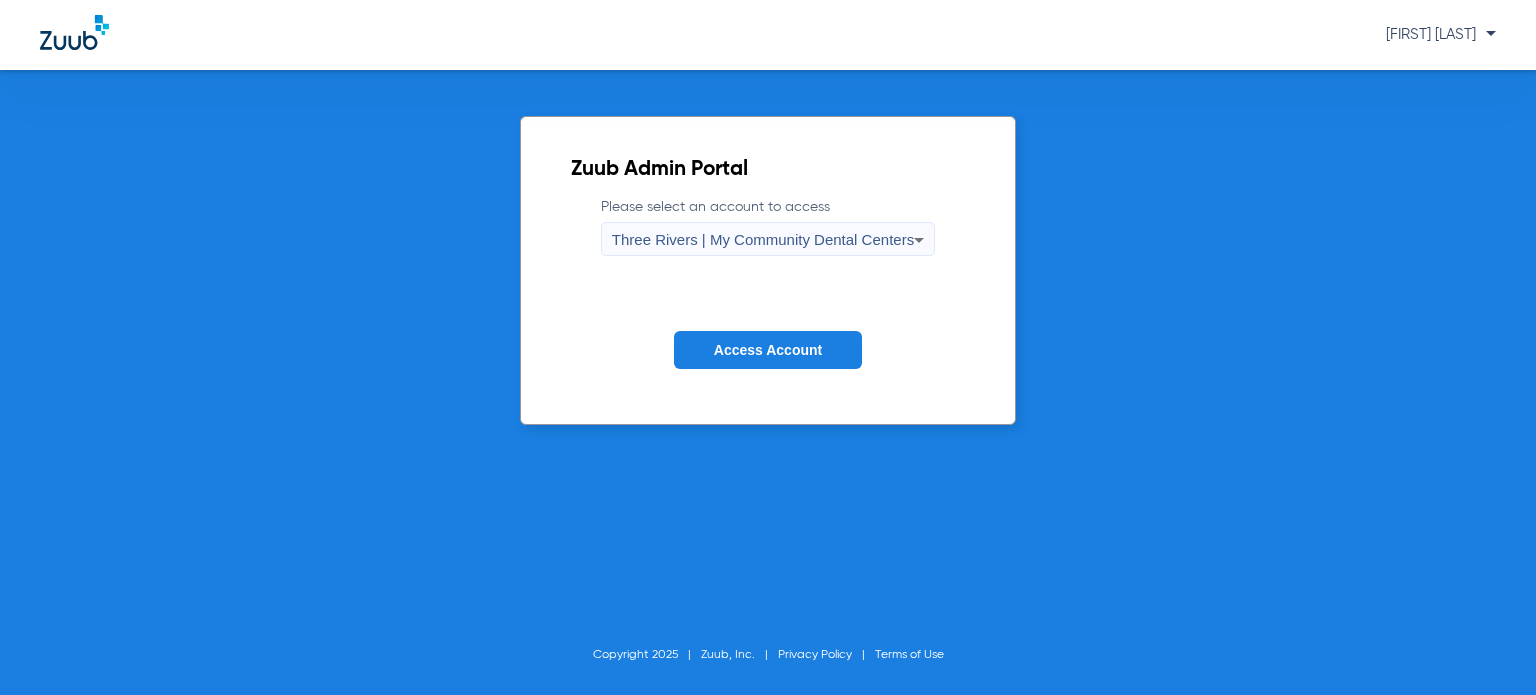 click on "Access Account" 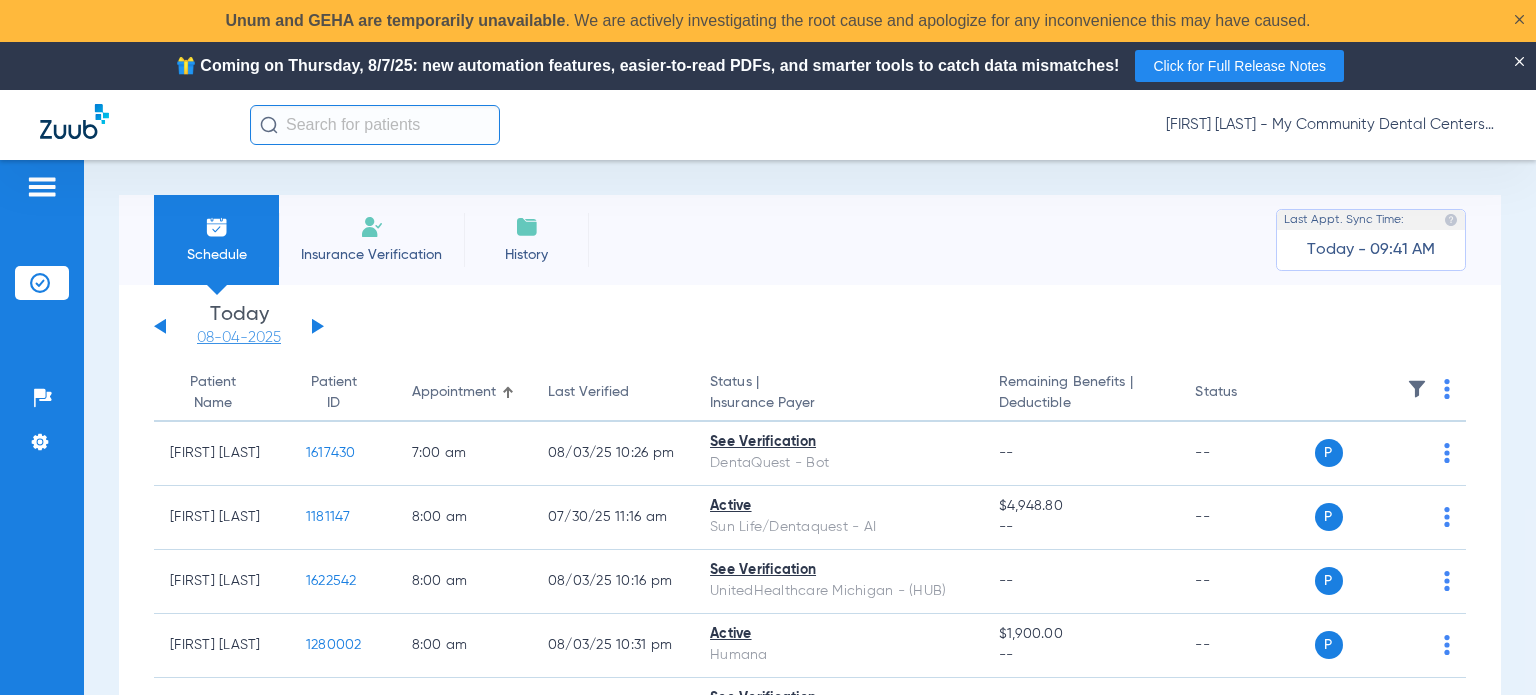 click on "08-04-2025" 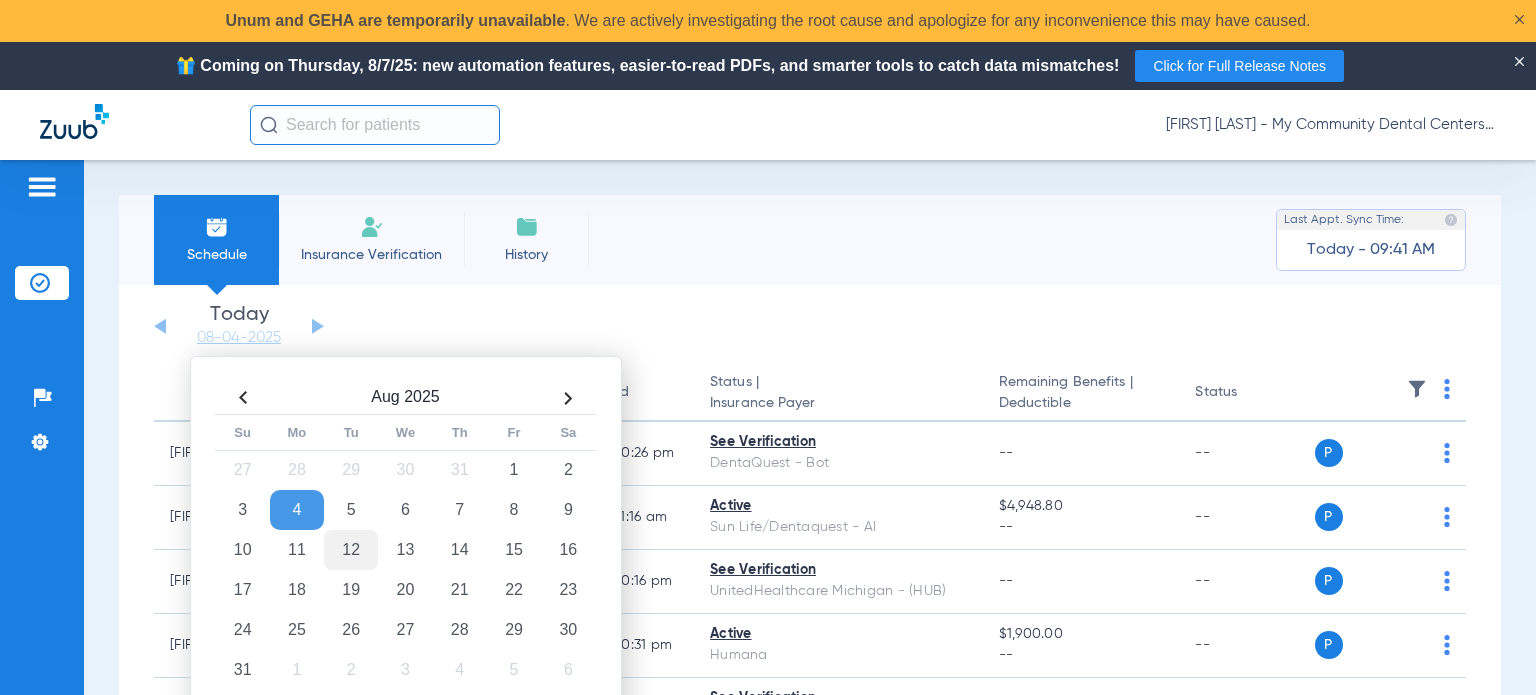 click on "12" 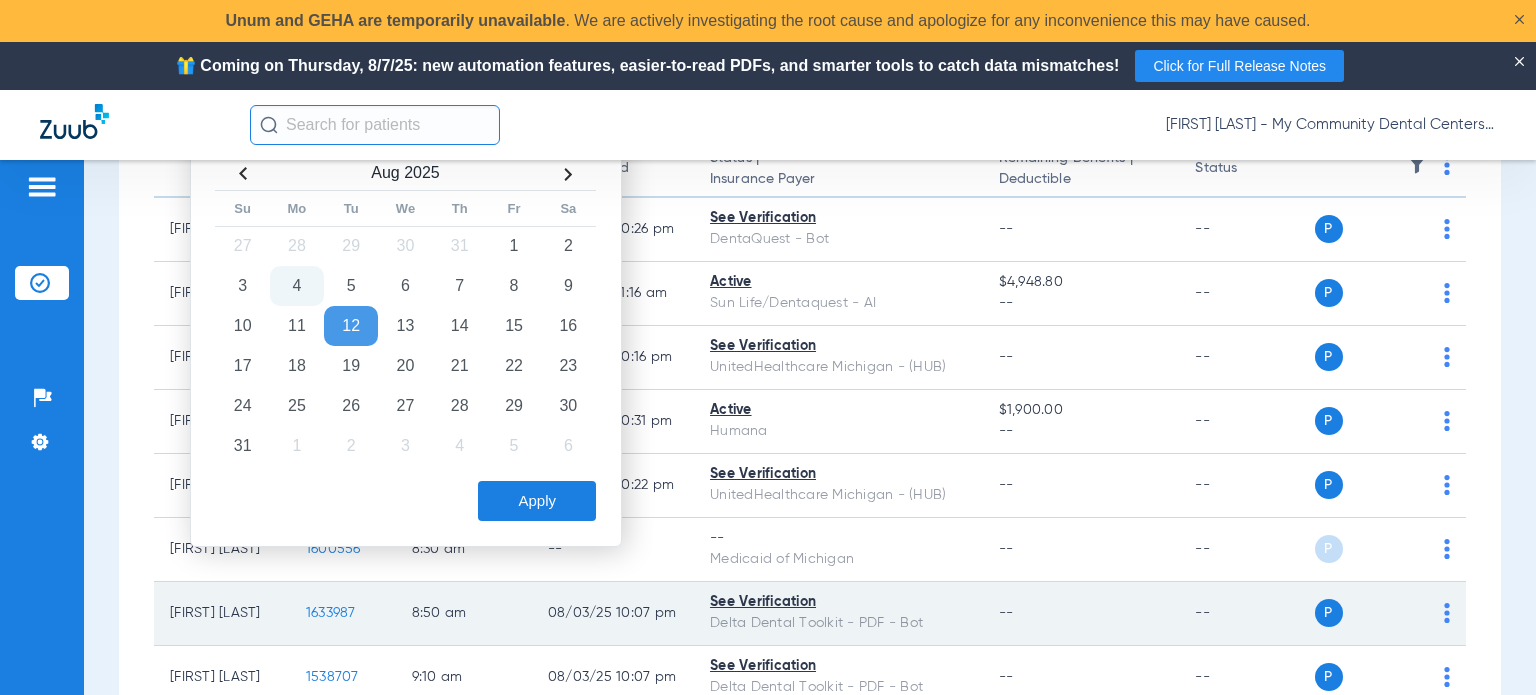 scroll, scrollTop: 300, scrollLeft: 0, axis: vertical 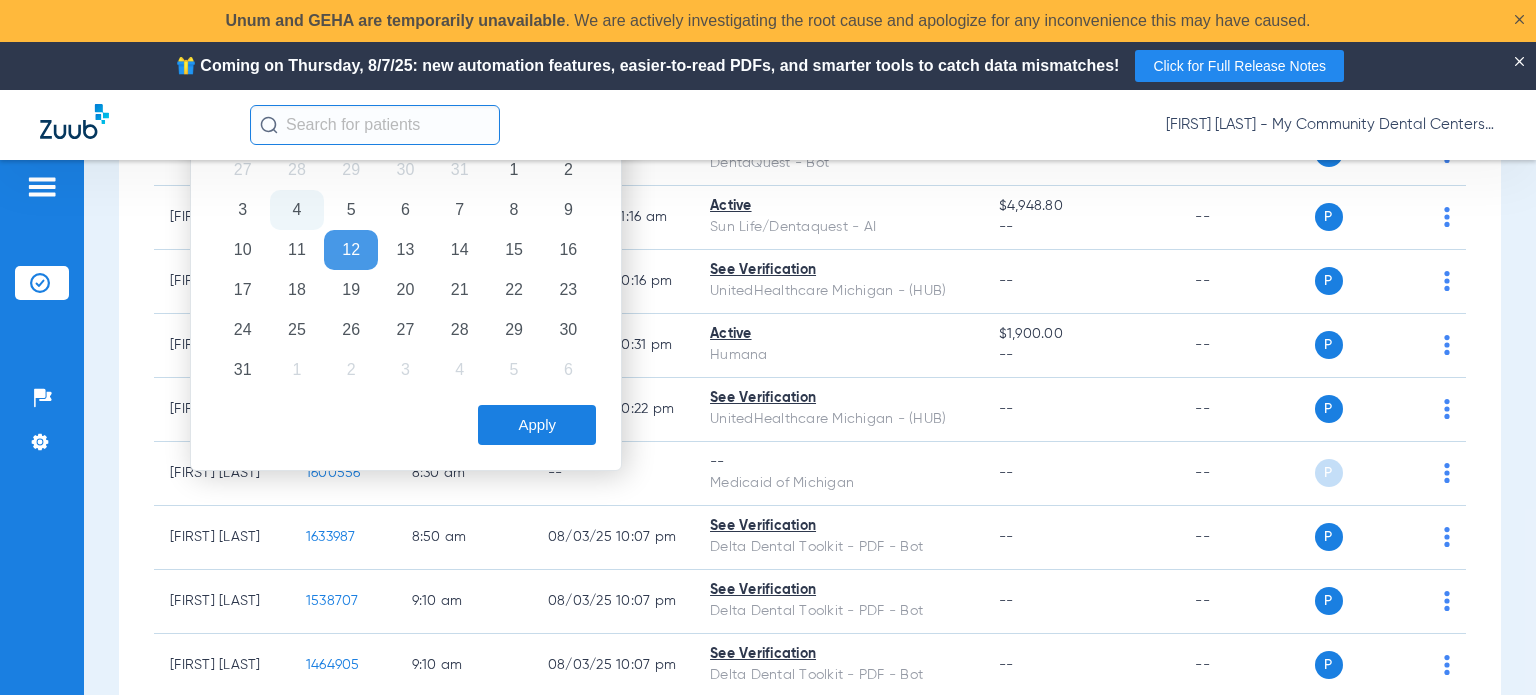 click on "Apply" 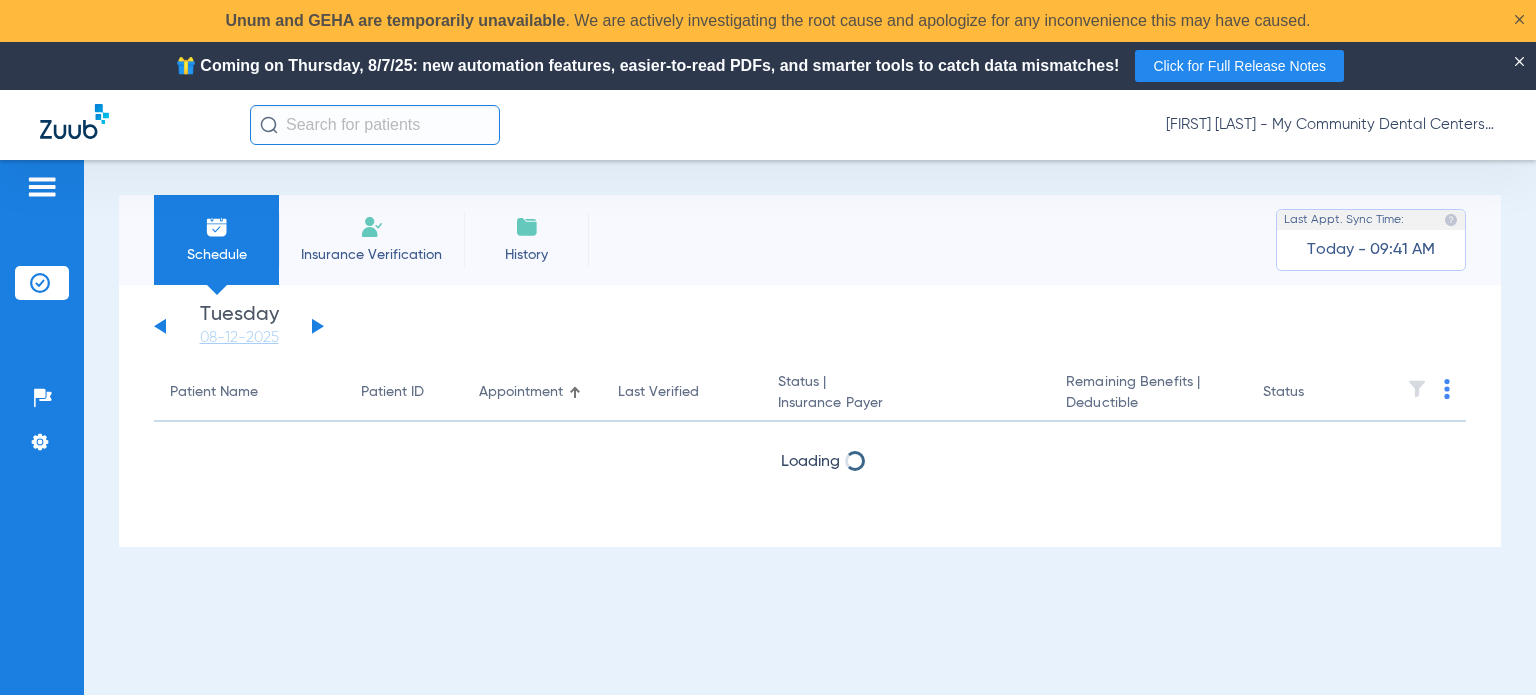 scroll, scrollTop: 0, scrollLeft: 0, axis: both 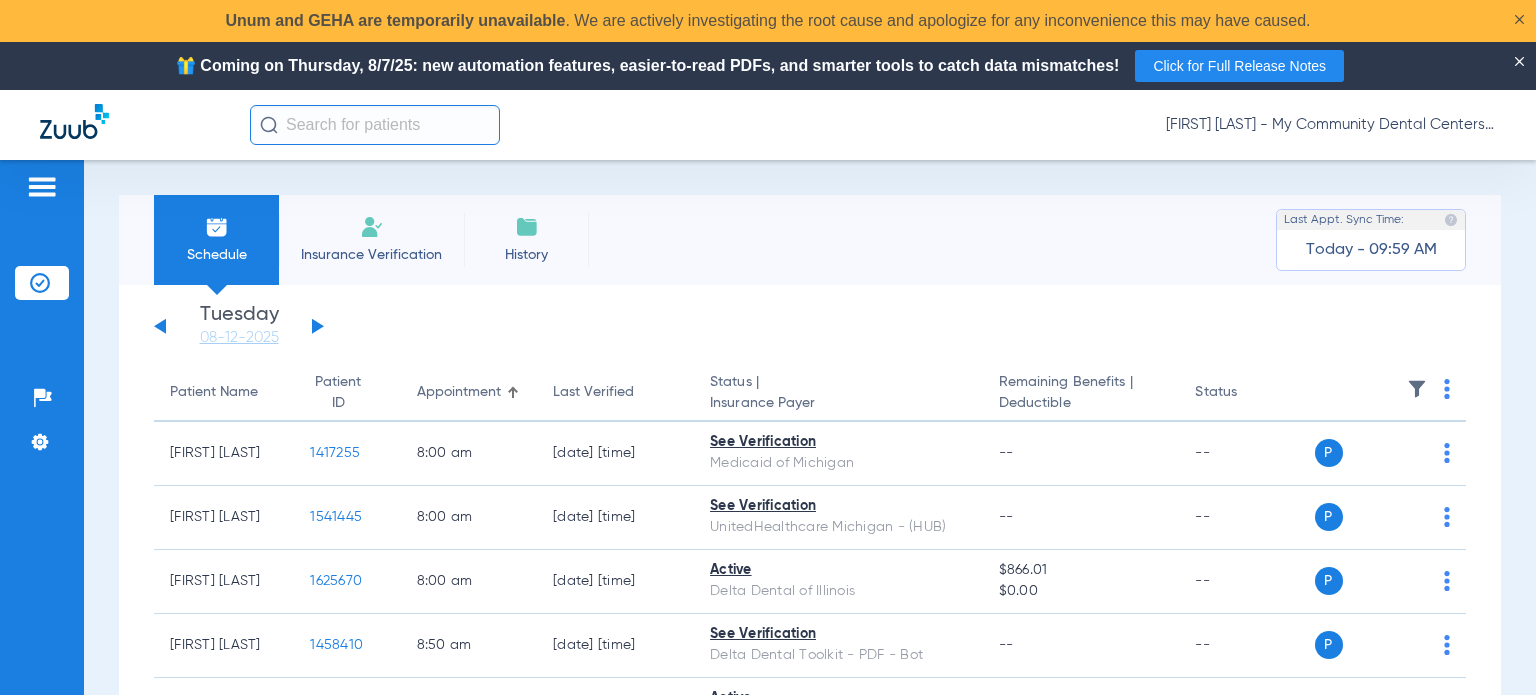 click 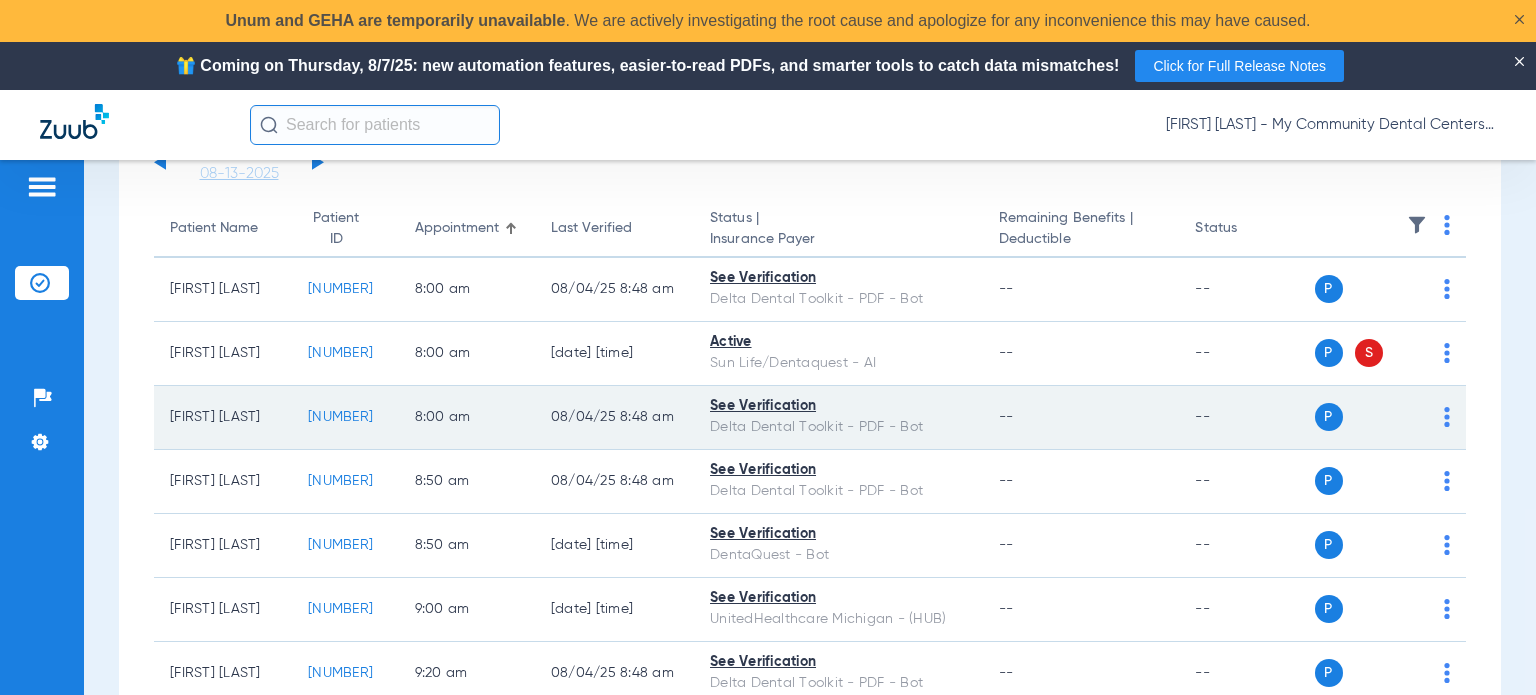 scroll, scrollTop: 200, scrollLeft: 0, axis: vertical 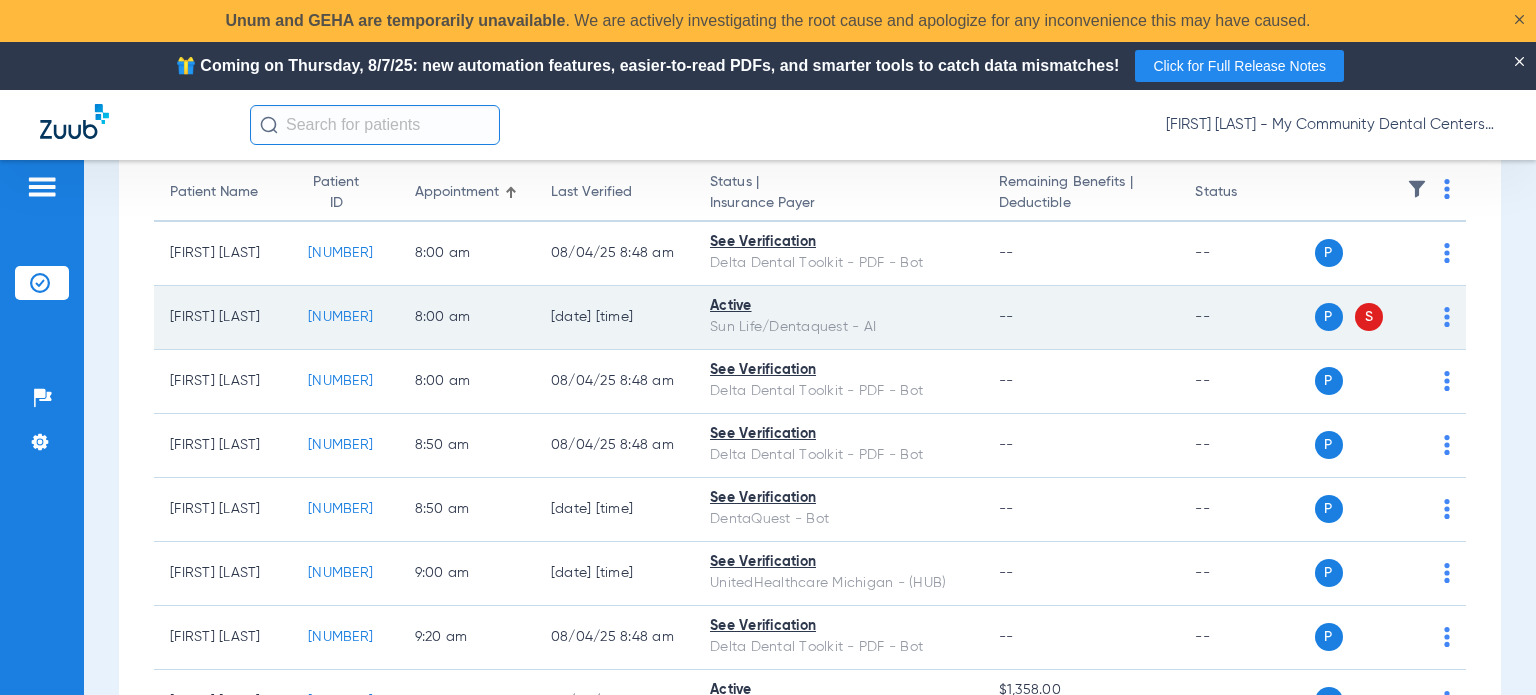 click 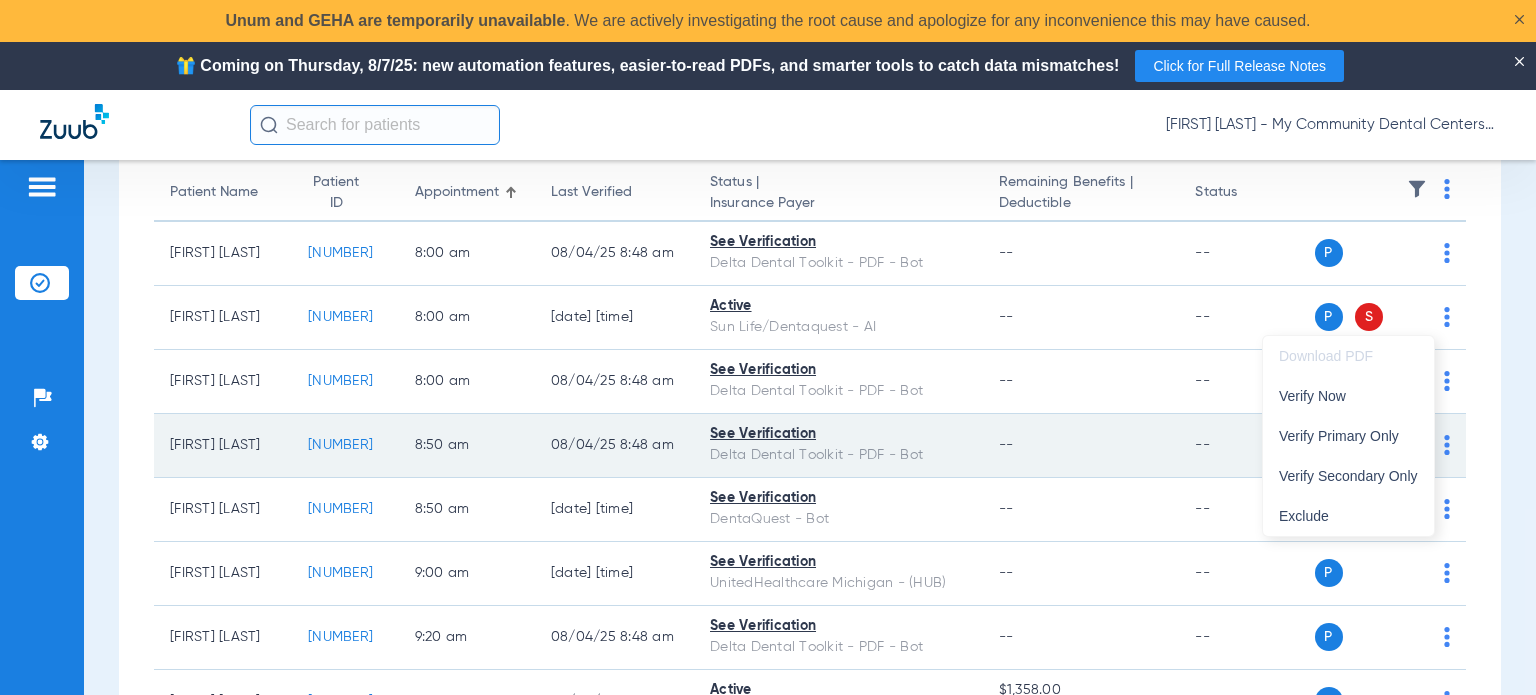 click on "Verify Secondary Only" at bounding box center [1348, 476] 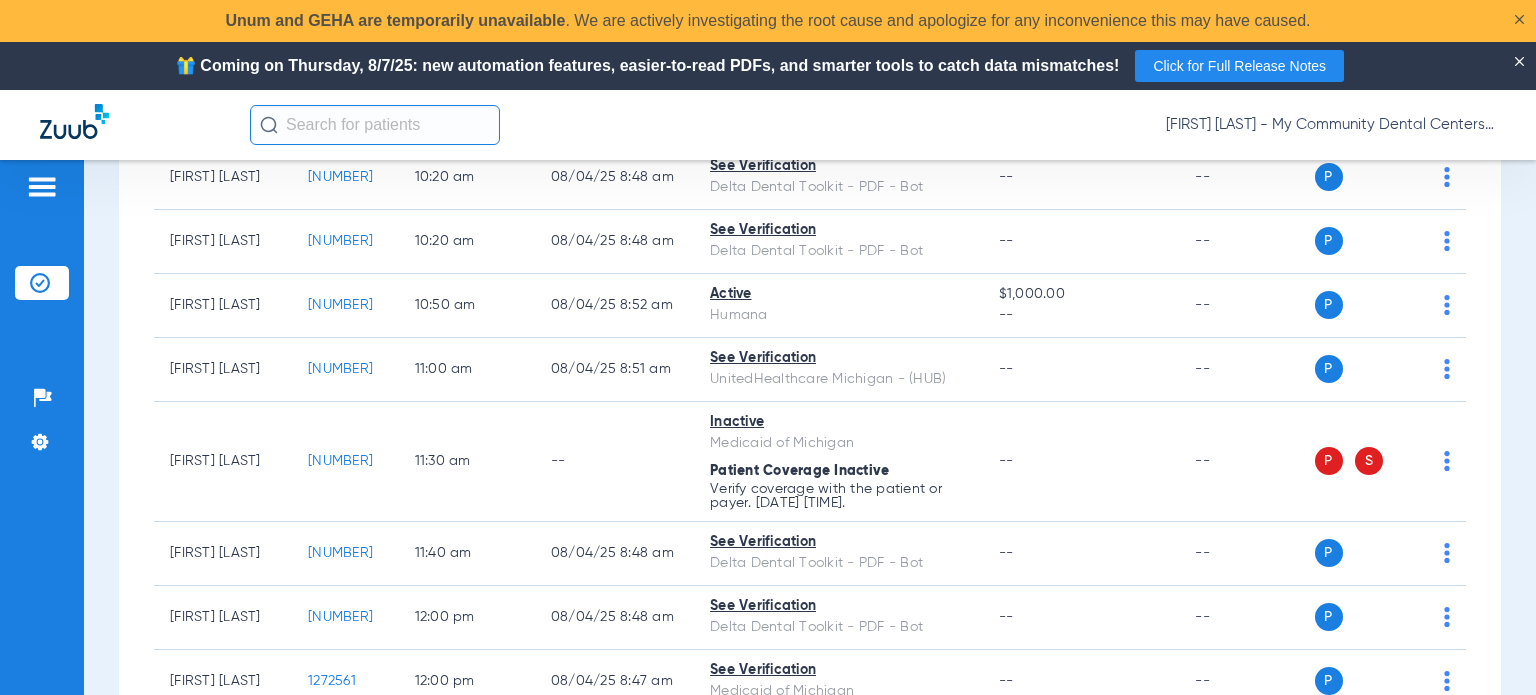 scroll, scrollTop: 1000, scrollLeft: 0, axis: vertical 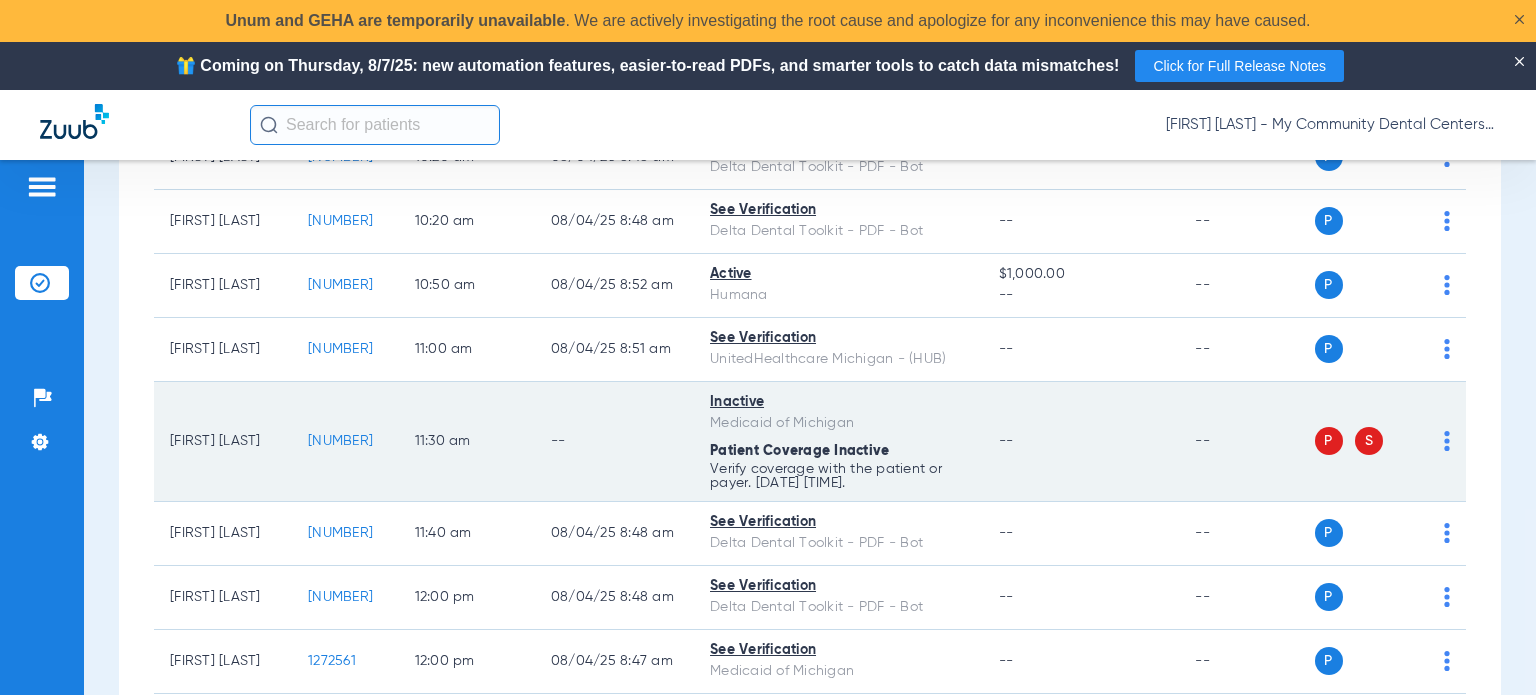click 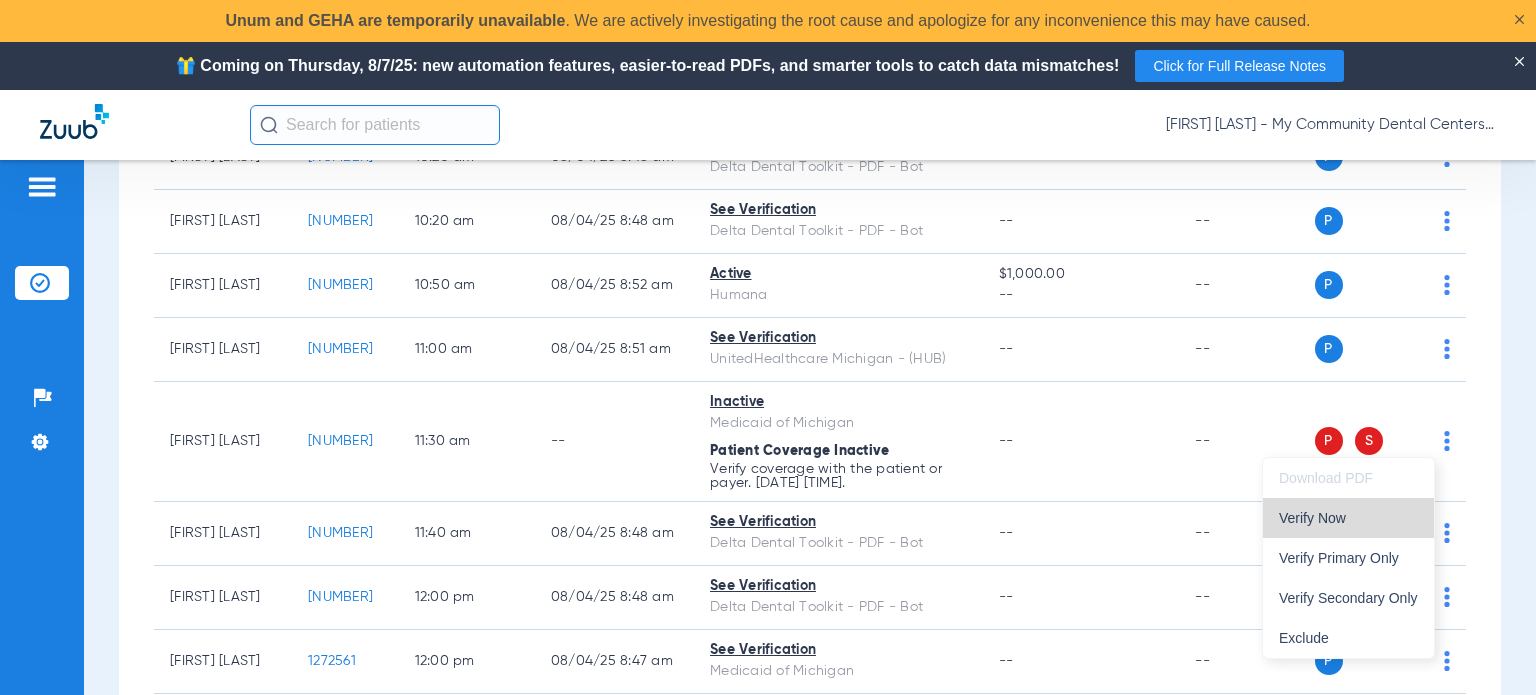 click on "Verify Now" at bounding box center [1348, 518] 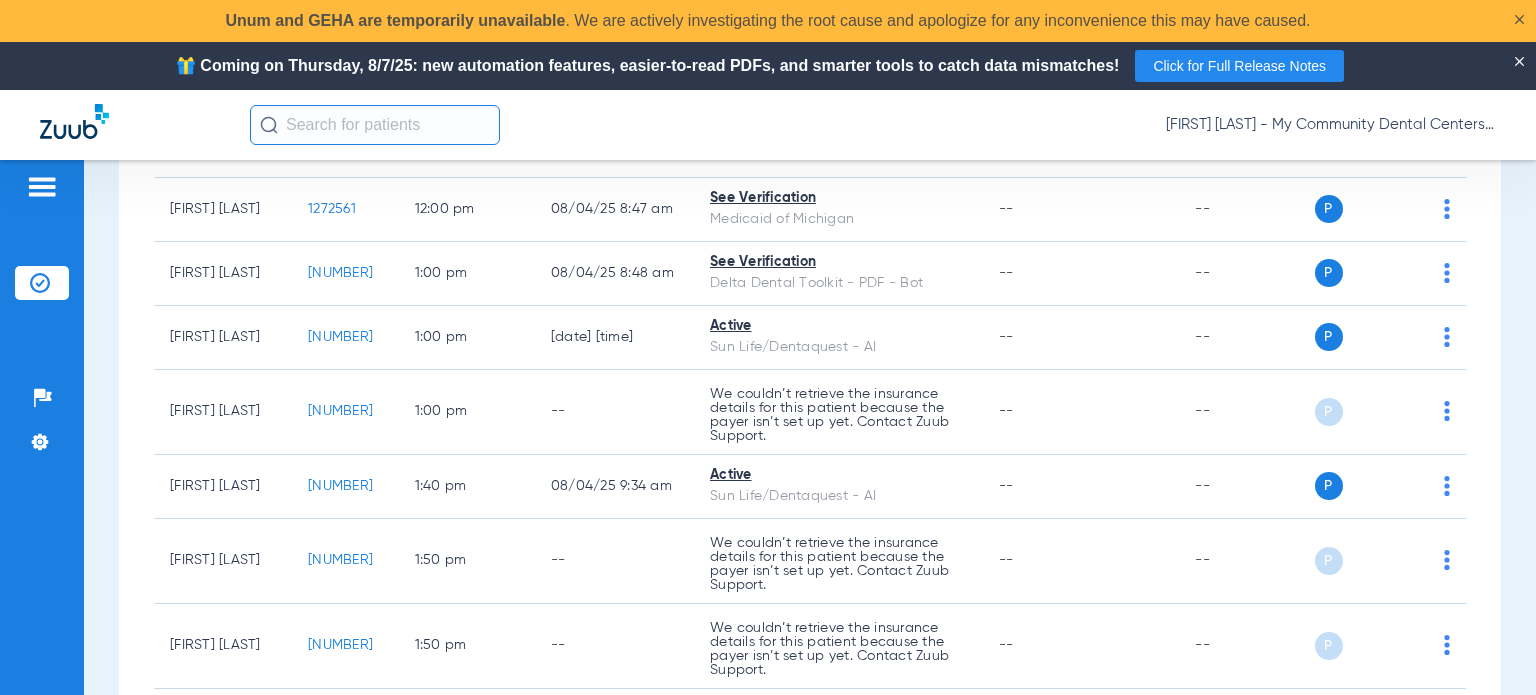 scroll, scrollTop: 1500, scrollLeft: 0, axis: vertical 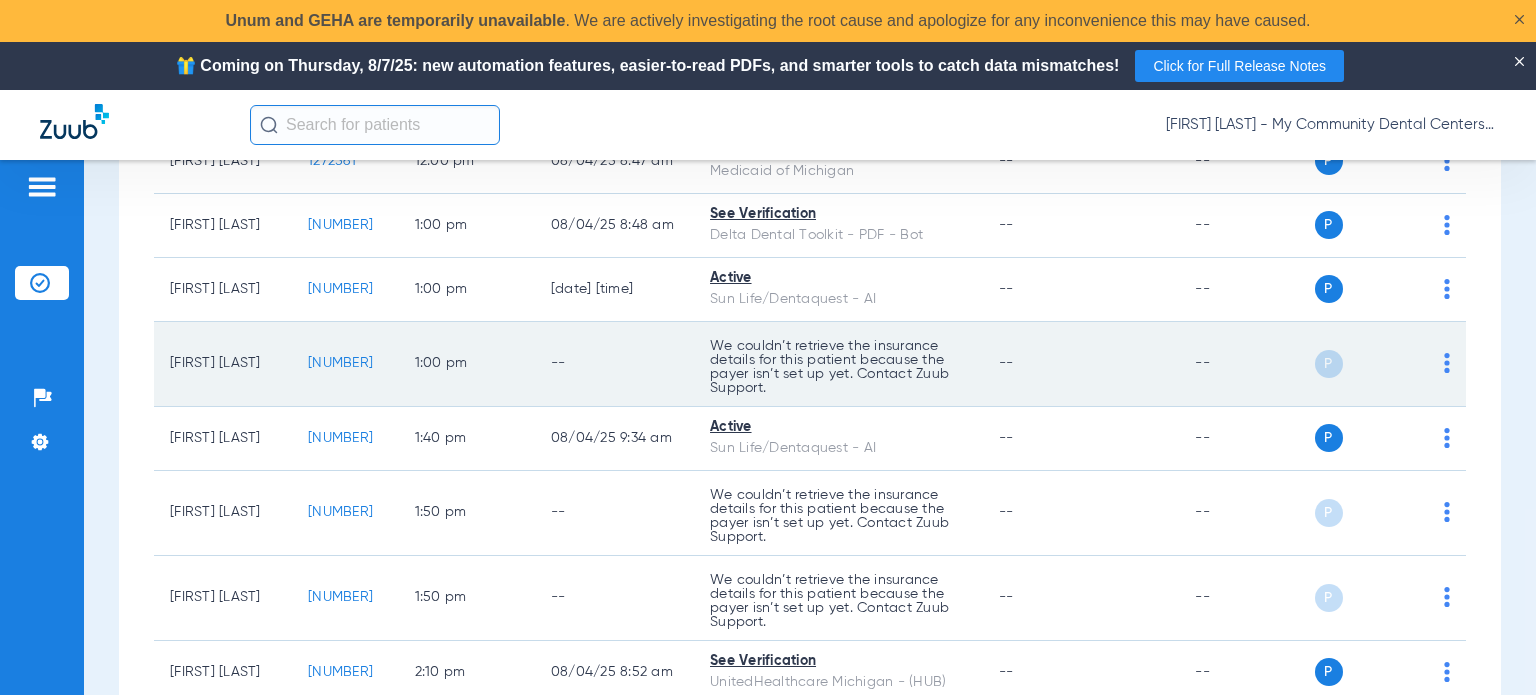 click 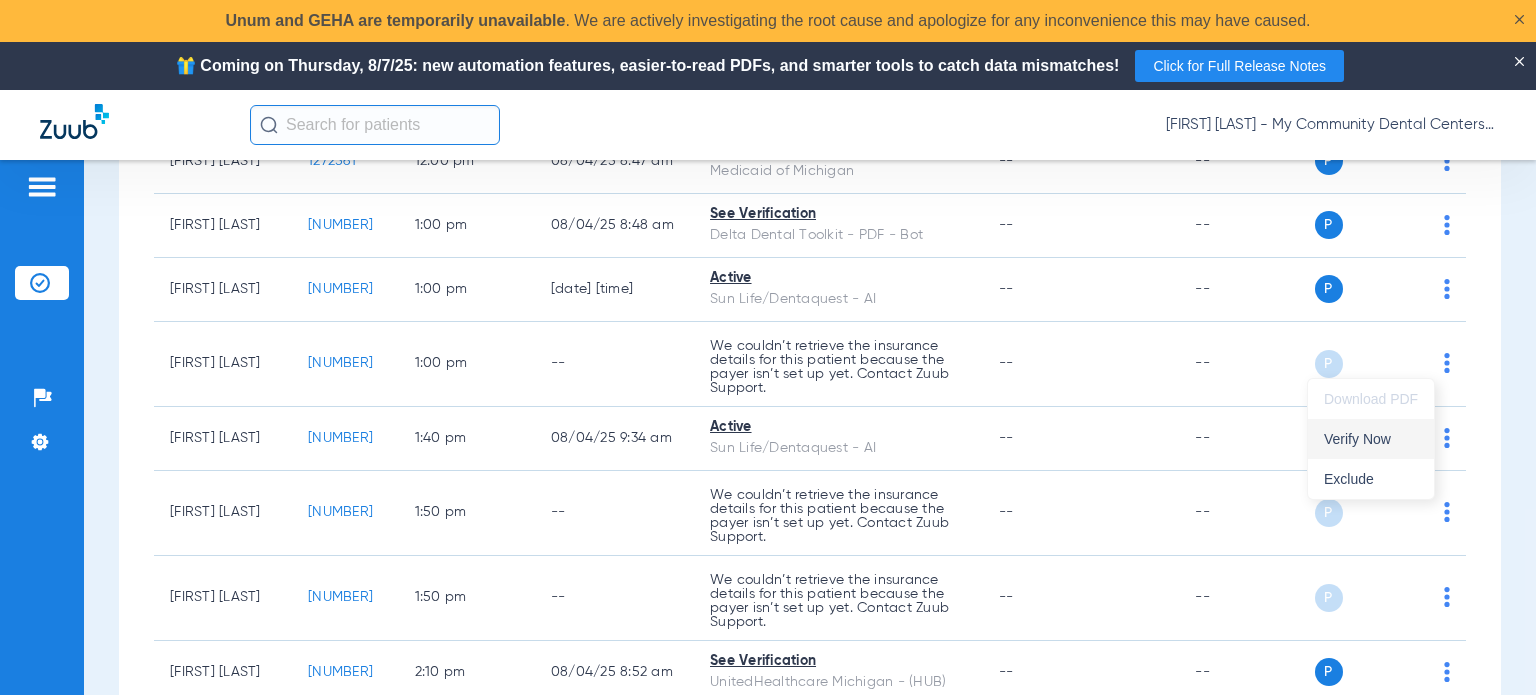 click on "Verify Now" at bounding box center (1371, 439) 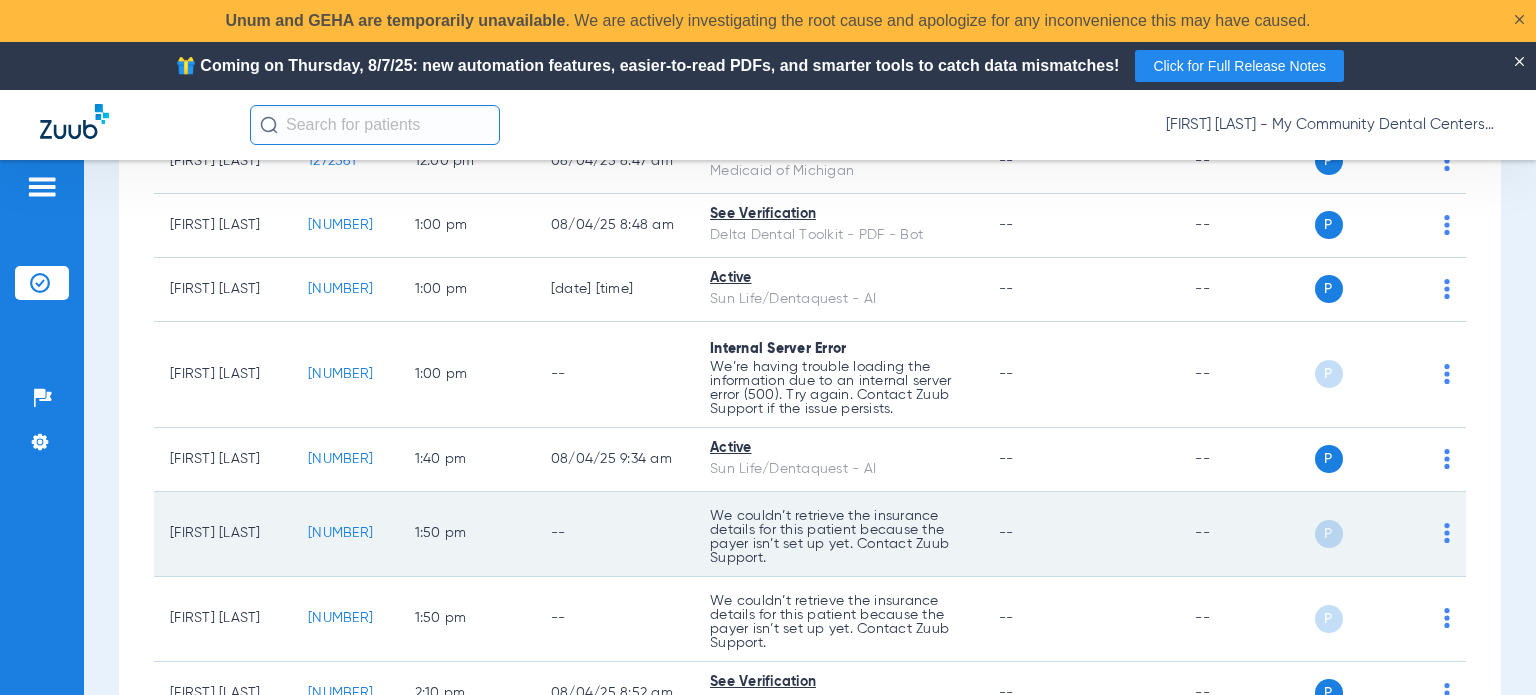 click 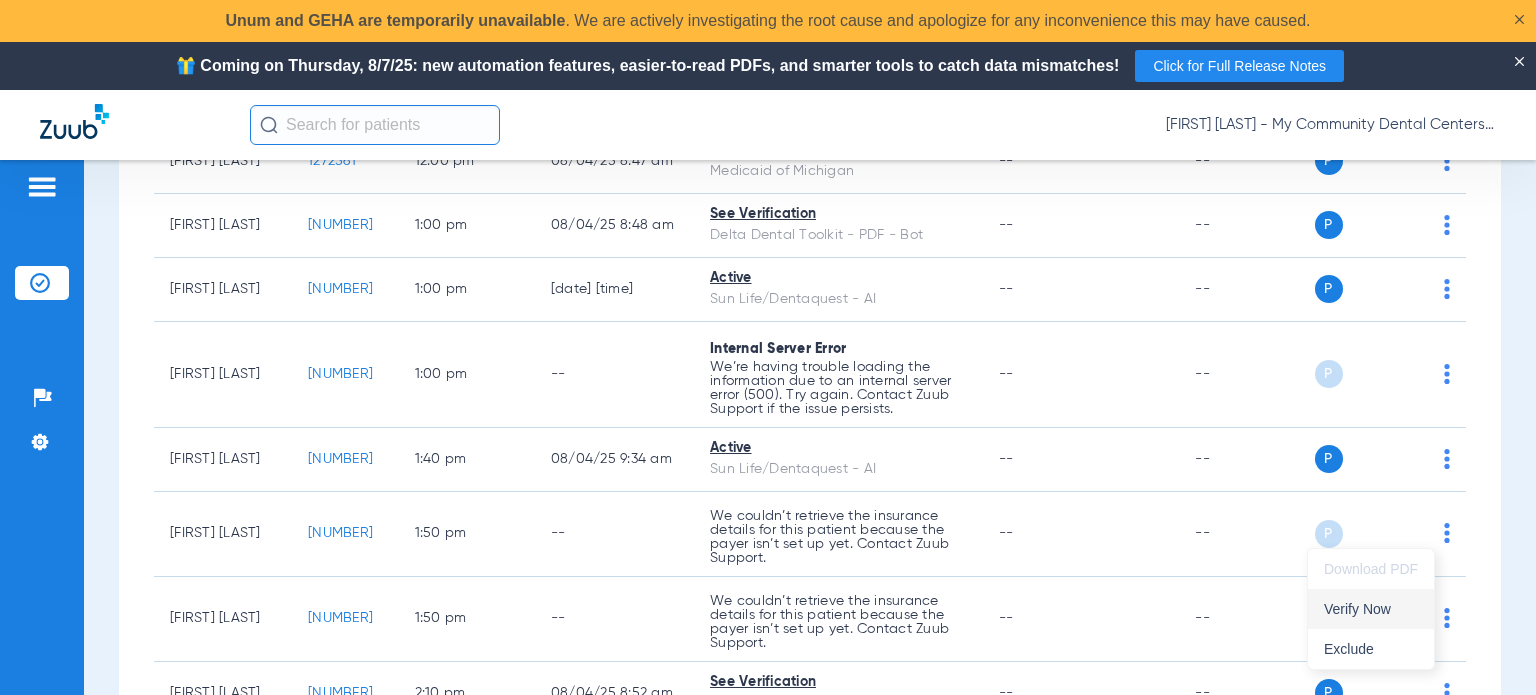 click on "Verify Now" at bounding box center (1371, 609) 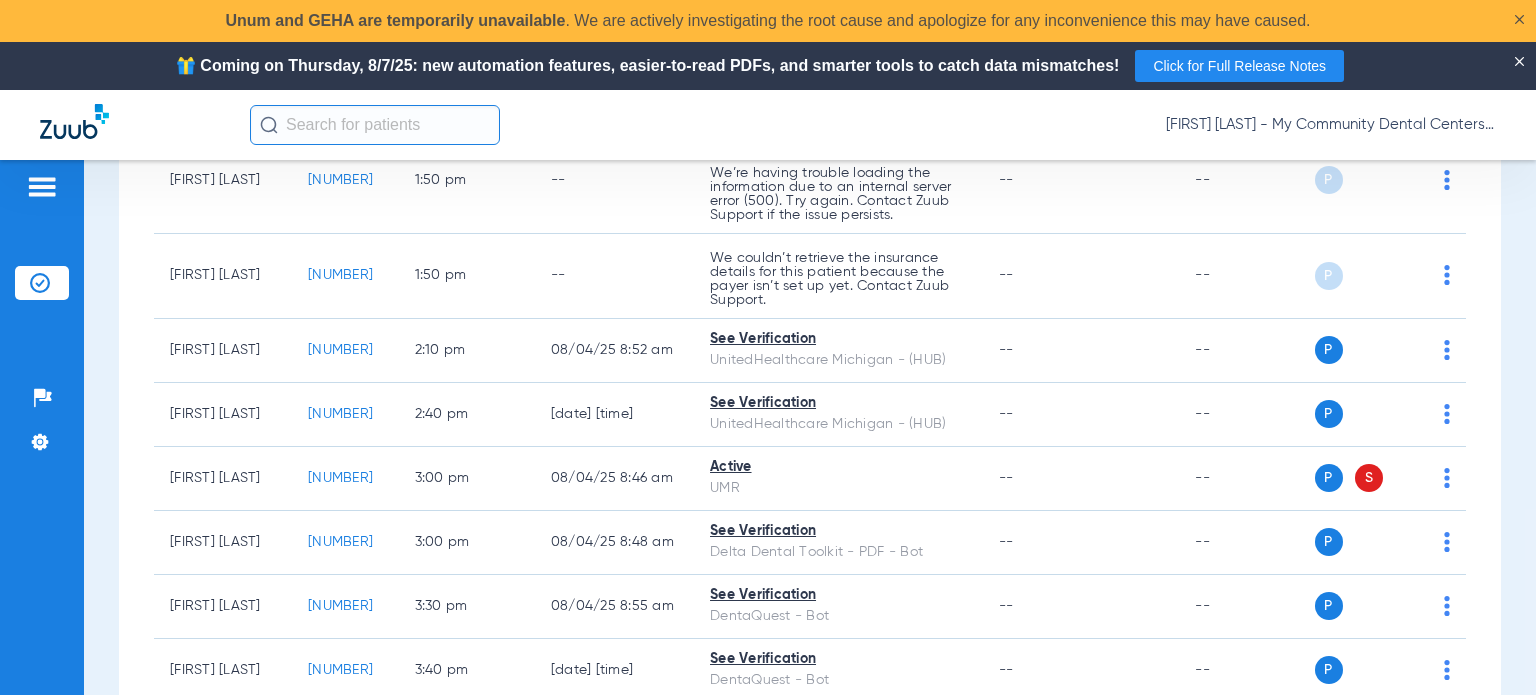 scroll, scrollTop: 1900, scrollLeft: 0, axis: vertical 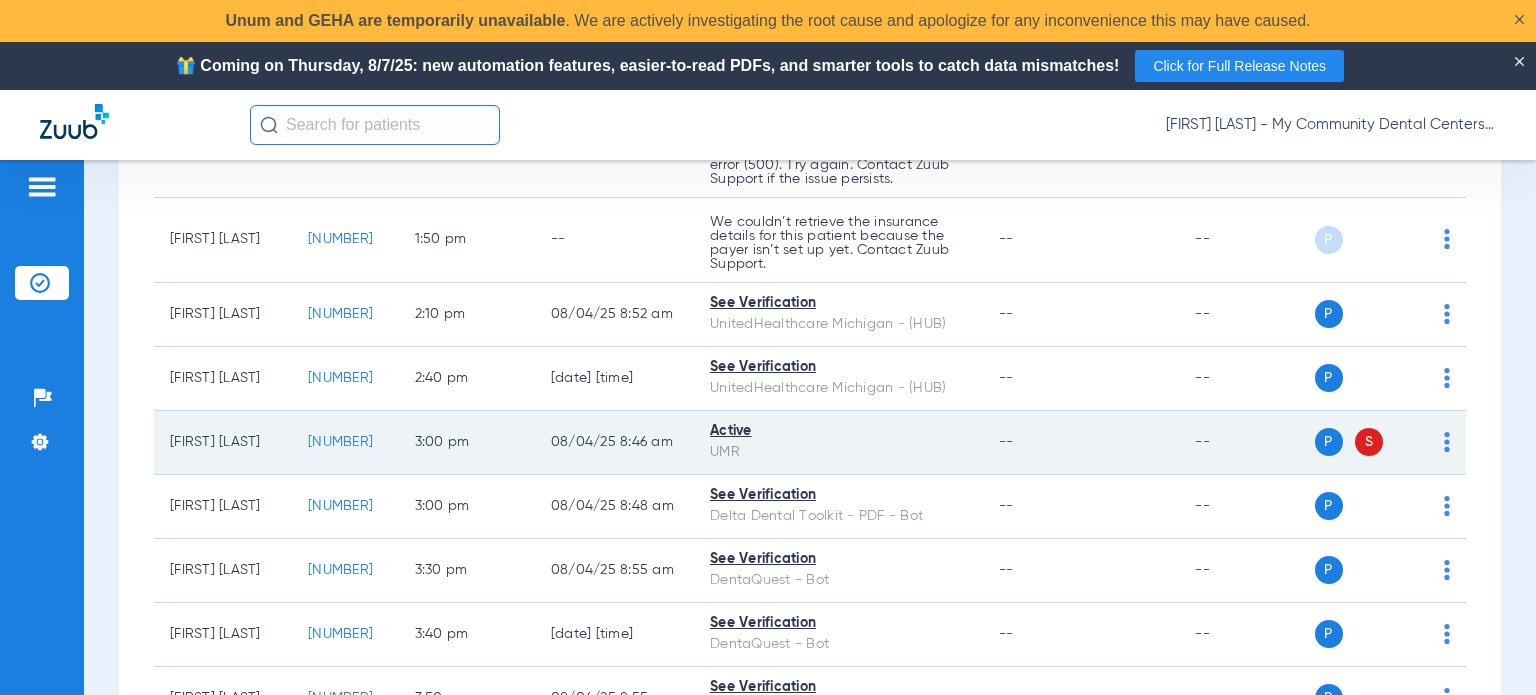 click 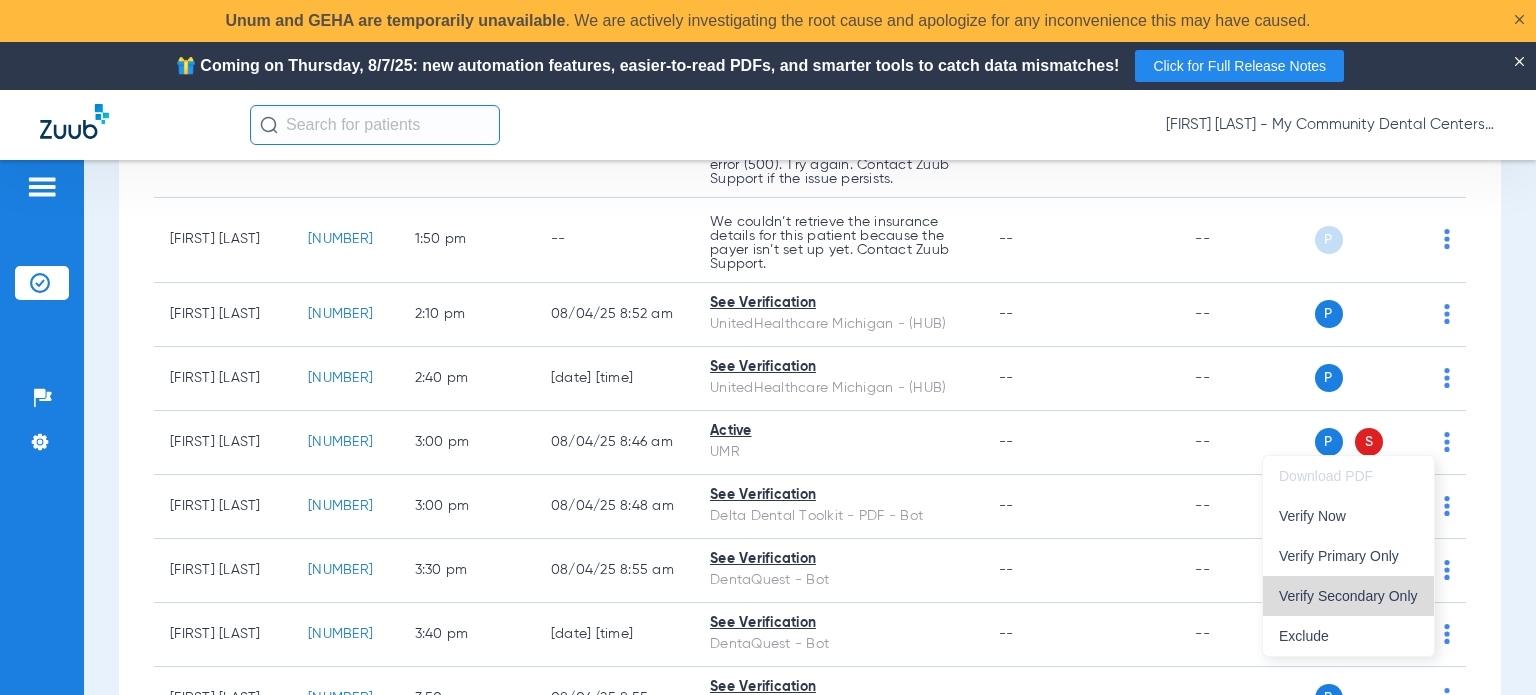 click on "Verify Secondary Only" at bounding box center (1348, 596) 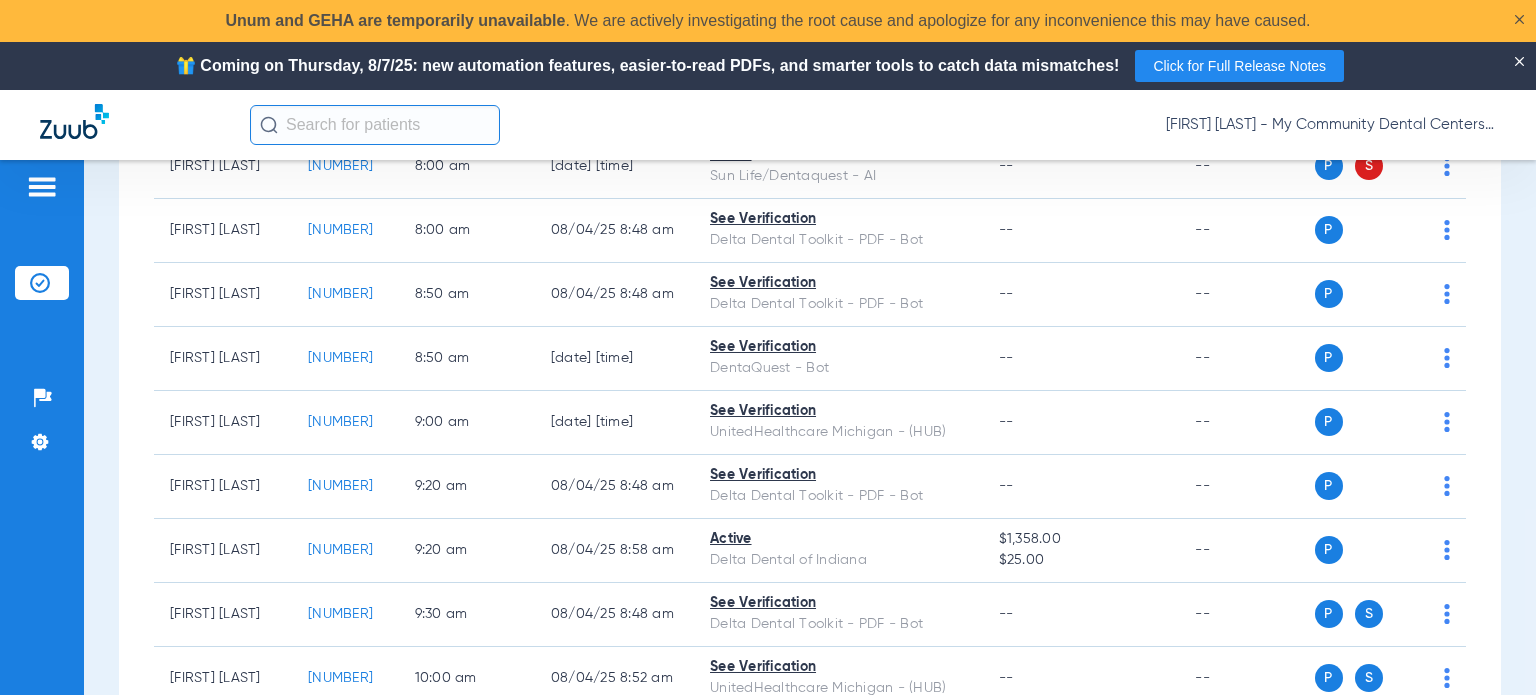 scroll, scrollTop: 30, scrollLeft: 0, axis: vertical 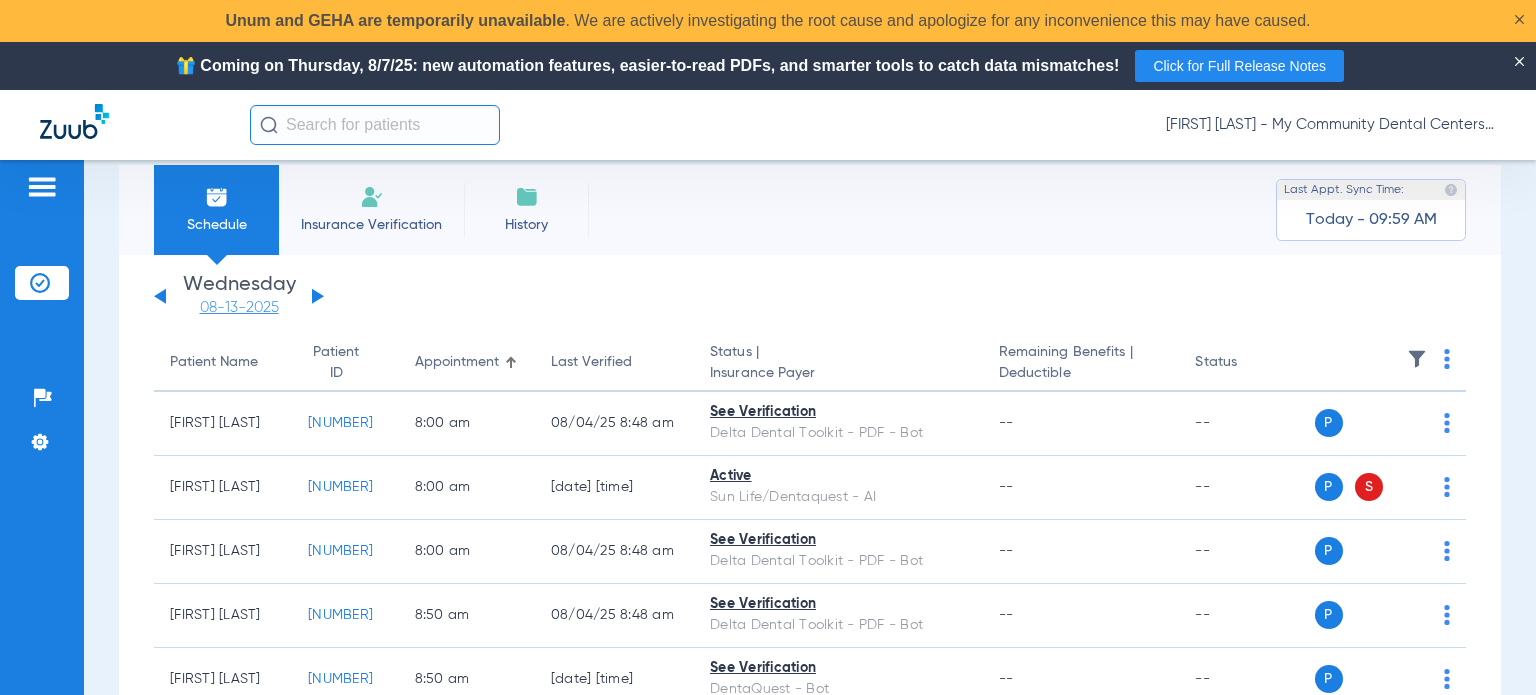 click on "08-13-2025" 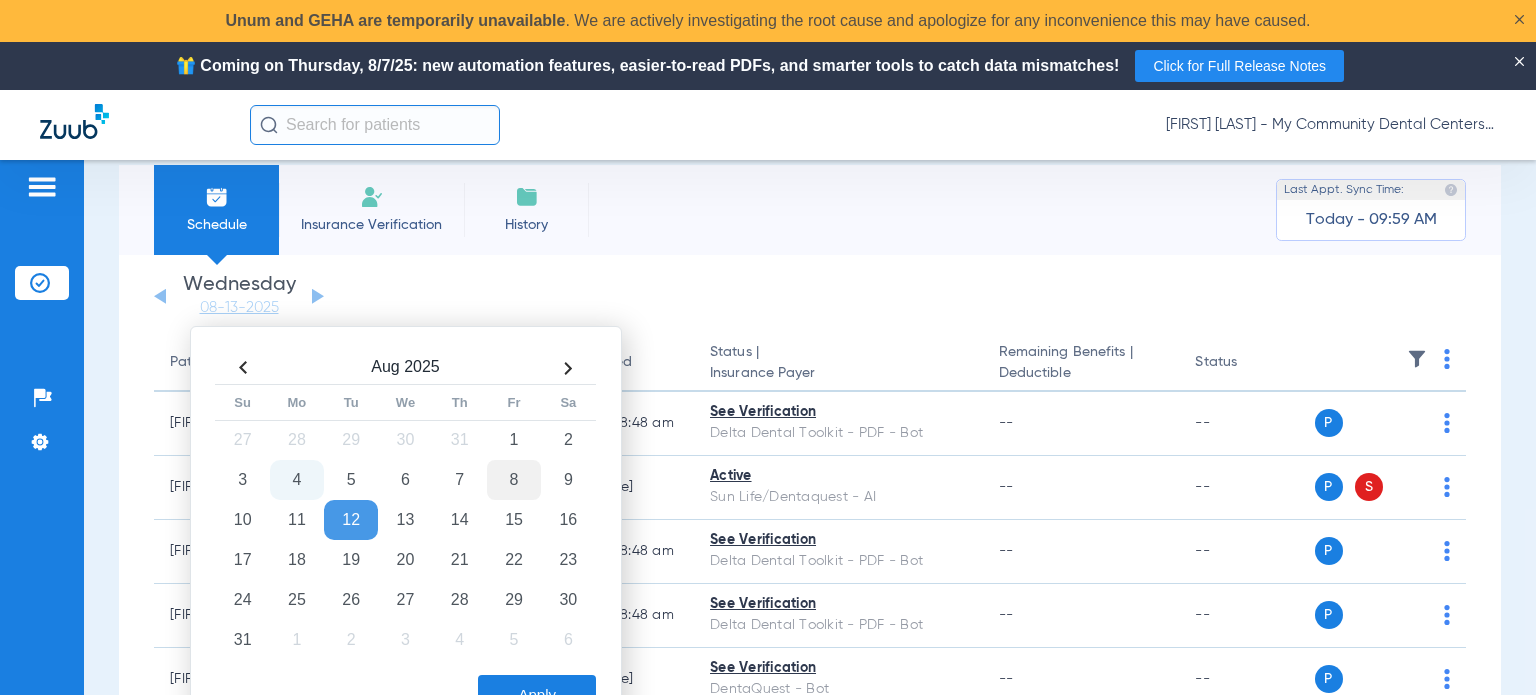 click on "8" 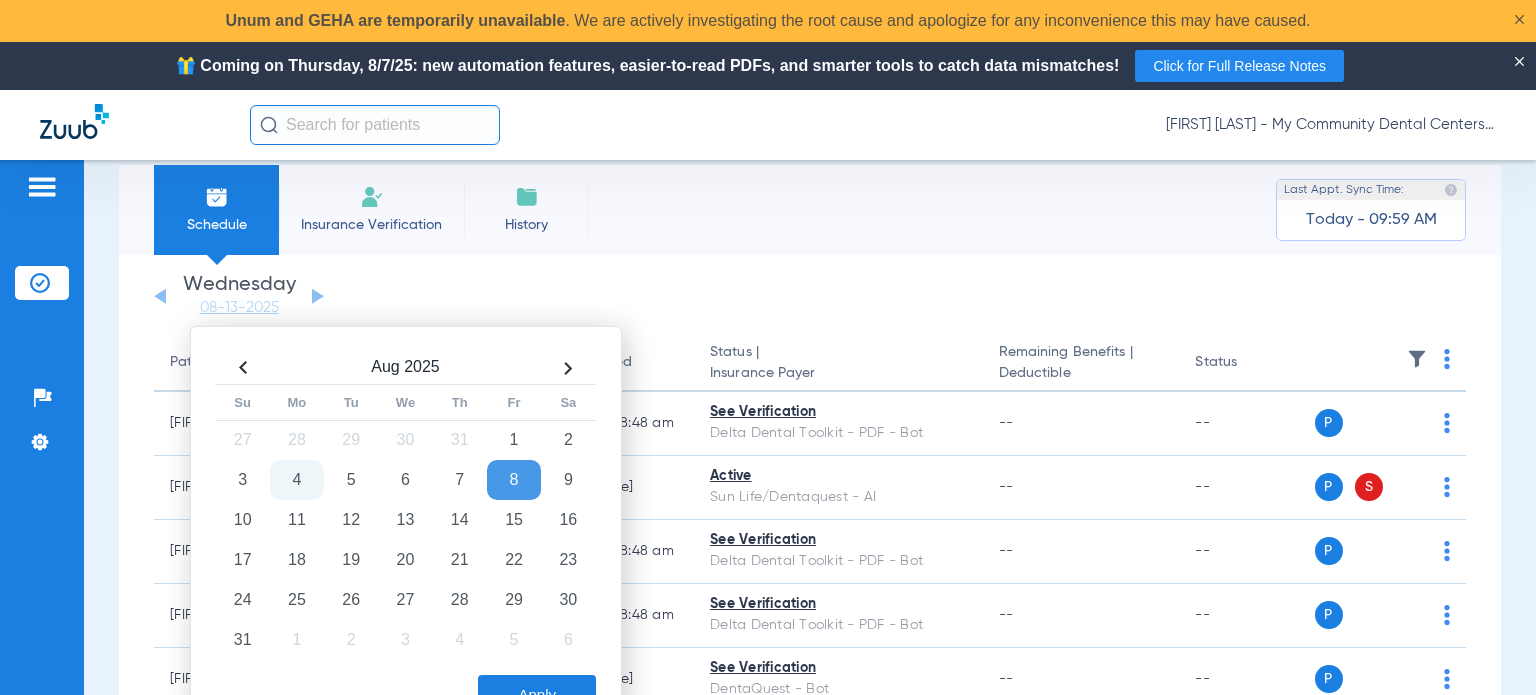 click on "Apply" 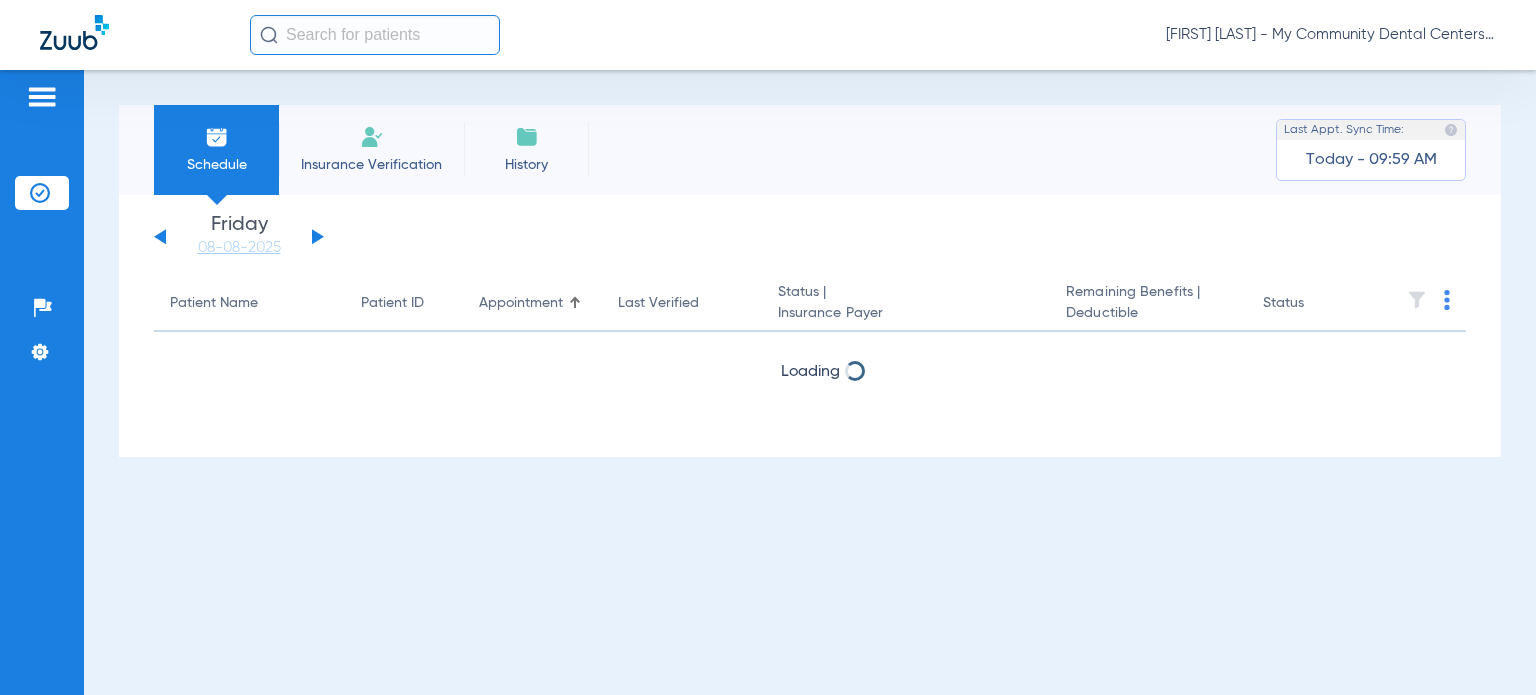 scroll, scrollTop: 0, scrollLeft: 0, axis: both 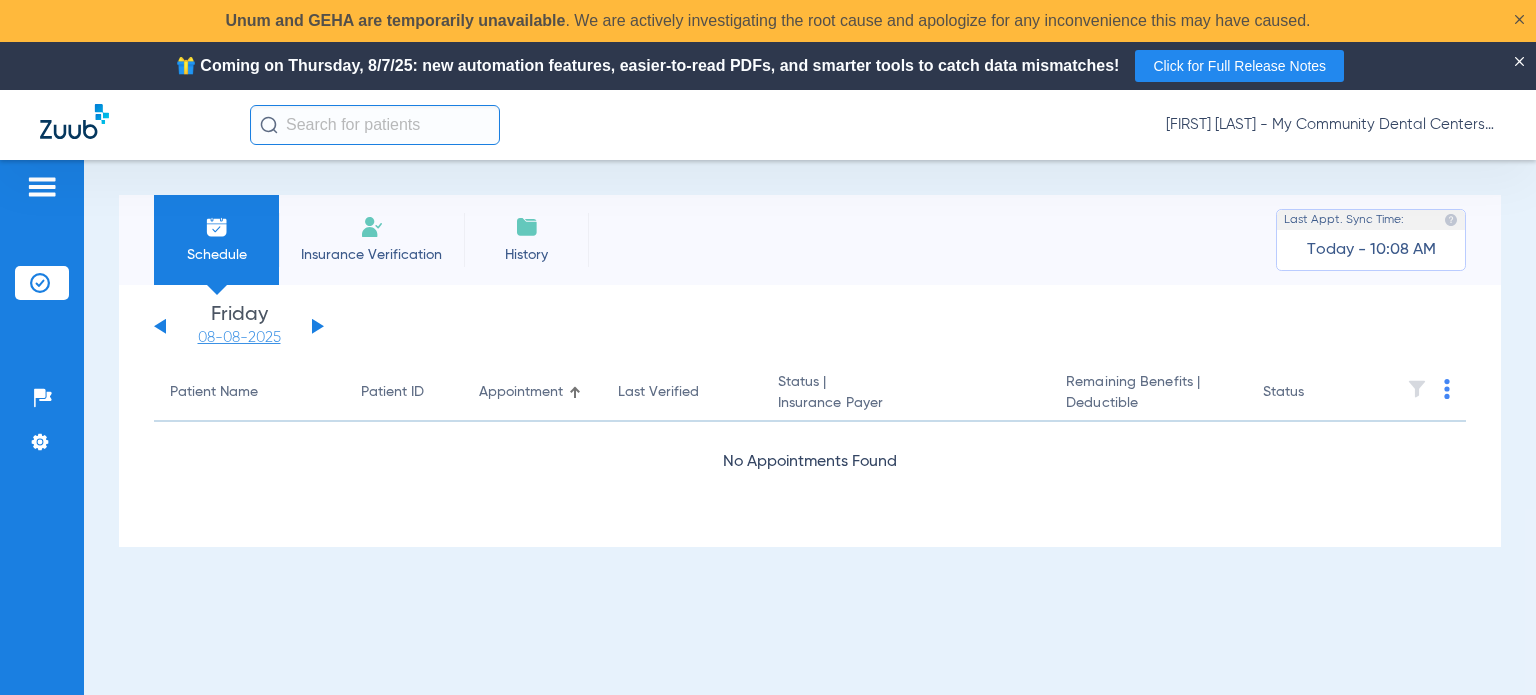 click on "08-08-2025" 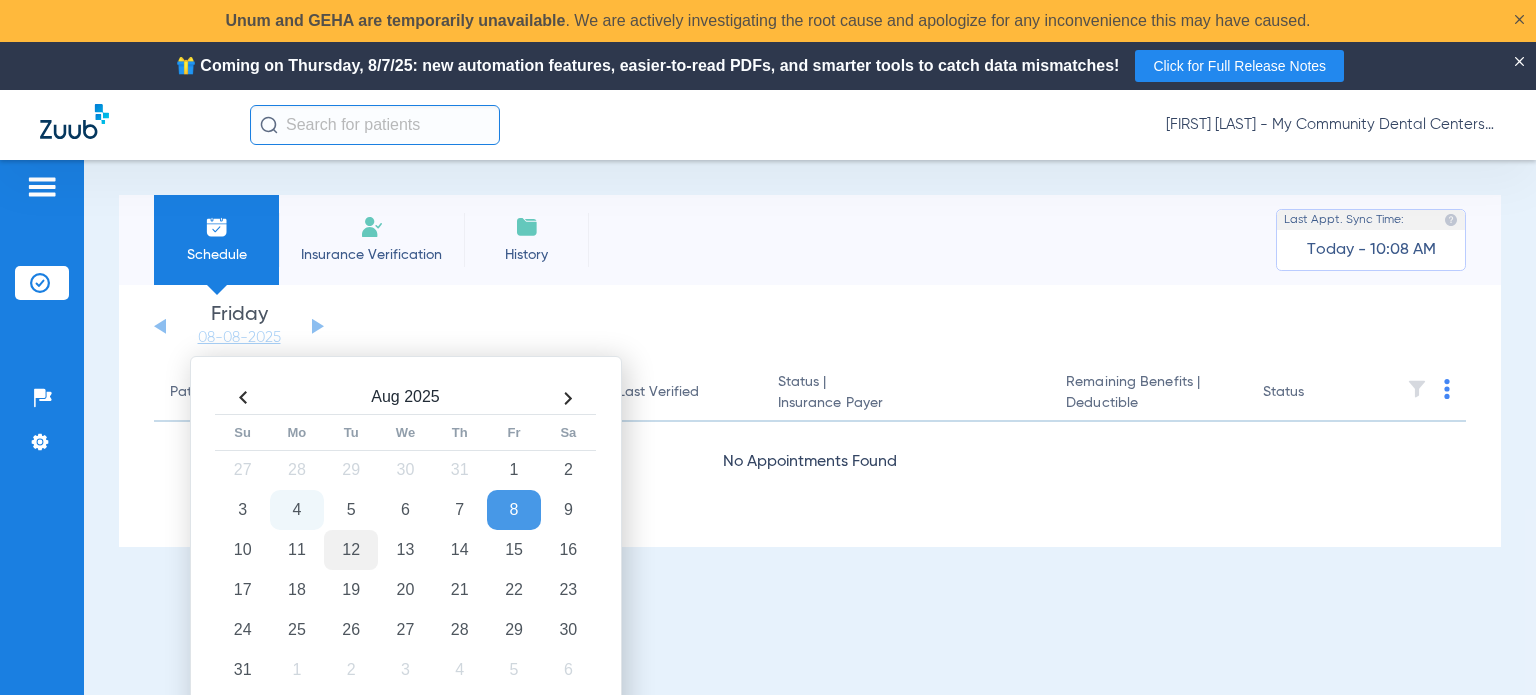 click on "12" 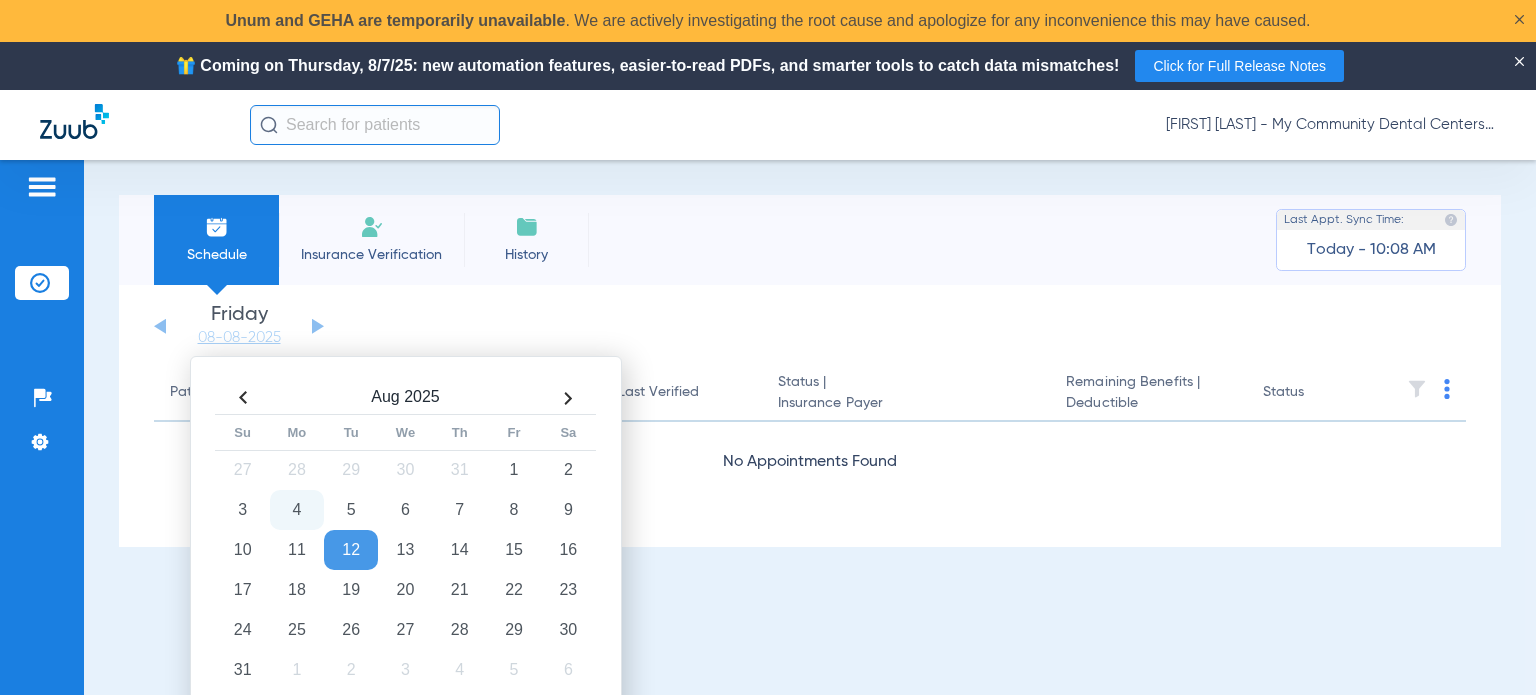 click on "Saturday   05-31-2025   Sunday   06-01-2025   Monday   06-02-2025   Tuesday   06-03-2025   Wednesday   06-04-2025   Thursday   06-05-2025   Friday   06-06-2025   Saturday   06-07-2025   Sunday   06-08-2025   Monday   06-09-2025   Tuesday   06-10-2025   Wednesday   06-11-2025   Thursday   06-12-2025   Friday   06-13-2025   Saturday   06-14-2025   Sunday   06-15-2025   Monday   06-16-2025   Tuesday   06-17-2025   Wednesday   06-18-2025   Thursday   06-19-2025   Friday   06-20-2025   Saturday   06-21-2025   Sunday   06-22-2025   Monday   06-23-2025   Tuesday   06-24-2025   Wednesday   06-25-2025   Thursday   06-26-2025   Friday   06-27-2025   Saturday   06-28-2025   Sunday   06-29-2025   Monday   06-30-2025   Tuesday   07-01-2025   Wednesday   07-02-2025   Thursday   07-03-2025   Friday   07-04-2025   Saturday   07-05-2025   Sunday   07-06-2025   Monday   07-07-2025   Tuesday   07-08-2025   Wednesday   07-09-2025   Thursday   07-10-2025   Friday   07-11-2025   Saturday   07-12-2025   Sunday   07-13-2025  Su Mo" 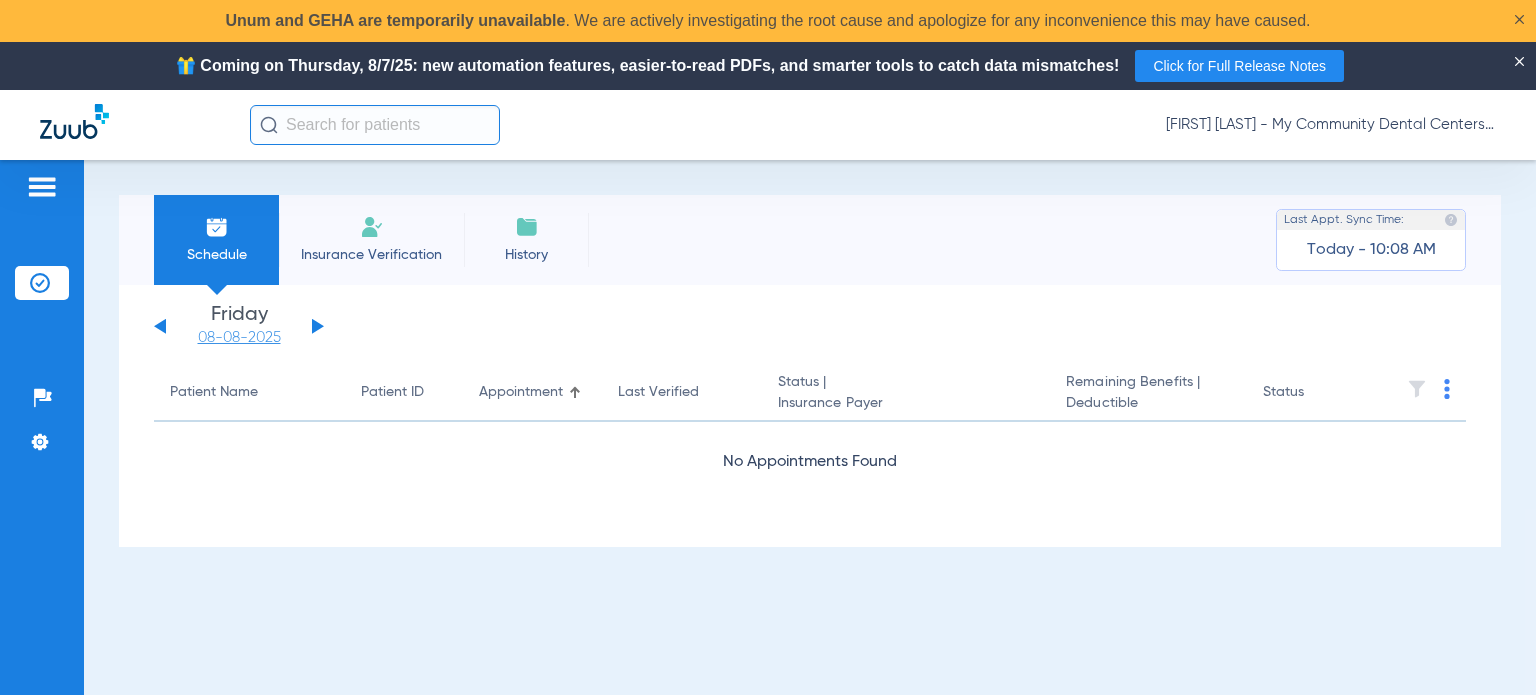 click on "08-08-2025" 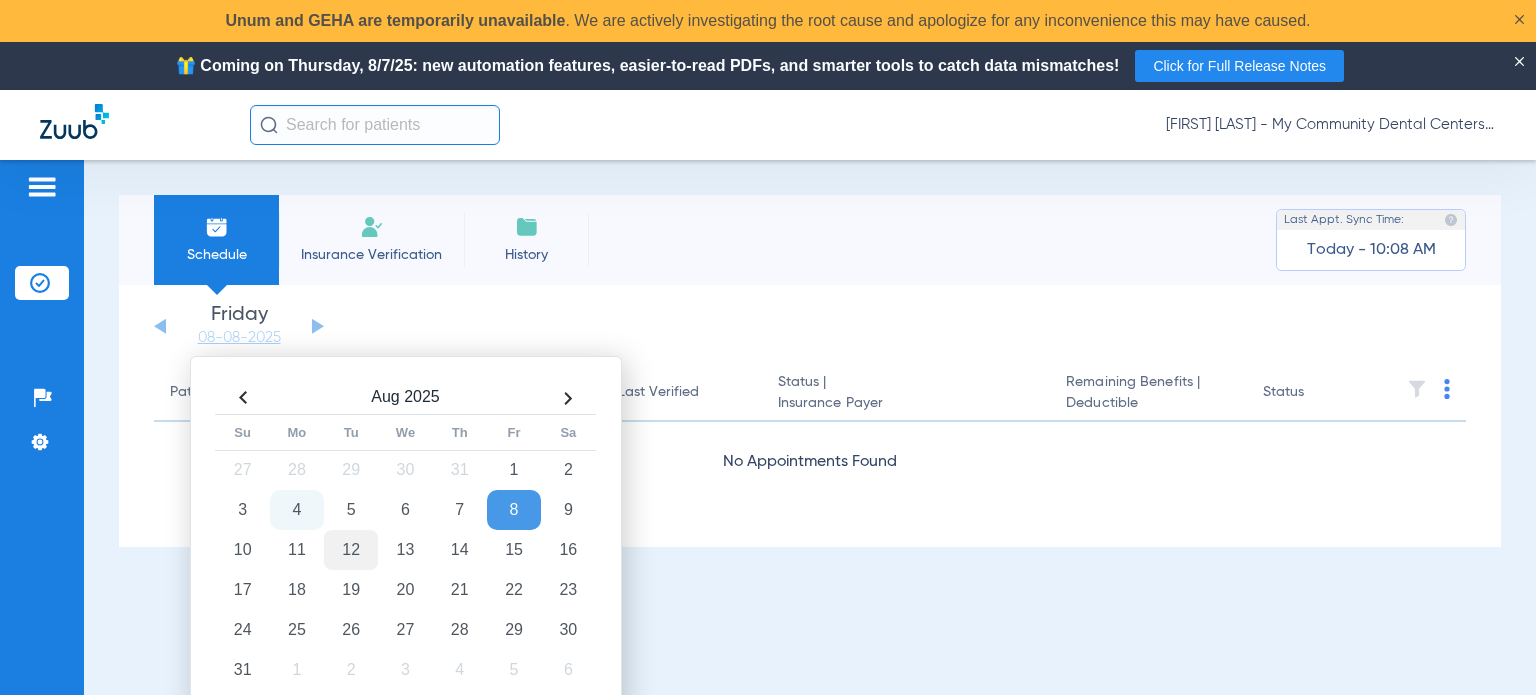 click on "12" 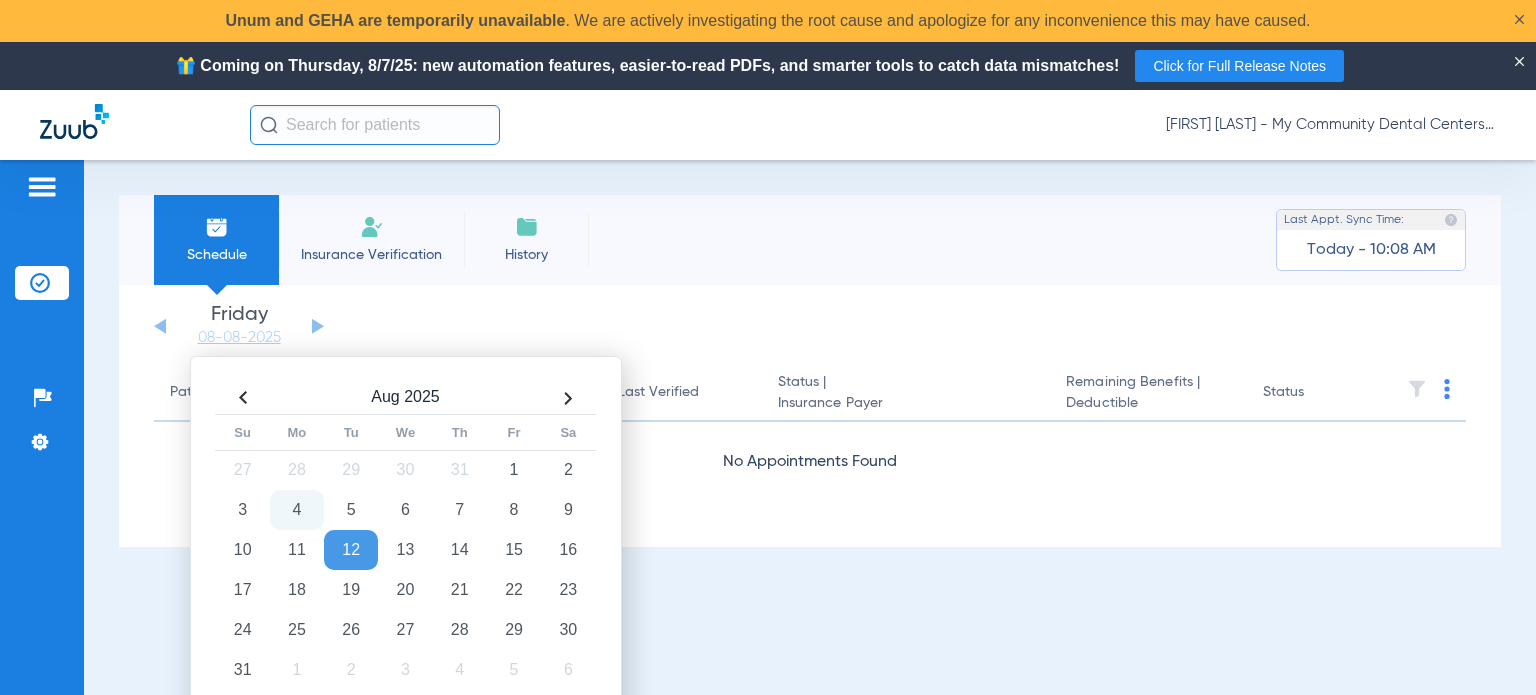 click on "Schedule Insurance Verification History  Last Appt. Sync Time:   Today - 10:08 AM   Saturday   05-31-2025   Sunday   06-01-2025   Monday   06-02-2025   Tuesday   06-03-2025   Wednesday   06-04-2025   Thursday   06-05-2025   Friday   06-06-2025   Saturday   06-07-2025   Sunday   06-08-2025   Monday   06-09-2025   Tuesday   06-10-2025   Wednesday   06-11-2025   Thursday   06-12-2025   Friday   06-13-2025   Saturday   06-14-2025   Sunday   06-15-2025   Monday   06-16-2025   Tuesday   06-17-2025   Wednesday   06-18-2025   Thursday   06-19-2025   Friday   06-20-2025   Saturday   06-21-2025   Sunday   06-22-2025   Monday   06-23-2025   Tuesday   06-24-2025   Wednesday   06-25-2025   Thursday   06-26-2025   Friday   06-27-2025   Saturday   06-28-2025   Sunday   06-29-2025   Monday   06-30-2025   Tuesday   07-01-2025   Wednesday   07-02-2025   Thursday   07-03-2025   Friday   07-04-2025   Saturday   07-05-2025   Sunday   07-06-2025   Monday   07-07-2025   Tuesday   07-08-2025   Wednesday   07-09-2025   Thursday  Su 1" at bounding box center (810, 472) 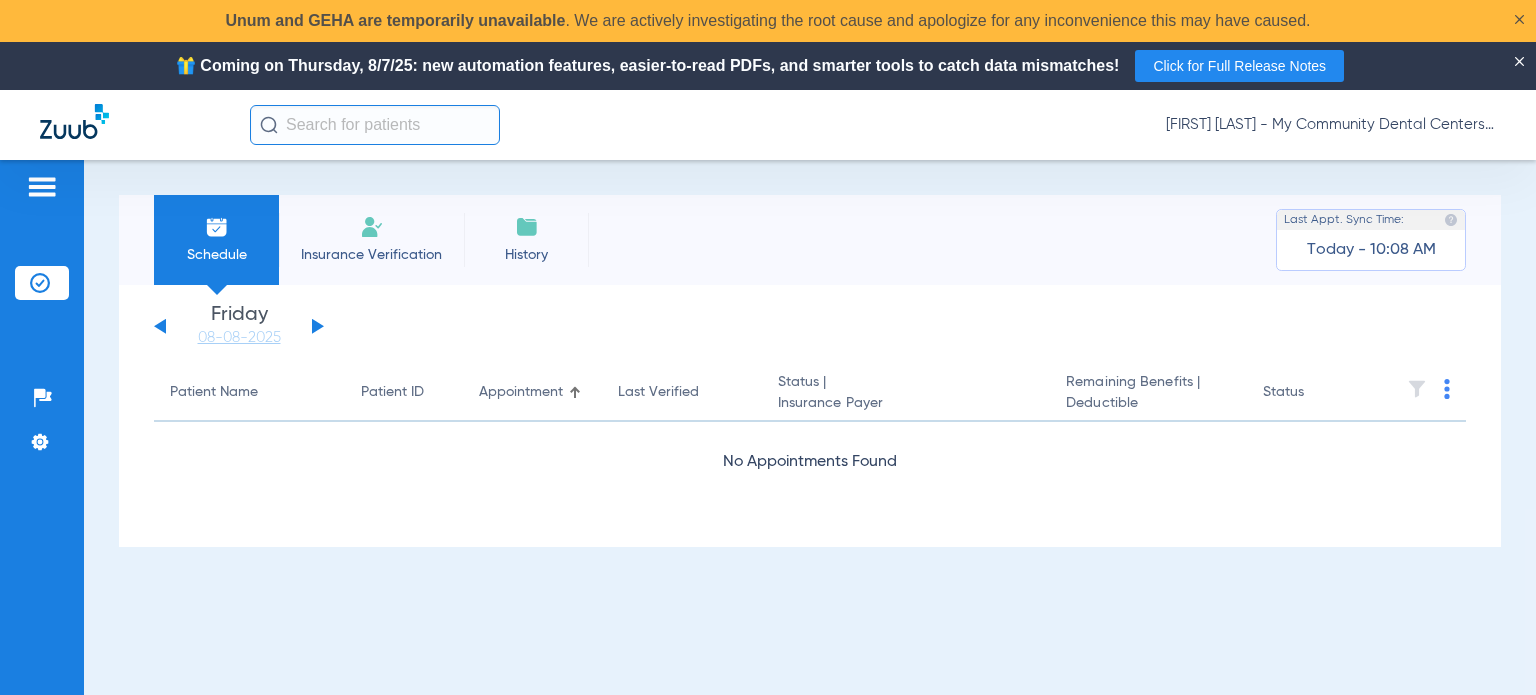 click 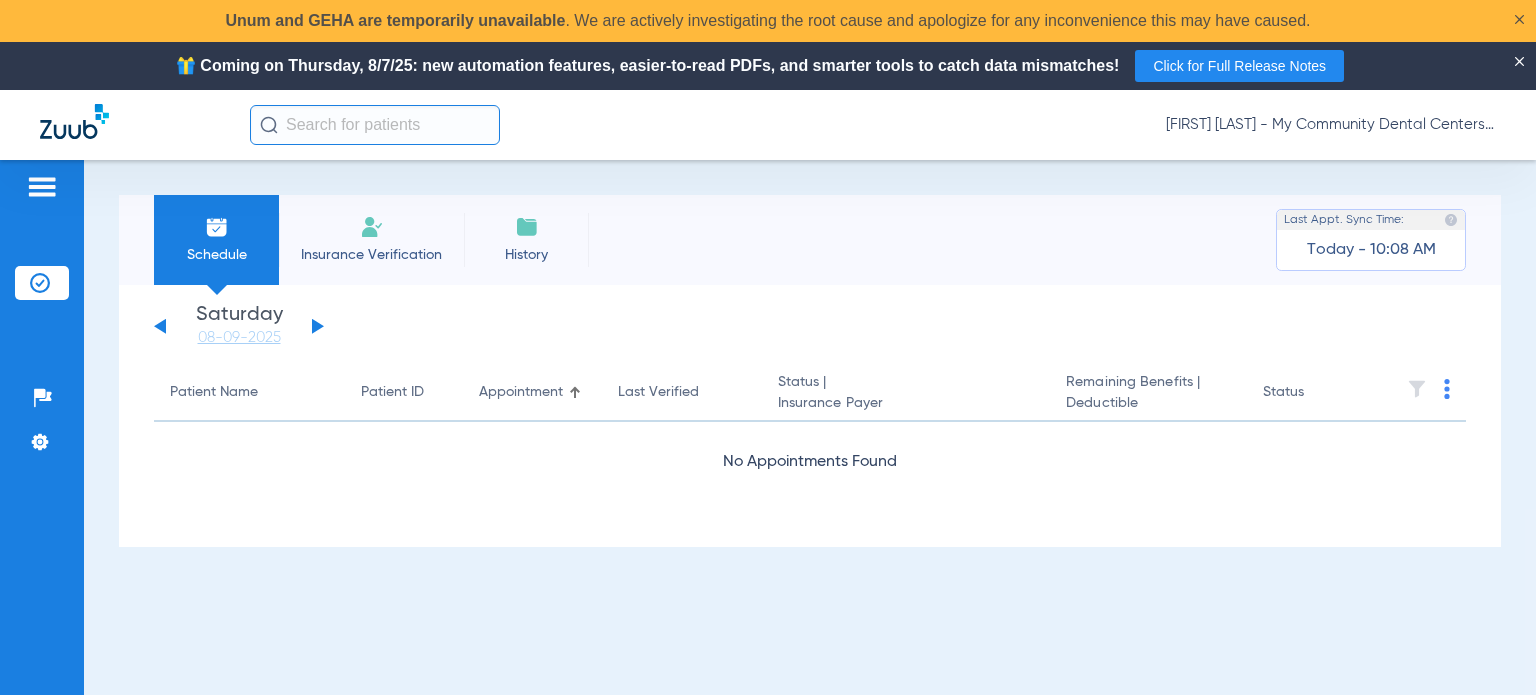 click 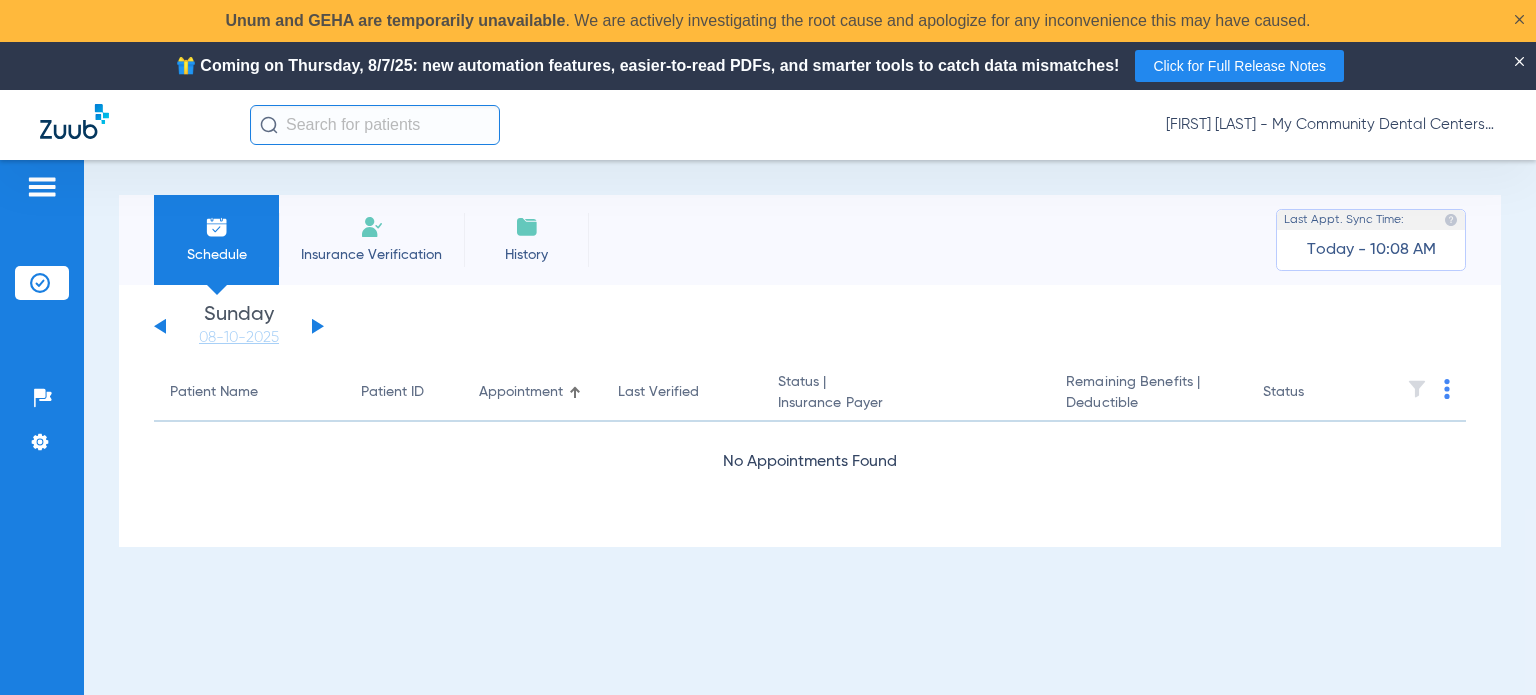 click 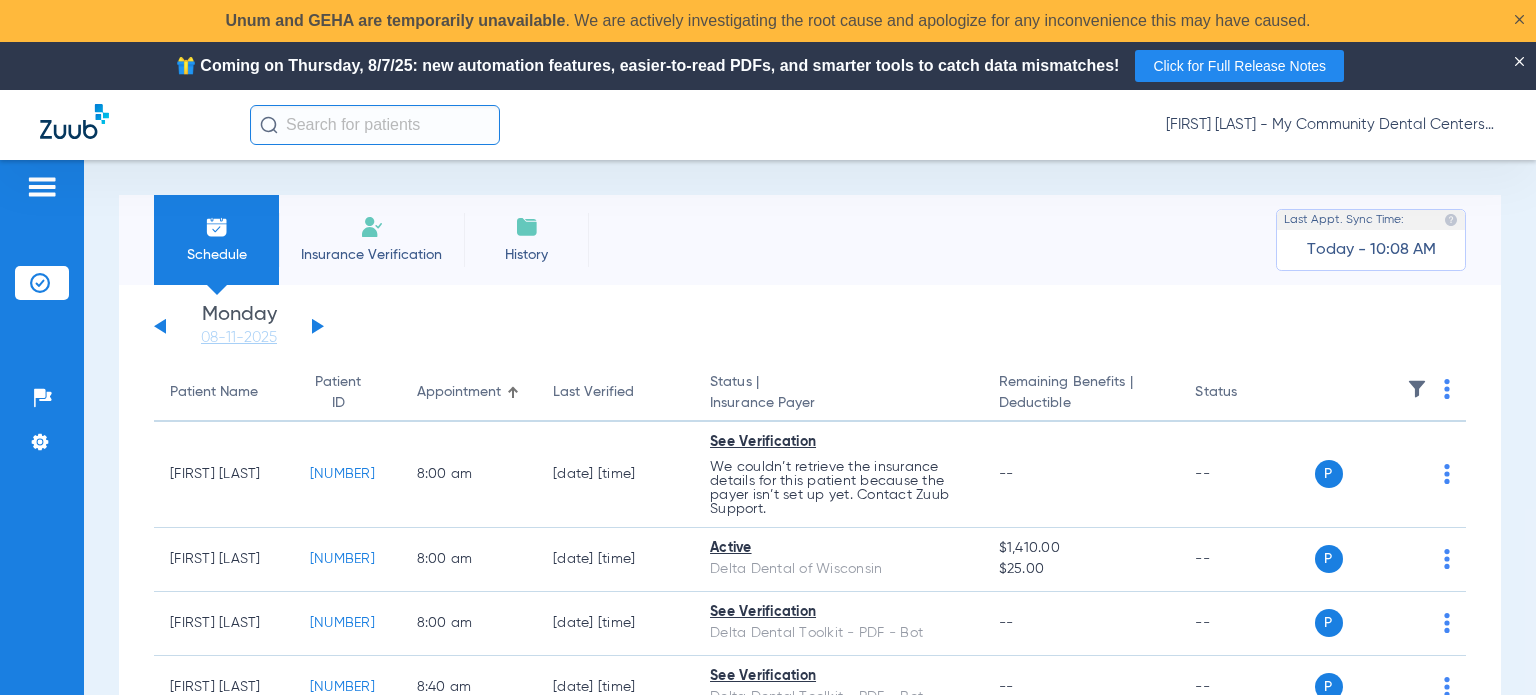 click 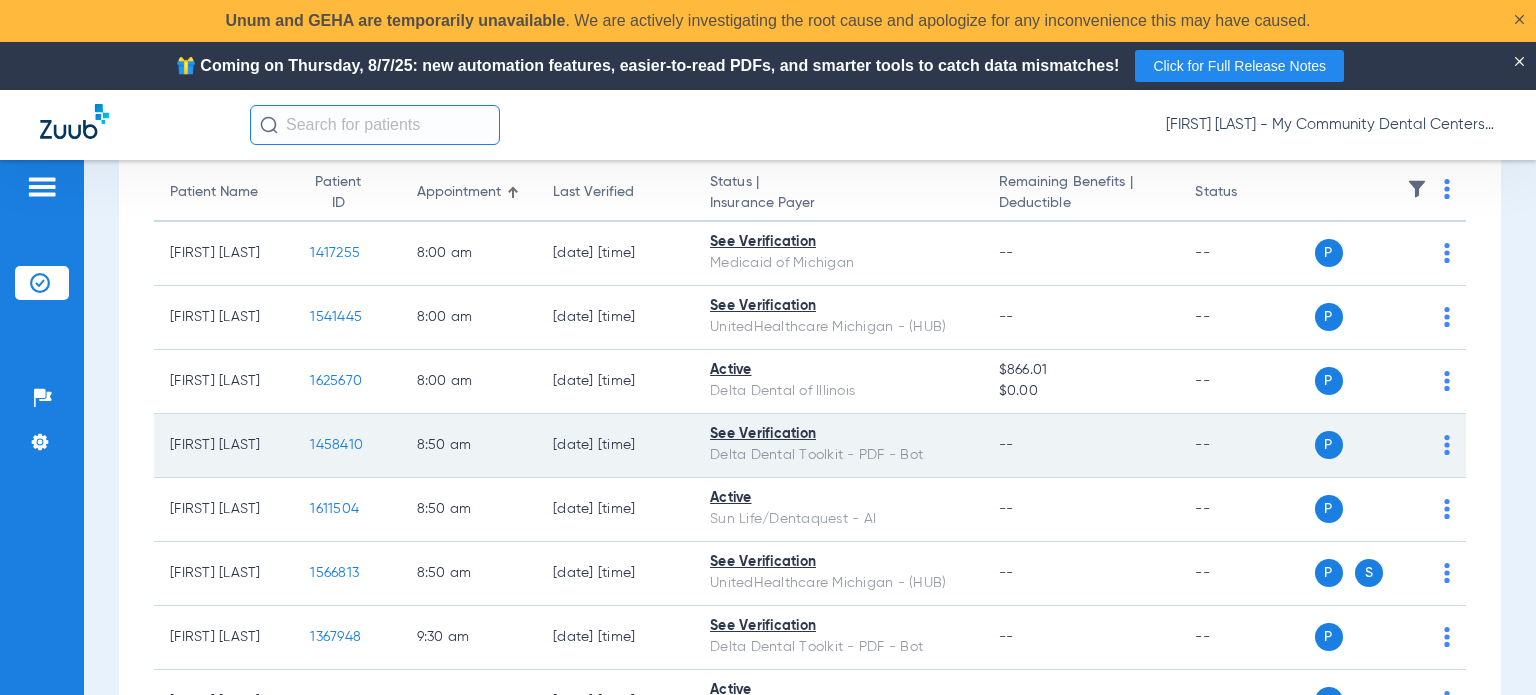 scroll, scrollTop: 100, scrollLeft: 0, axis: vertical 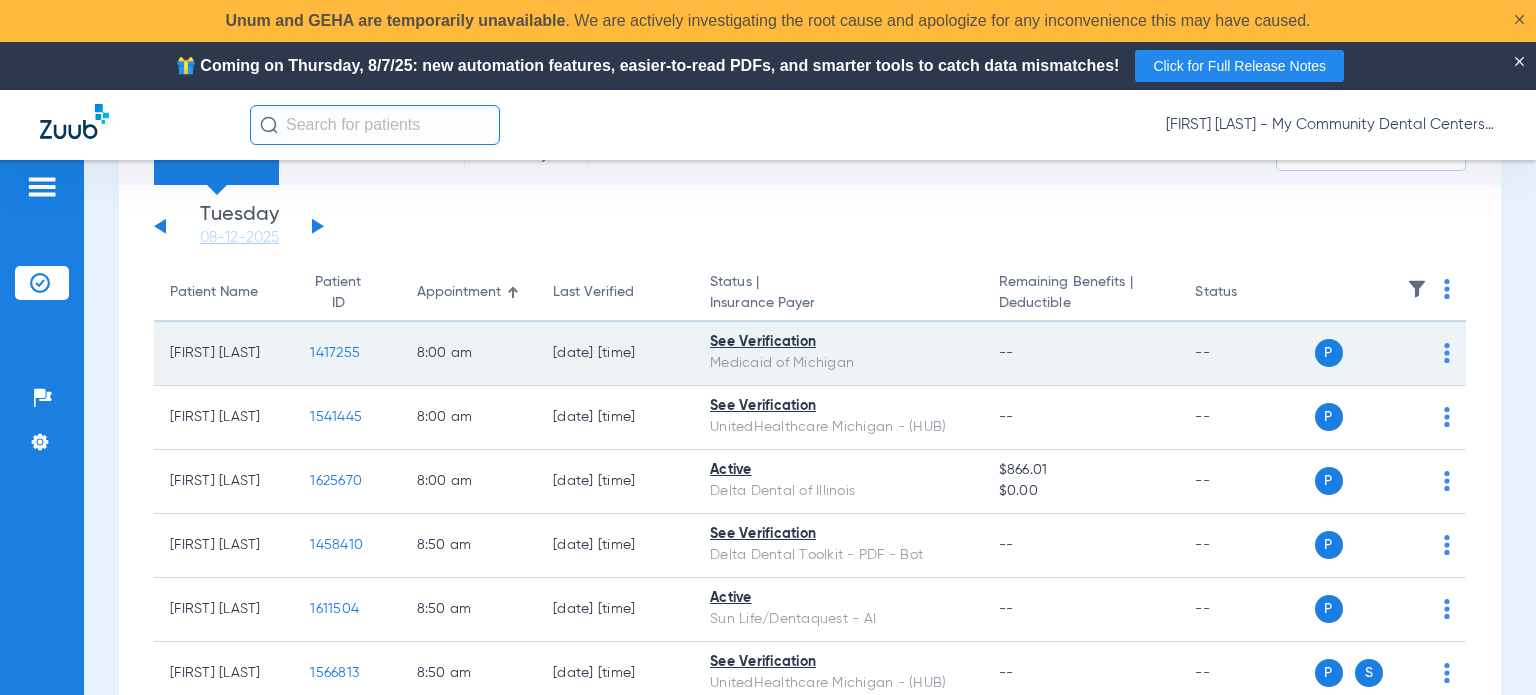click on "1417255" 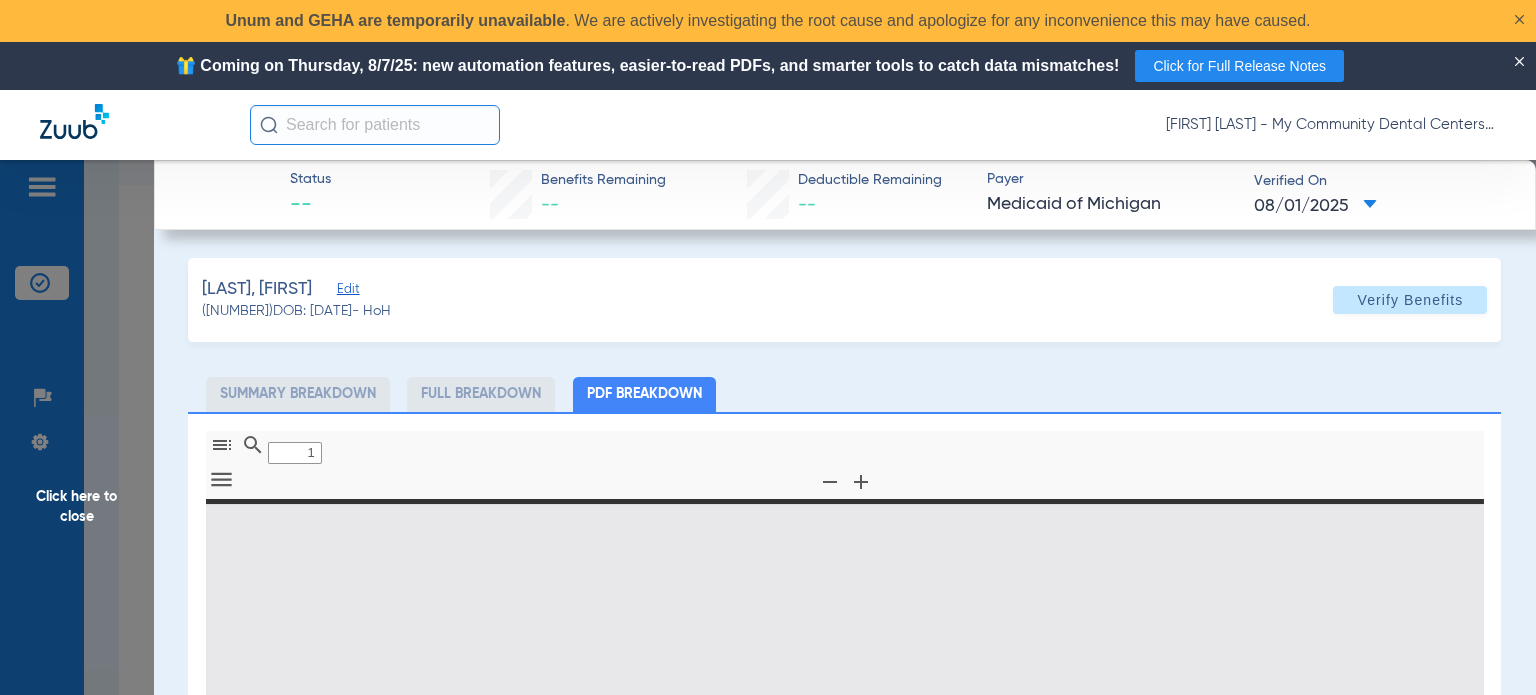 type on "0" 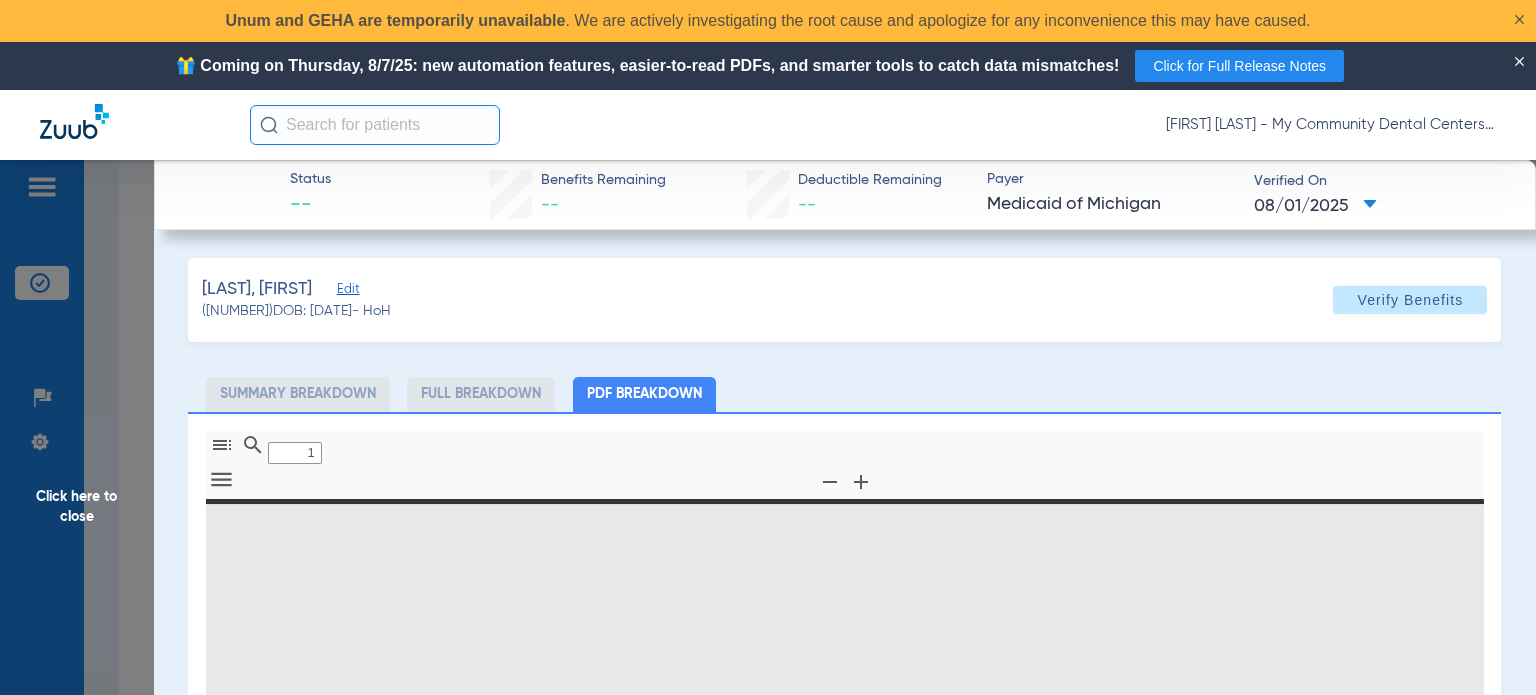 select on "page-width" 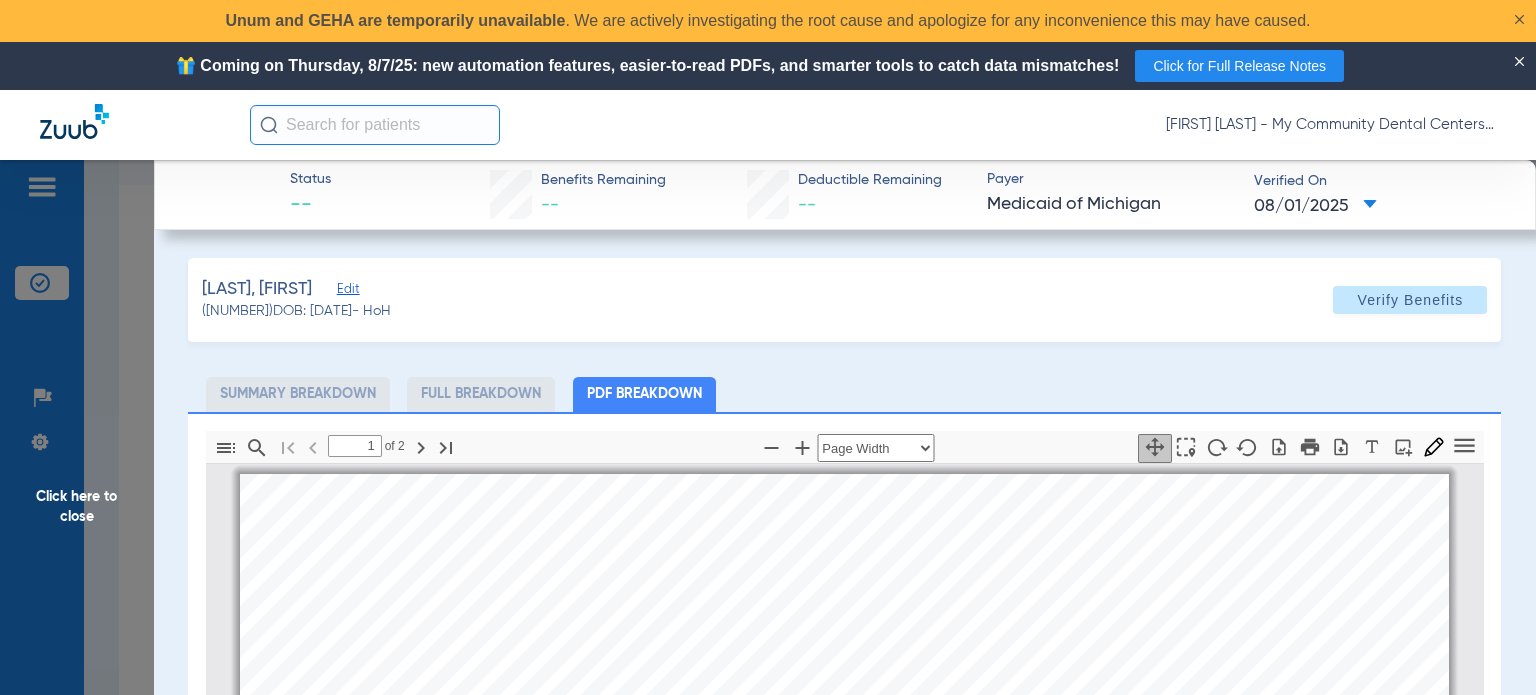 scroll, scrollTop: 10, scrollLeft: 0, axis: vertical 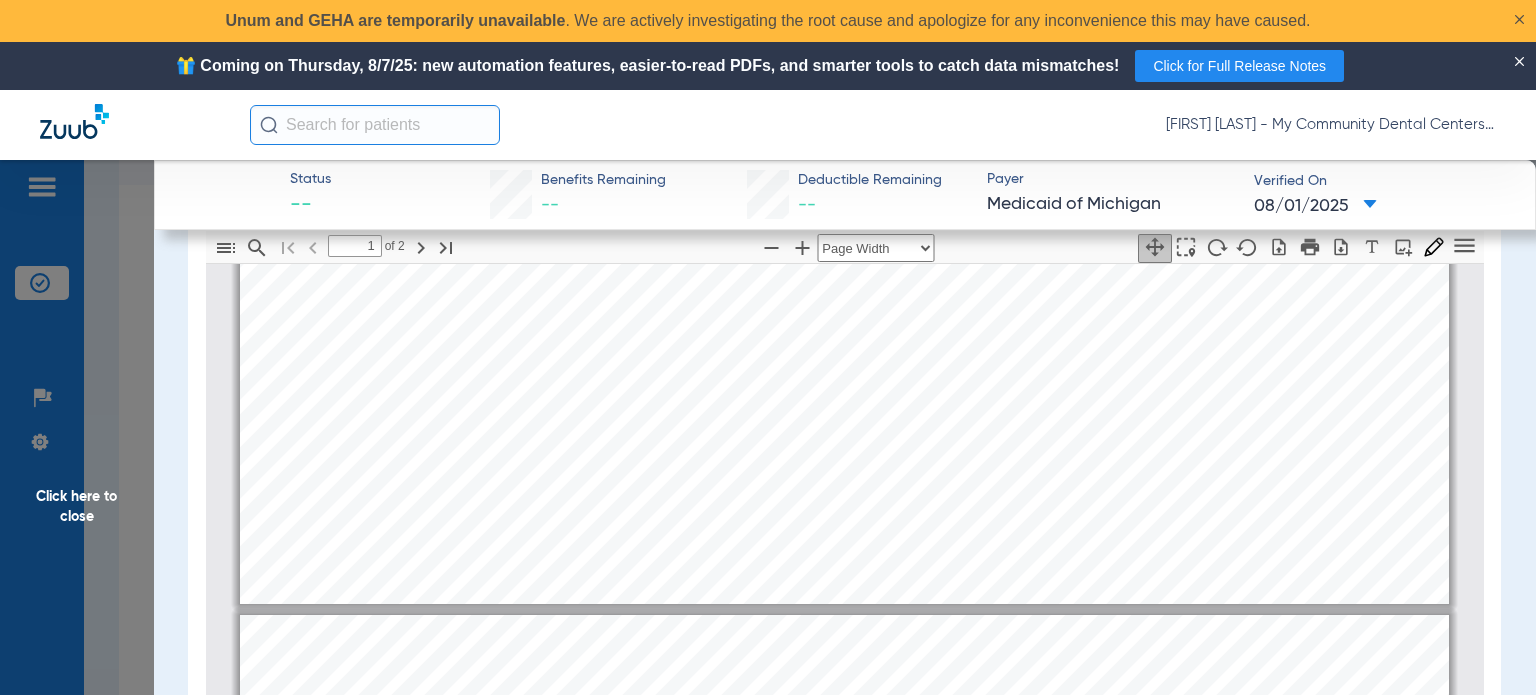 type on "2" 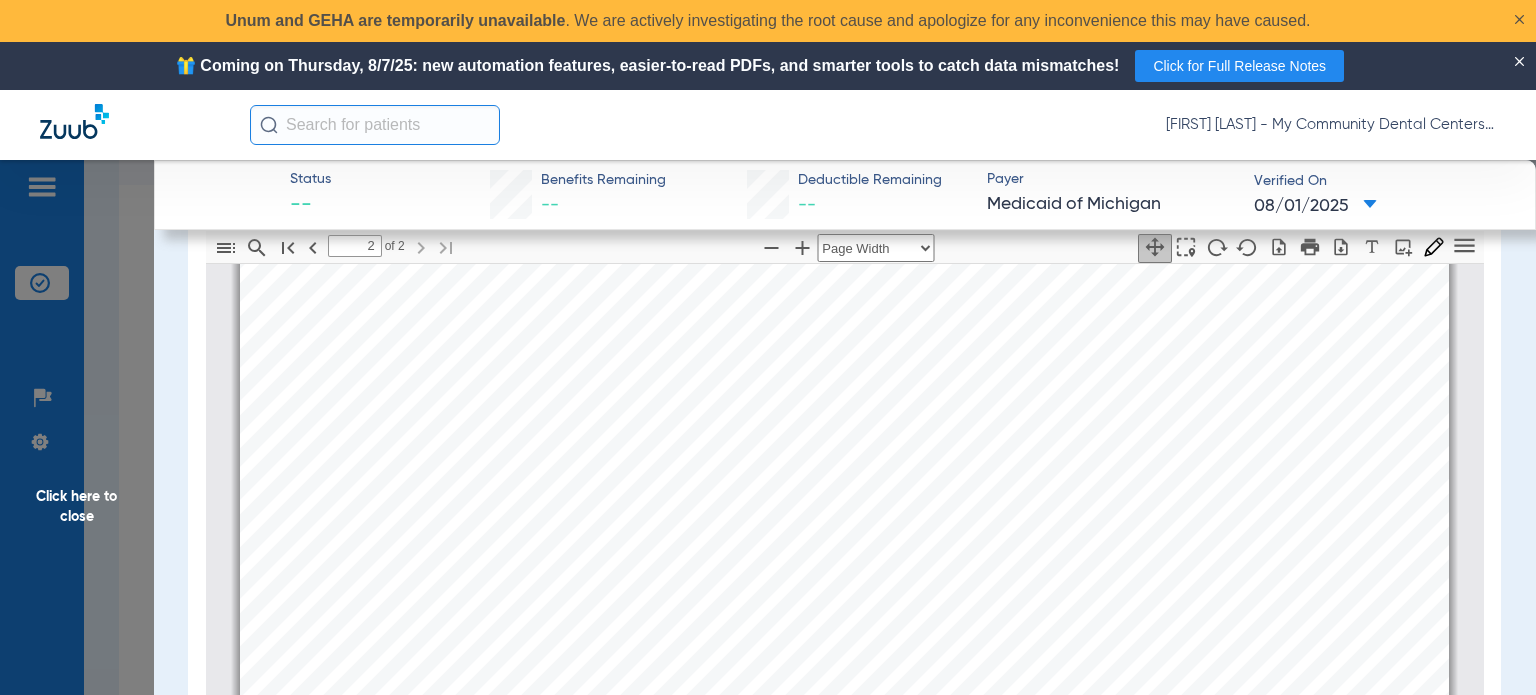 scroll, scrollTop: 1910, scrollLeft: 0, axis: vertical 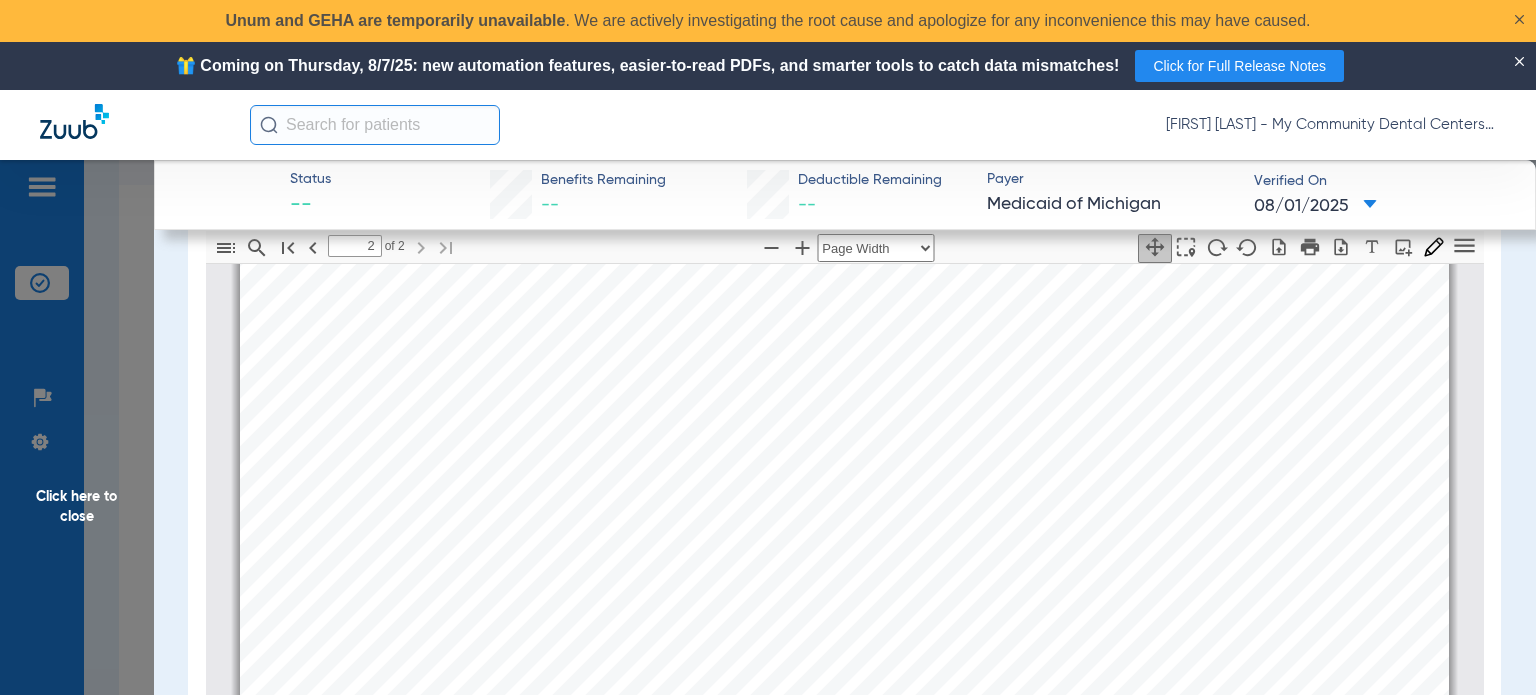 click on "Click here to close" 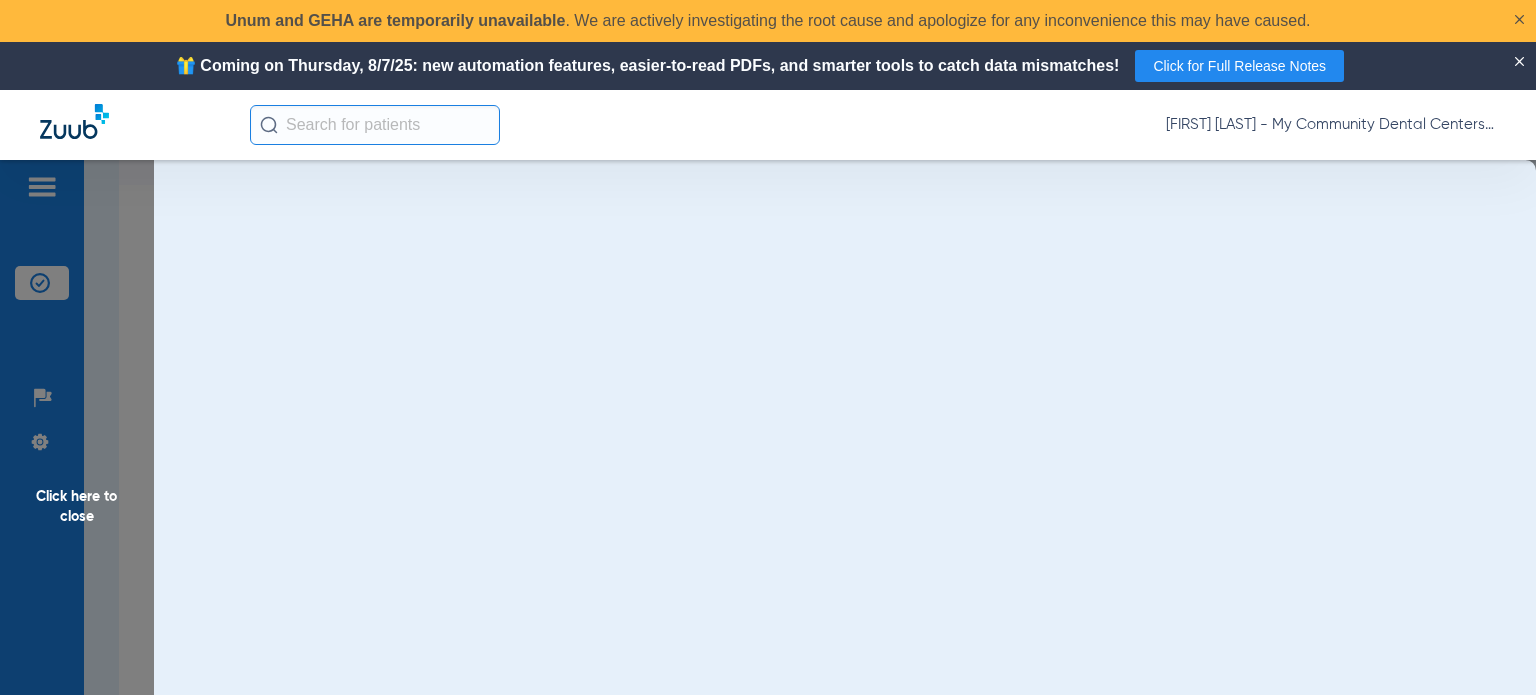 scroll, scrollTop: 0, scrollLeft: 0, axis: both 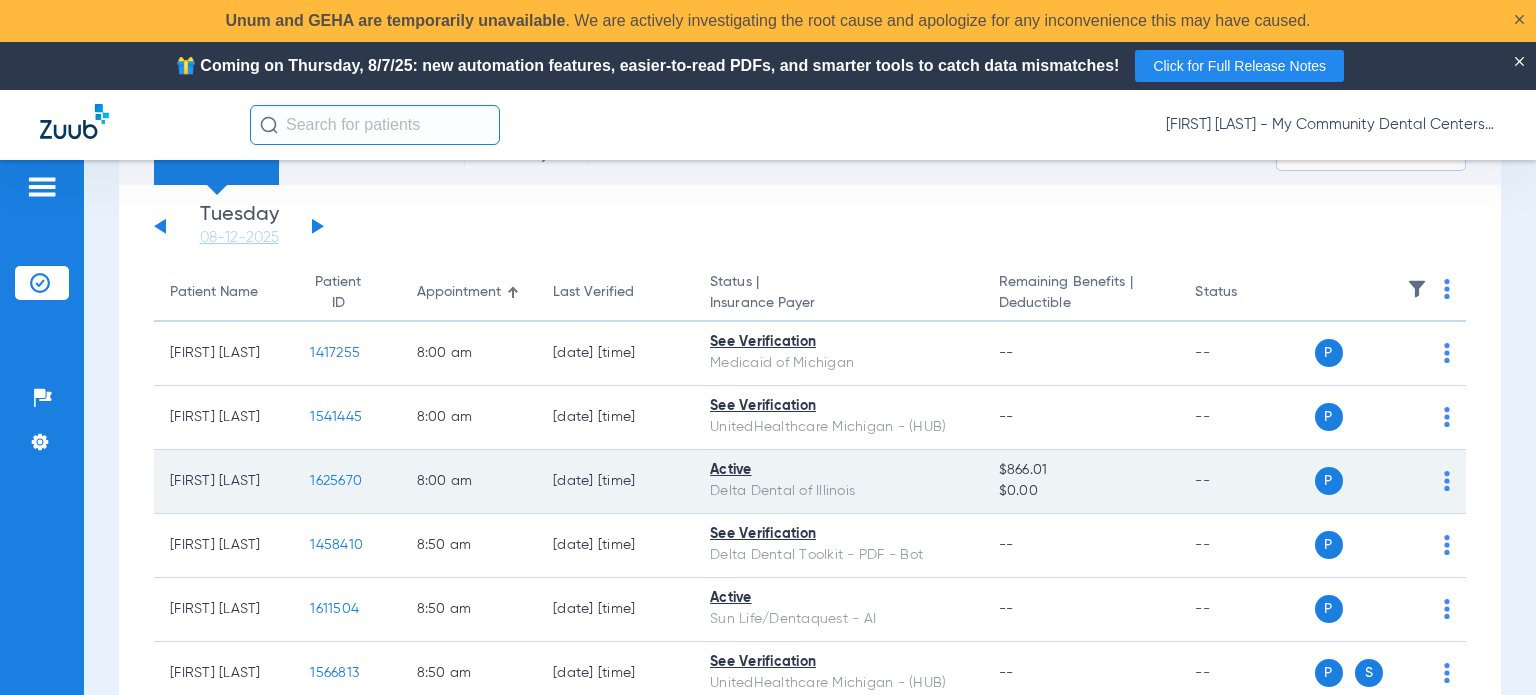 click on "1625670" 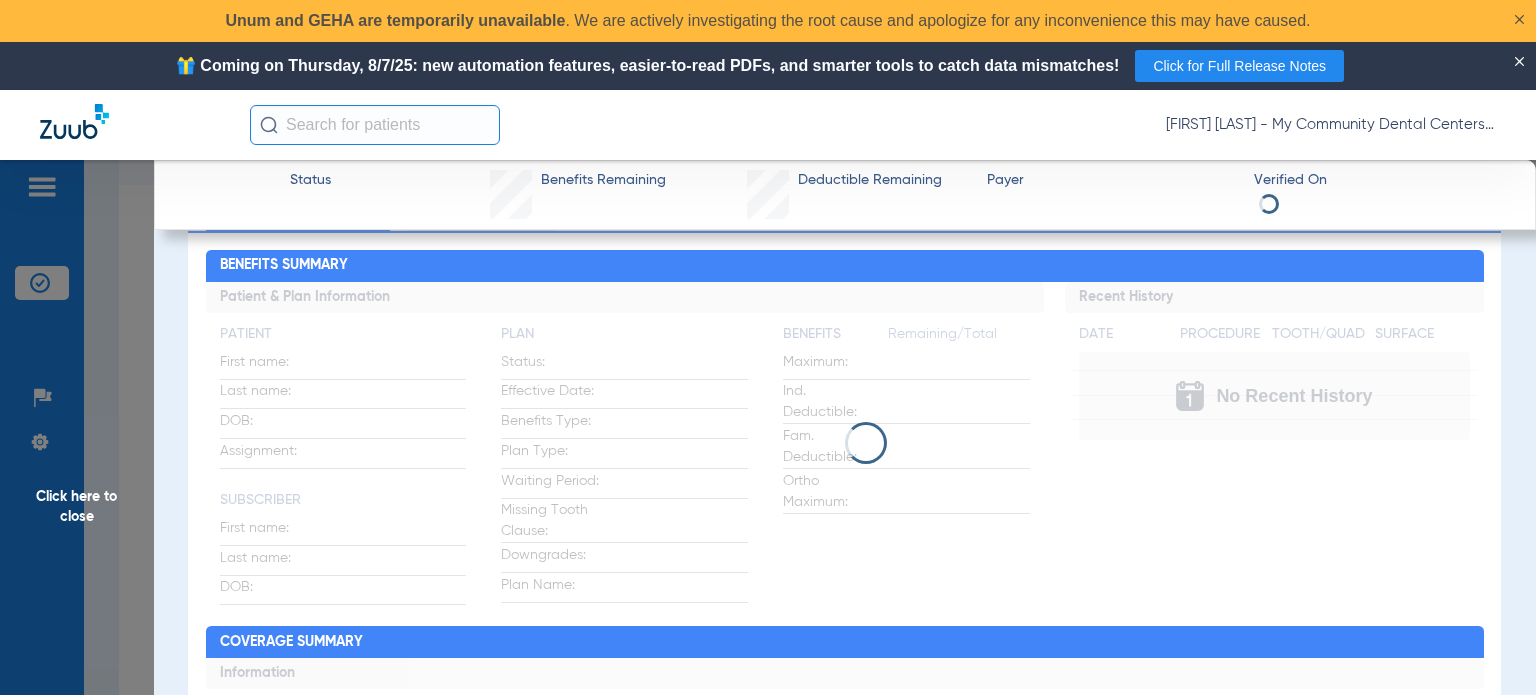 scroll, scrollTop: 200, scrollLeft: 0, axis: vertical 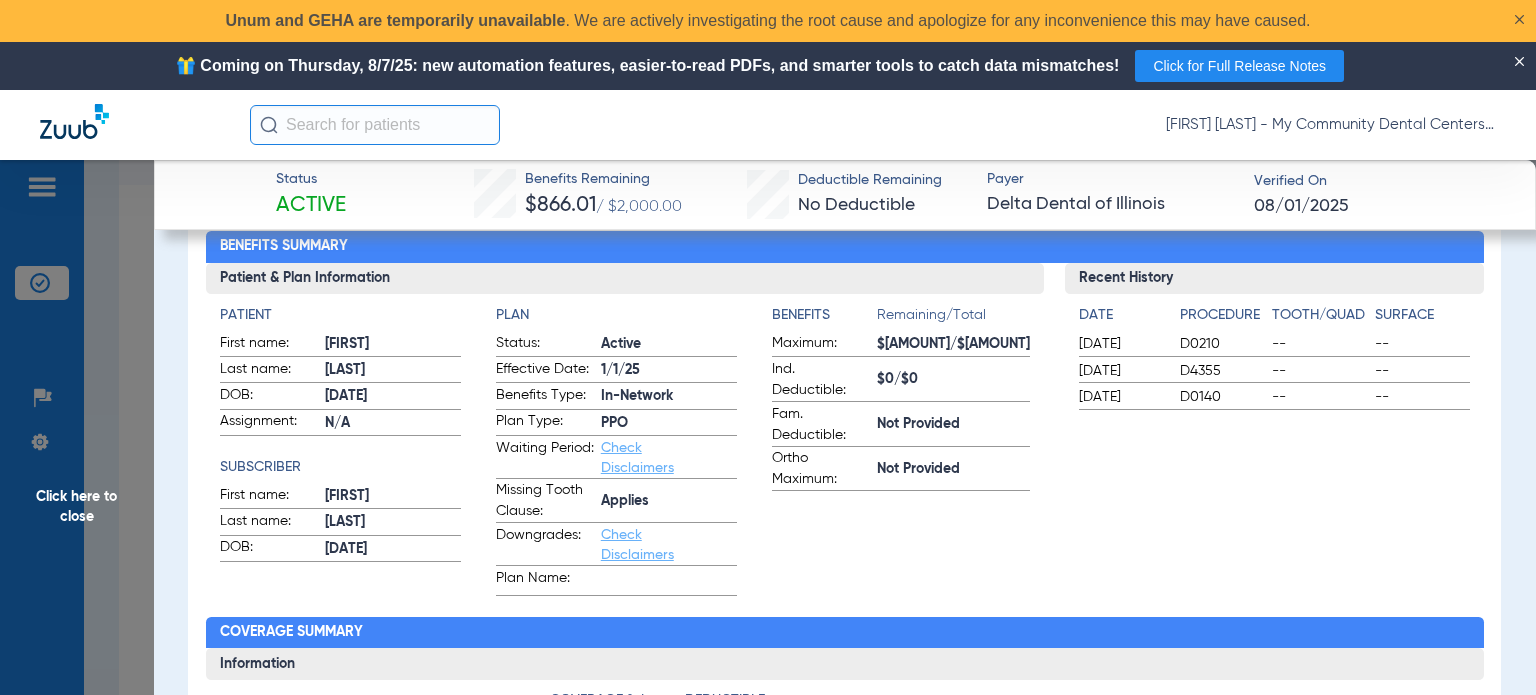 click on "Donna Thiel - Three Rivers | My Community Dental Centers" 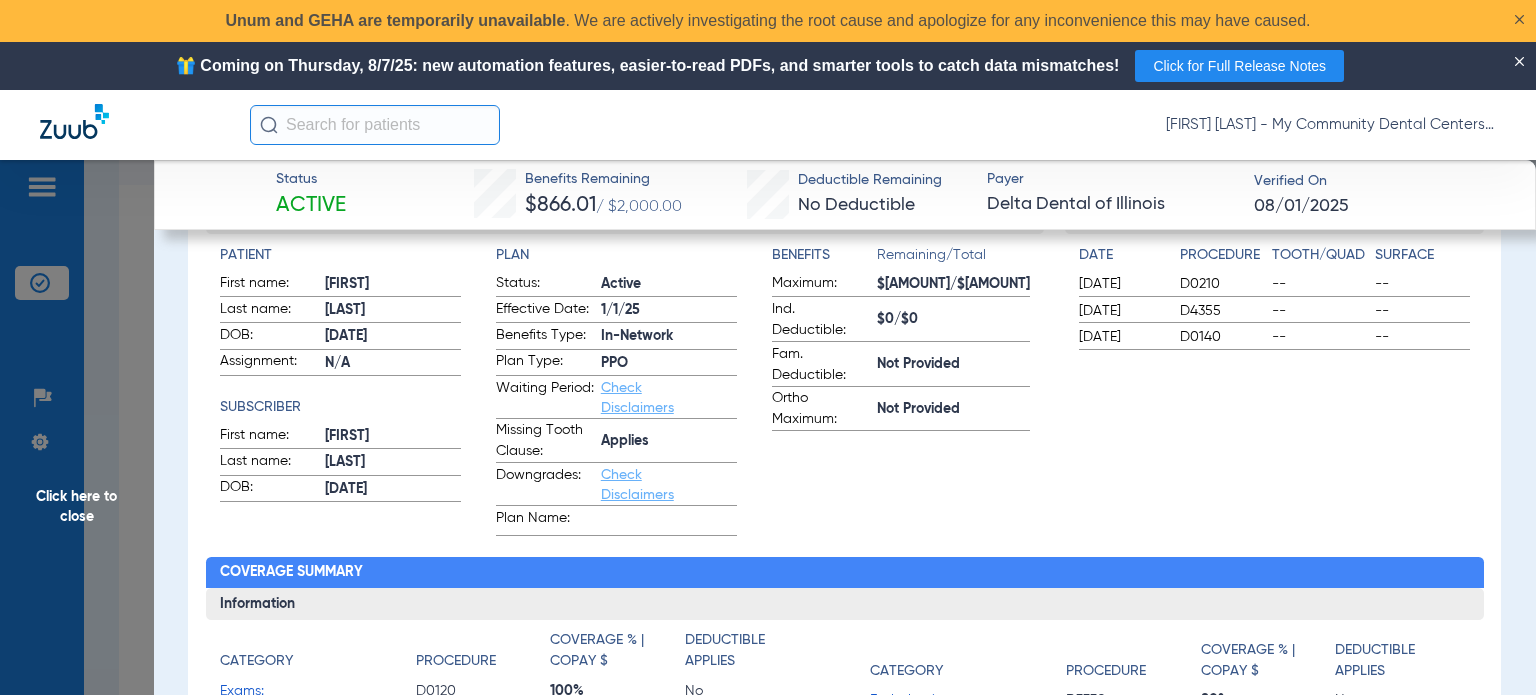 scroll, scrollTop: 0, scrollLeft: 0, axis: both 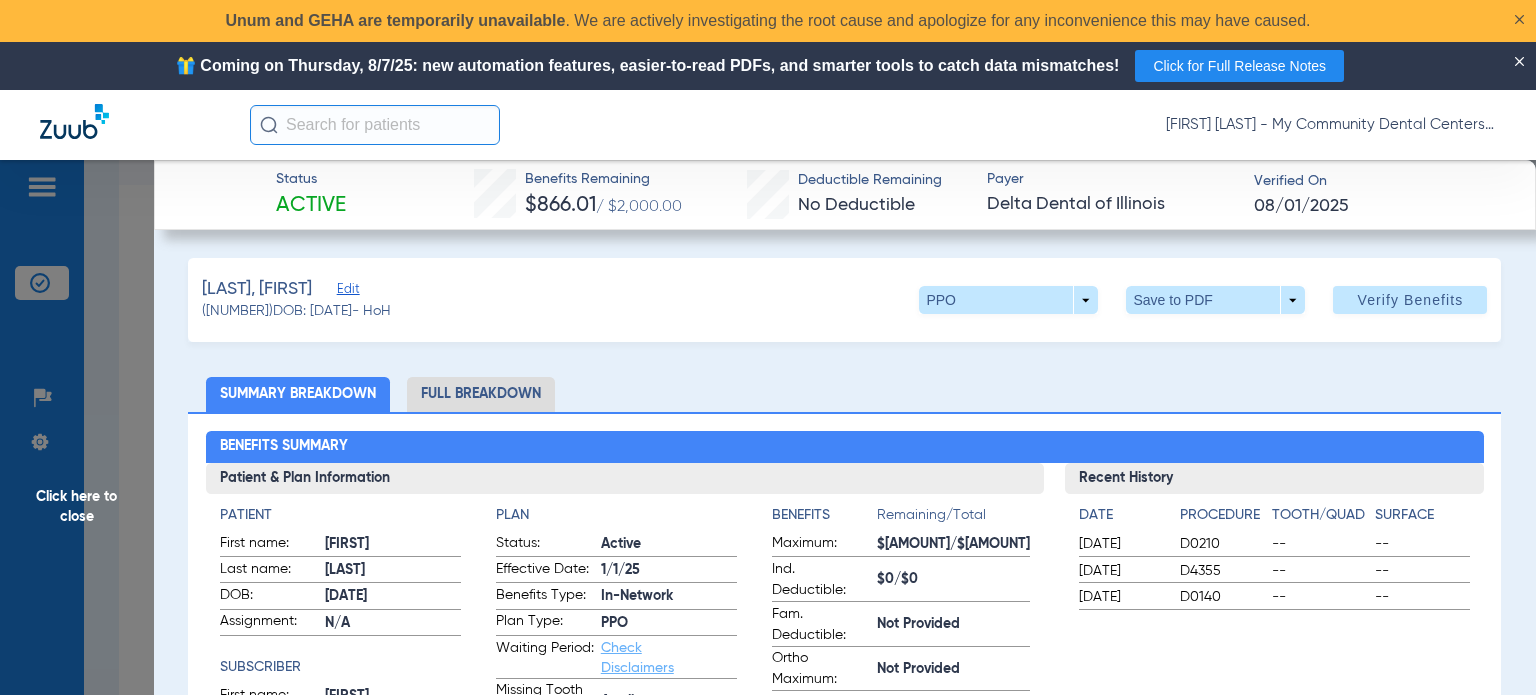 click on "Full Breakdown" 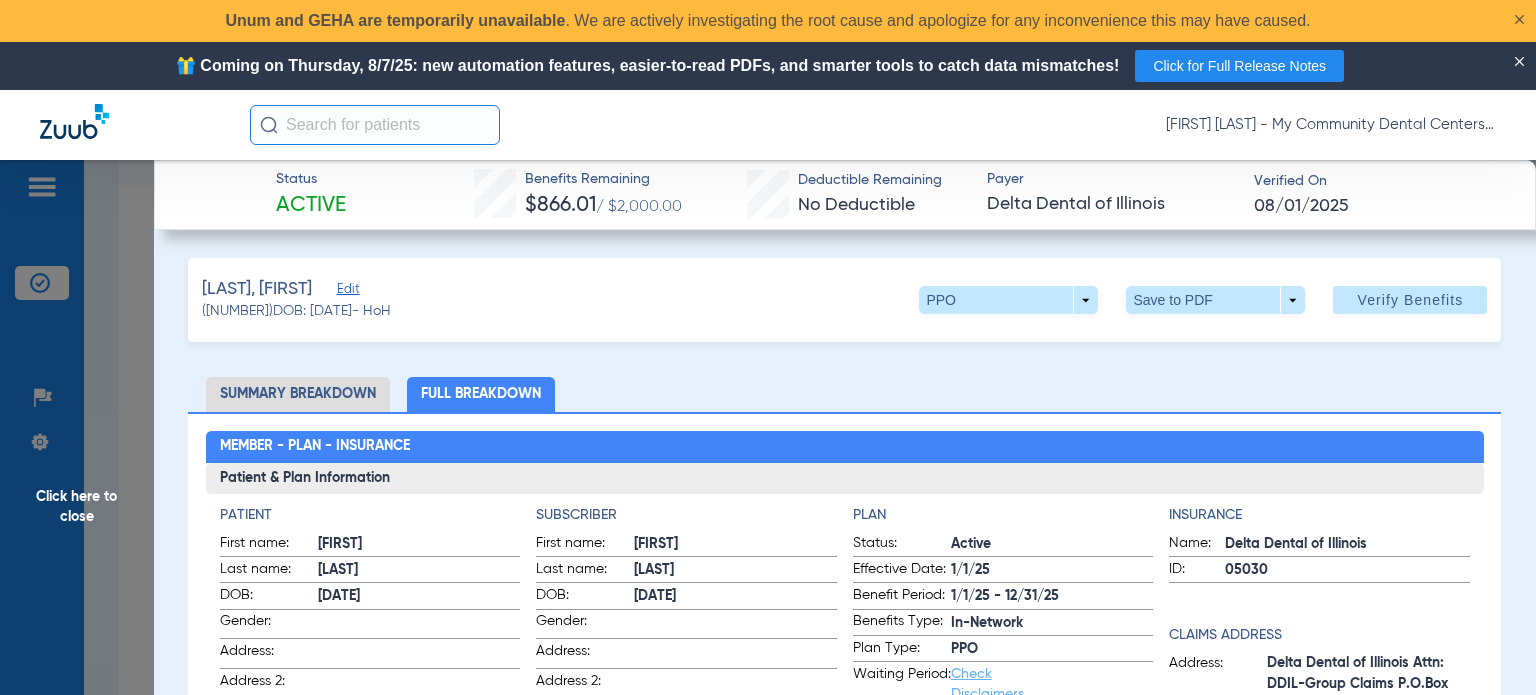 click on "Donna Thiel - Three Rivers | My Community Dental Centers" 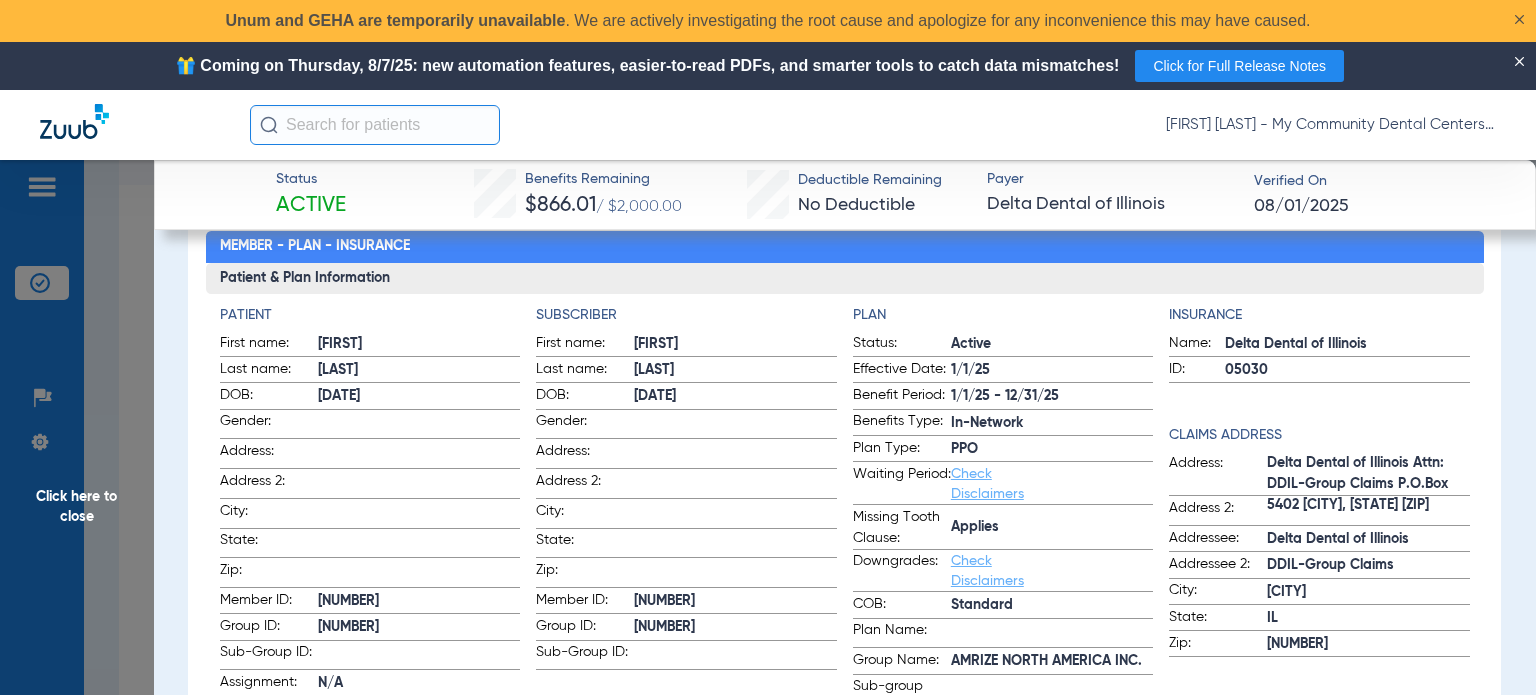 scroll, scrollTop: 200, scrollLeft: 0, axis: vertical 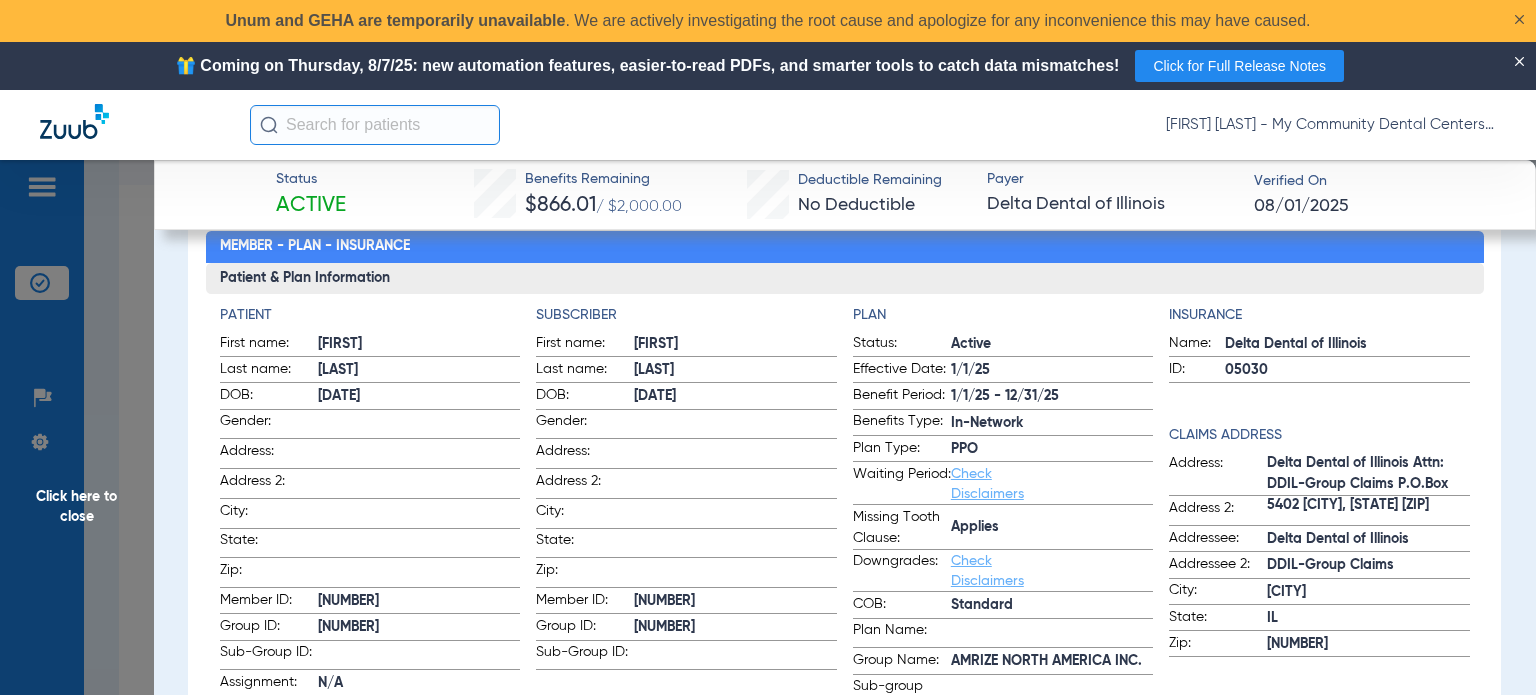click on "Click here to close" 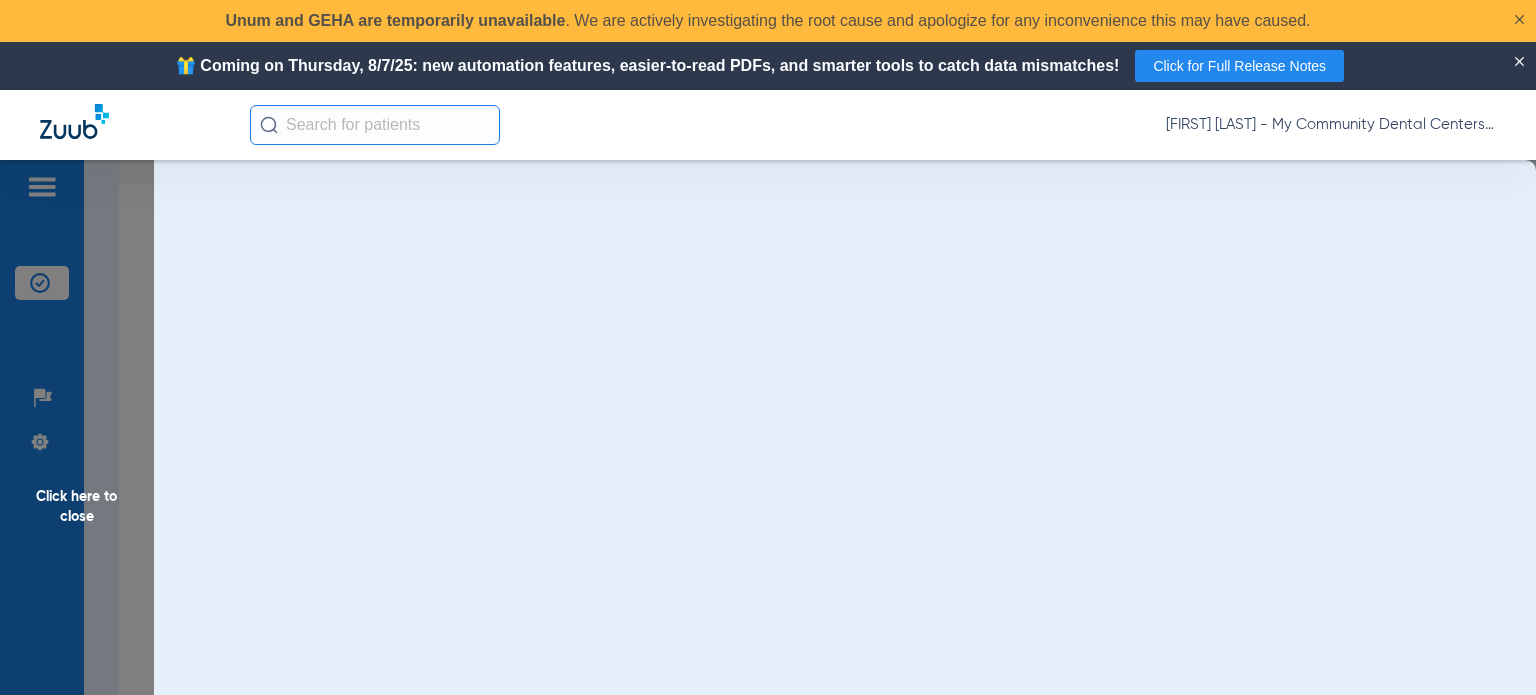 scroll, scrollTop: 0, scrollLeft: 0, axis: both 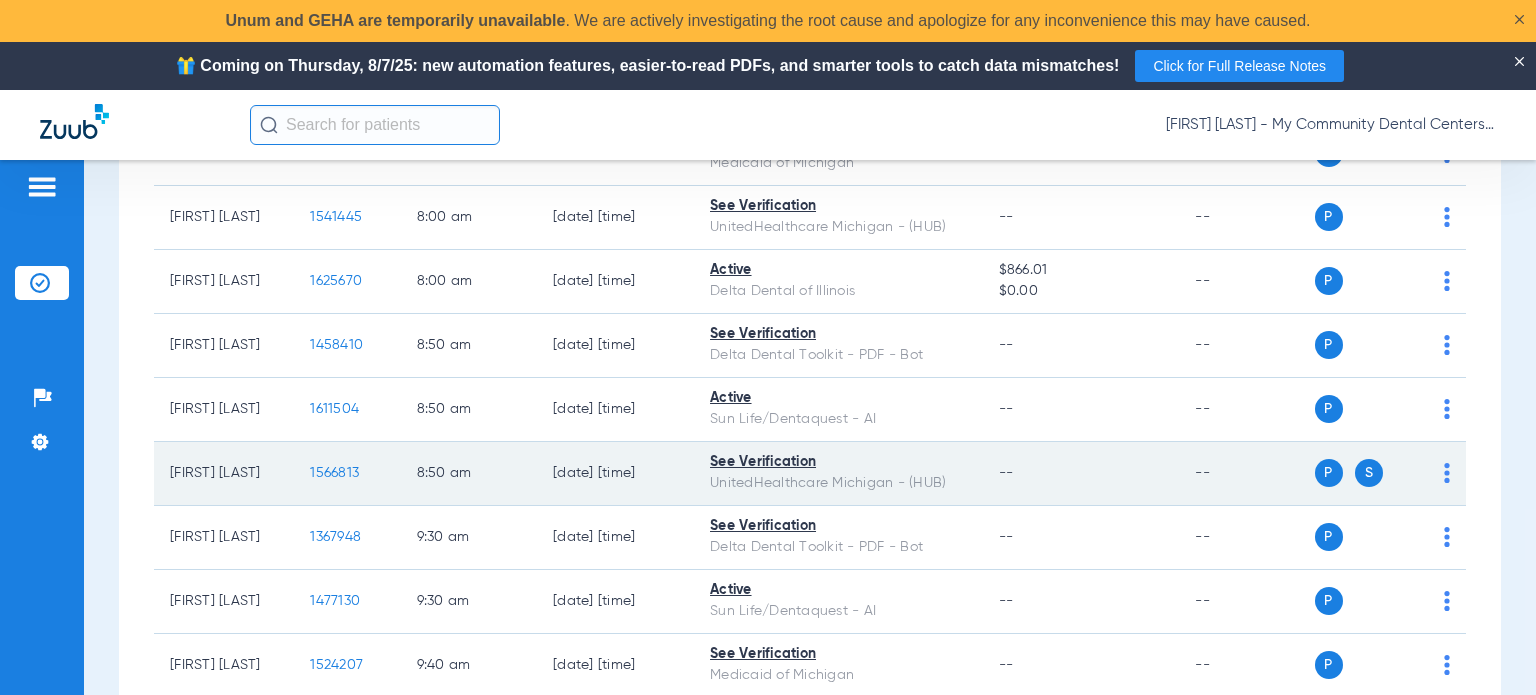 click on "1566813" 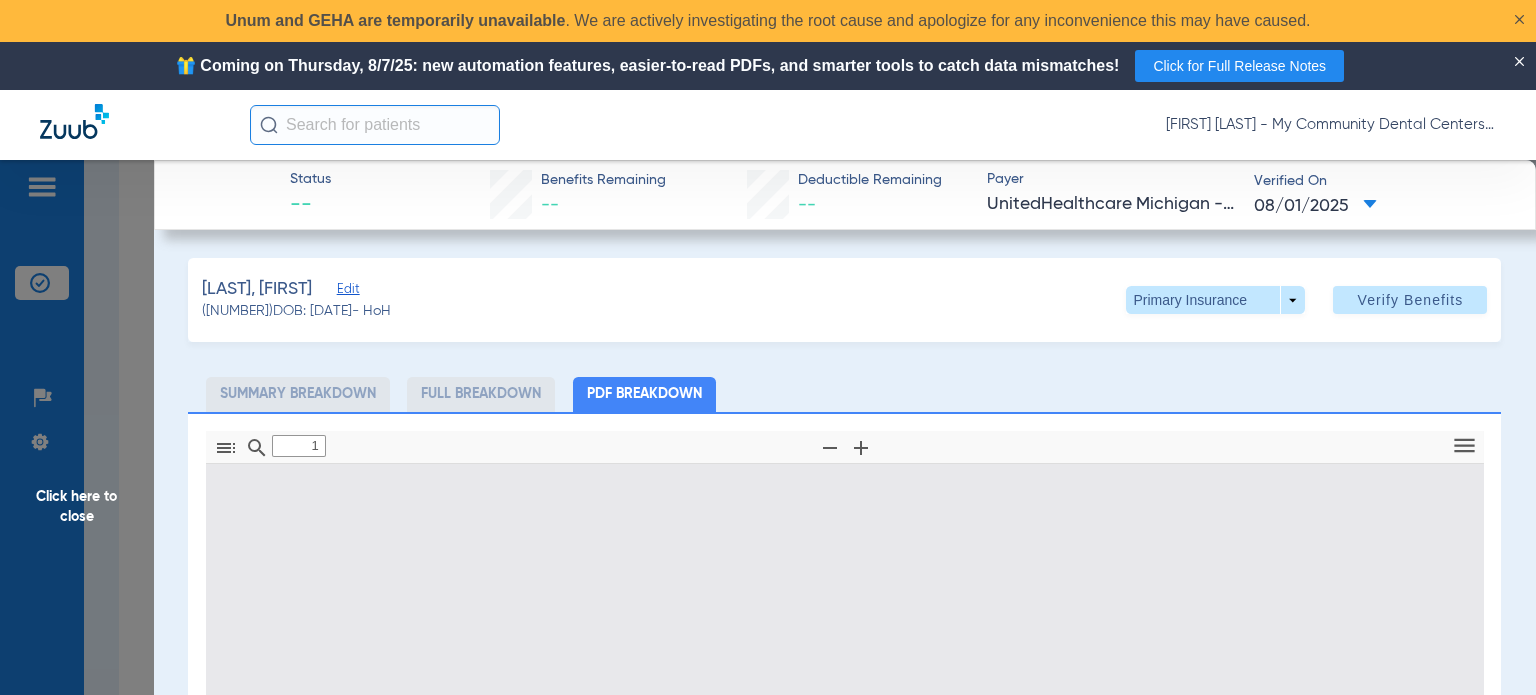 type on "0" 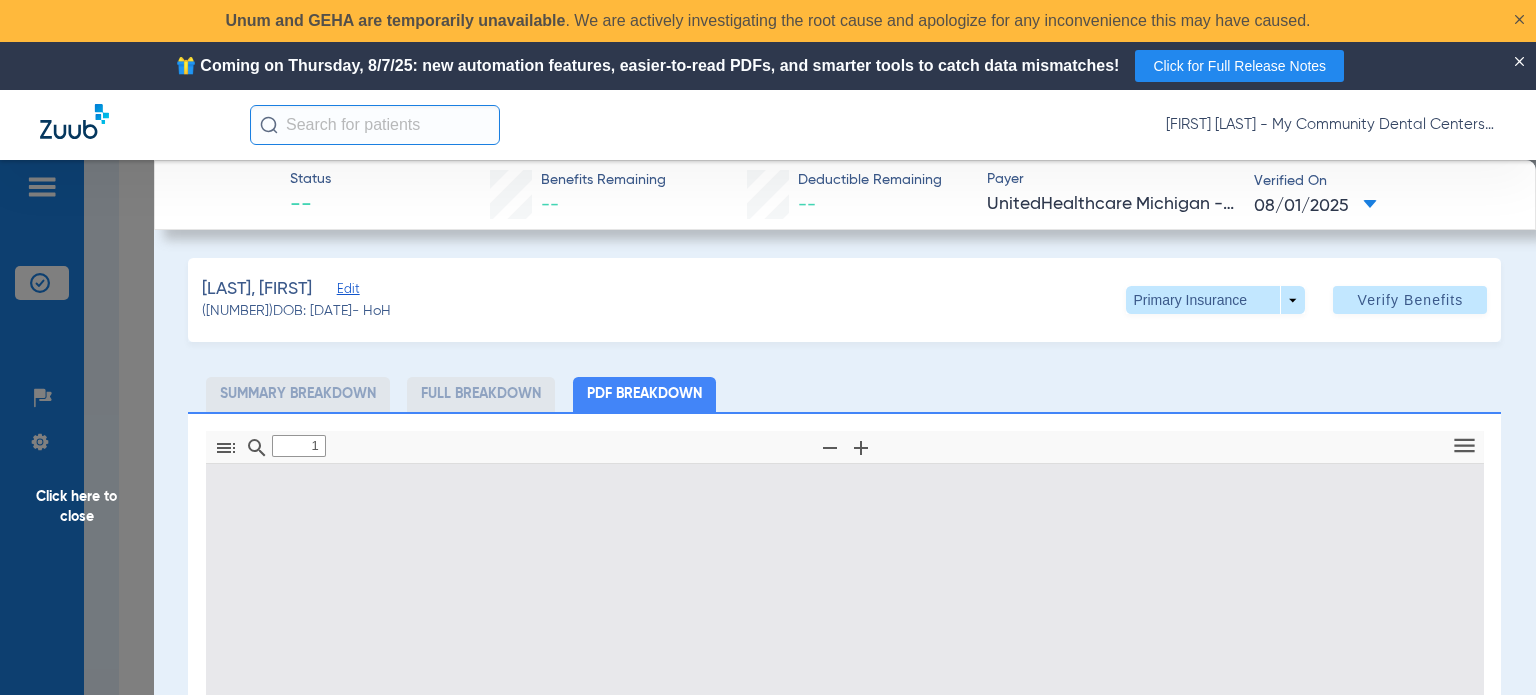 select on "page-width" 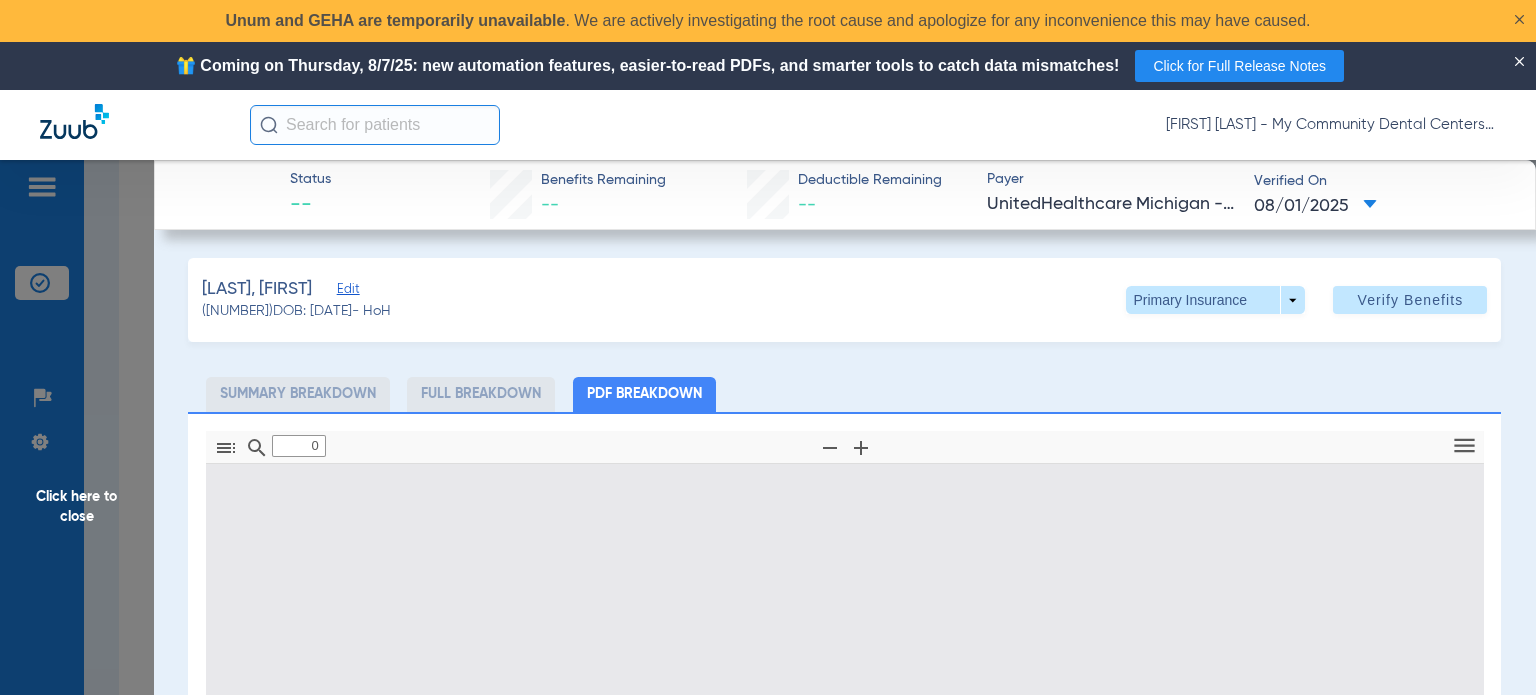 type on "1" 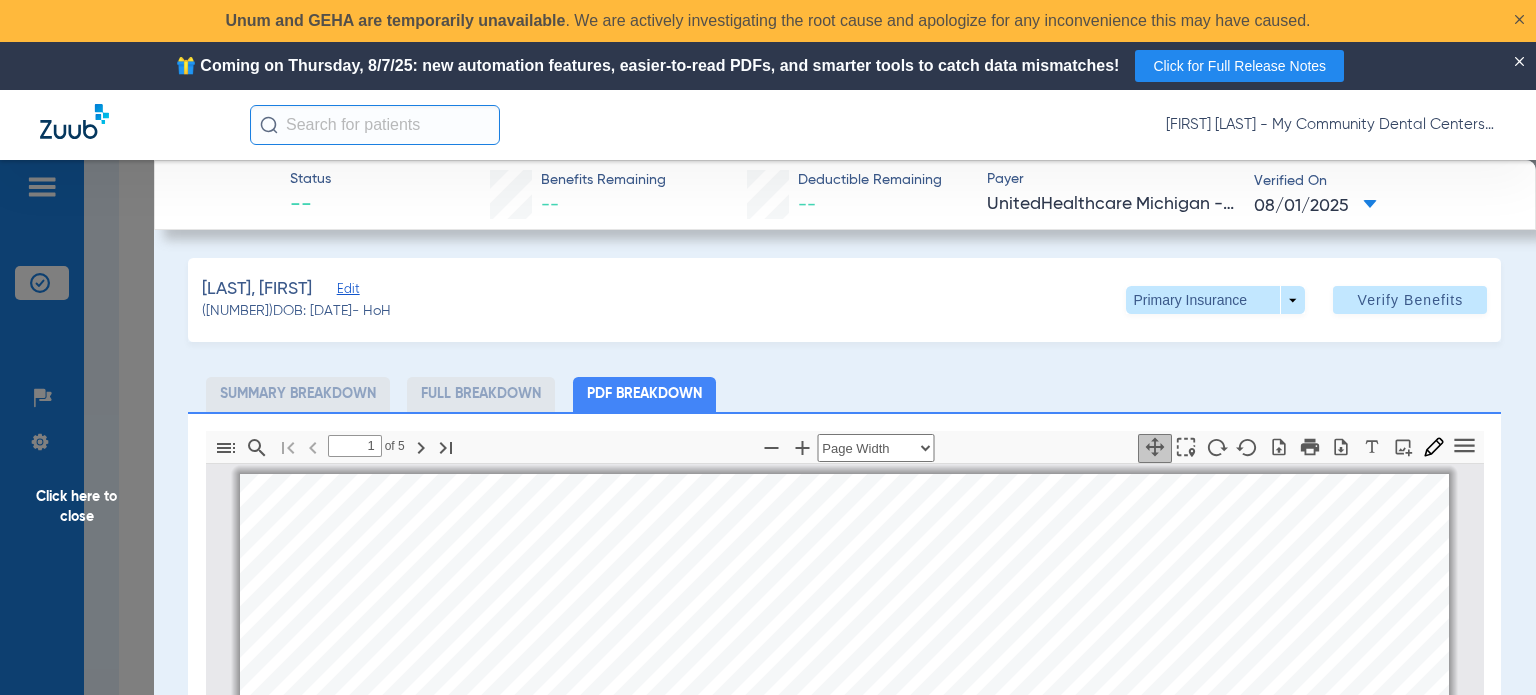 scroll, scrollTop: 10, scrollLeft: 0, axis: vertical 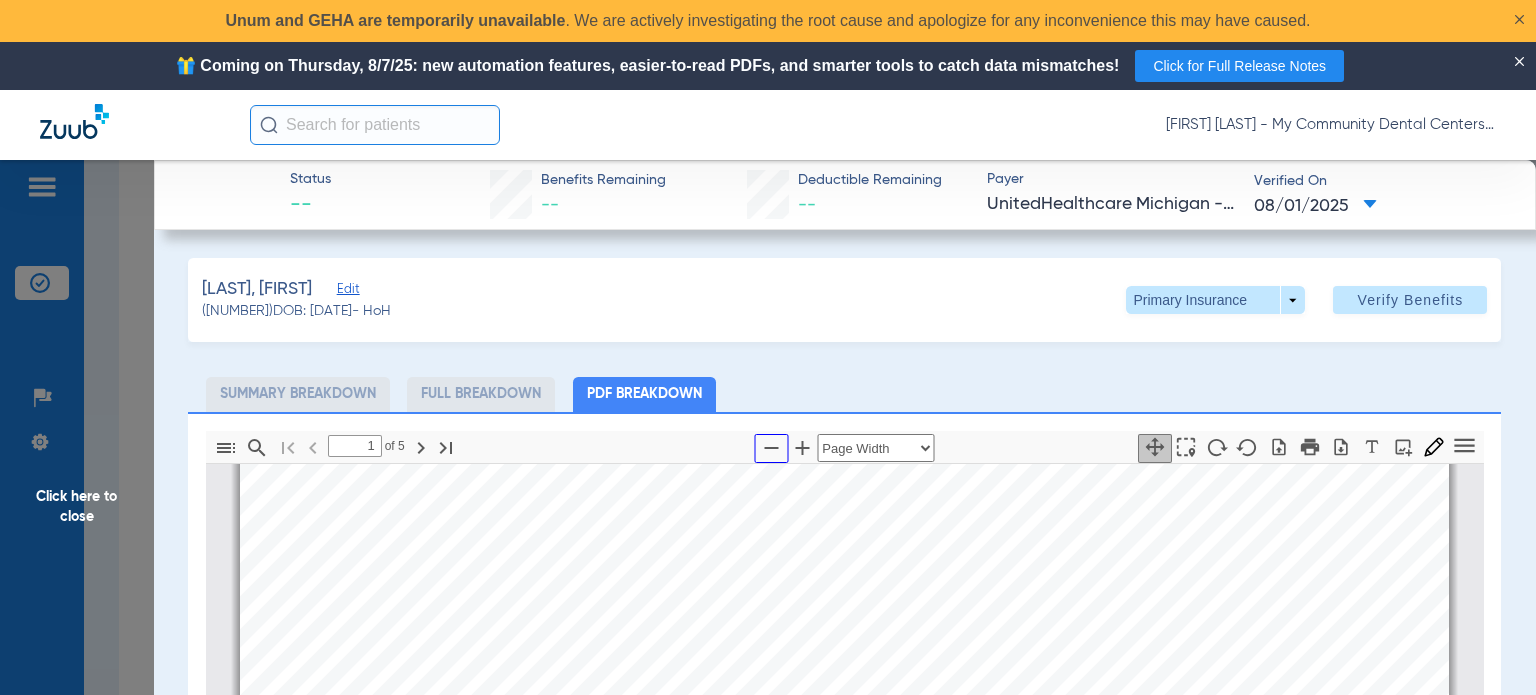 click 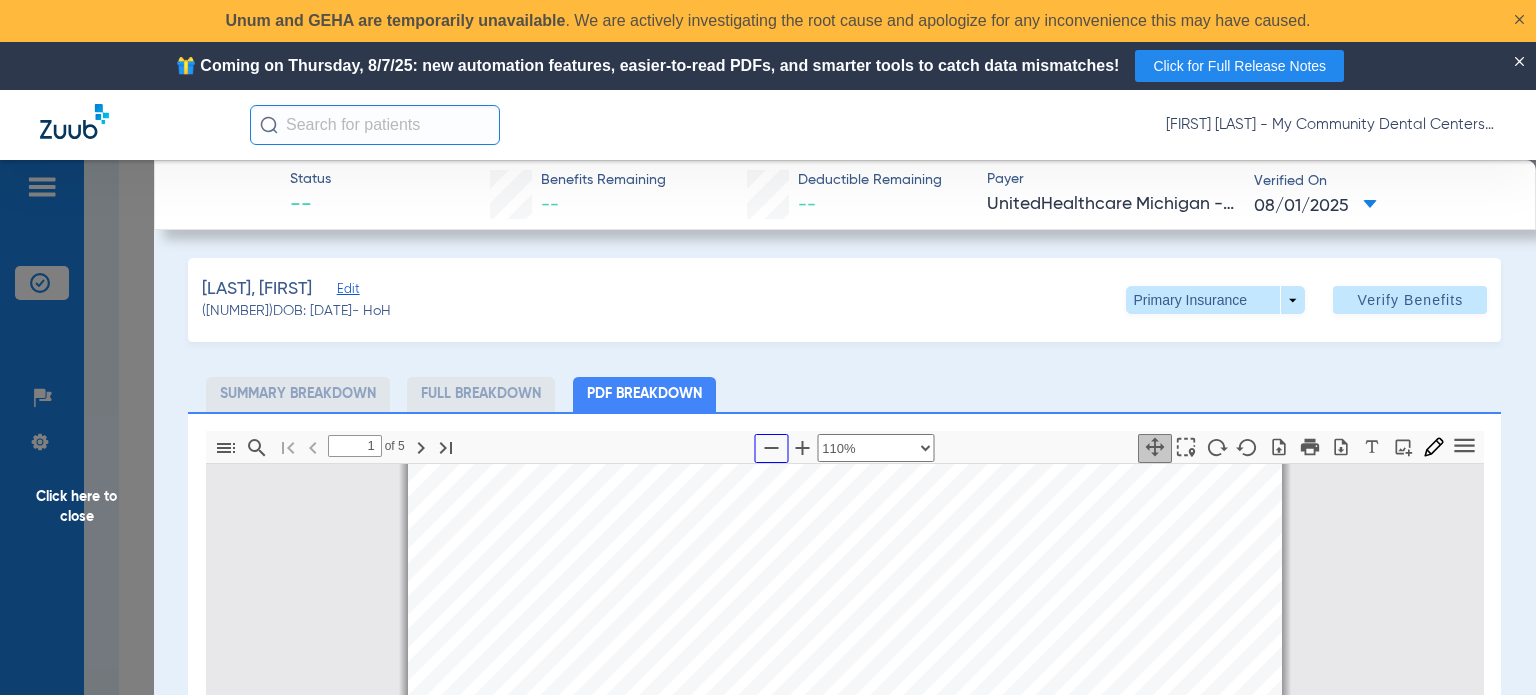 scroll, scrollTop: 9, scrollLeft: 0, axis: vertical 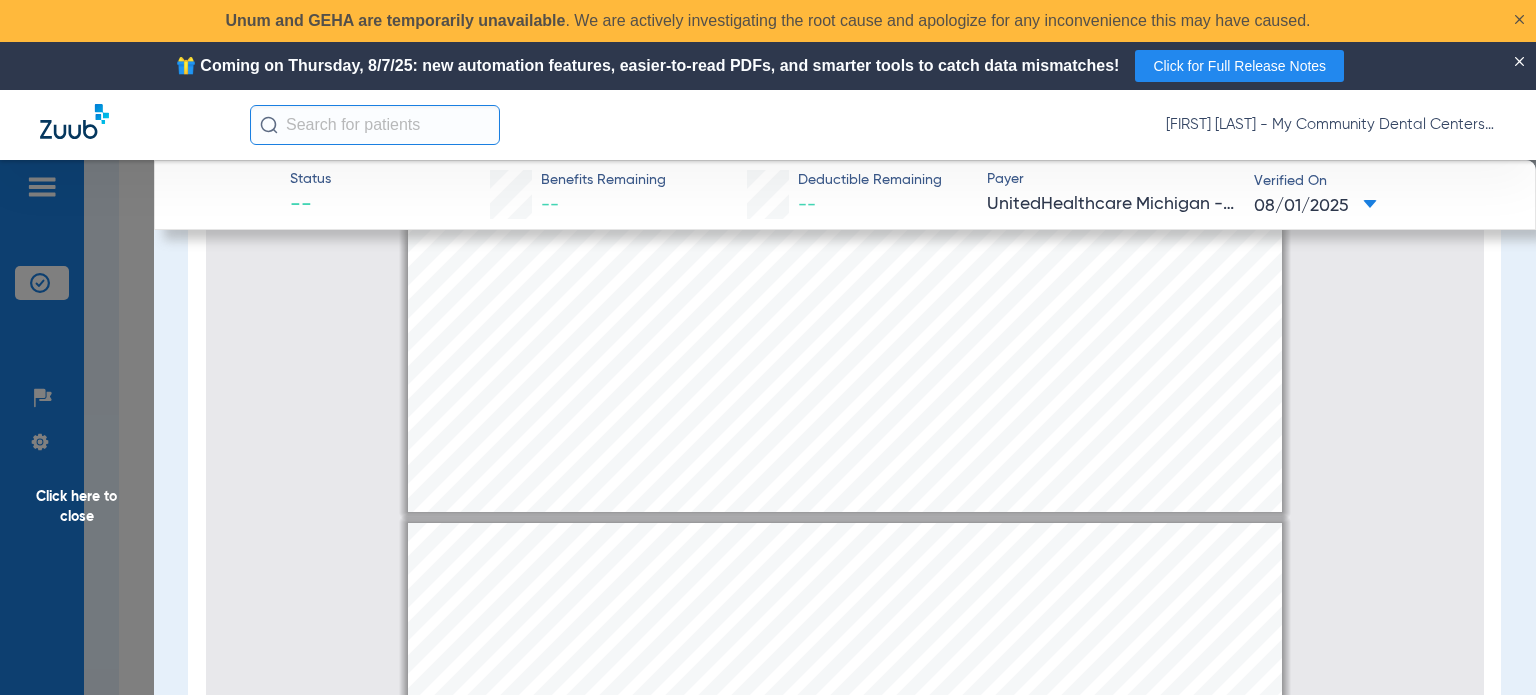 type on "2" 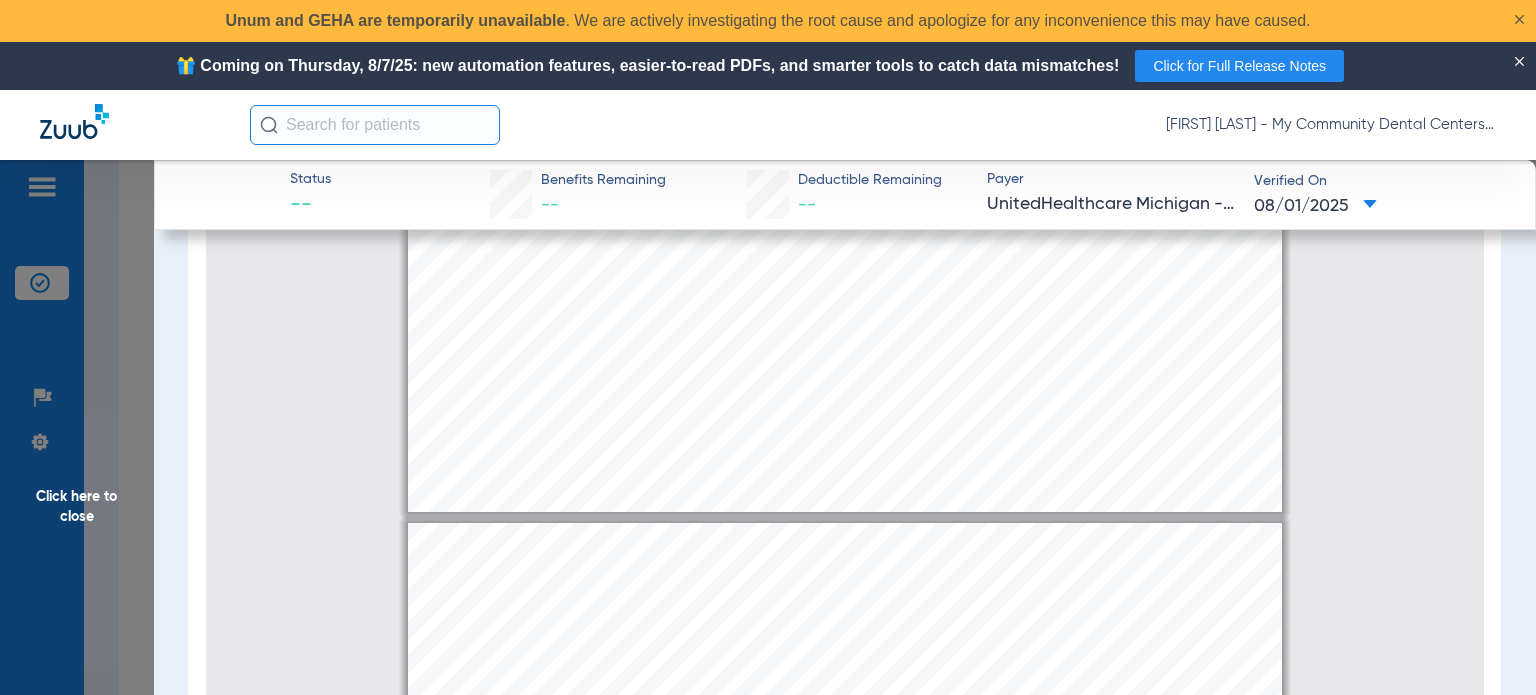 select on "custom" 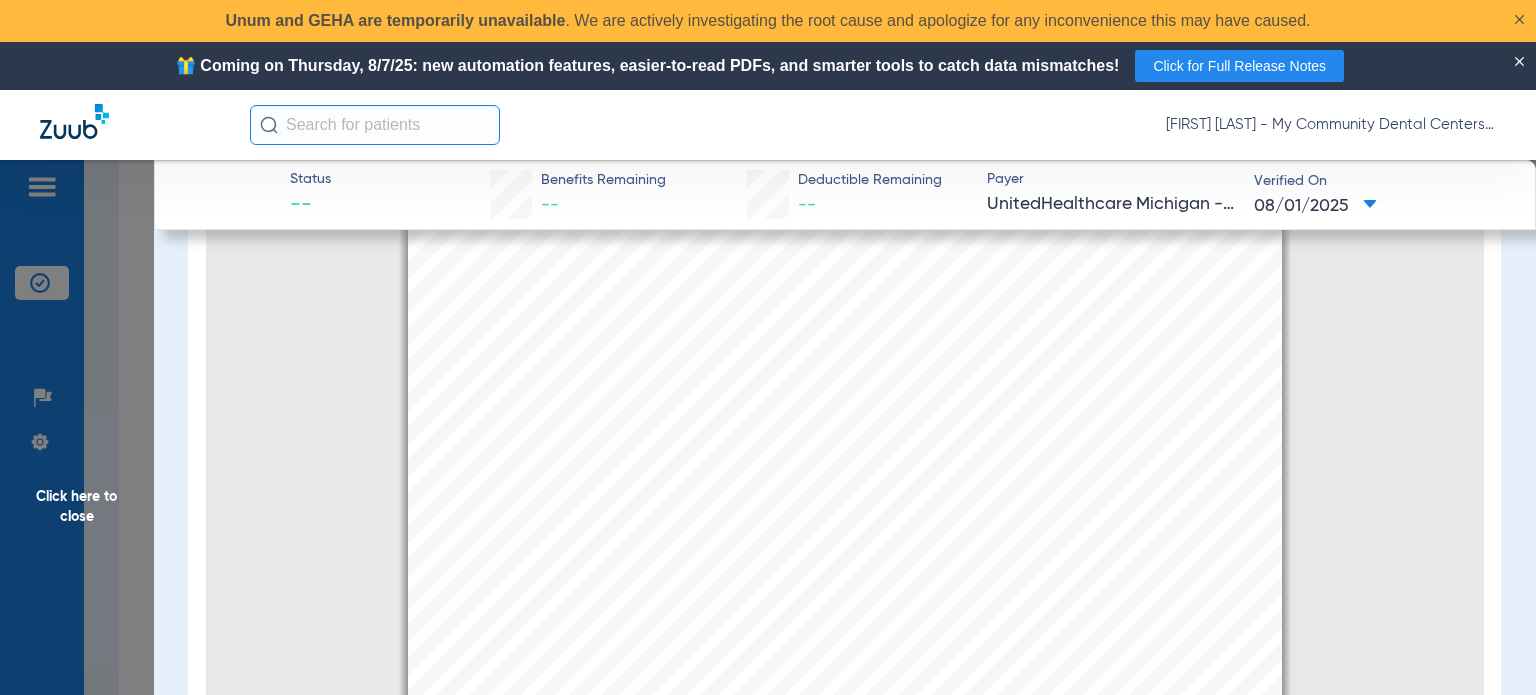 scroll, scrollTop: 1509, scrollLeft: 0, axis: vertical 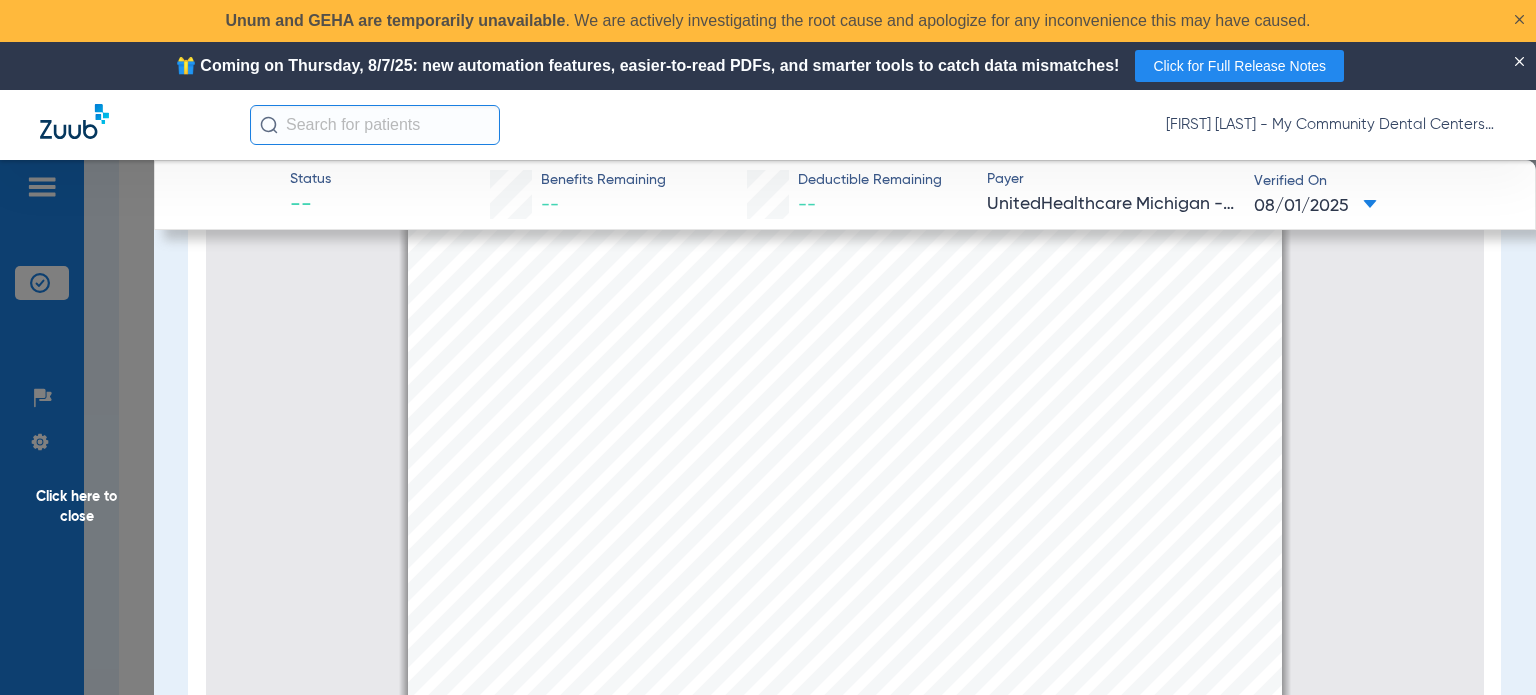 click on "Benefit Summary Patient Information Member Name CHERIA NELSON Member Type   Subscriber DOB   12/10/1972 Member ID   117770099 Benefit Plan   UHC MI DSNP Plan/Group Name   UnitedHealthcare Michigan Plan/Group Number United MI Payer   UnitedHealthcare Community P … Effective Date   05/01/2019 Term. Date View Benefit Level All   Benefit Period   01/01/2025 - 12/31/2025 In Network Benefit Maximum Annual   Individual All Codes Benefit Maximum Lifetime N/A Deductibles Annual N/A Deductibles Lifetime N/A Out-of-Pocket Maximum N/A Coinsurance N/A Copay Amounts N/A $215.00   used of   $3,000.00   $2,785.00   remain Out of Network" at bounding box center (845, 540) 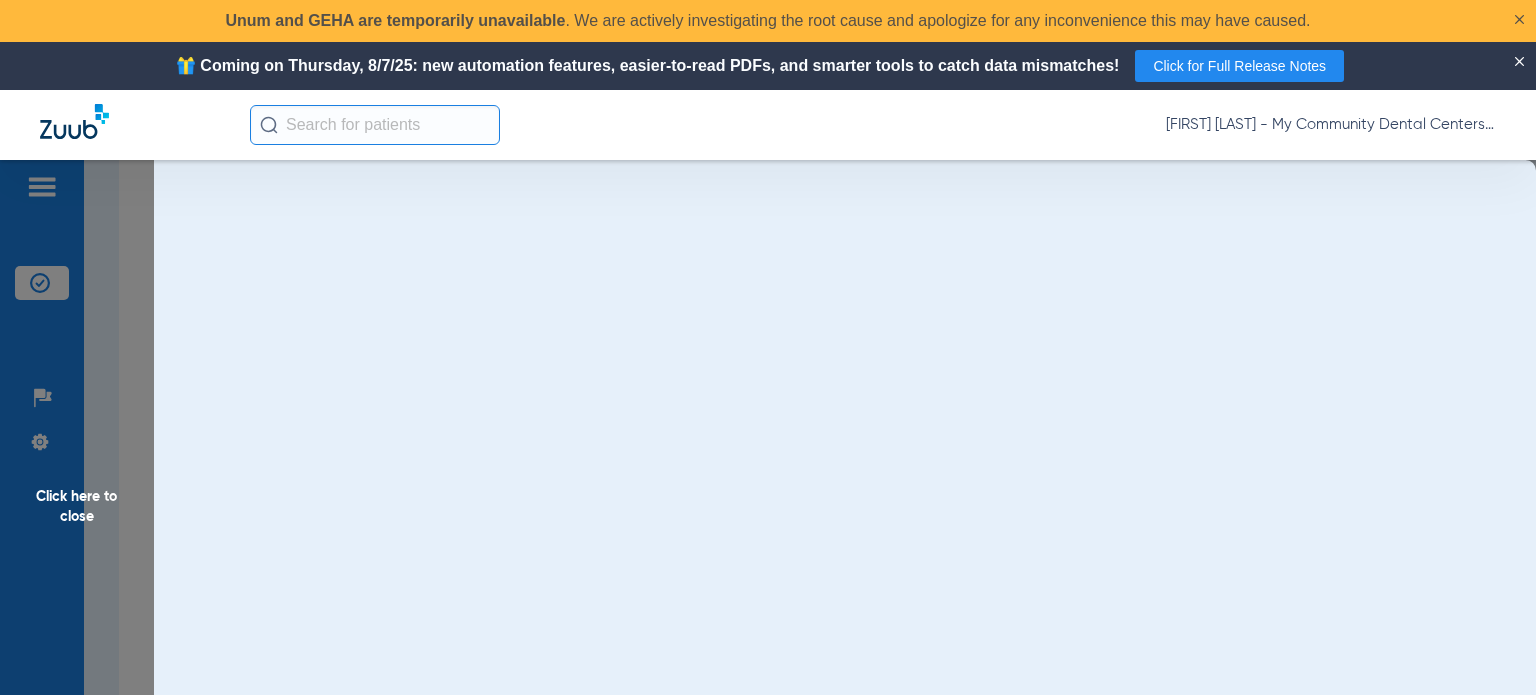scroll, scrollTop: 0, scrollLeft: 0, axis: both 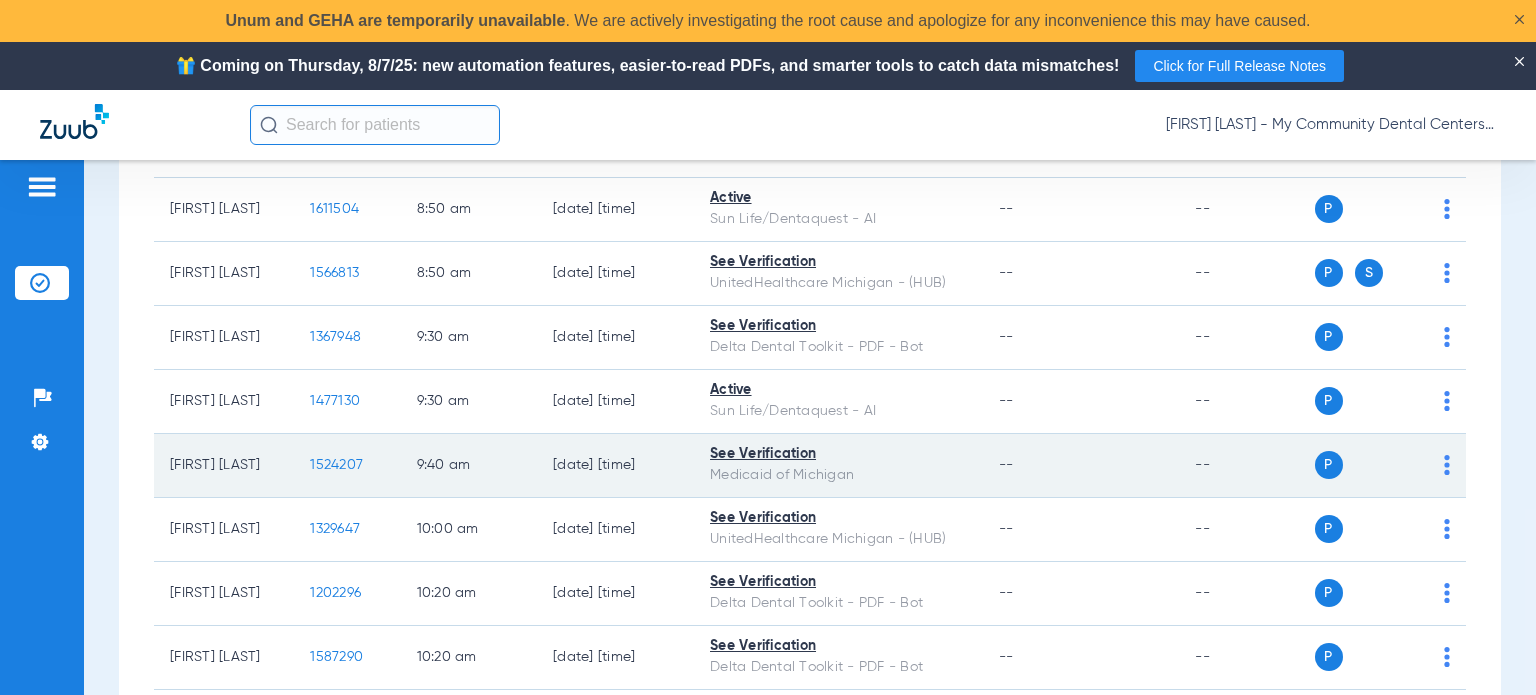 click on "1524207" 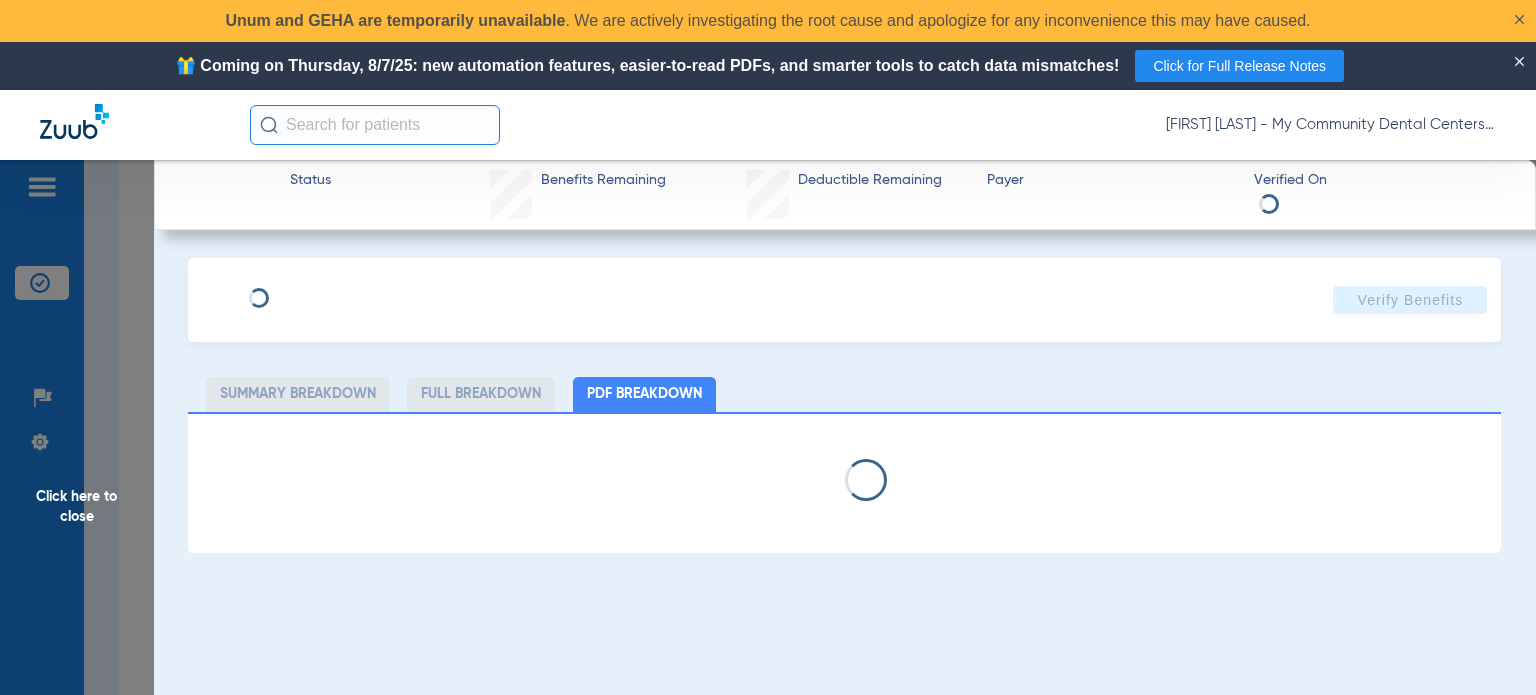 select on "page-width" 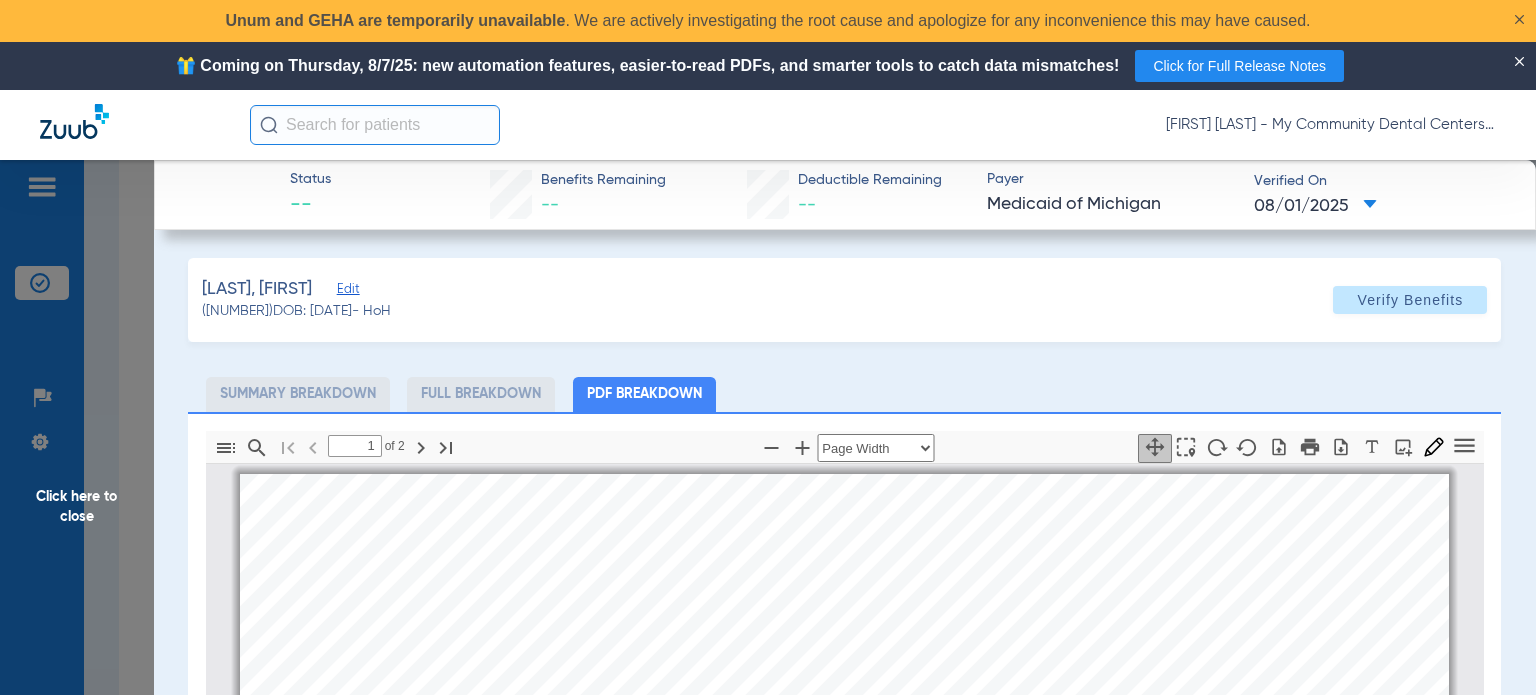 scroll, scrollTop: 10, scrollLeft: 0, axis: vertical 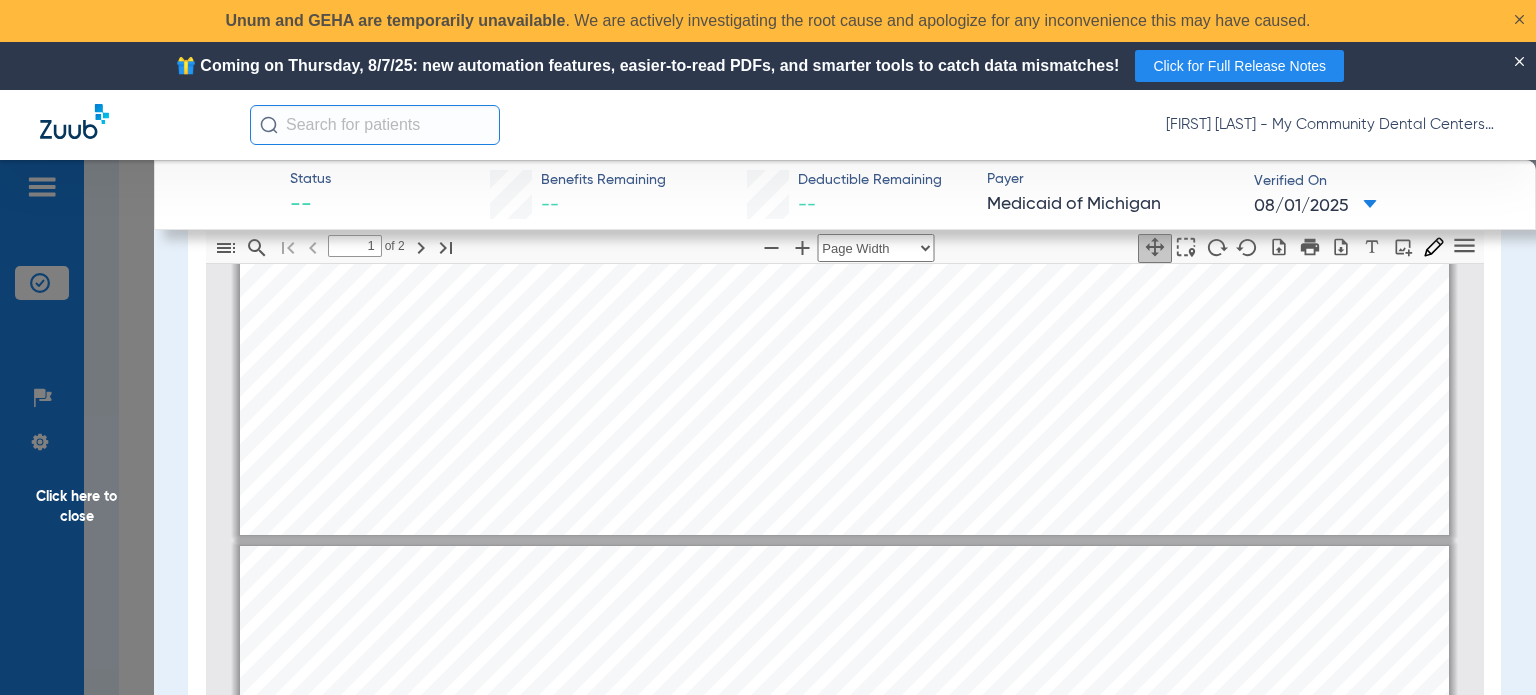 type on "2" 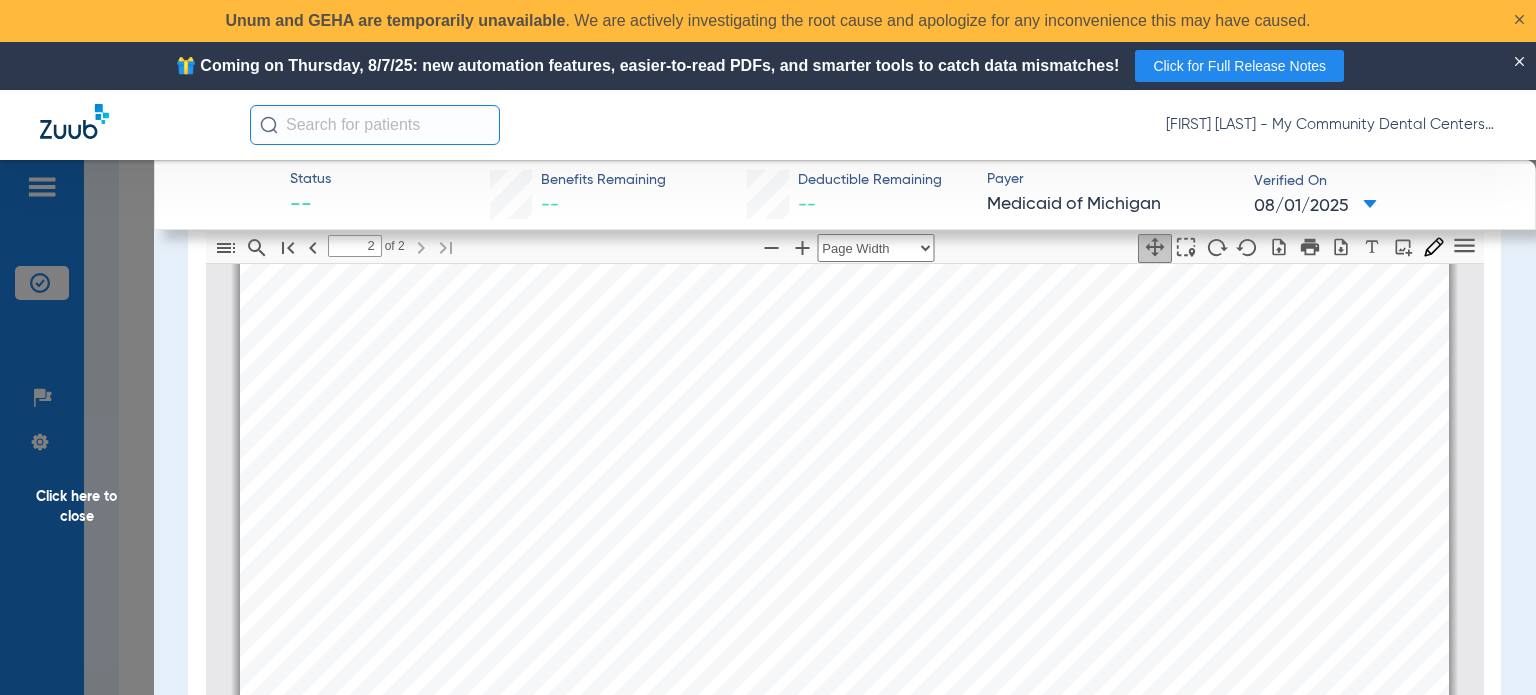 scroll, scrollTop: 1910, scrollLeft: 0, axis: vertical 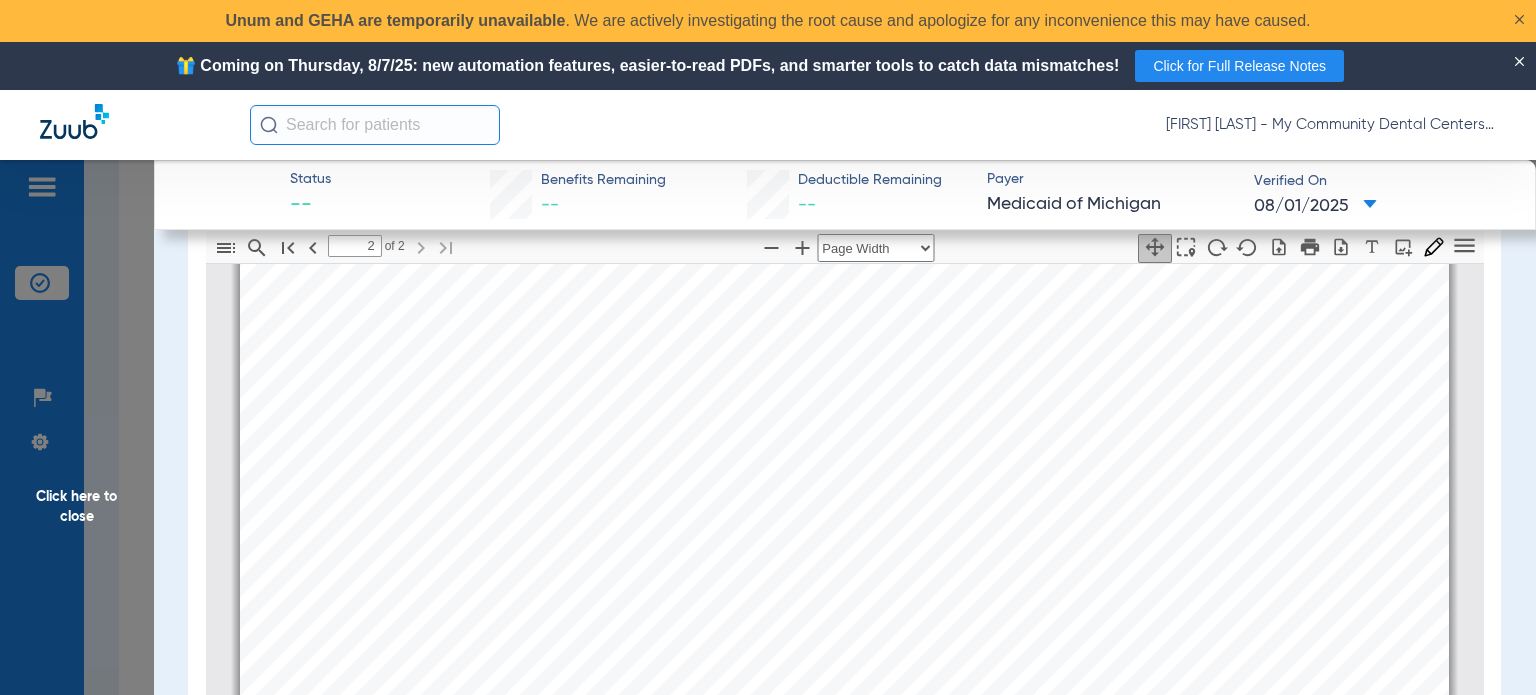 click on "Click here to close" 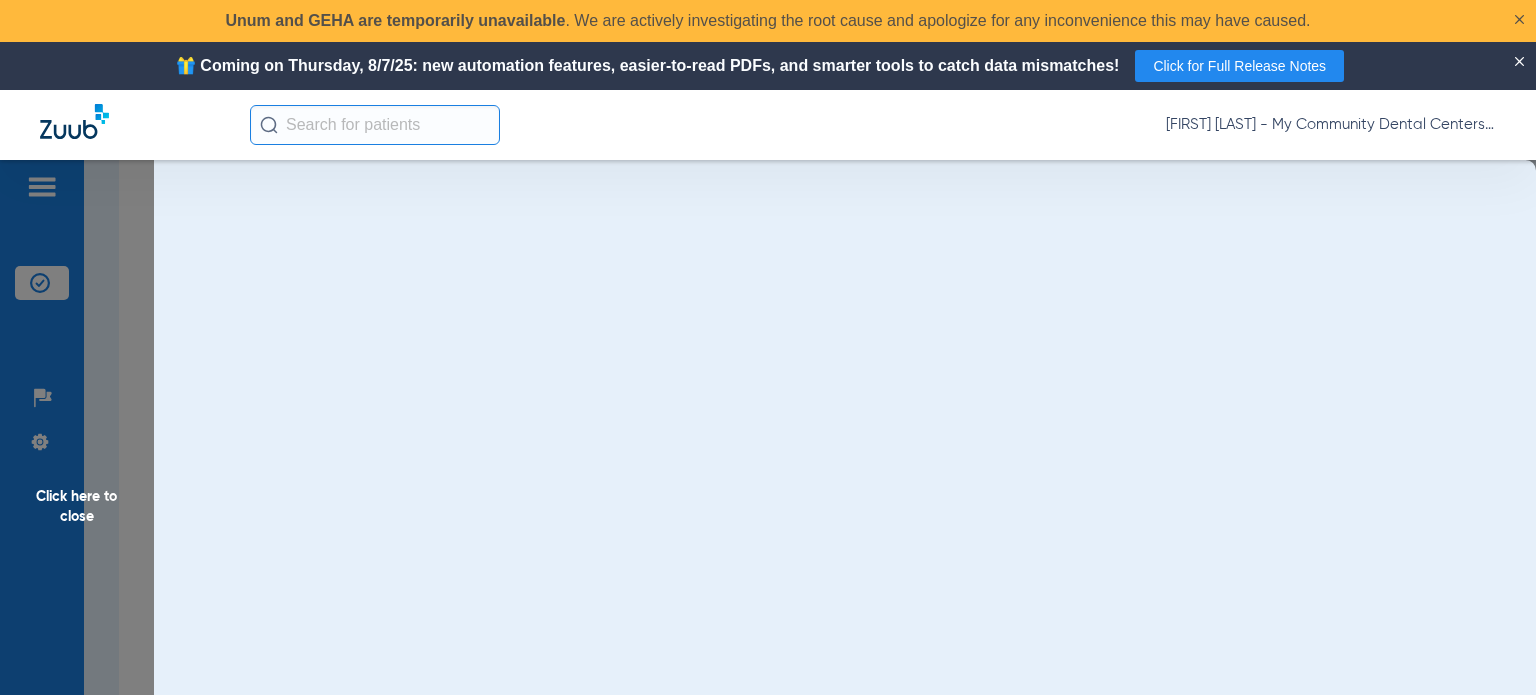 scroll, scrollTop: 0, scrollLeft: 0, axis: both 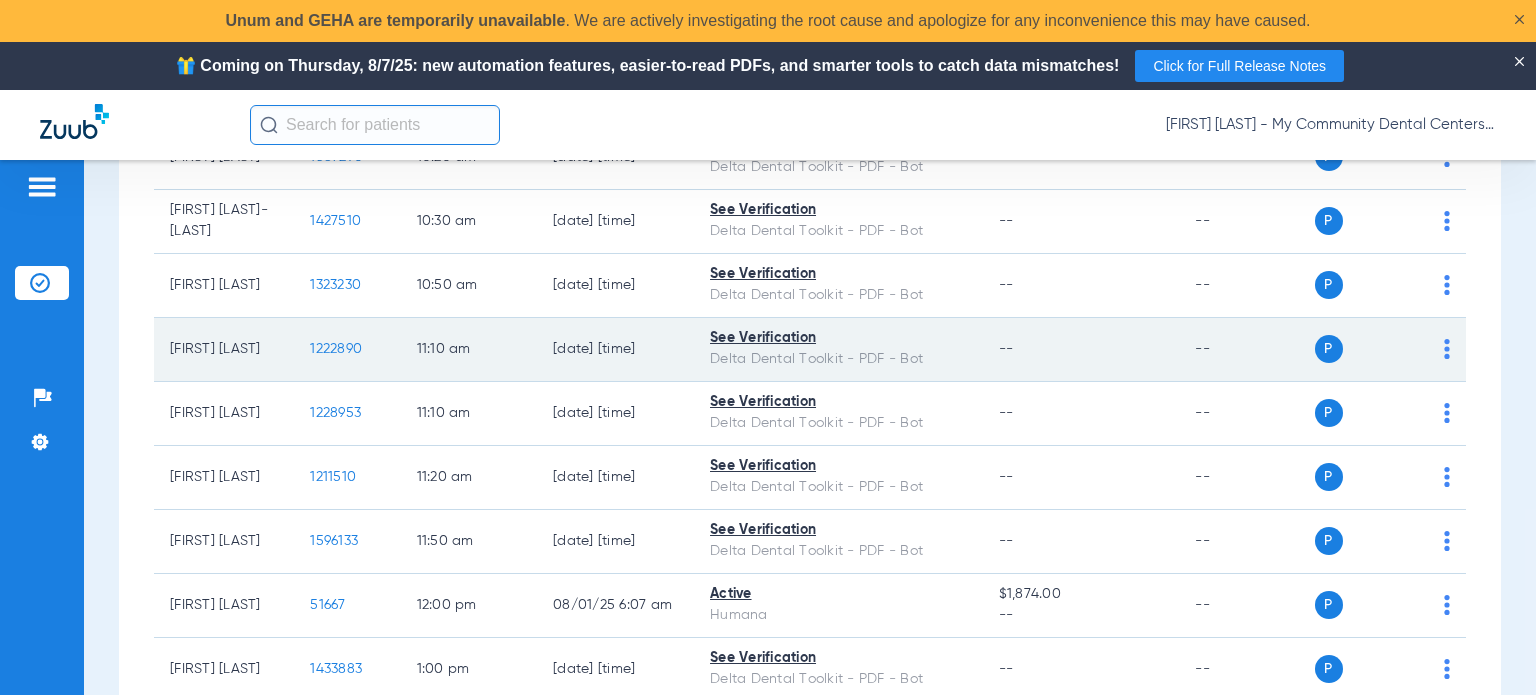 click on "1222890" 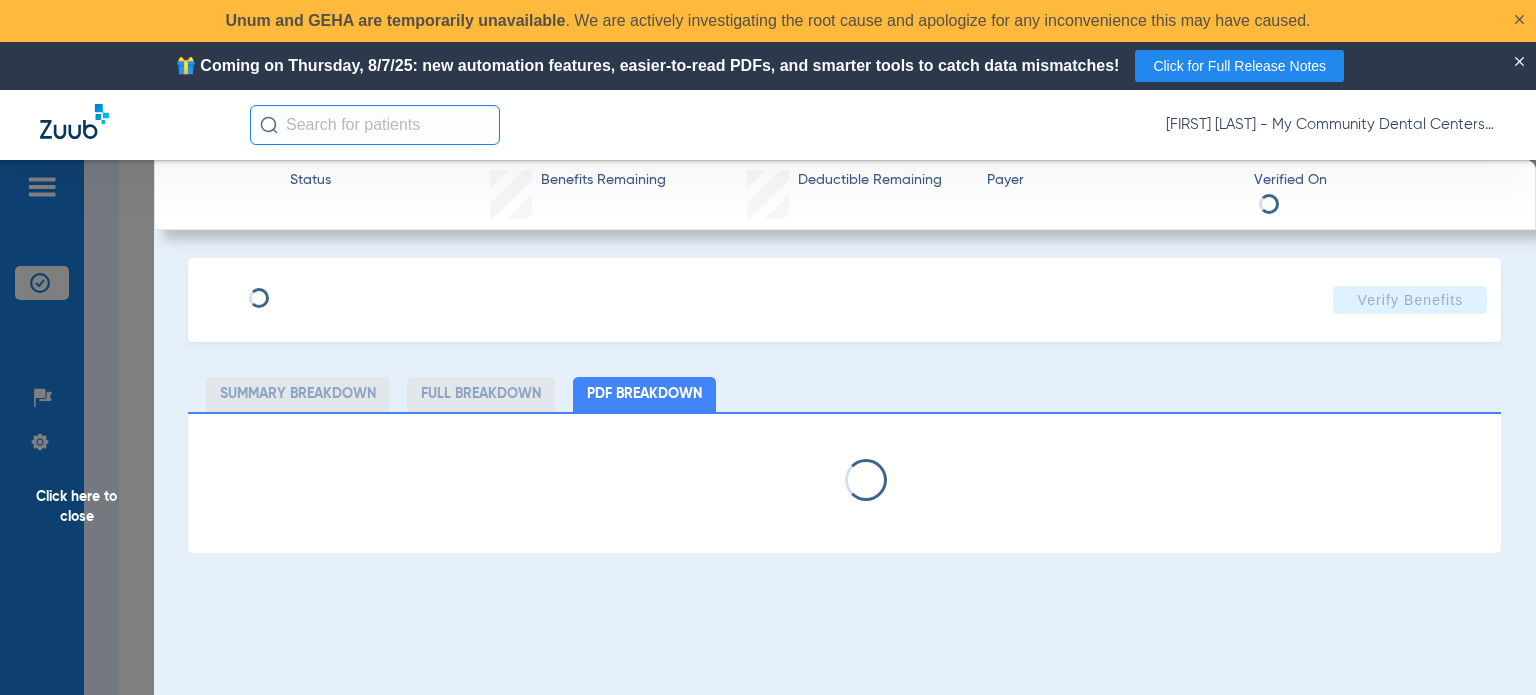 select on "page-width" 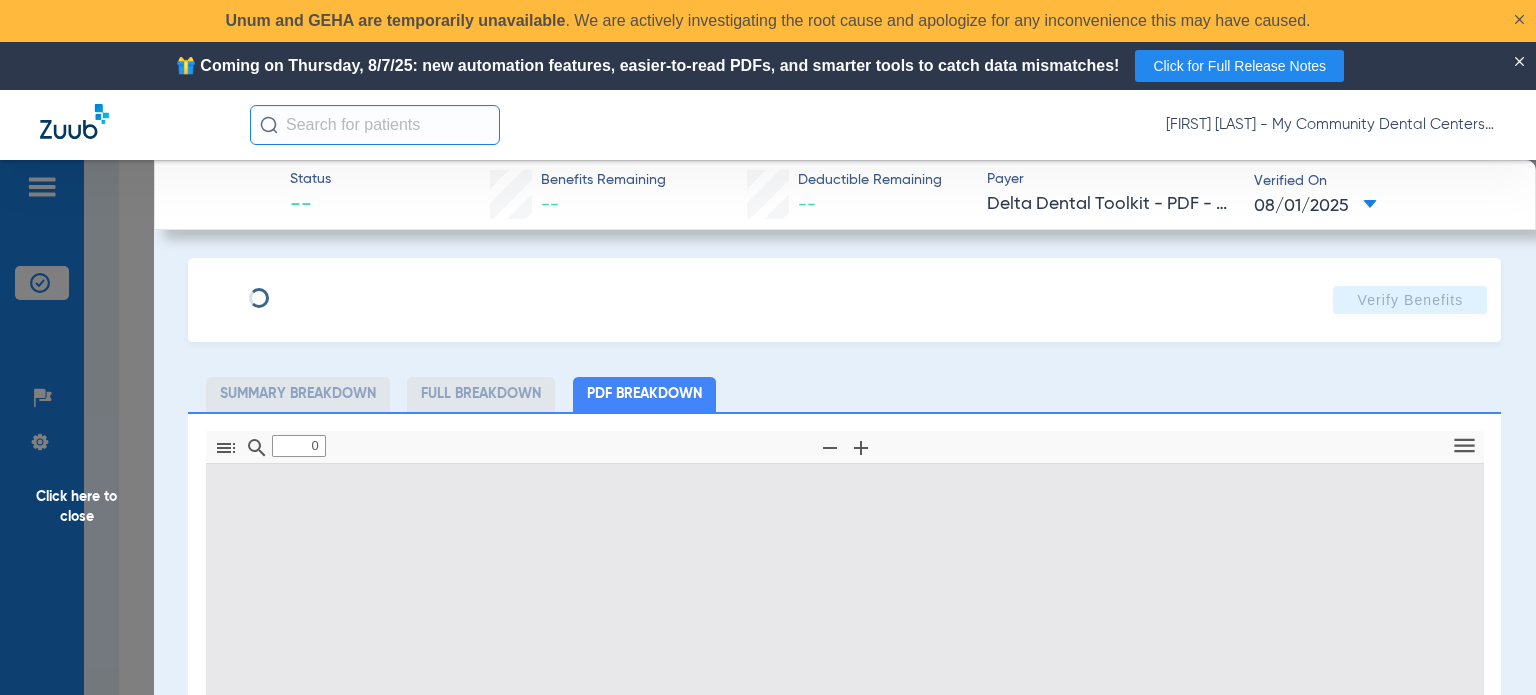 type on "1" 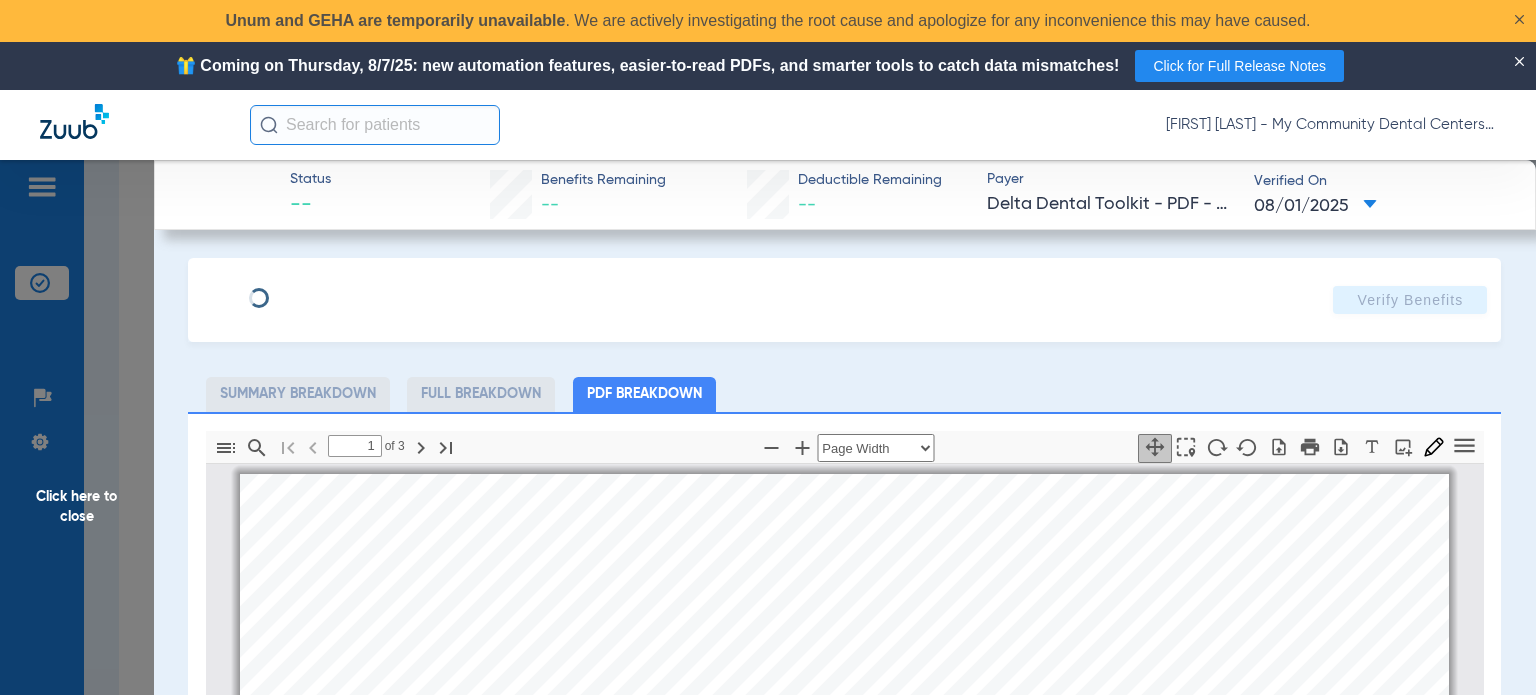 scroll, scrollTop: 10, scrollLeft: 0, axis: vertical 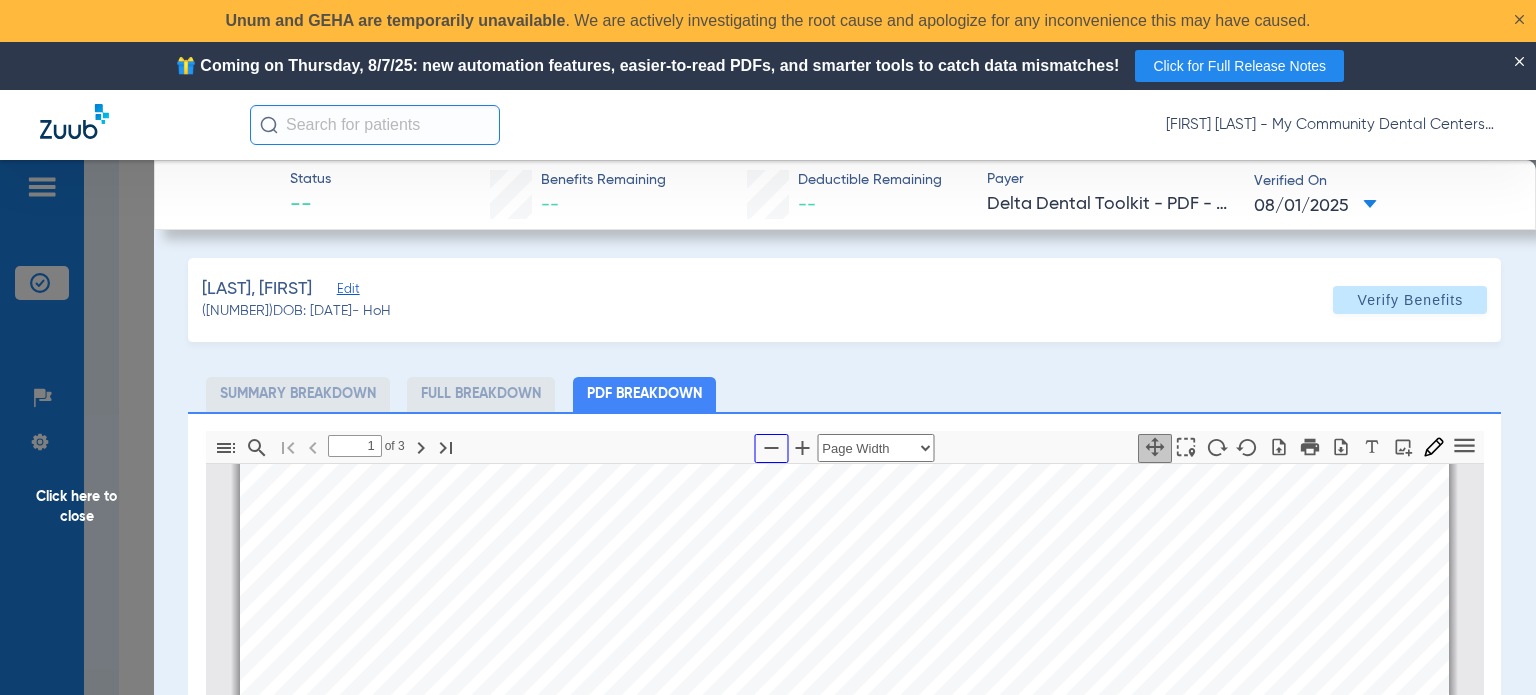 click 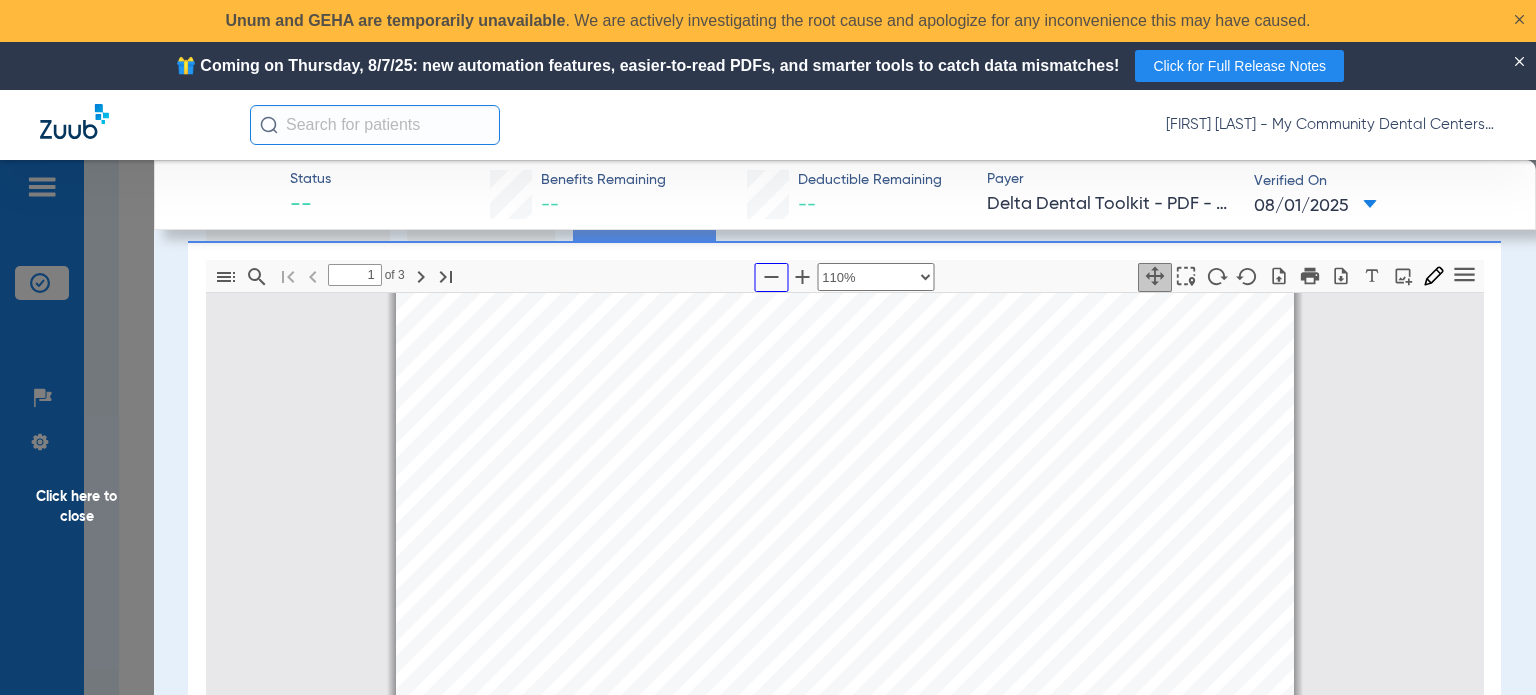 scroll, scrollTop: 200, scrollLeft: 0, axis: vertical 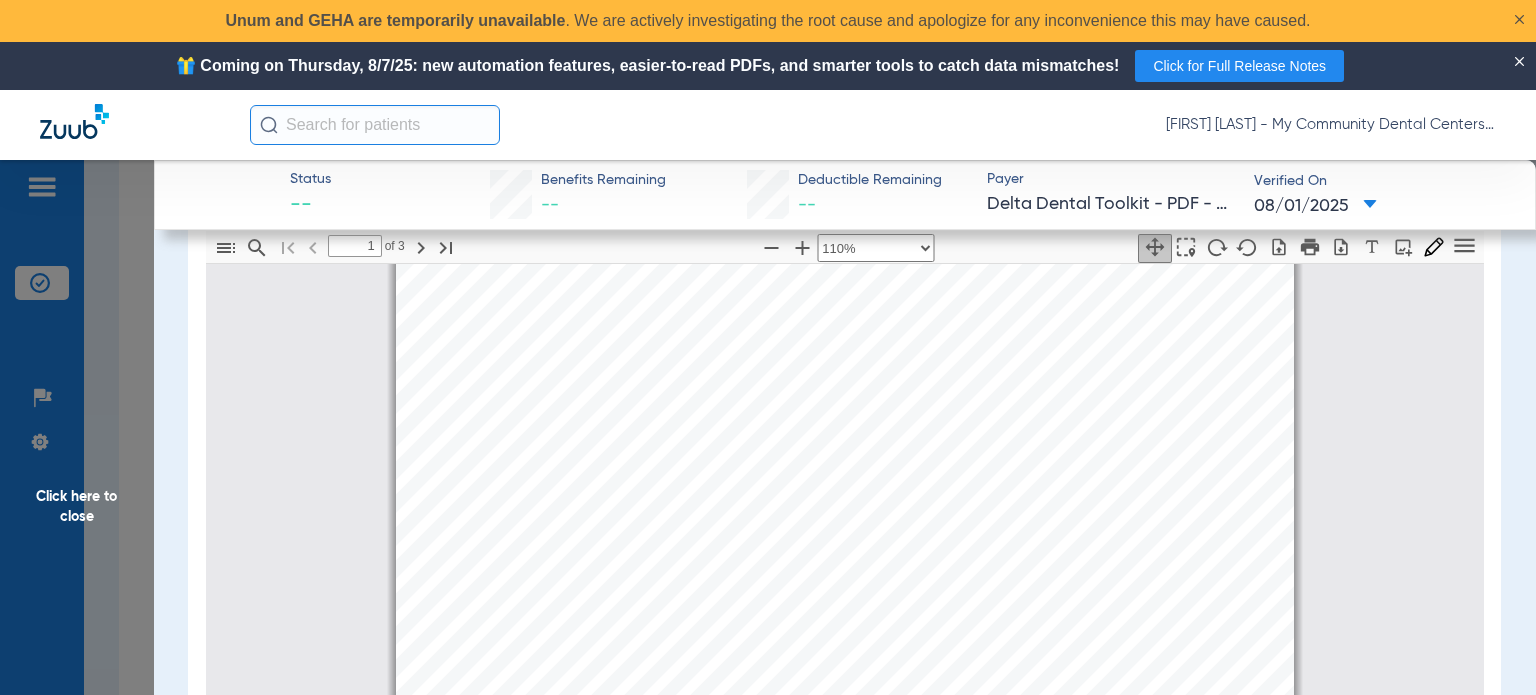 click on "mbb_20250801105305_38464676_DOT   Page 1 Eligibility and Benefits are based on information available on 08/01/2025 . This is an overview of benefits that should be reviewed in its entirety, and not a guarantee of payment. Refer to the patient's summary plan description (SPD) for detailed benefits, limitations, and exclusions. Estimated patient out of pocket expenses can be determined by the submission of a pre-treatment estimate. Eligibility Member Name:   GLENDA R CARLSON Patient Name:   GLENDA R CARLSON Relationship:   Subscriber Client Name:   Priority Health Medicare Client Number:   1179-2001 Product:   Medicare Advantage PPO and Premier Traveler Plan Currently Eligible:   Yes as of 01/01/2025 Claims Mailing Address Delta Dental P.O. Box 9085 Farmington Hills, MI 48333-9085 Payer ID   DDPMI, DDPIN, DDPOH Contact your clearing house if you have any issues with these payer IDs Client Information:   determined only when a claim is processed. Coordination of Benefits Internal:   No External:   Yes       Exam" at bounding box center [845, 745] 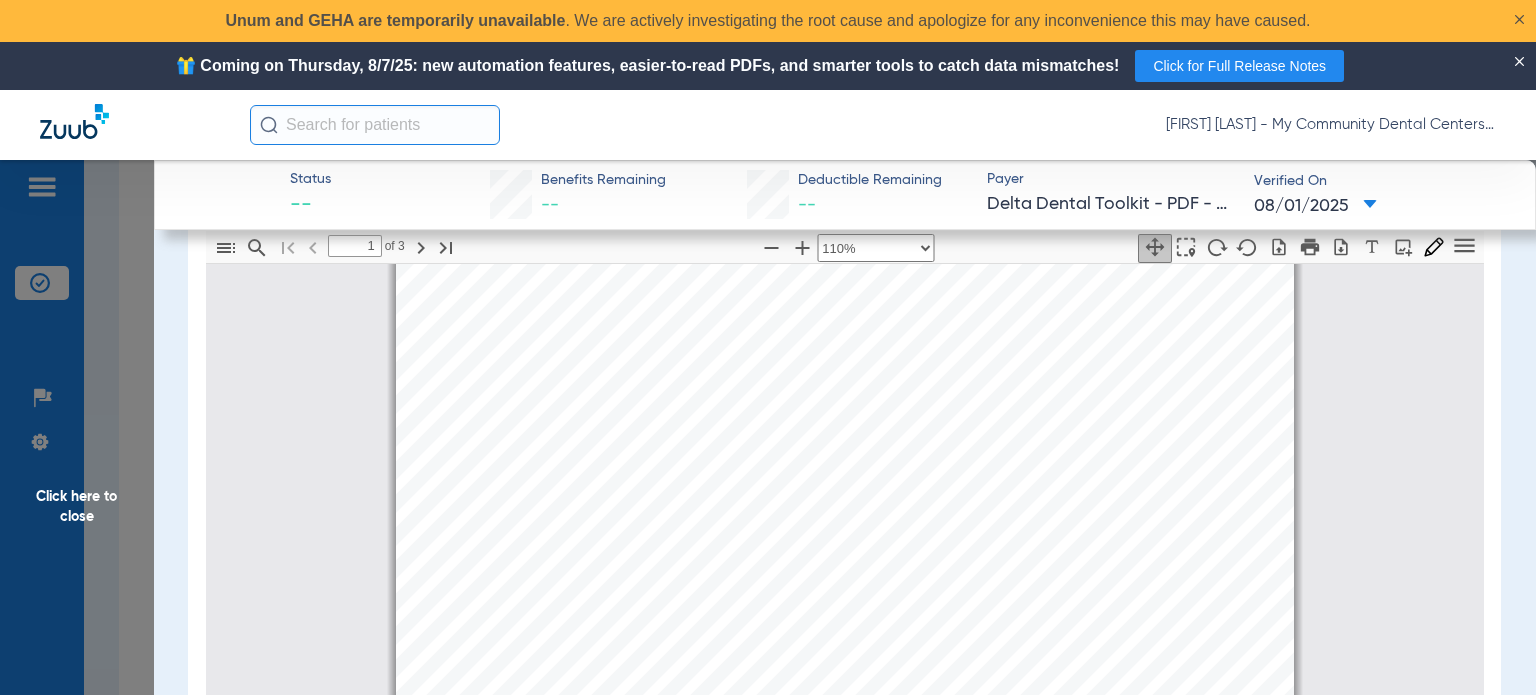 click on "mbb_20250801105305_38464676_DOT   Page 1 Eligibility and Benefits are based on information available on 08/01/2025 . This is an overview of benefits that should be reviewed in its entirety, and not a guarantee of payment. Refer to the patient's summary plan description (SPD) for detailed benefits, limitations, and exclusions. Estimated patient out of pocket expenses can be determined by the submission of a pre-treatment estimate. Eligibility Member Name:   GLENDA R CARLSON Patient Name:   GLENDA R CARLSON Relationship:   Subscriber Client Name:   Priority Health Medicare Client Number:   1179-2001 Product:   Medicare Advantage PPO and Premier Traveler Plan Currently Eligible:   Yes as of 01/01/2025 Claims Mailing Address Delta Dental P.O. Box 9085 Farmington Hills, MI 48333-9085 Payer ID   DDPMI, DDPIN, DDPOH Contact your clearing house if you have any issues with these payer IDs Client Information:   determined only when a claim is processed. Coordination of Benefits Internal:   No External:   Yes       Exam" at bounding box center (845, 745) 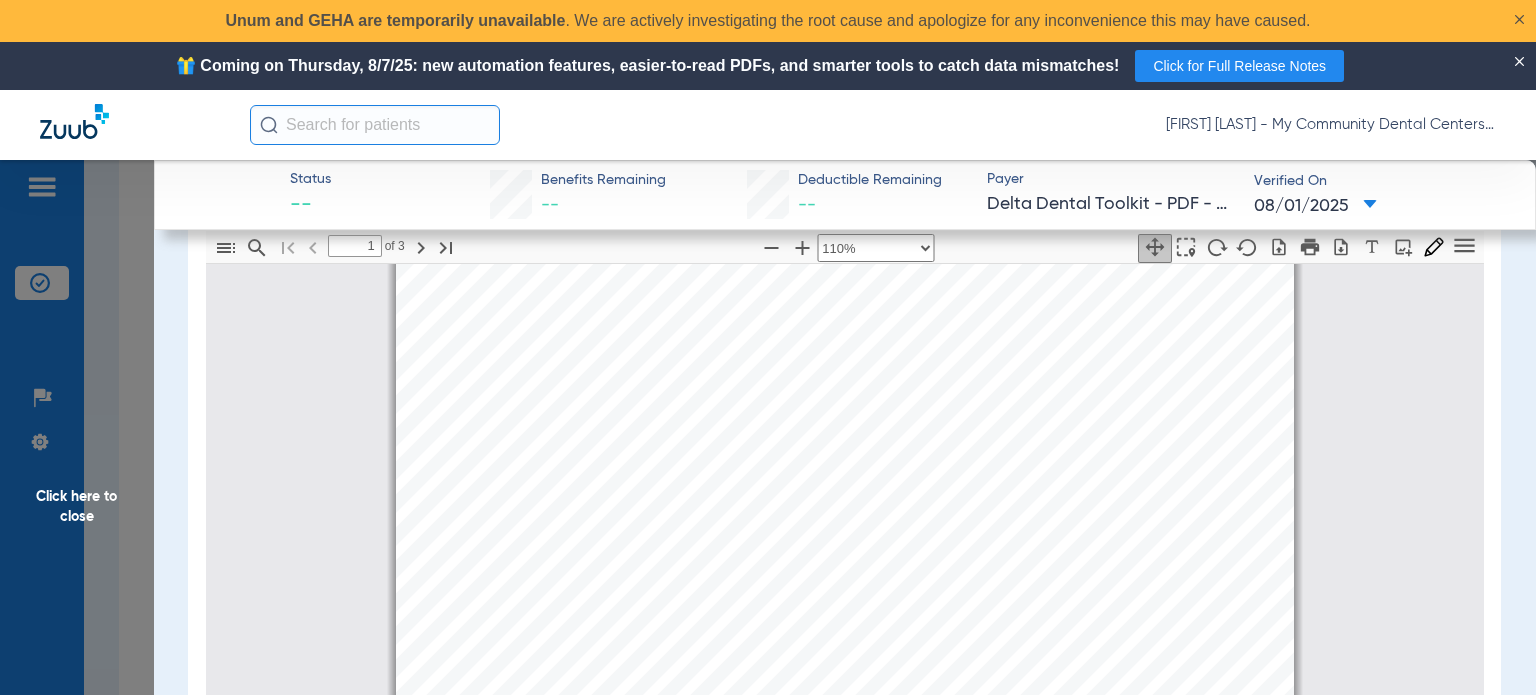 scroll, scrollTop: 310, scrollLeft: 0, axis: vertical 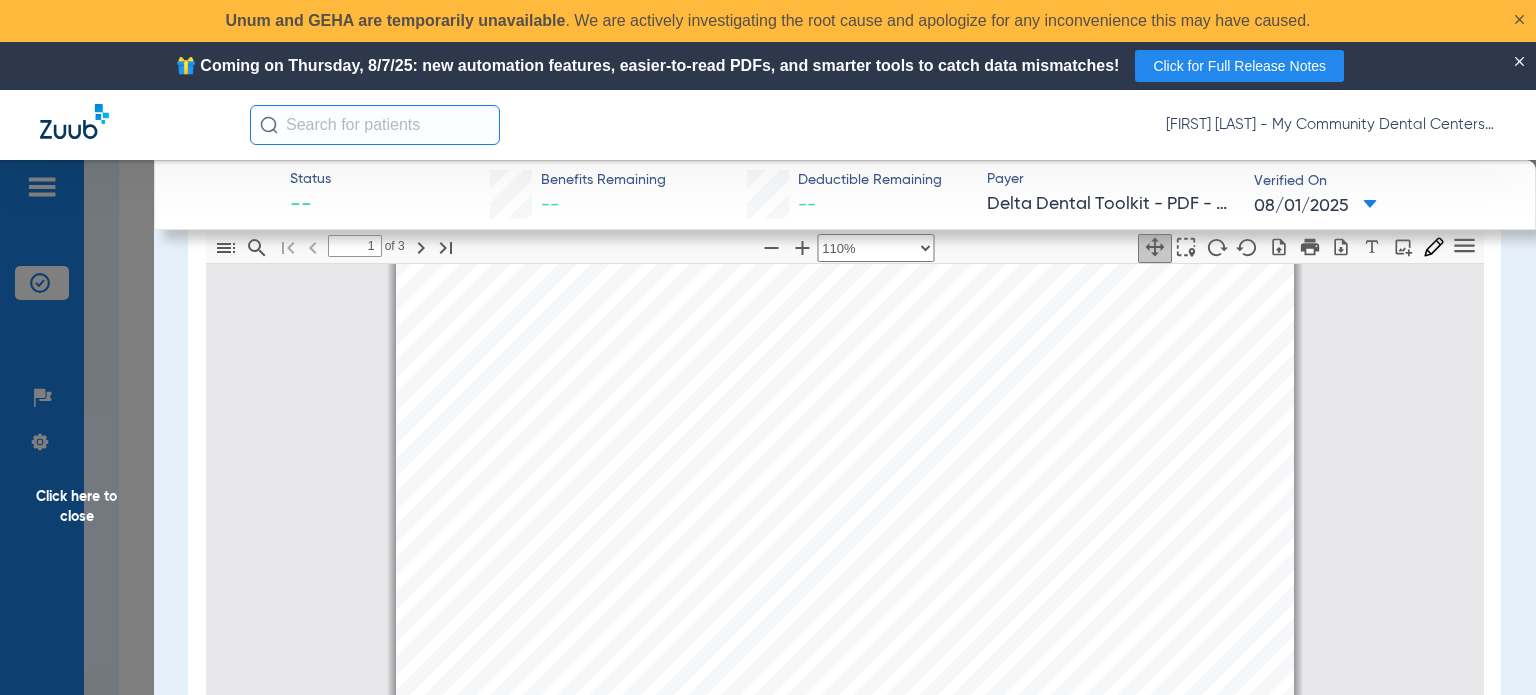 click on "Click here to close" 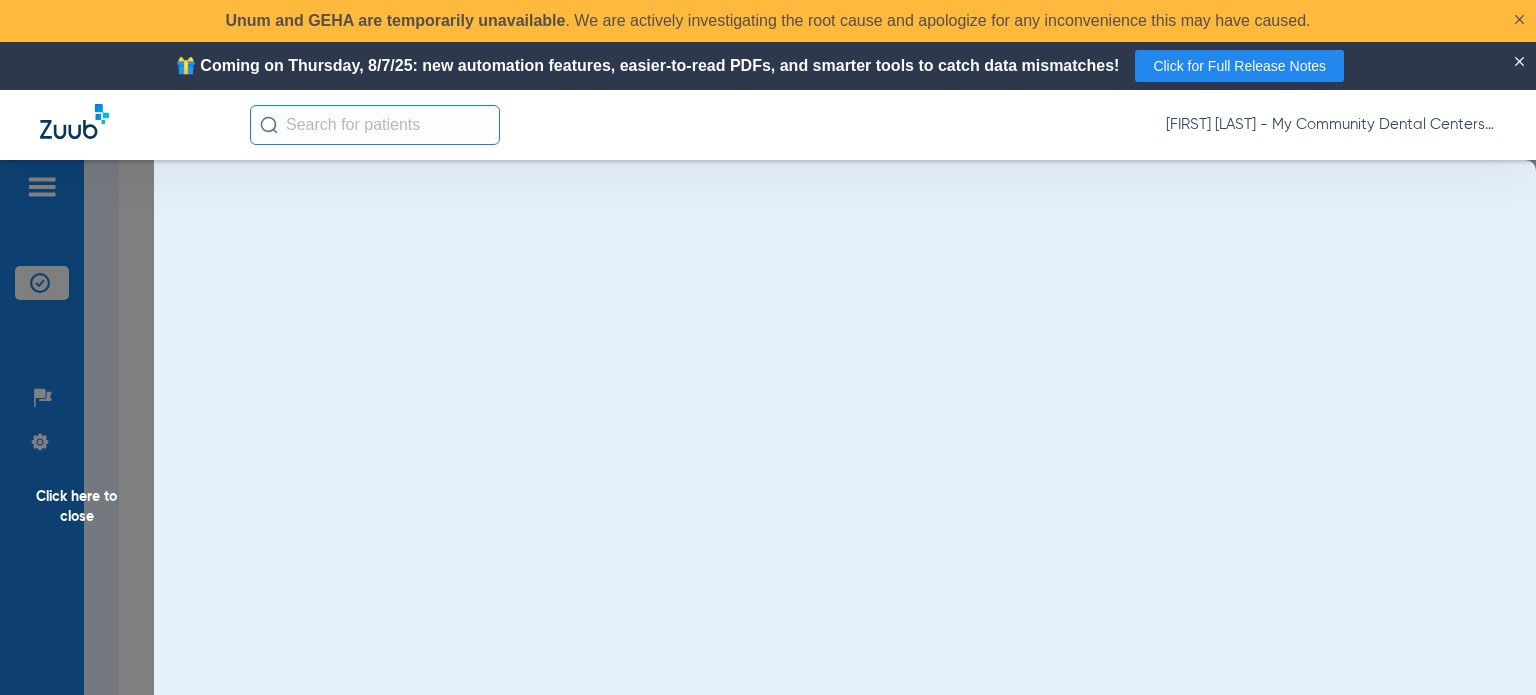 scroll, scrollTop: 0, scrollLeft: 0, axis: both 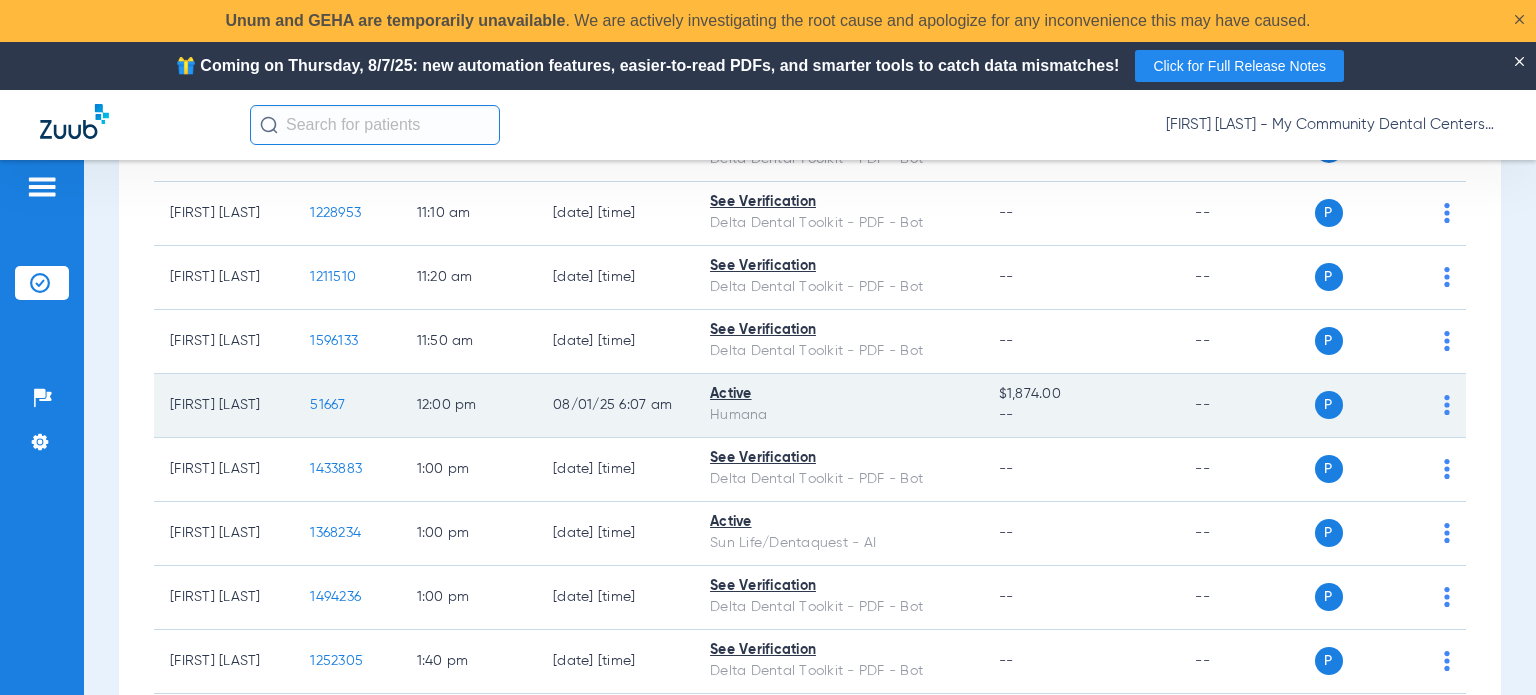 click on "51667" 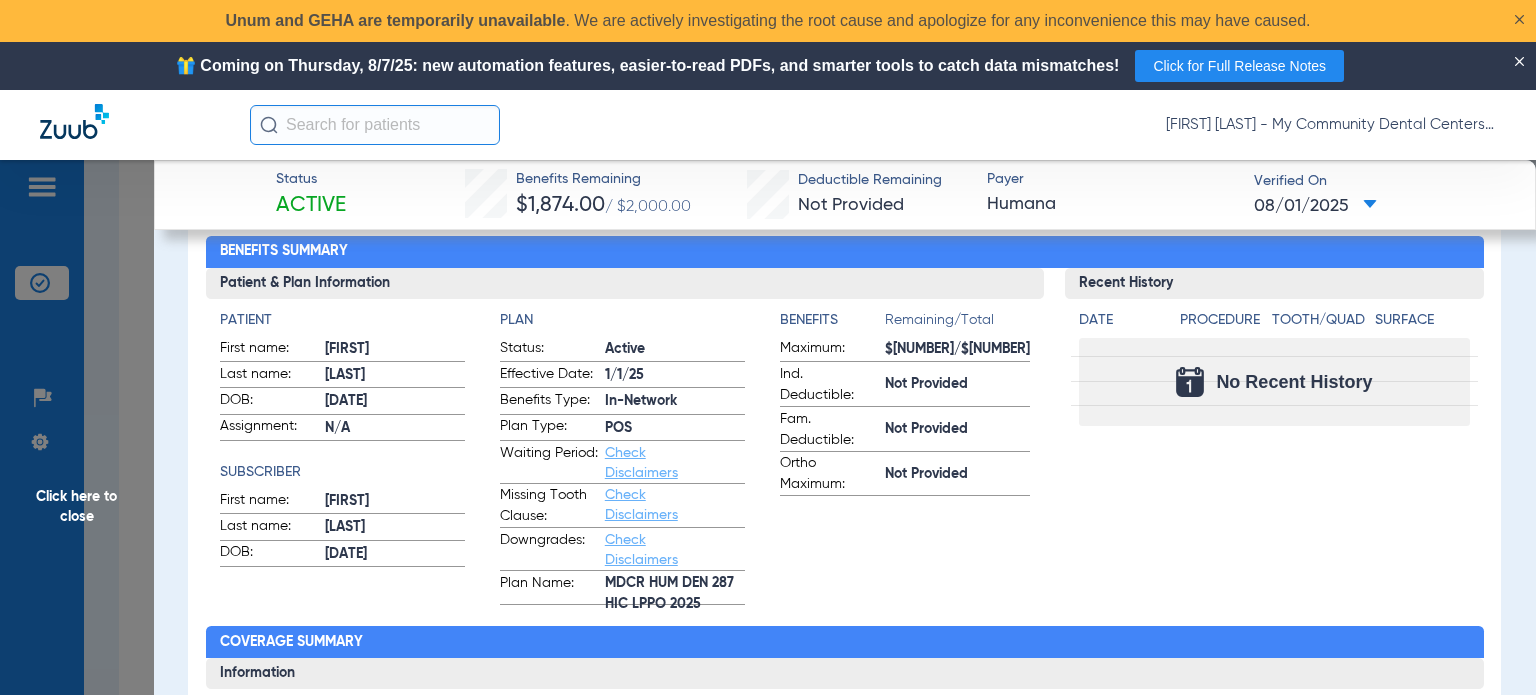 scroll, scrollTop: 200, scrollLeft: 0, axis: vertical 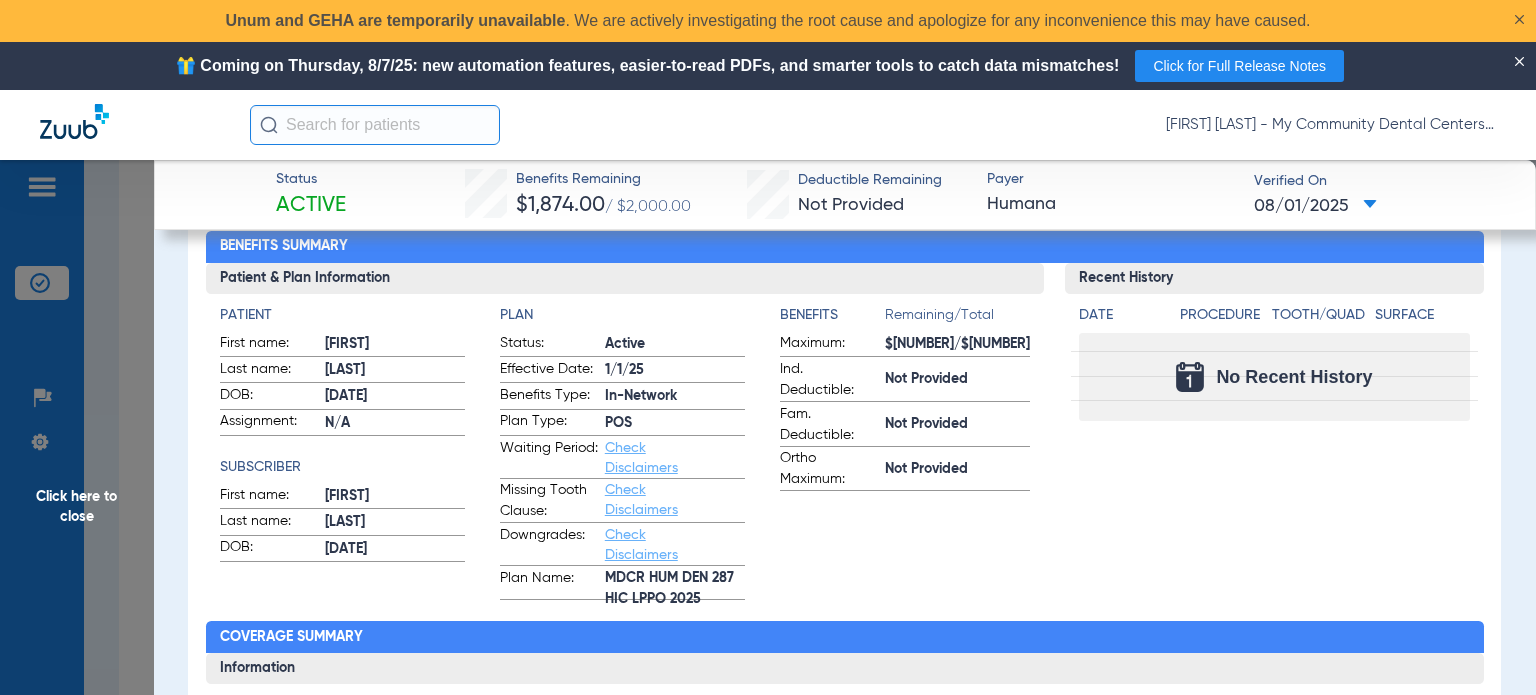 drag, startPoint x: 922, startPoint y: 591, endPoint x: 916, endPoint y: 570, distance: 21.84033 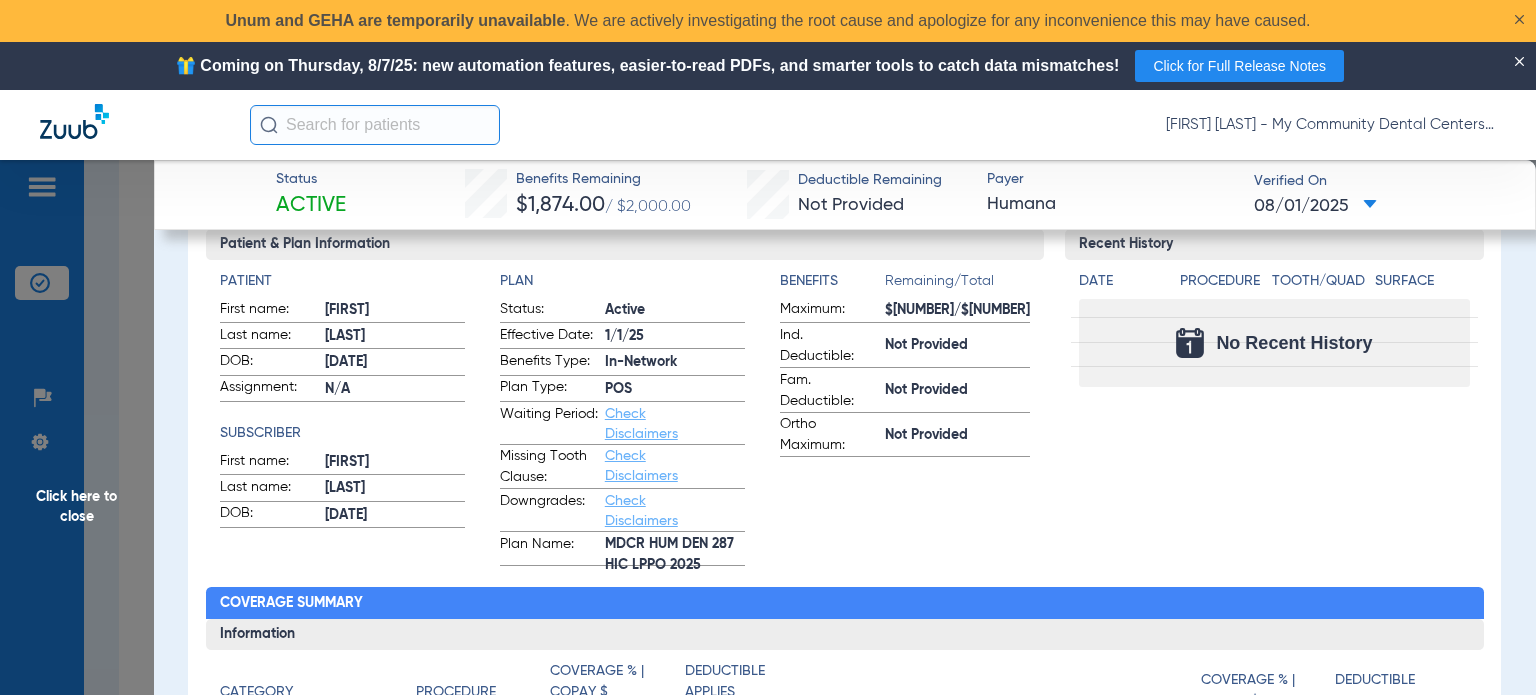 scroll, scrollTop: 200, scrollLeft: 0, axis: vertical 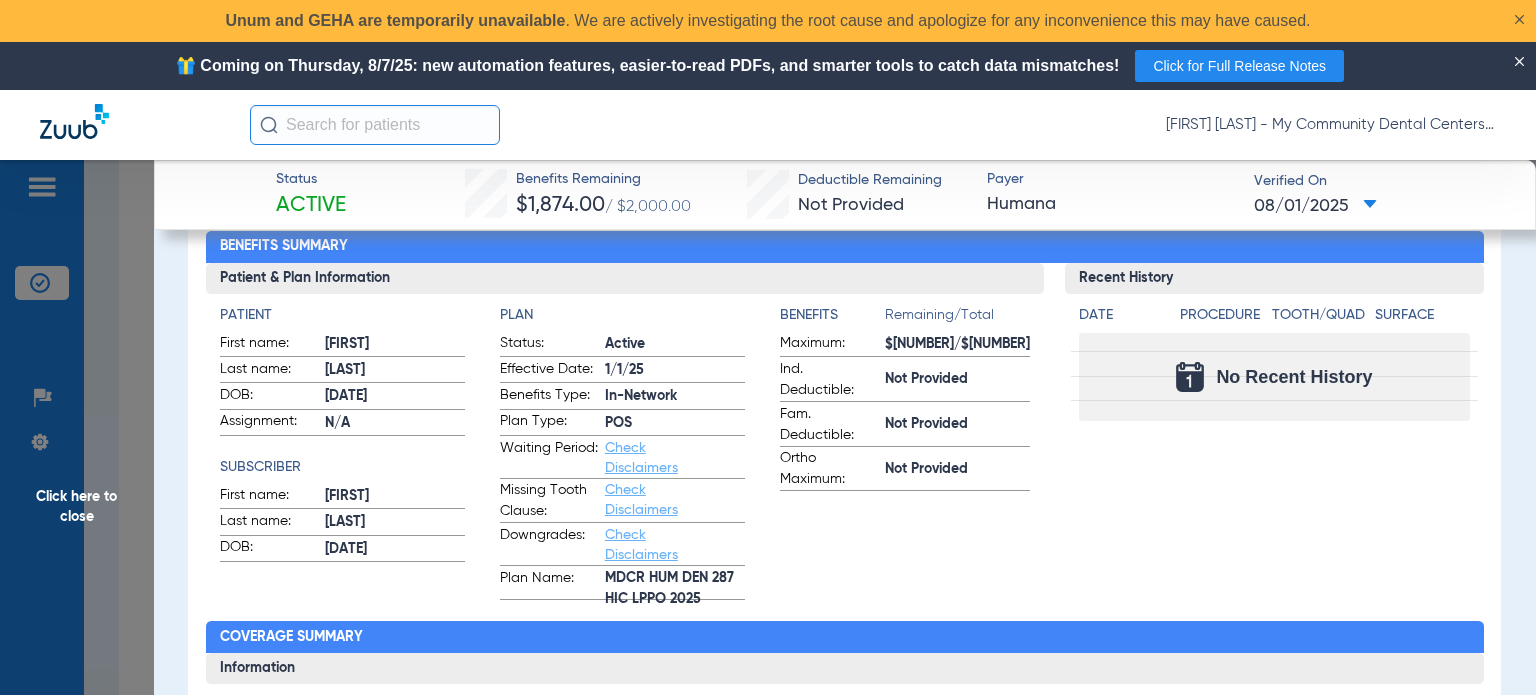 click on "Click here to close" 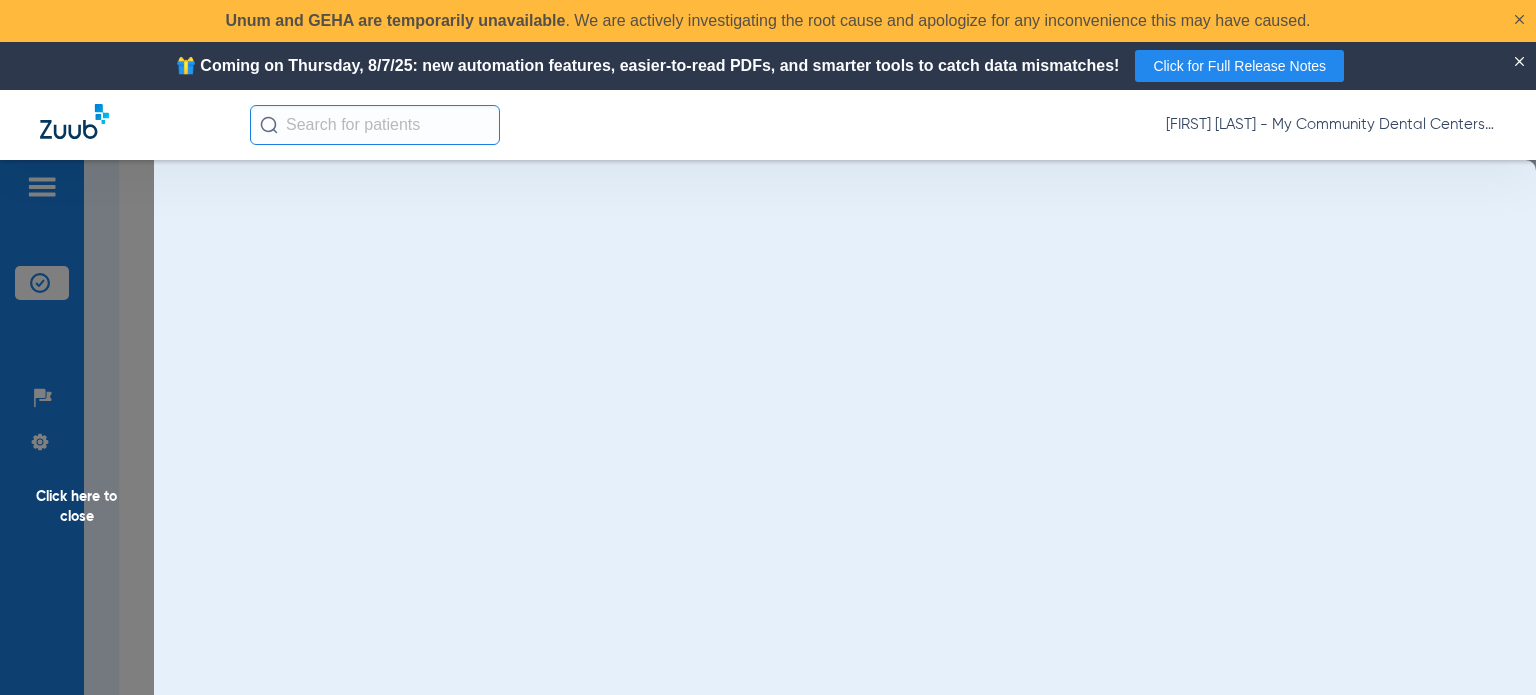 scroll, scrollTop: 0, scrollLeft: 0, axis: both 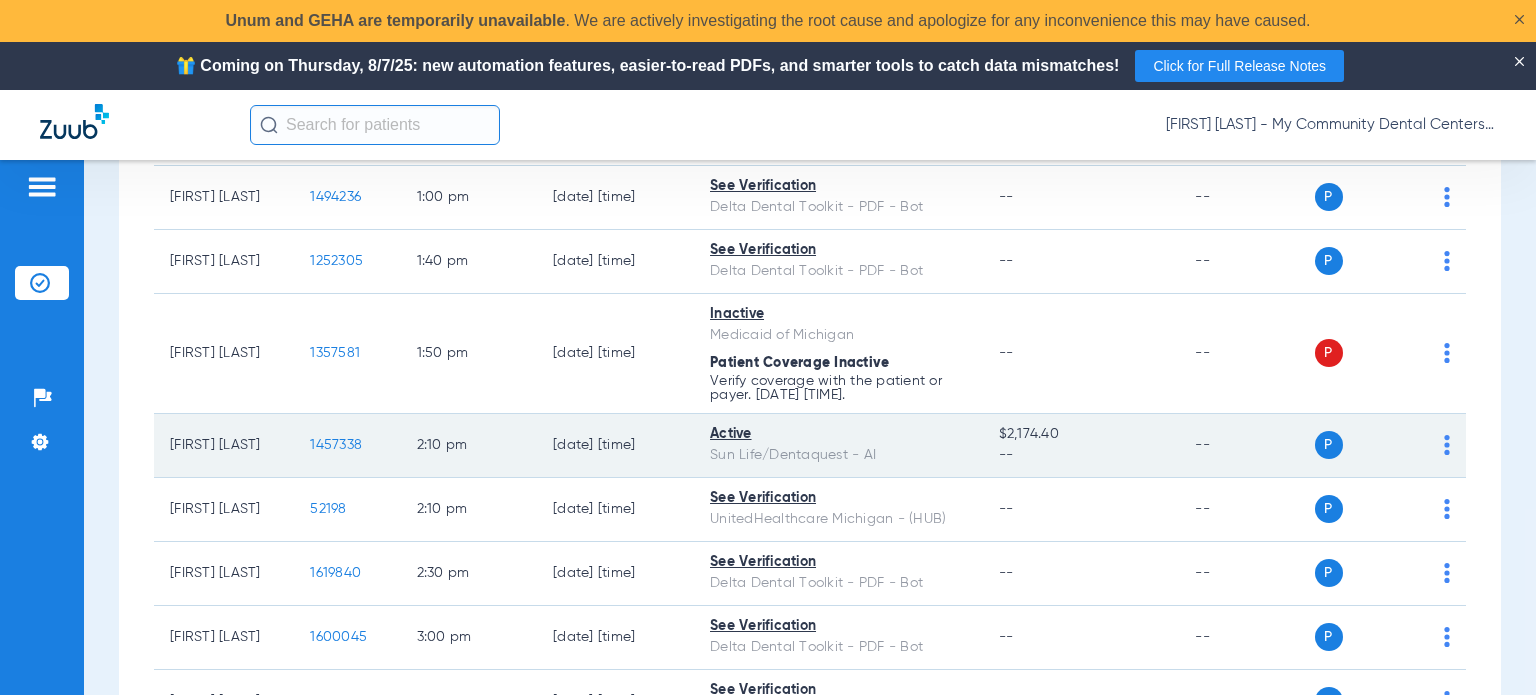 click on "1457338" 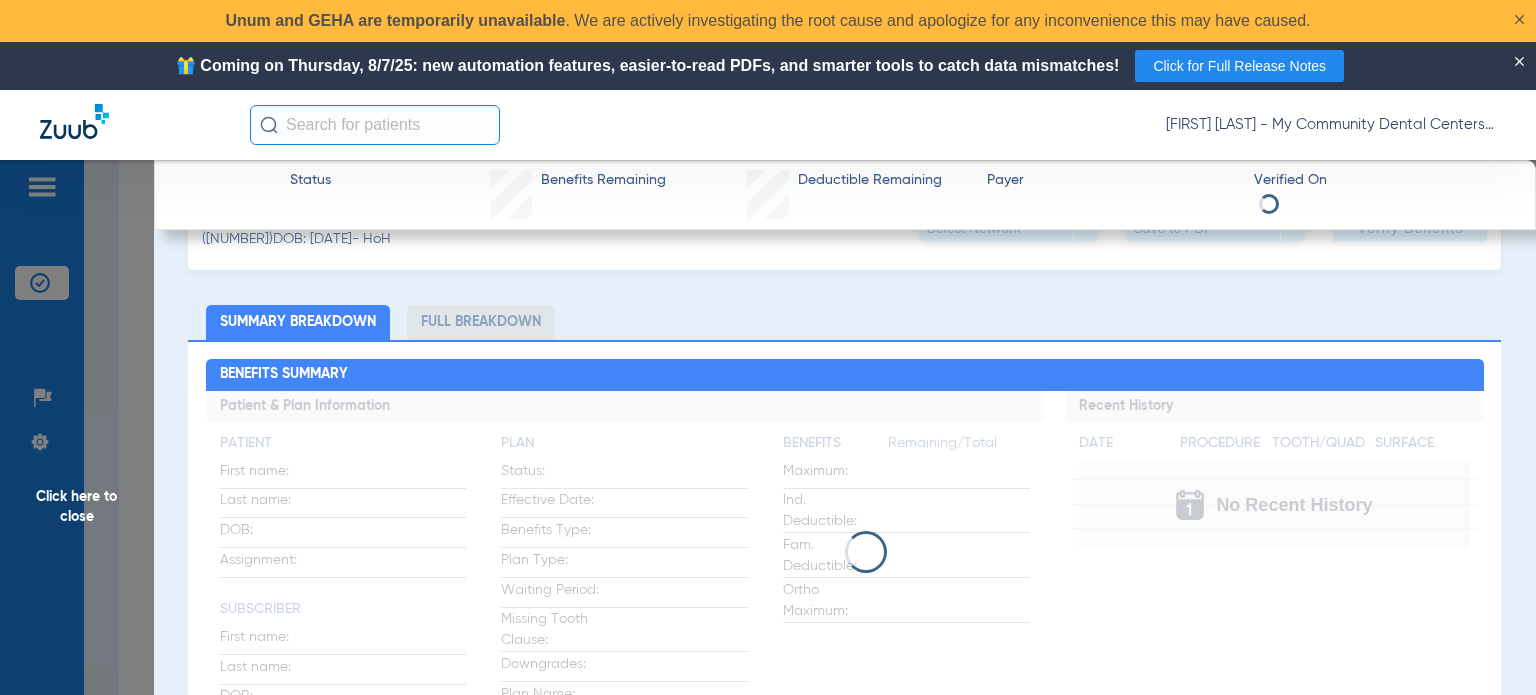 scroll, scrollTop: 100, scrollLeft: 0, axis: vertical 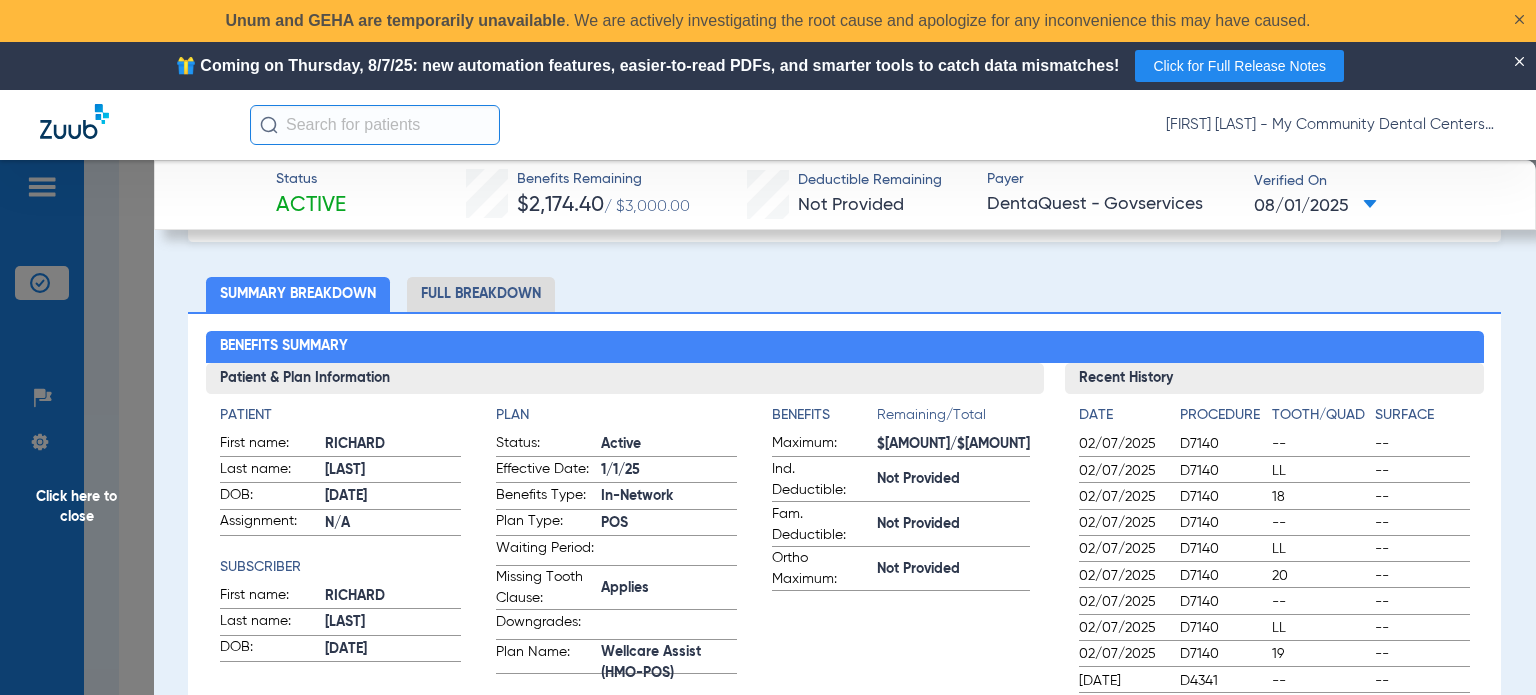 click on "Summary Breakdown   Full Breakdown" 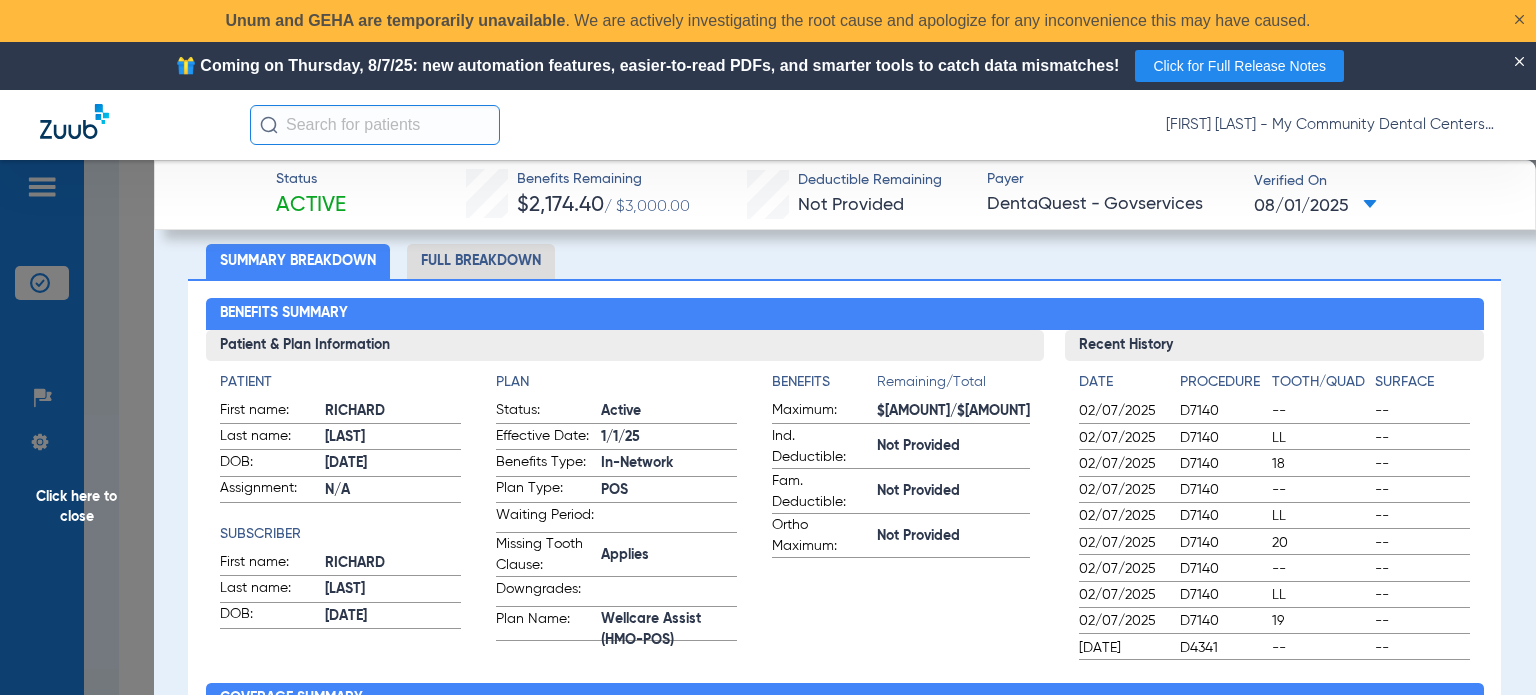 scroll, scrollTop: 100, scrollLeft: 0, axis: vertical 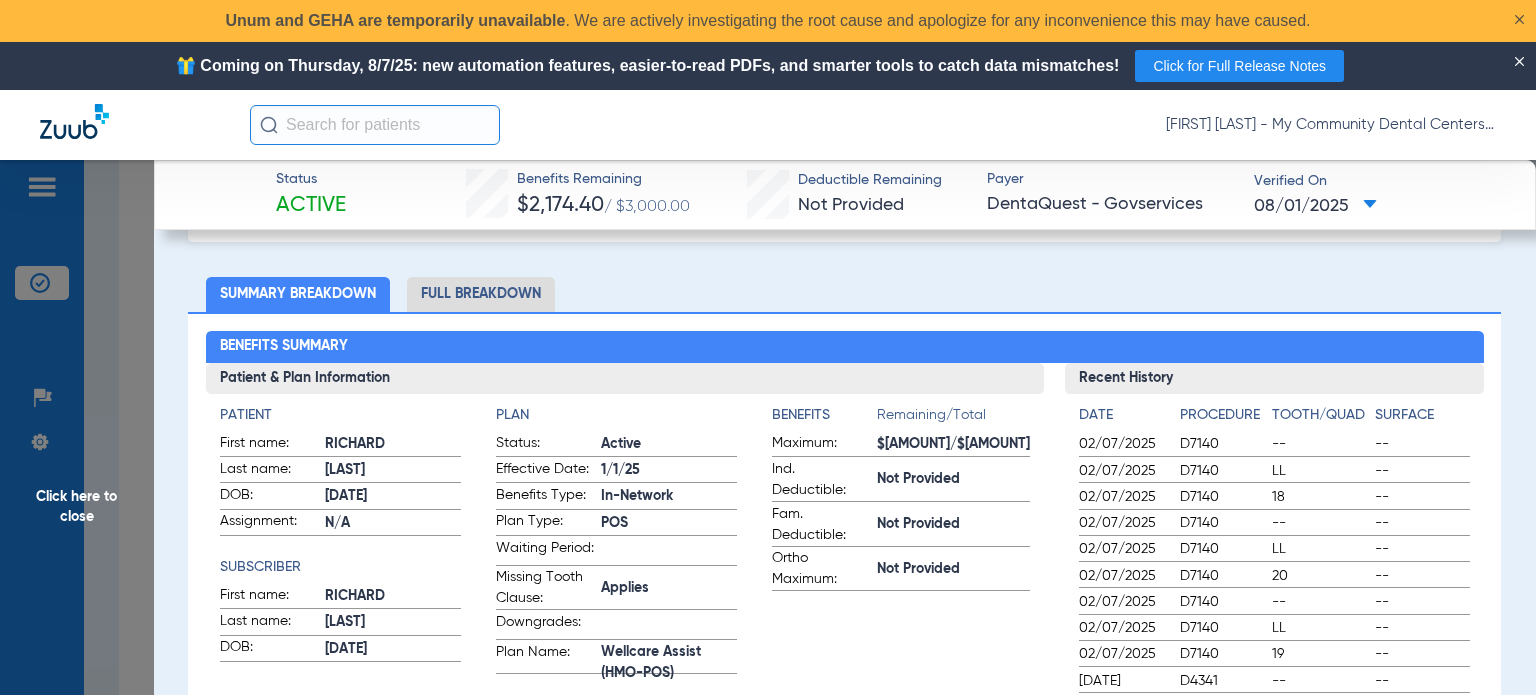click on "Click here to close" 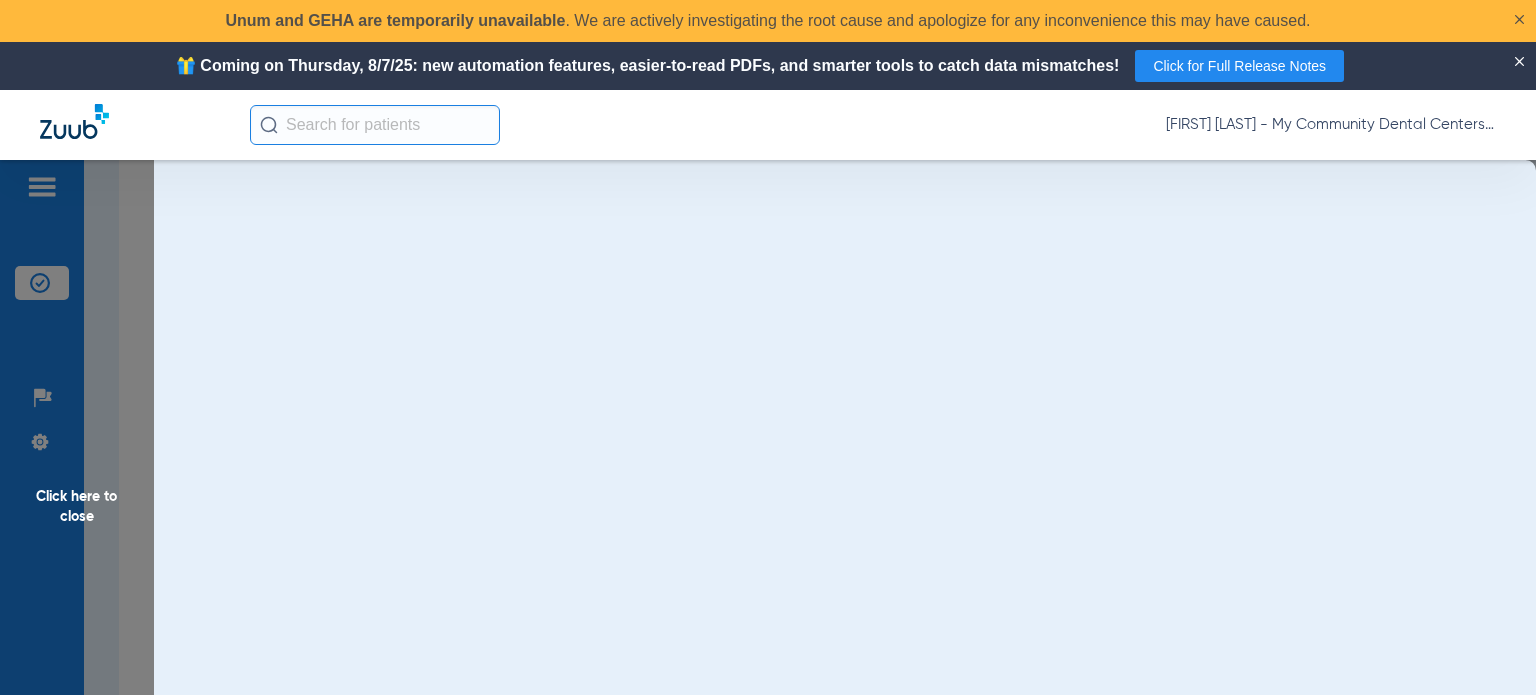 scroll, scrollTop: 0, scrollLeft: 0, axis: both 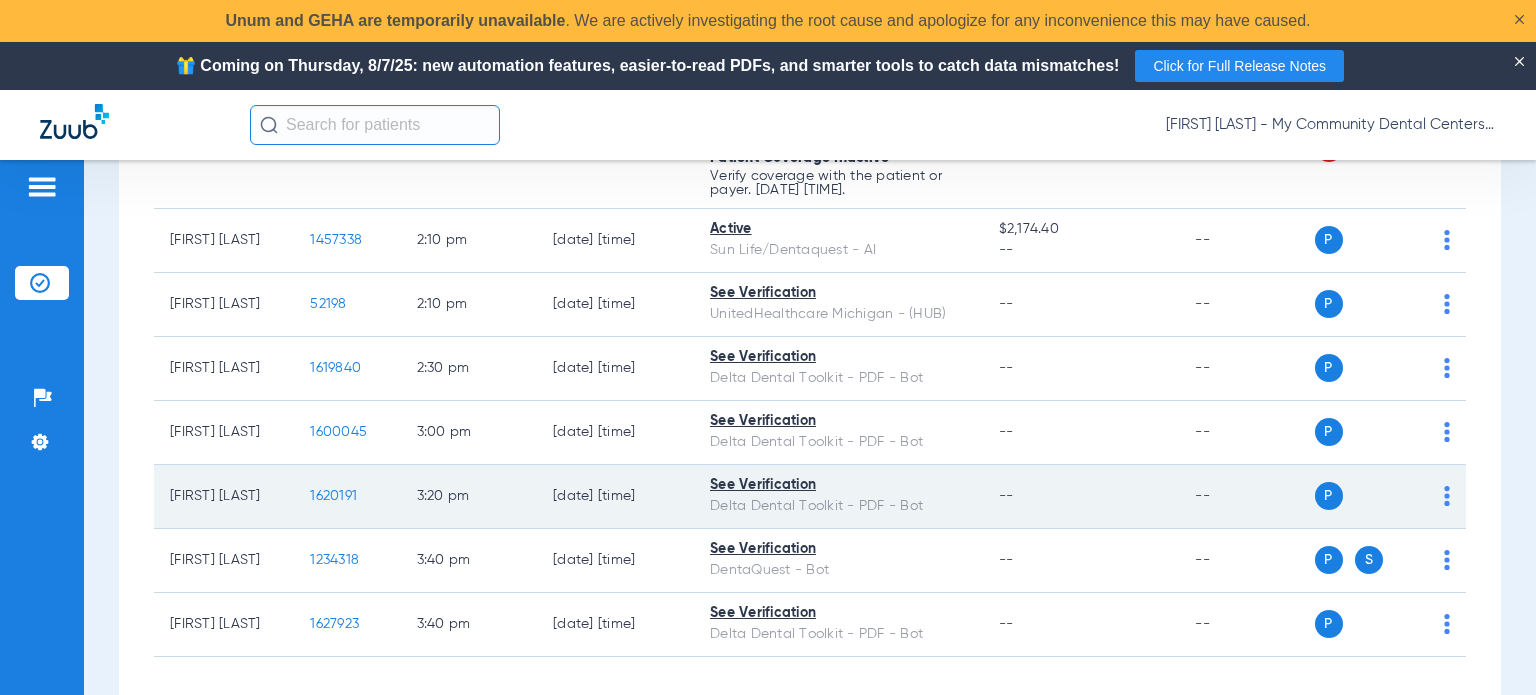 click on "1620191" 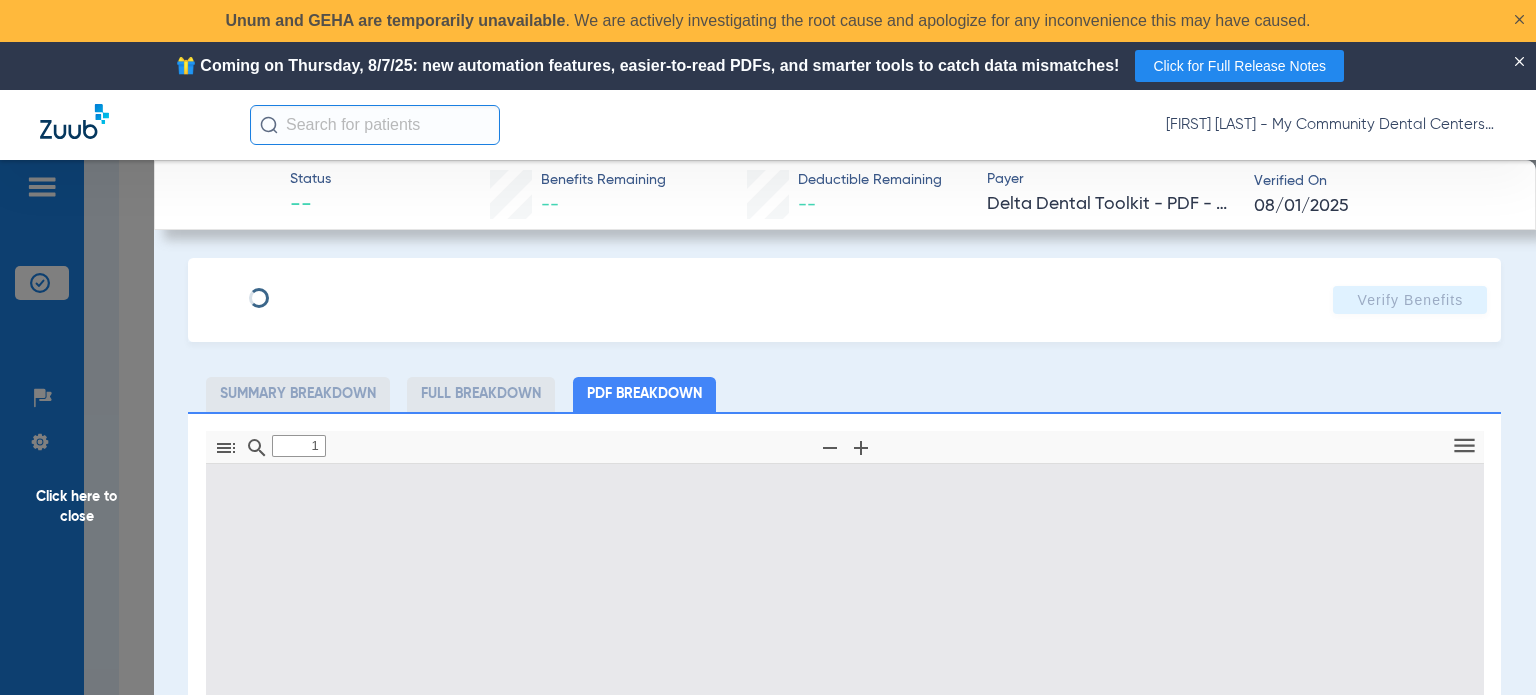 type on "0" 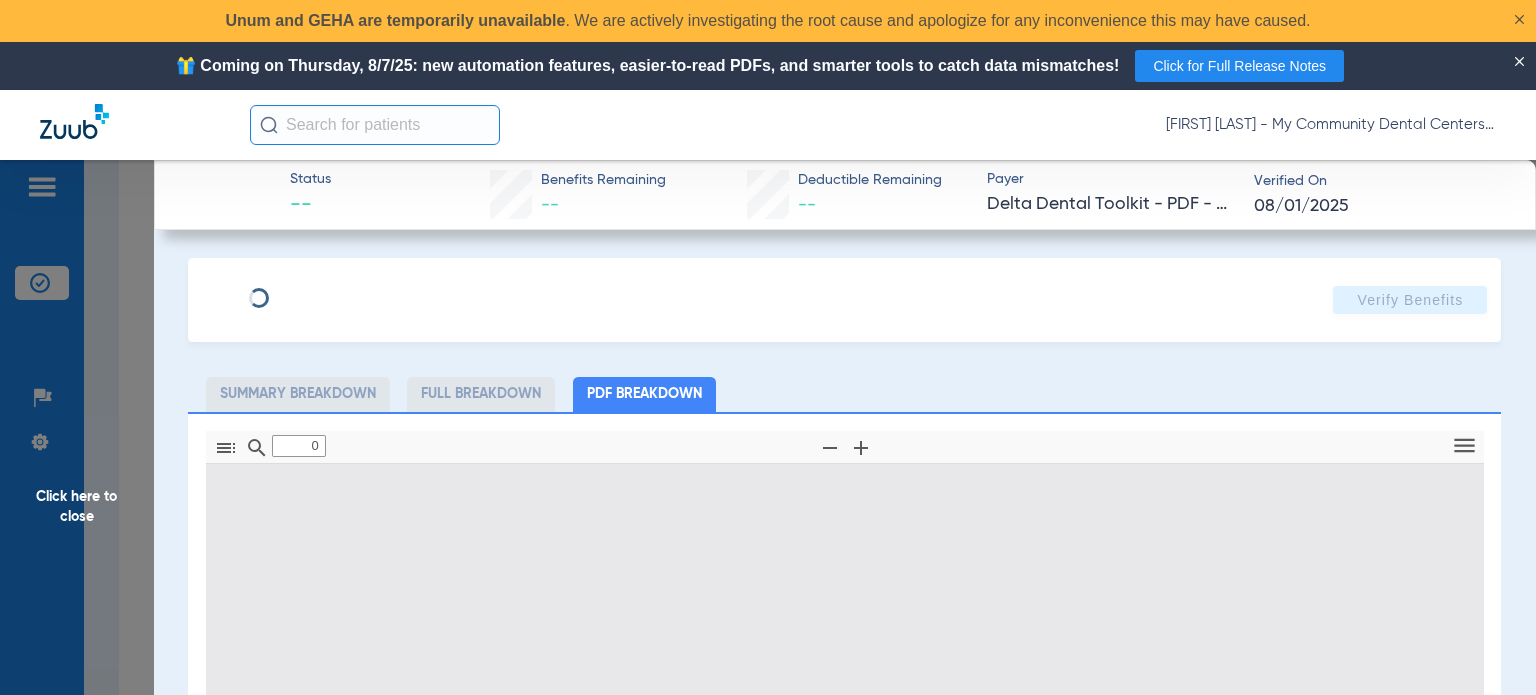 select on "page-width" 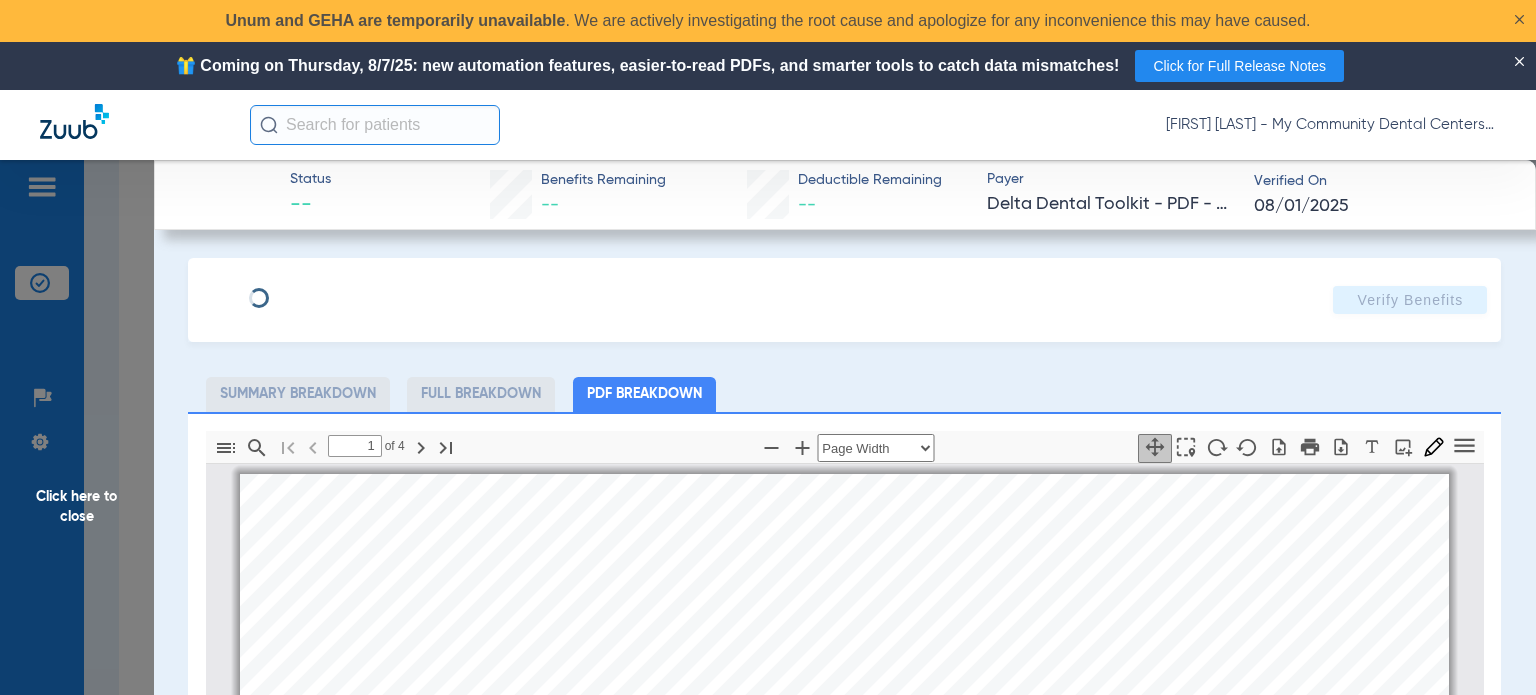 scroll, scrollTop: 10, scrollLeft: 0, axis: vertical 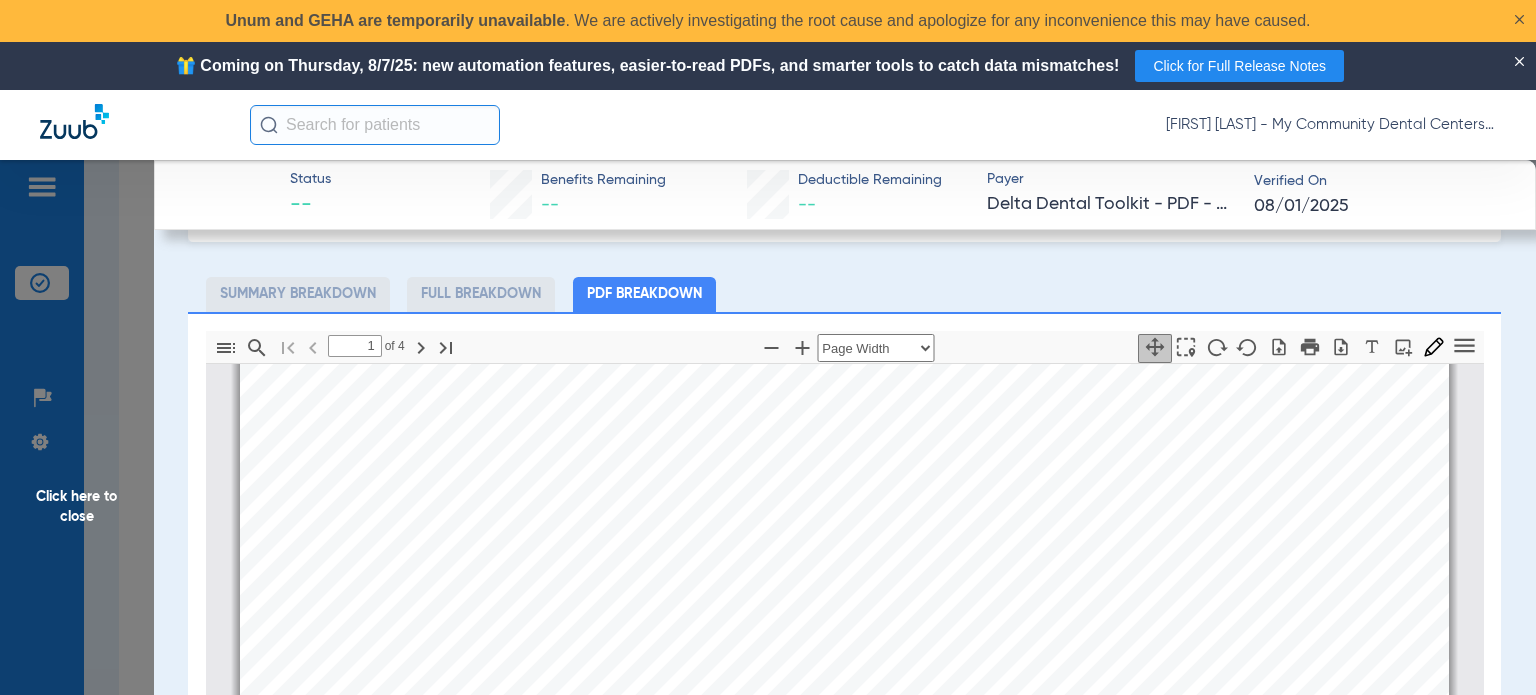 click on "Summary Breakdown   Full Breakdown   PDF Breakdown" 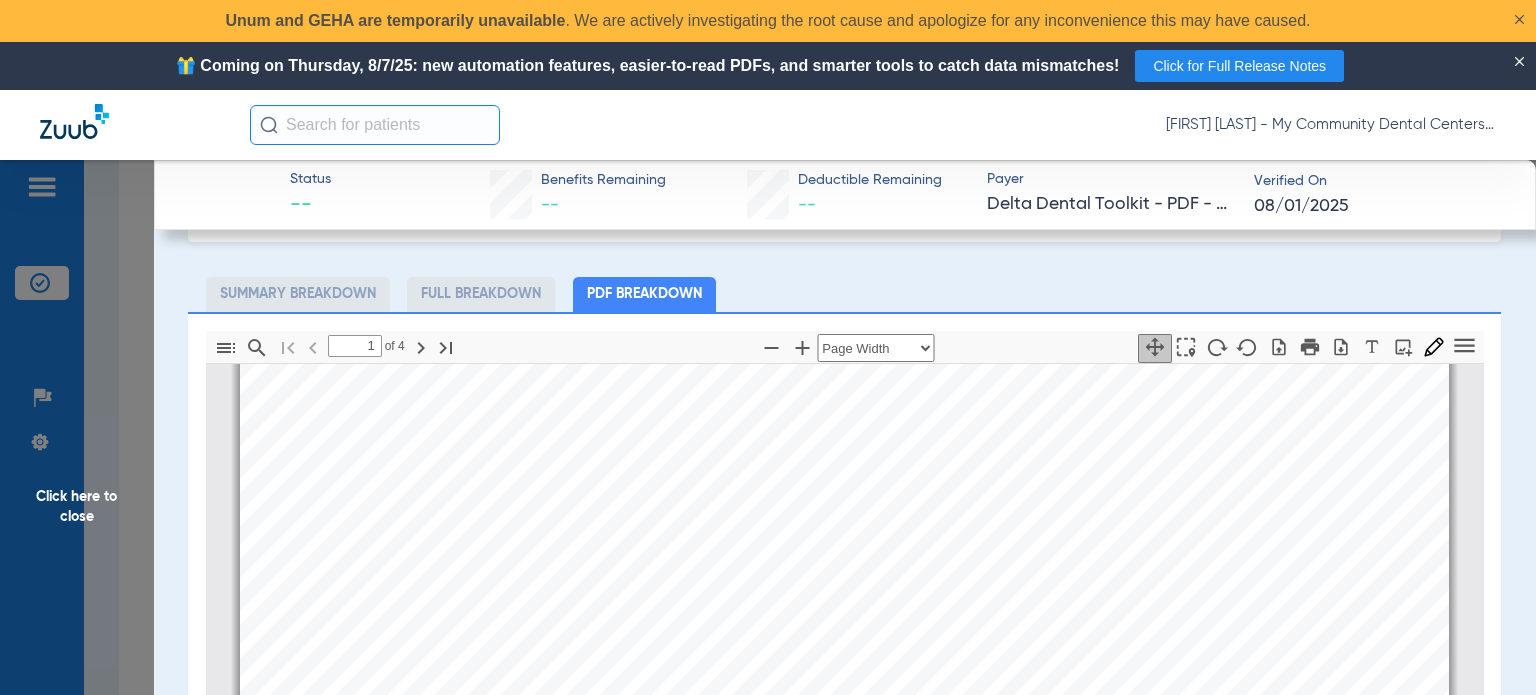 scroll, scrollTop: 410, scrollLeft: 0, axis: vertical 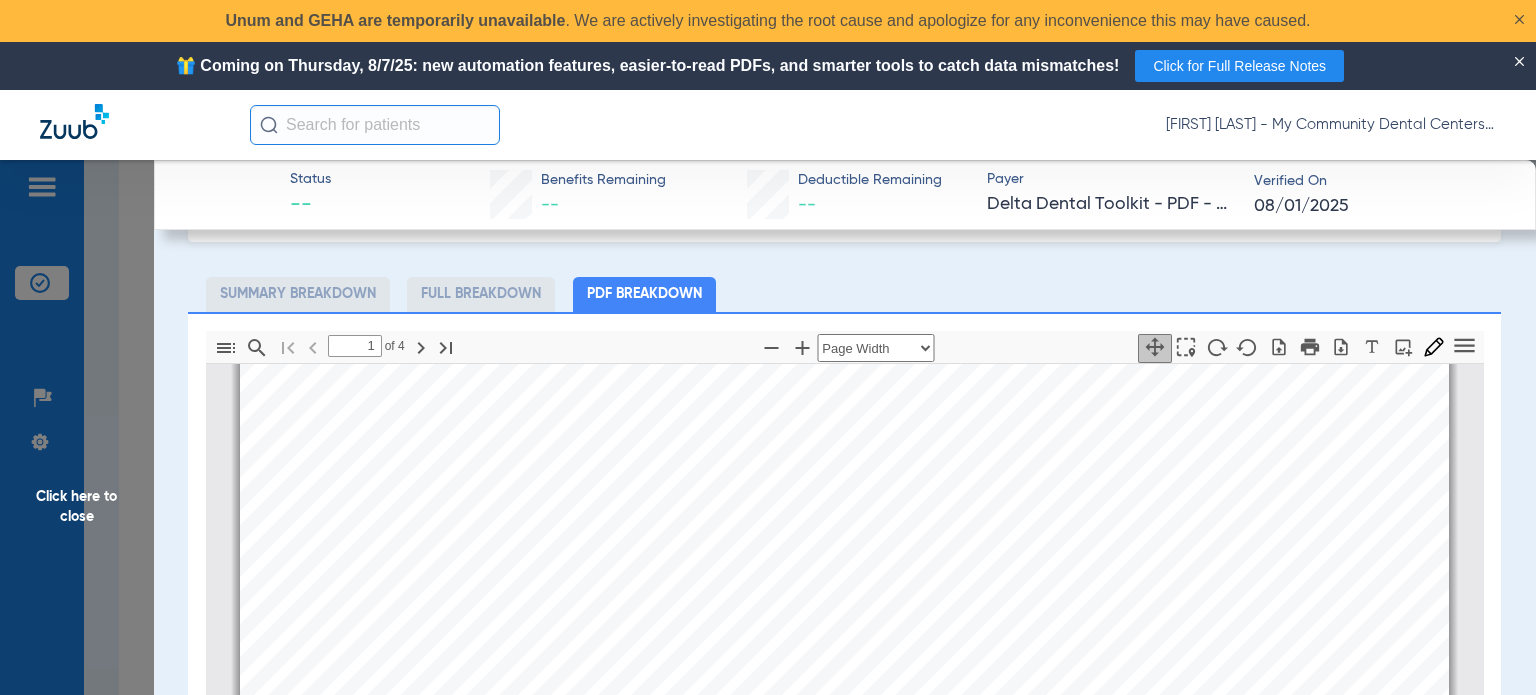 click on "Click here to close" 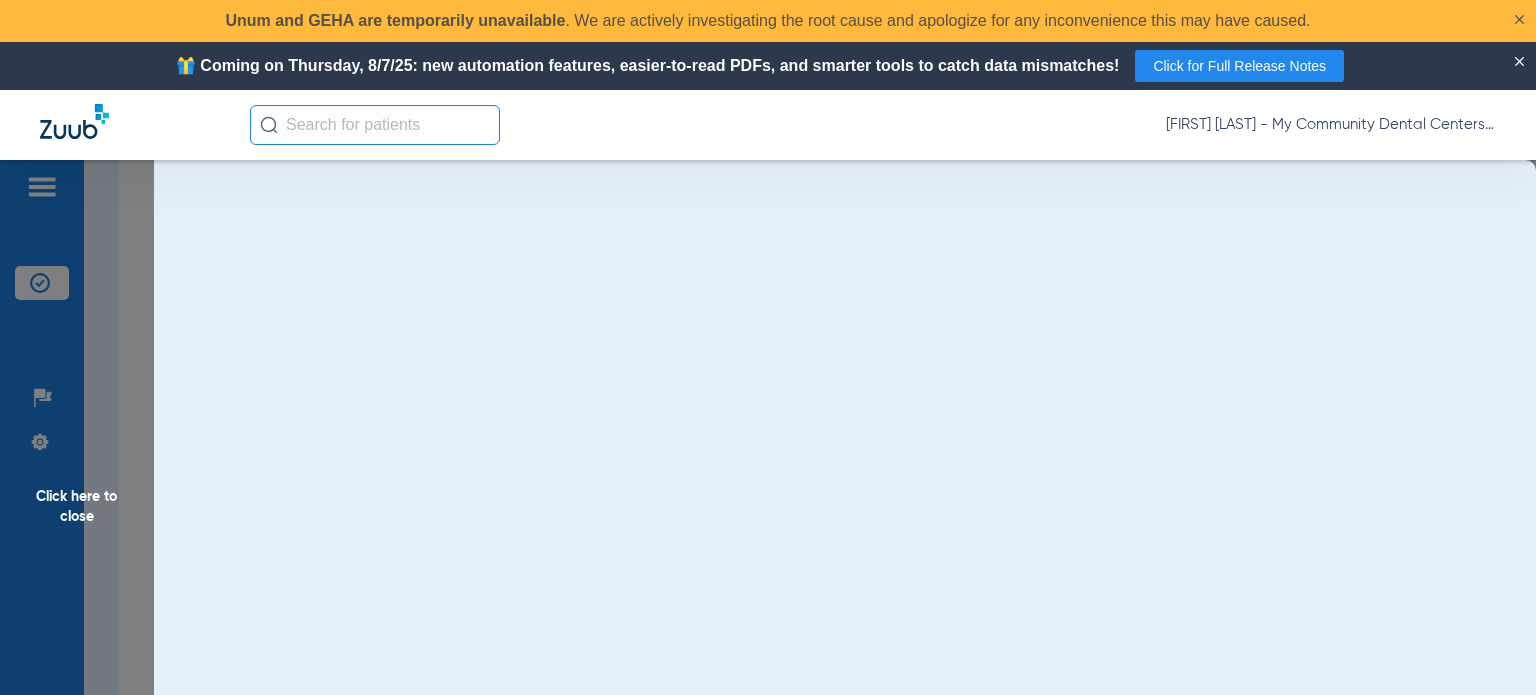 scroll, scrollTop: 0, scrollLeft: 0, axis: both 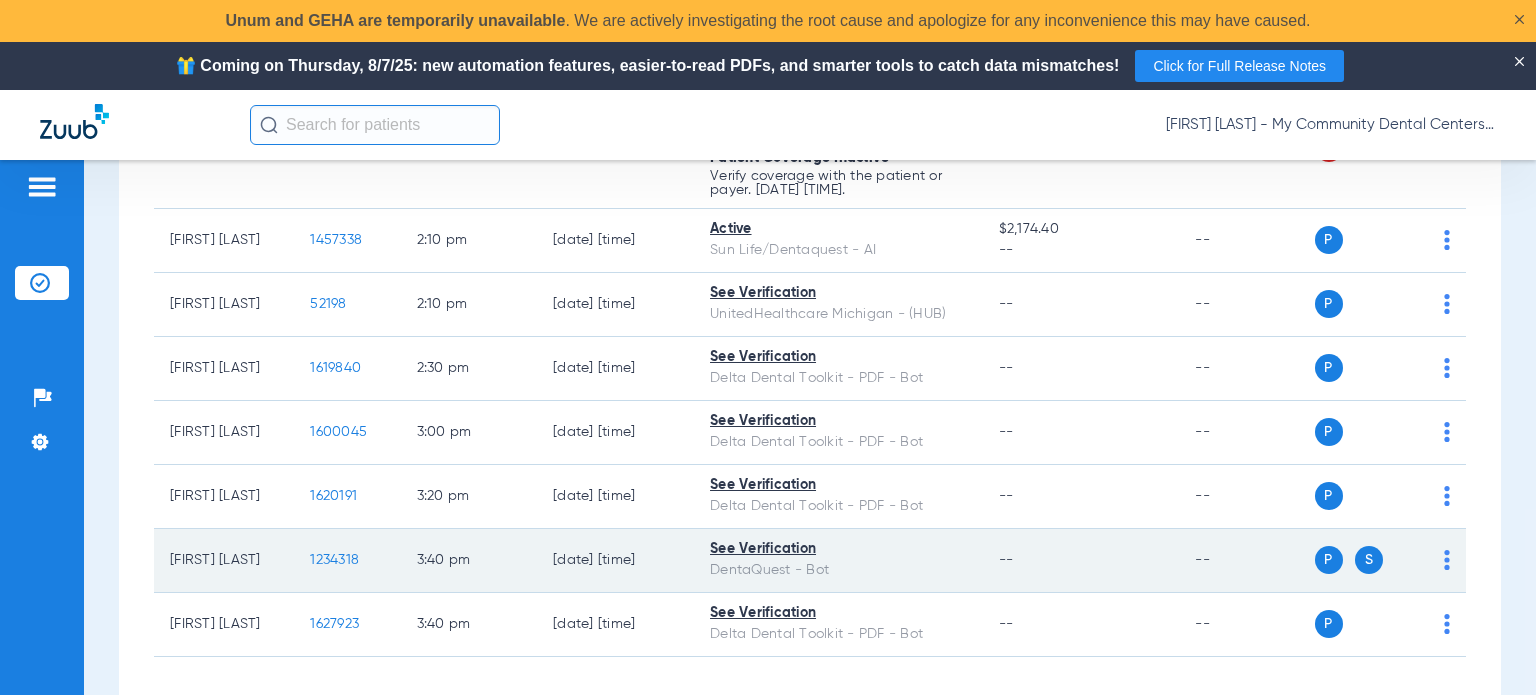 click on "1234318" 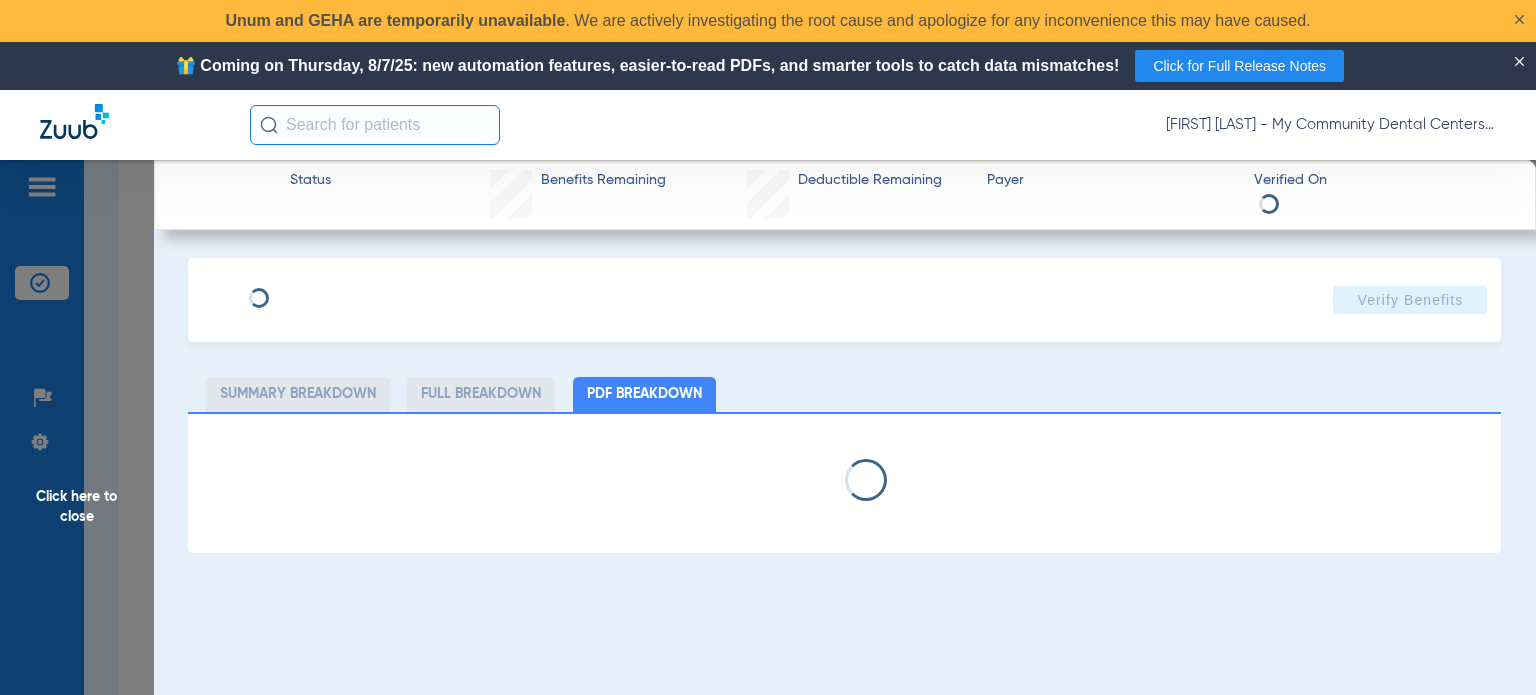 select on "page-width" 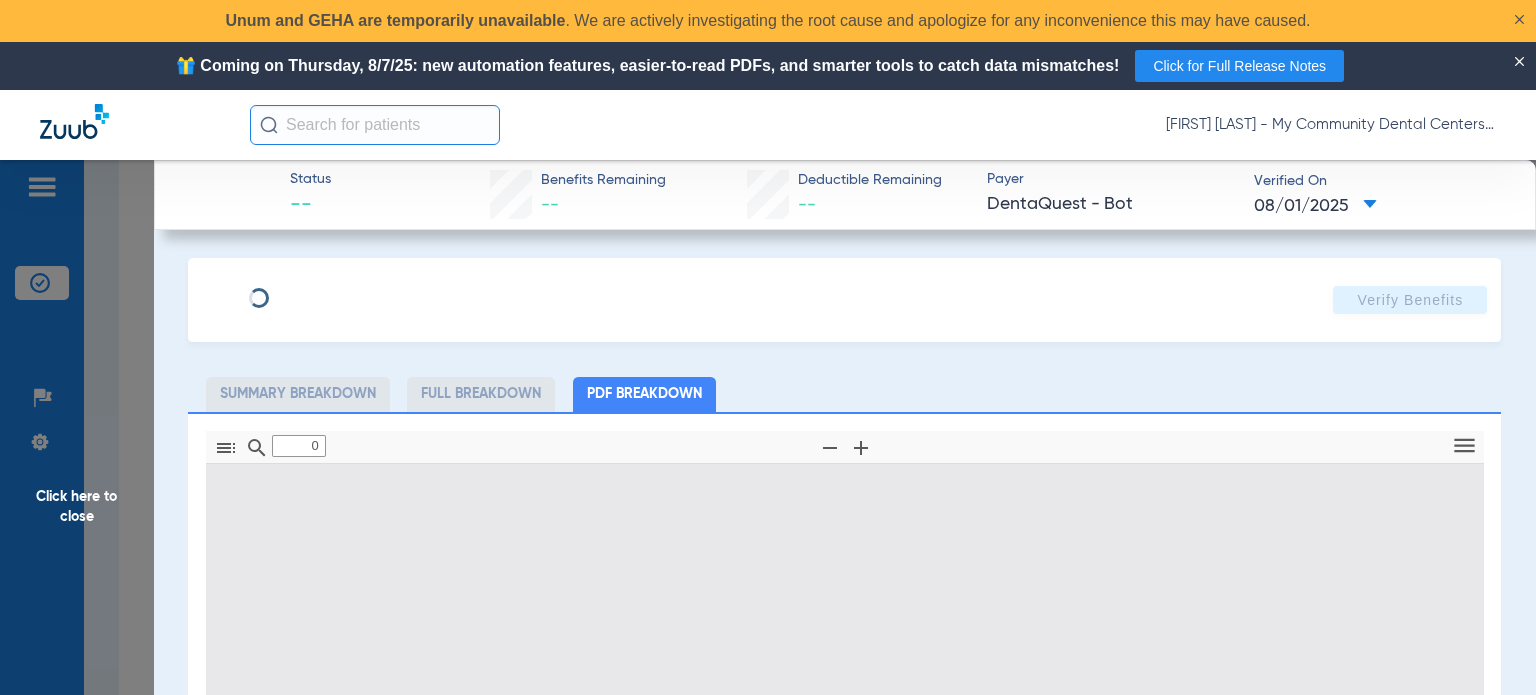type on "1" 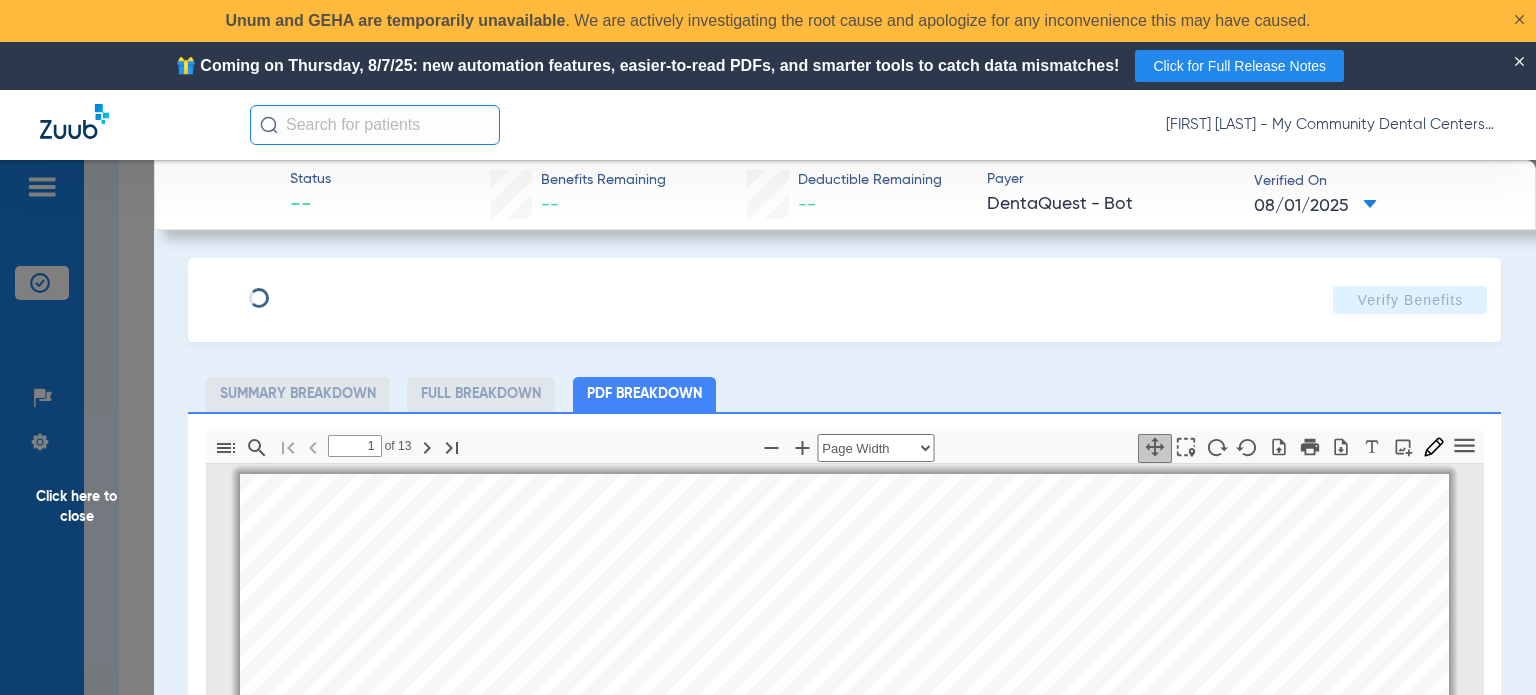 scroll, scrollTop: 10, scrollLeft: 0, axis: vertical 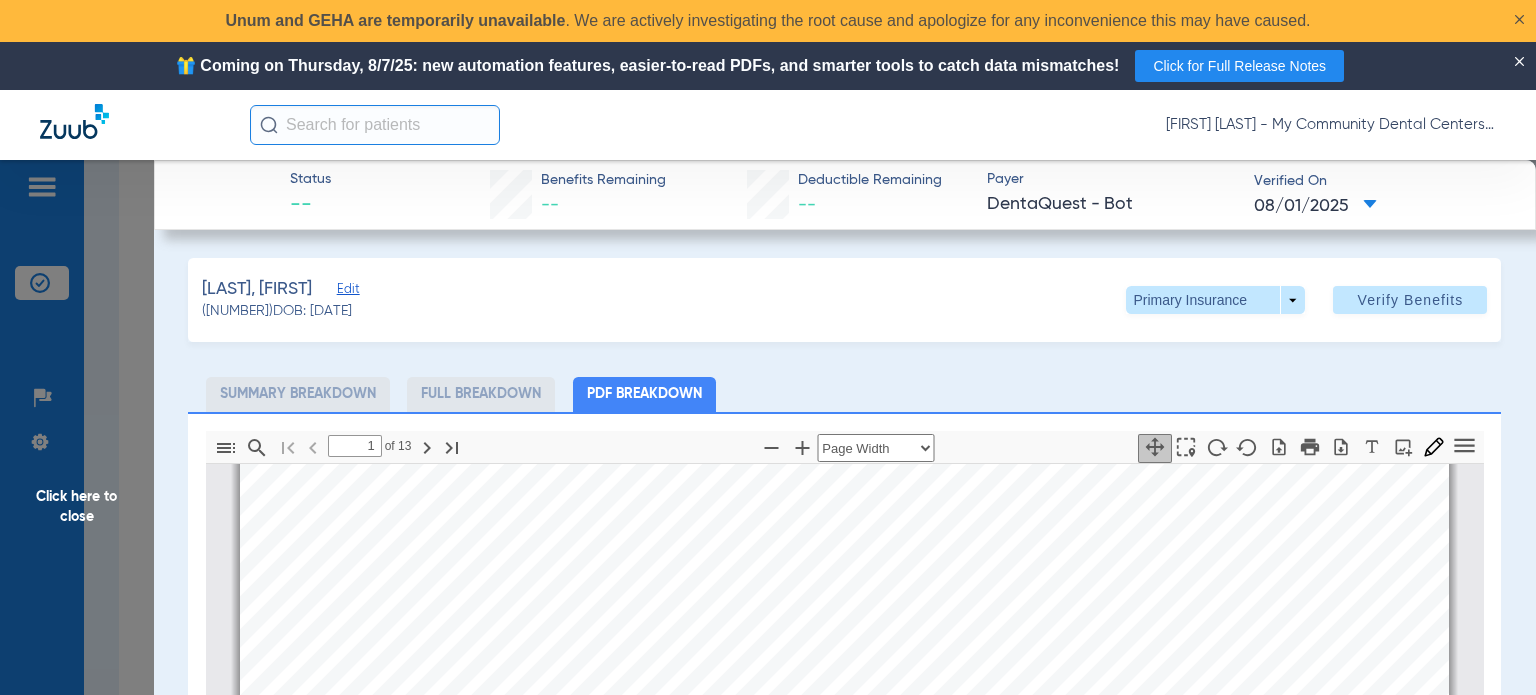 click on "Dentler, Emma   Edit   (1234318)   DOB: 12/21/2004   Primary Insurance  arrow_drop_down  Verify Benefits   Subscriber Information   First name  Rolando  Last name  Wyman  DOB  mm / dd / yyyy 12/17/1984  Member ID  910409483  Group ID (optional)  0070157820002003  Insurance Payer   Insurance
Dentaquest - Bot  Provider   Dentist
Mona Patel  1134823909  remove   Dependent Information   First name  Emma  Last name  Dentler  DOB  mm / dd / yyyy 12/21/2004  Member ID  same as subscriber 910409483  Summary Breakdown   Full Breakdown   PDF Breakdown  Thumbnails Document Outline Attachments Layers Current Outline Item         1 of ⁨13⁩ Automatic Zoom Actual Size Page Fit Page Width ⁨50⁩% ⁨100⁩% ⁨125⁩% ⁨150⁩% ⁨200⁩% ⁨300⁩% ⁨400⁩% ⁨0⁩%       Highlight         Add image              Tools Highlight color Thickness Color #000000 Size Color #000000 Thickness Opacity Presentation Mode Open Print Save Go to First Page Previous Next Go to Last Page Rotate Clockwise Text Selection Tool" 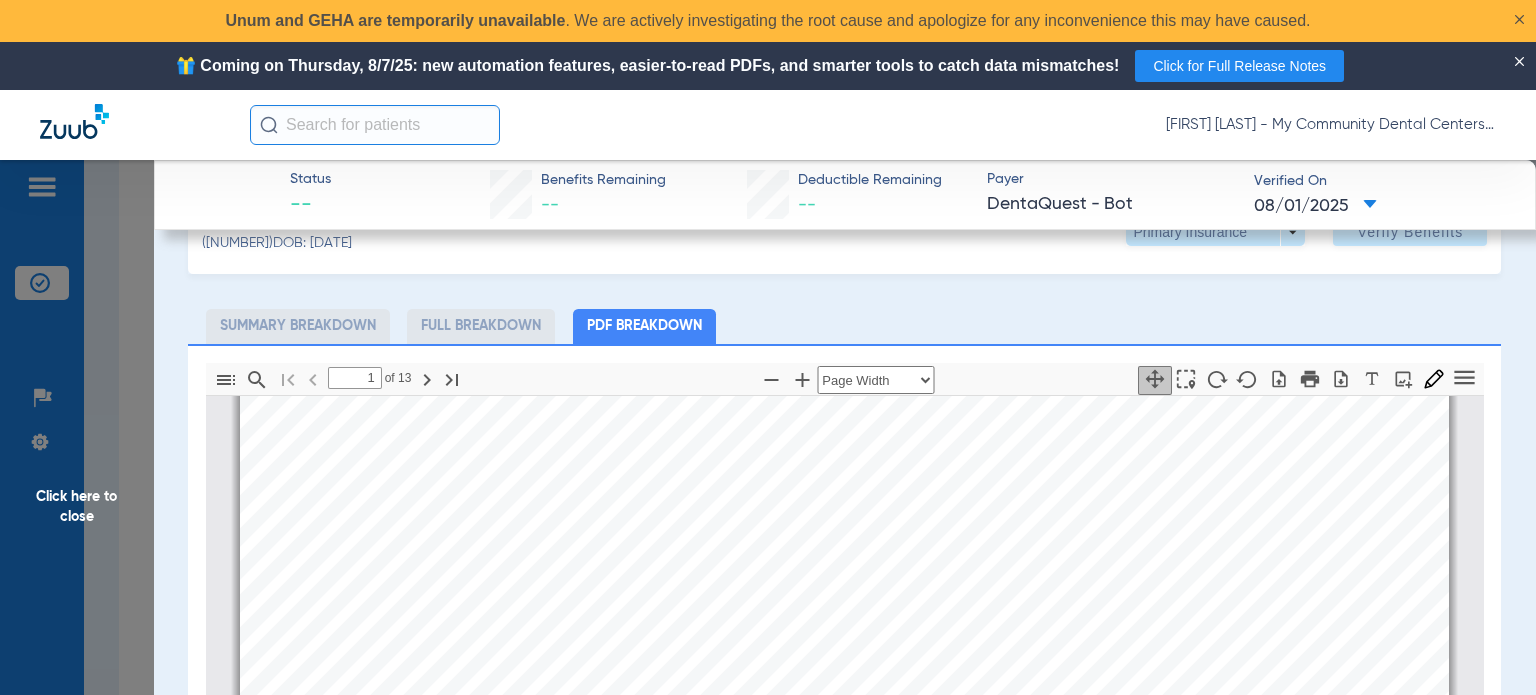 scroll, scrollTop: 200, scrollLeft: 0, axis: vertical 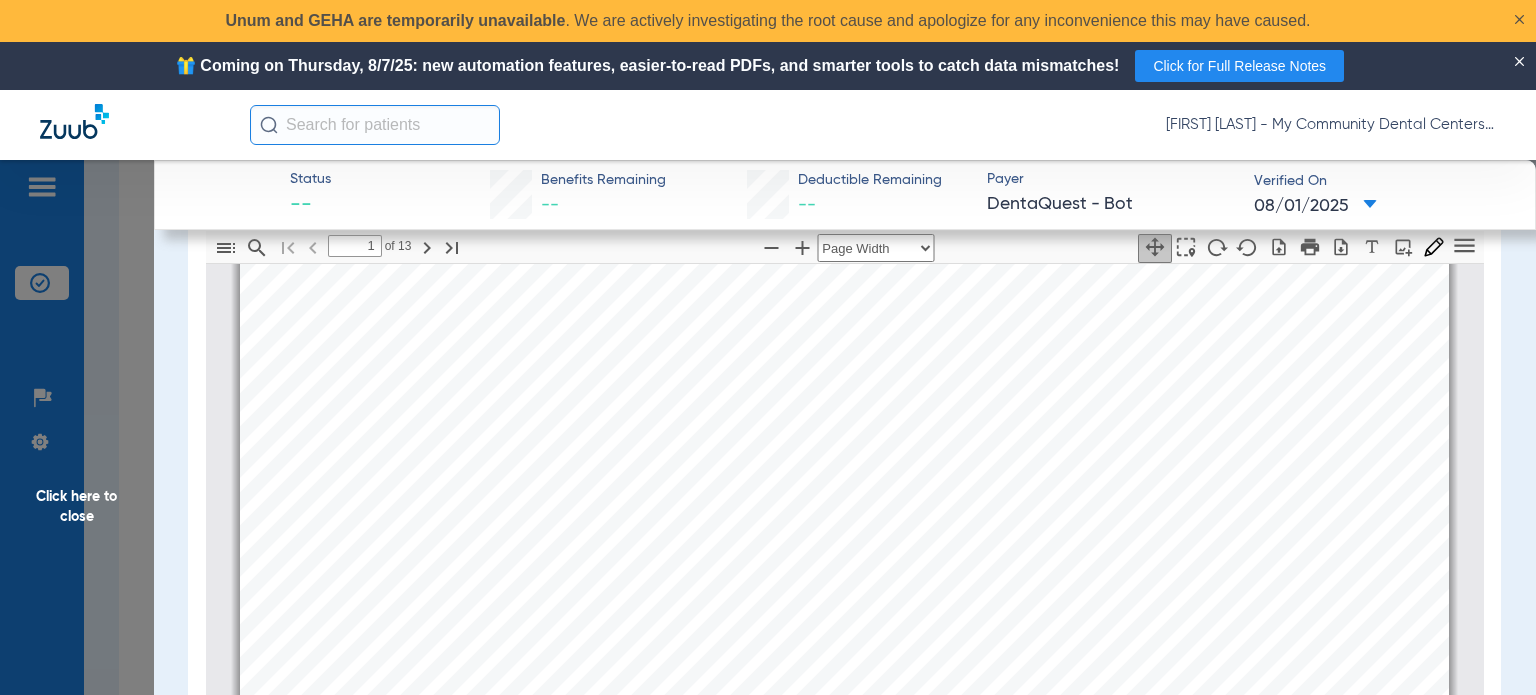 drag, startPoint x: 81, startPoint y: 506, endPoint x: 125, endPoint y: 481, distance: 50.606323 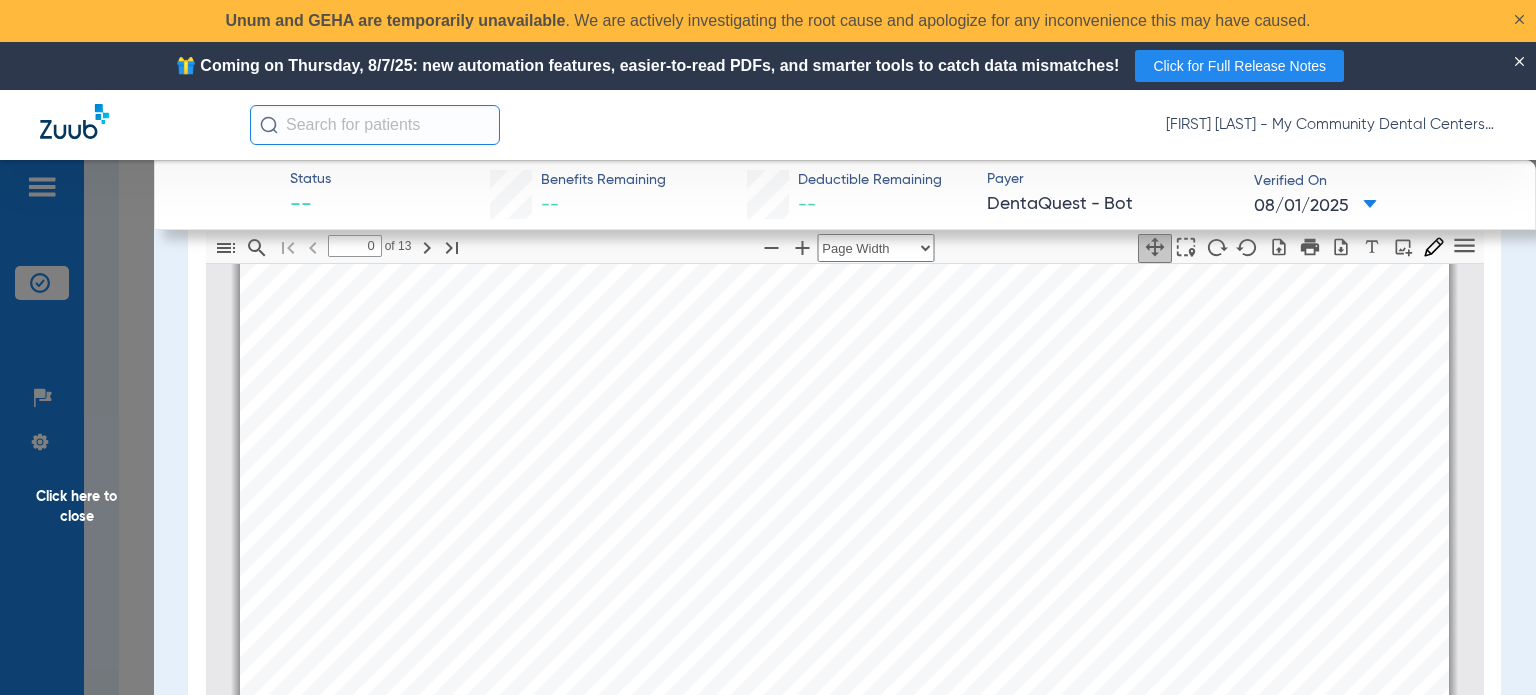 scroll, scrollTop: 0, scrollLeft: 0, axis: both 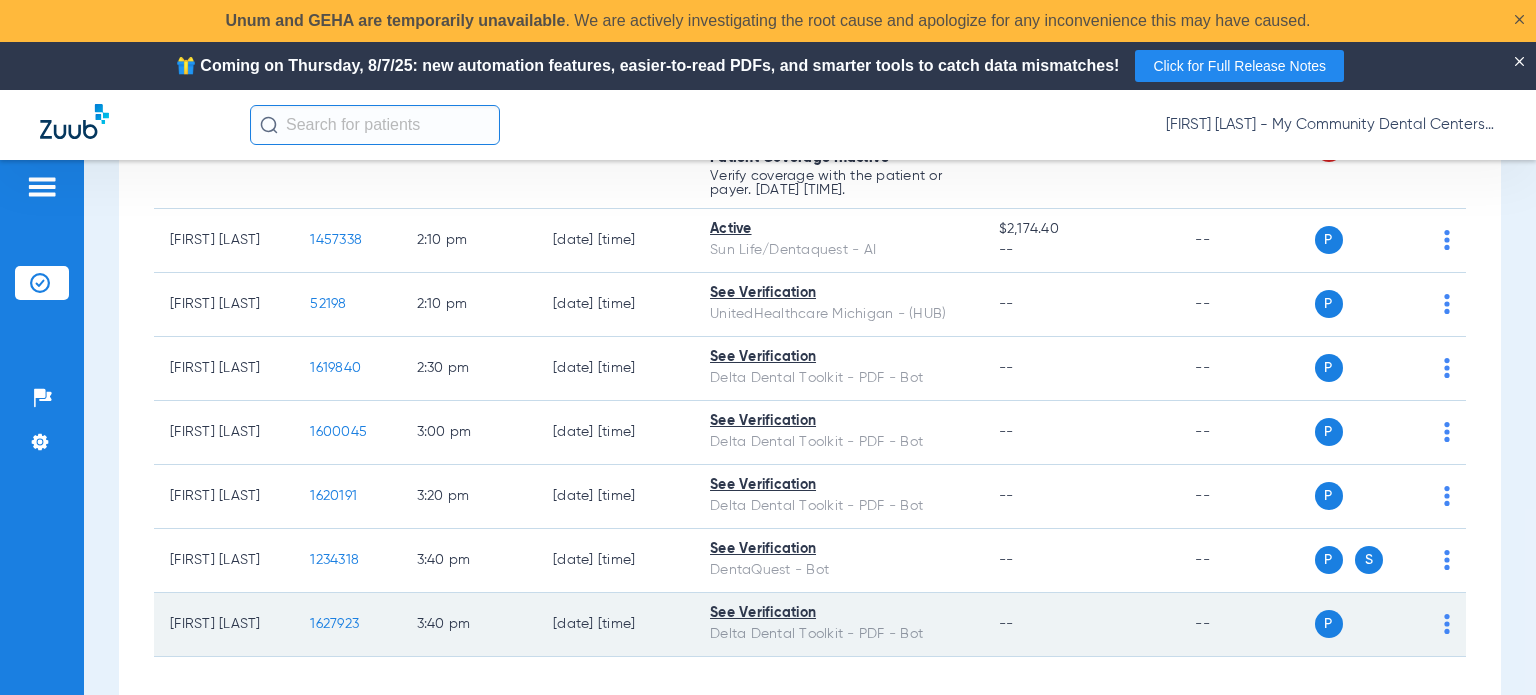 click on "1627923" 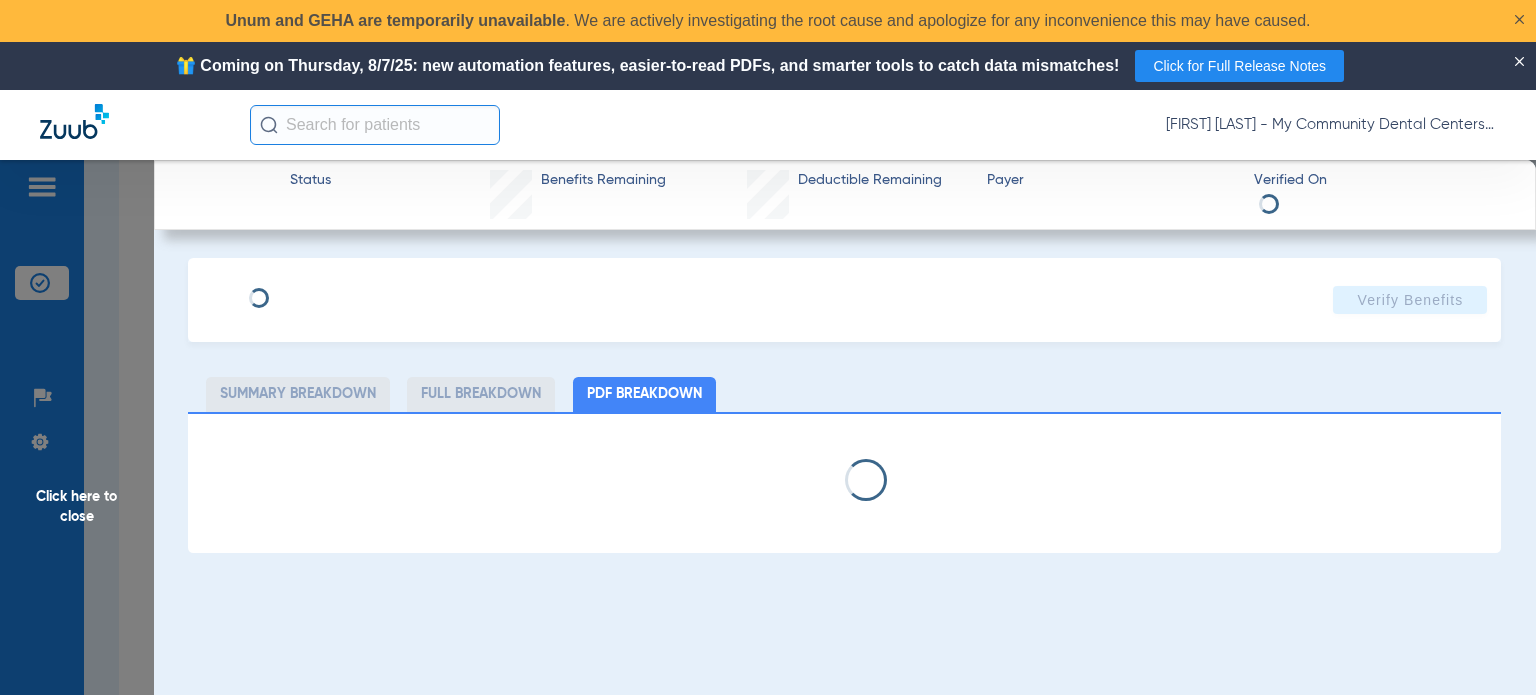 select on "page-width" 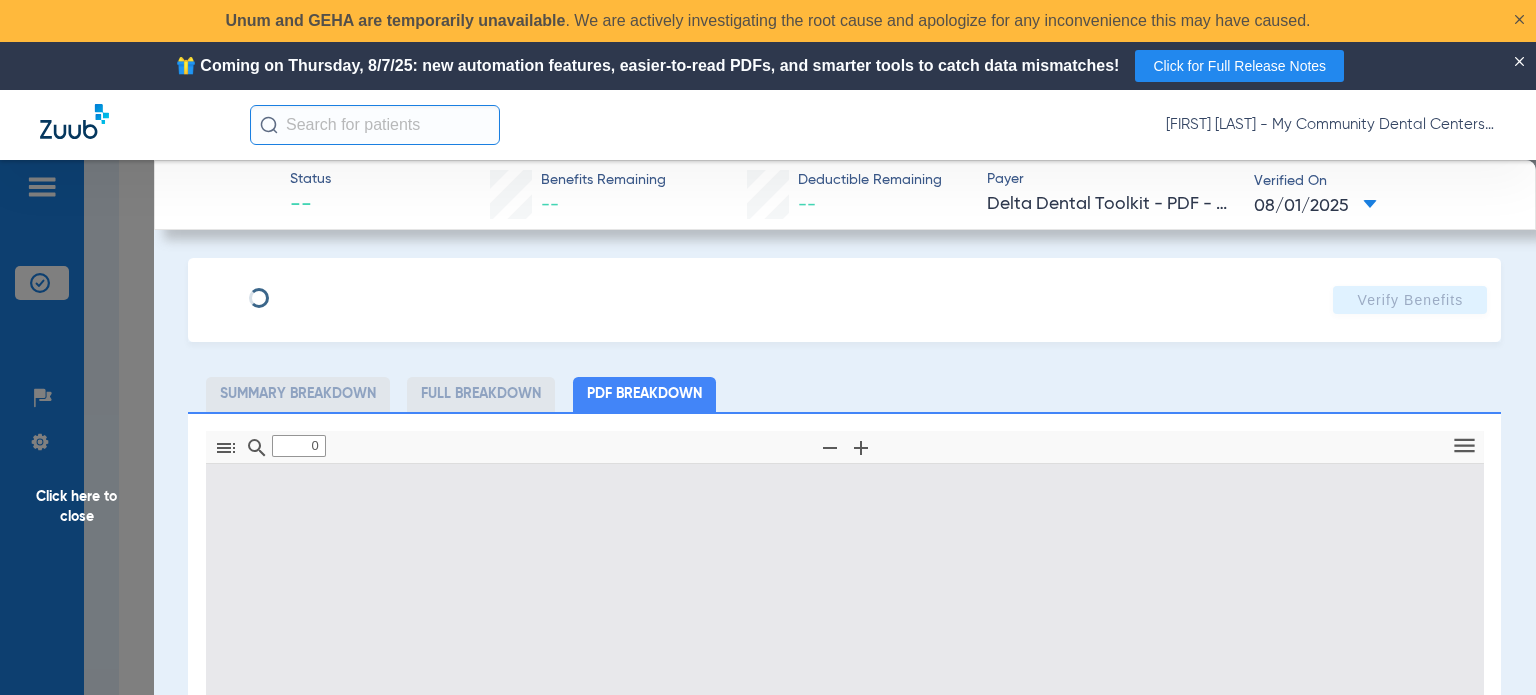 type on "1" 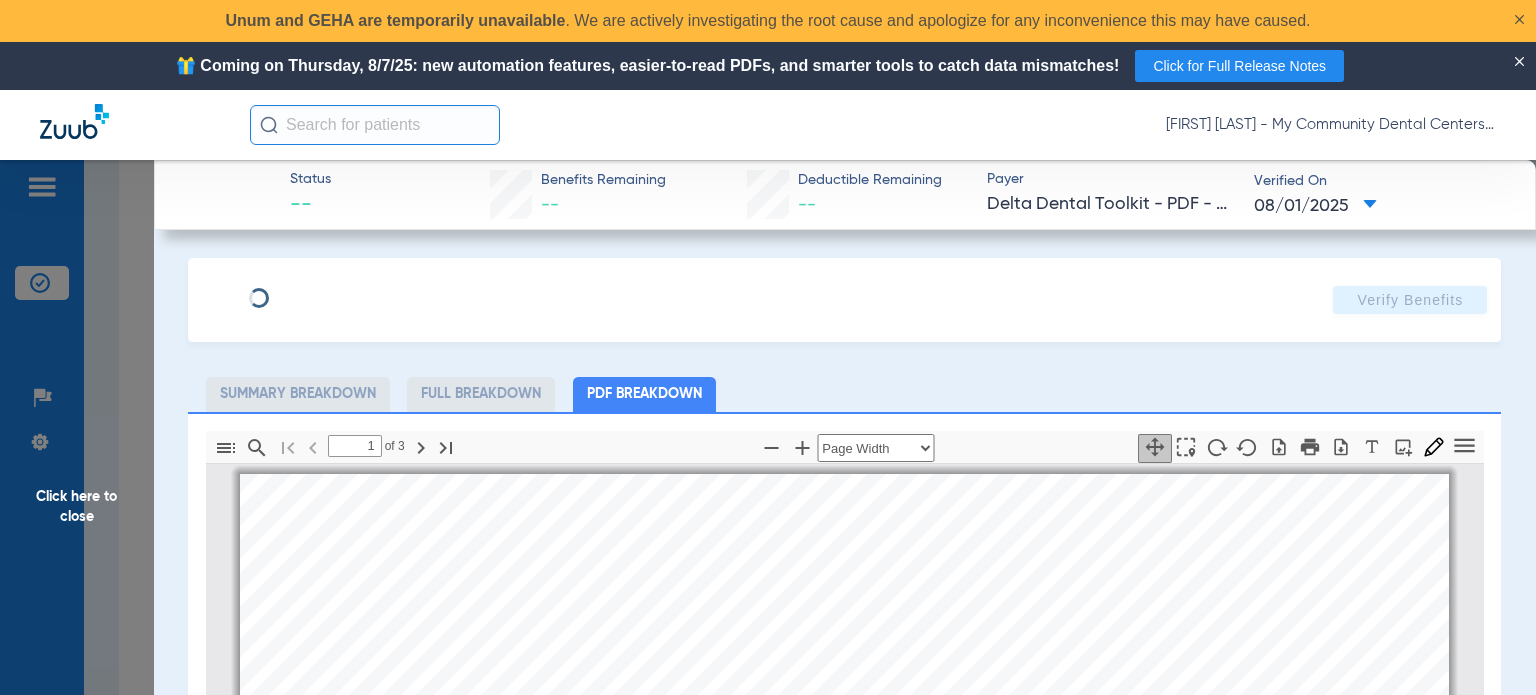 scroll, scrollTop: 10, scrollLeft: 0, axis: vertical 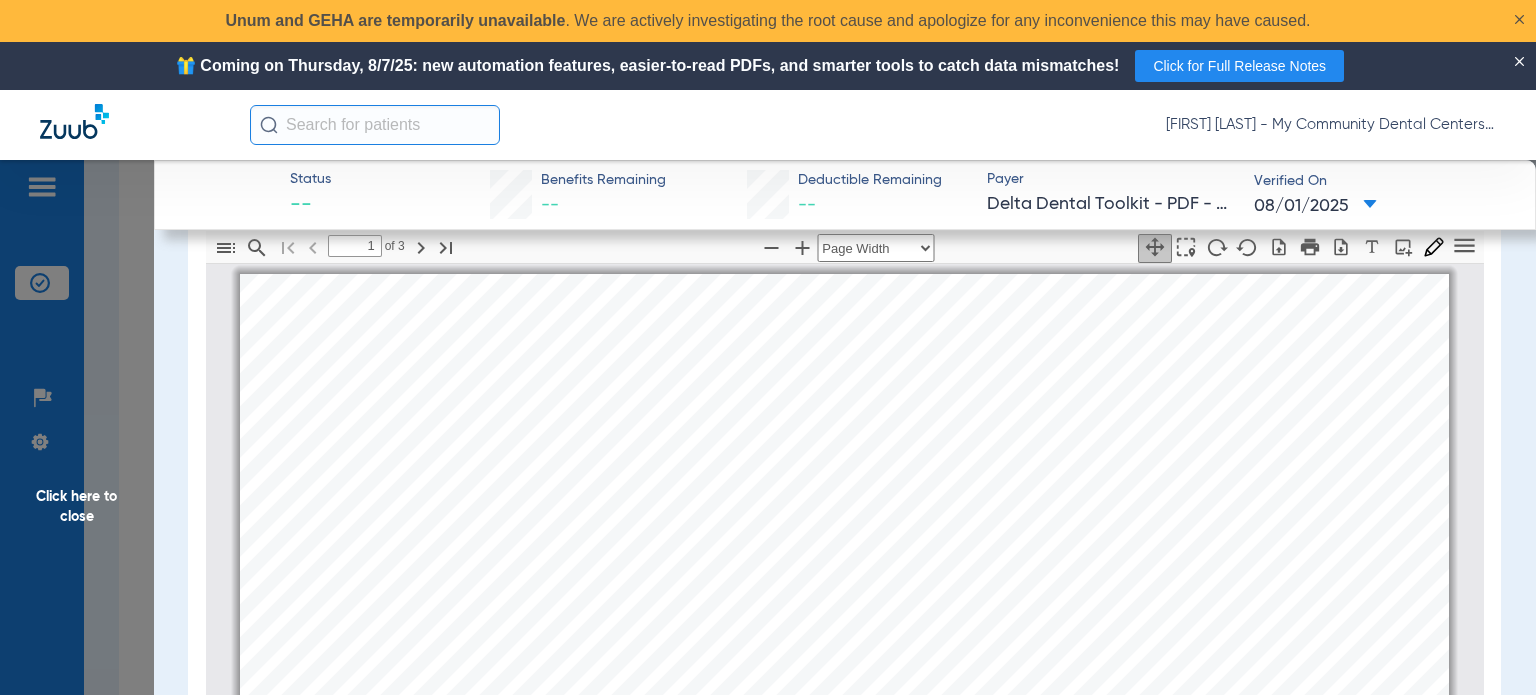click on "mbb_20250801105253_44925027_DOT   Page 1 Eligibility and Benefits are based on information available on 08/01/2025 . This is an overview of benefits that should be reviewed in its entirety, and not a guarantee of payment. Refer to the patient's summary plan description (SPD) for detailed benefits, limitations, and exclusions. Estimated patient out of pocket expenses can be determined by the submission of a pre-treatment estimate. Eligibility Member Name:   DANIEL M MILLER Patient Name:   DANIEL M MILLER Relationship:   Subscriber Client Name:   Clark Logic Client Number:   10803-0001 Product:   Delta Dental PPO (Point-of-Service) Currently Eligible:   Yes as of 10/01/2023 Claims Mailing Address Delta Dental P.O. Box 9085 Farmington Hills, MI 48333-9085 Payer ID   DDPMI, DDPIN, DDPOH Contact your clearing house if you have any issues with these payer IDs Client Information:   The Employer has selected the following benefit plan. Eligibility is not a guarantee of coverage as actual benefit payments are   No" at bounding box center (844, 1056) 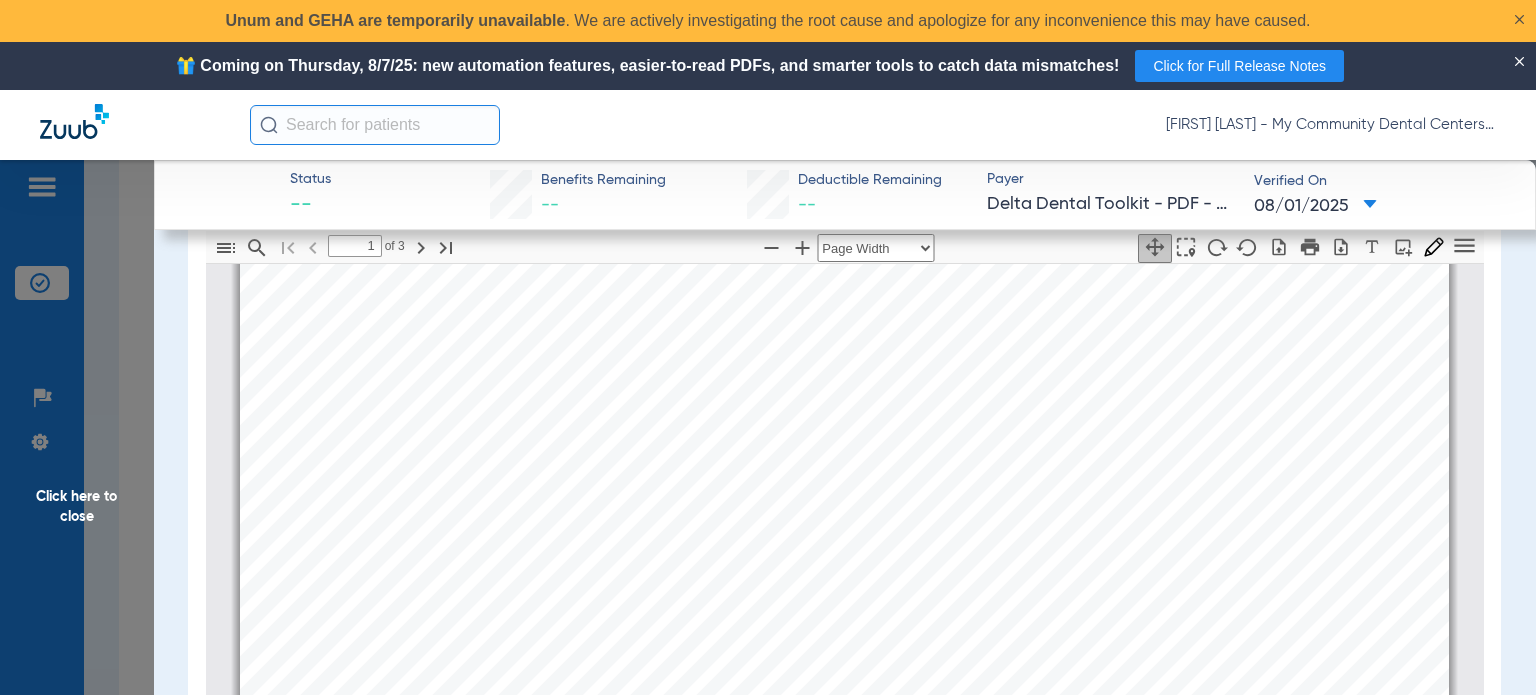 scroll, scrollTop: 300, scrollLeft: 0, axis: vertical 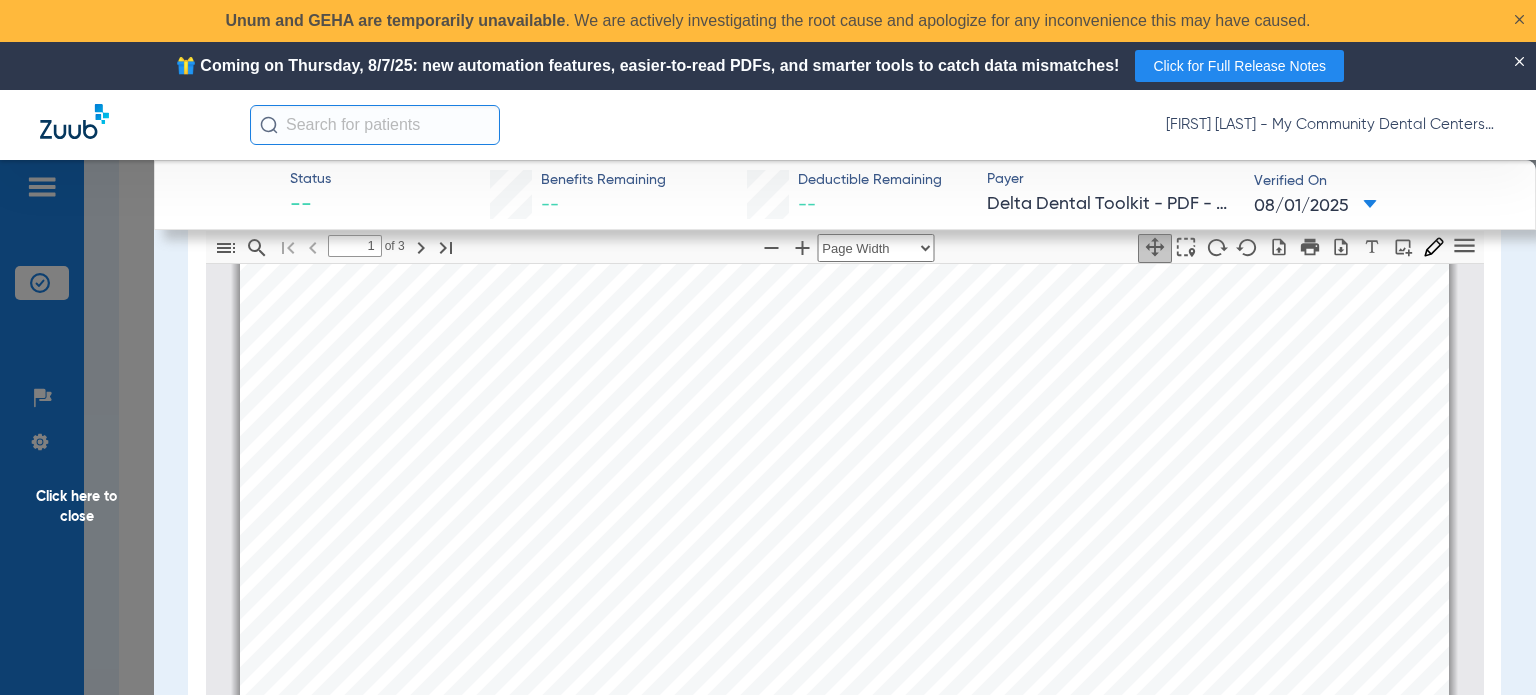 click on "Click here to close" 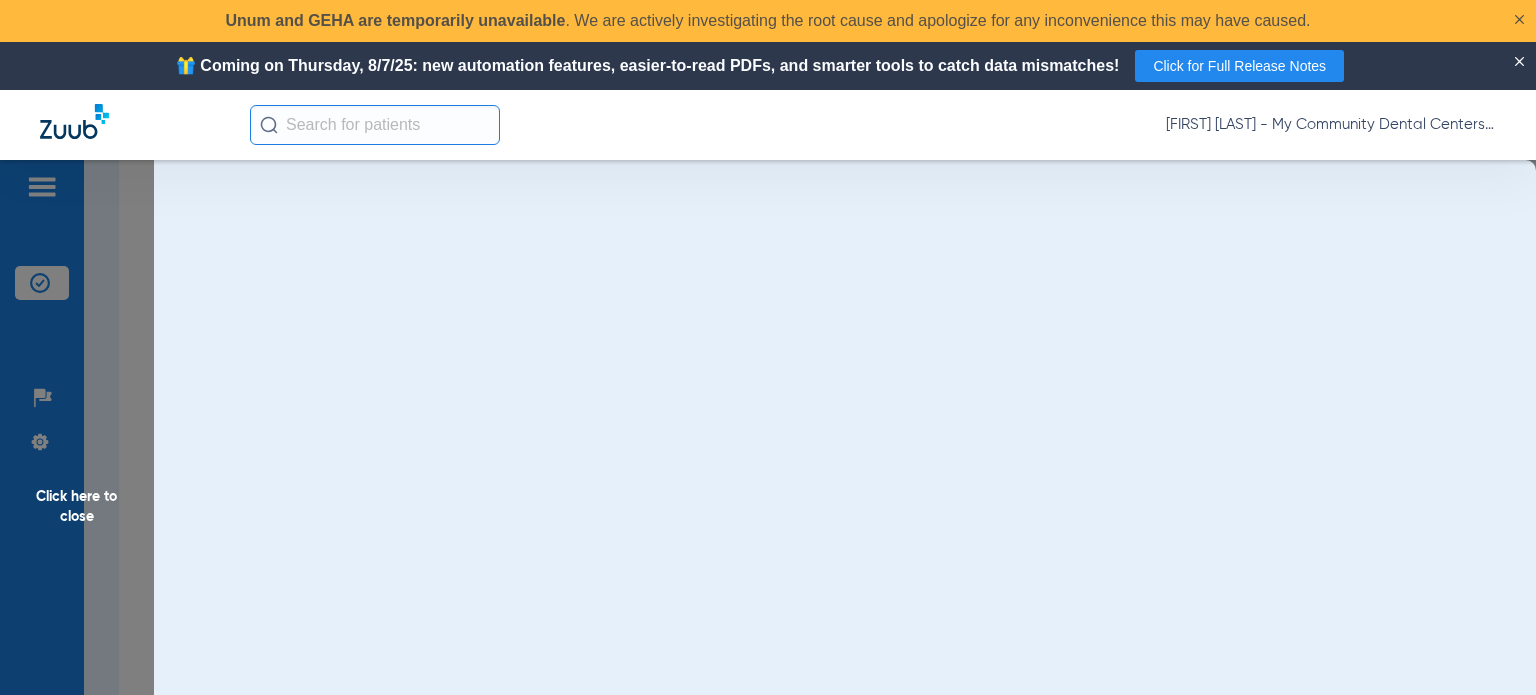 scroll, scrollTop: 0, scrollLeft: 0, axis: both 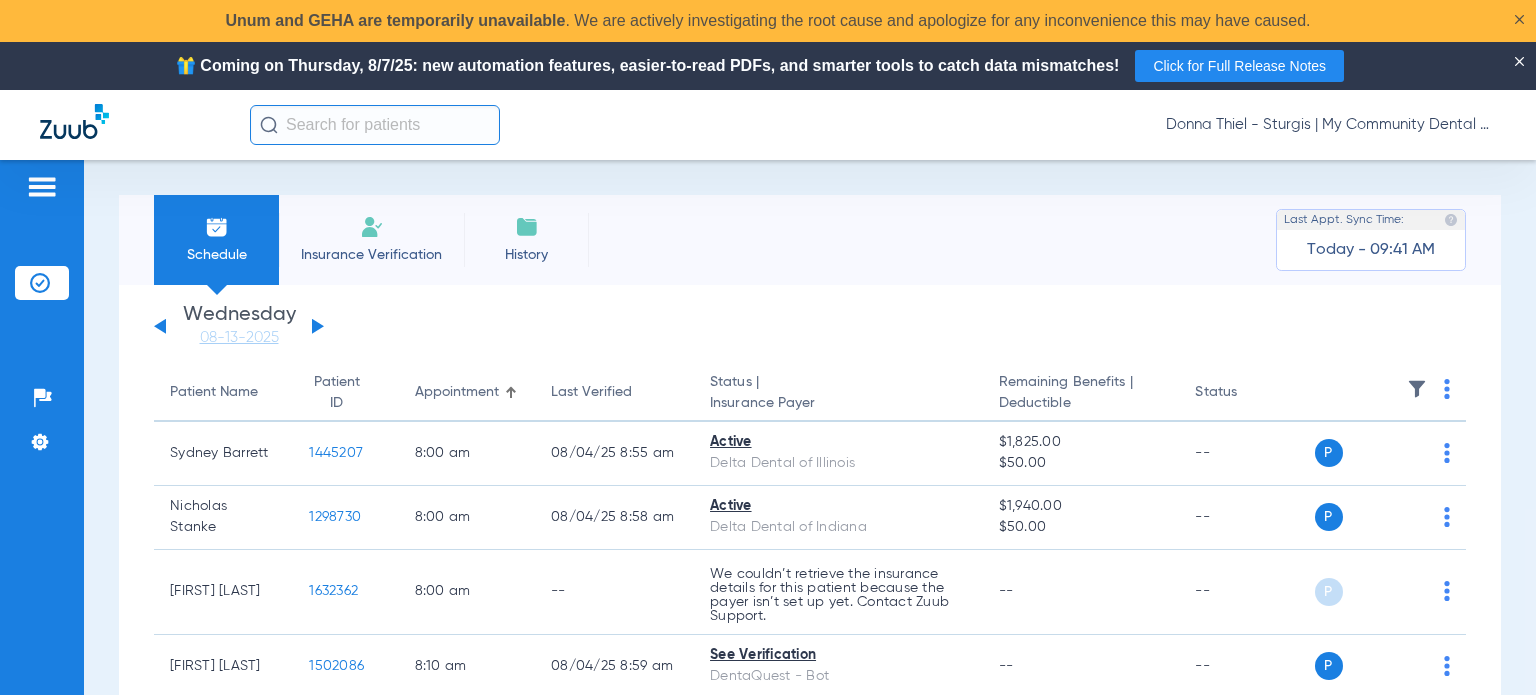 click on "Donna Thiel - Sturgis | My Community Dental Centers" 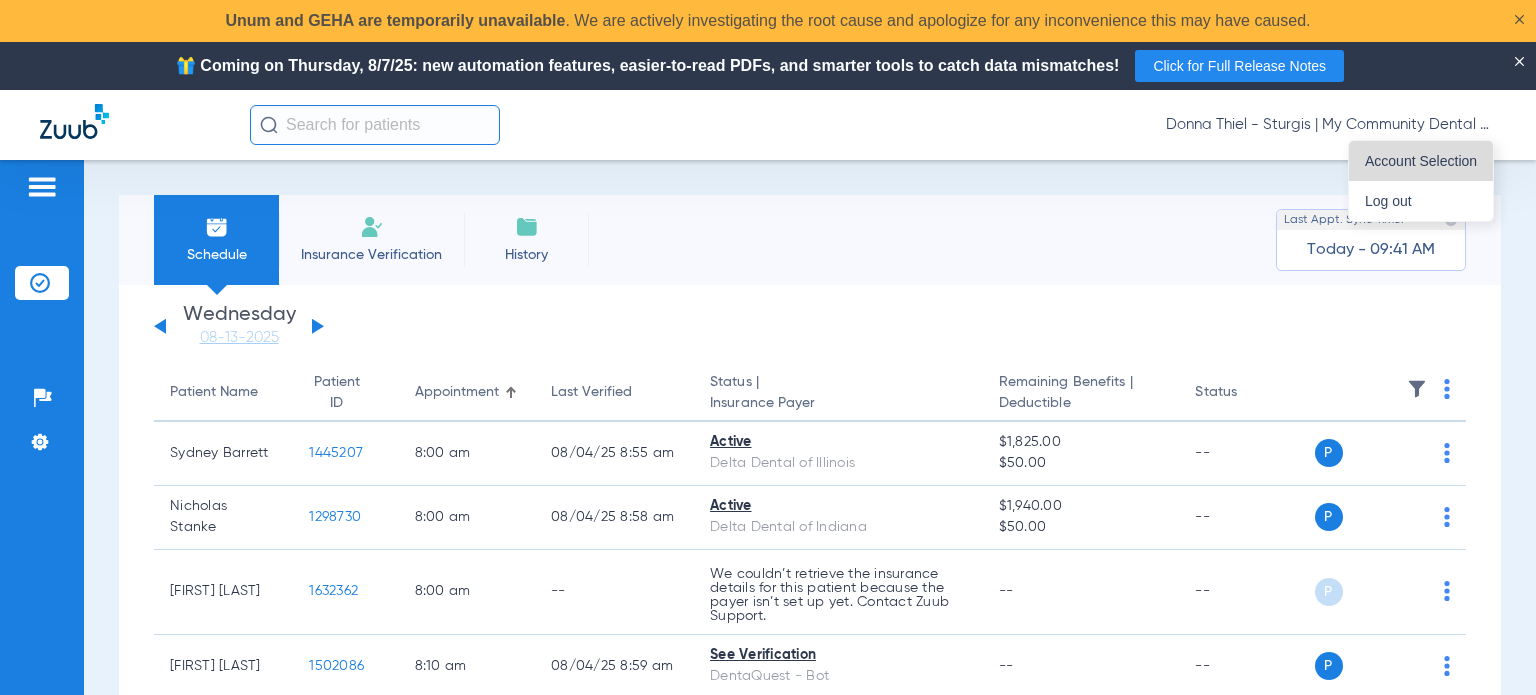 click on "Account Selection" at bounding box center (1421, 161) 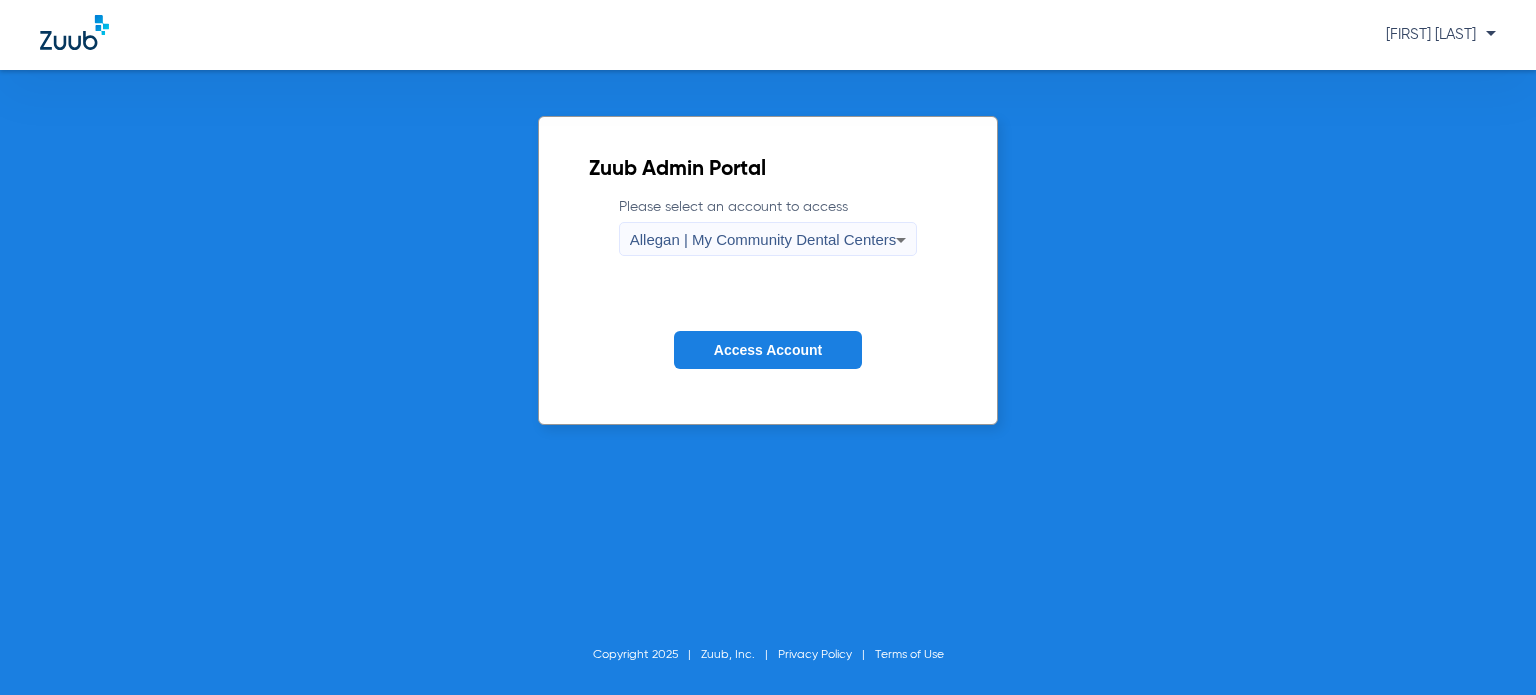 click on "Allegan | My Community Dental Centers" at bounding box center [763, 239] 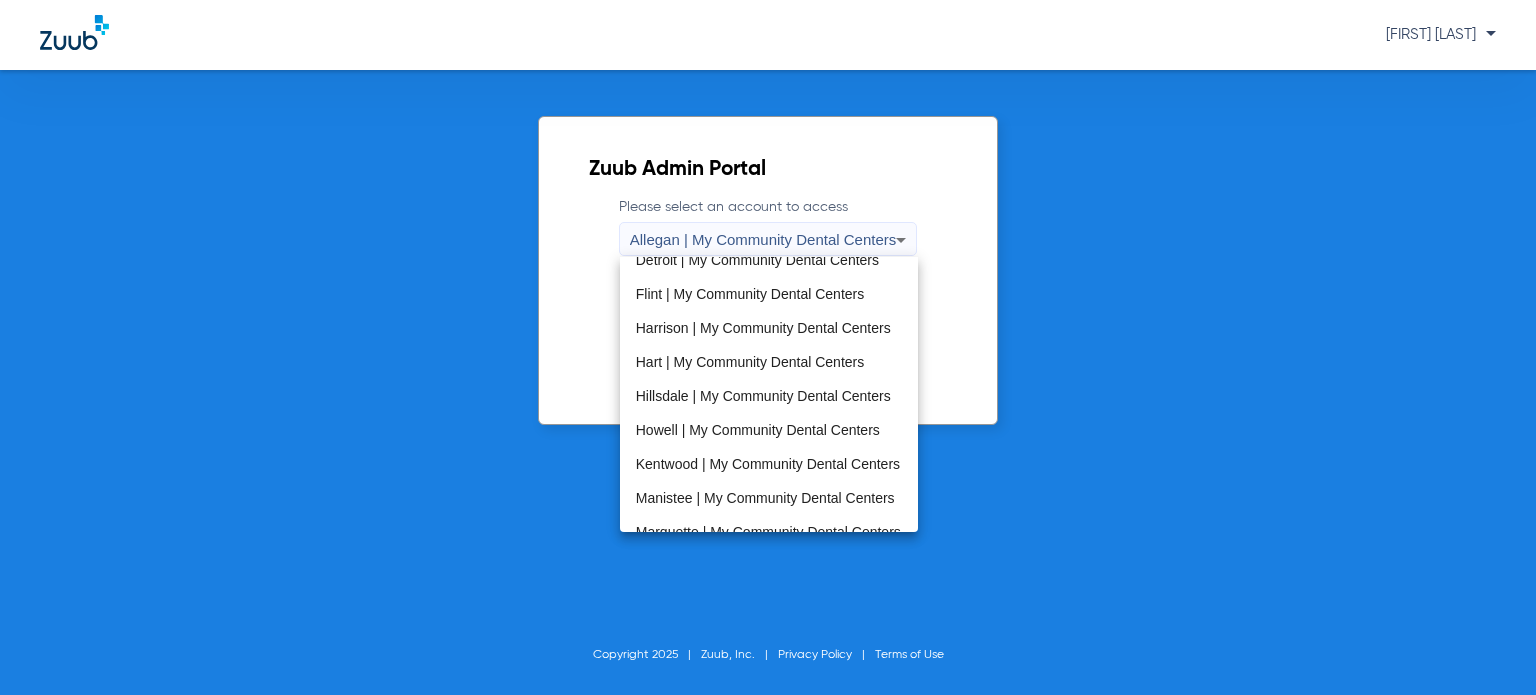scroll, scrollTop: 643, scrollLeft: 0, axis: vertical 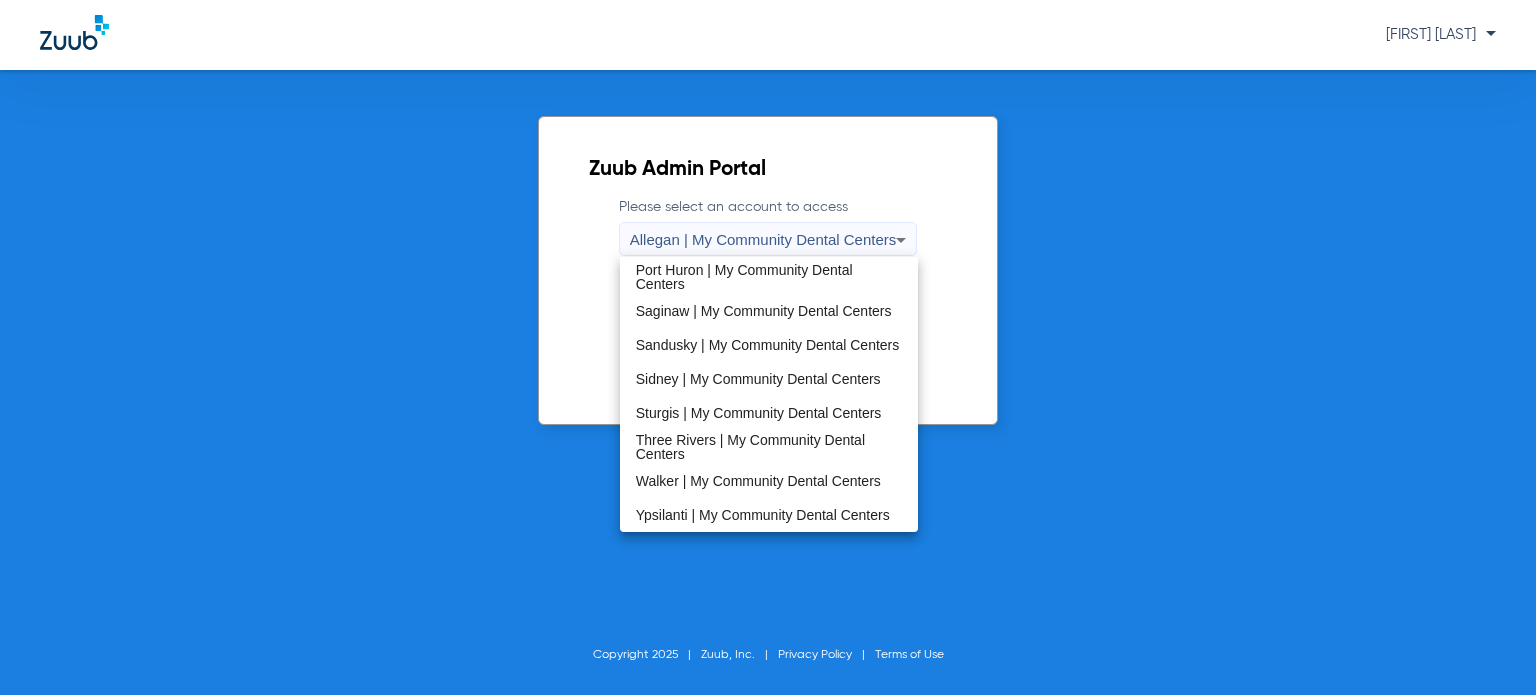 click on "Walker | My Community Dental Centers" at bounding box center [769, 481] 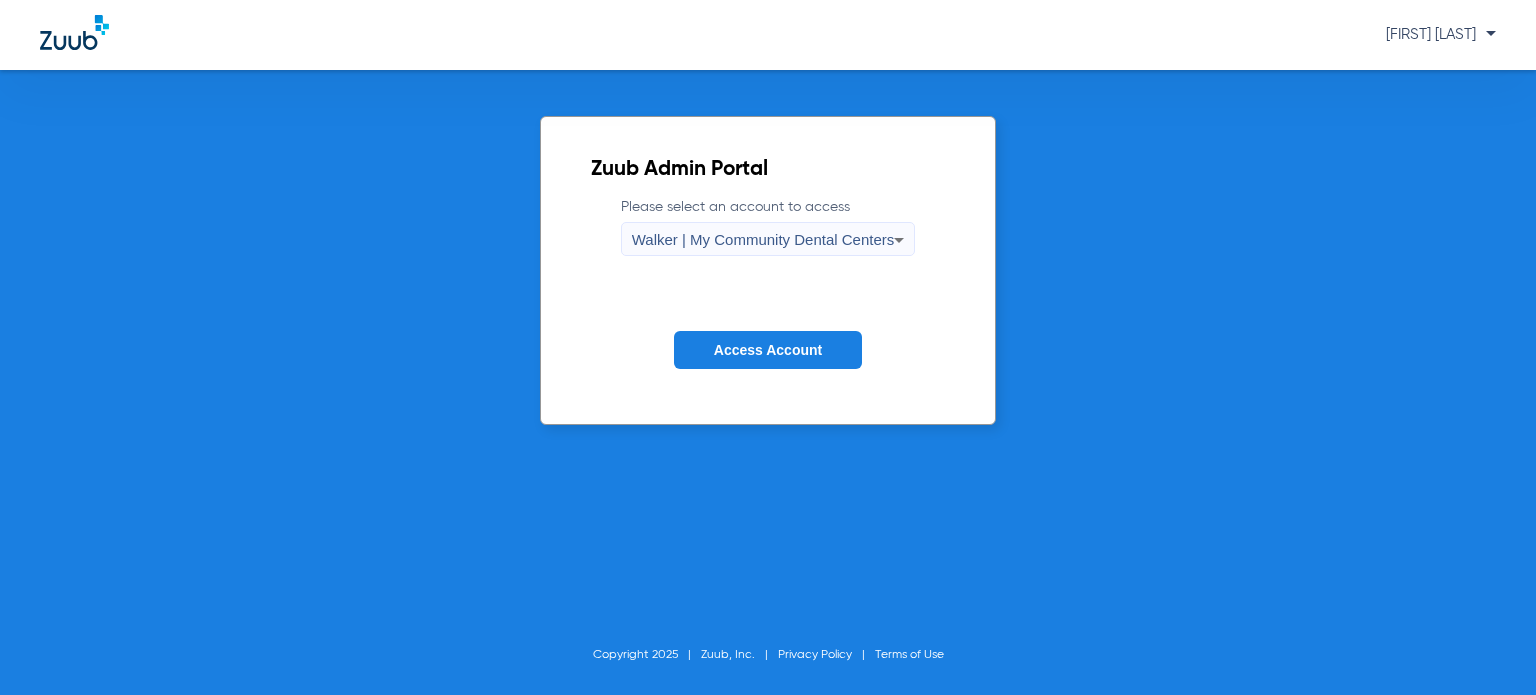click on "Access Account" 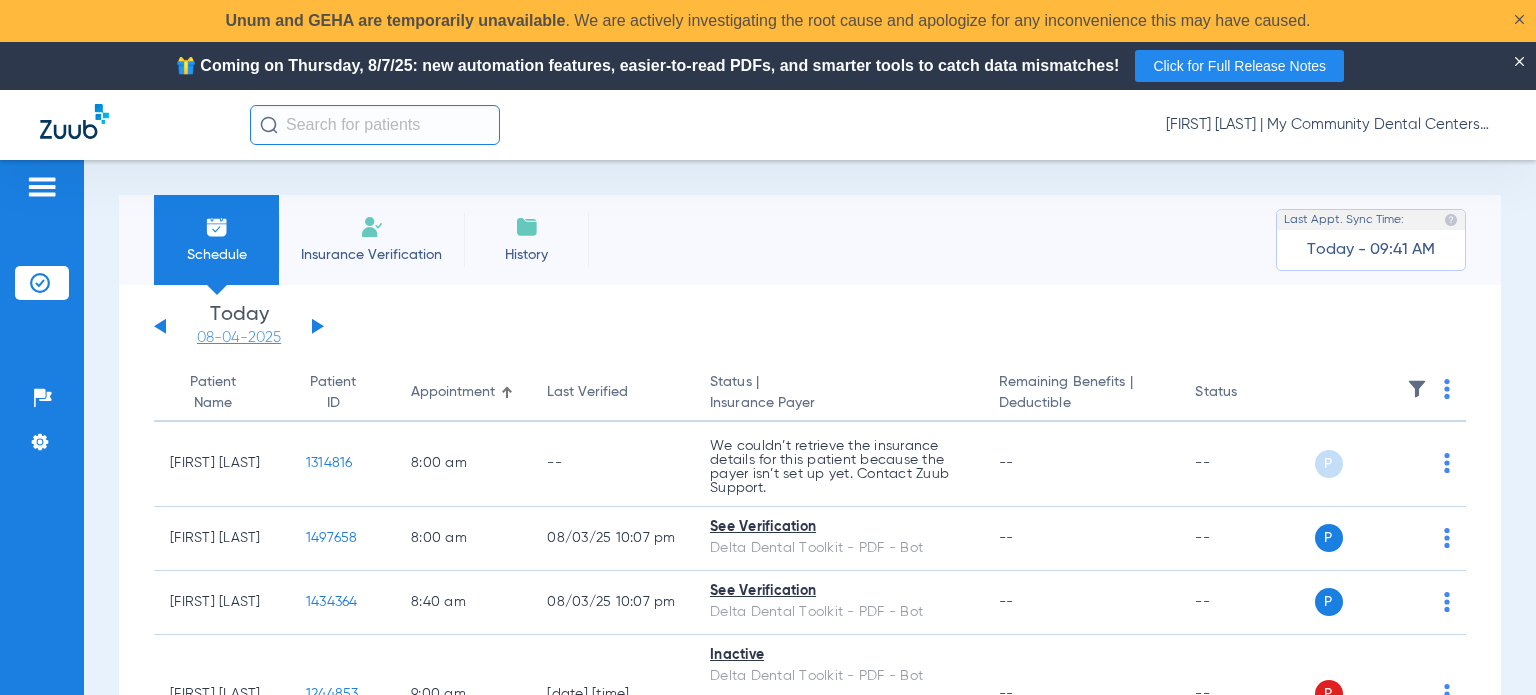 click on "08-04-2025" 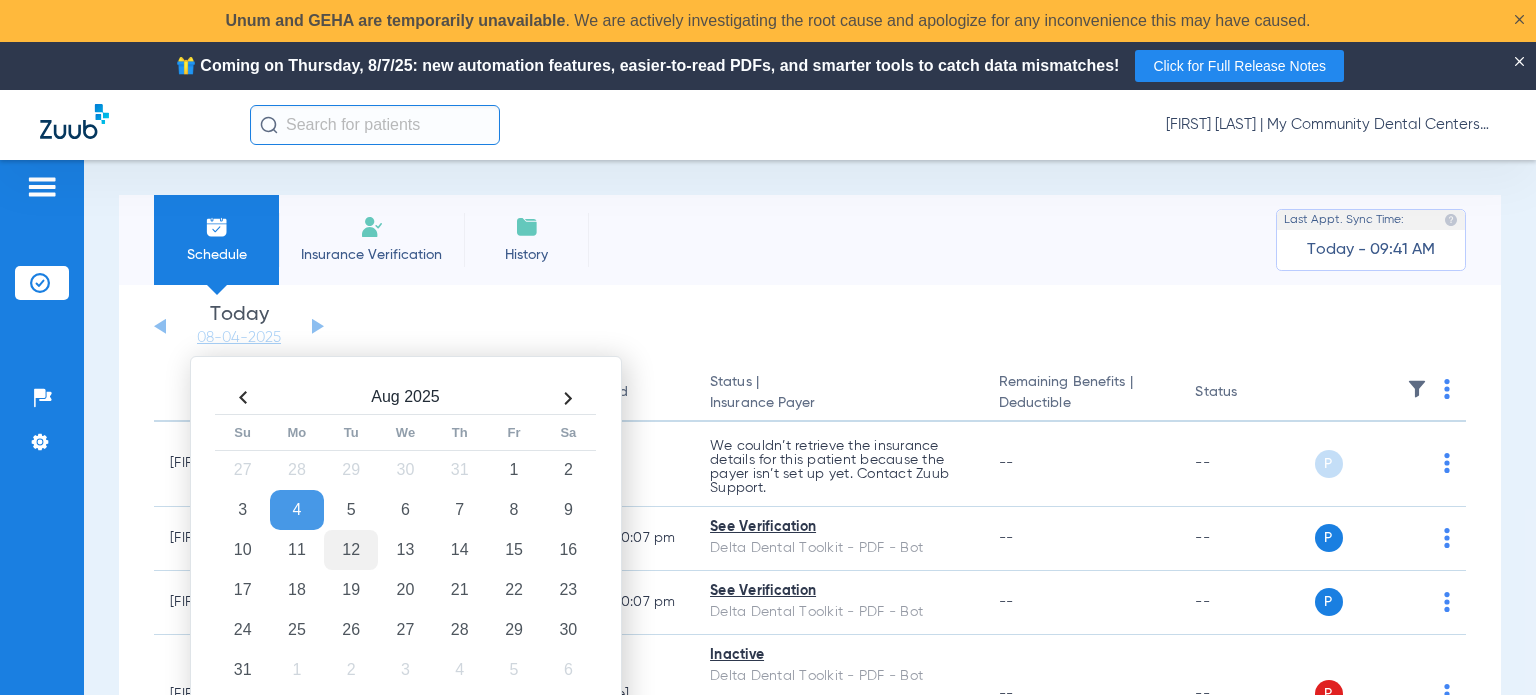 click on "12" 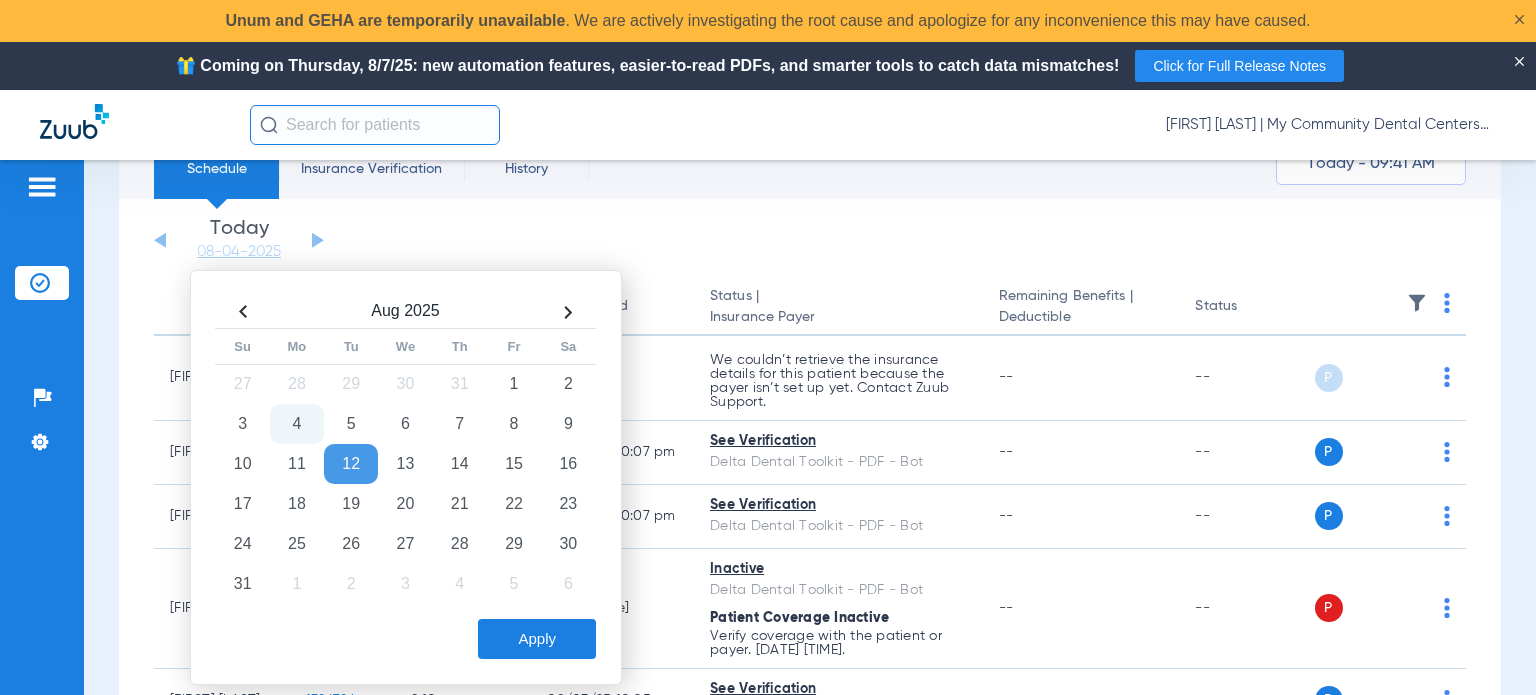 scroll, scrollTop: 200, scrollLeft: 0, axis: vertical 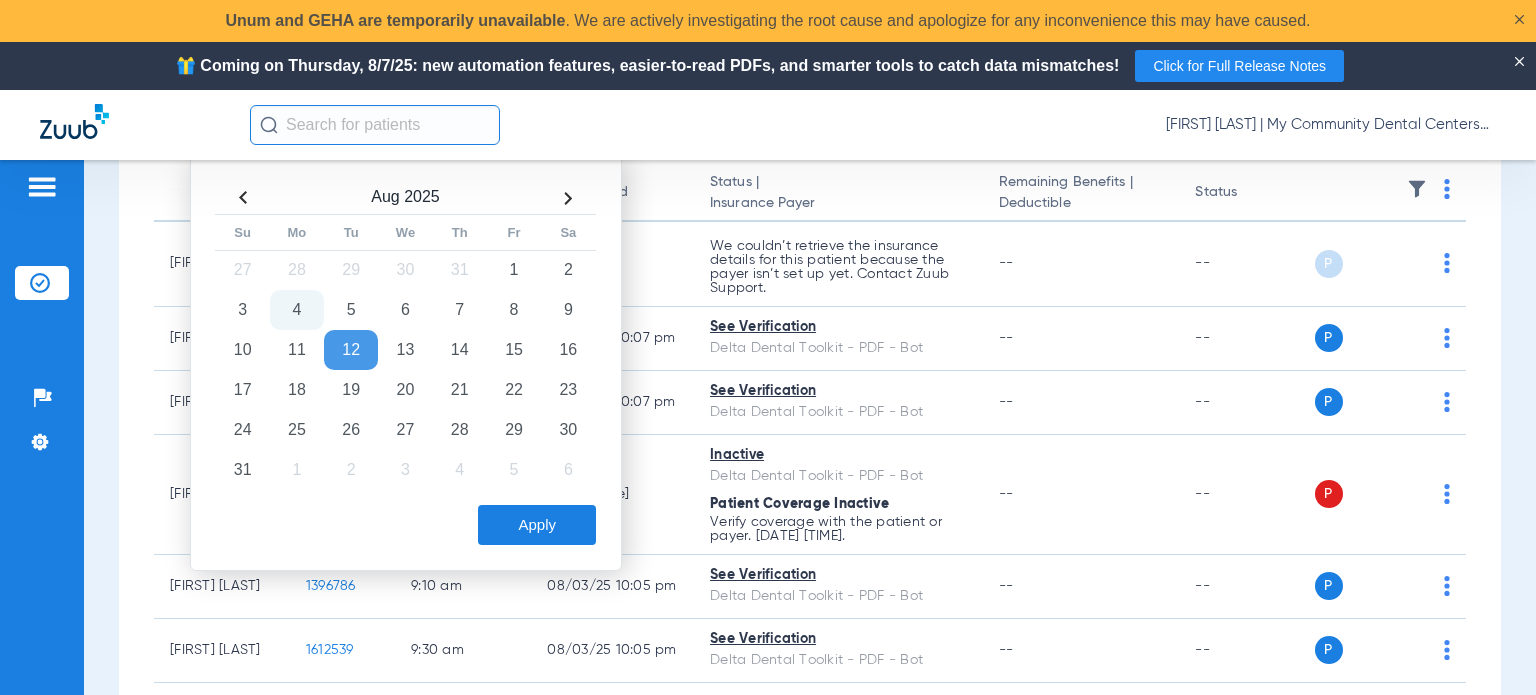 click on "Apply" 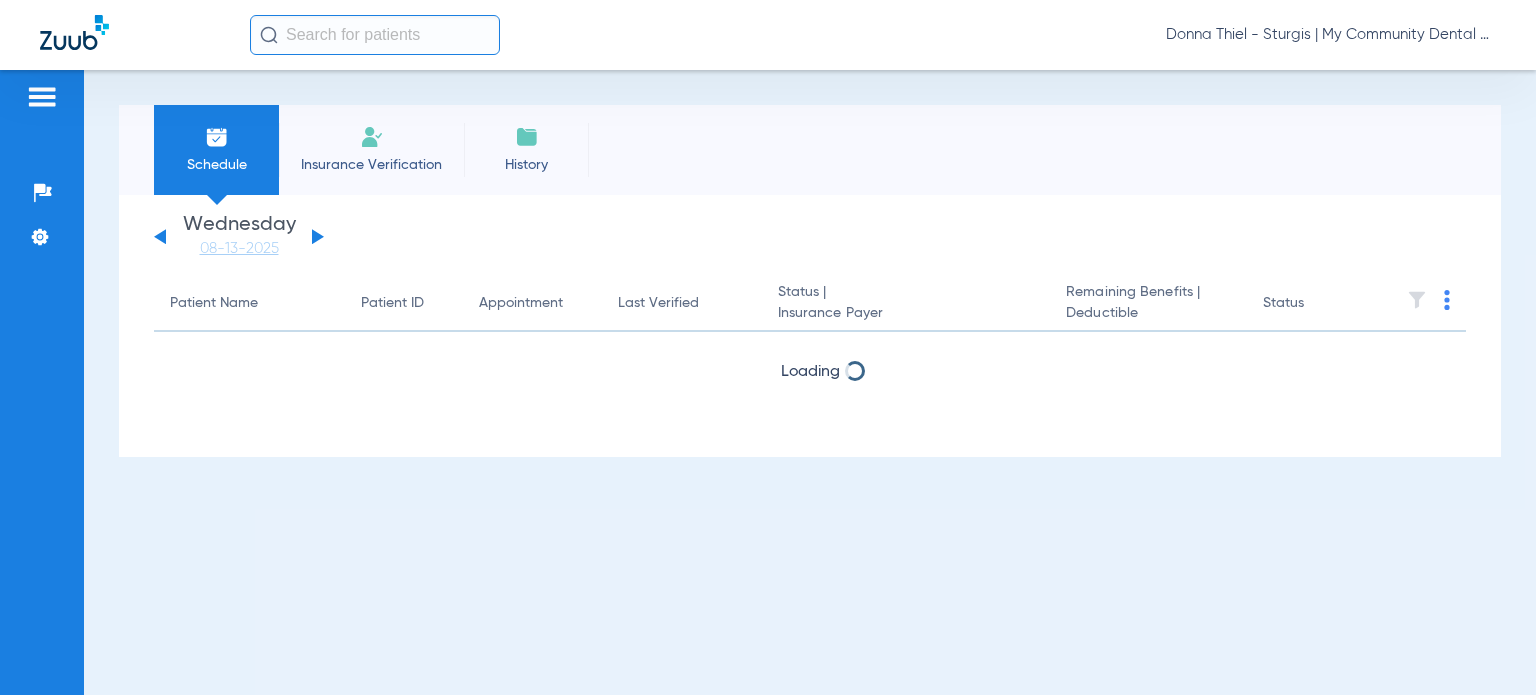 scroll, scrollTop: 0, scrollLeft: 0, axis: both 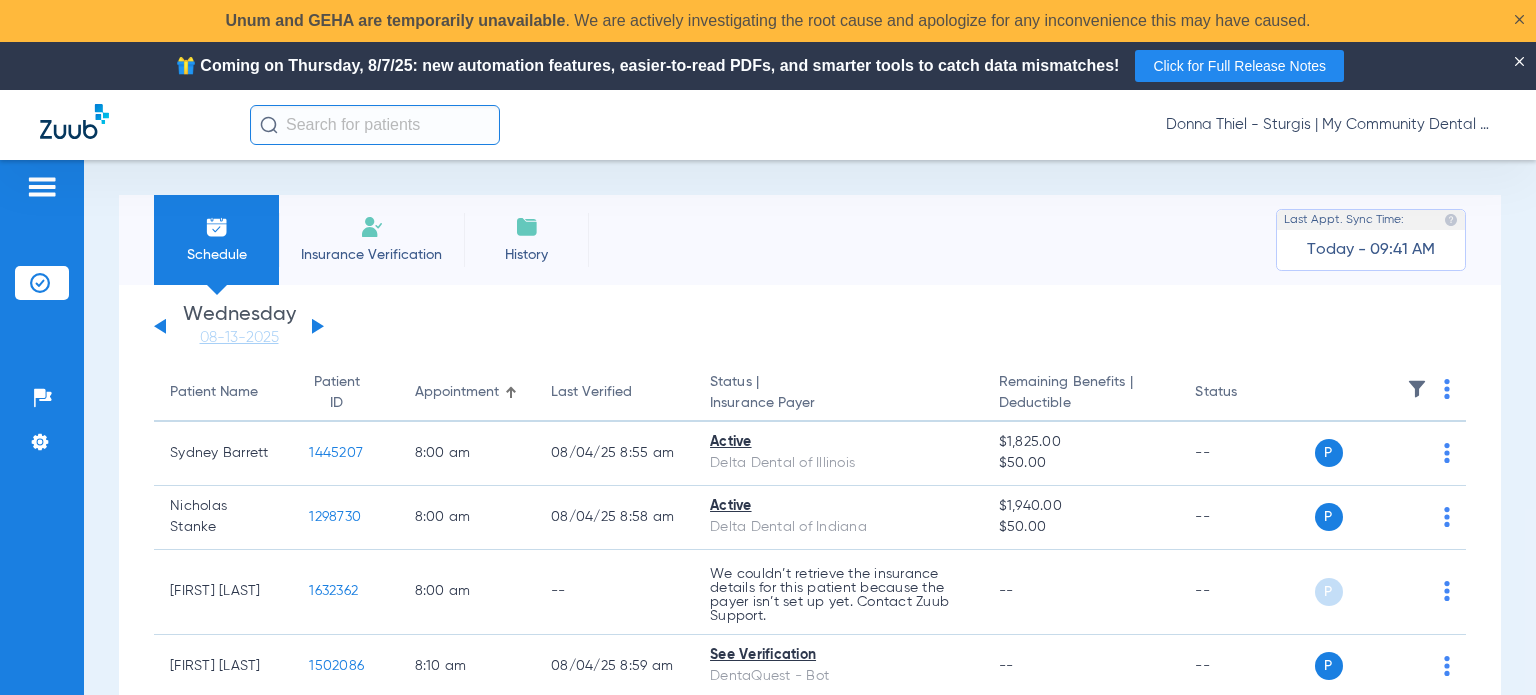 click on "Donna Thiel - Sturgis | My Community Dental Centers" 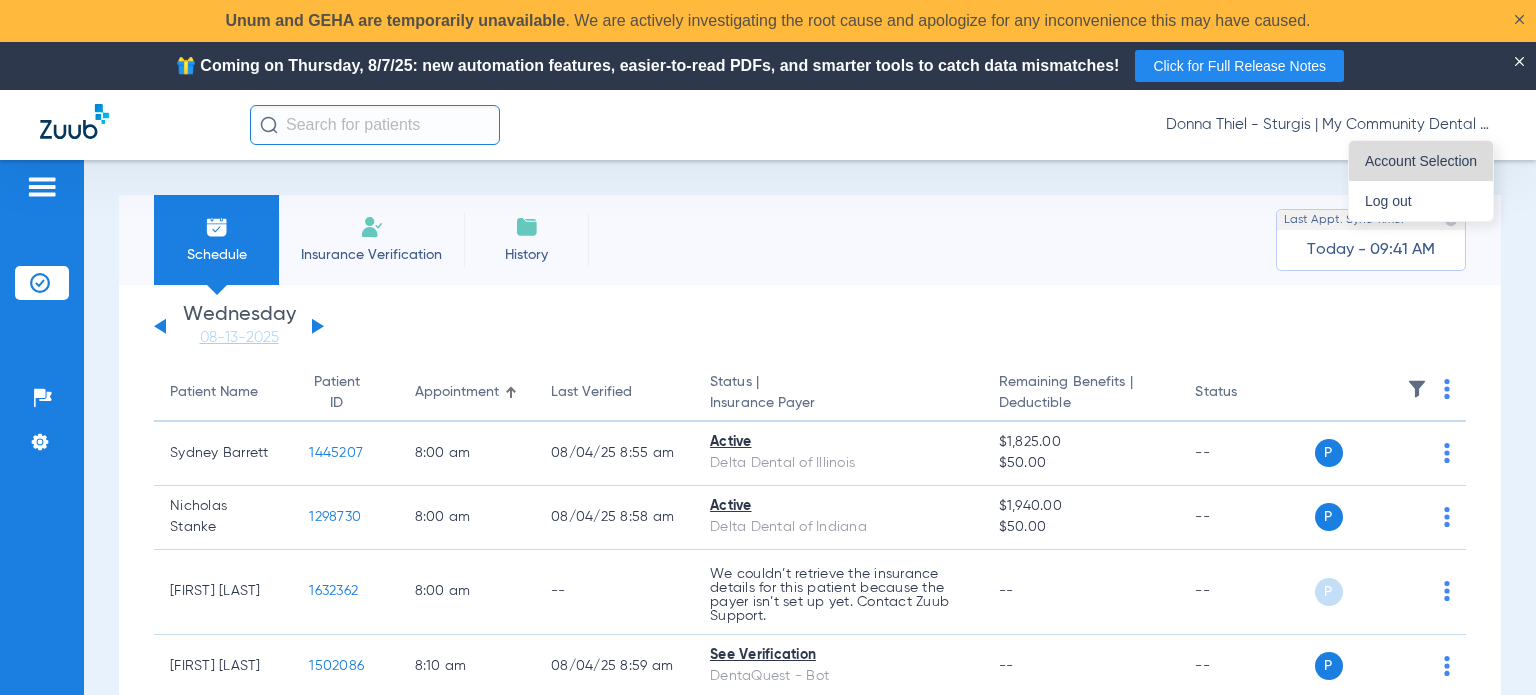 click on "Account Selection" at bounding box center (1421, 161) 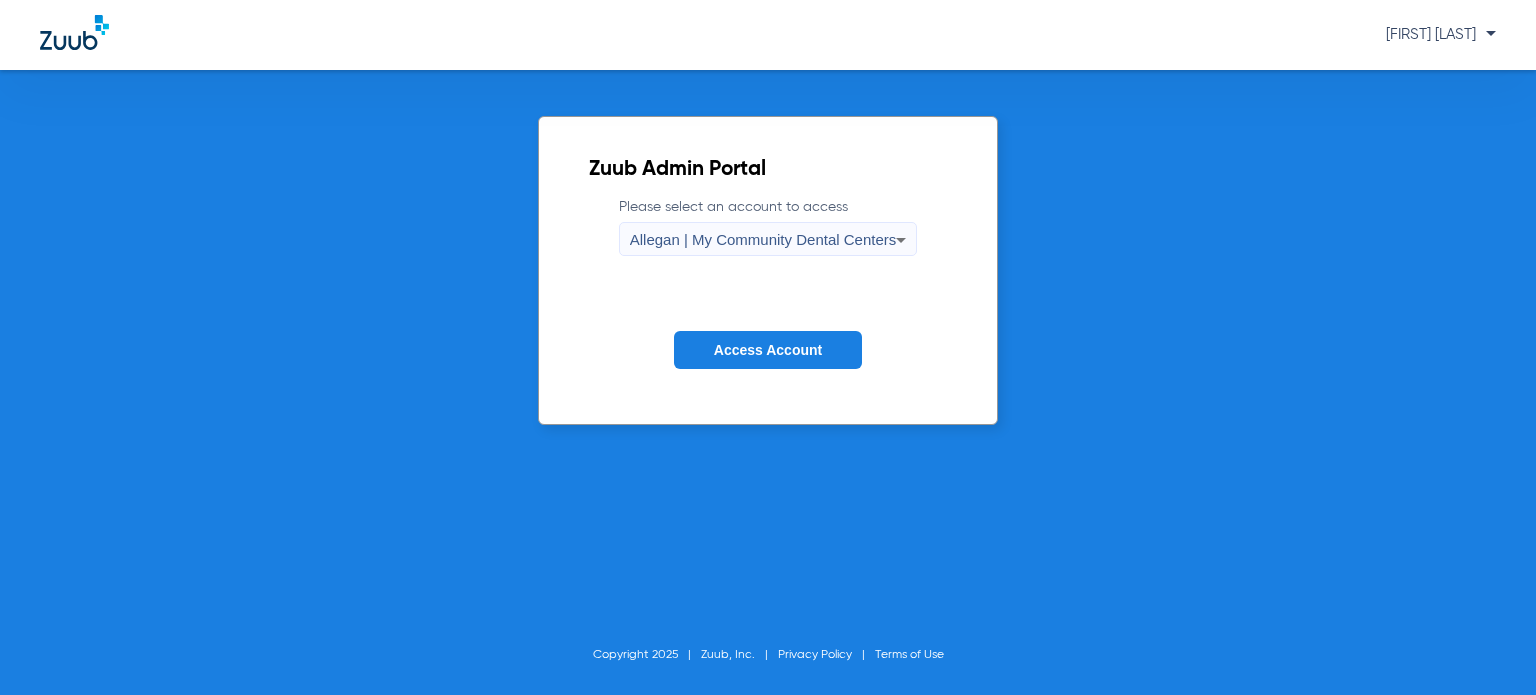 click on "Allegan | My Community Dental Centers" at bounding box center (763, 239) 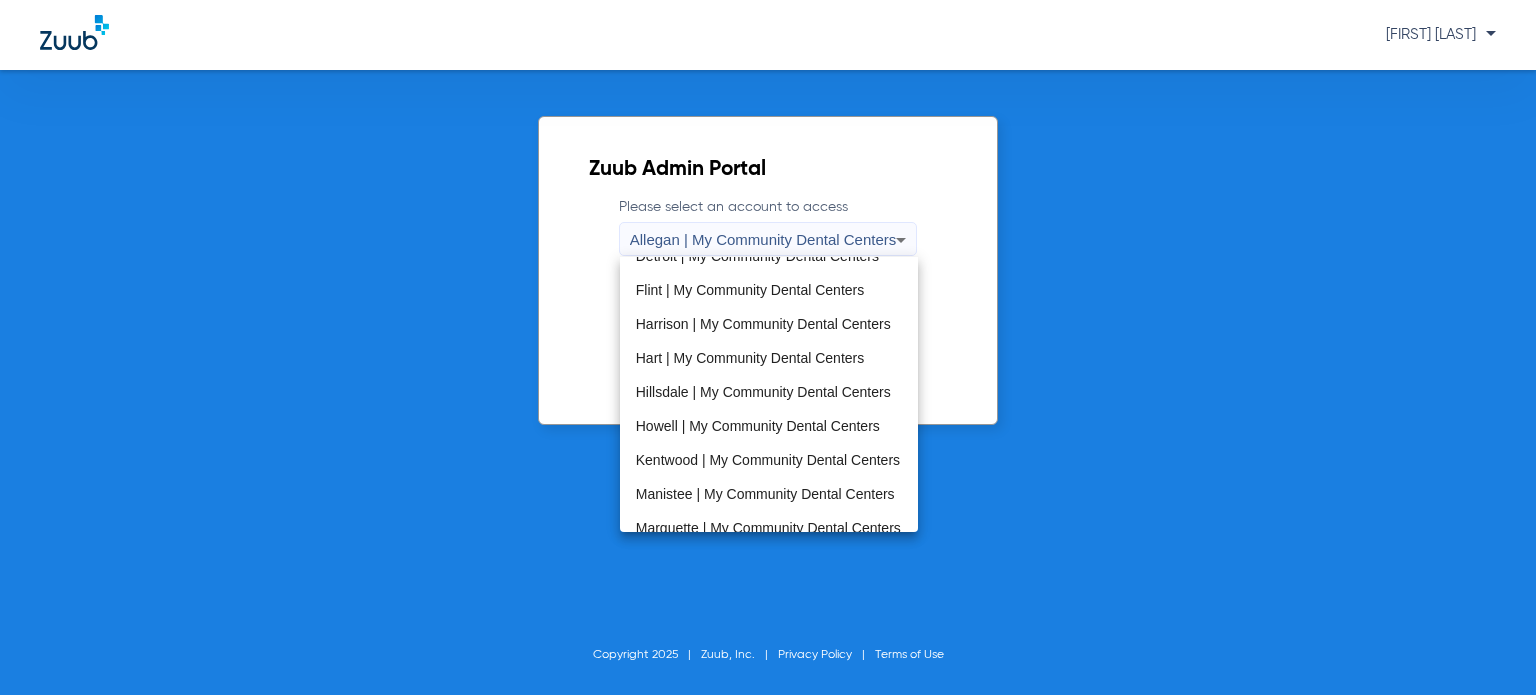 scroll, scrollTop: 643, scrollLeft: 0, axis: vertical 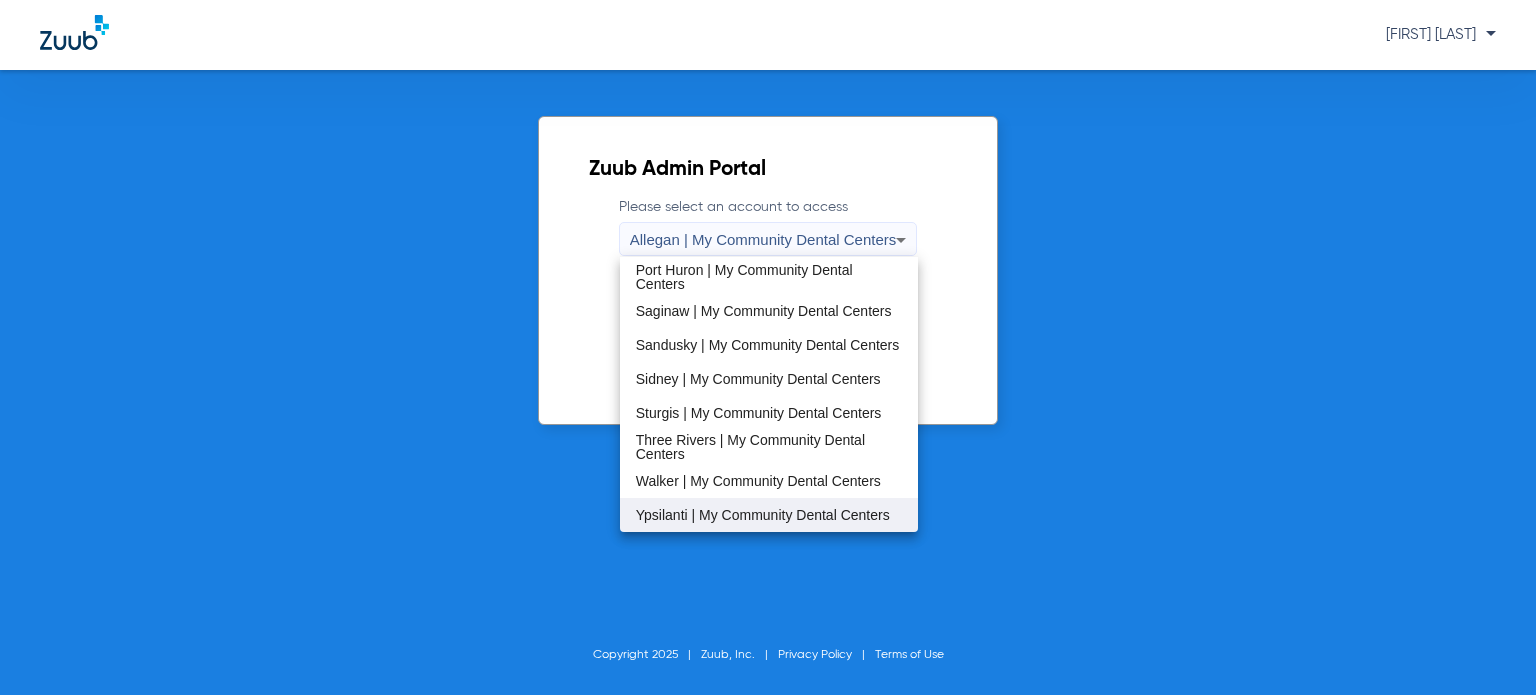 click on "Ypsilanti | My Community Dental Centers" at bounding box center (763, 515) 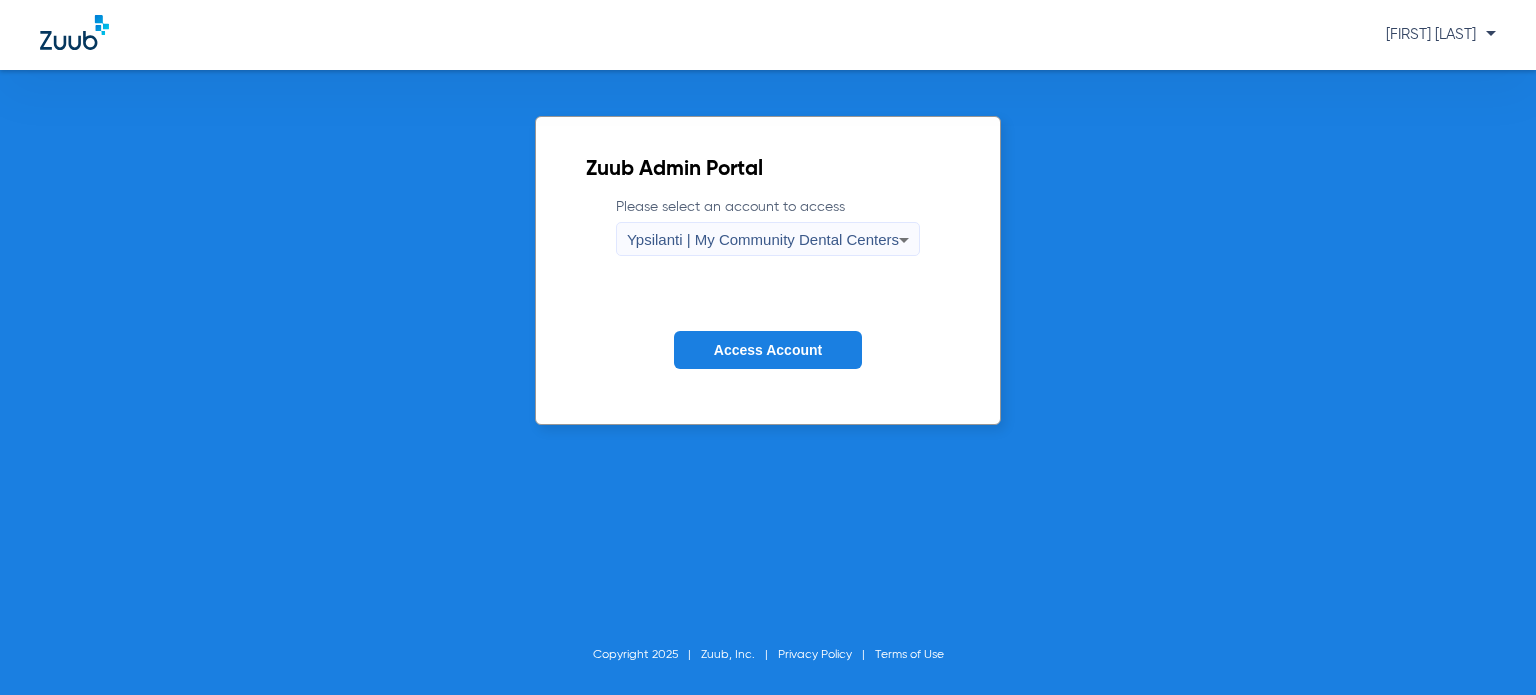 drag, startPoint x: 740, startPoint y: 351, endPoint x: 705, endPoint y: 321, distance: 46.09772 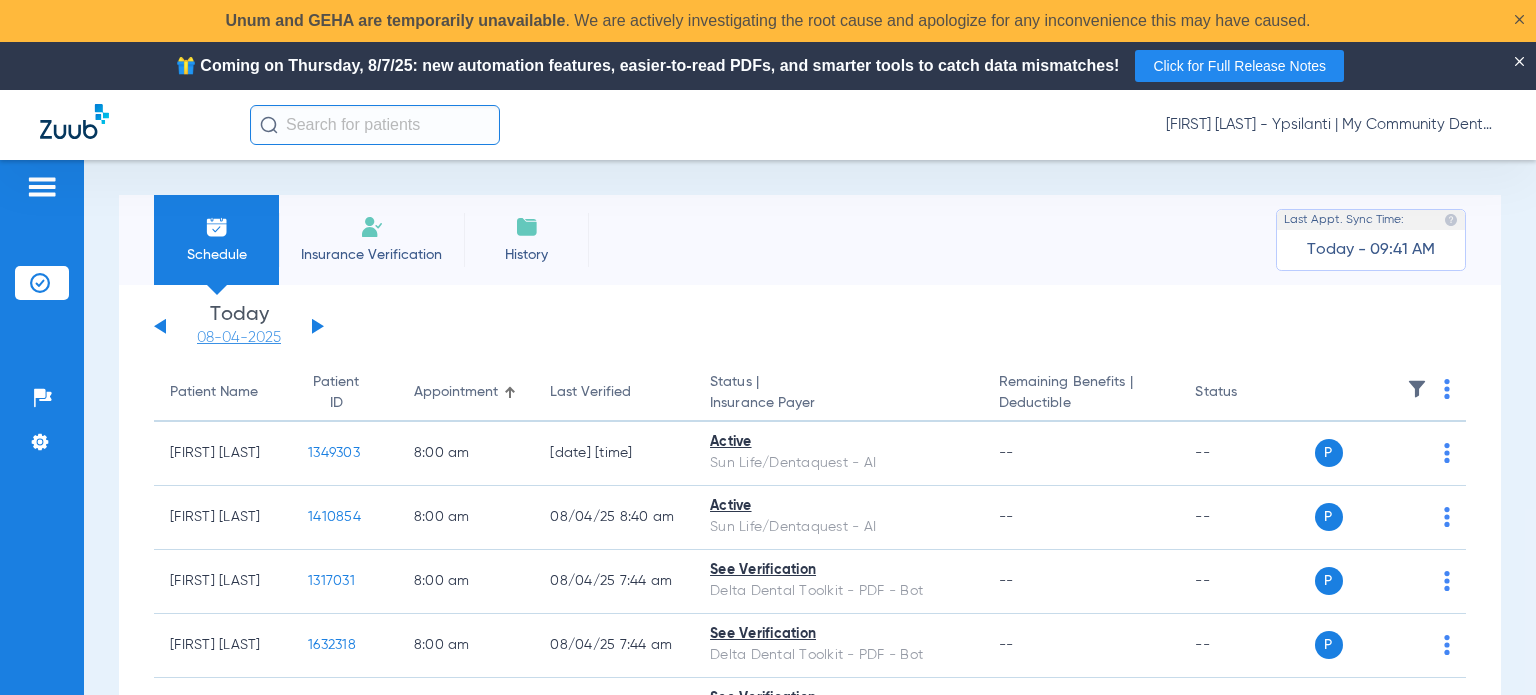 click on "08-04-2025" 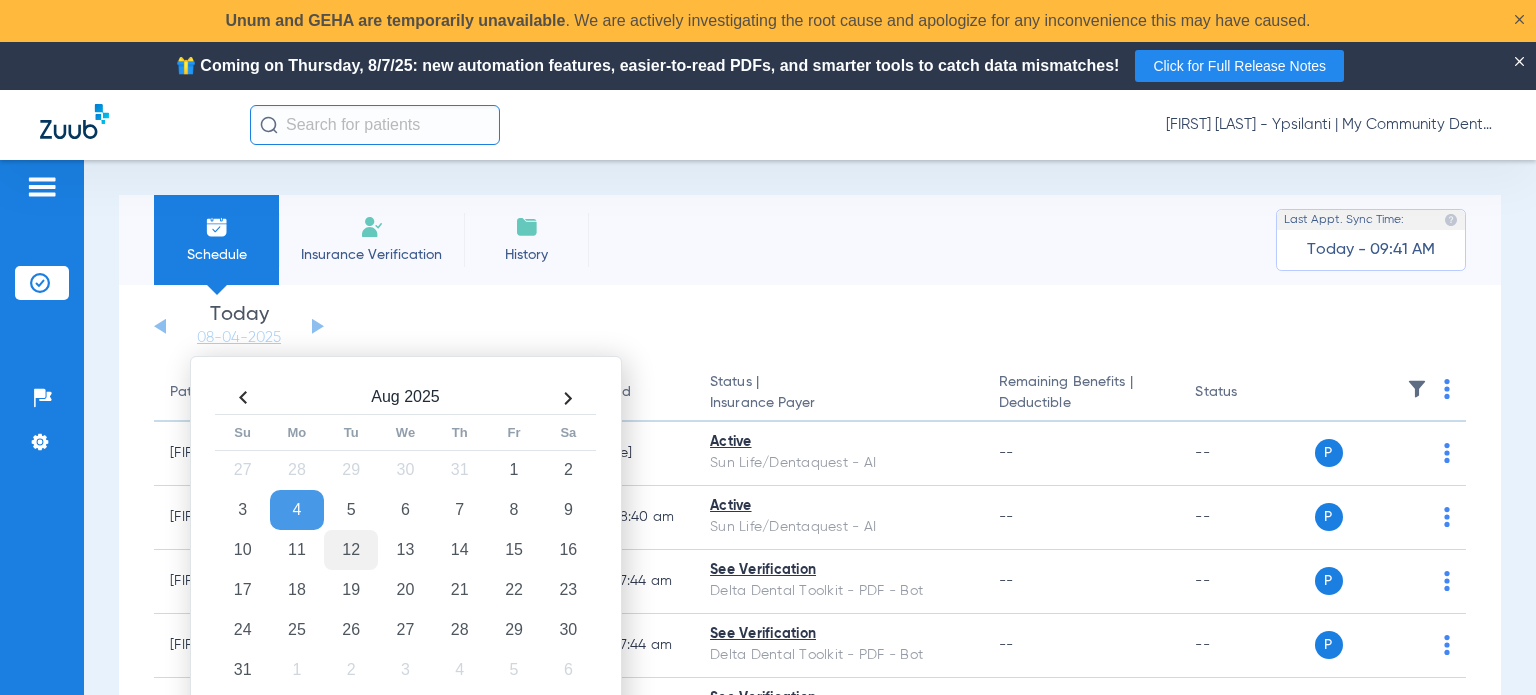 click on "12" 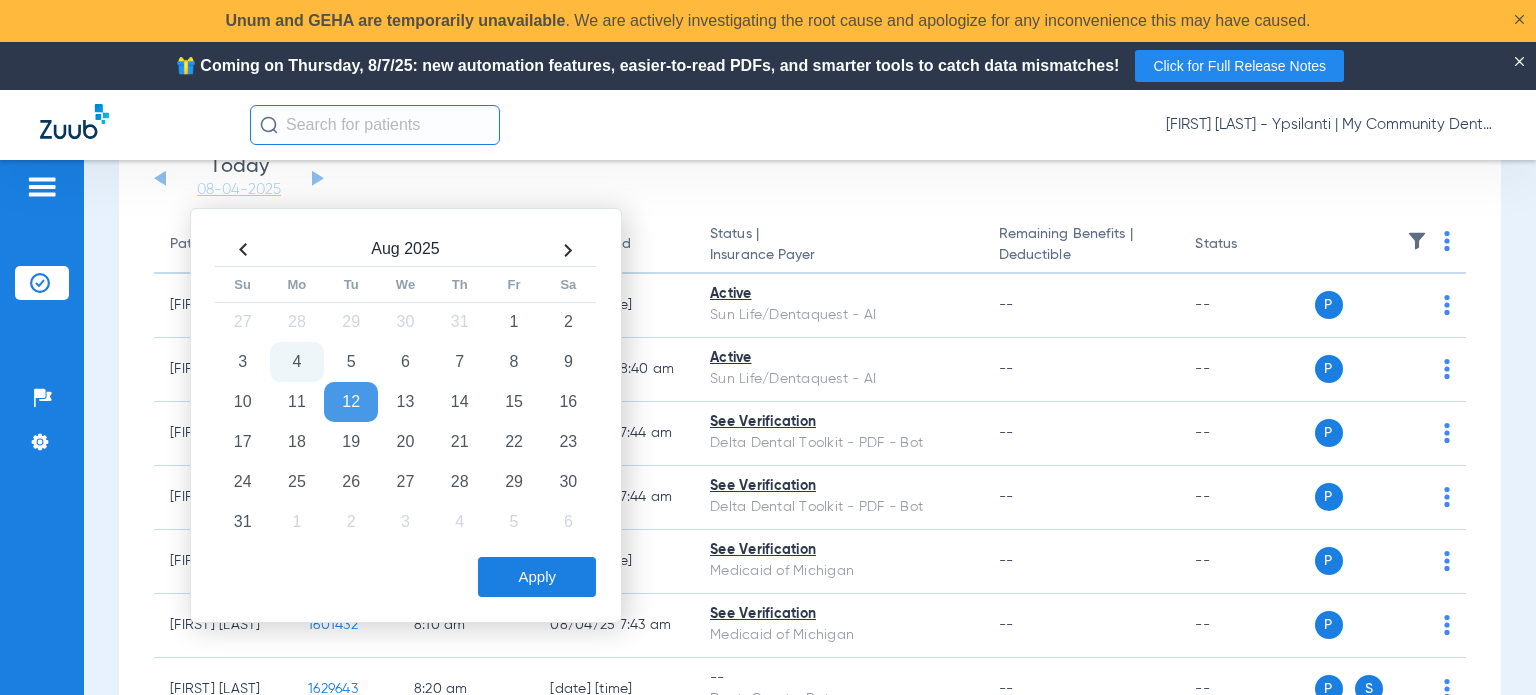 scroll, scrollTop: 200, scrollLeft: 0, axis: vertical 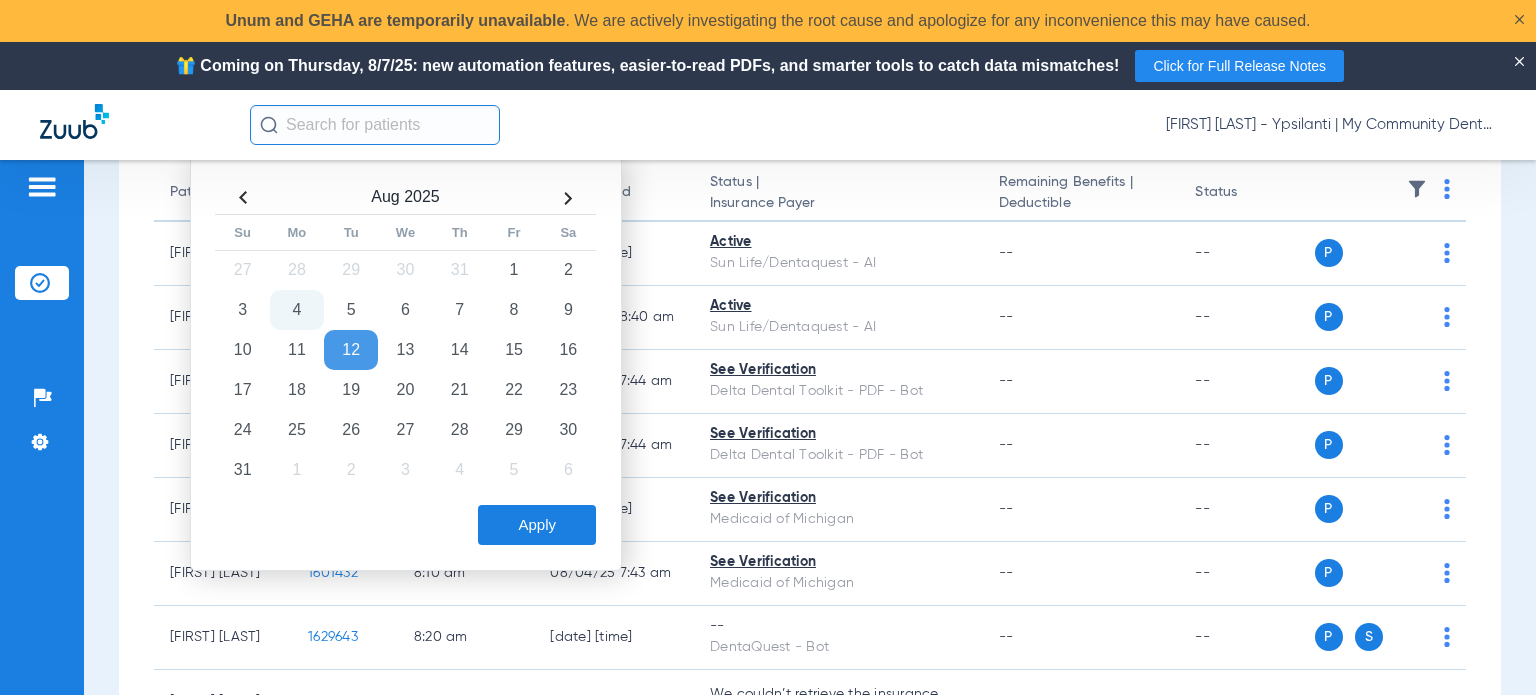 click on "Apply" 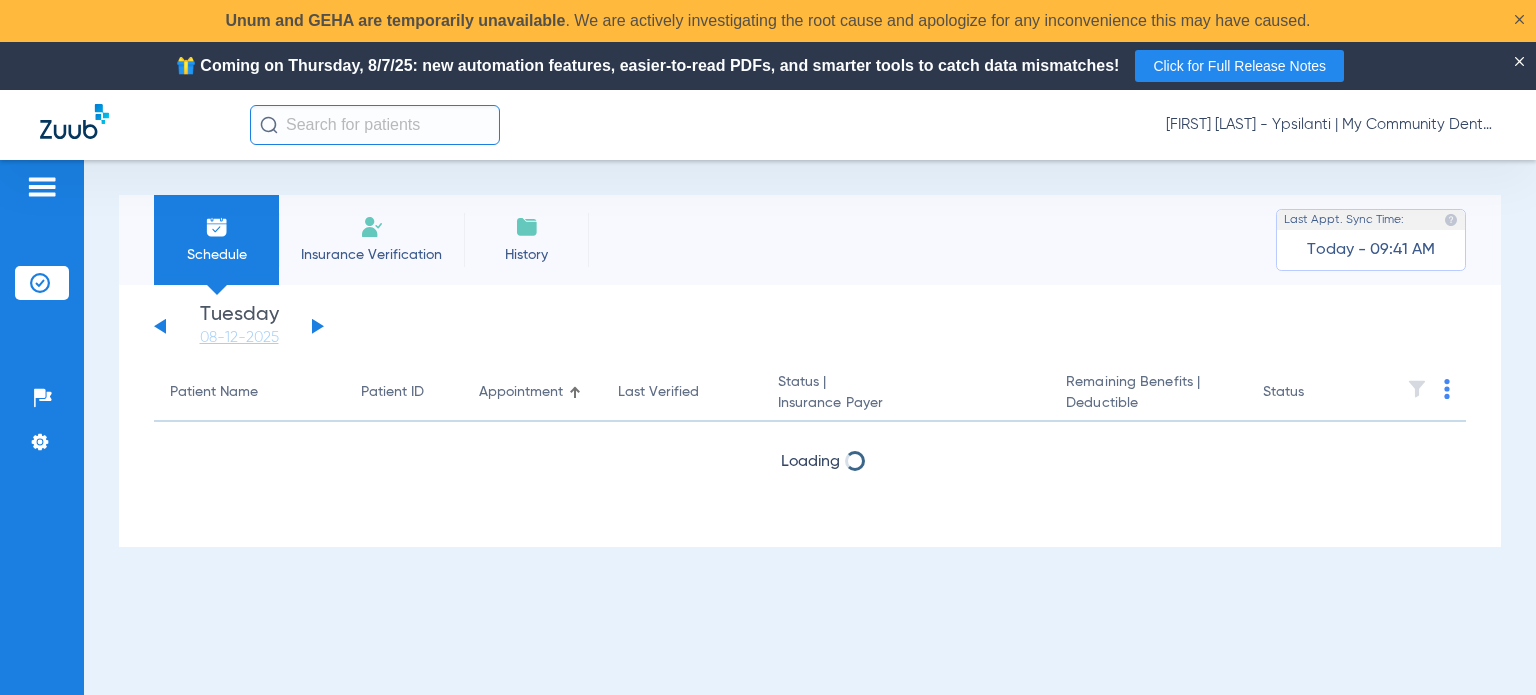 scroll, scrollTop: 0, scrollLeft: 0, axis: both 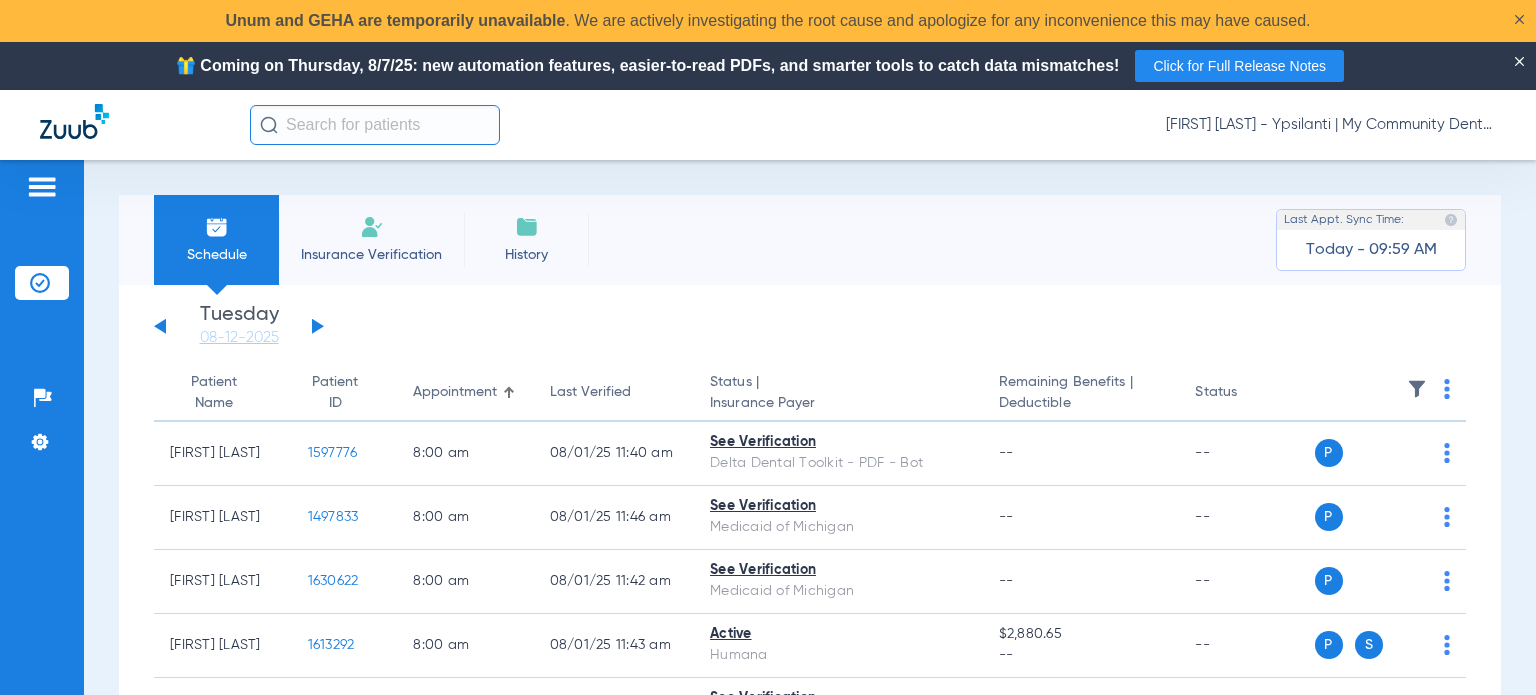 click on "Saturday   05-31-2025   Sunday   06-01-2025   Monday   06-02-2025   Tuesday   06-03-2025   Wednesday   06-04-2025   Thursday   06-05-2025   Friday   06-06-2025   Saturday   06-07-2025   Sunday   06-08-2025   Monday   06-09-2025   Tuesday   06-10-2025   Wednesday   06-11-2025   Thursday   06-12-2025   Friday   06-13-2025   Saturday   06-14-2025   Sunday   06-15-2025   Monday   06-16-2025   Tuesday   06-17-2025   Wednesday   06-18-2025   Thursday   06-19-2025   Friday   06-20-2025   Saturday   06-21-2025   Sunday   06-22-2025   Monday   06-23-2025   Tuesday   06-24-2025   Wednesday   06-25-2025   Thursday   06-26-2025   Friday   06-27-2025   Saturday   06-28-2025   Sunday   06-29-2025   Monday   06-30-2025   Tuesday   07-01-2025   Wednesday   07-02-2025   Thursday   07-03-2025   Friday   07-04-2025   Saturday   07-05-2025   Sunday   07-06-2025   Monday   07-07-2025   Tuesday   07-08-2025   Wednesday   07-09-2025   Thursday   07-10-2025   Friday   07-11-2025   Saturday   07-12-2025   Sunday   07-13-2025" 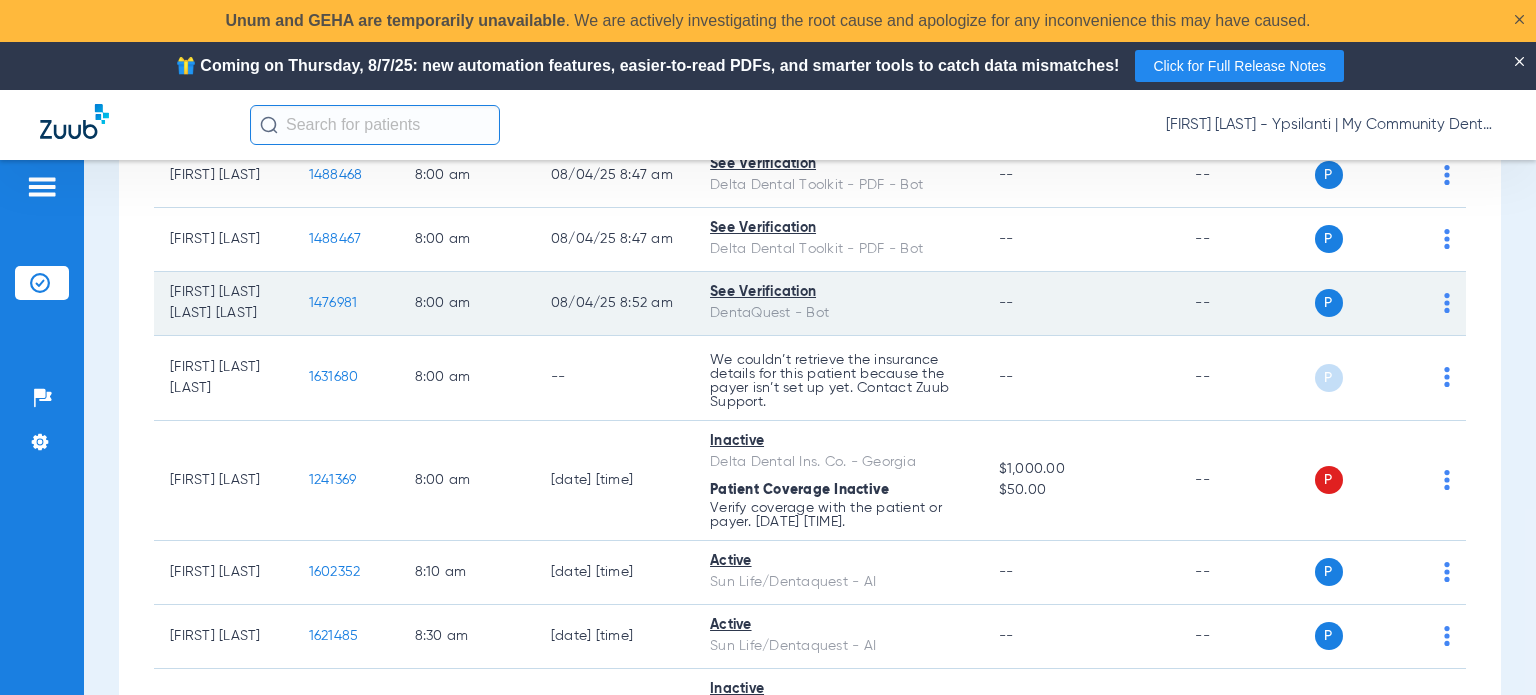 scroll, scrollTop: 300, scrollLeft: 0, axis: vertical 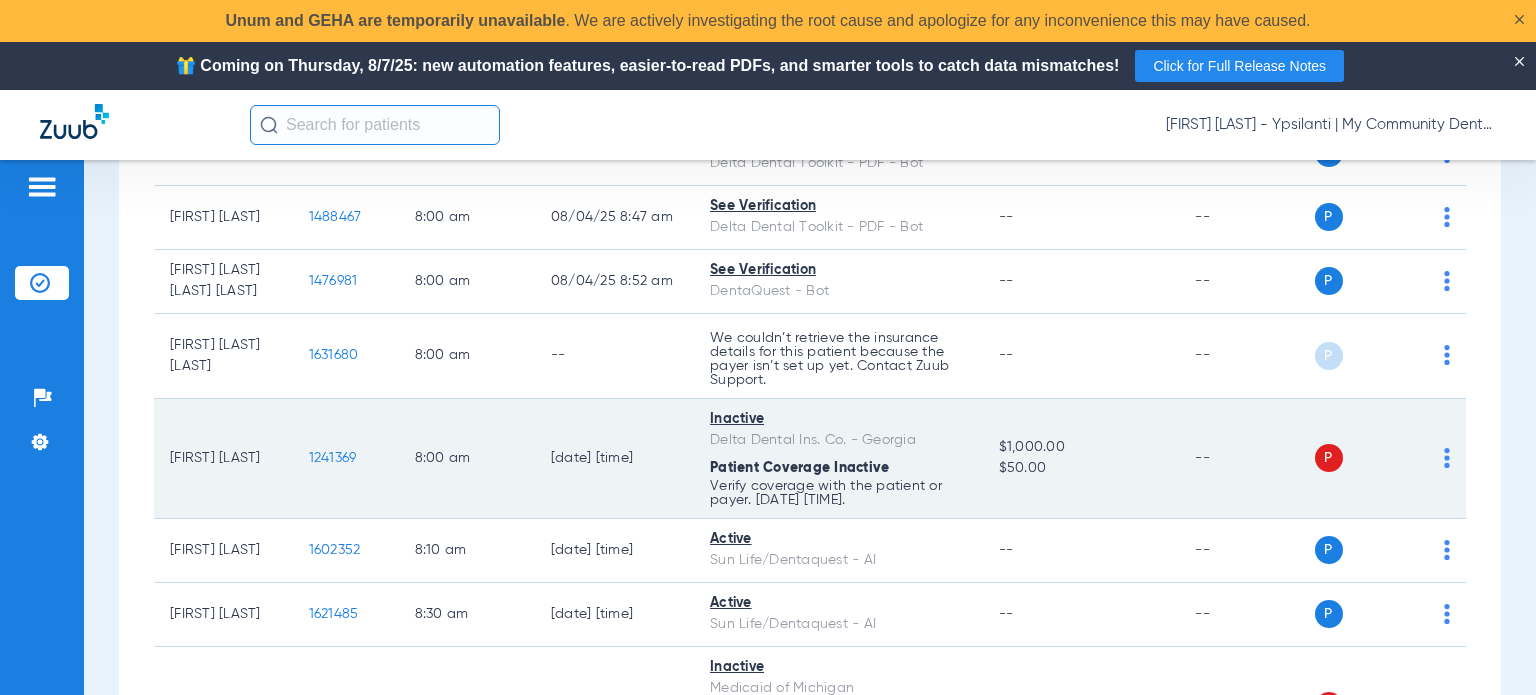 click on "P S" 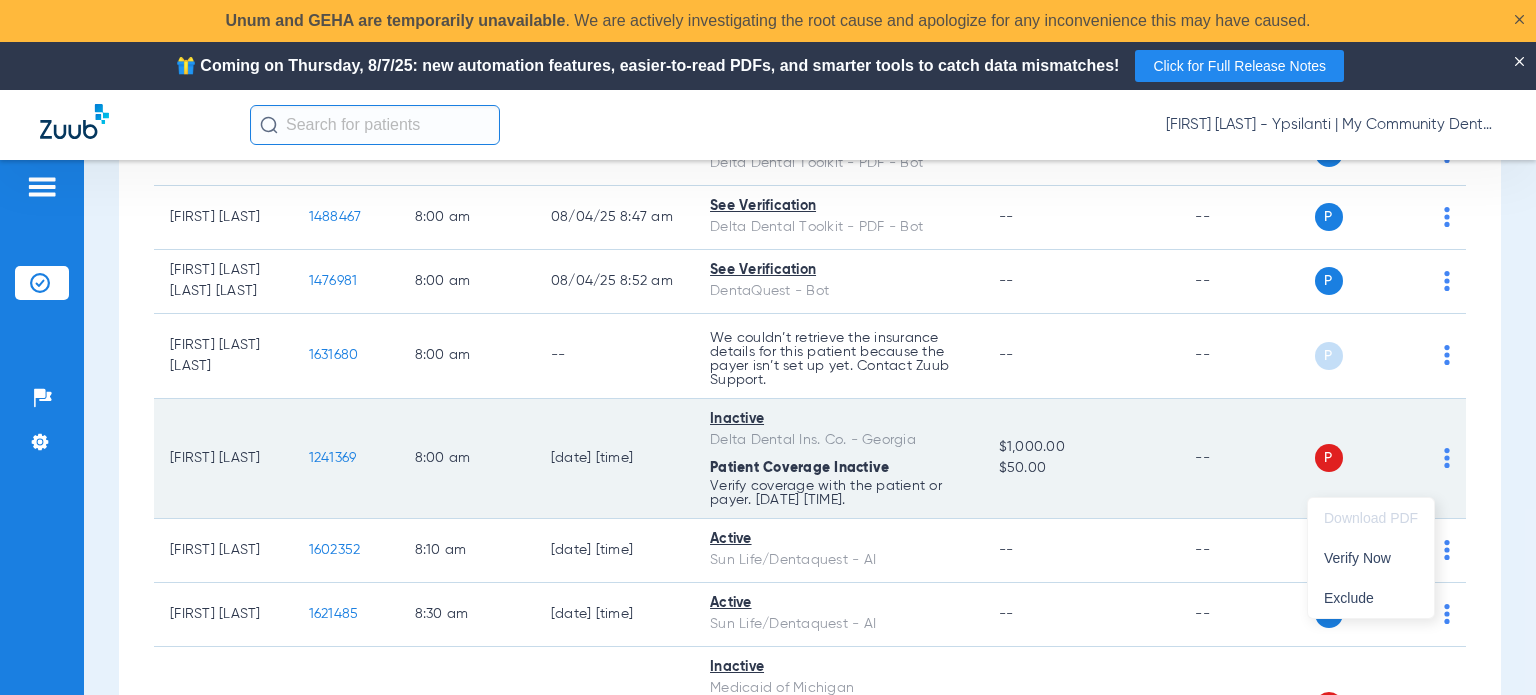 click at bounding box center (768, 347) 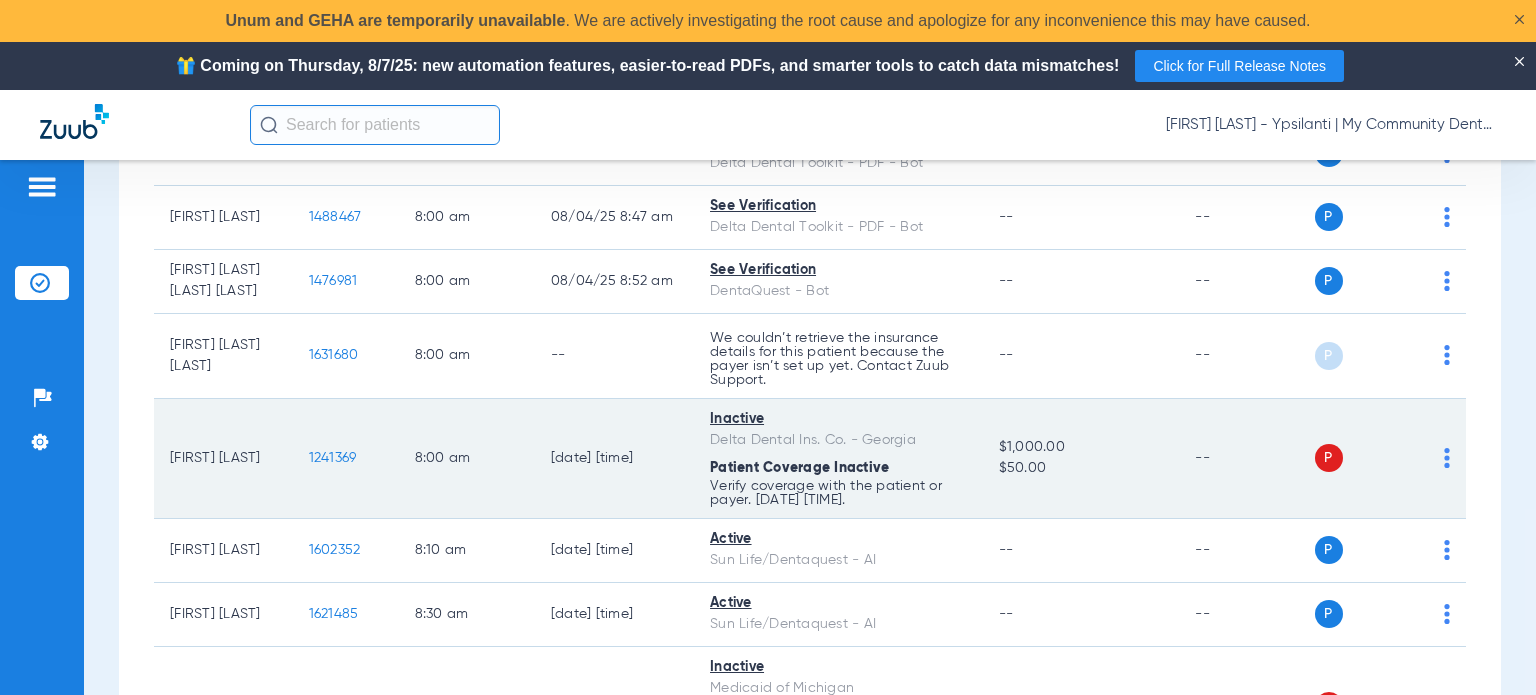 click 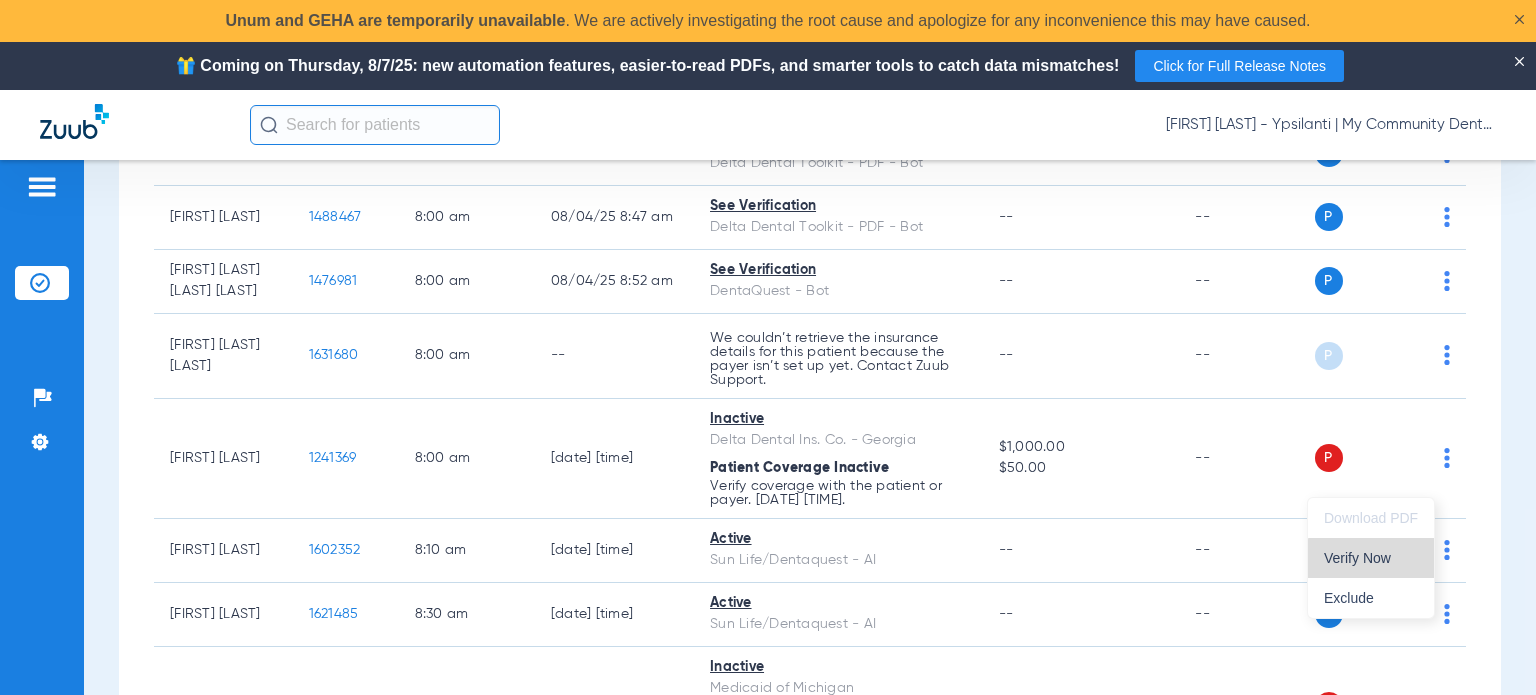 click on "Verify Now" at bounding box center (1371, 558) 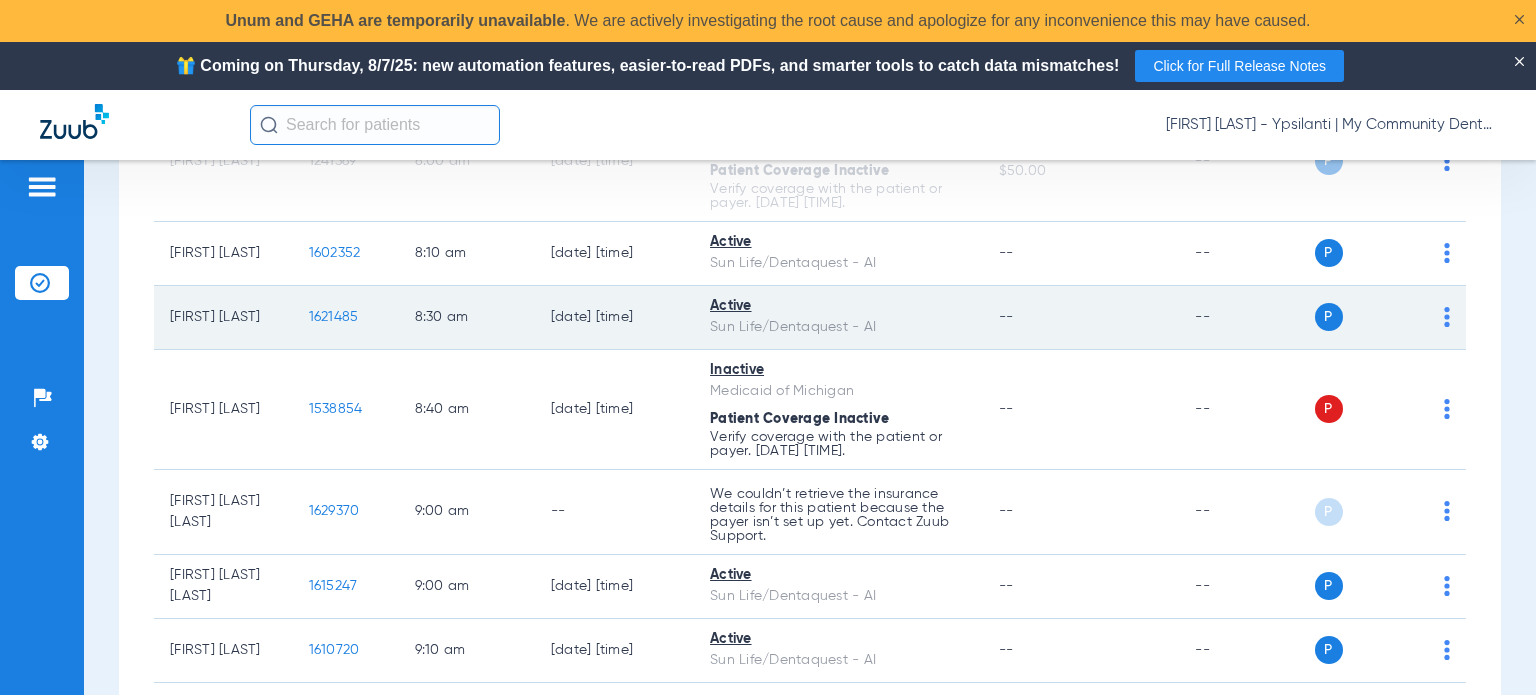 scroll, scrollTop: 600, scrollLeft: 0, axis: vertical 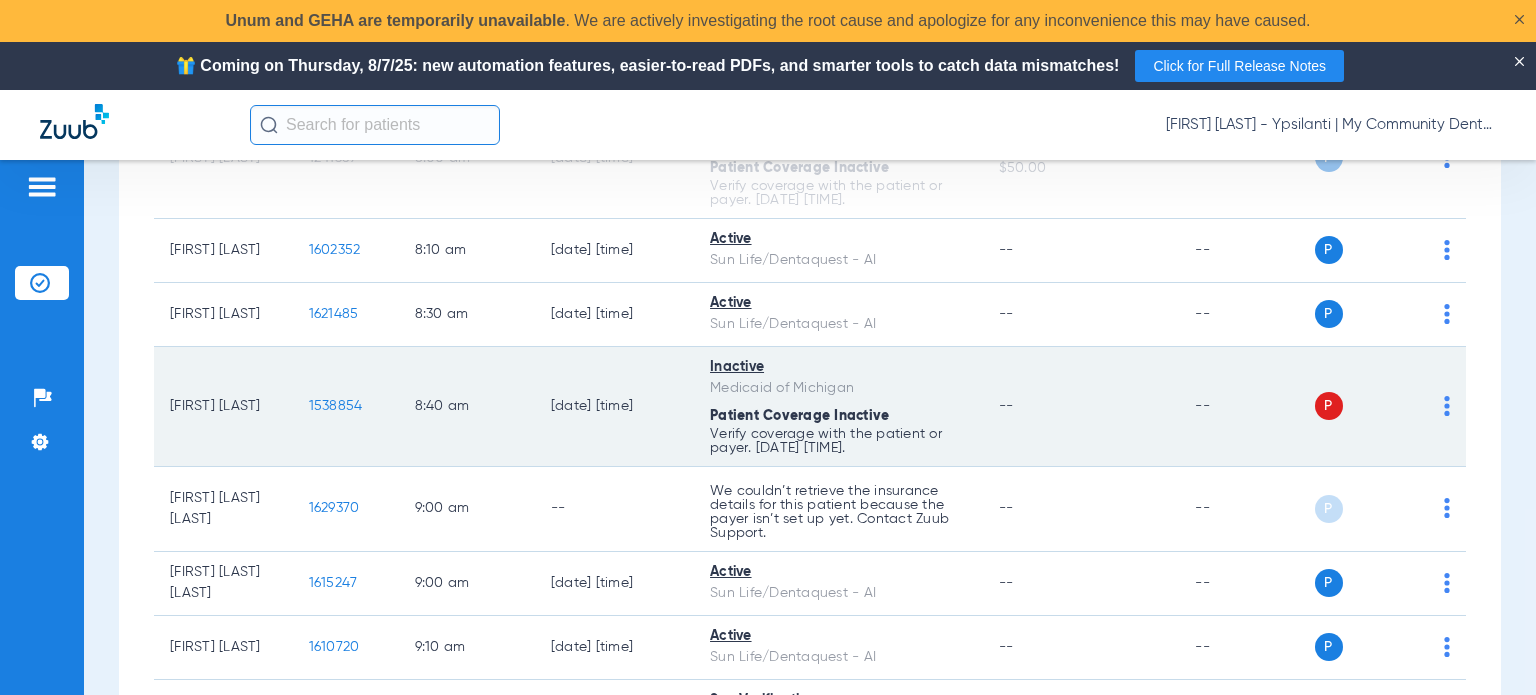 click 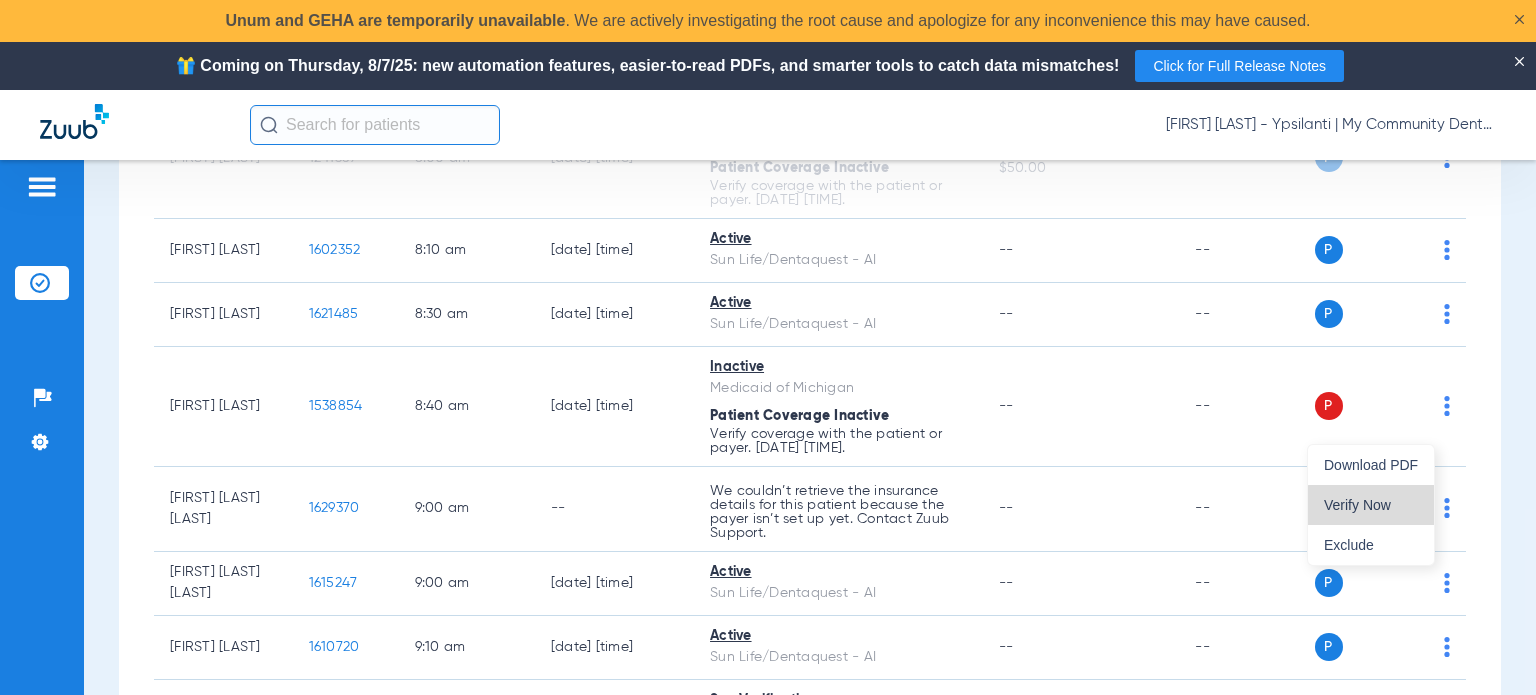 click on "Verify Now" at bounding box center (1371, 505) 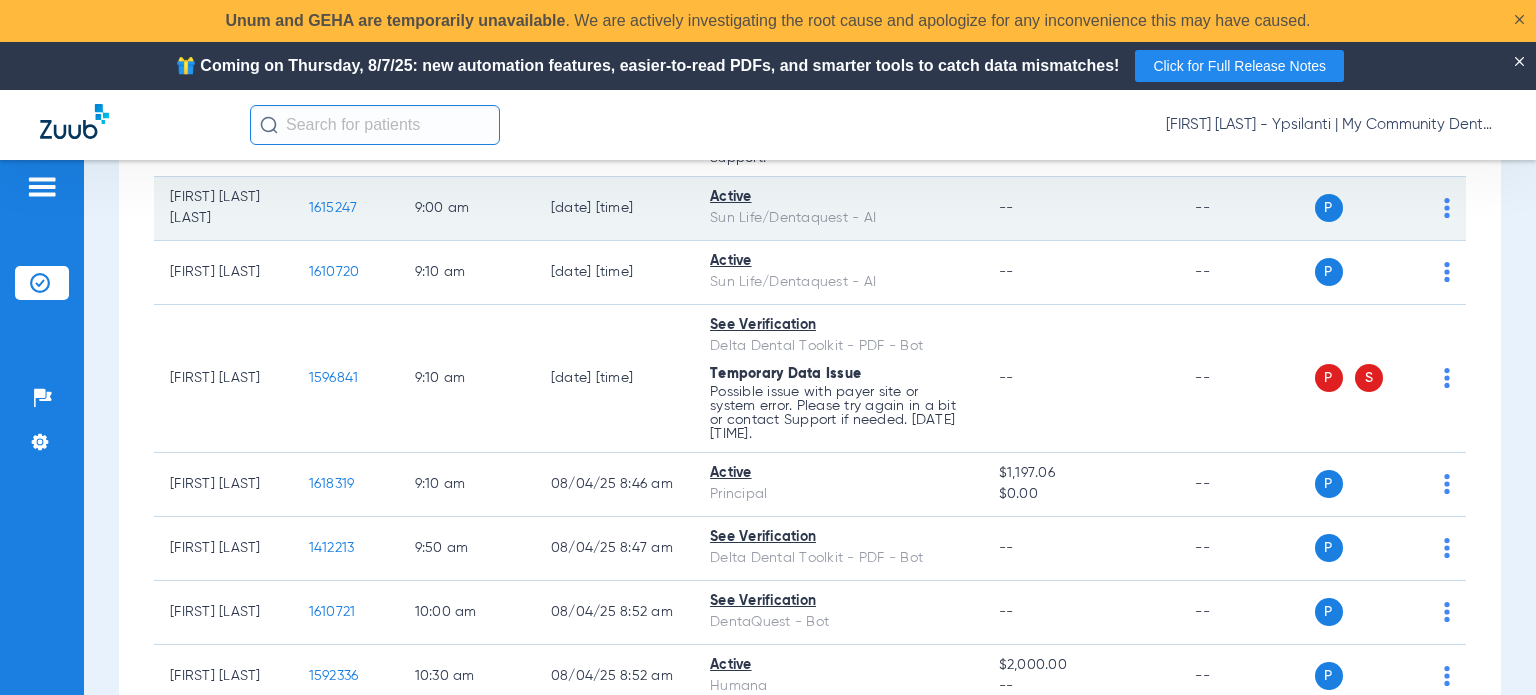 scroll, scrollTop: 1000, scrollLeft: 0, axis: vertical 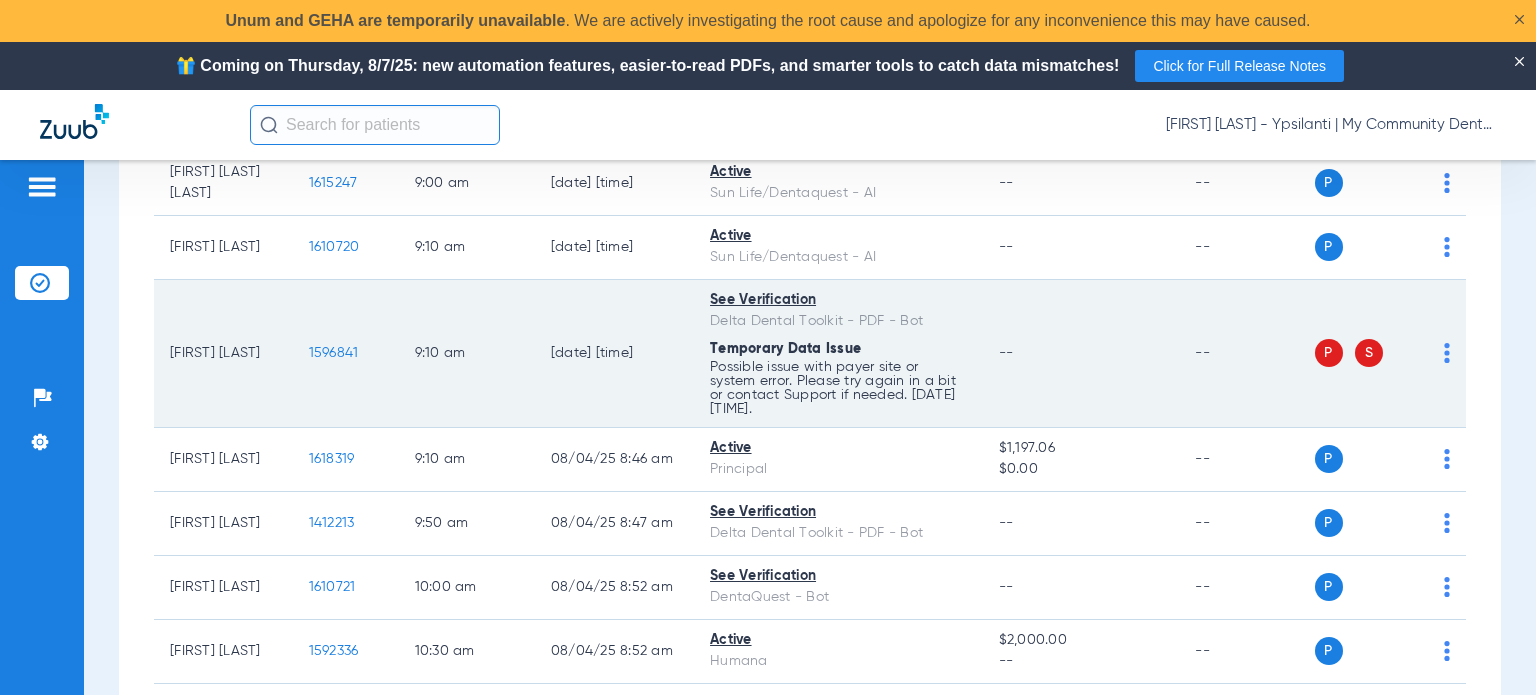 click on "P S" 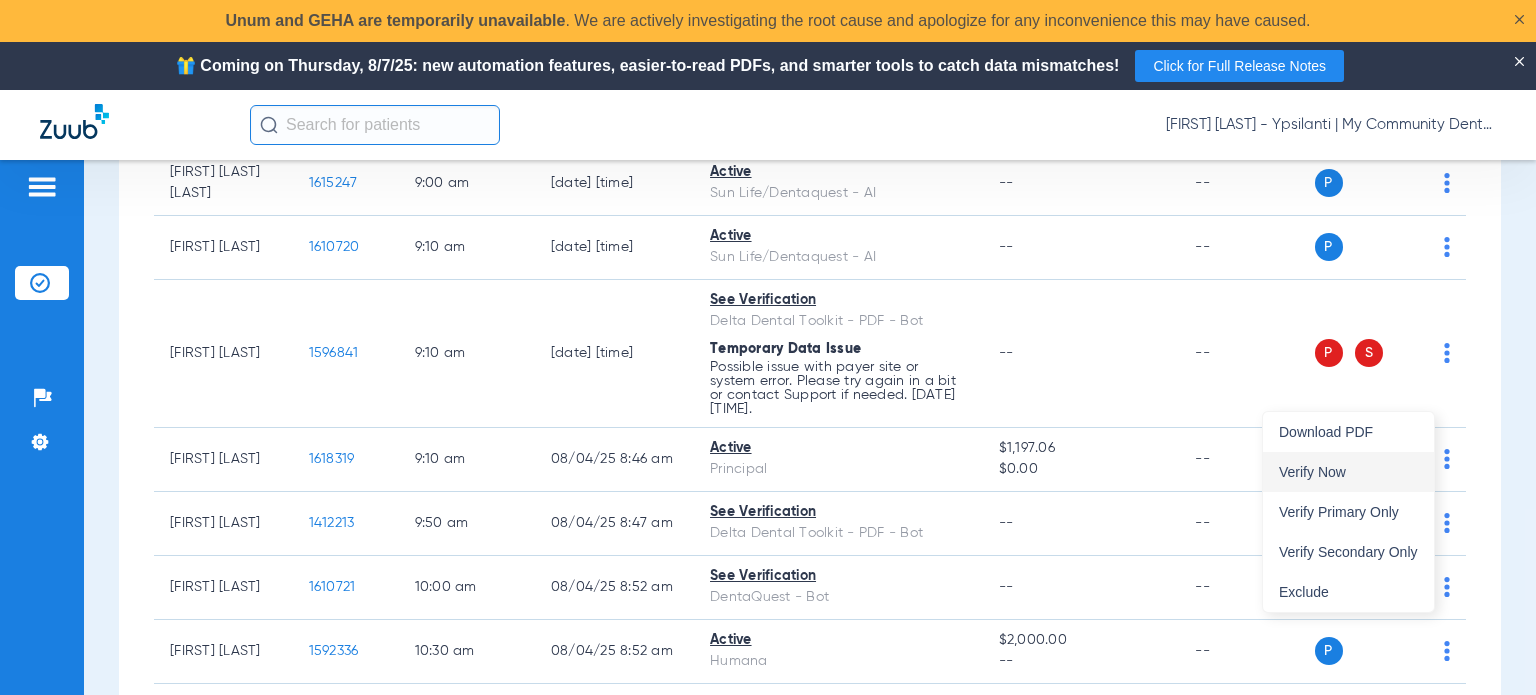 click on "Verify Now" at bounding box center [1348, 472] 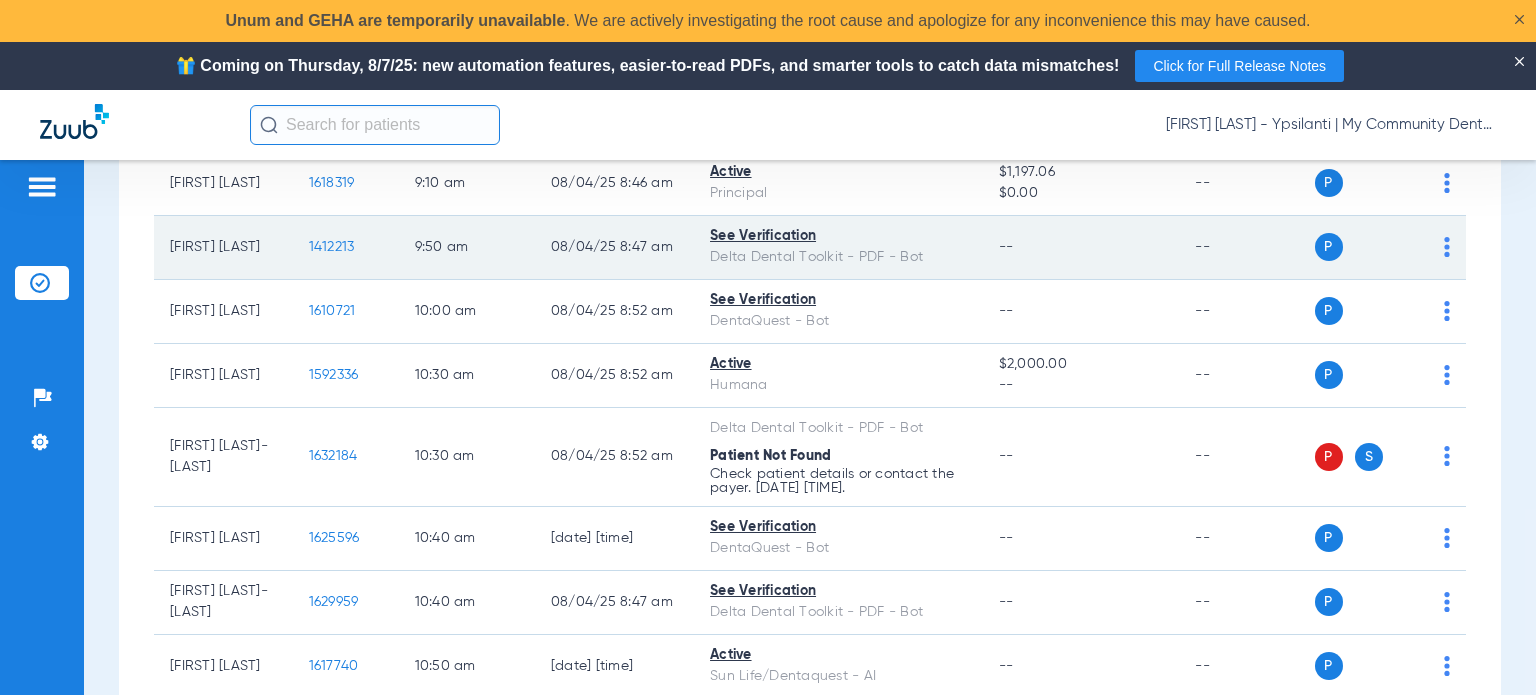 scroll, scrollTop: 1300, scrollLeft: 0, axis: vertical 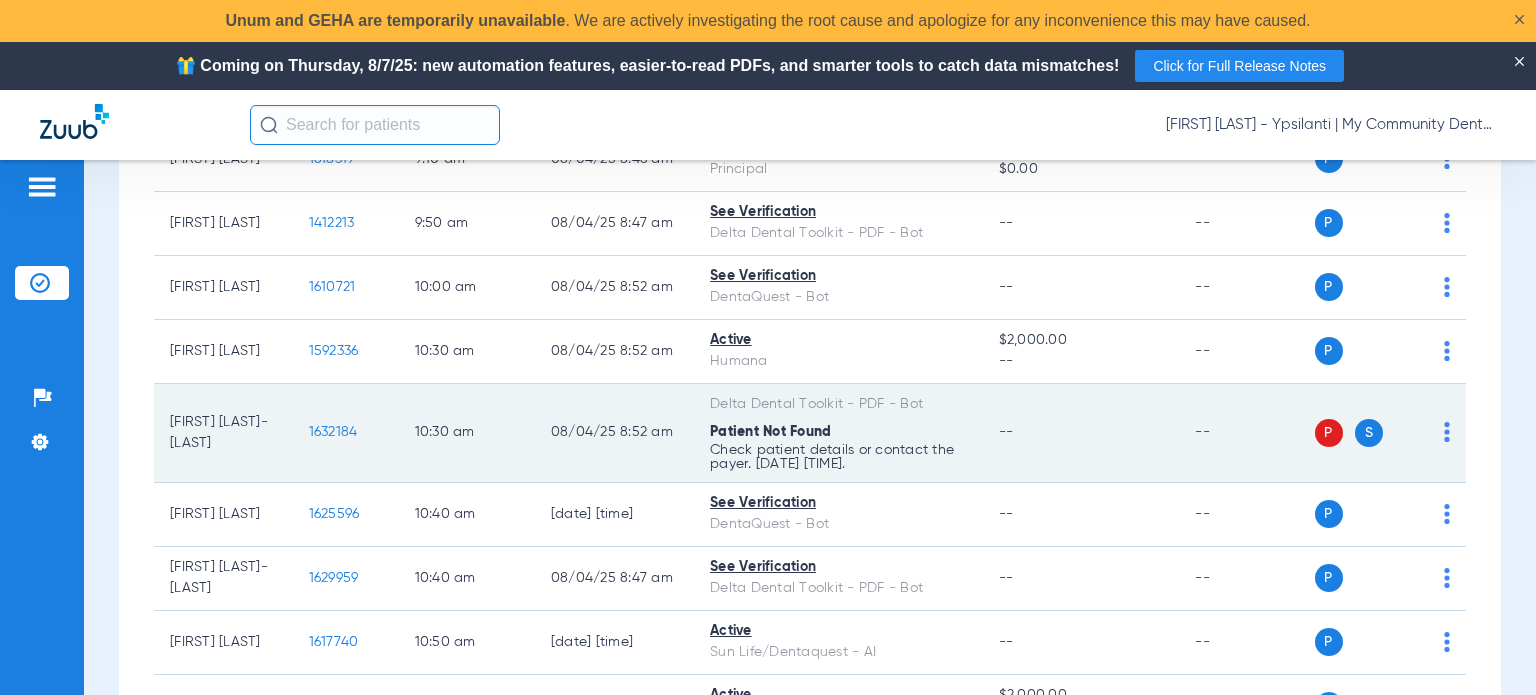drag, startPoint x: 1430, startPoint y: 464, endPoint x: 1432, endPoint y: 476, distance: 12.165525 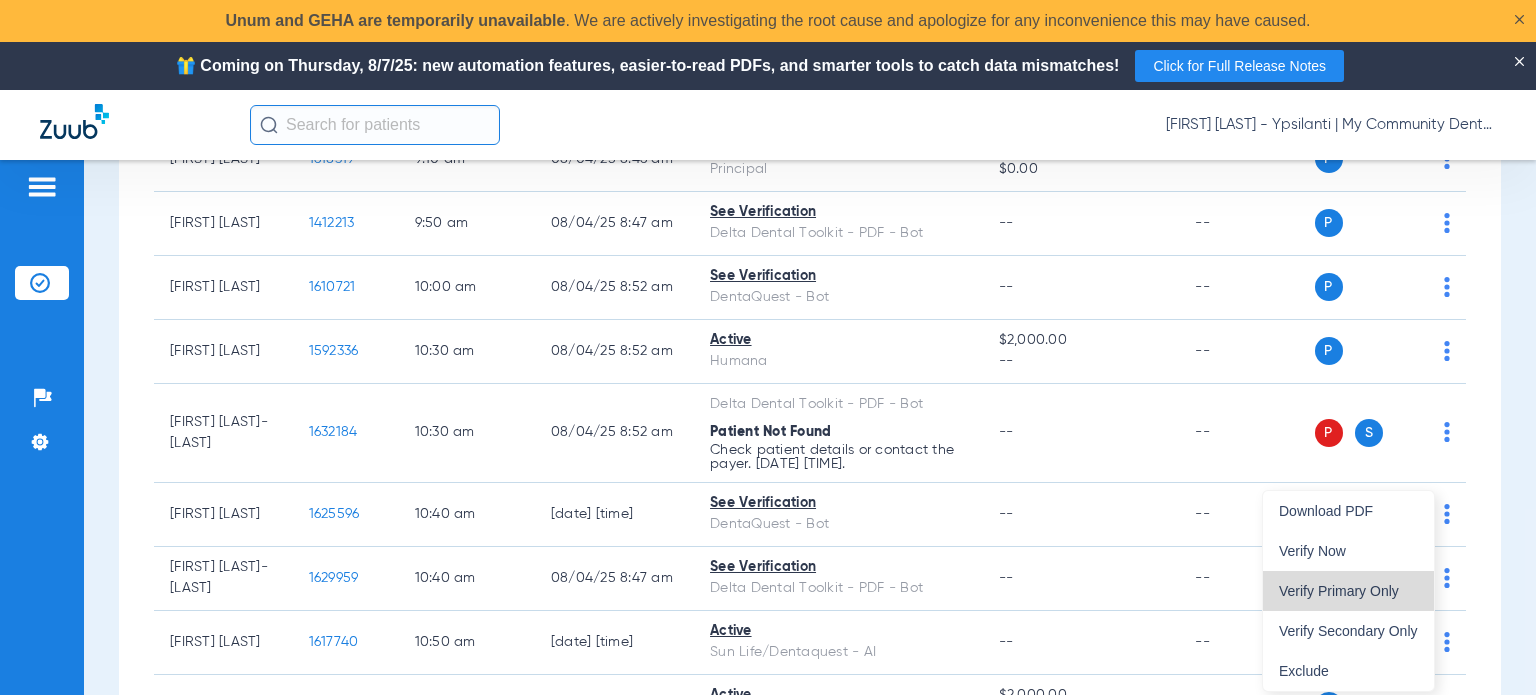 click on "Verify Primary Only" at bounding box center [1348, 591] 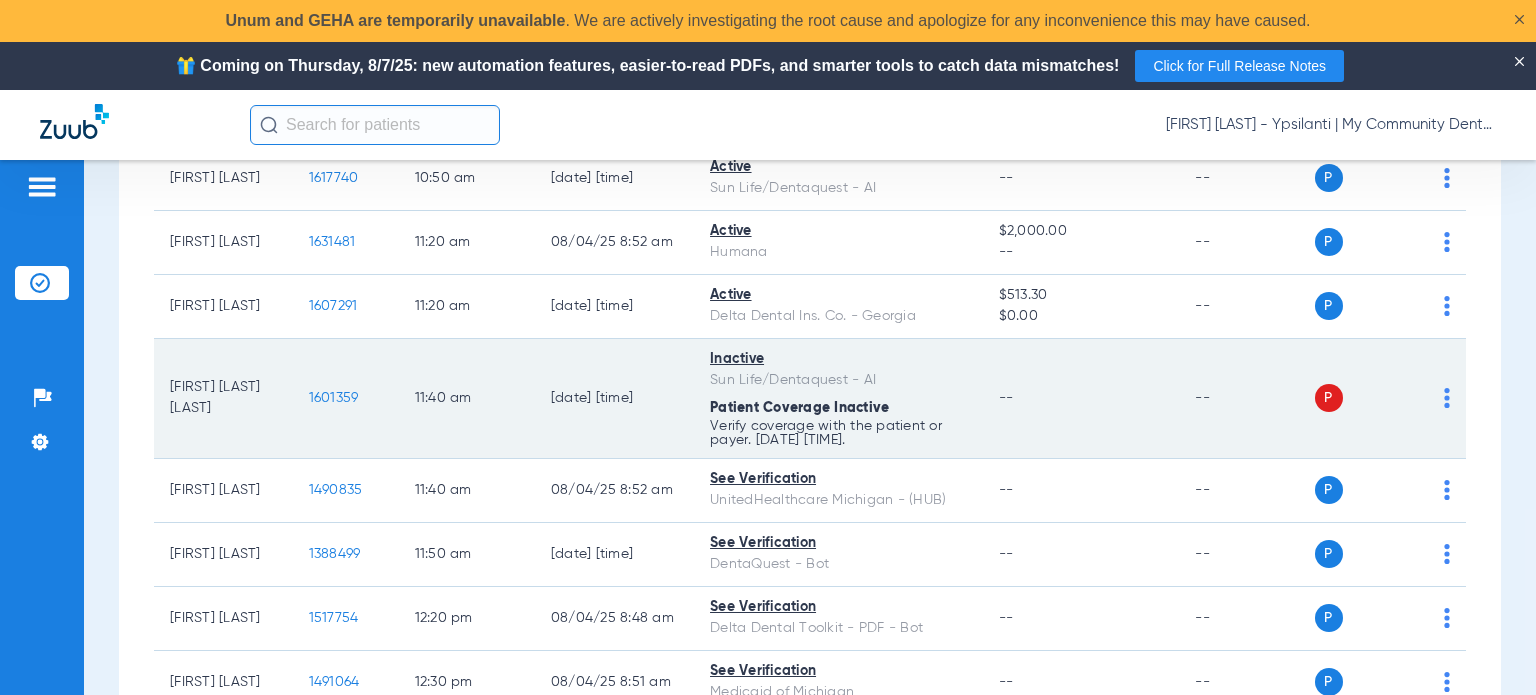 scroll, scrollTop: 1800, scrollLeft: 0, axis: vertical 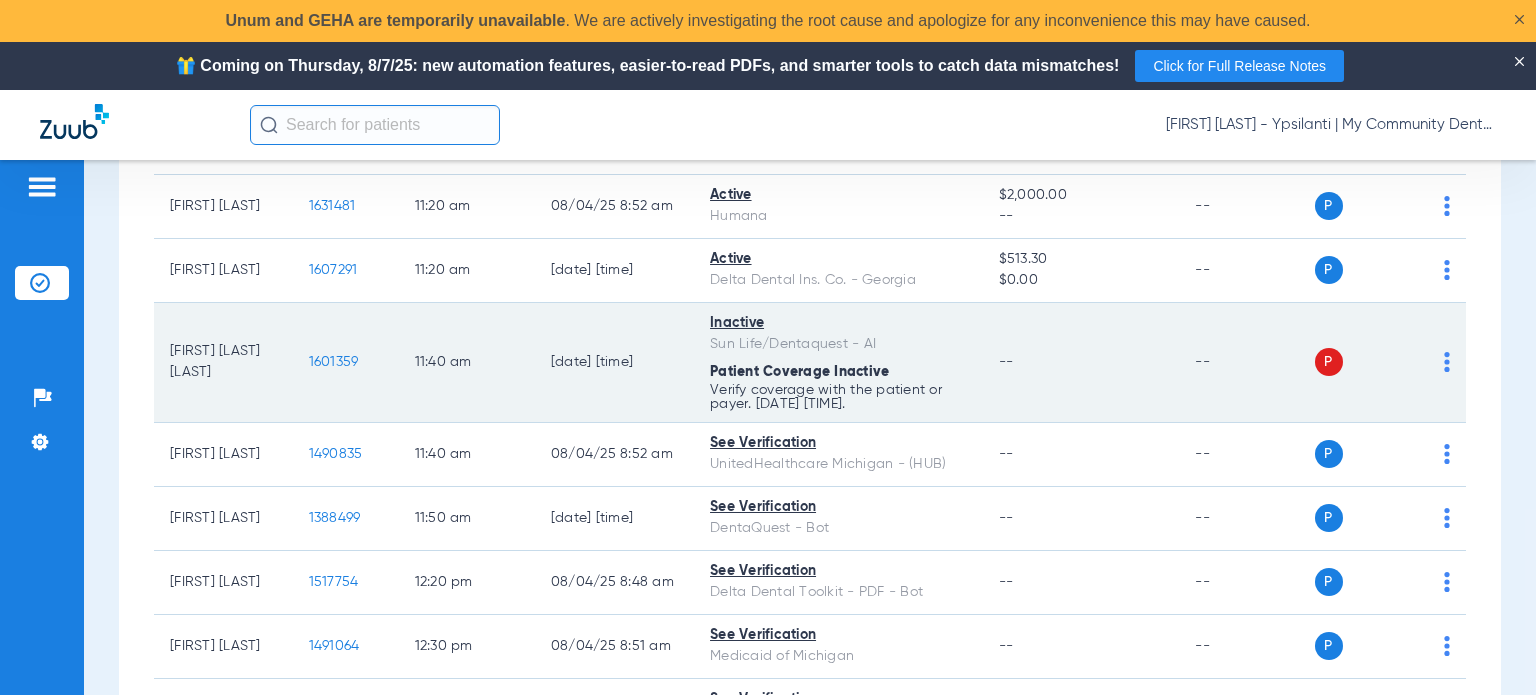 click 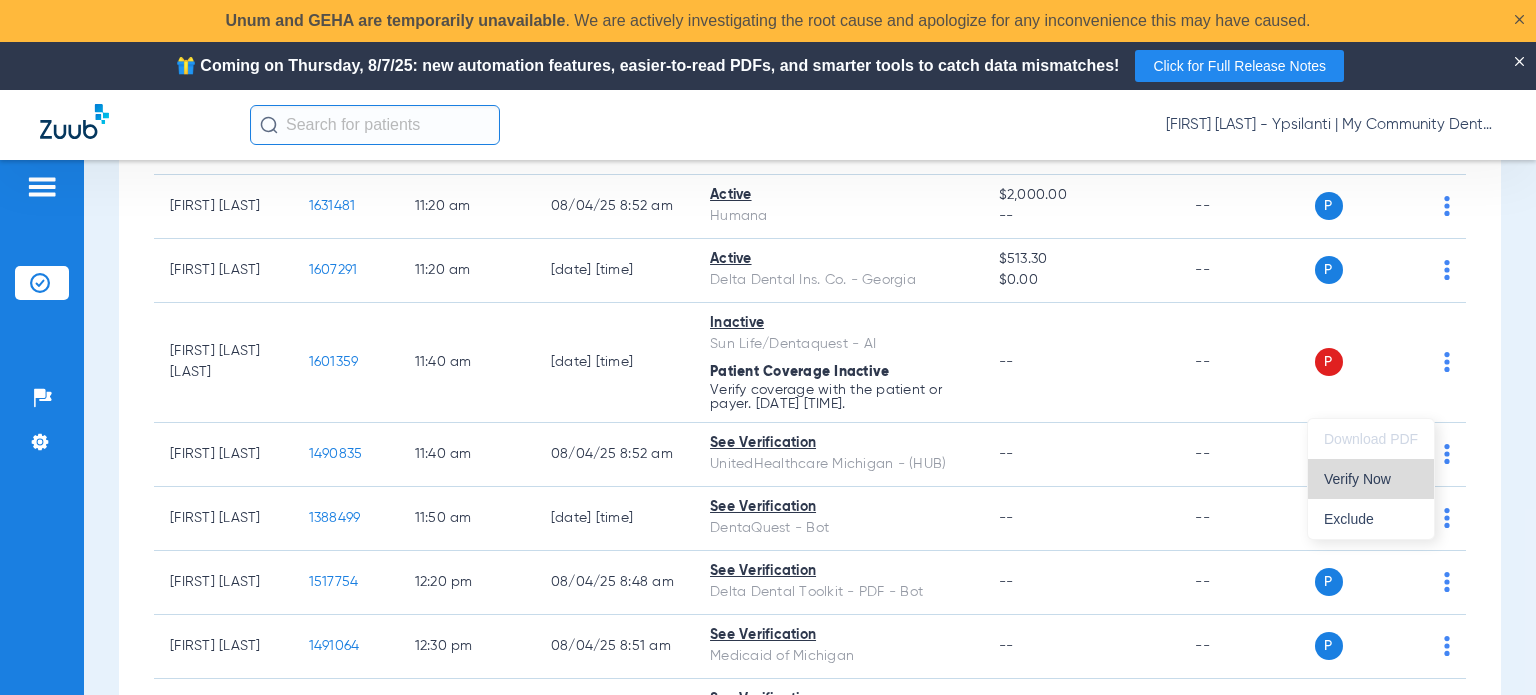 click on "Verify Now" at bounding box center (1371, 479) 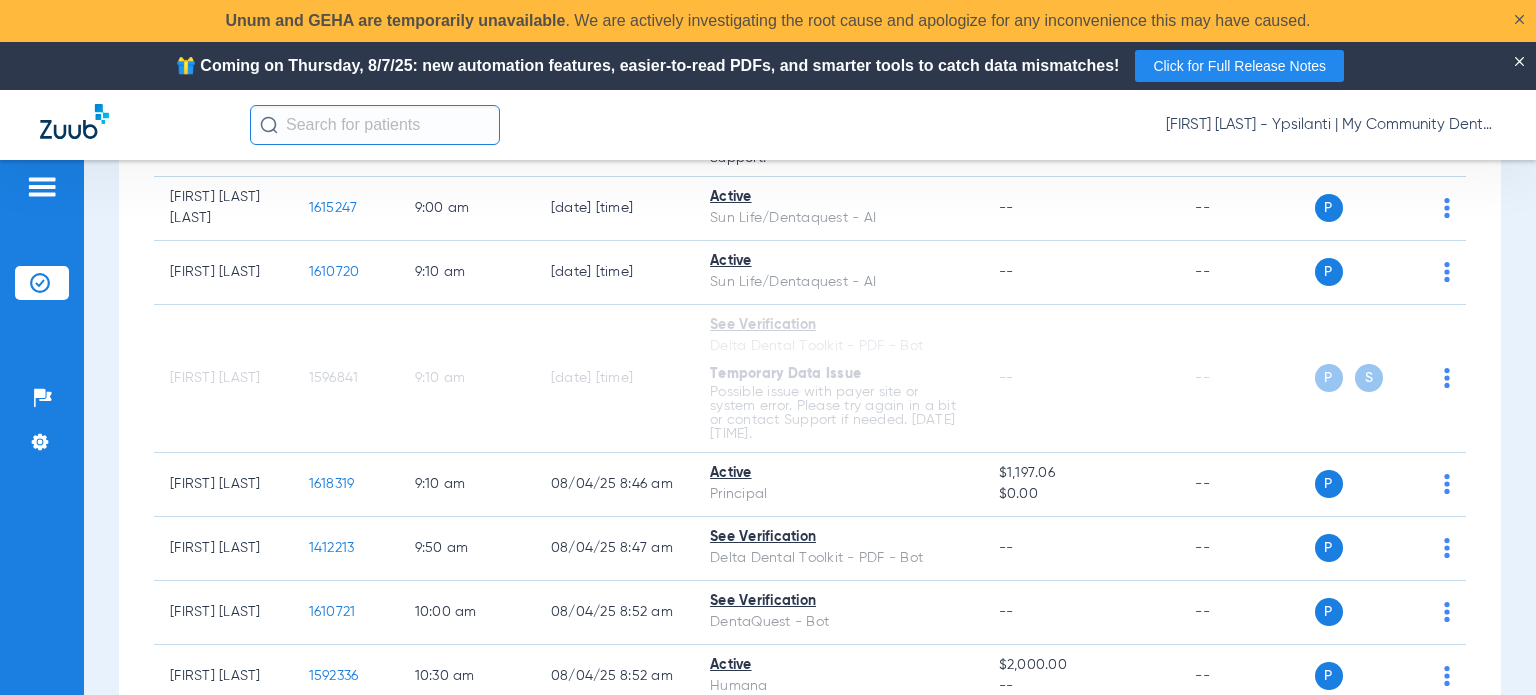 scroll, scrollTop: 75, scrollLeft: 0, axis: vertical 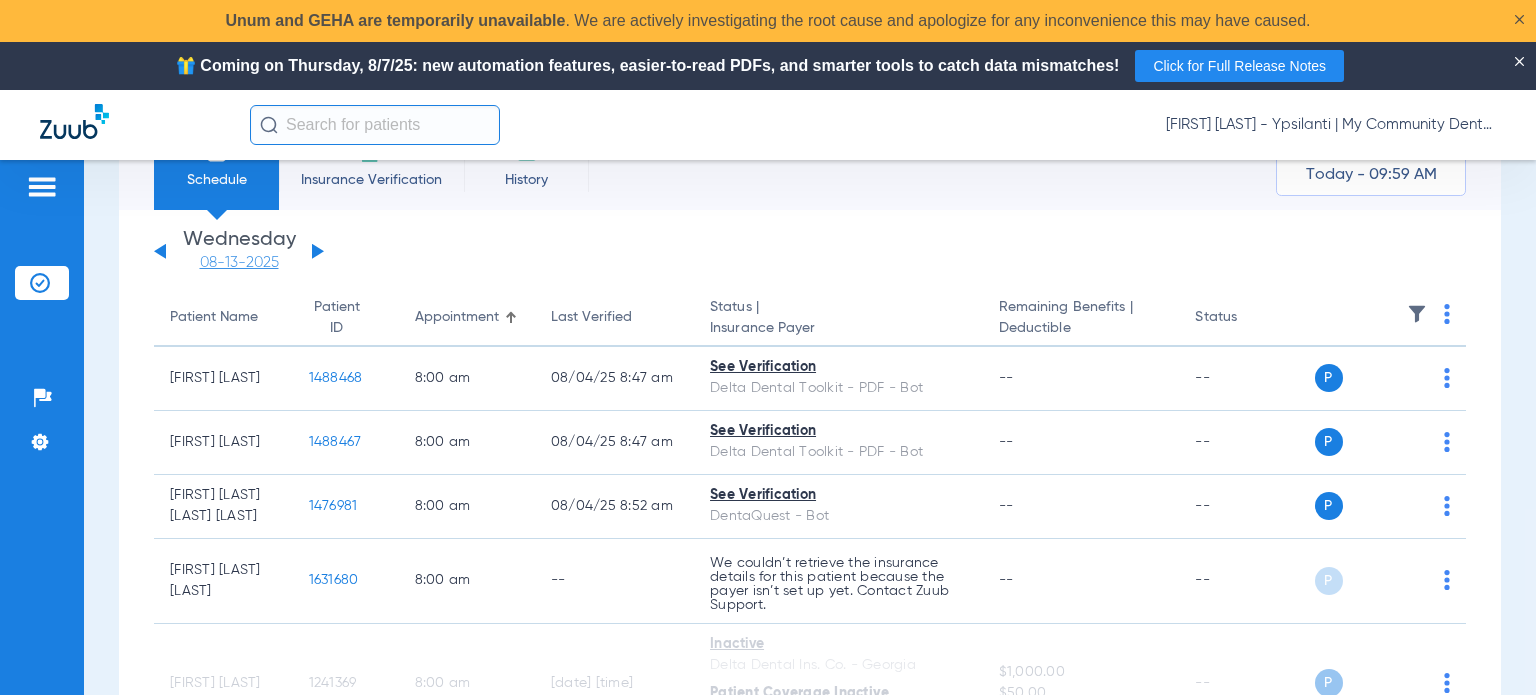click on "08-13-2025" 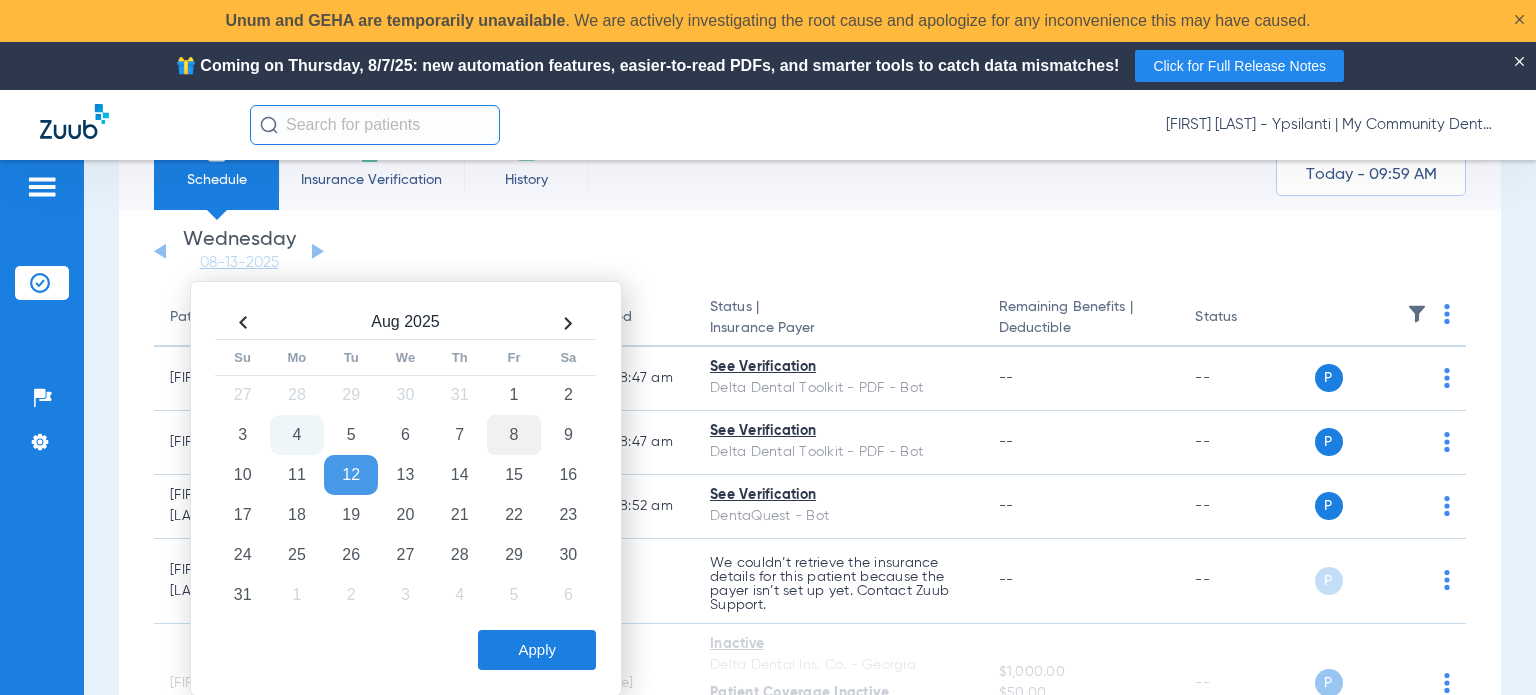 click on "8" 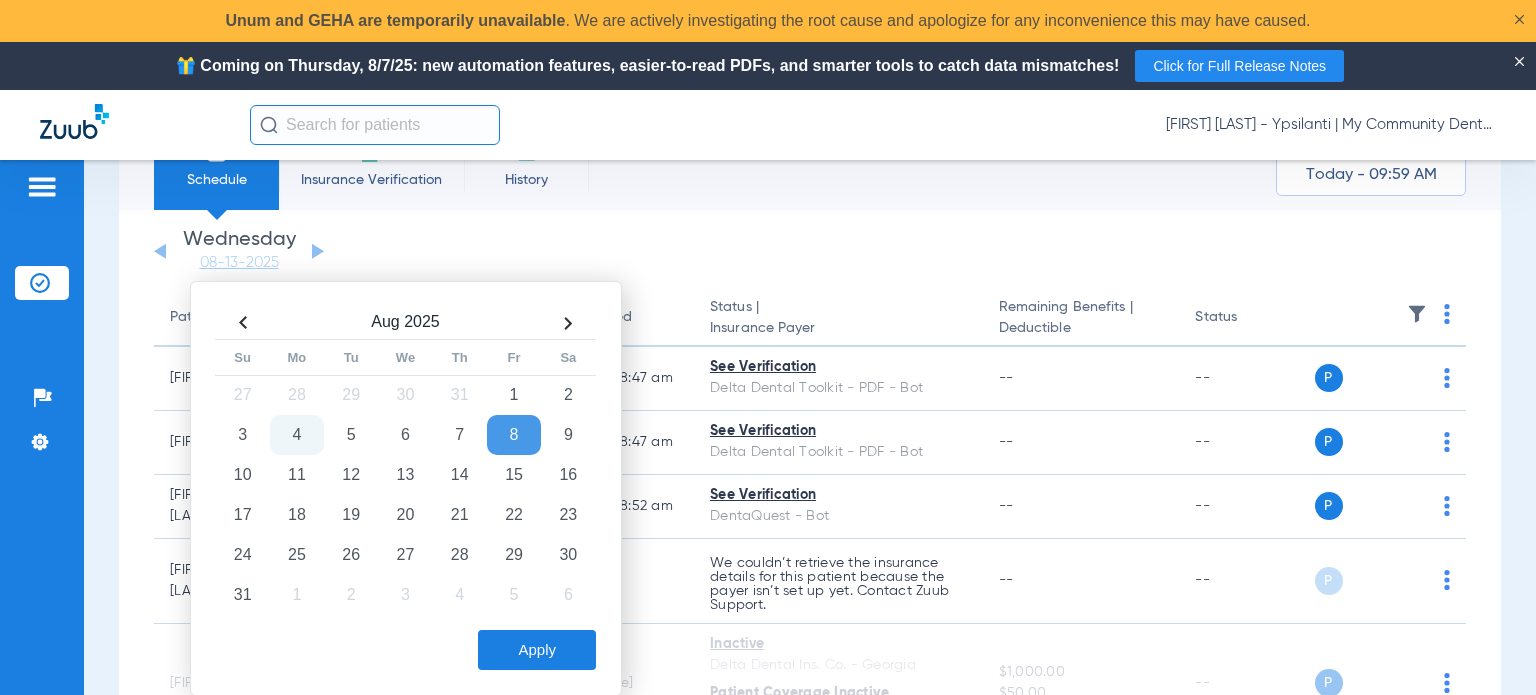 click on "Apply" 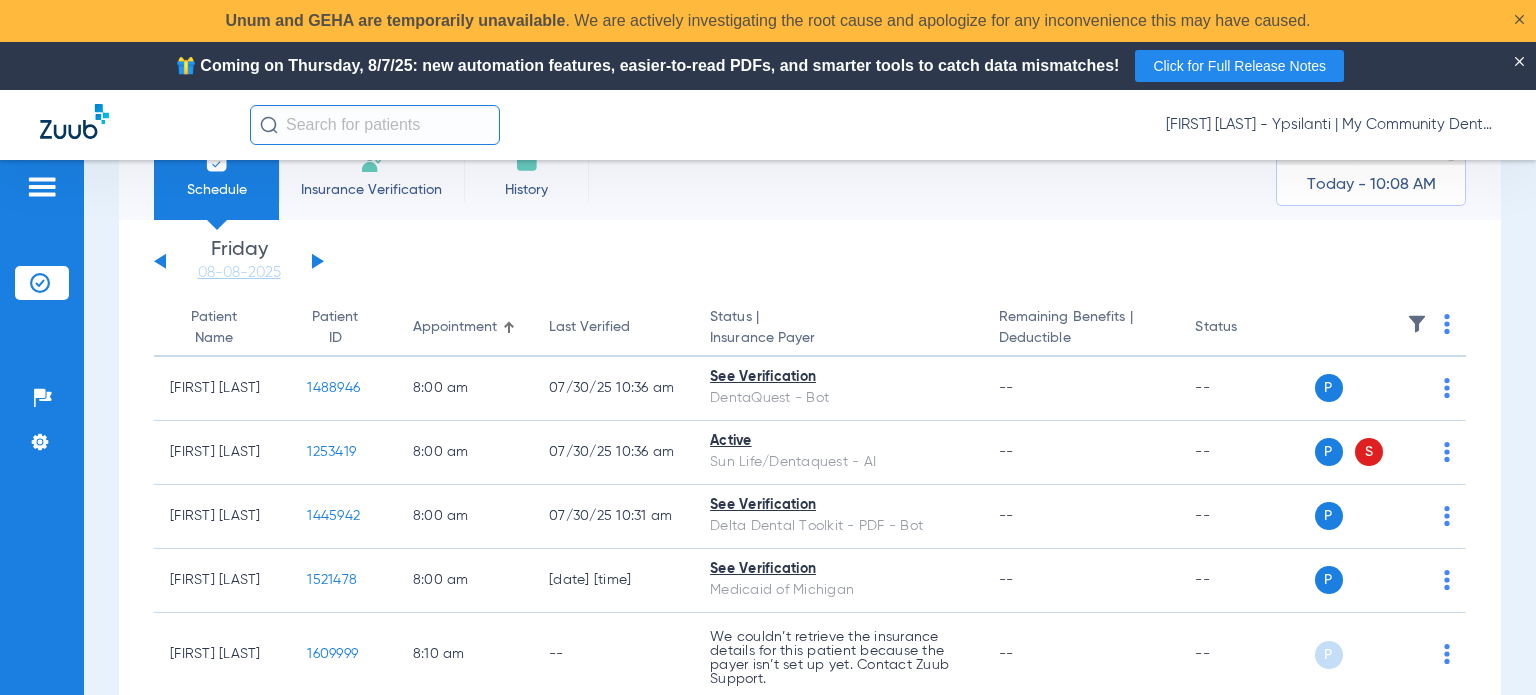 scroll, scrollTop: 100, scrollLeft: 0, axis: vertical 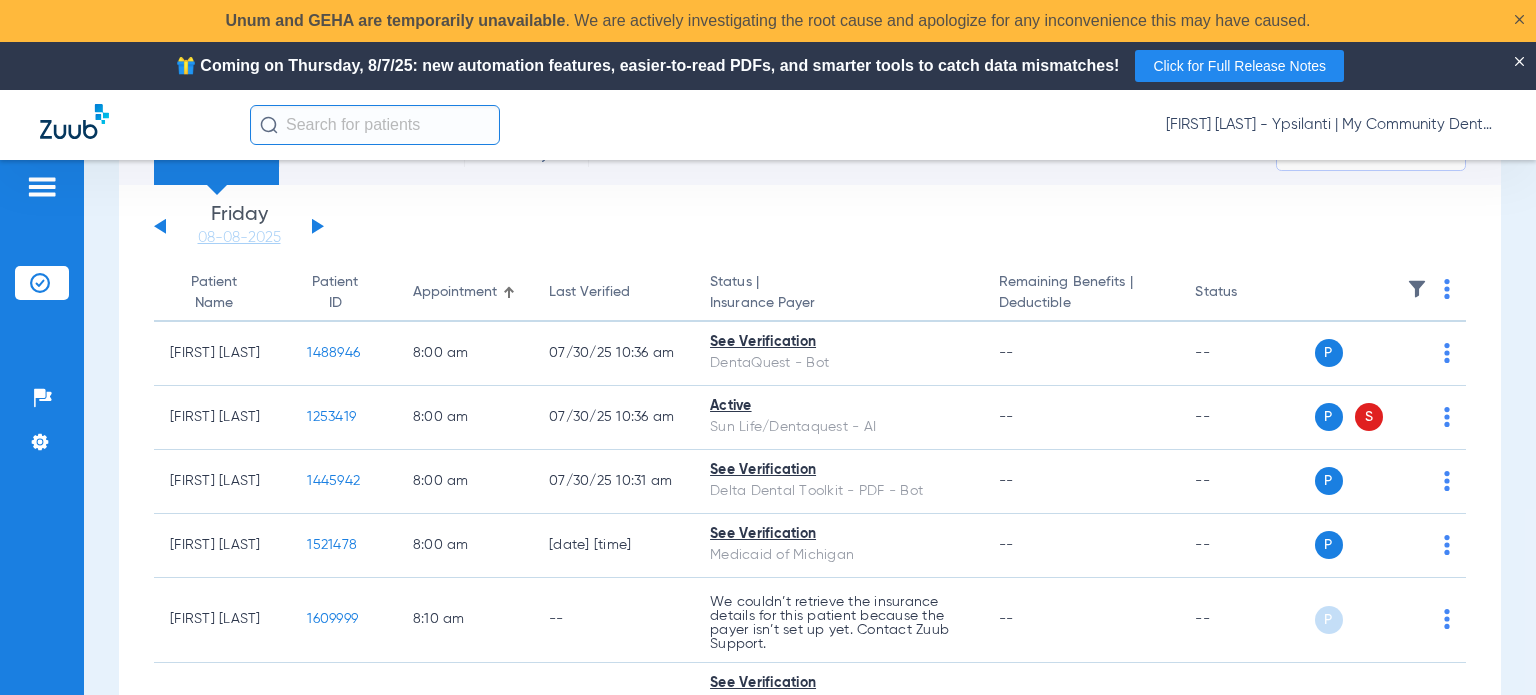 click 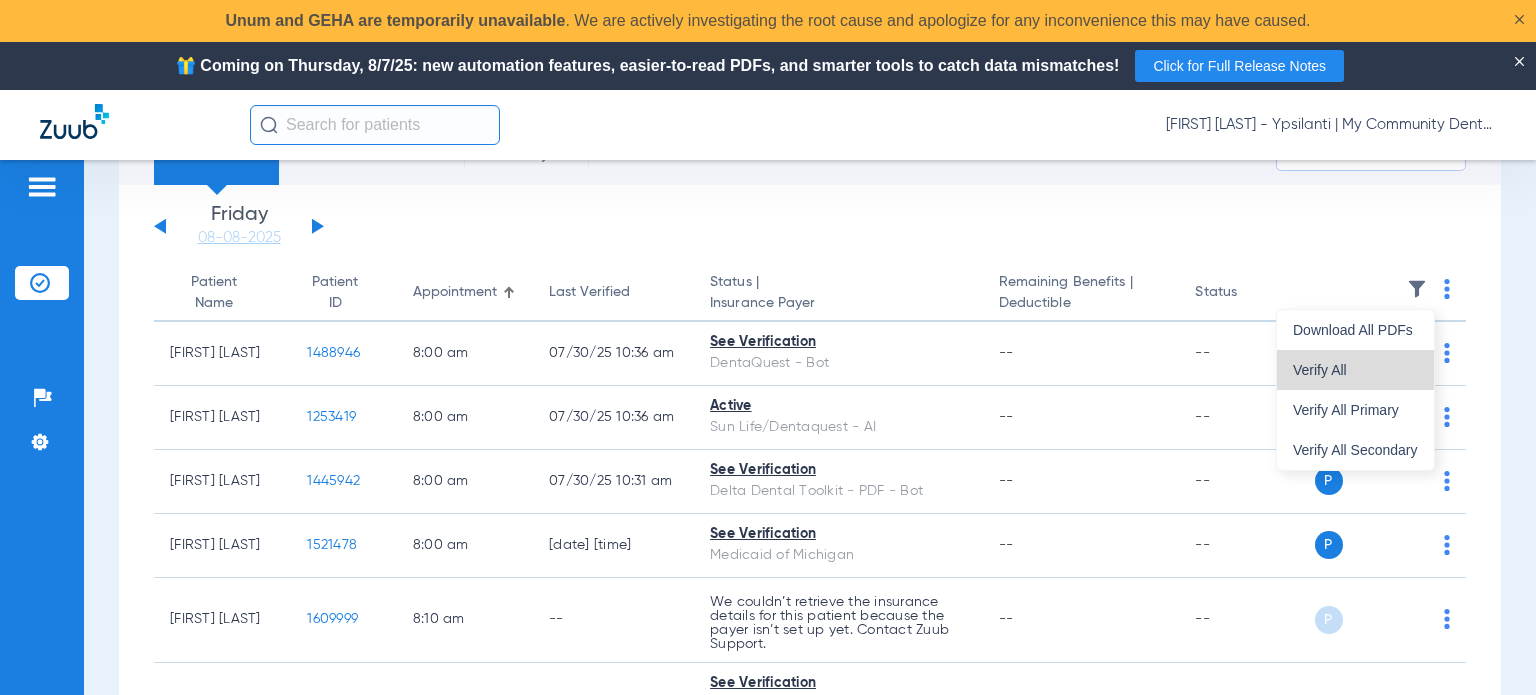 click on "Verify All" at bounding box center (1355, 370) 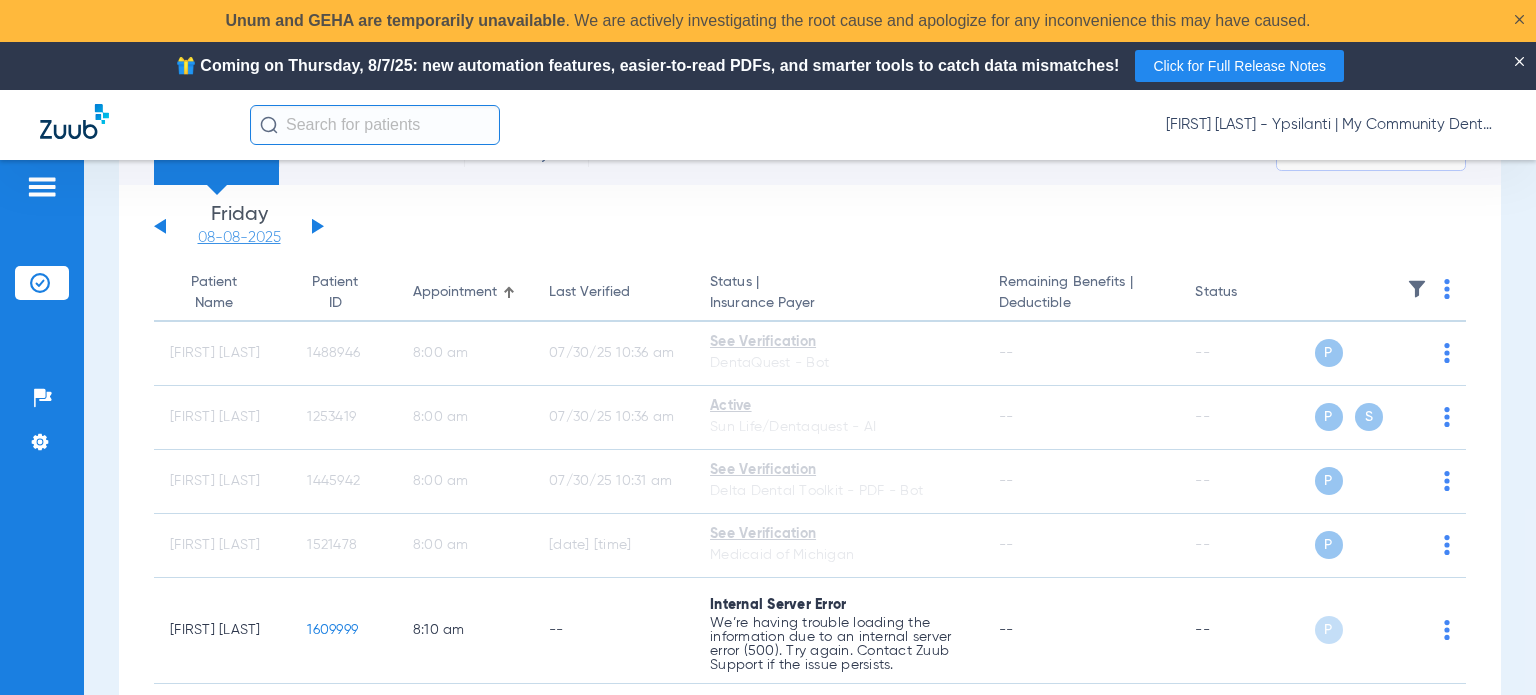 click on "08-08-2025" 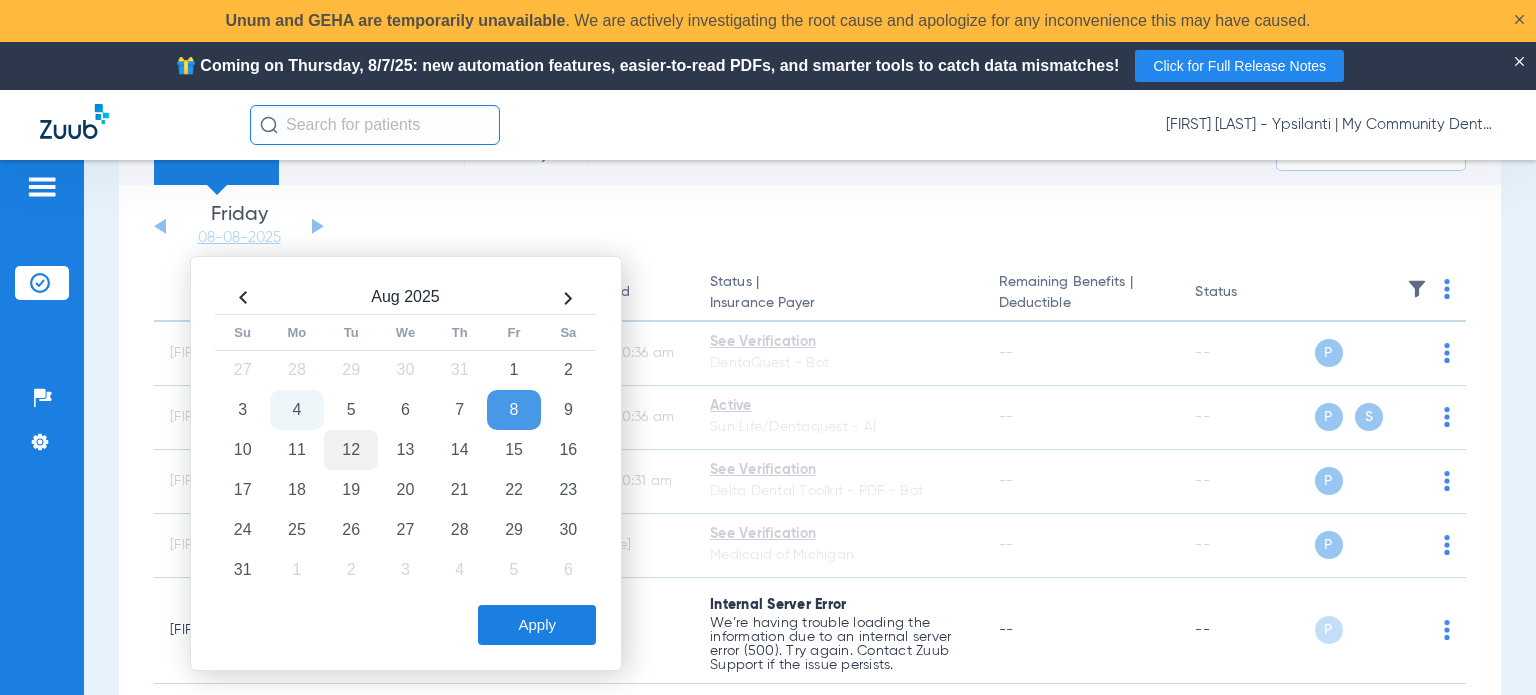 click on "12" 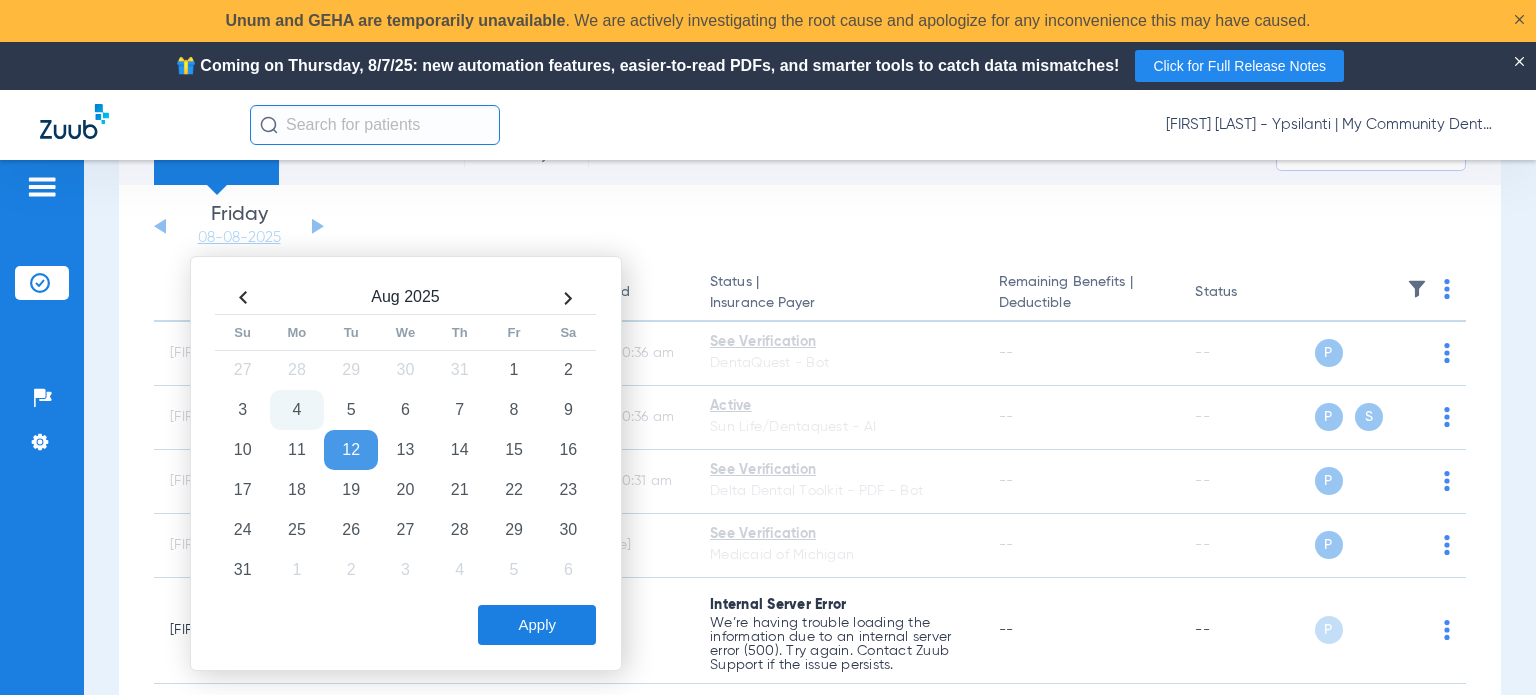 drag, startPoint x: 540, startPoint y: 619, endPoint x: 393, endPoint y: 279, distance: 370.41733 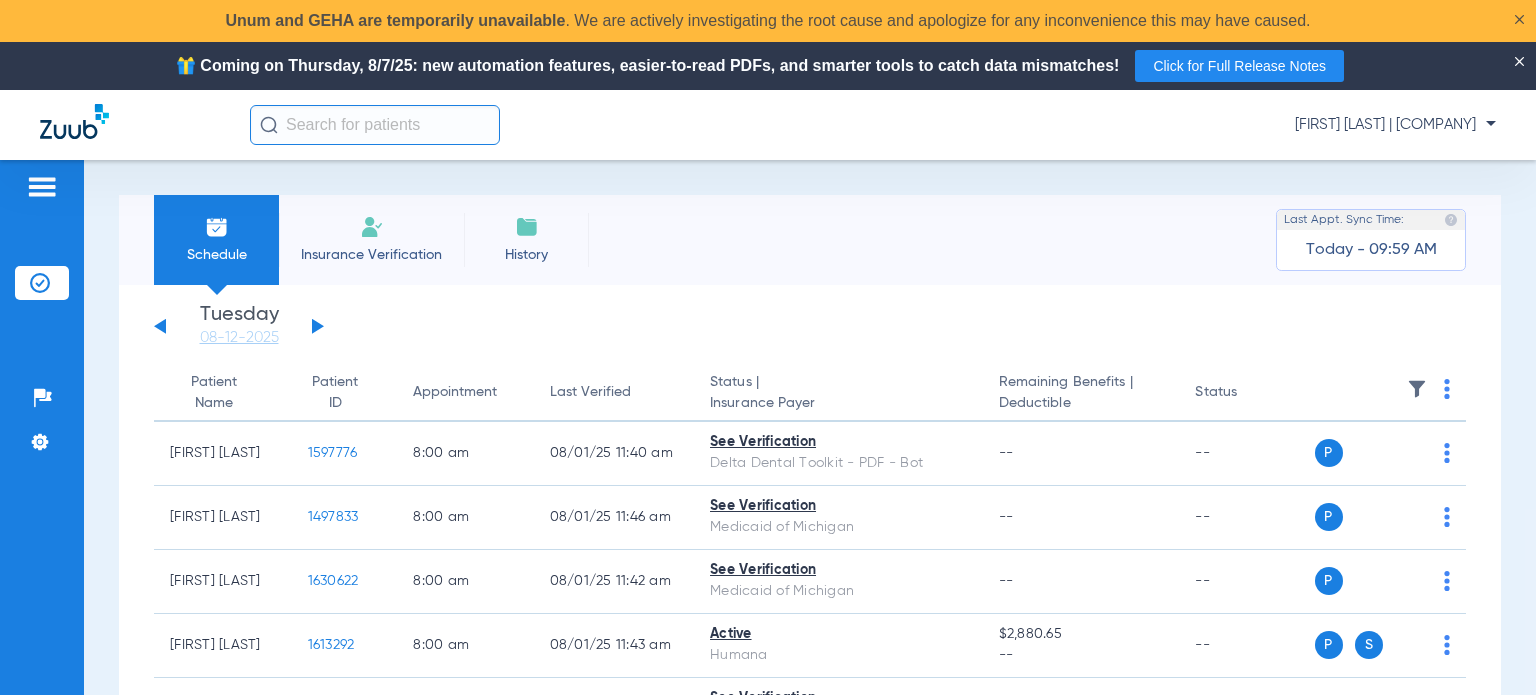 scroll, scrollTop: 0, scrollLeft: 0, axis: both 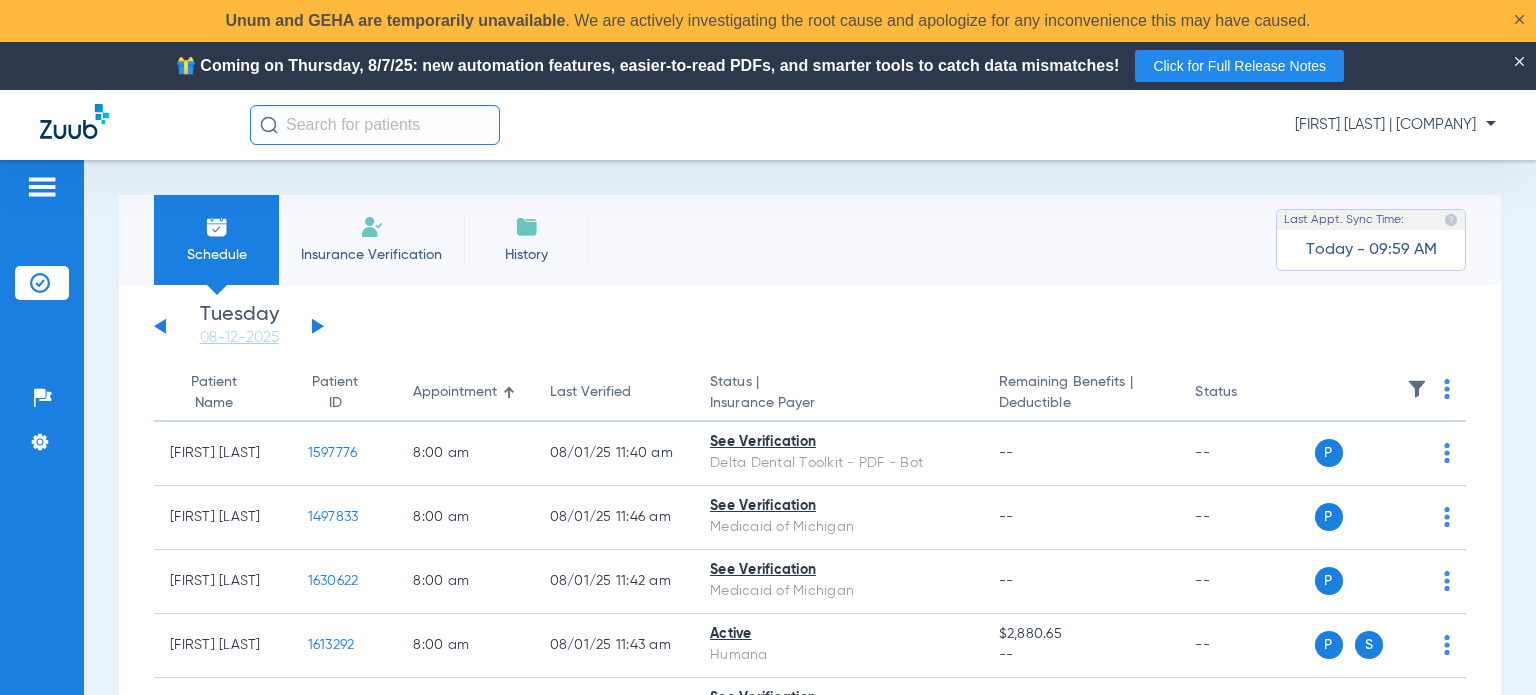 click 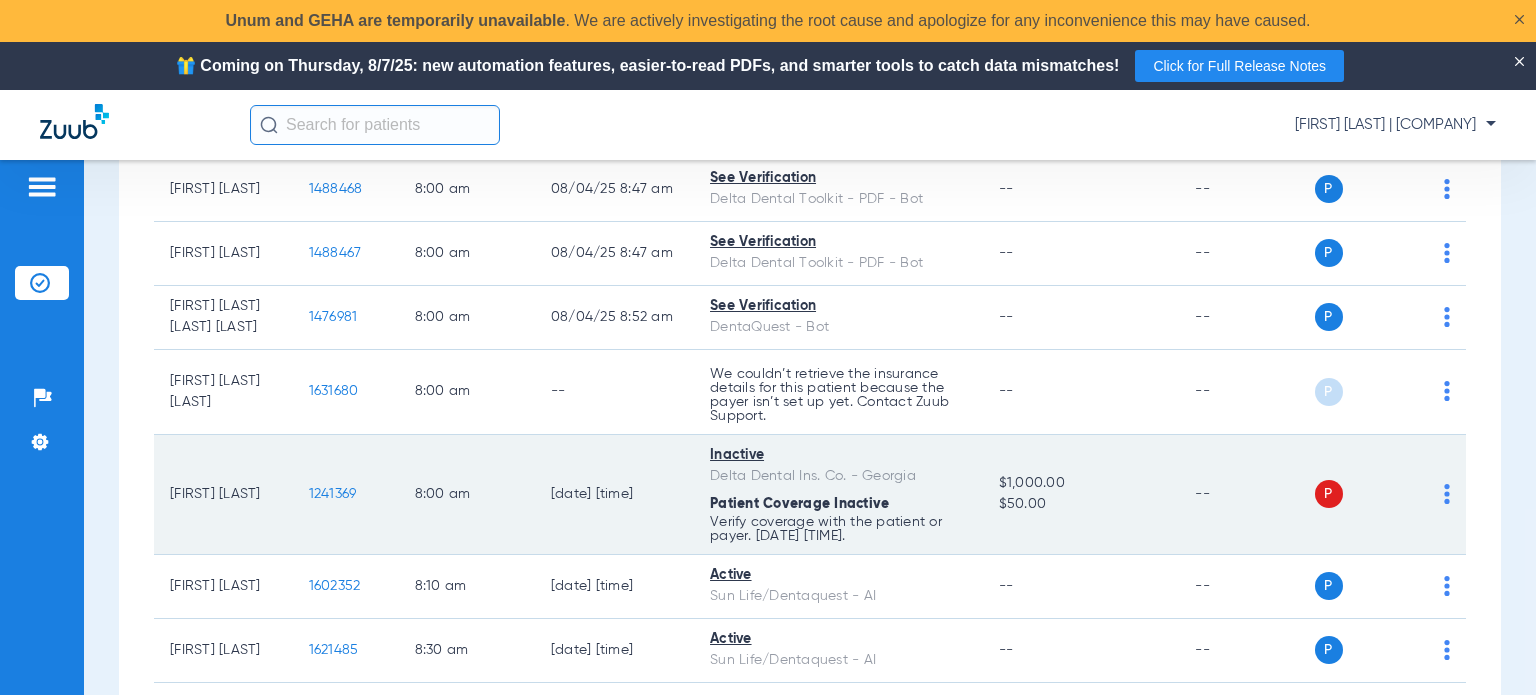 scroll, scrollTop: 300, scrollLeft: 0, axis: vertical 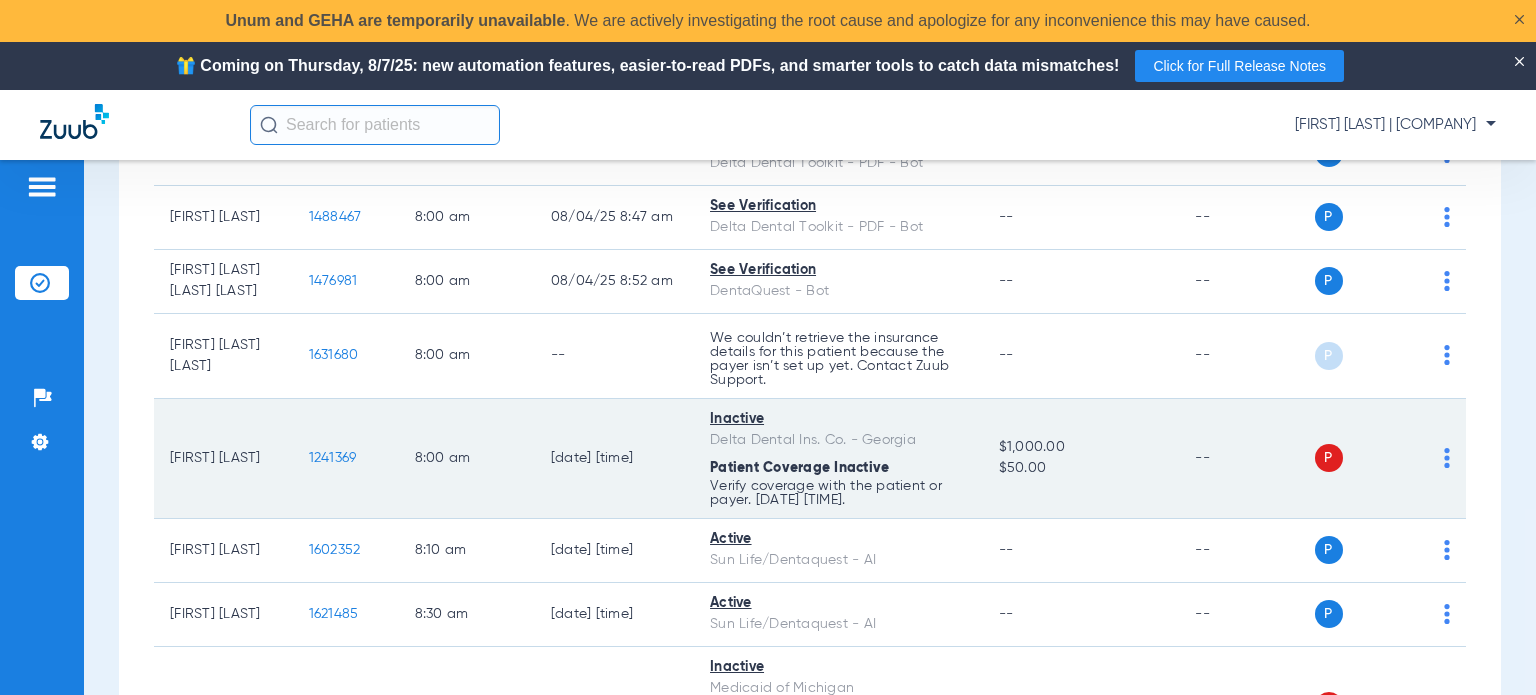 click 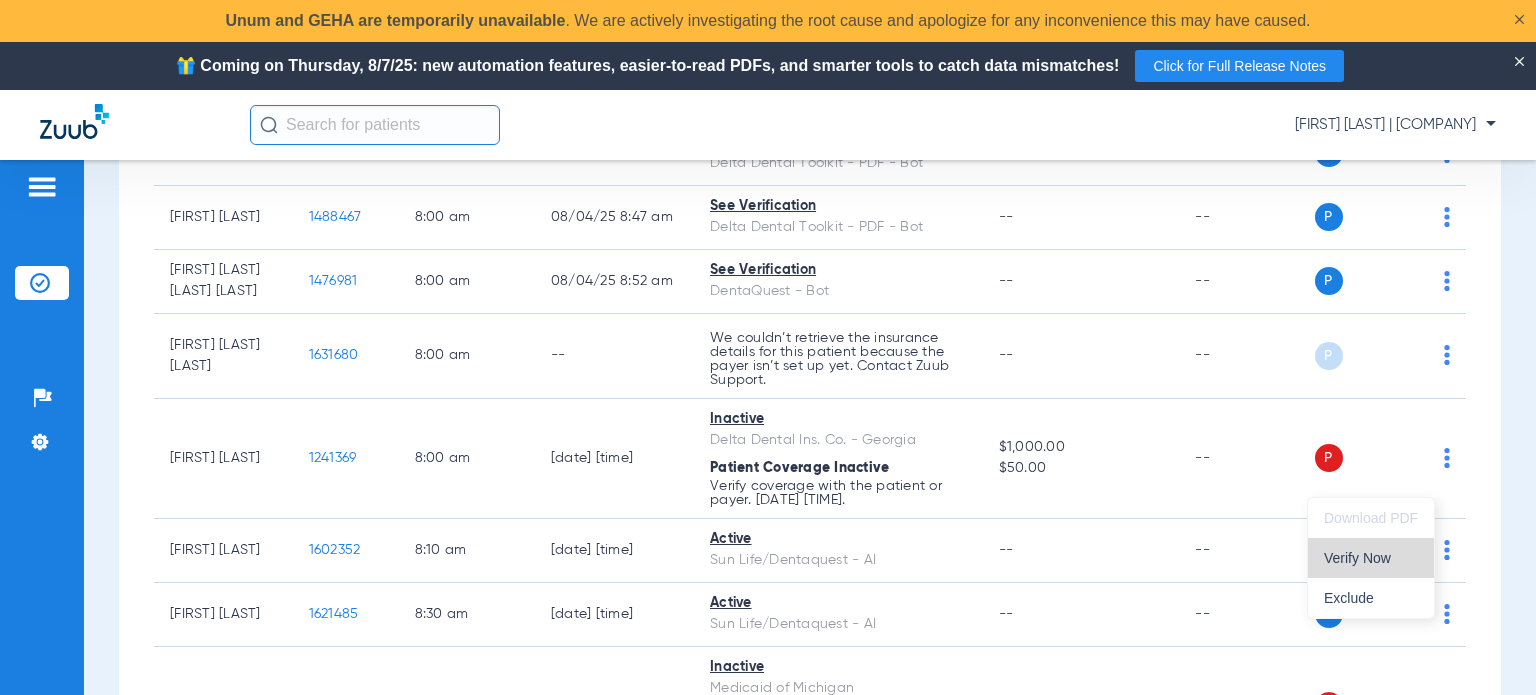 click on "Verify Now" at bounding box center (1371, 558) 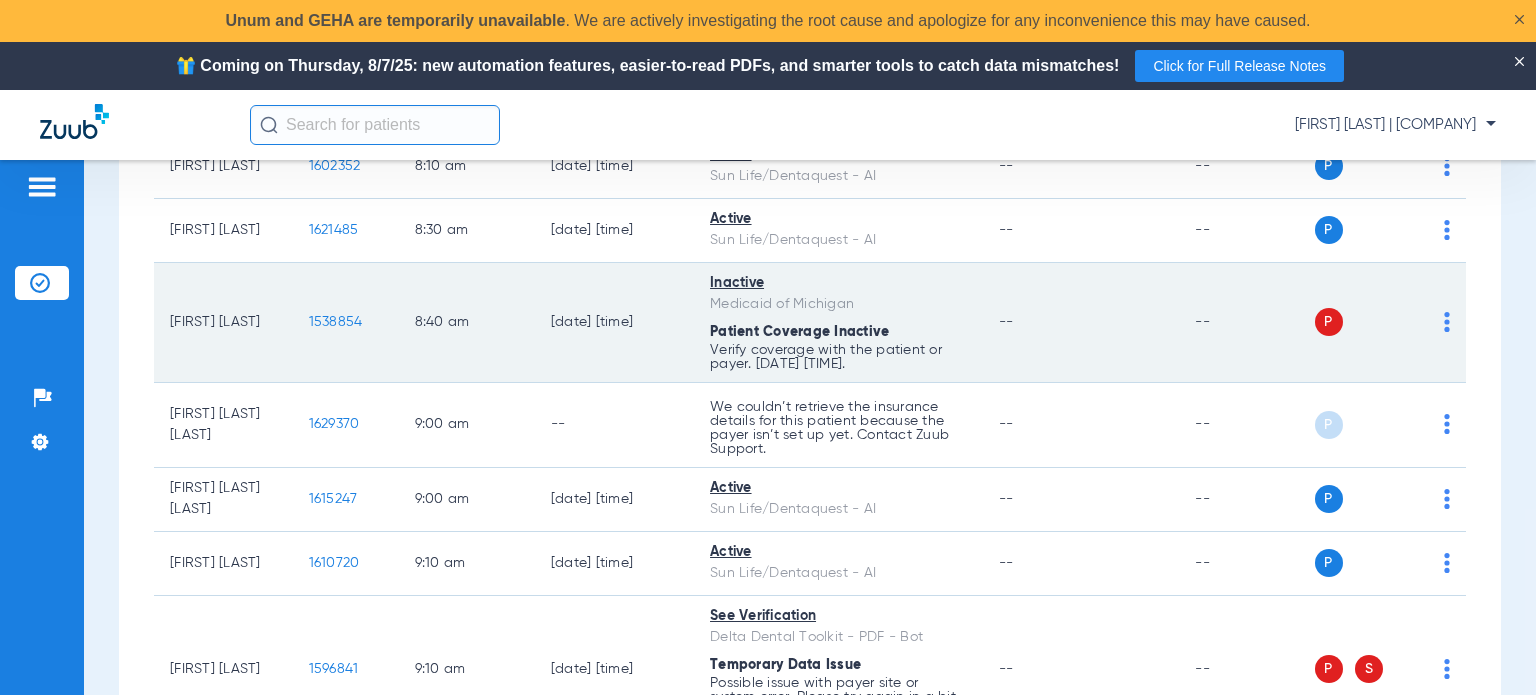 scroll, scrollTop: 700, scrollLeft: 0, axis: vertical 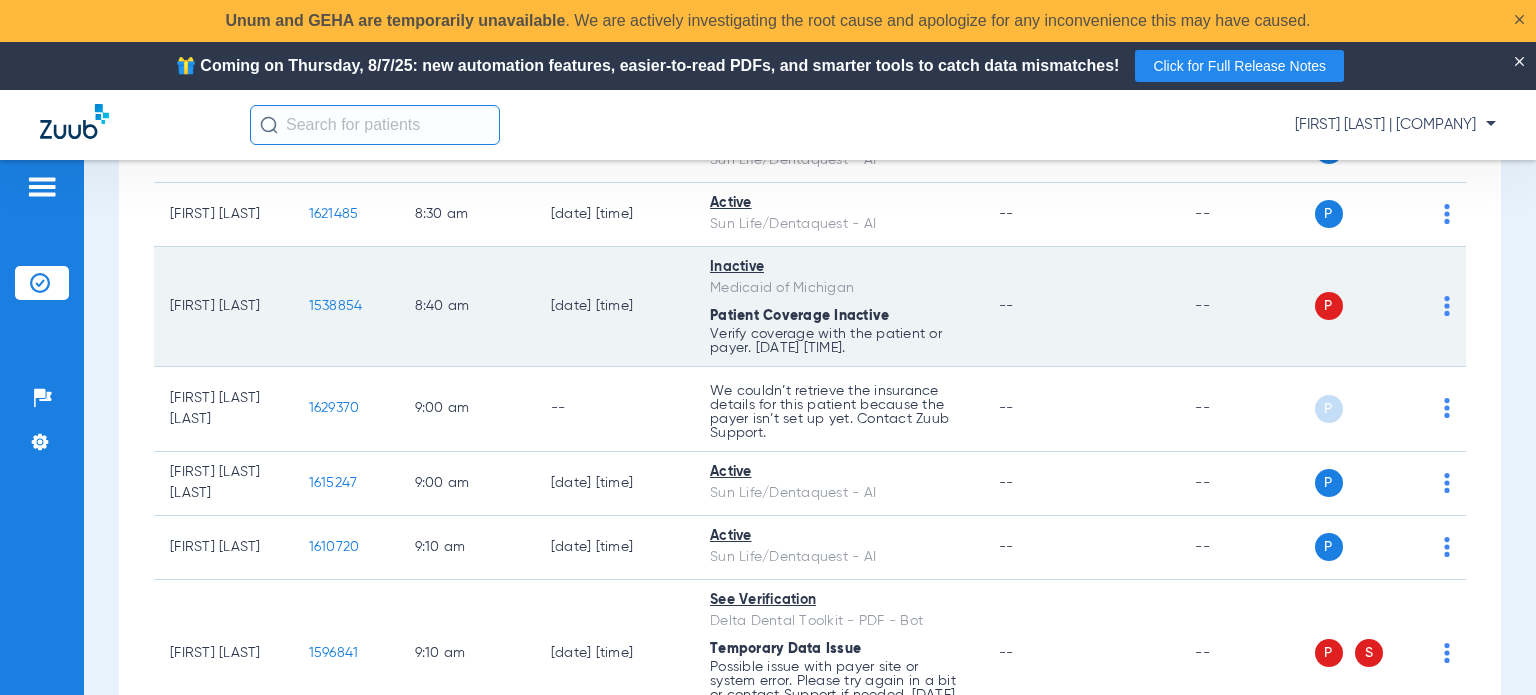 click 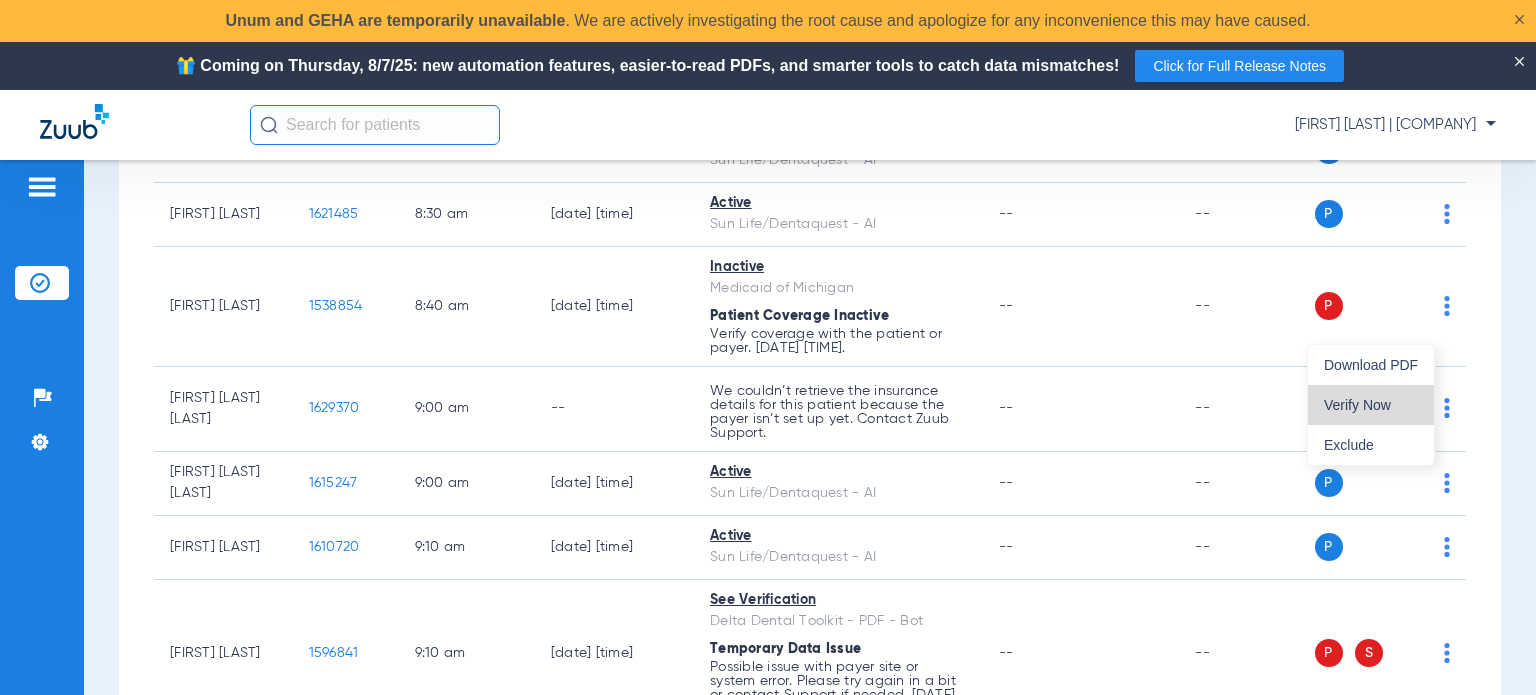 click on "Verify Now" at bounding box center [1371, 405] 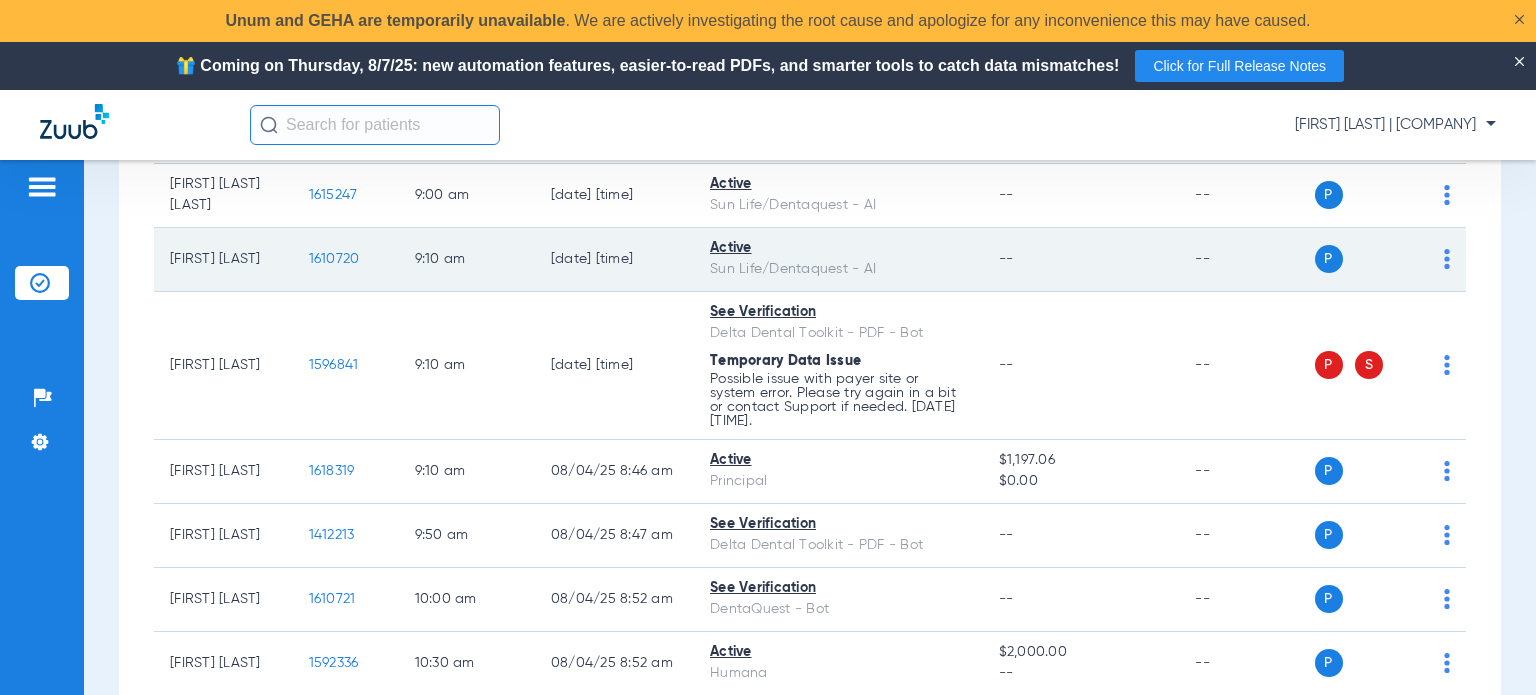 scroll, scrollTop: 1000, scrollLeft: 0, axis: vertical 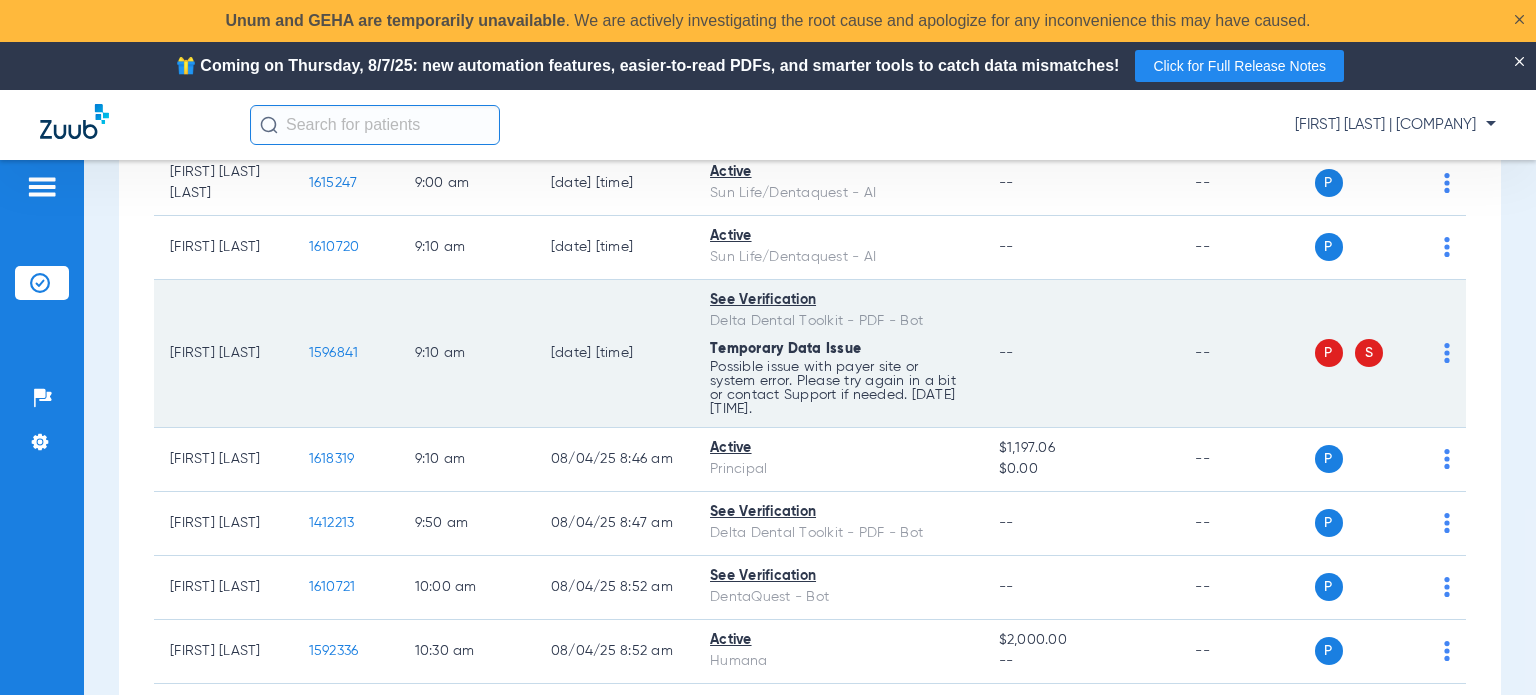 click 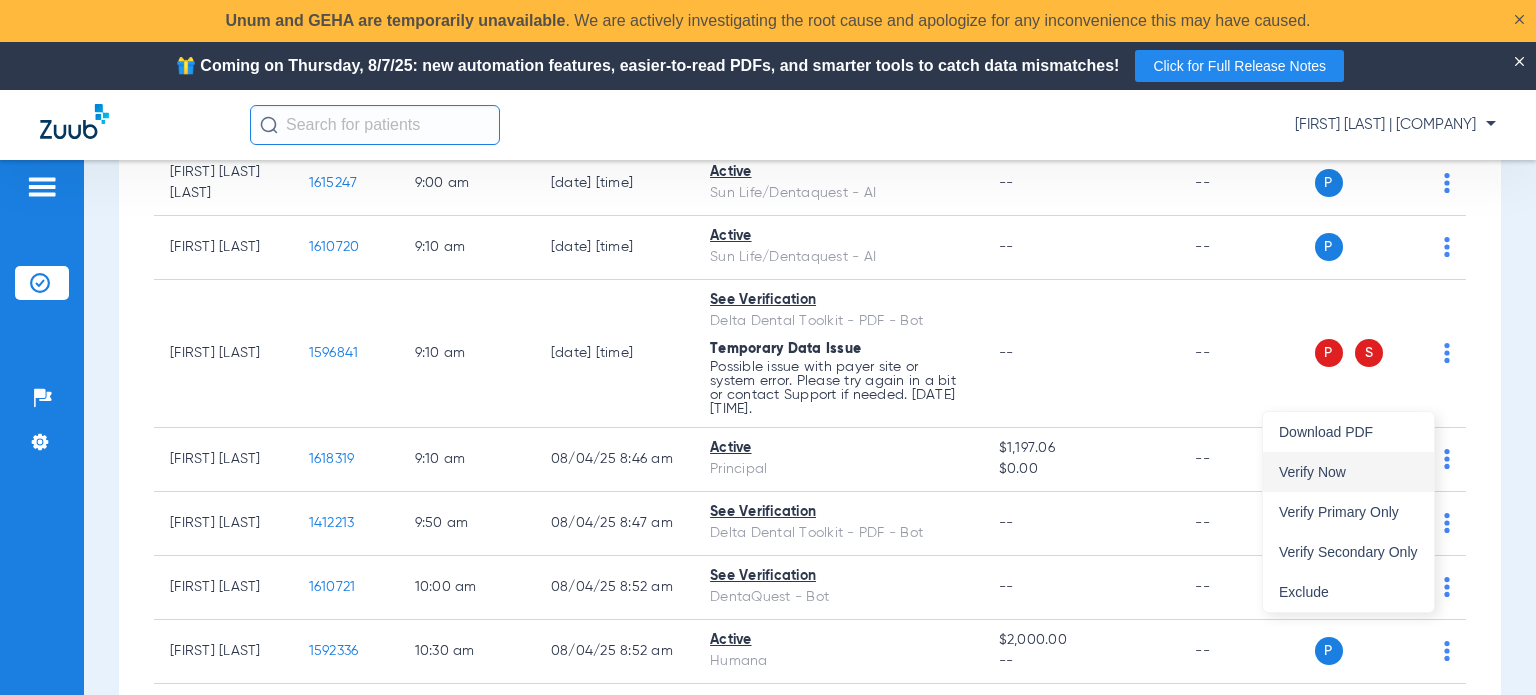click on "Verify Now" at bounding box center (1348, 472) 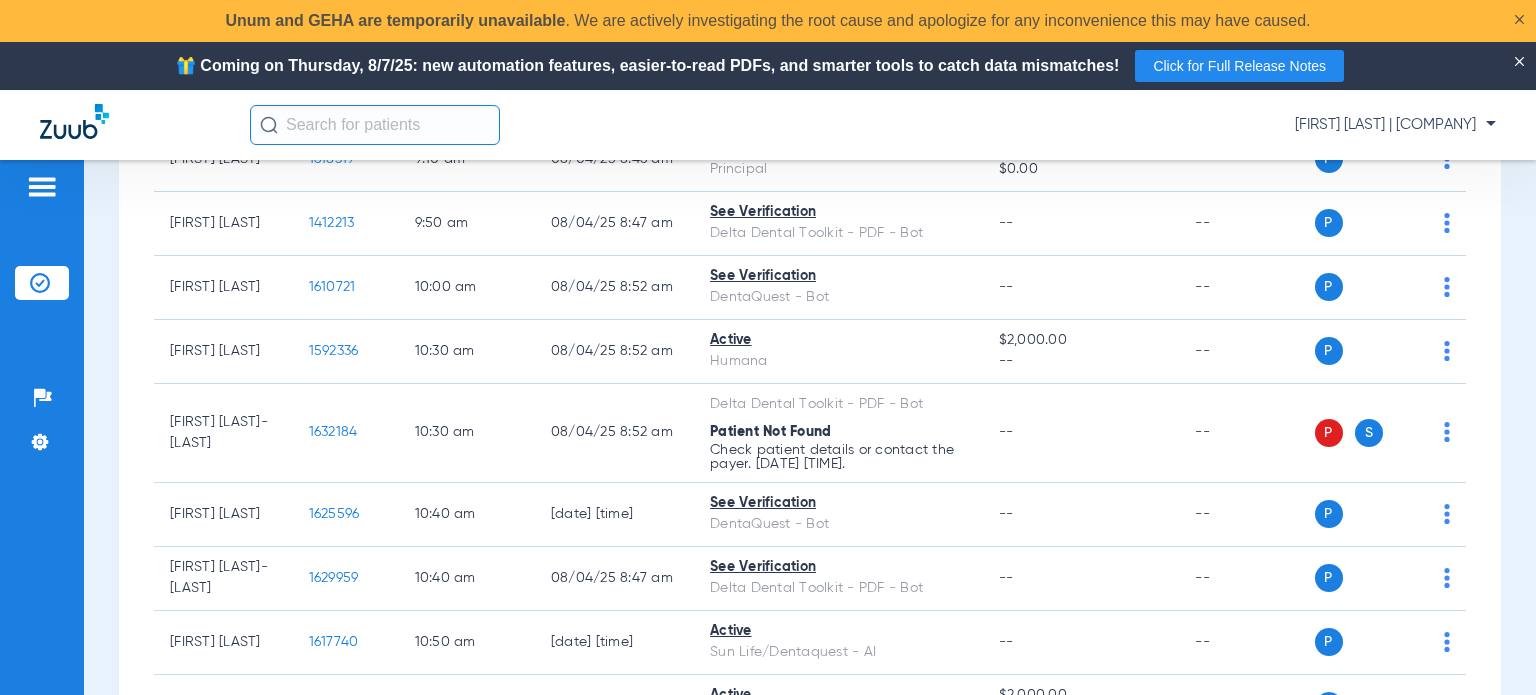 scroll, scrollTop: 1400, scrollLeft: 0, axis: vertical 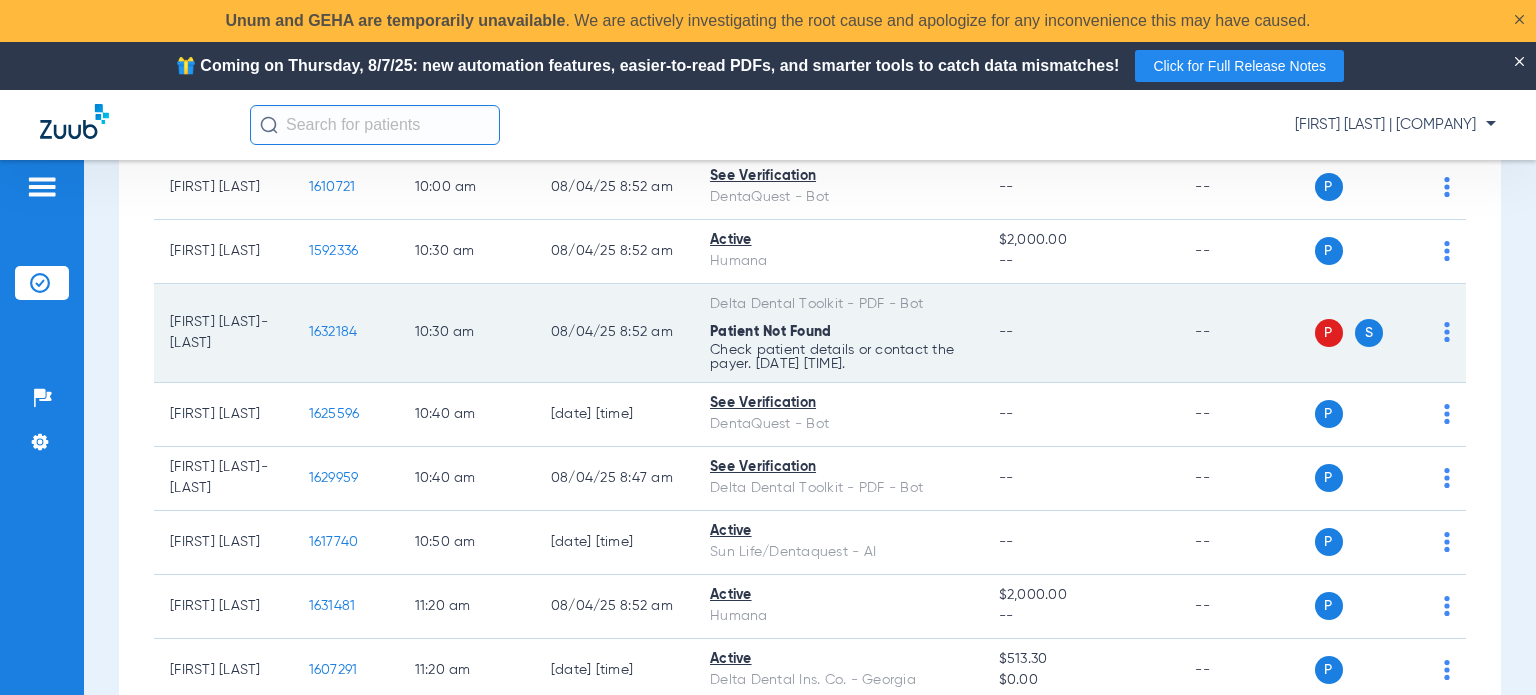 click 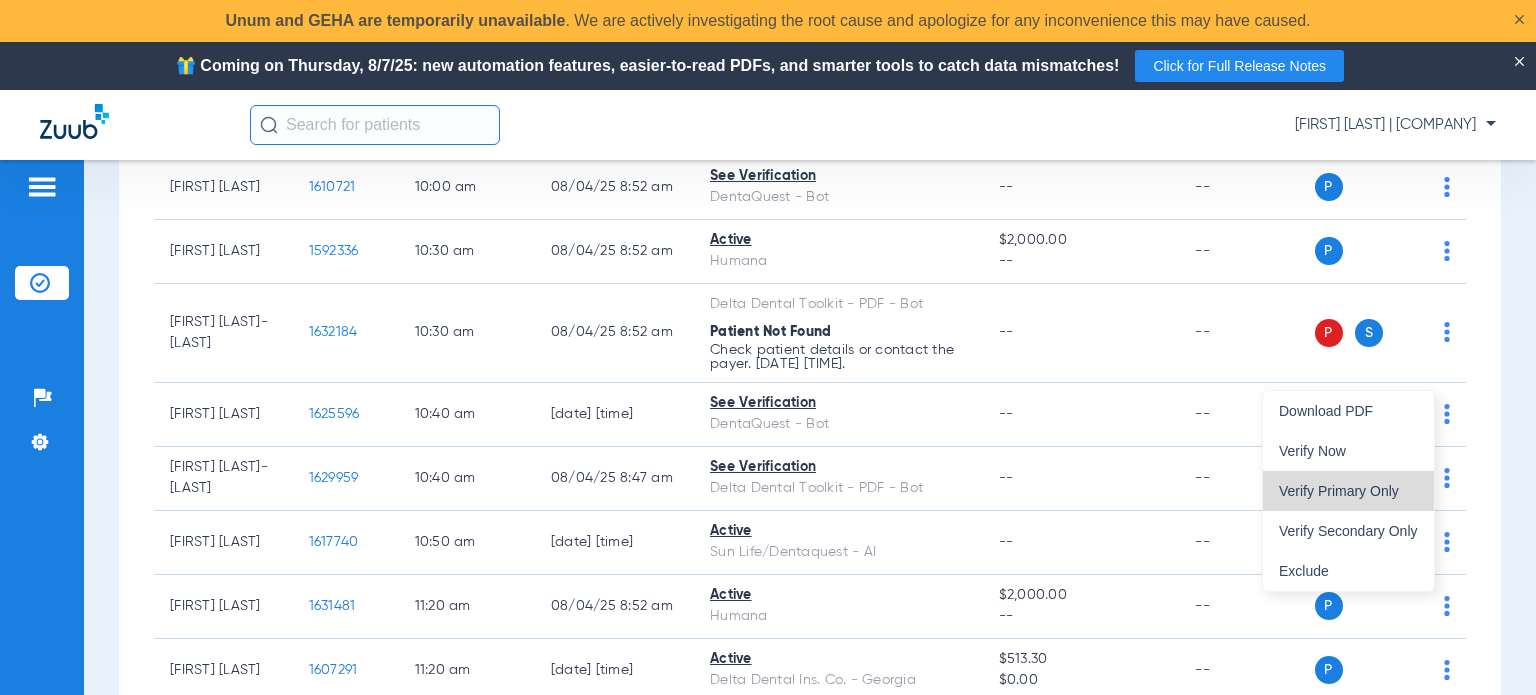 click on "Verify Primary Only" at bounding box center [1348, 491] 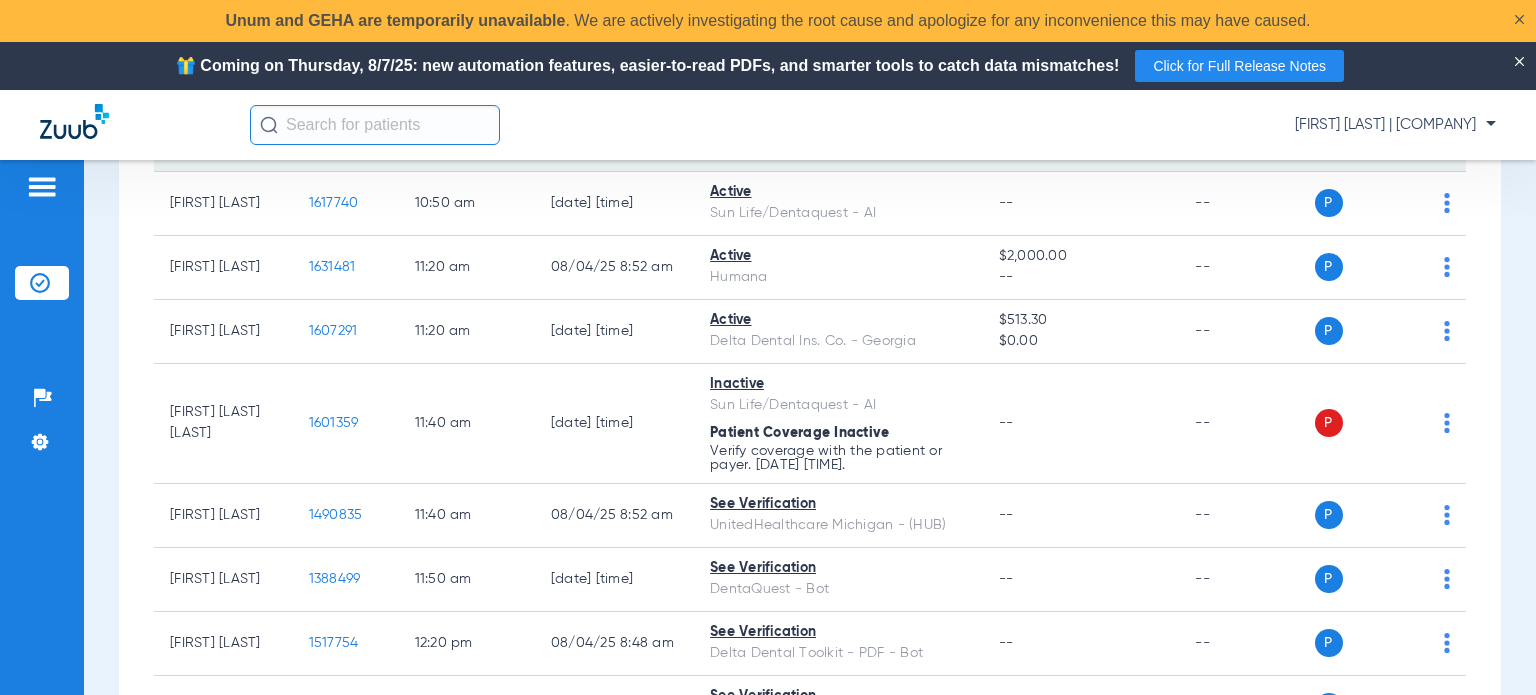 scroll, scrollTop: 1800, scrollLeft: 0, axis: vertical 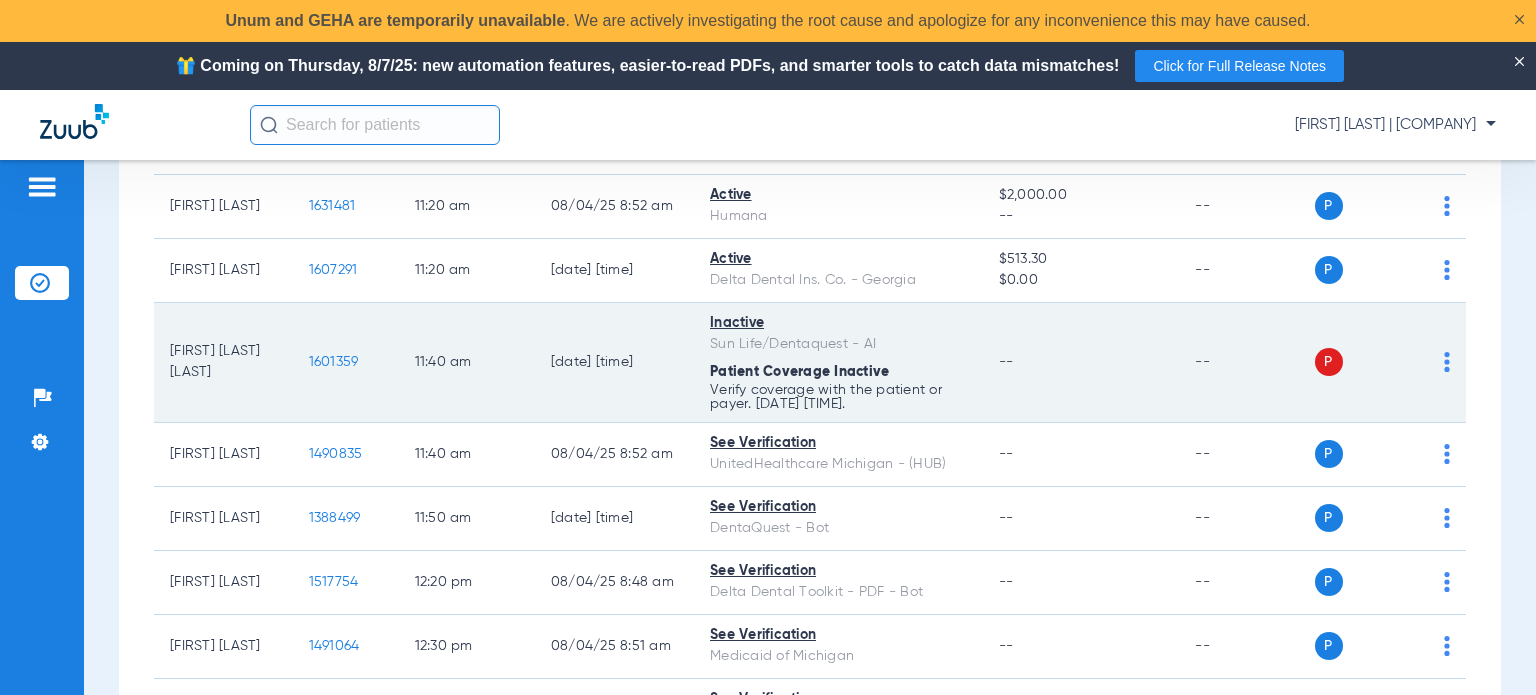 click 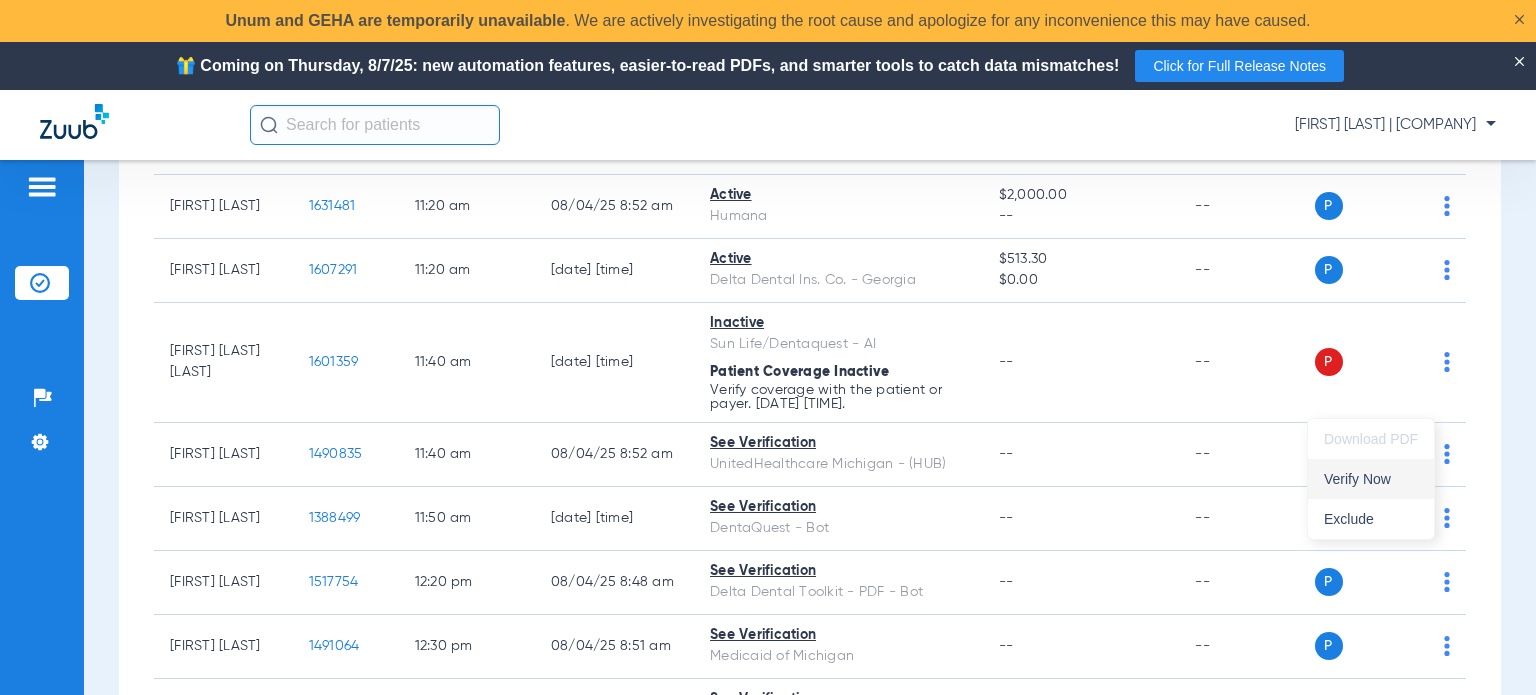 click on "Verify Now" at bounding box center [1371, 479] 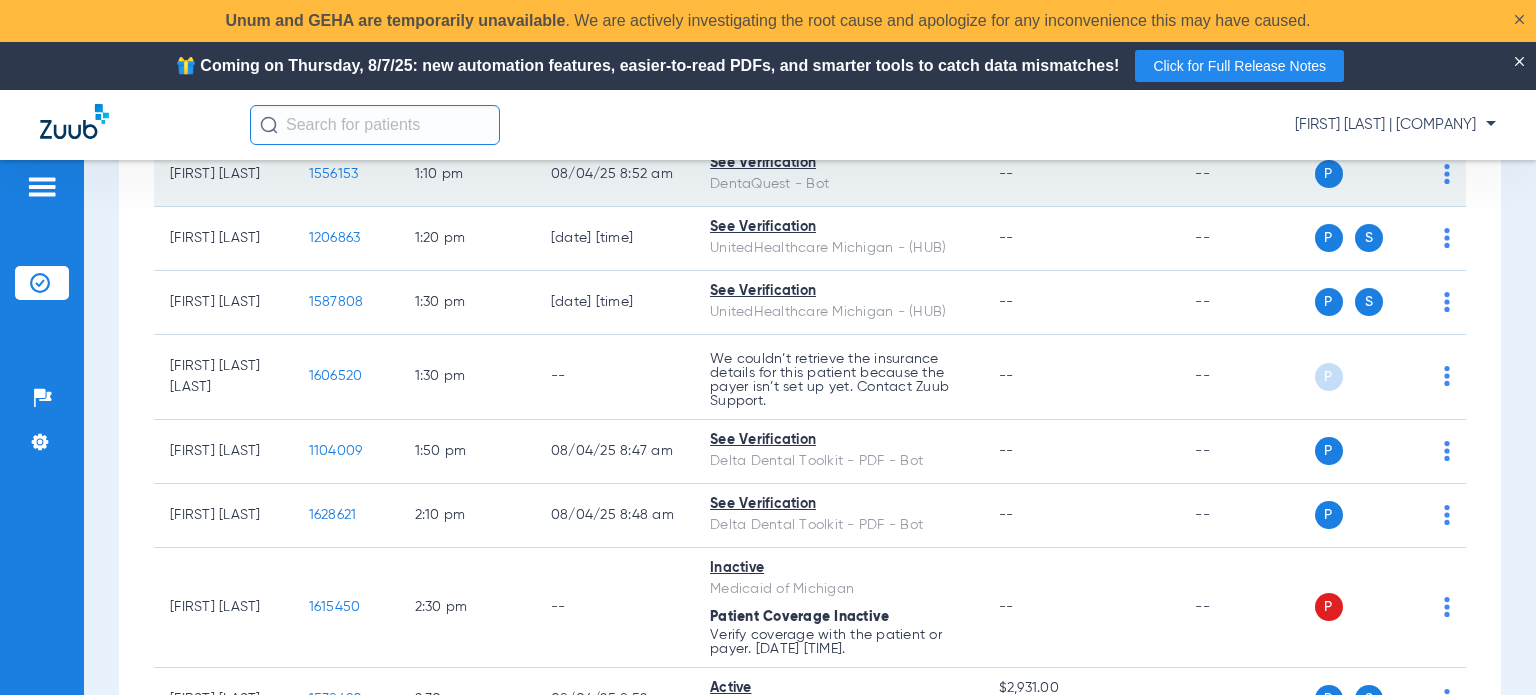scroll, scrollTop: 2600, scrollLeft: 0, axis: vertical 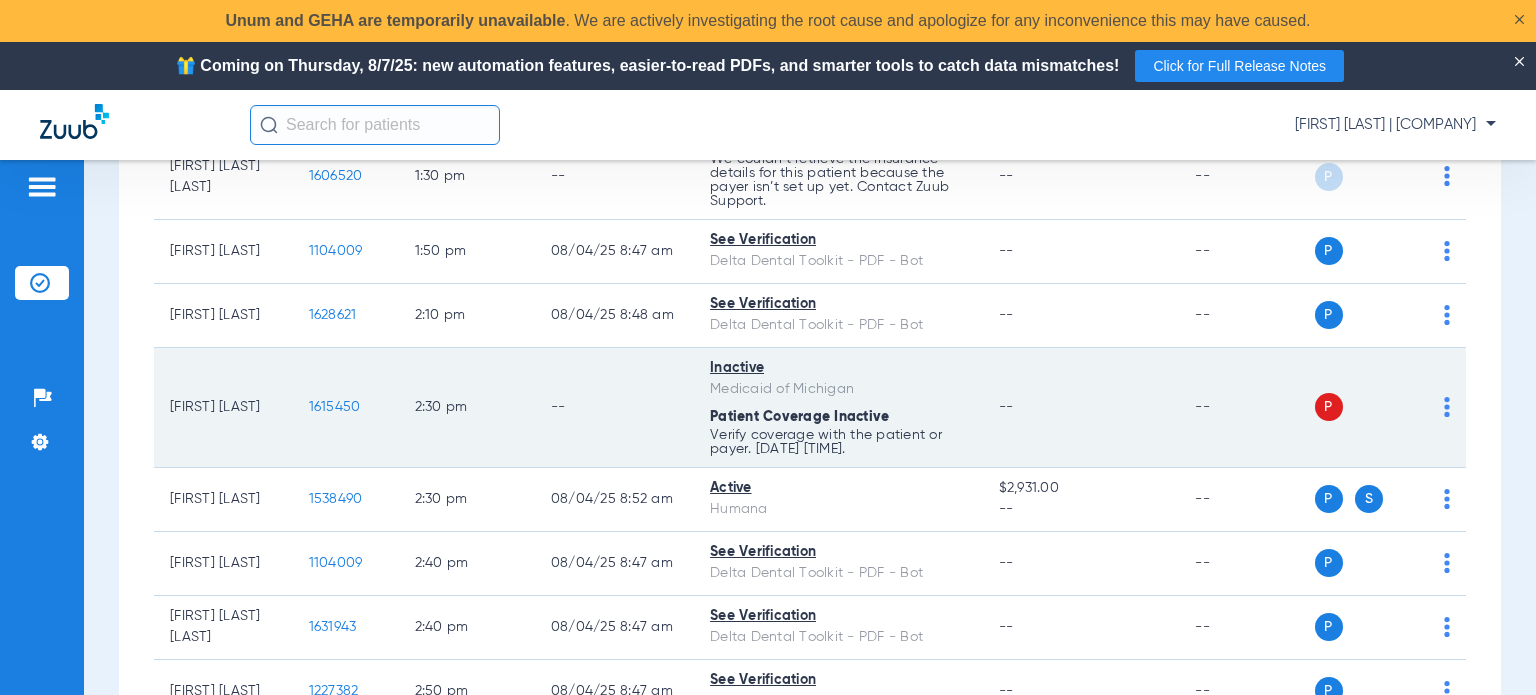click 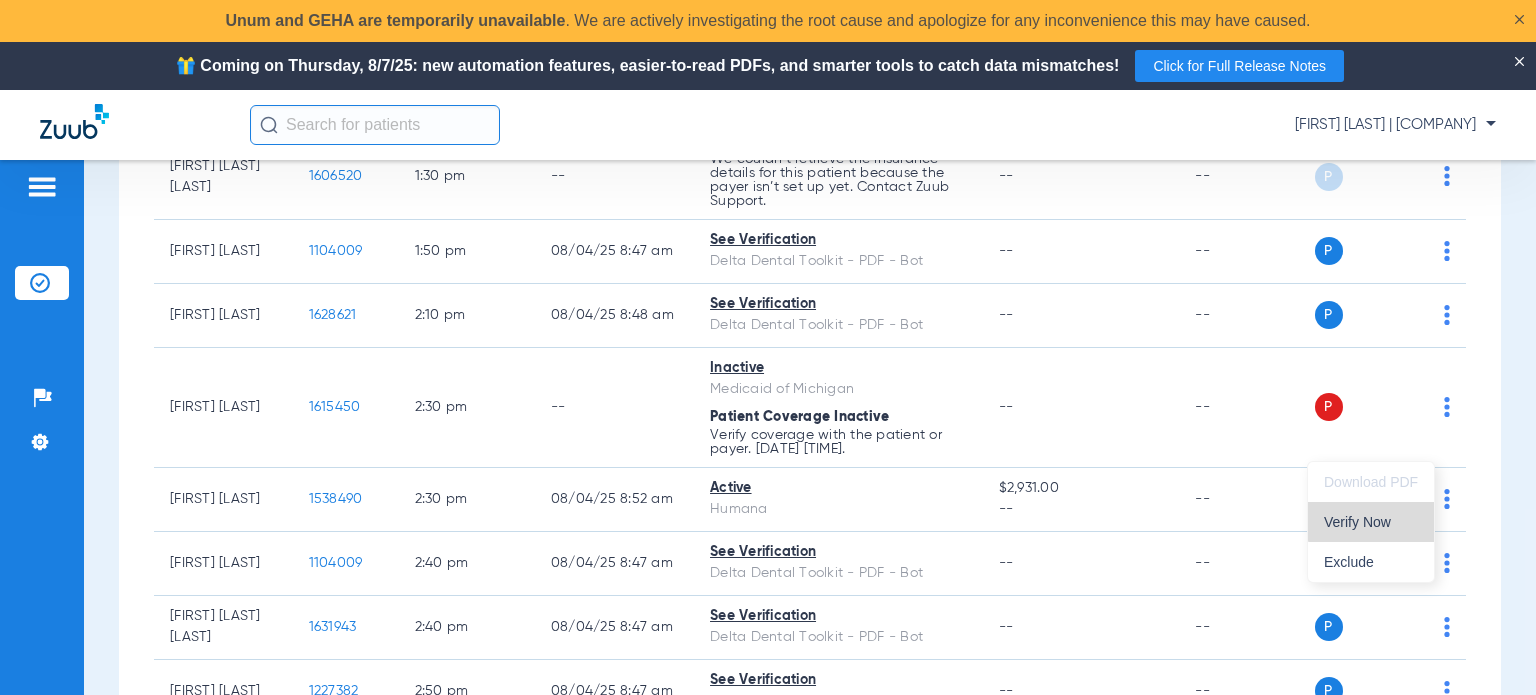click on "Verify Now" at bounding box center [1371, 522] 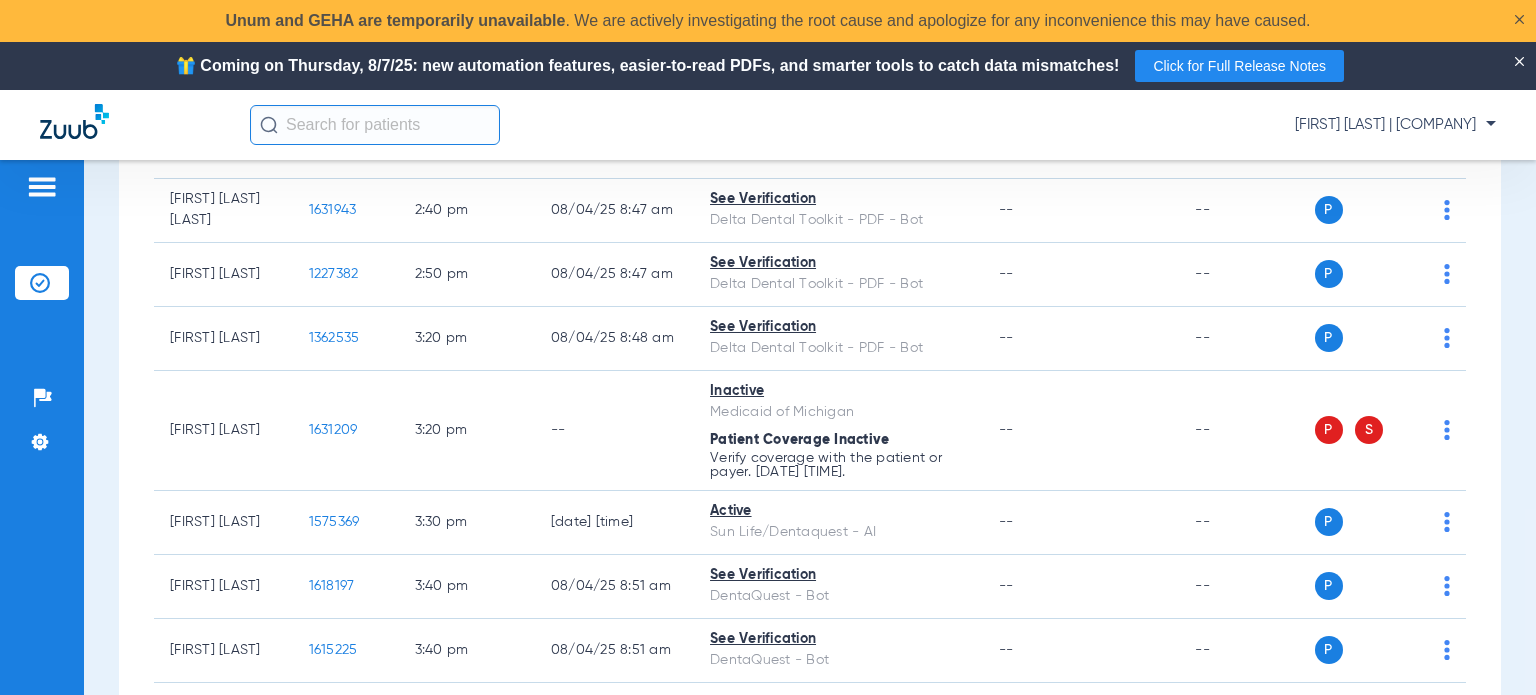 scroll, scrollTop: 3075, scrollLeft: 0, axis: vertical 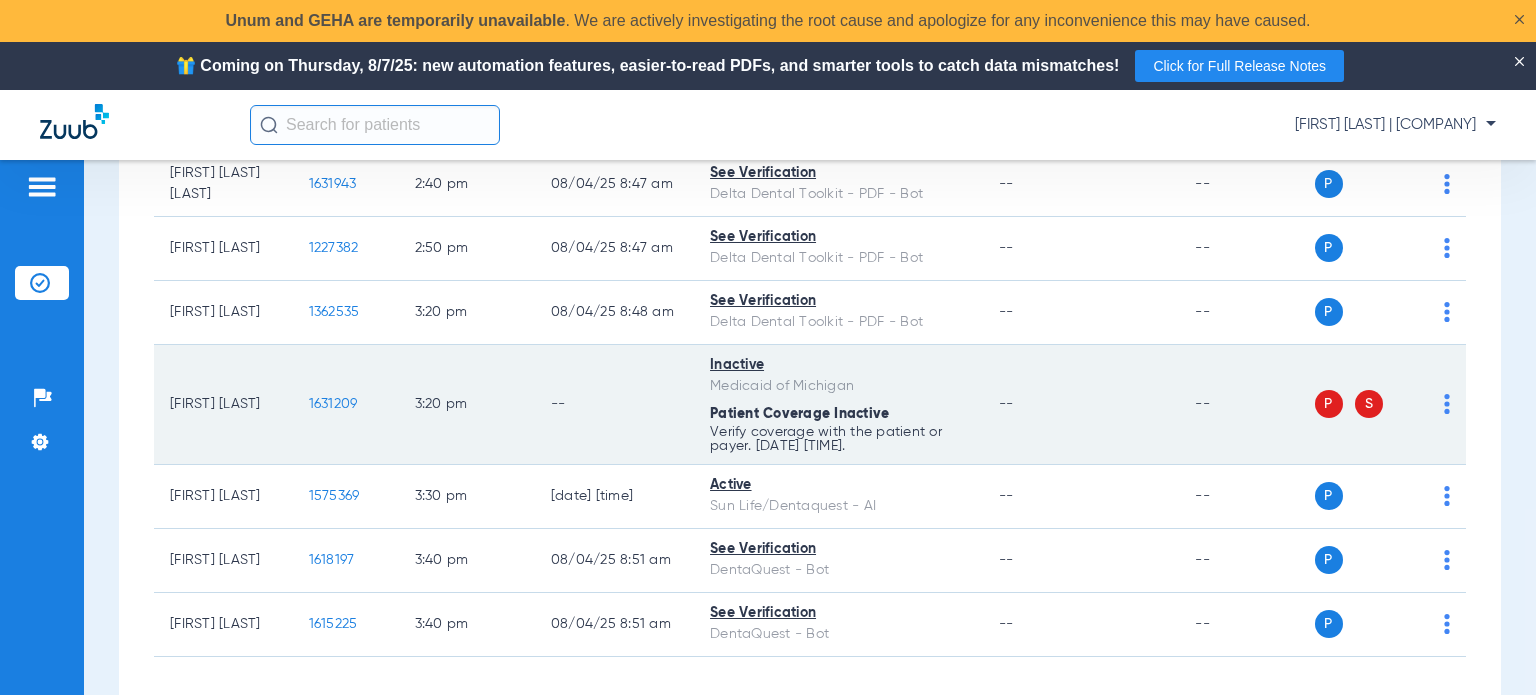 click 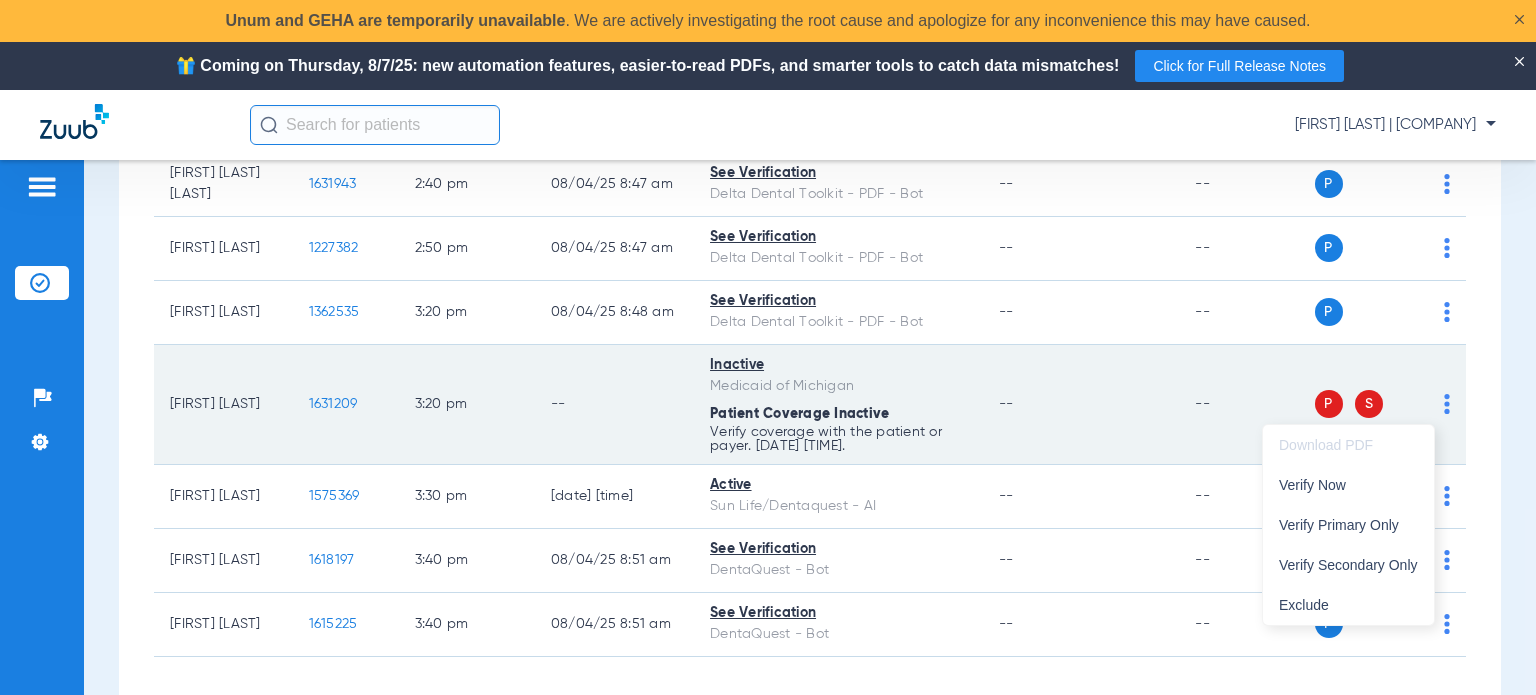 drag, startPoint x: 1380, startPoint y: 489, endPoint x: 1171, endPoint y: 370, distance: 240.50363 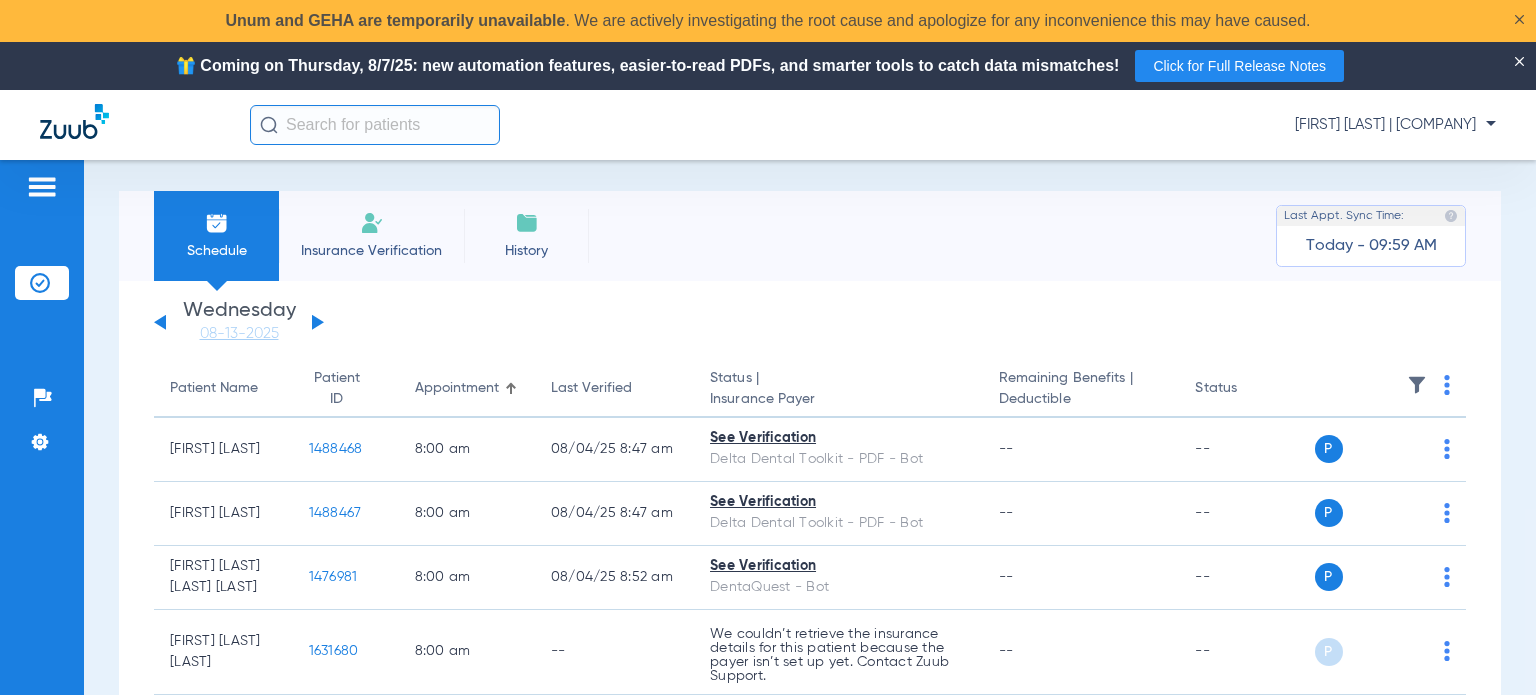 scroll, scrollTop: 0, scrollLeft: 0, axis: both 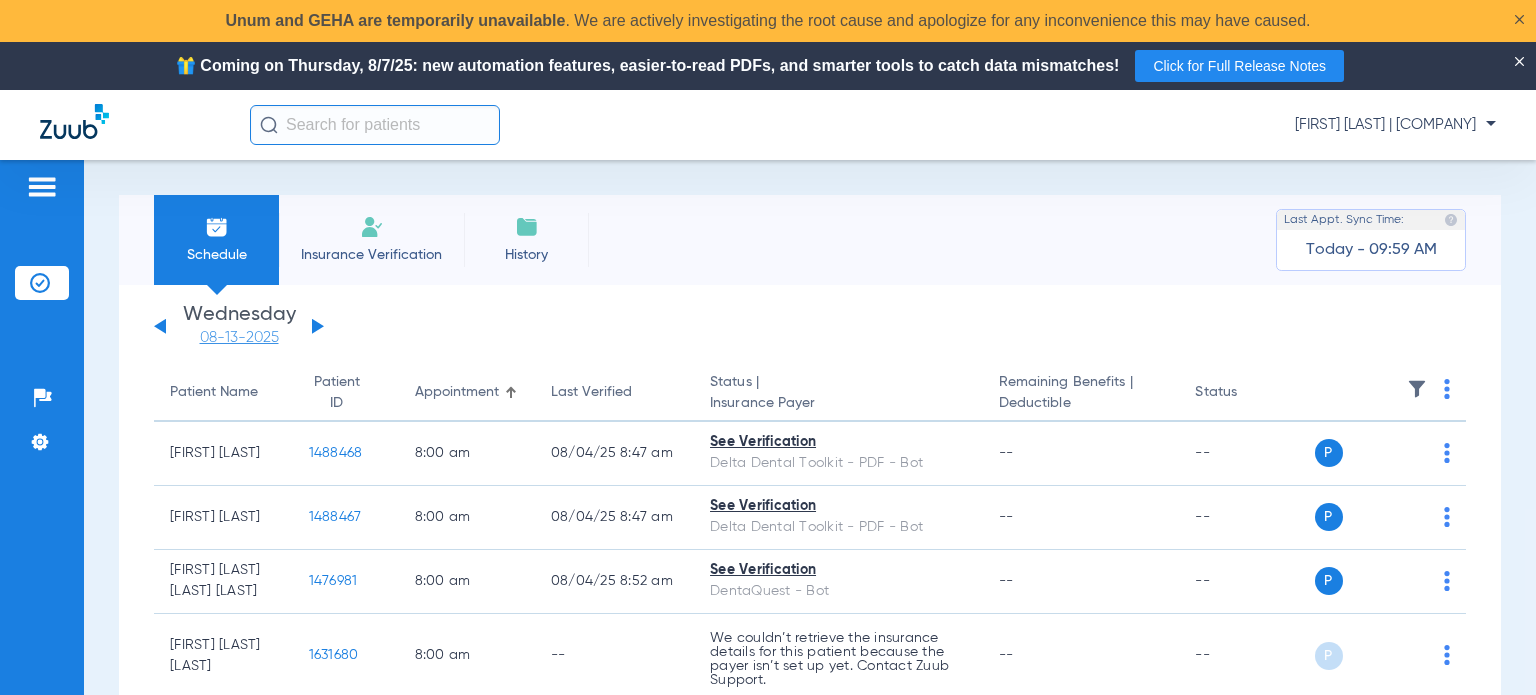 click on "08-13-2025" 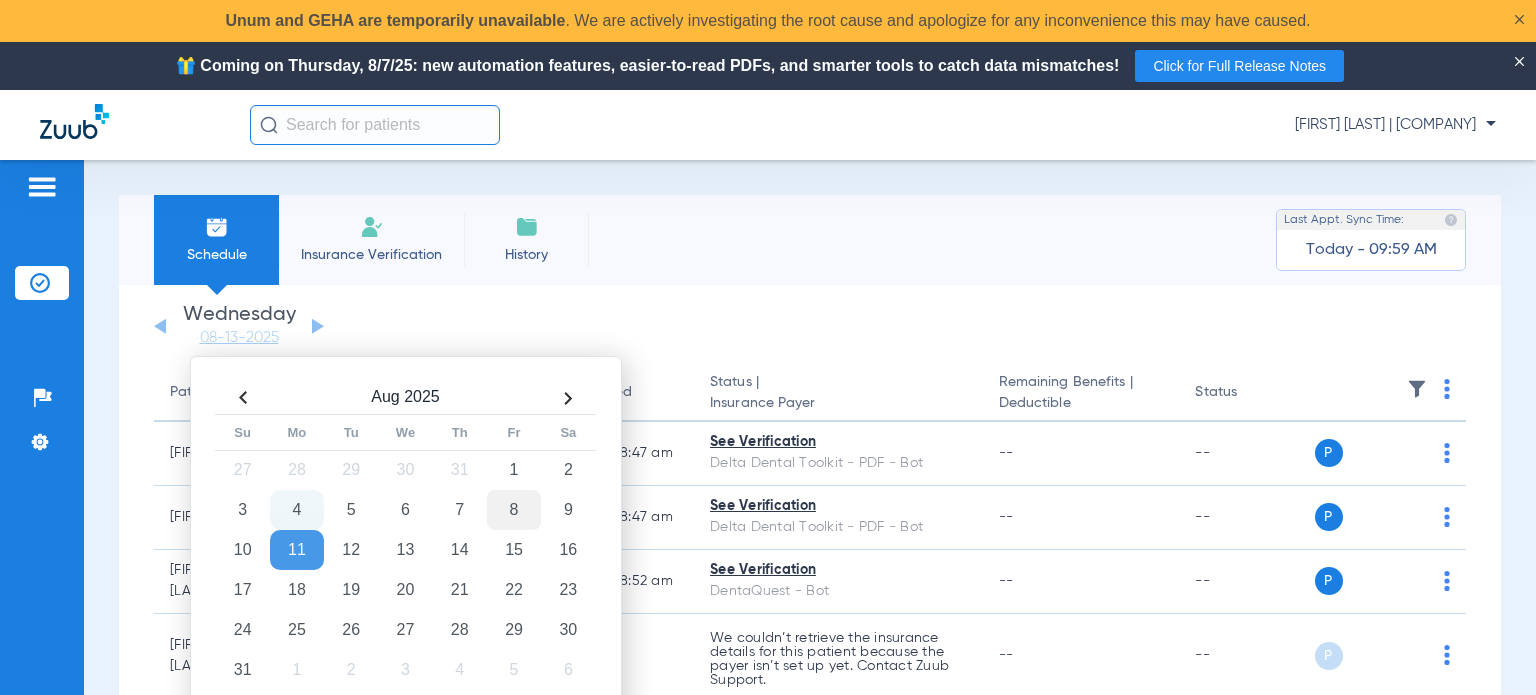 click on "8" 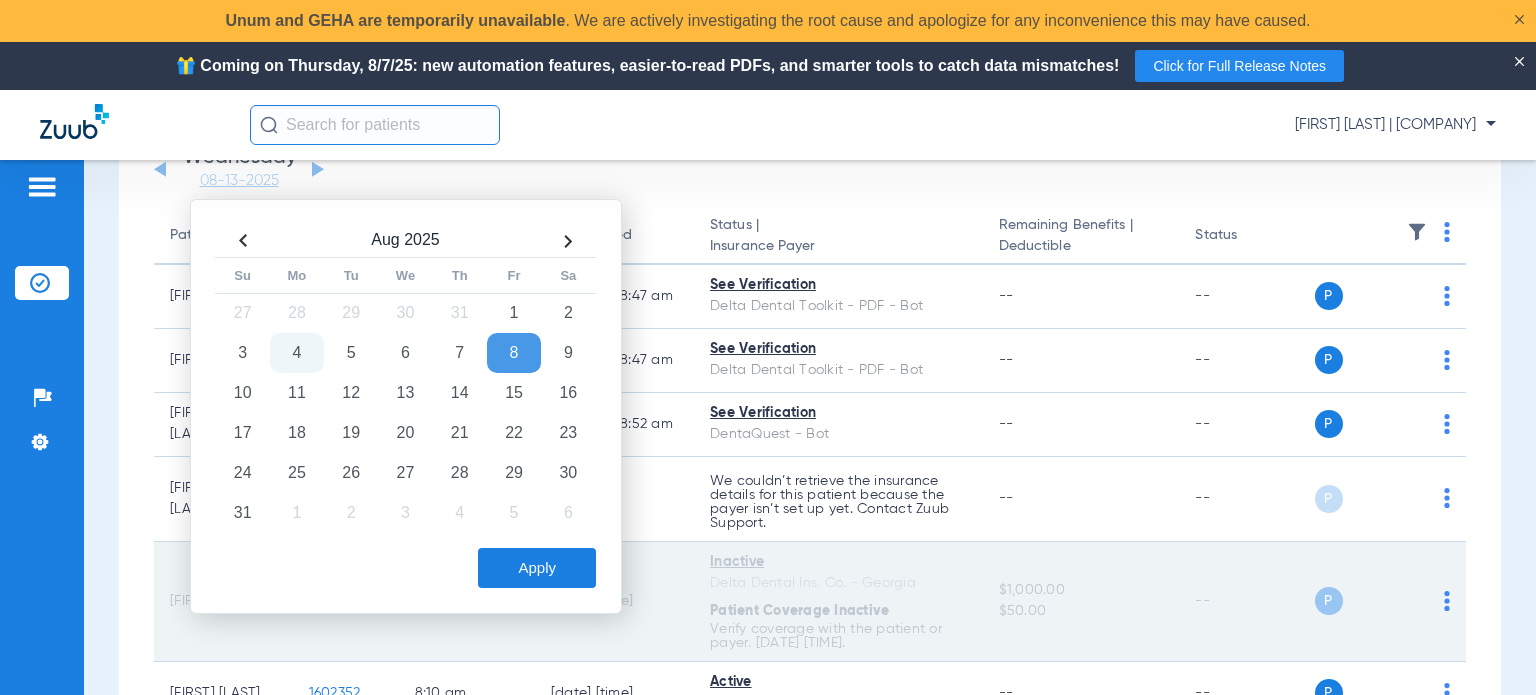 scroll, scrollTop: 300, scrollLeft: 0, axis: vertical 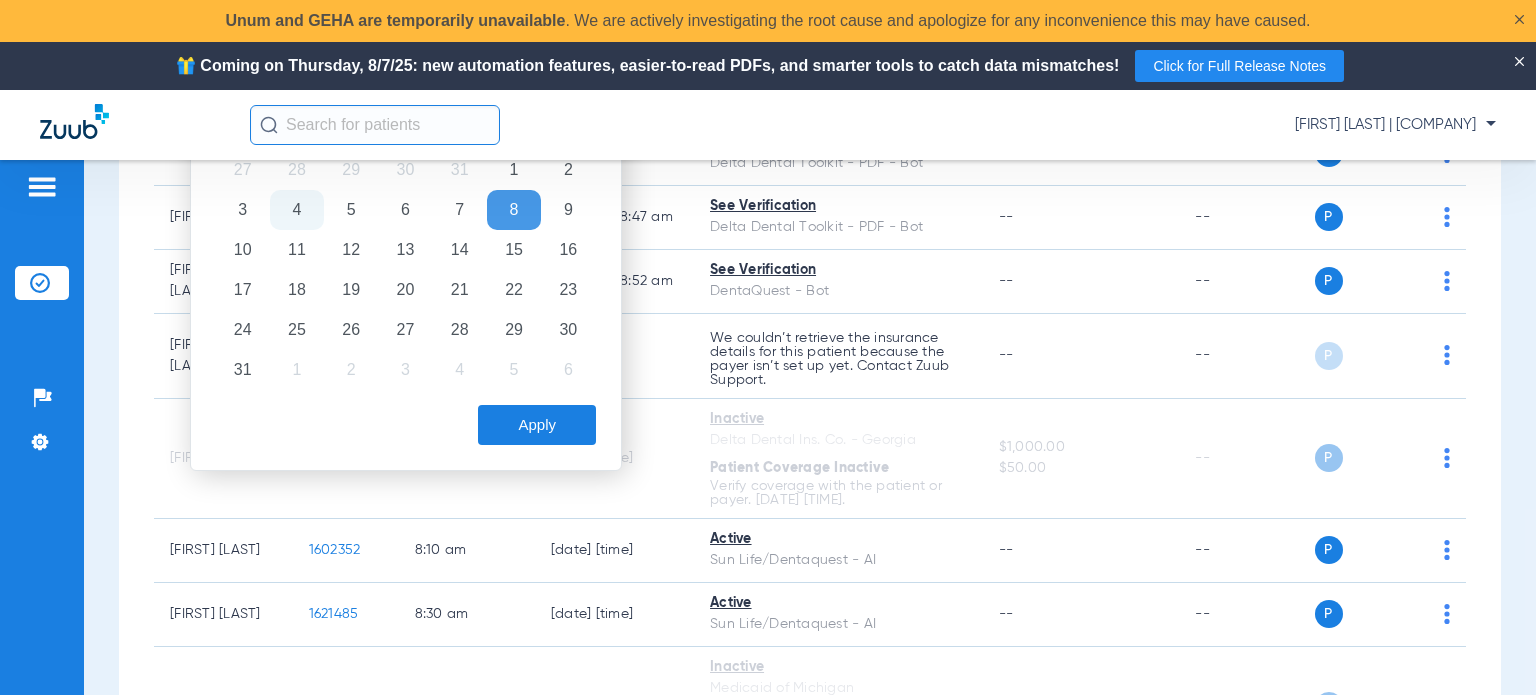 click on "Apply" 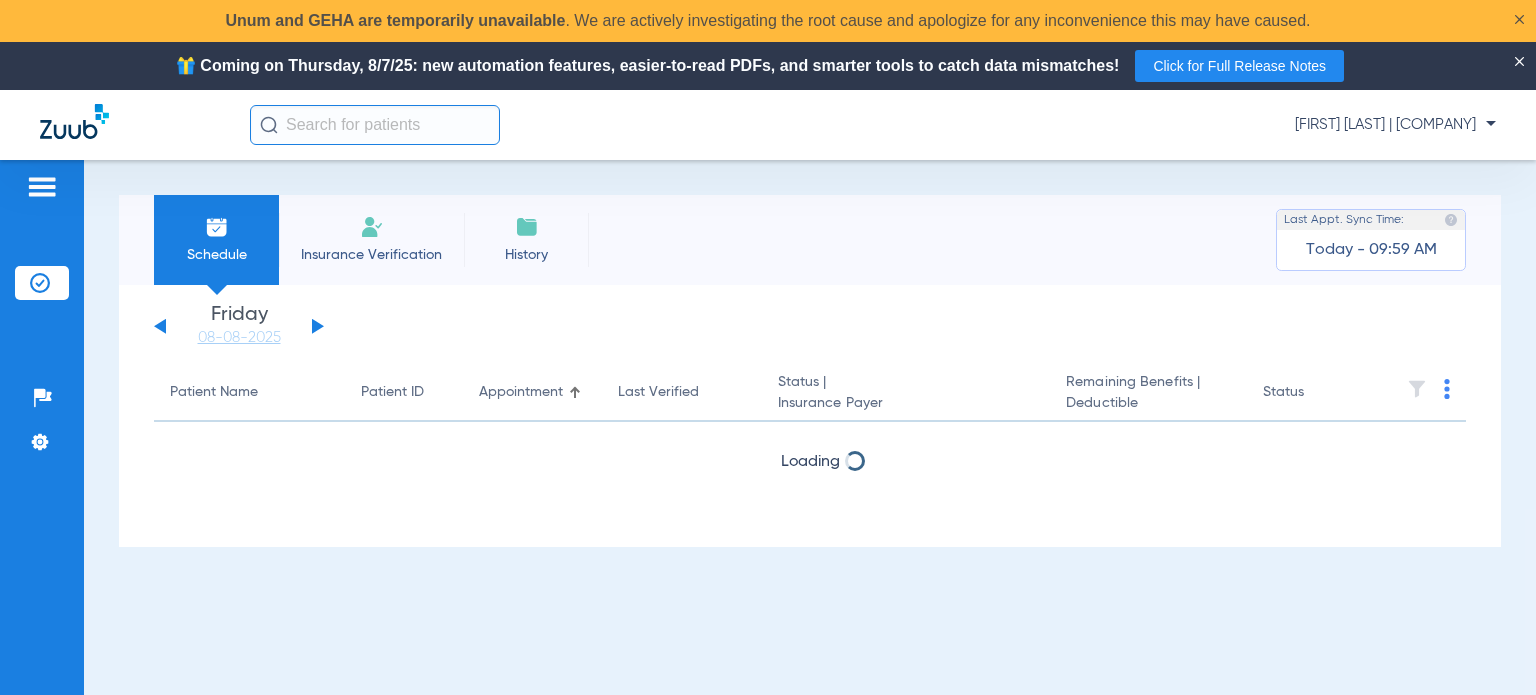 scroll, scrollTop: 0, scrollLeft: 0, axis: both 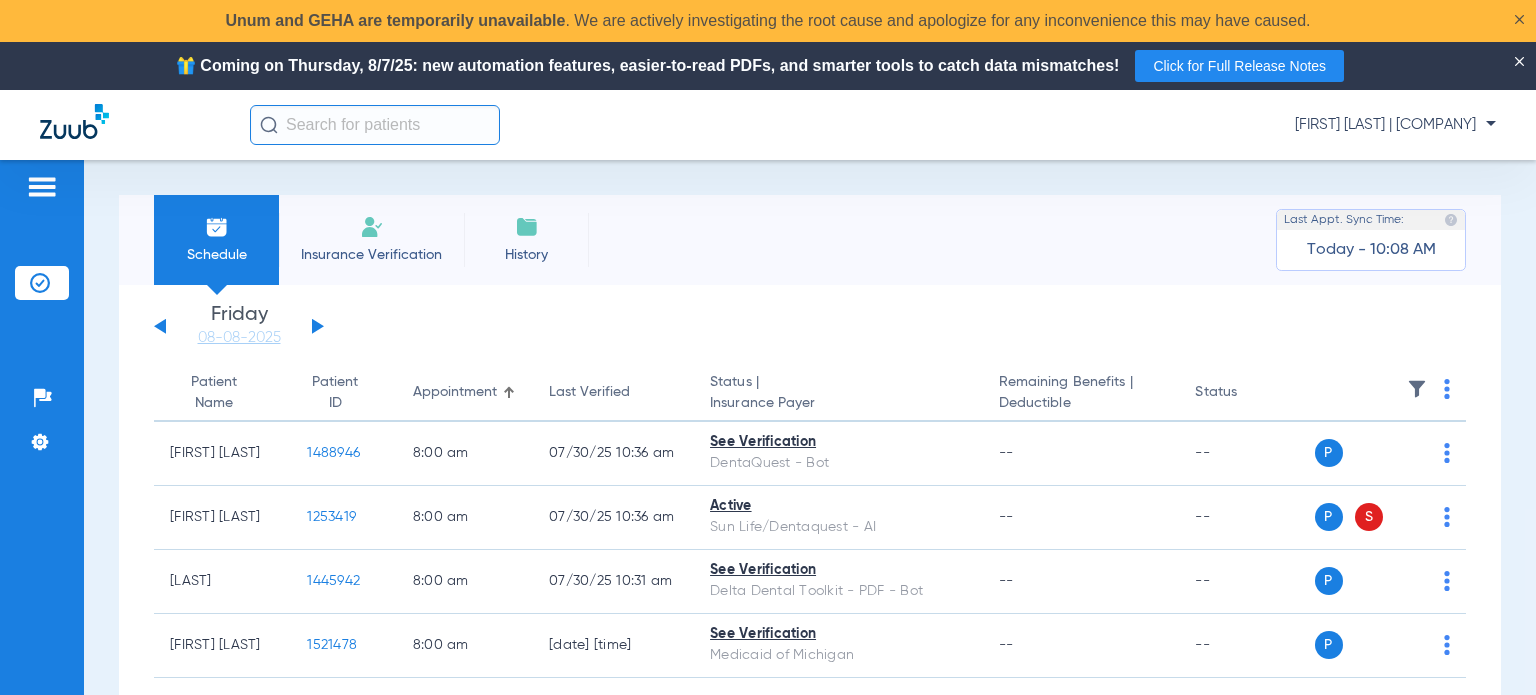 click 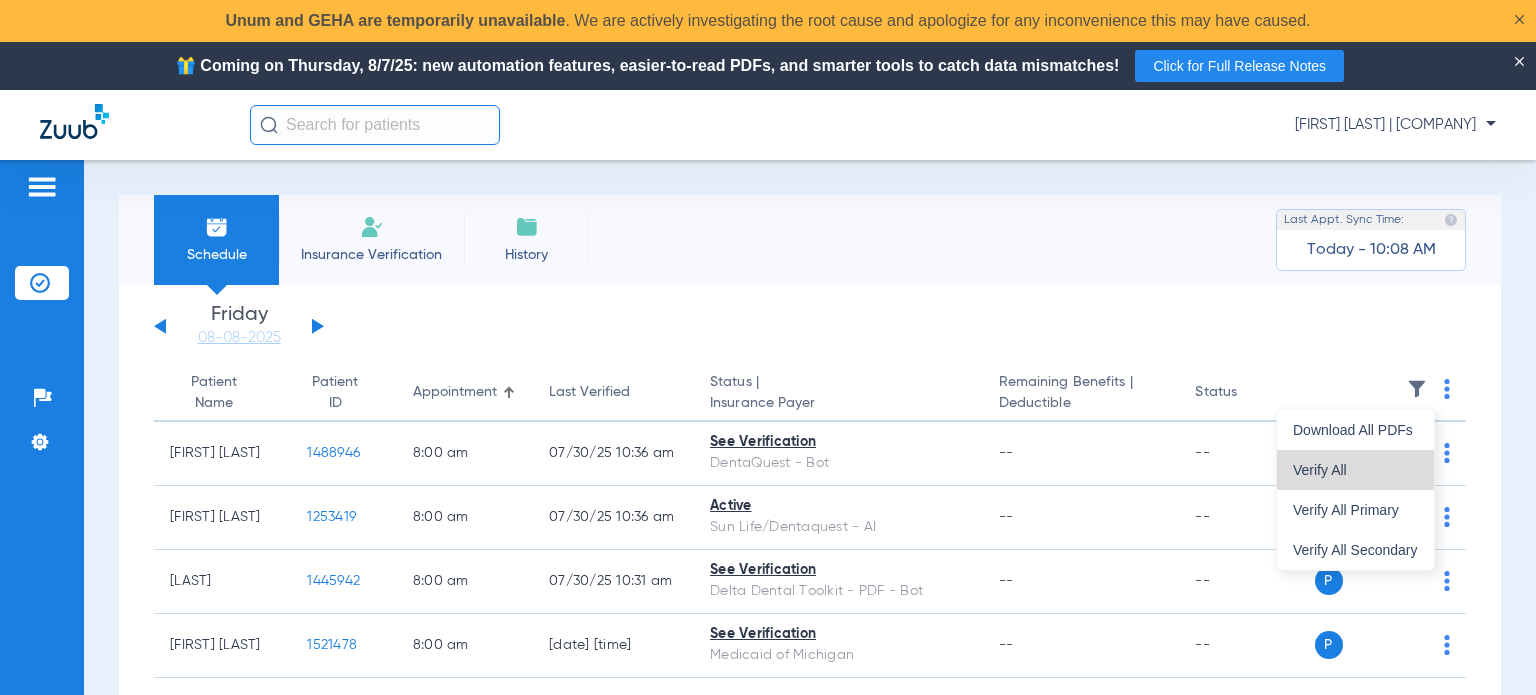 click on "Verify All" at bounding box center [1355, 470] 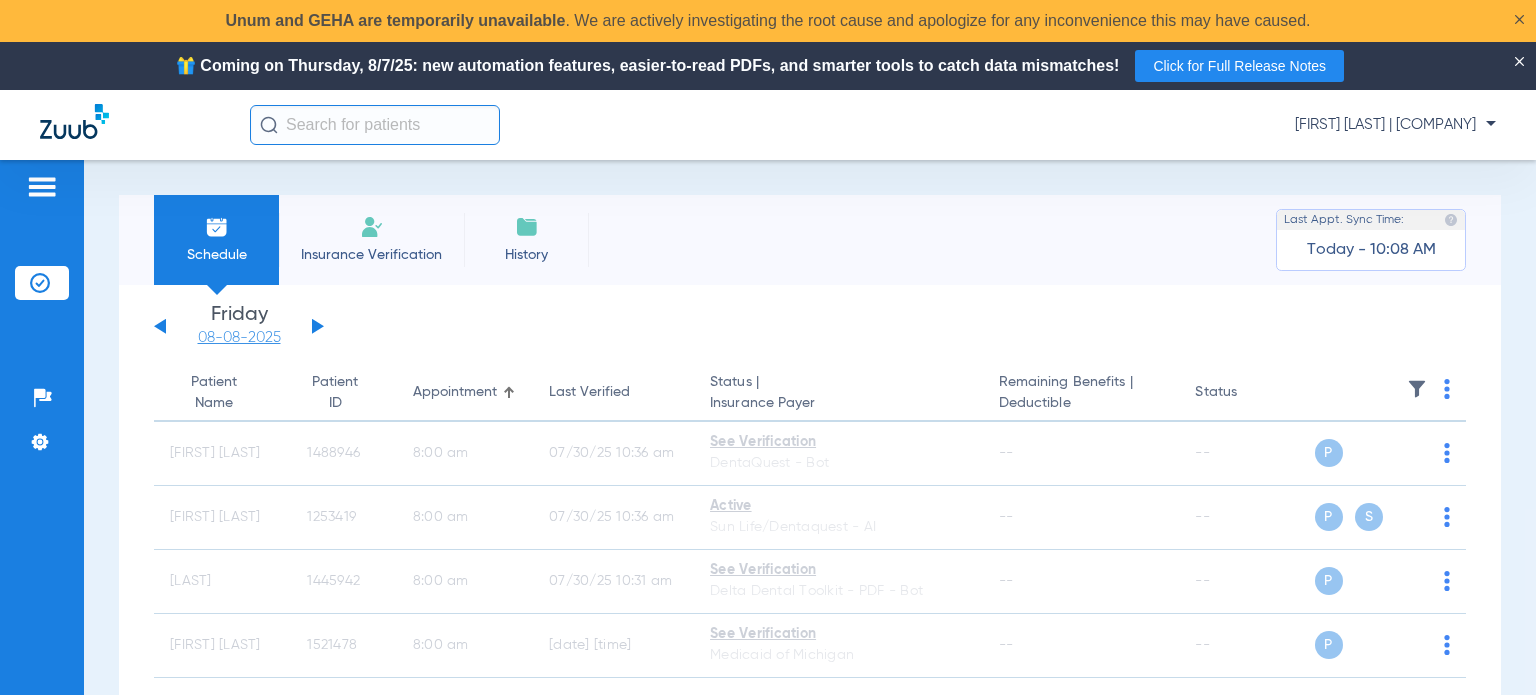 click on "08-08-2025" 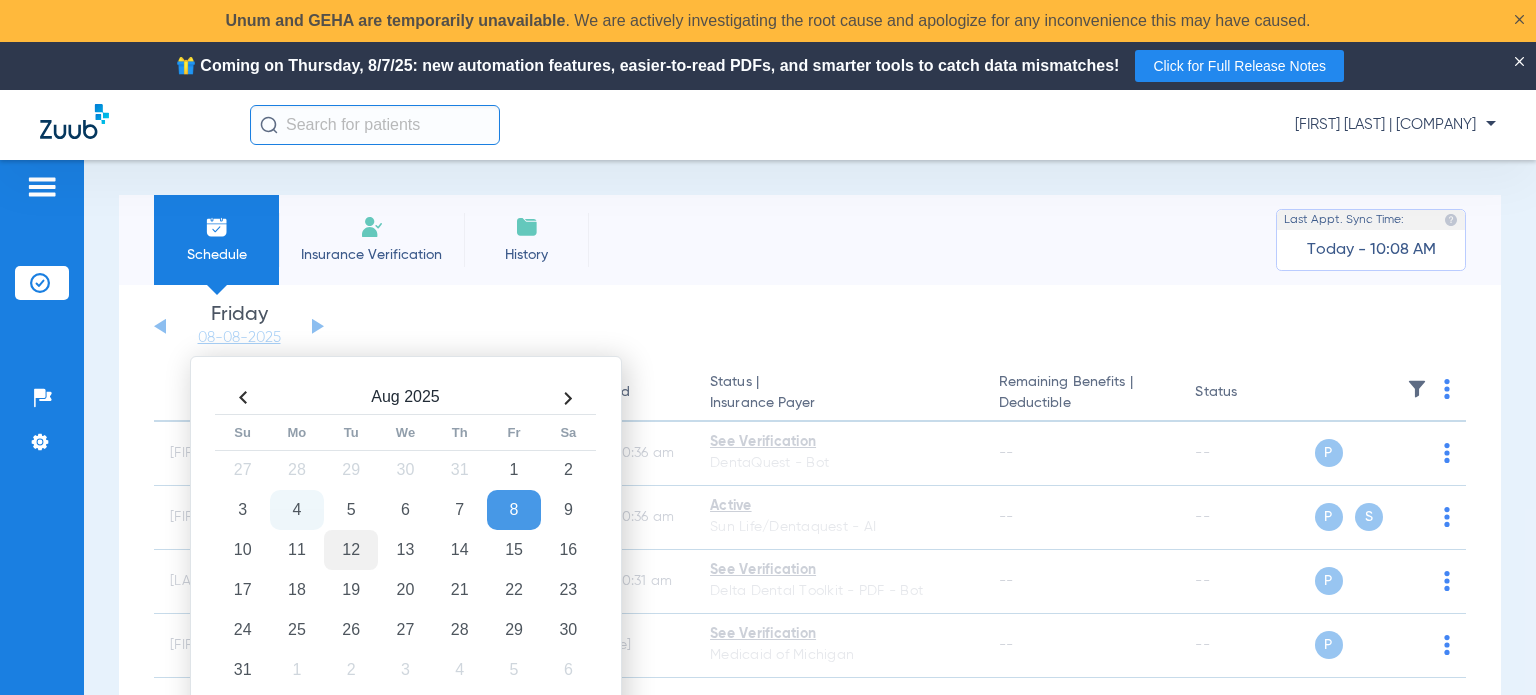 click on "12" 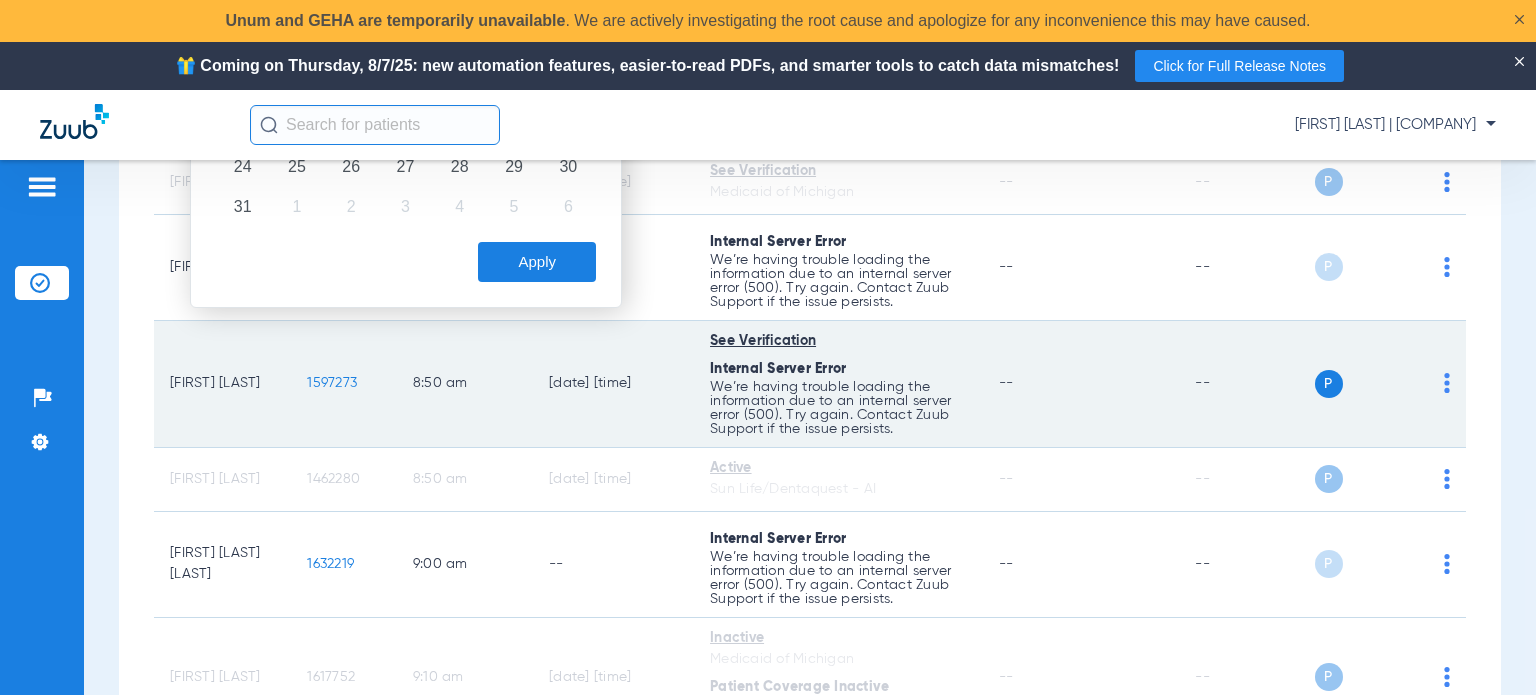 scroll, scrollTop: 500, scrollLeft: 0, axis: vertical 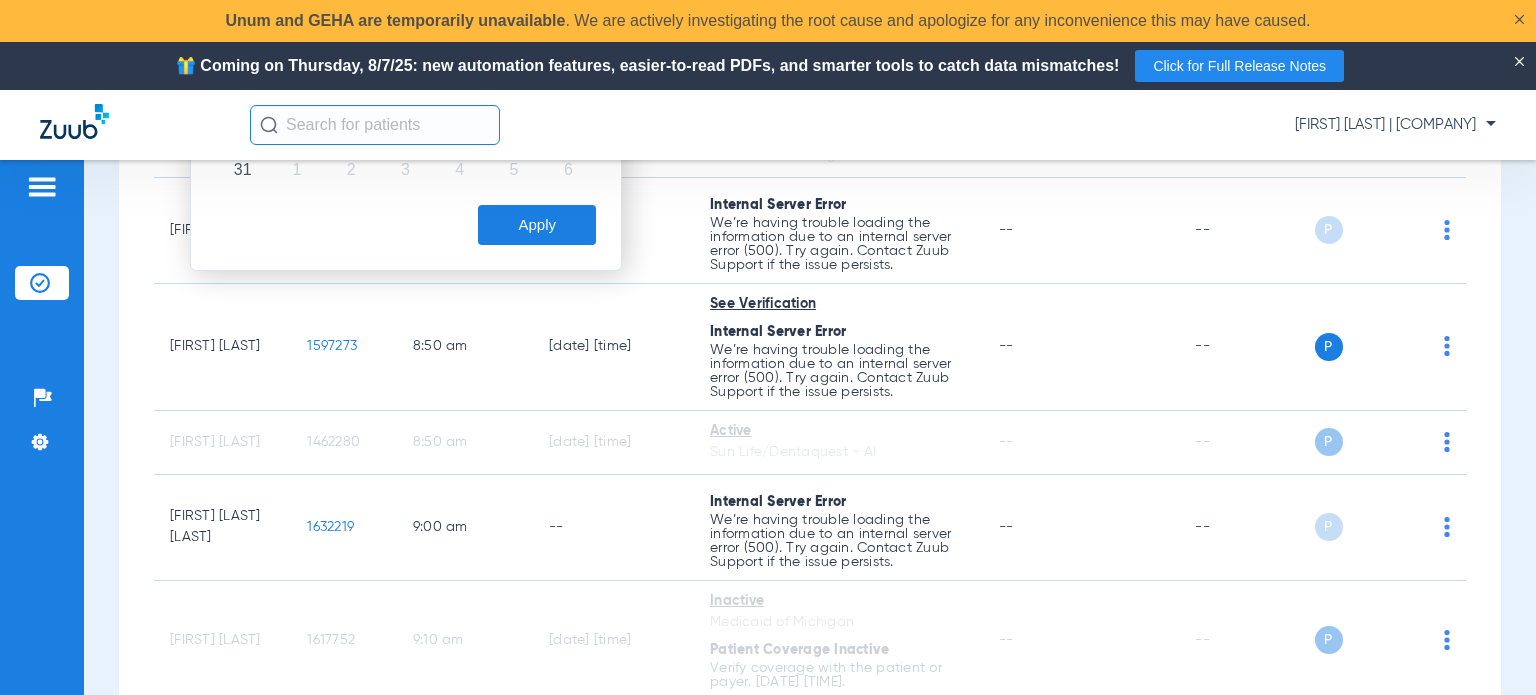 click on "Apply" 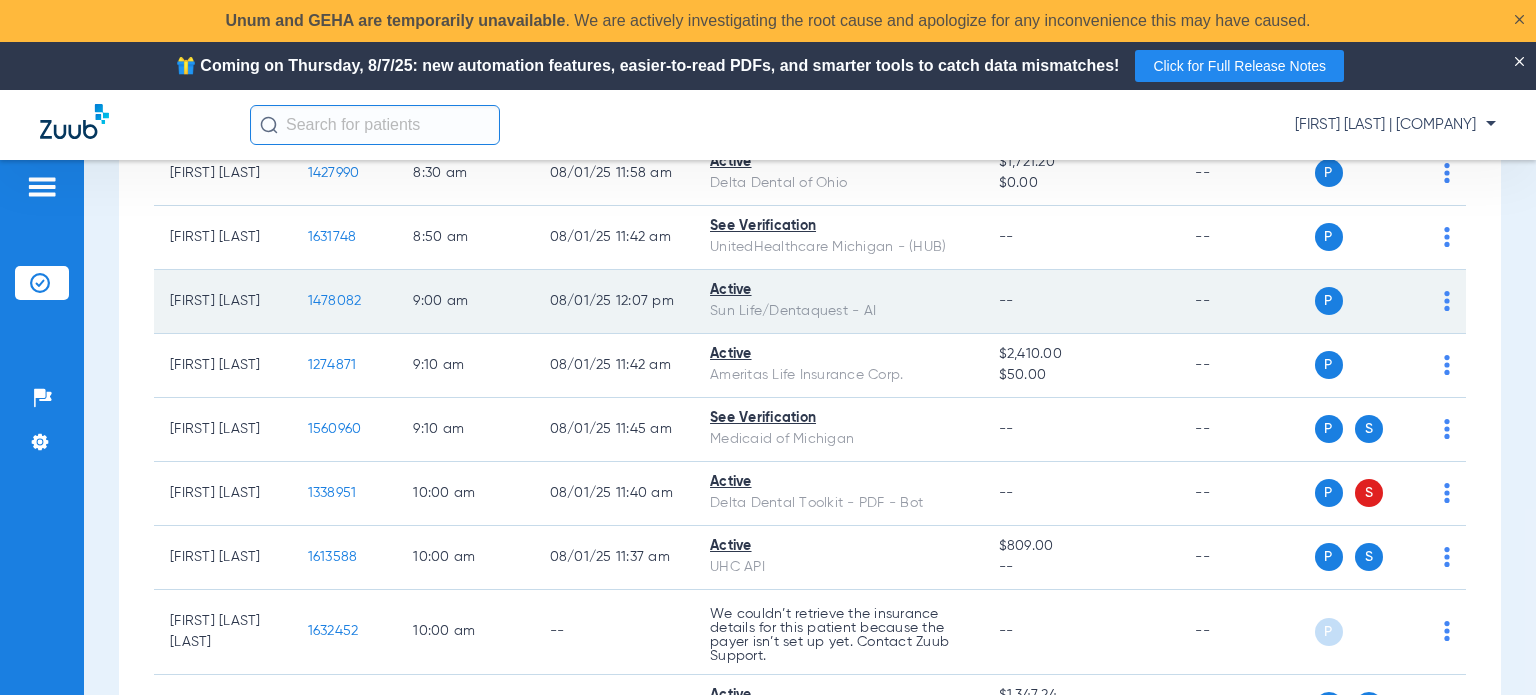 scroll, scrollTop: 700, scrollLeft: 0, axis: vertical 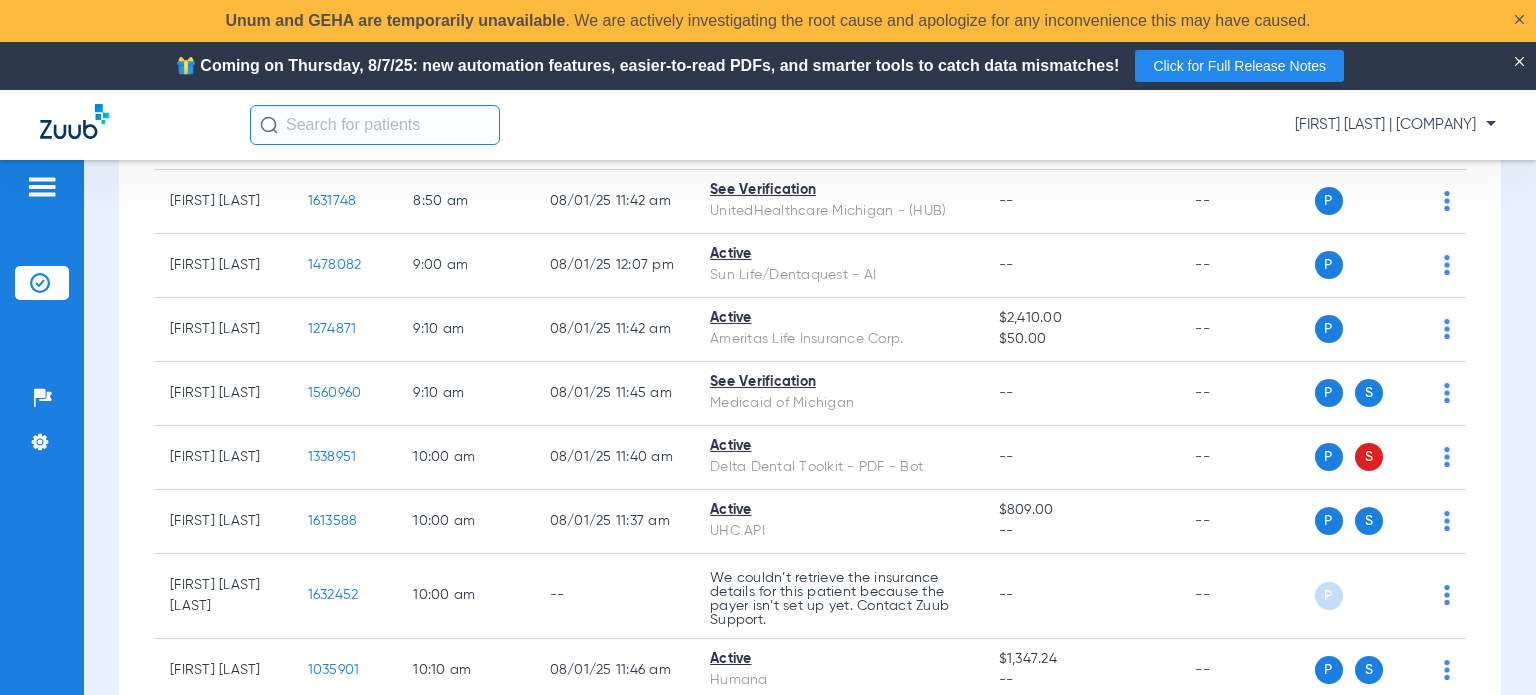 click on "[LAST] [LAST] | My Community Dental Centers" 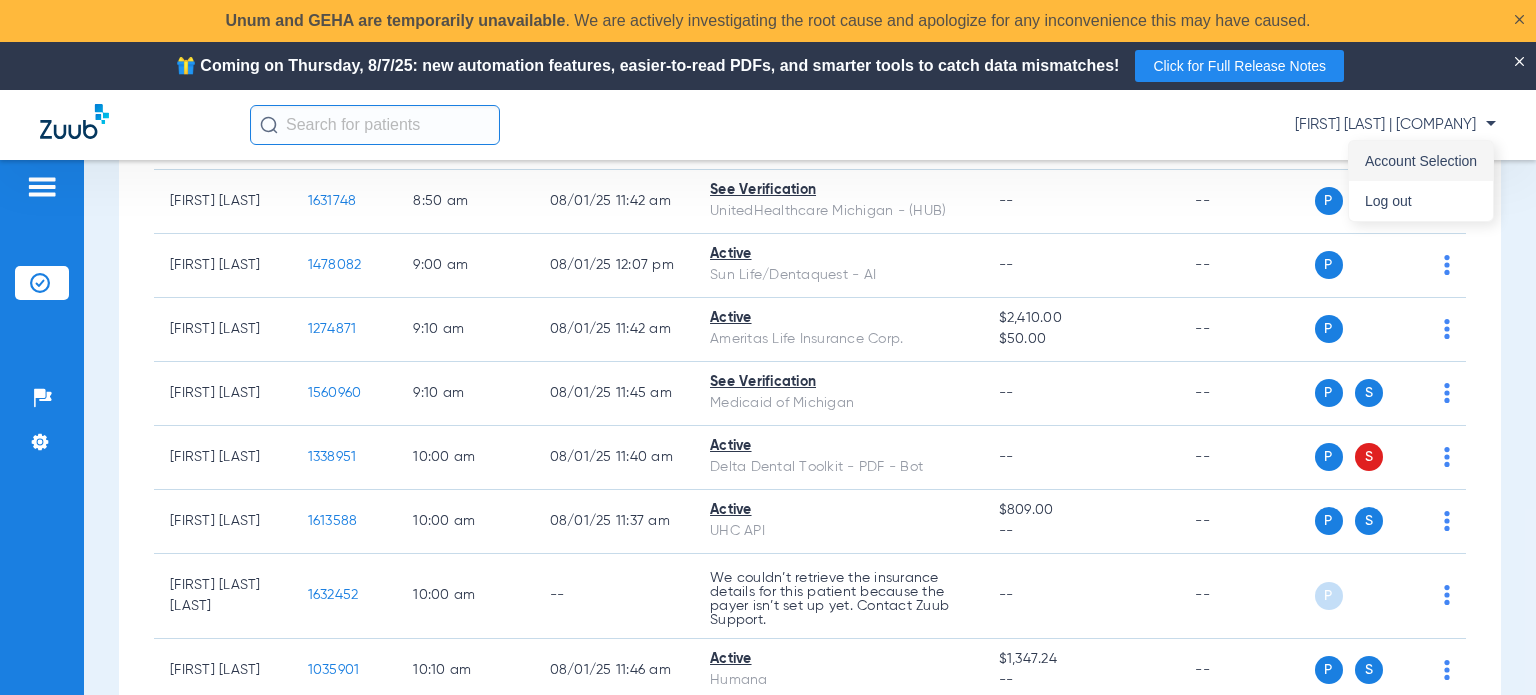 click on "Account Selection" at bounding box center (1421, 161) 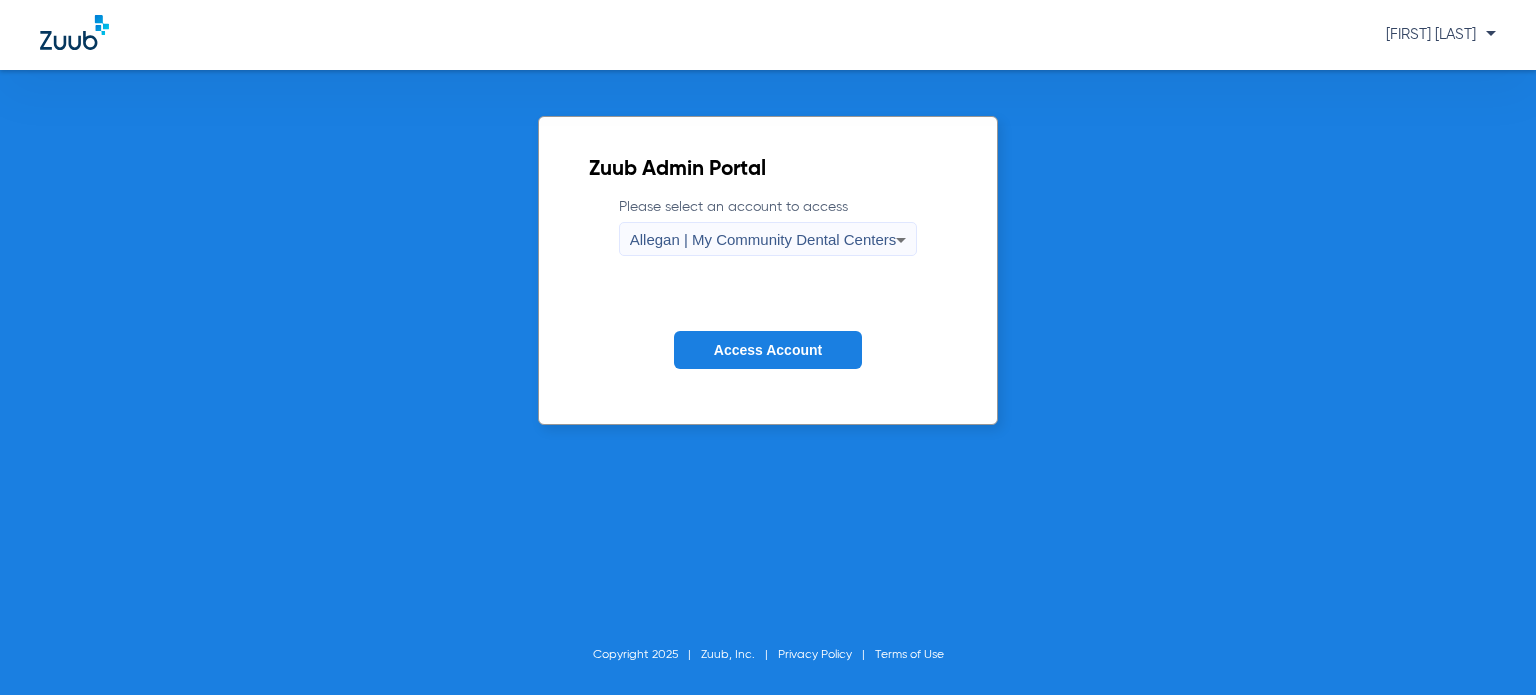 click on "Allegan | My Community Dental Centers" at bounding box center [763, 239] 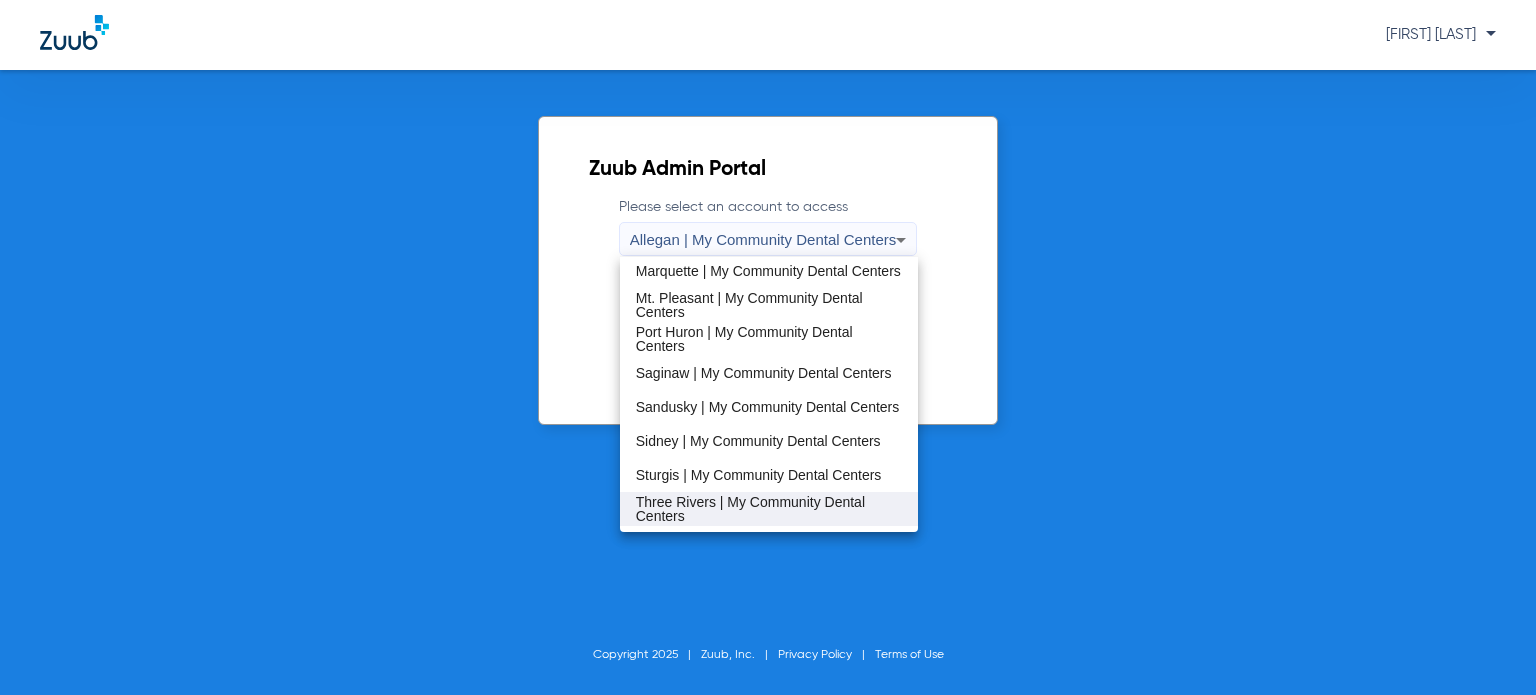 scroll, scrollTop: 643, scrollLeft: 0, axis: vertical 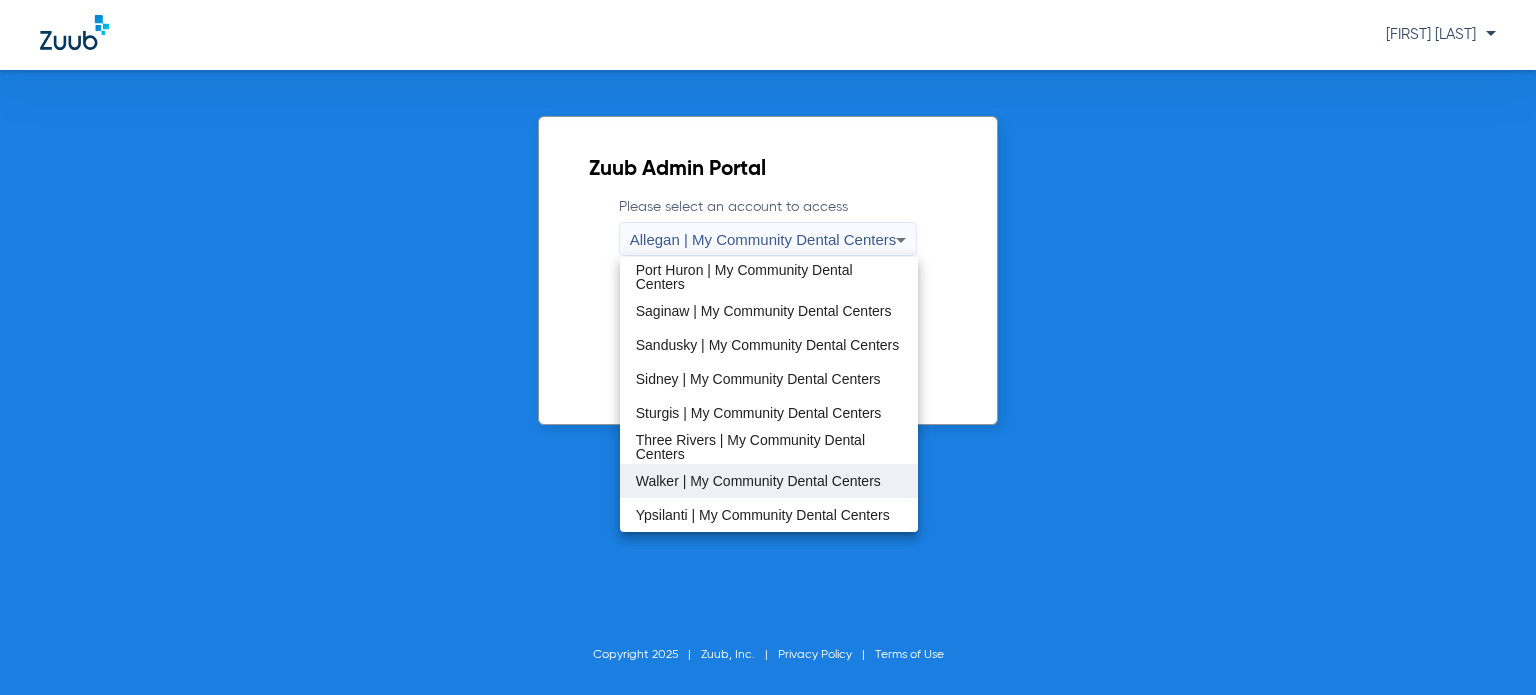 click on "Walker | My Community Dental Centers" at bounding box center (758, 481) 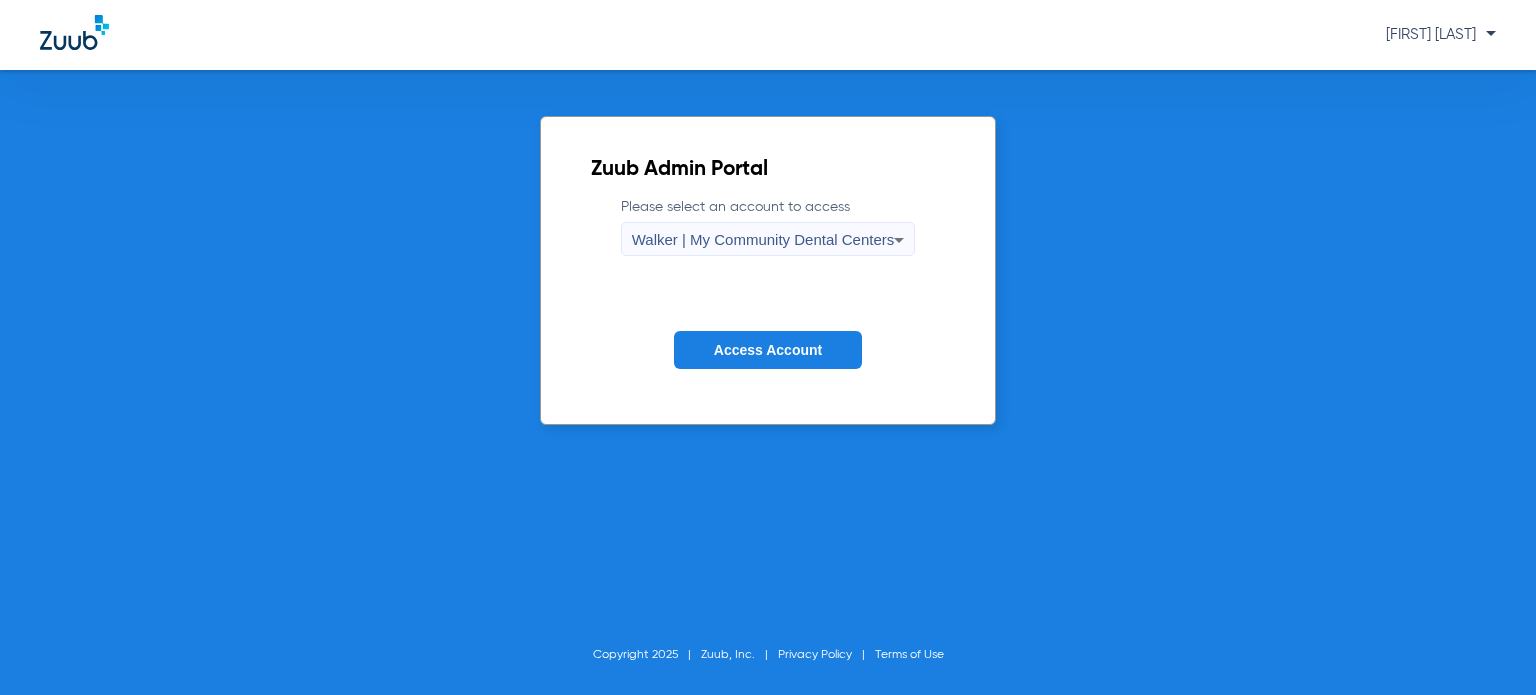 click on "Access Account" 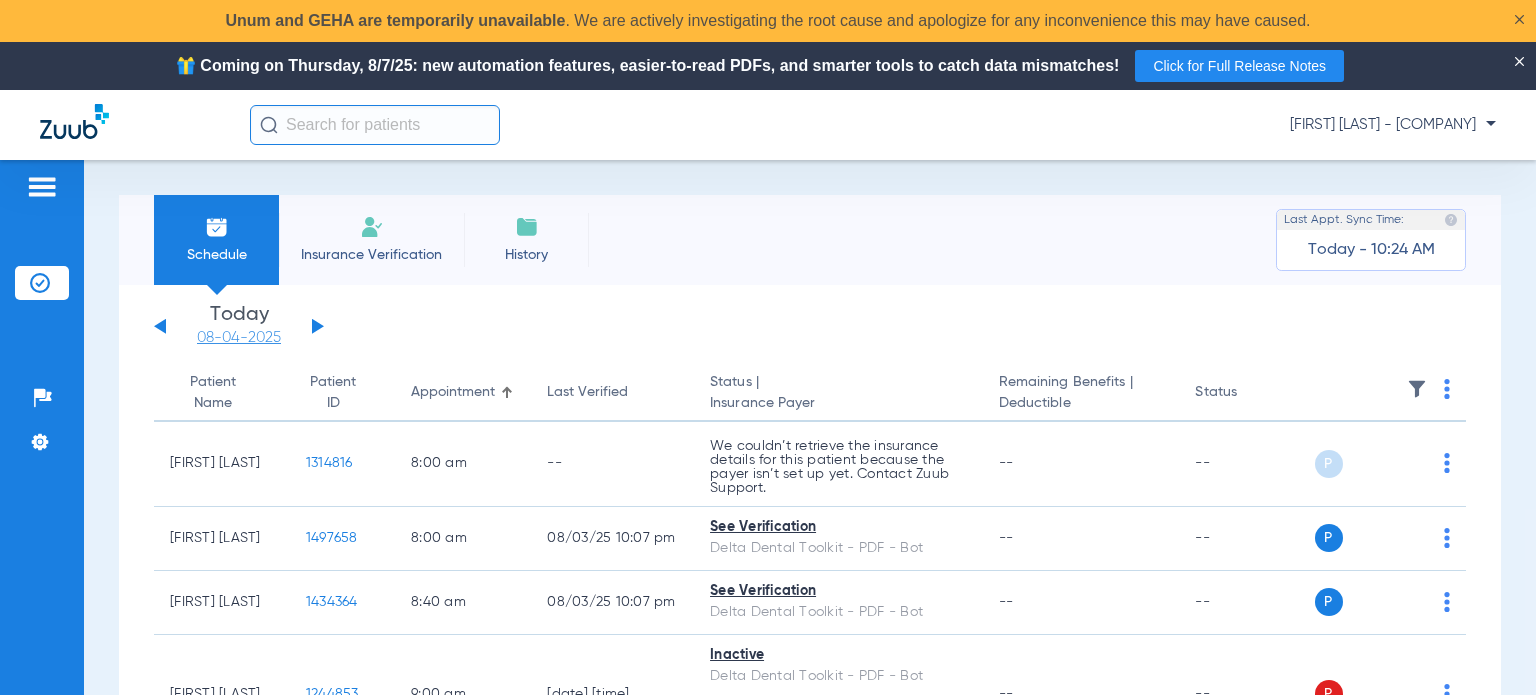 click on "08-04-2025" 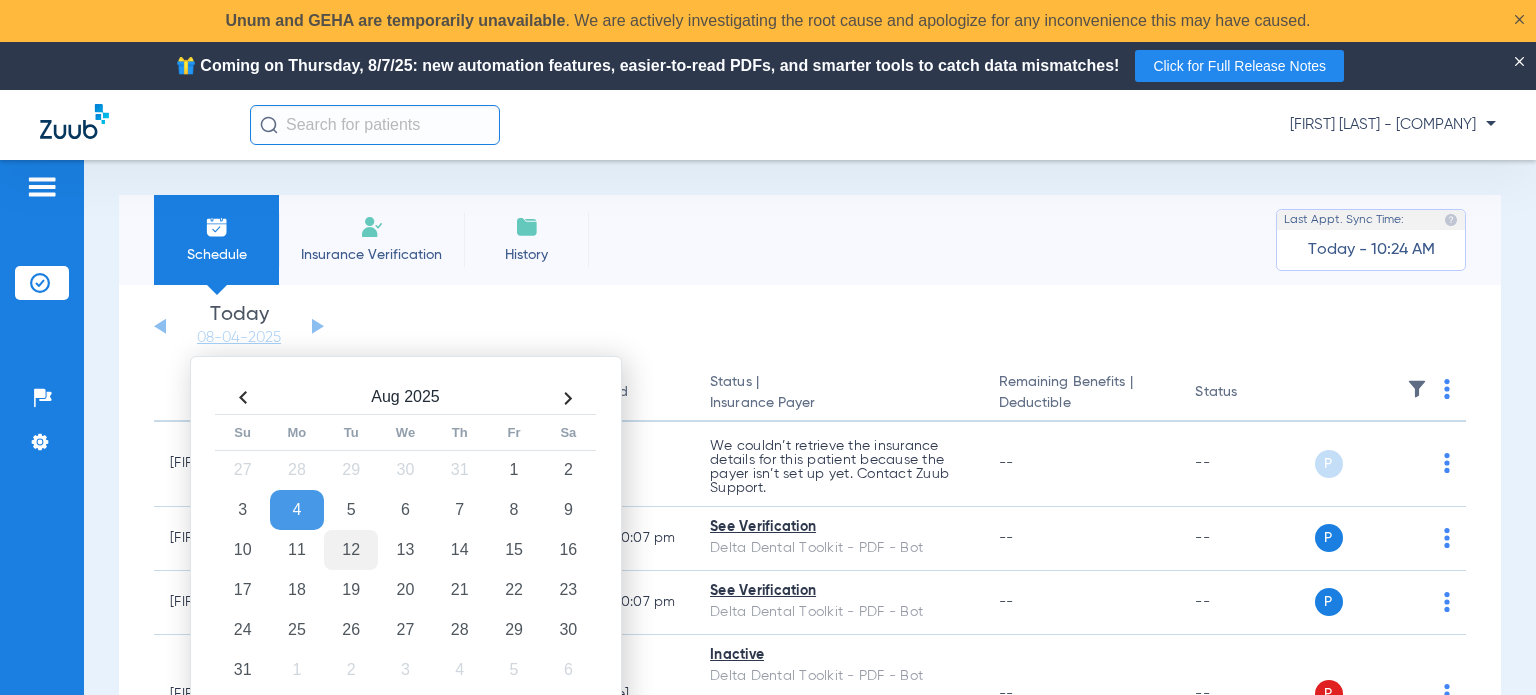 click on "12" 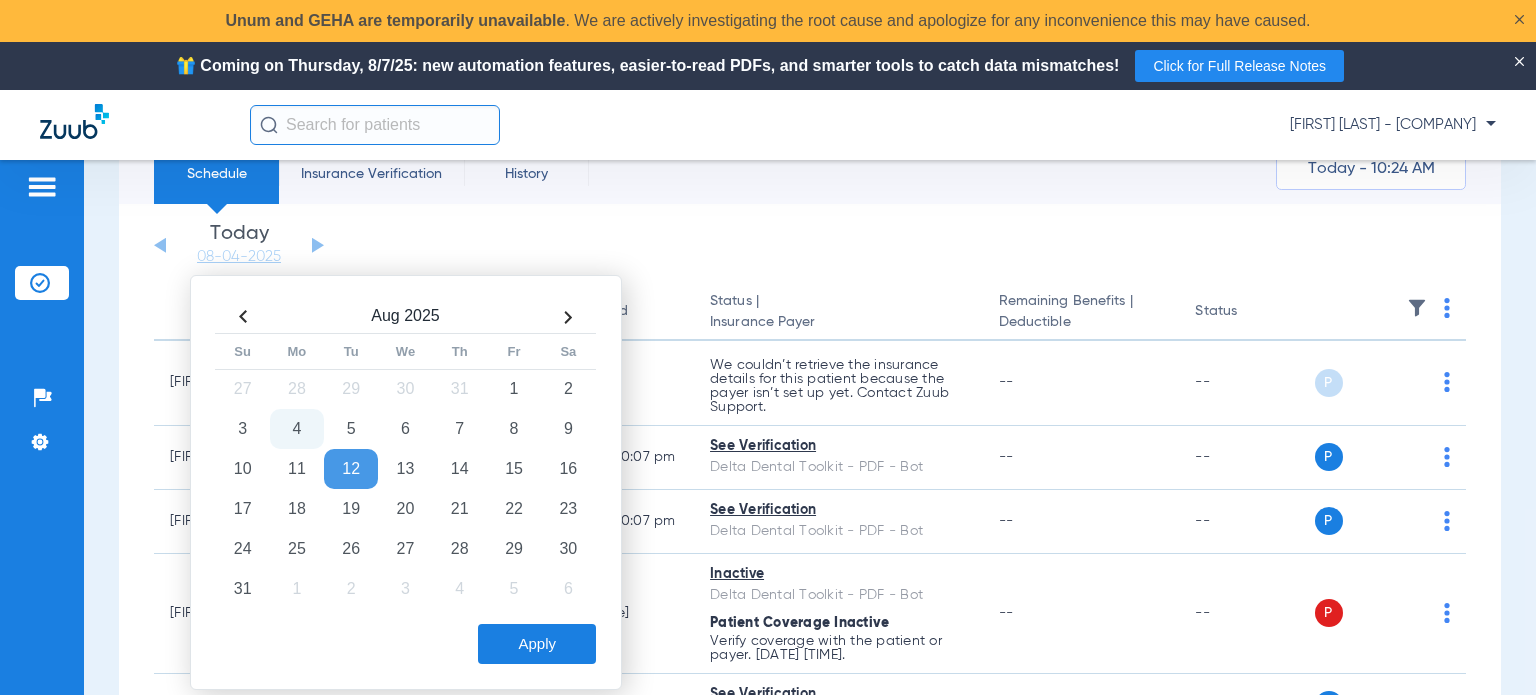 scroll, scrollTop: 200, scrollLeft: 0, axis: vertical 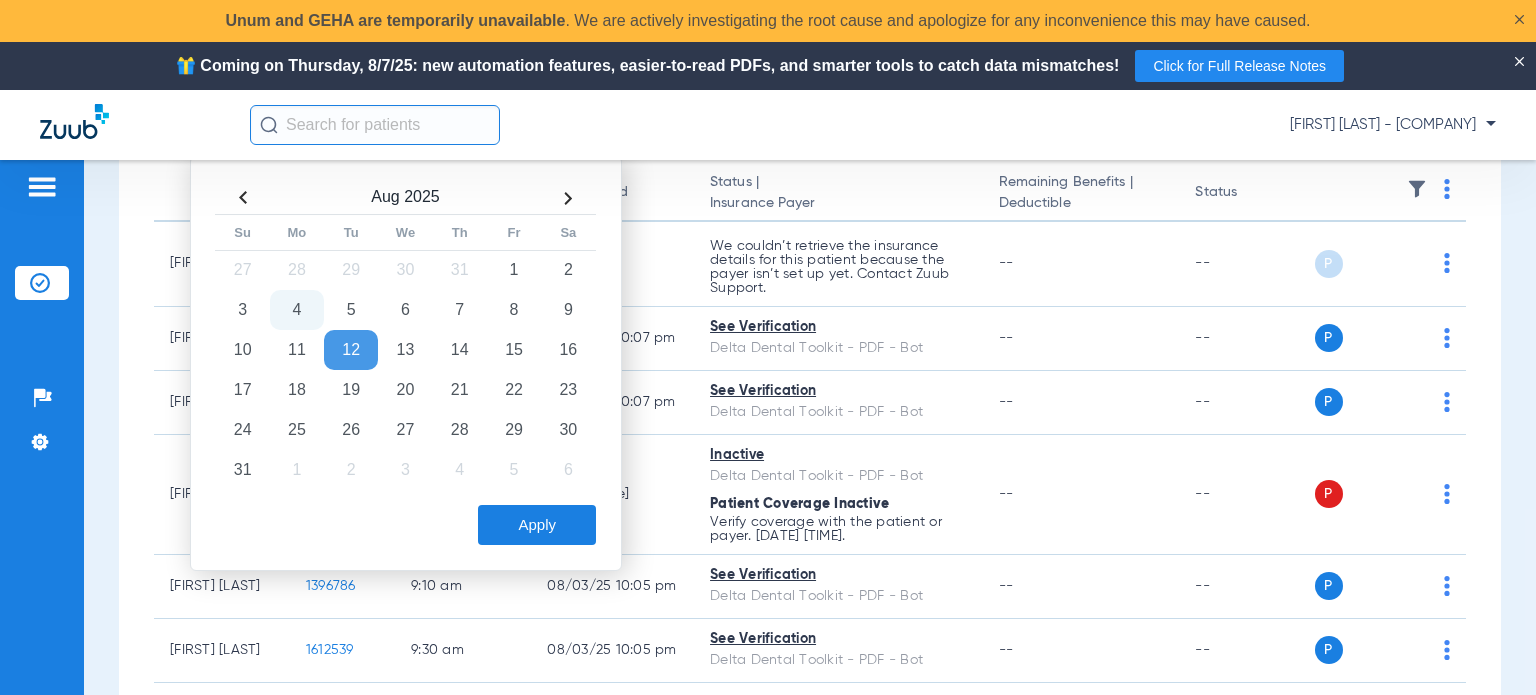 click on "Apply" 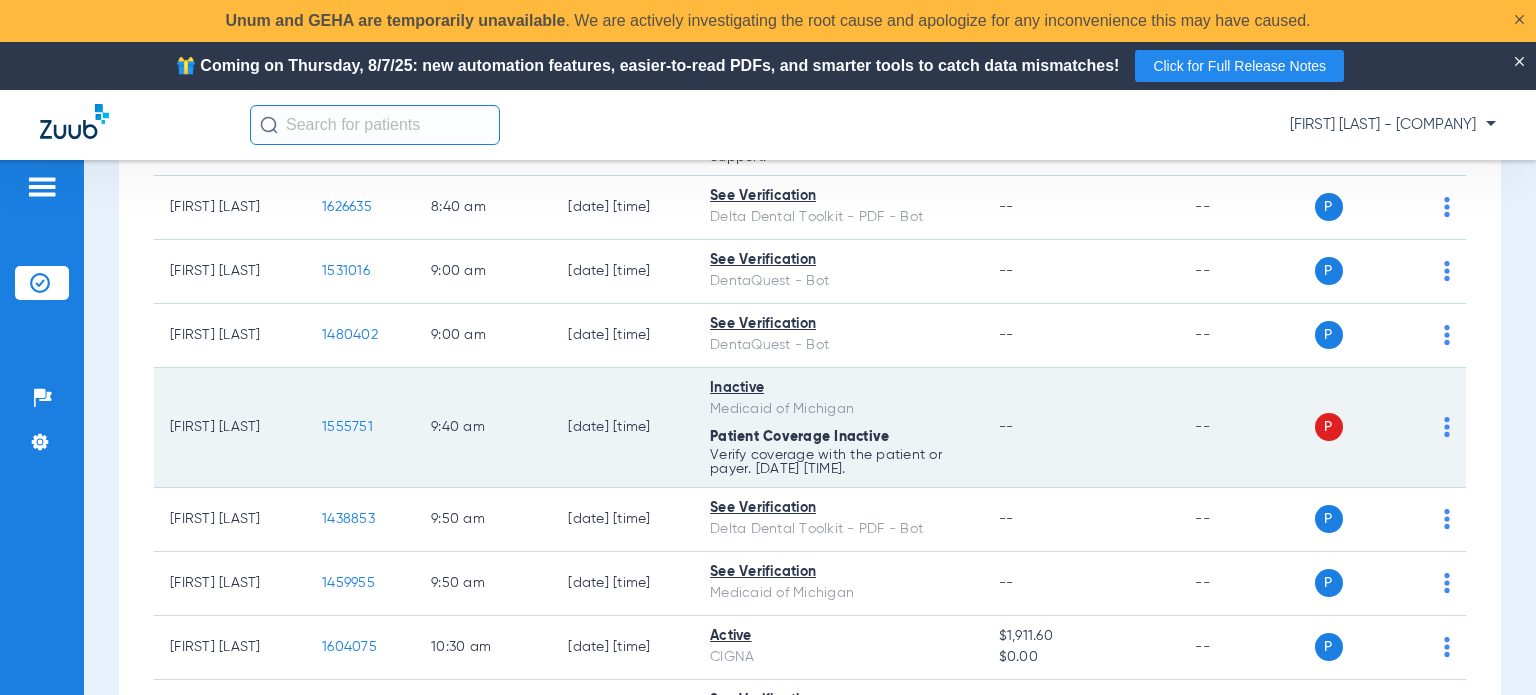 scroll, scrollTop: 600, scrollLeft: 0, axis: vertical 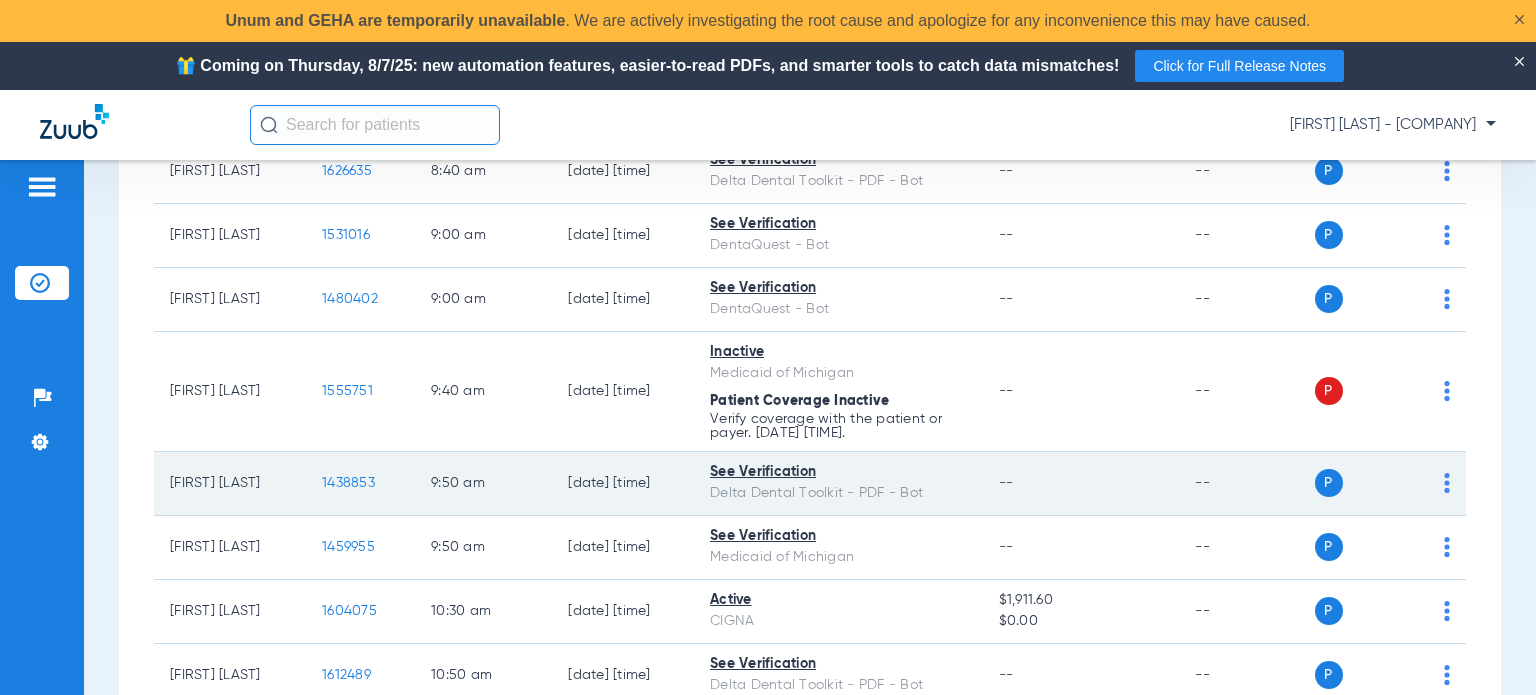 click on "1438853" 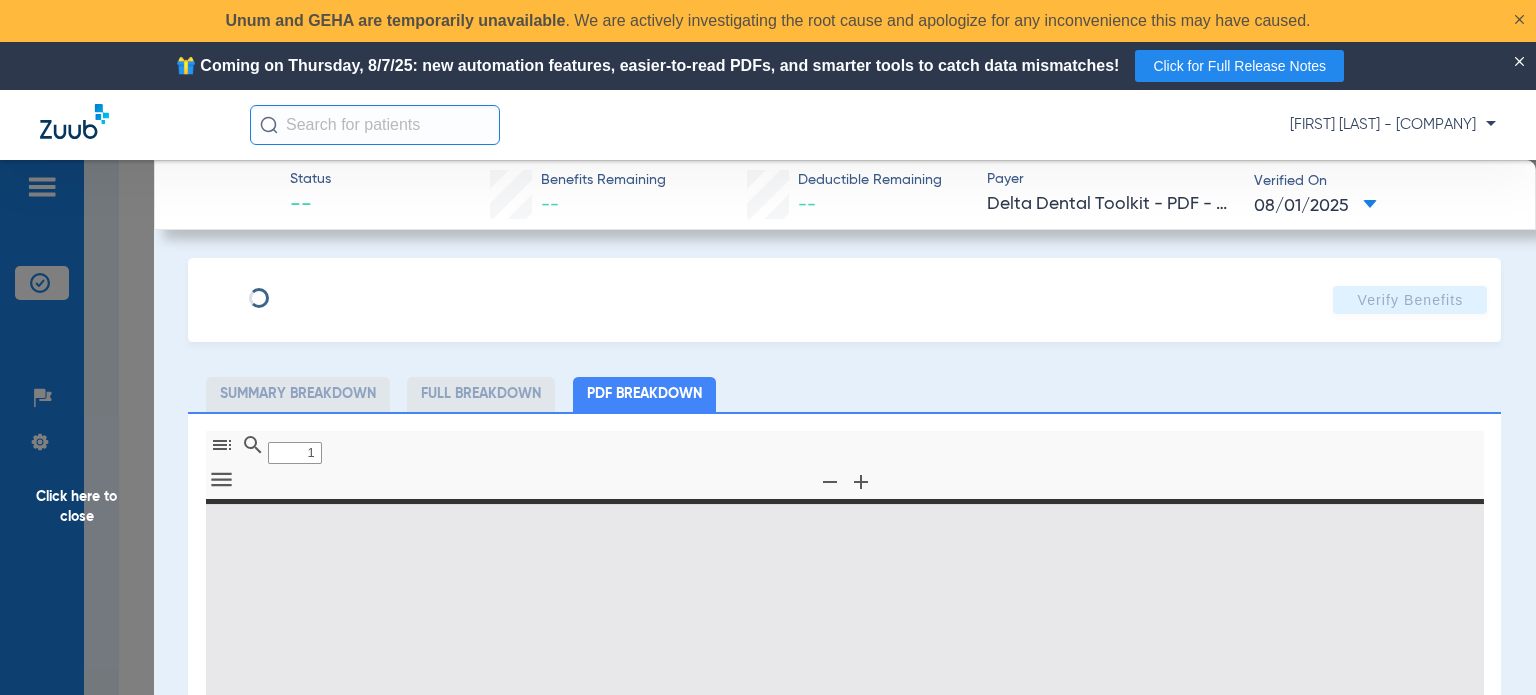 type on "0" 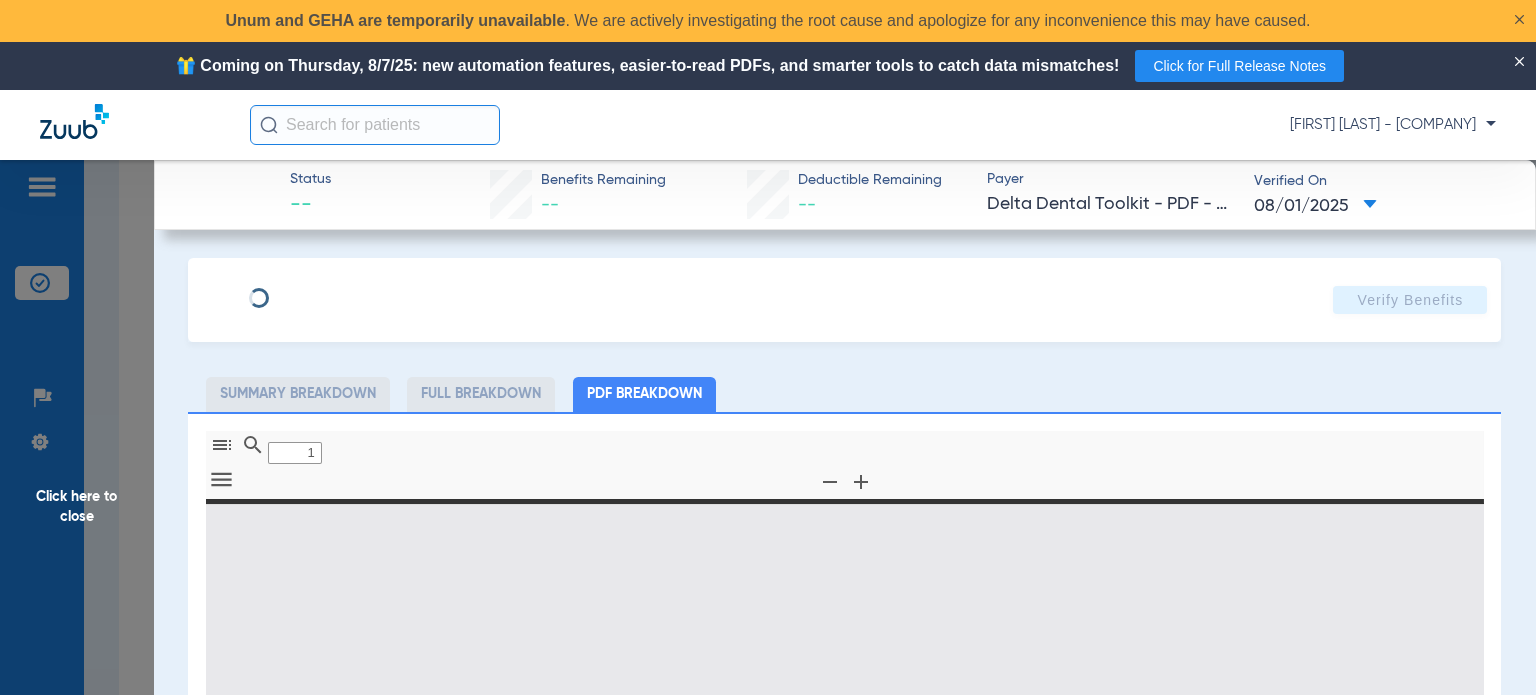 select on "page-width" 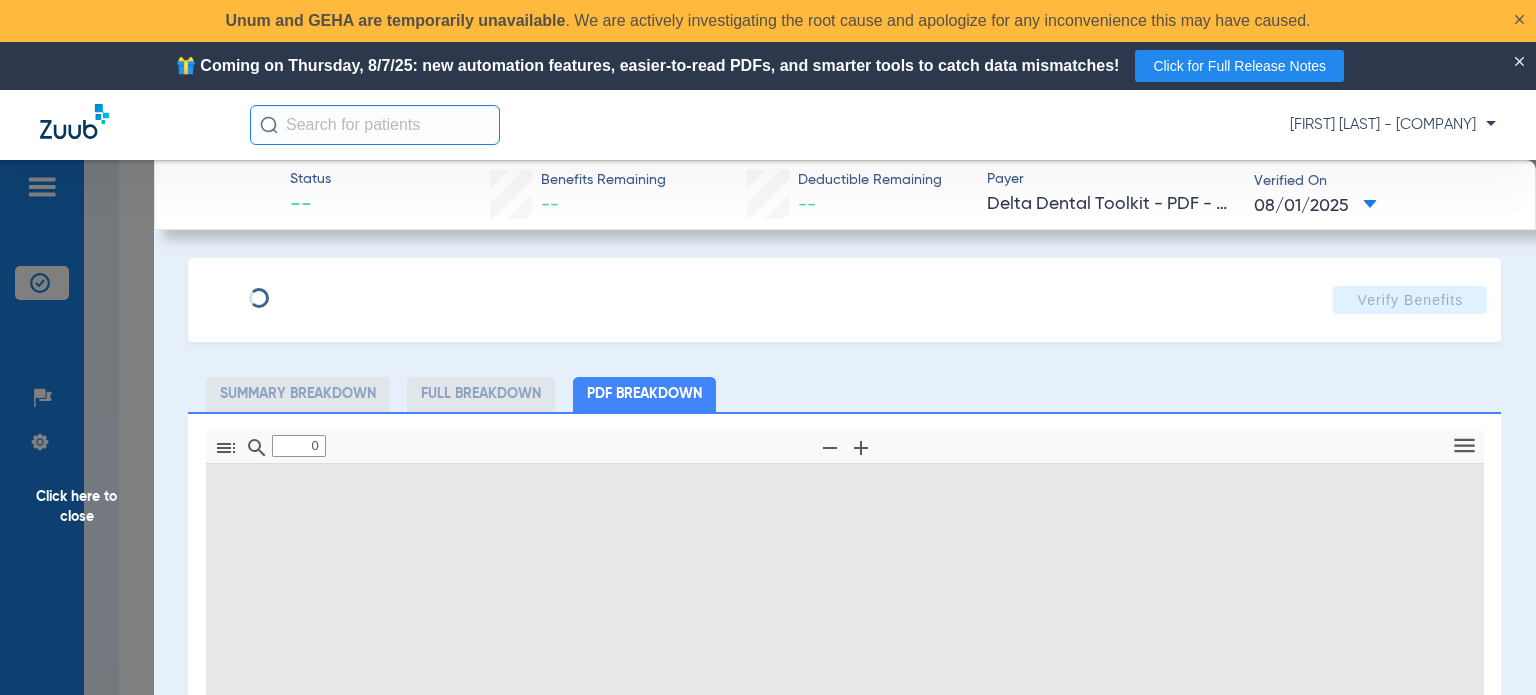 type on "1" 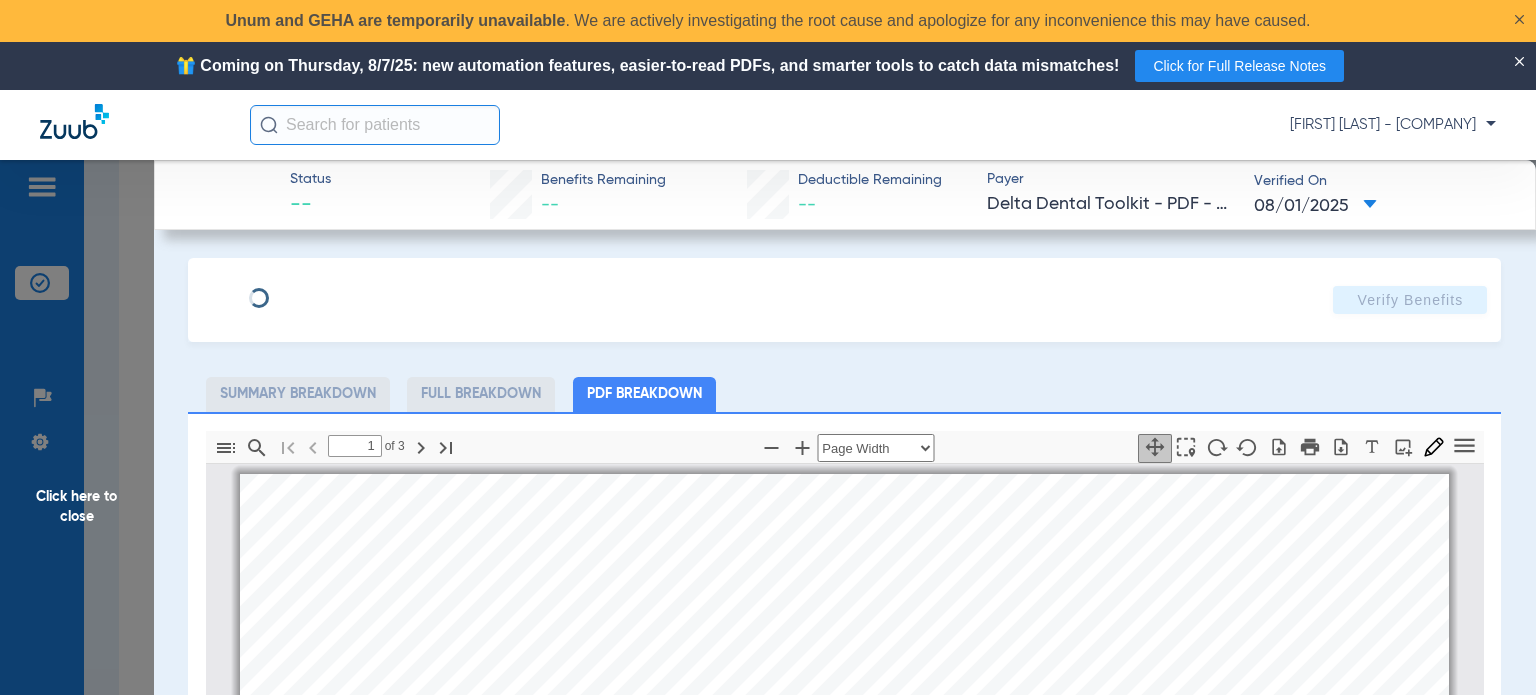 scroll, scrollTop: 10, scrollLeft: 0, axis: vertical 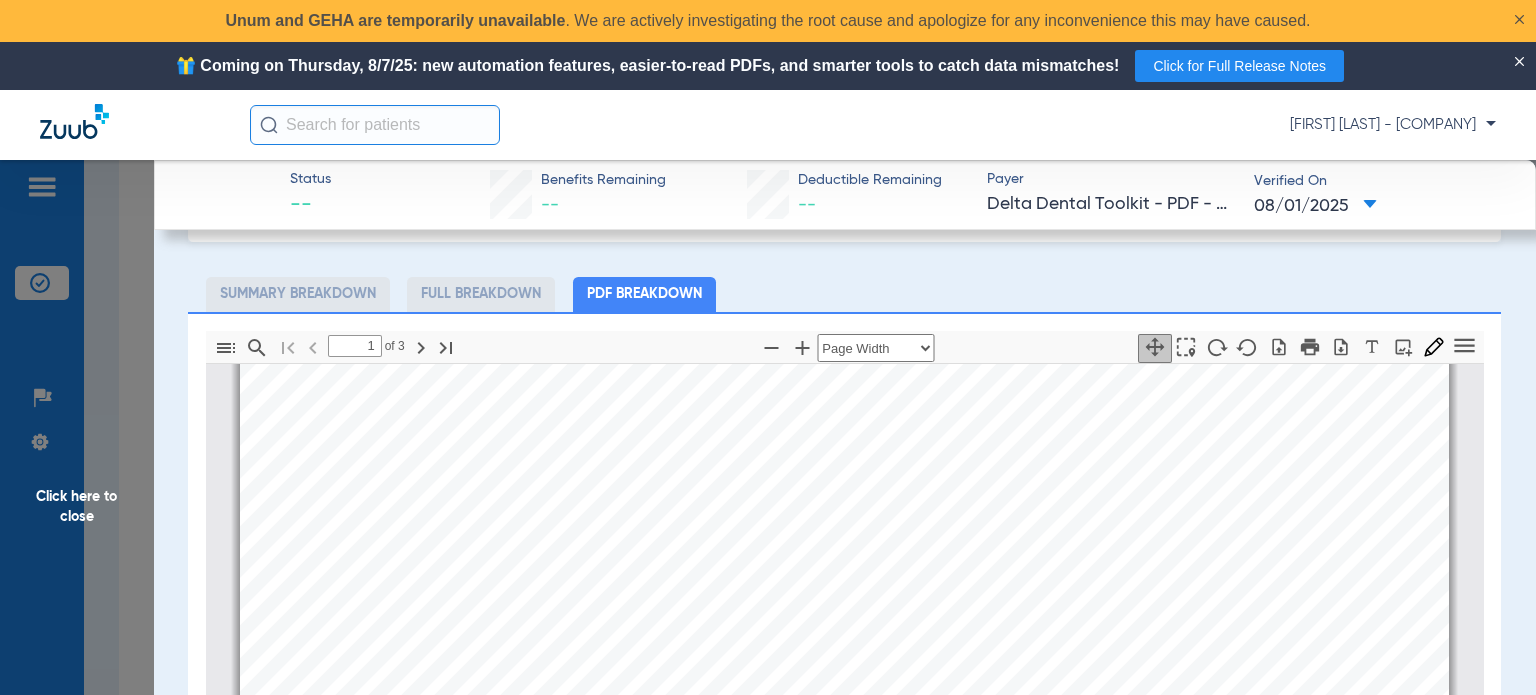 click on "Summary Breakdown   Full Breakdown   PDF Breakdown" 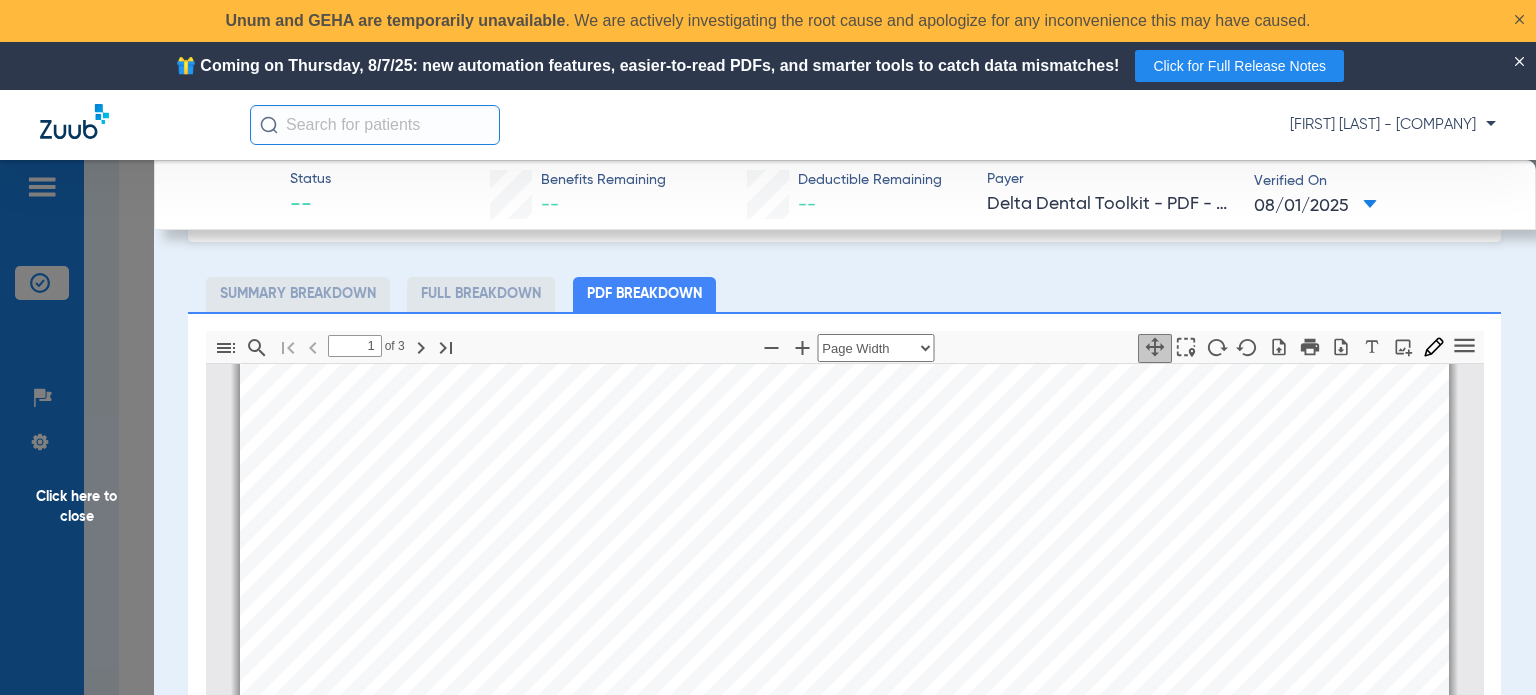 scroll, scrollTop: 210, scrollLeft: 0, axis: vertical 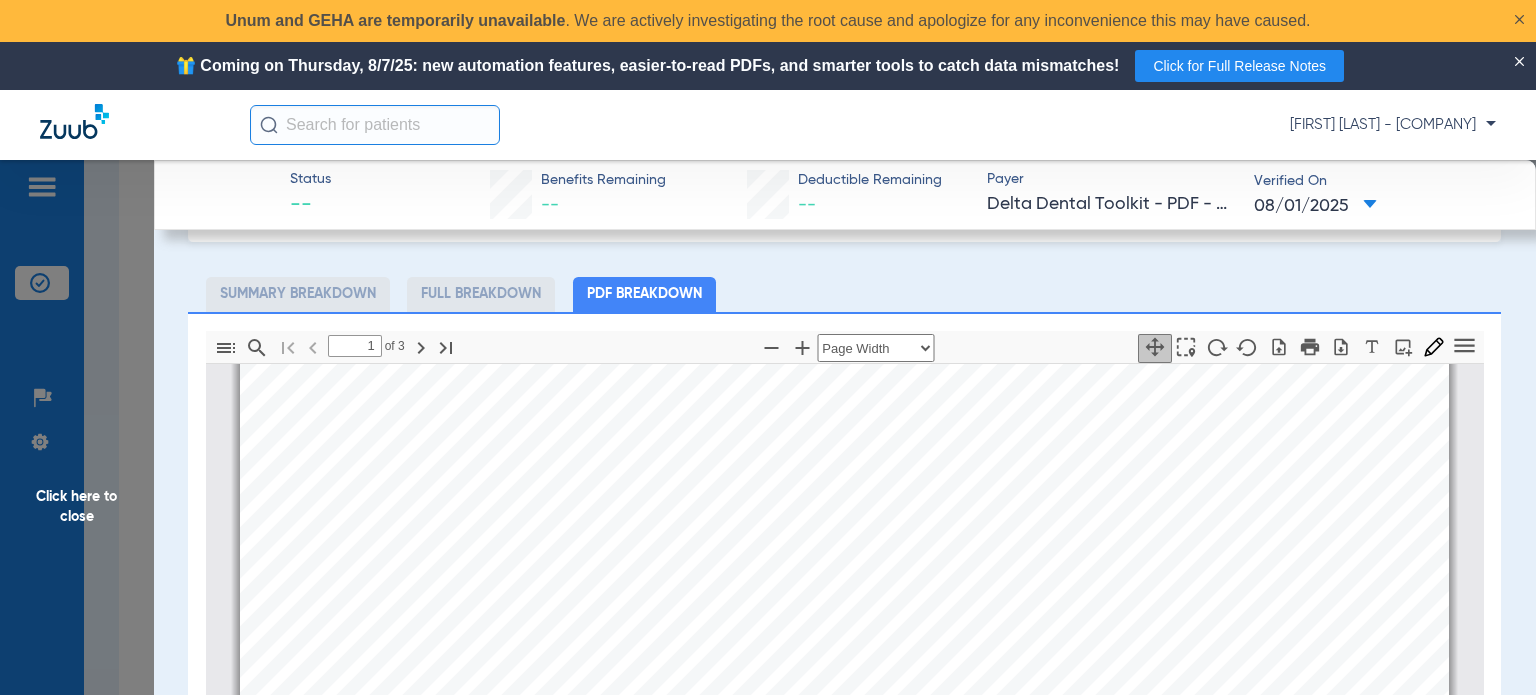 click on "Click here to close" 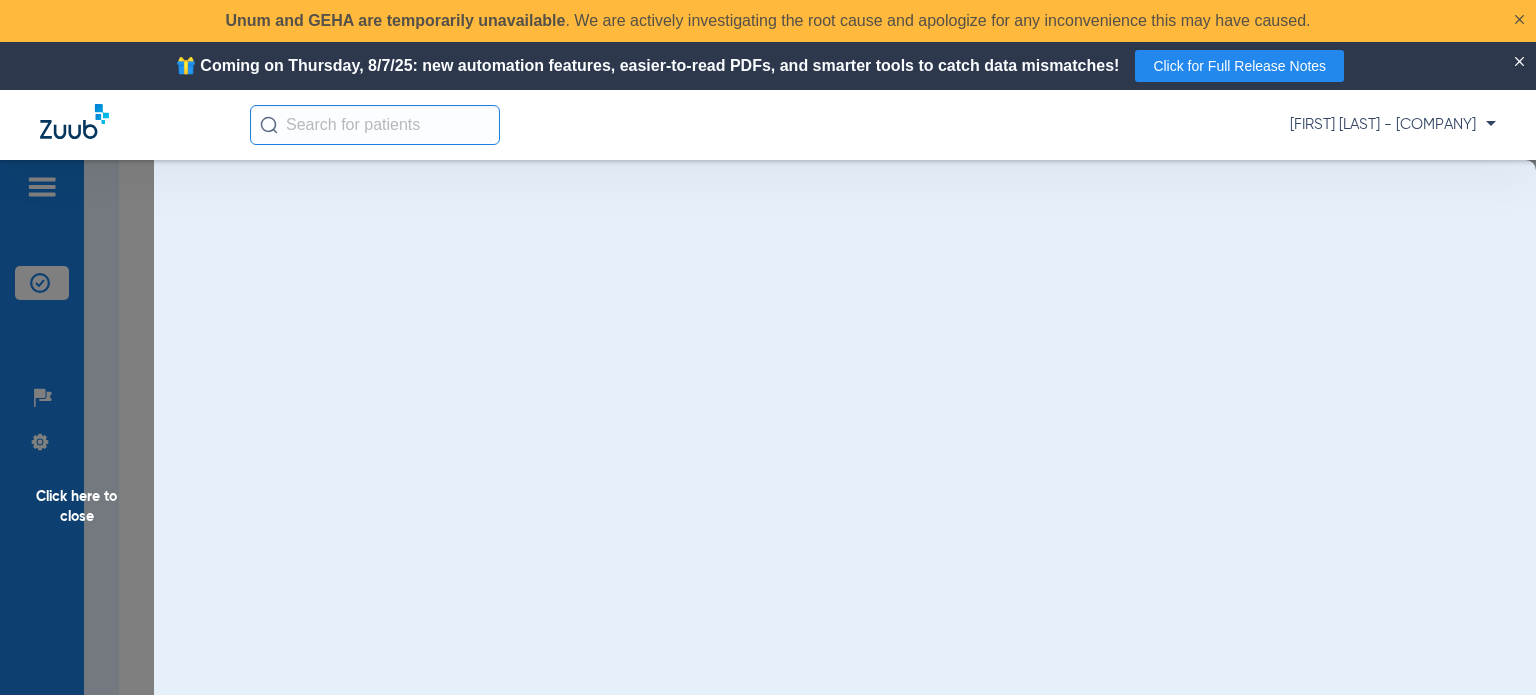 scroll, scrollTop: 0, scrollLeft: 0, axis: both 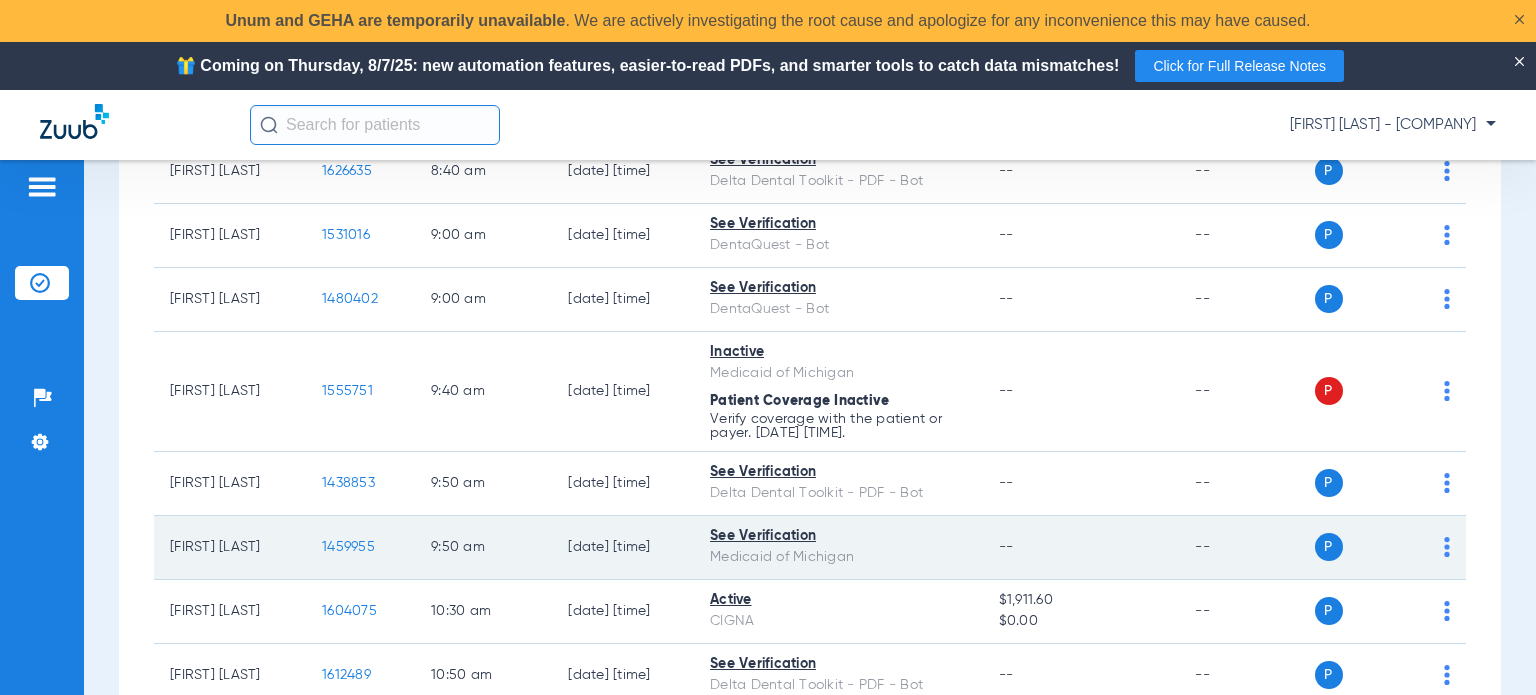 click on "1459955" 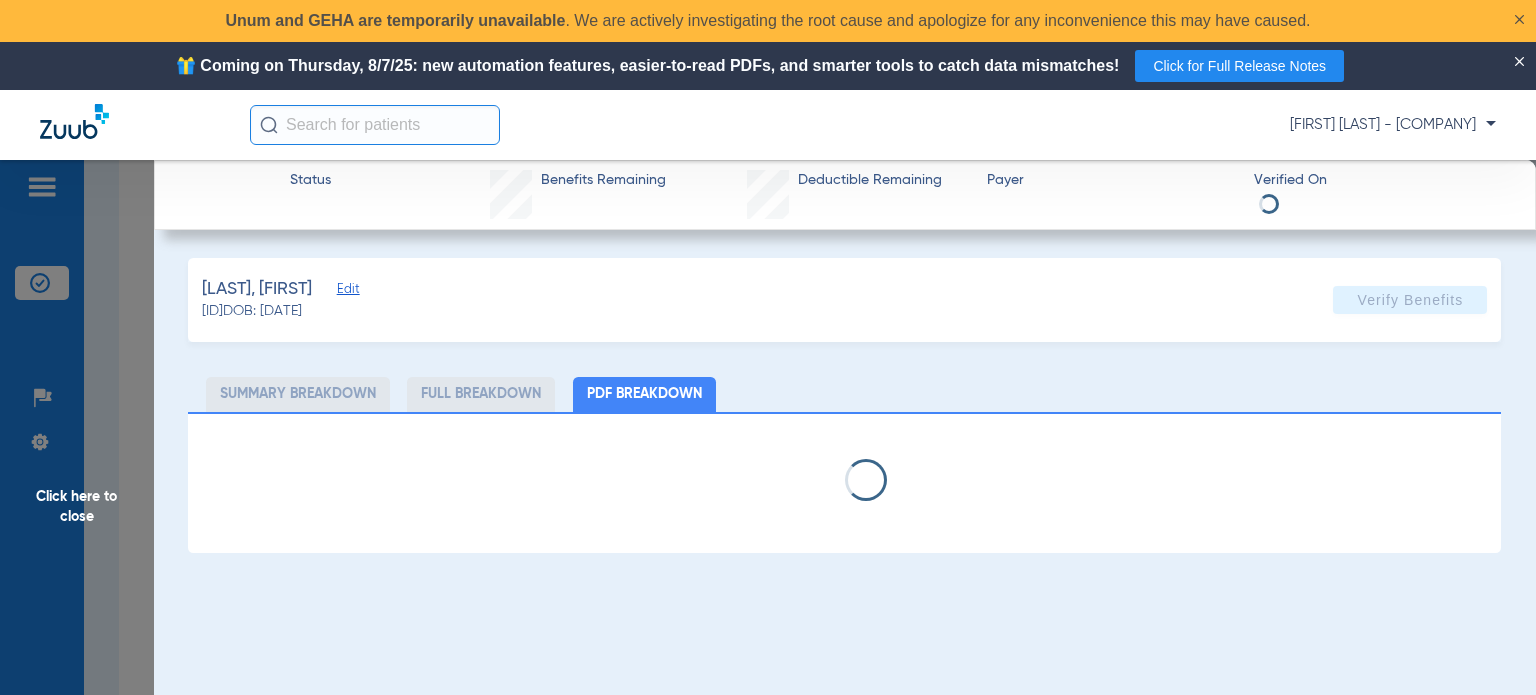 select on "page-width" 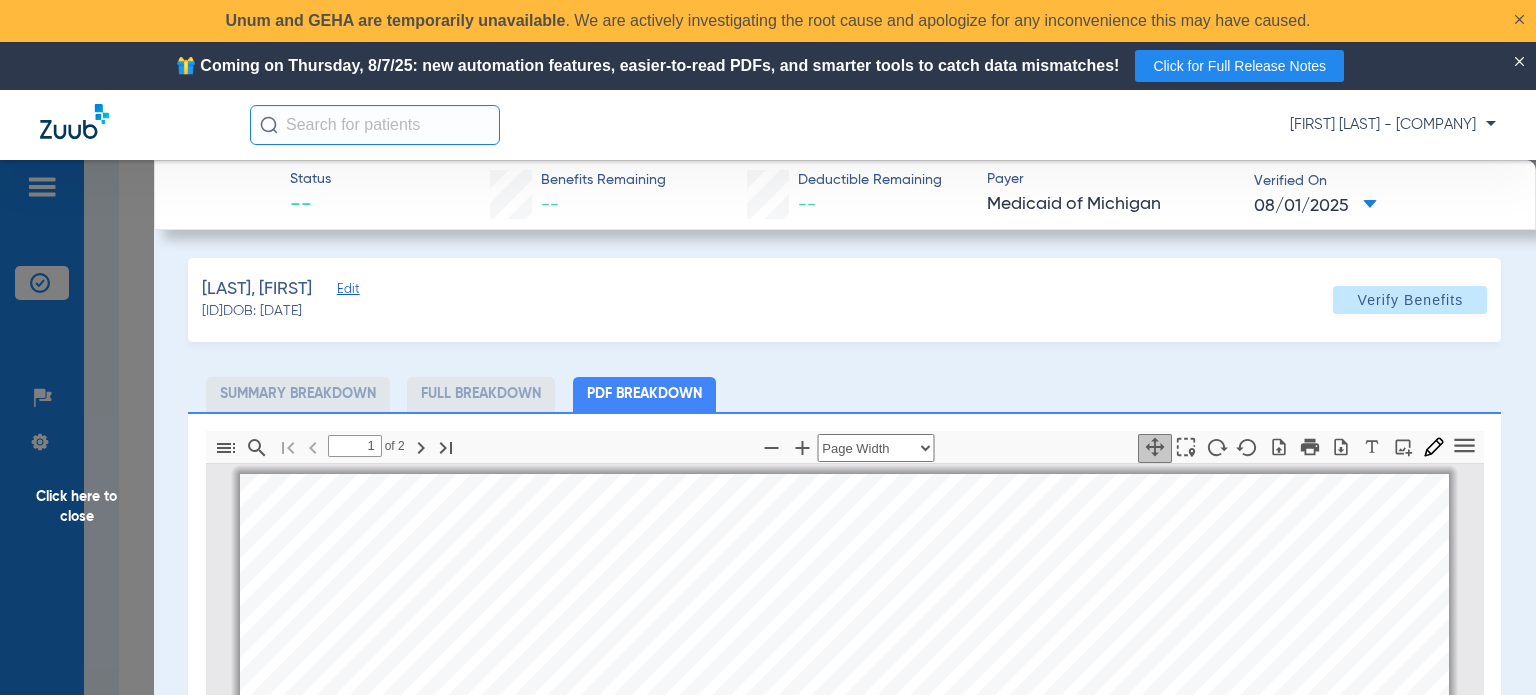 scroll, scrollTop: 10, scrollLeft: 0, axis: vertical 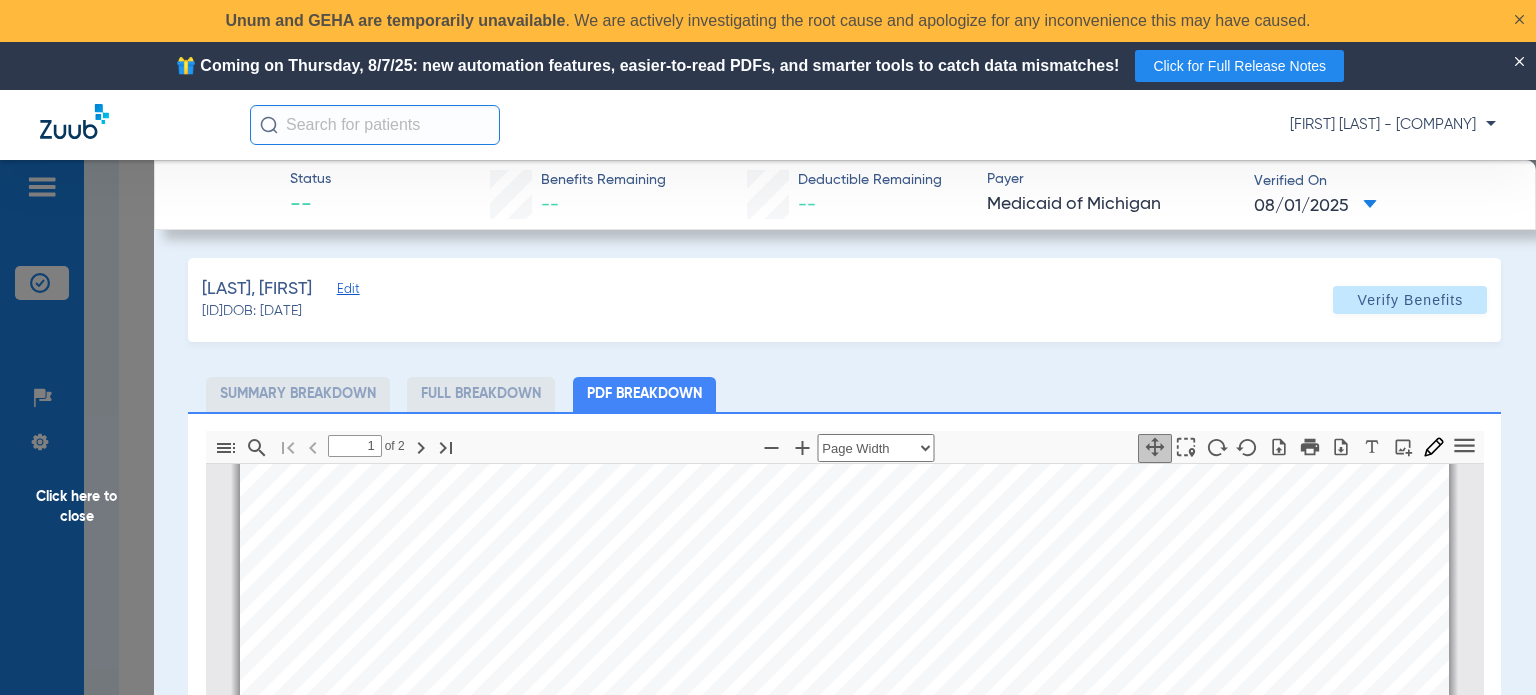 click on "Alonso, Ernesto   Edit   (1459955)   DOB: 09/10/1990   Verify Benefits   Subscriber Information   First name  Ernesto  Last name  Alonso  DOB  mm / dd / yyyy 09/10/1990  Member ID  0005108825  Group ID (optional)   Insurance Payer   Insurance
Medicaid Of Michigan  Provider   Dentist
Michael Kroeze  1174185490  Summary Breakdown   Full Breakdown   PDF Breakdown  Thumbnails Document Outline Attachments Layers Current Outline Item         1 of ⁨2⁩ Automatic Zoom Actual Size Page Fit Page Width ⁨50⁩% ⁨100⁩% ⁨125⁩% ⁨150⁩% ⁨200⁩% ⁨300⁩% ⁨400⁩% ⁨0⁩%       Highlight         Add image              Tools Highlight color Thickness Color #000000 Size Color #000000 Thickness Opacity Presentation Mode Open Print Save Go to First Page Previous Next Go to Last Page Rotate Clockwise Rotate Counterclockwise Text Selection Tool   Hand Tool     Find Zoom Out Zoom In No Spreads Odd Spreads Even Spreads Page Scrolling Vertical Scrolling     Horizontal Scrolling Wrapped Scrolling Book mode" 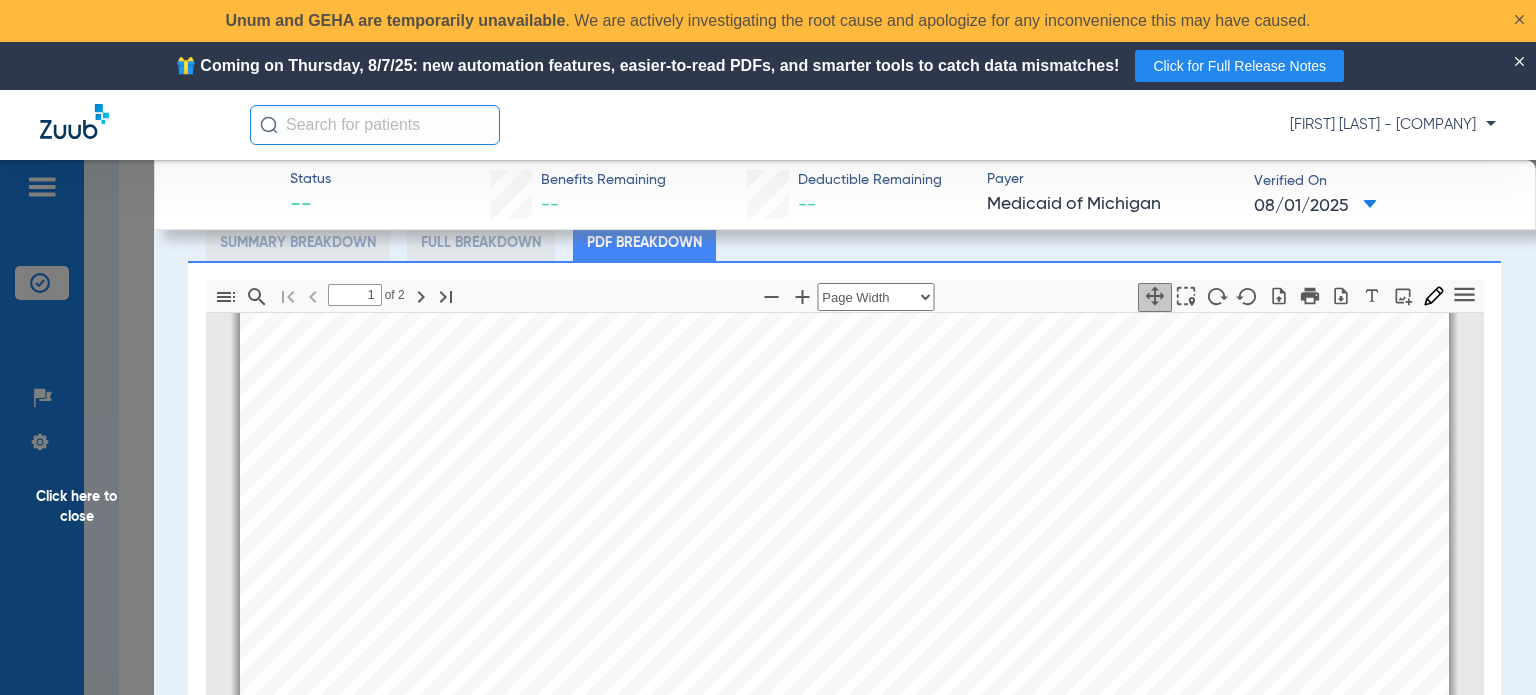 scroll, scrollTop: 200, scrollLeft: 0, axis: vertical 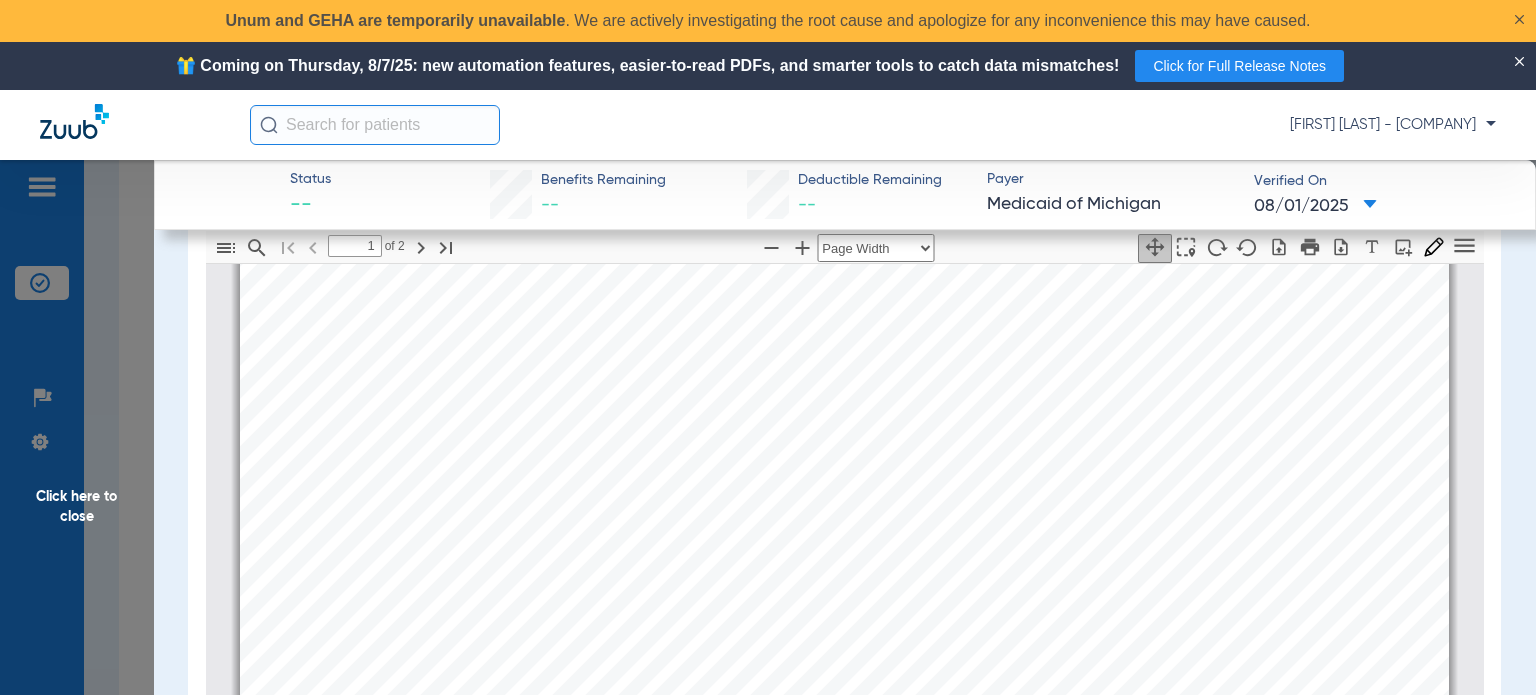 type on "2" 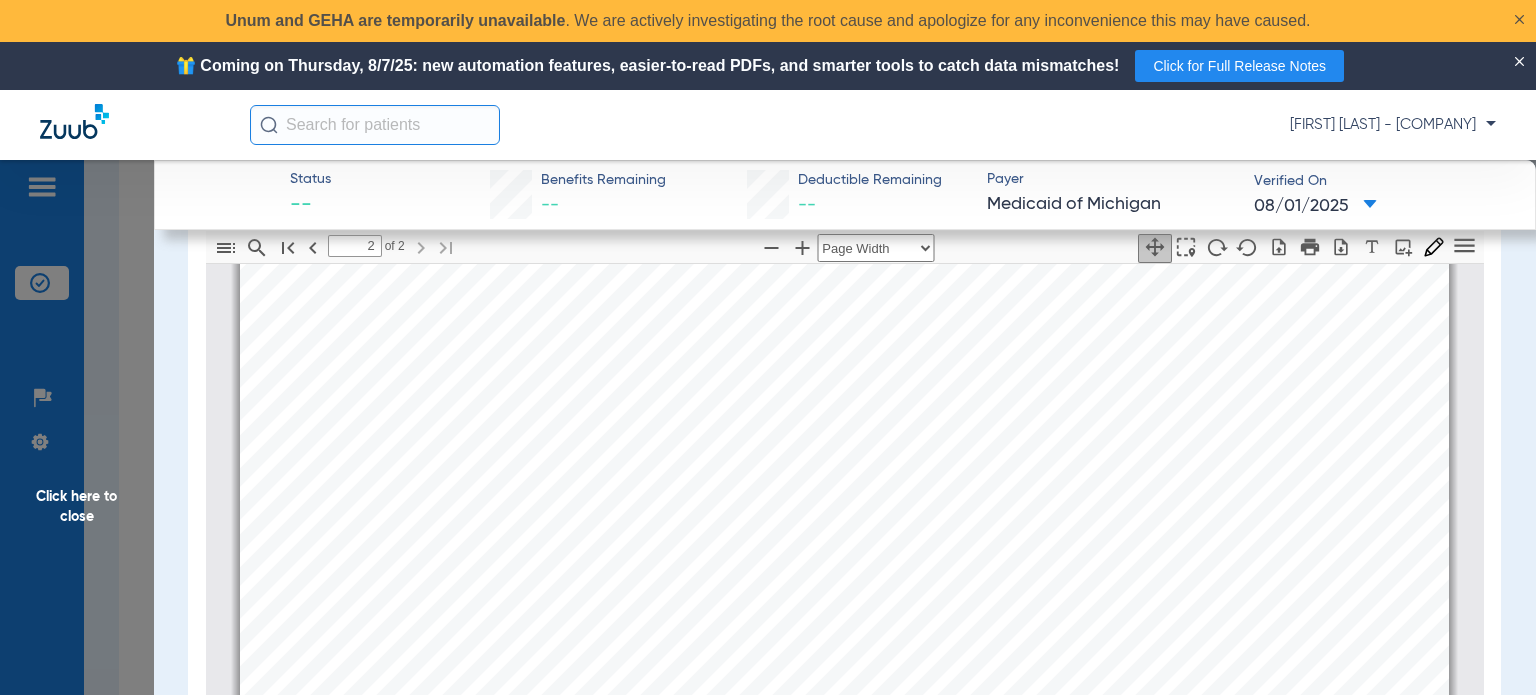 scroll, scrollTop: 2210, scrollLeft: 0, axis: vertical 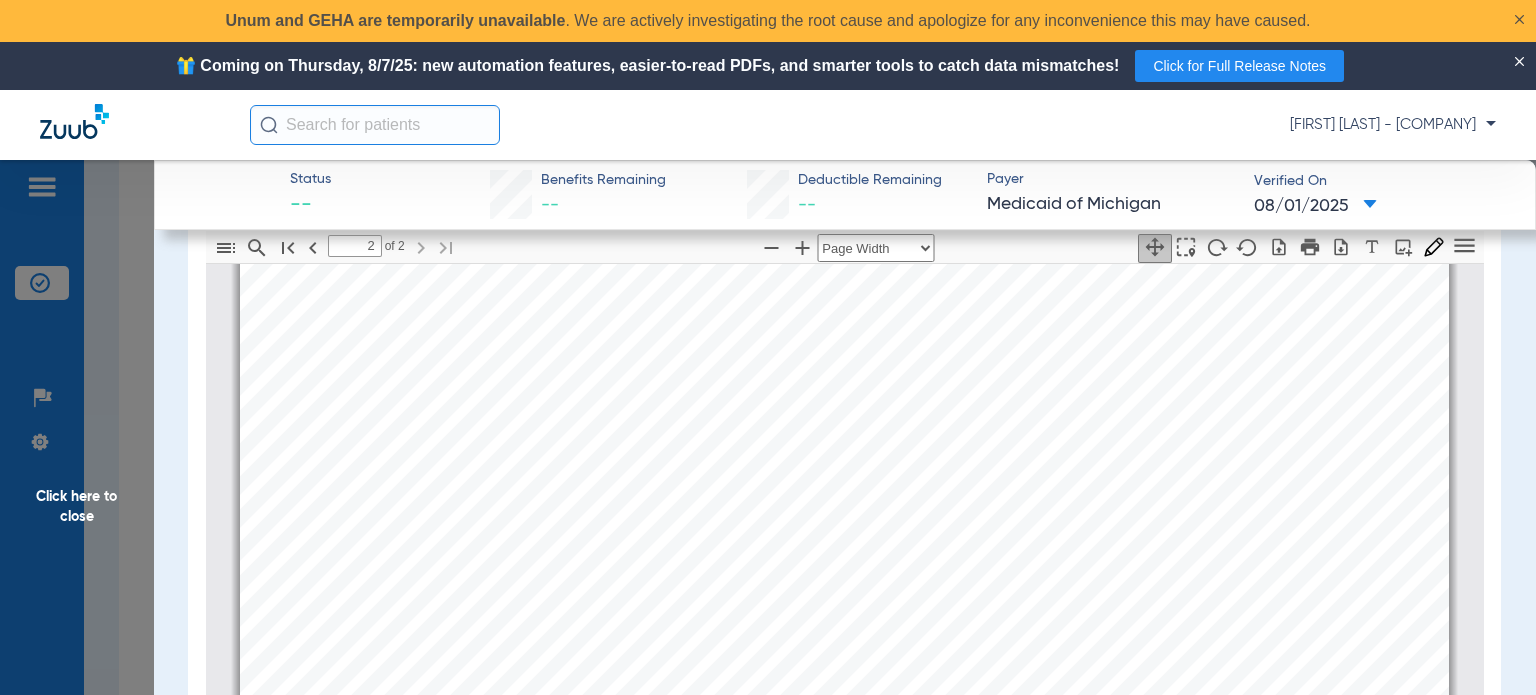 drag, startPoint x: 96, startPoint y: 501, endPoint x: 118, endPoint y: 495, distance: 22.803509 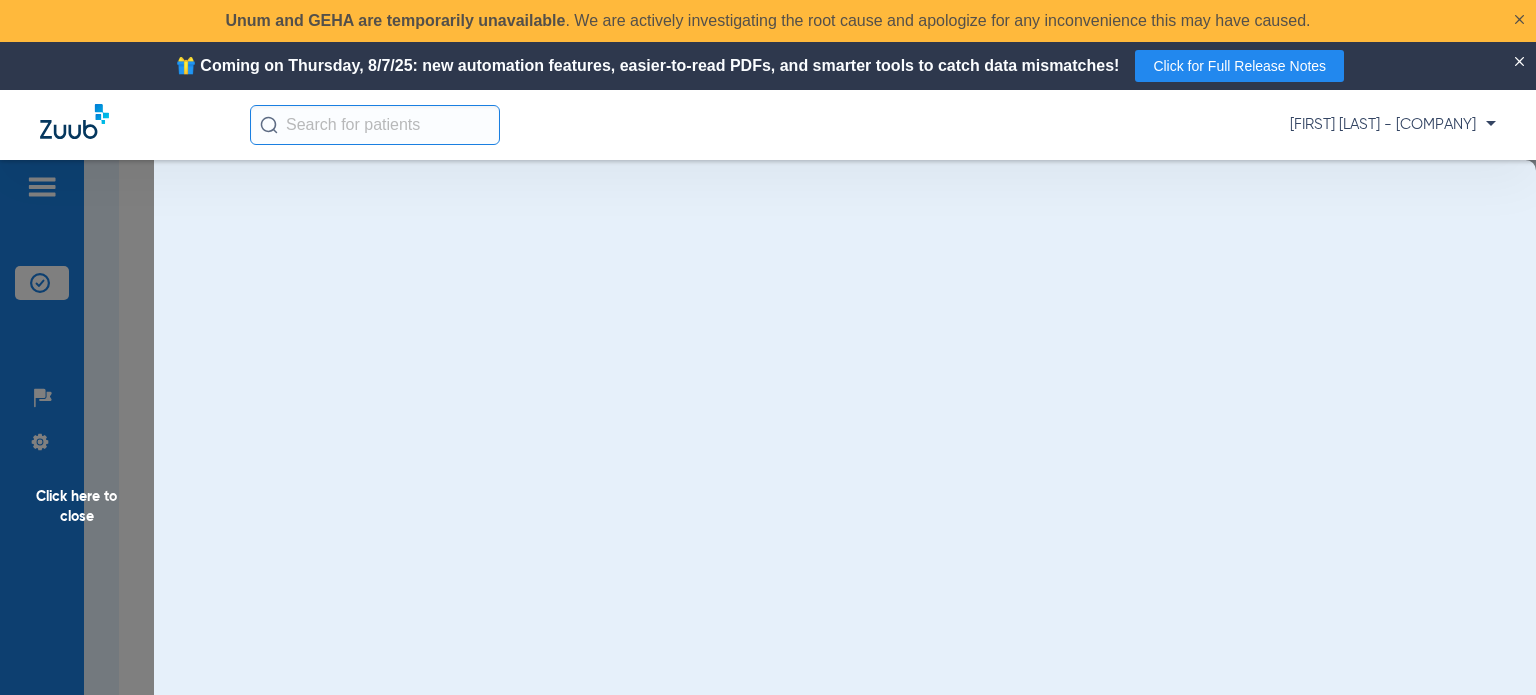 scroll, scrollTop: 0, scrollLeft: 0, axis: both 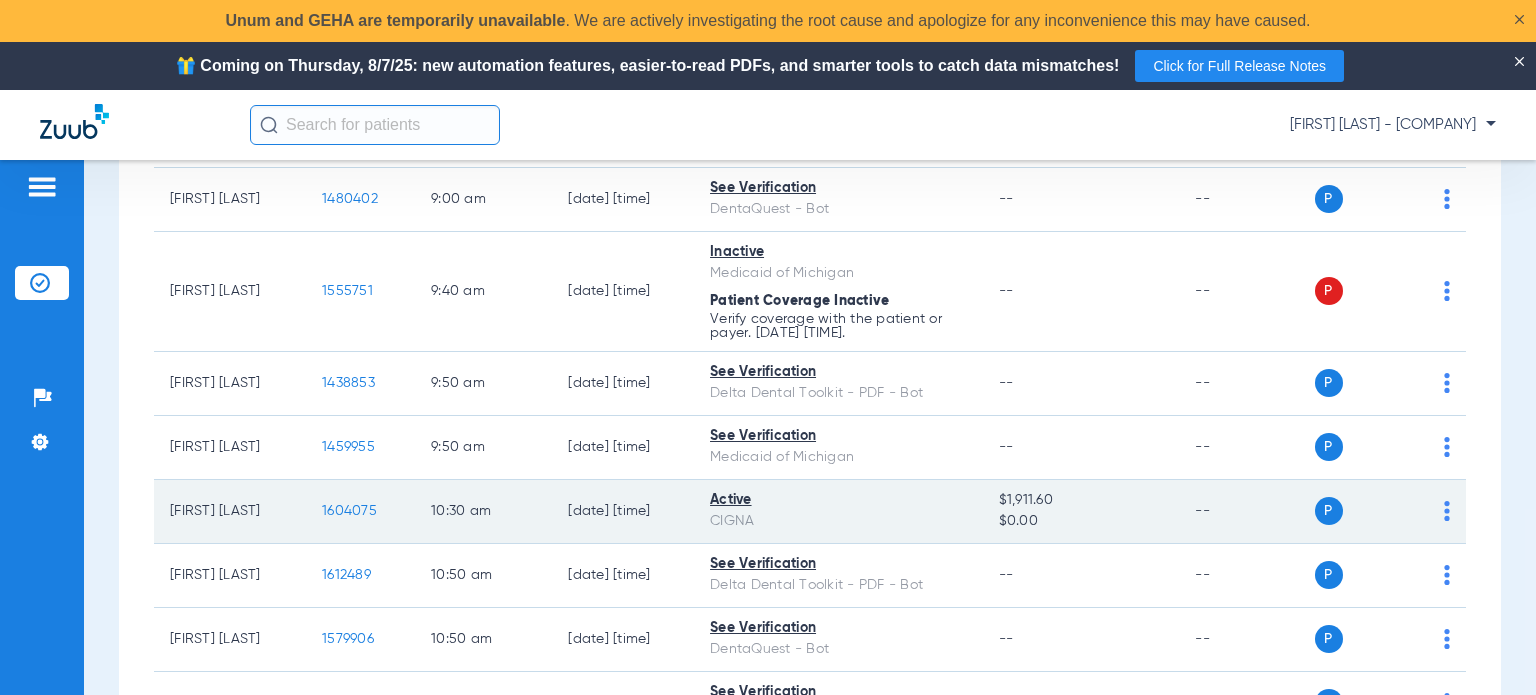 click on "1604075" 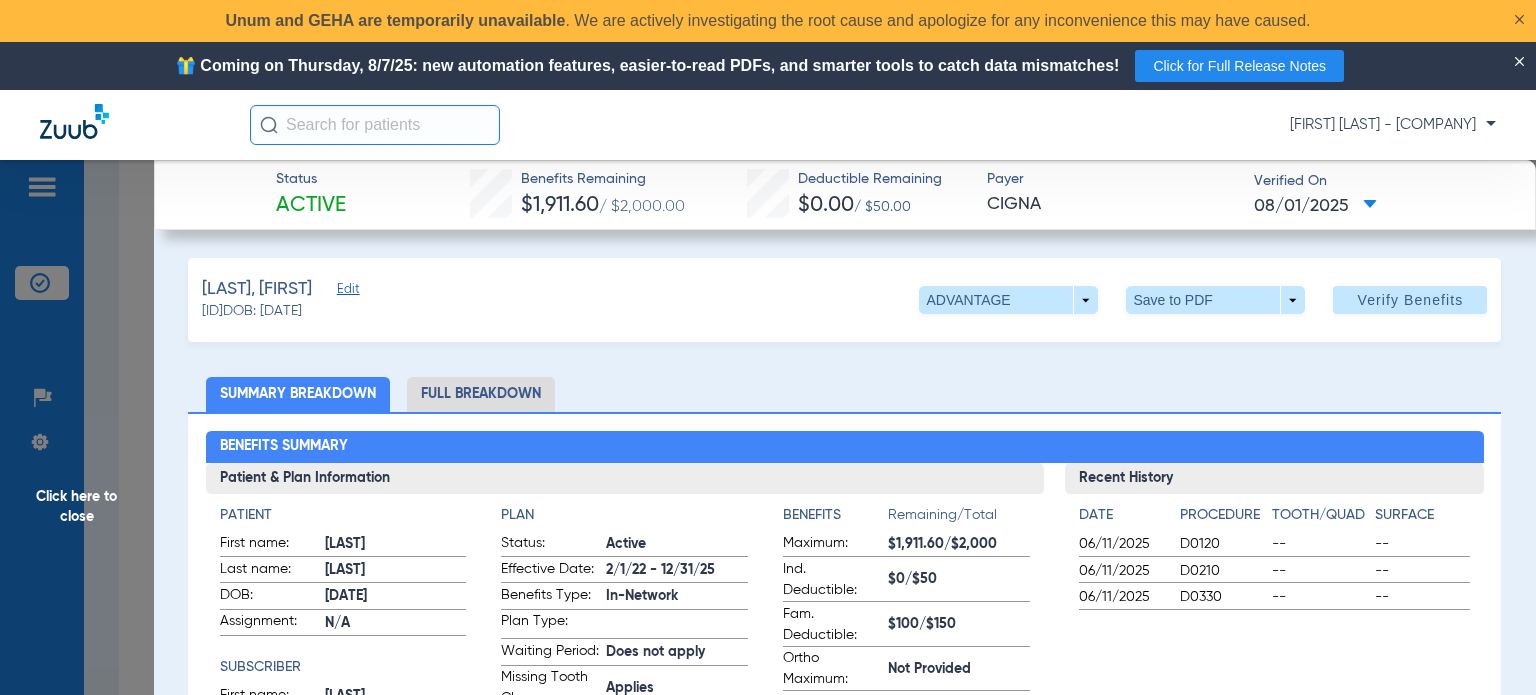 click on "Summary Breakdown   Full Breakdown" 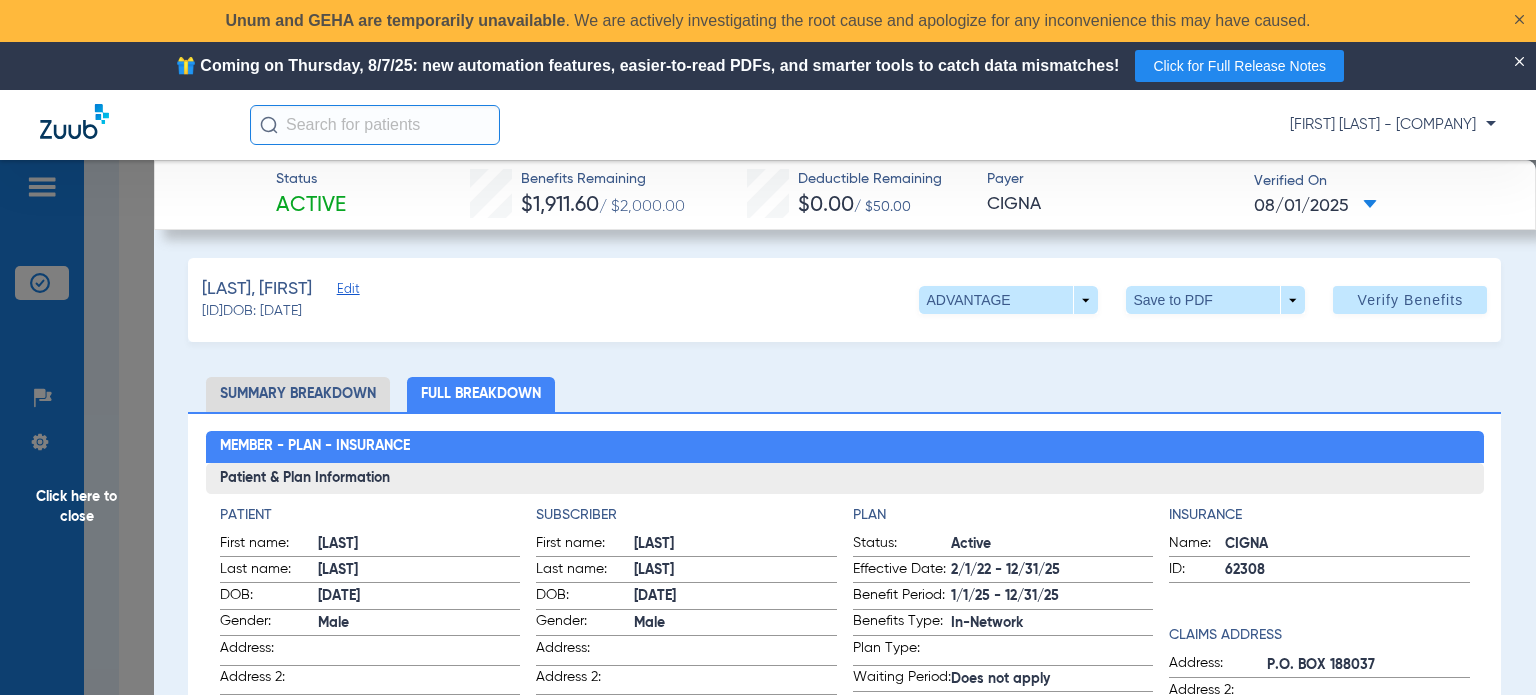 click on "Summary Breakdown   Full Breakdown" 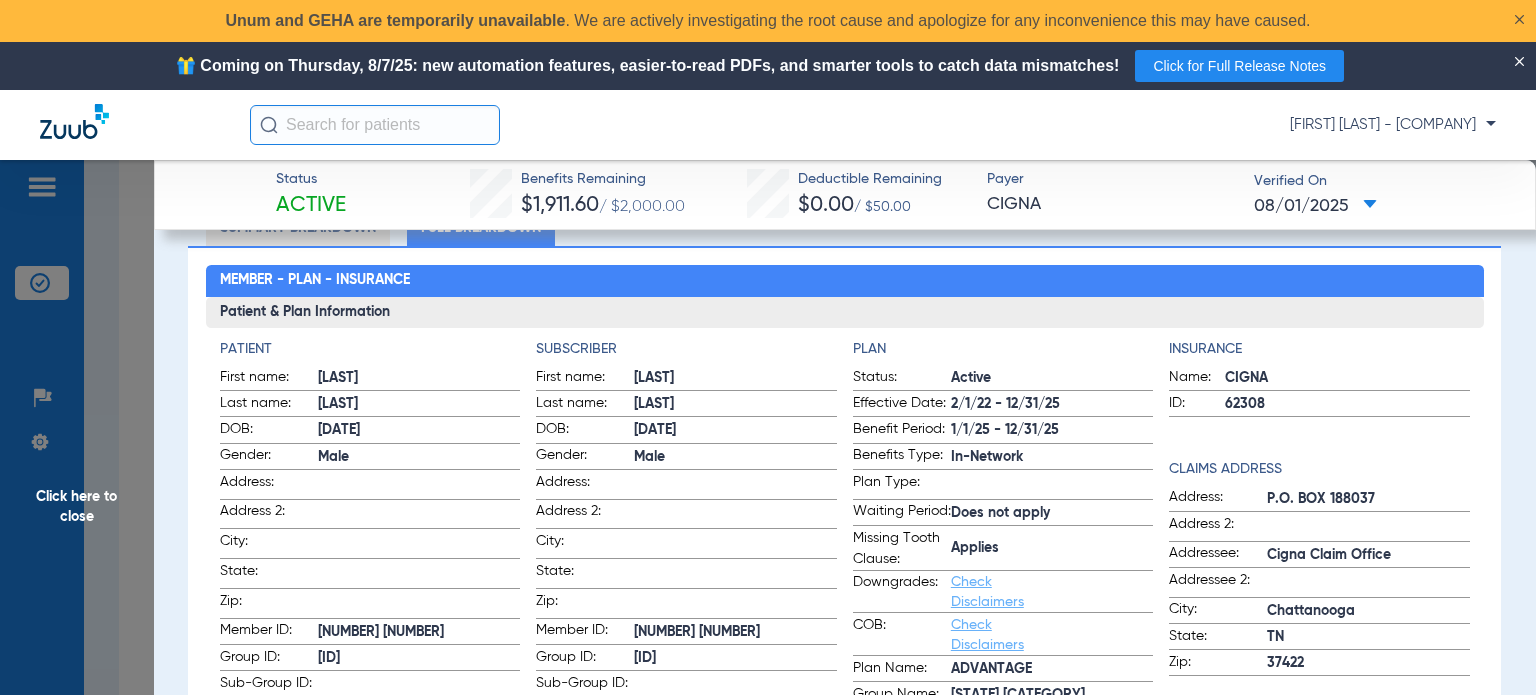 scroll, scrollTop: 200, scrollLeft: 0, axis: vertical 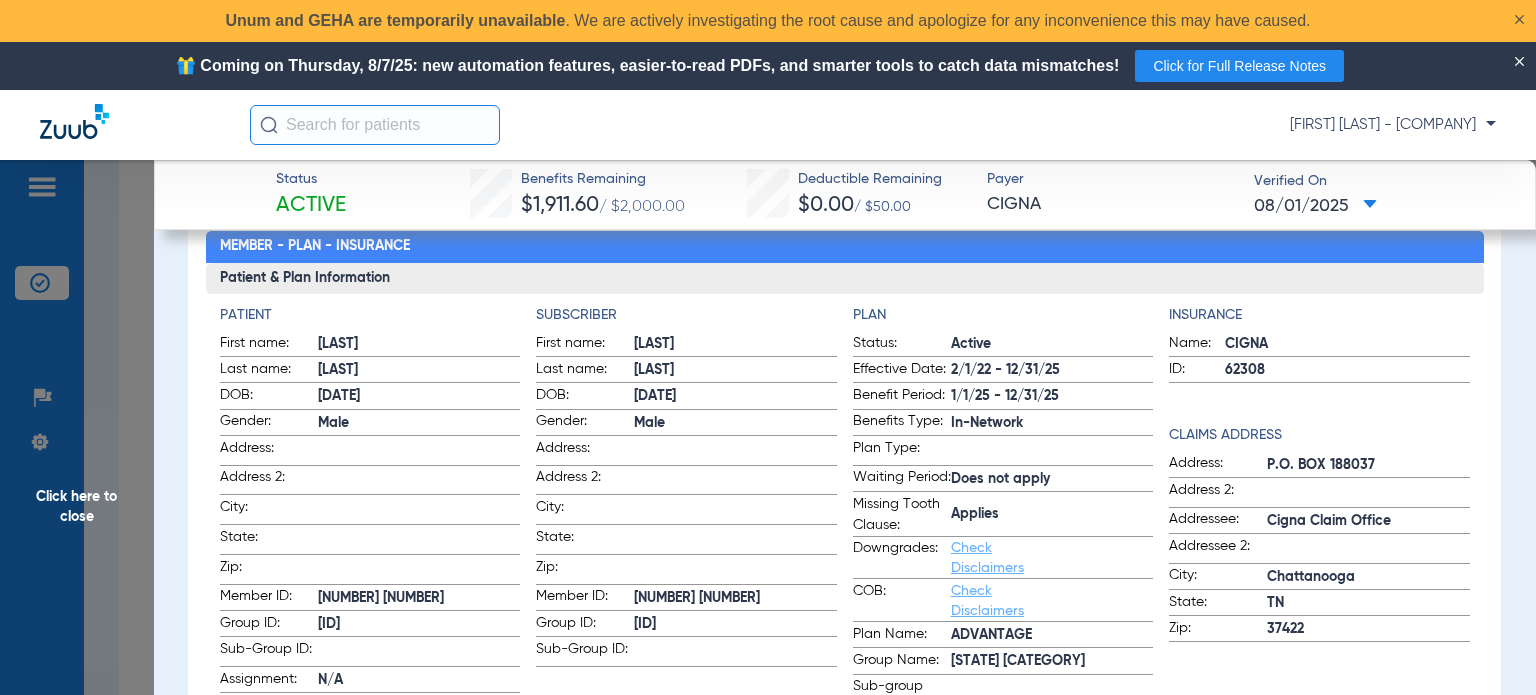 click on "Click here to close" 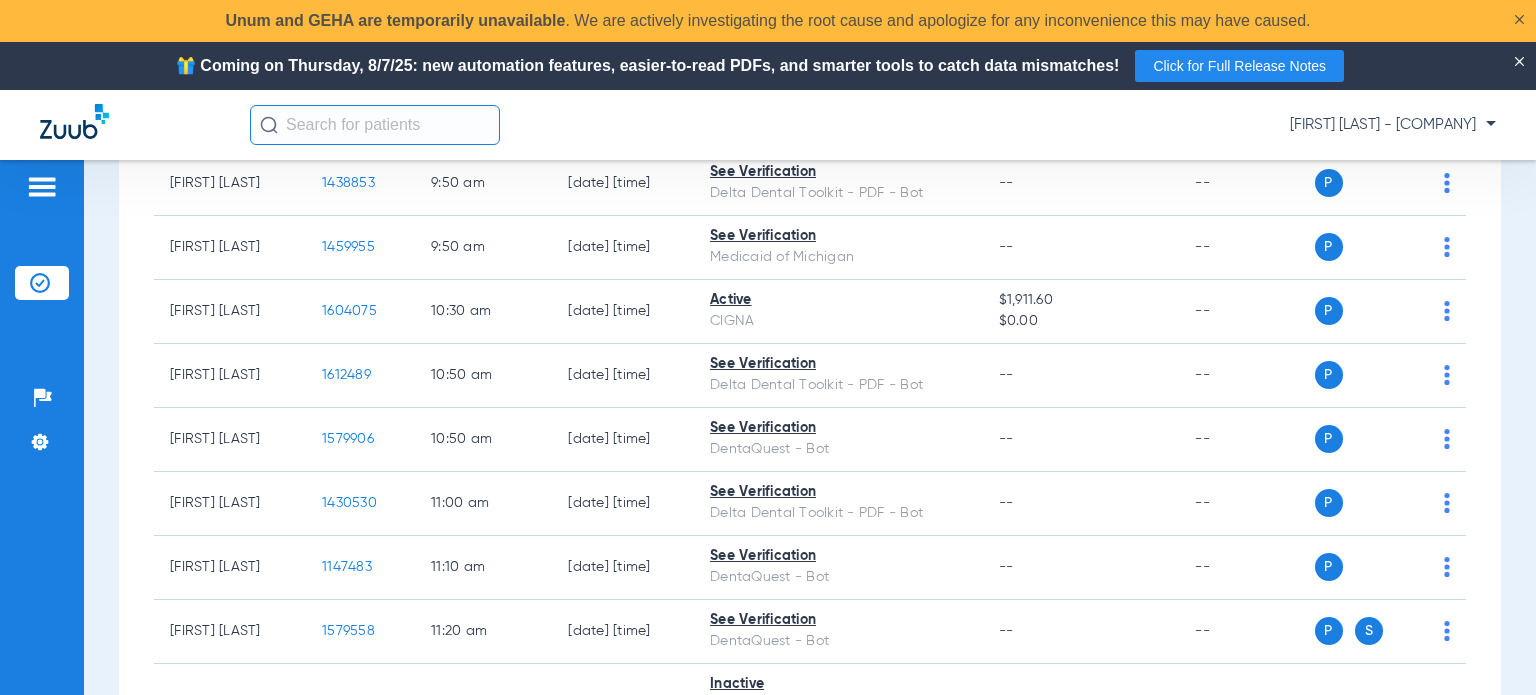 scroll, scrollTop: 1000, scrollLeft: 0, axis: vertical 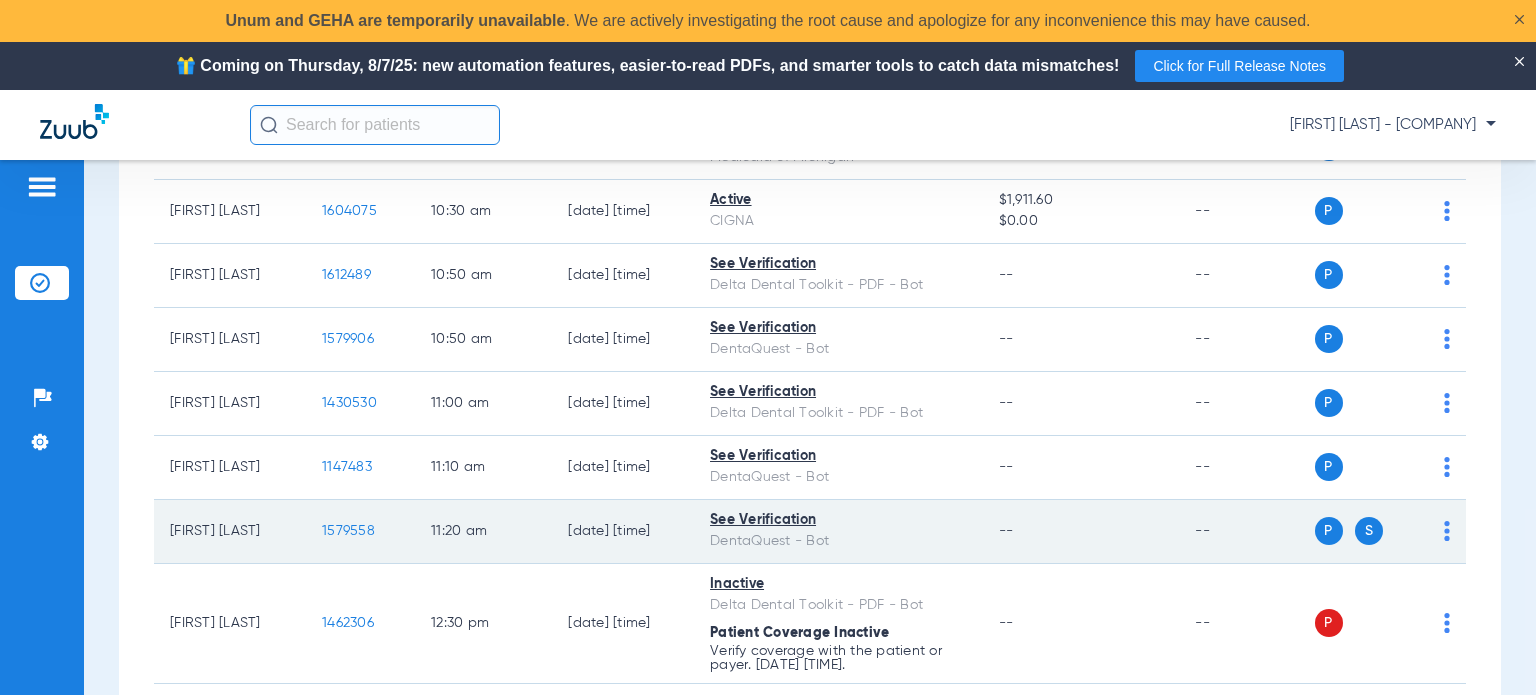 click on "1579558" 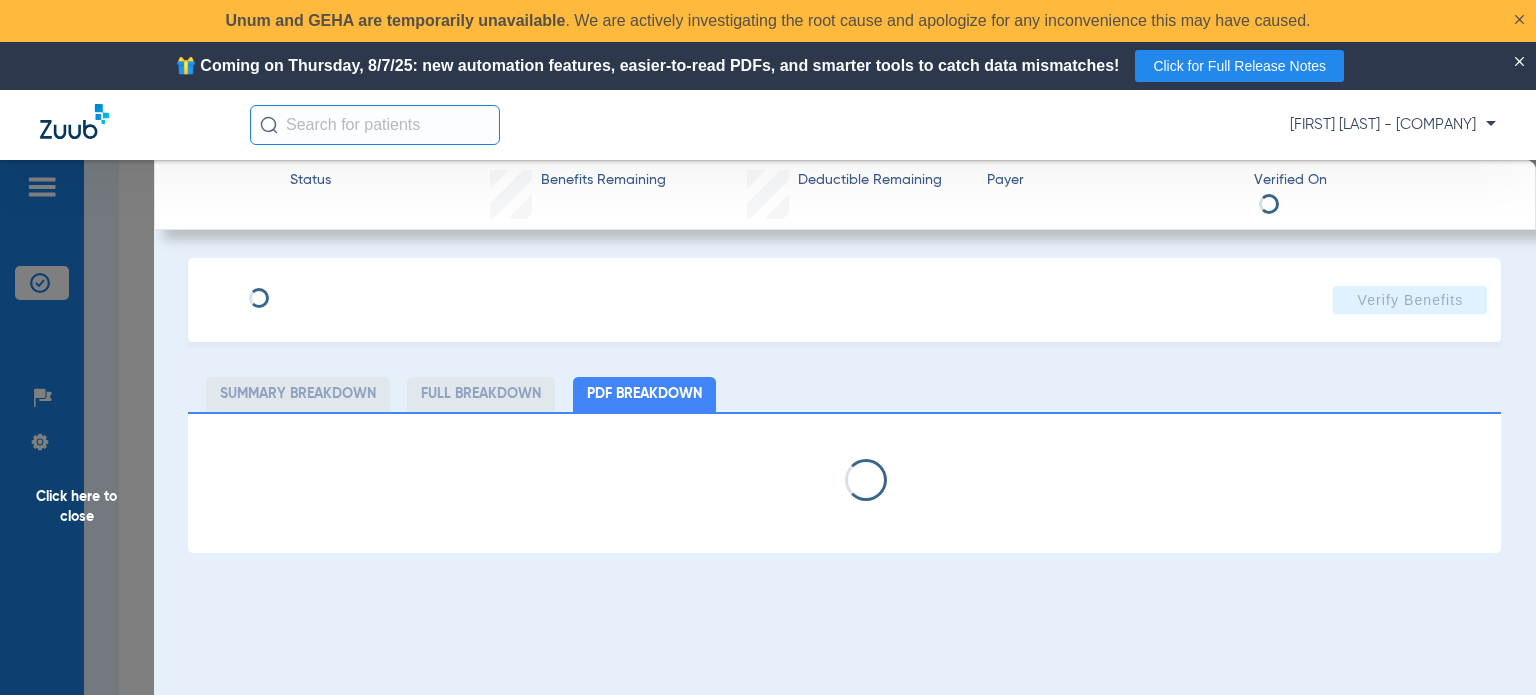 select on "page-width" 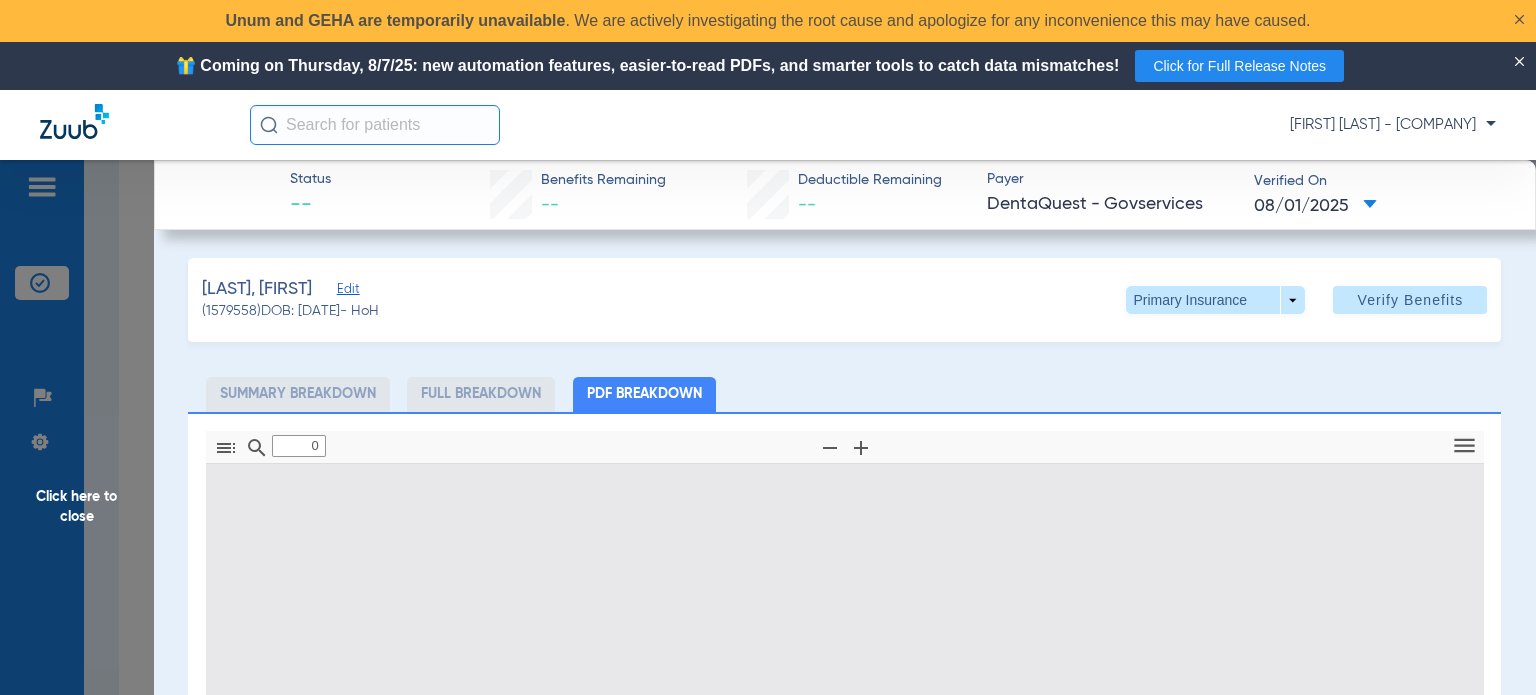 type on "1" 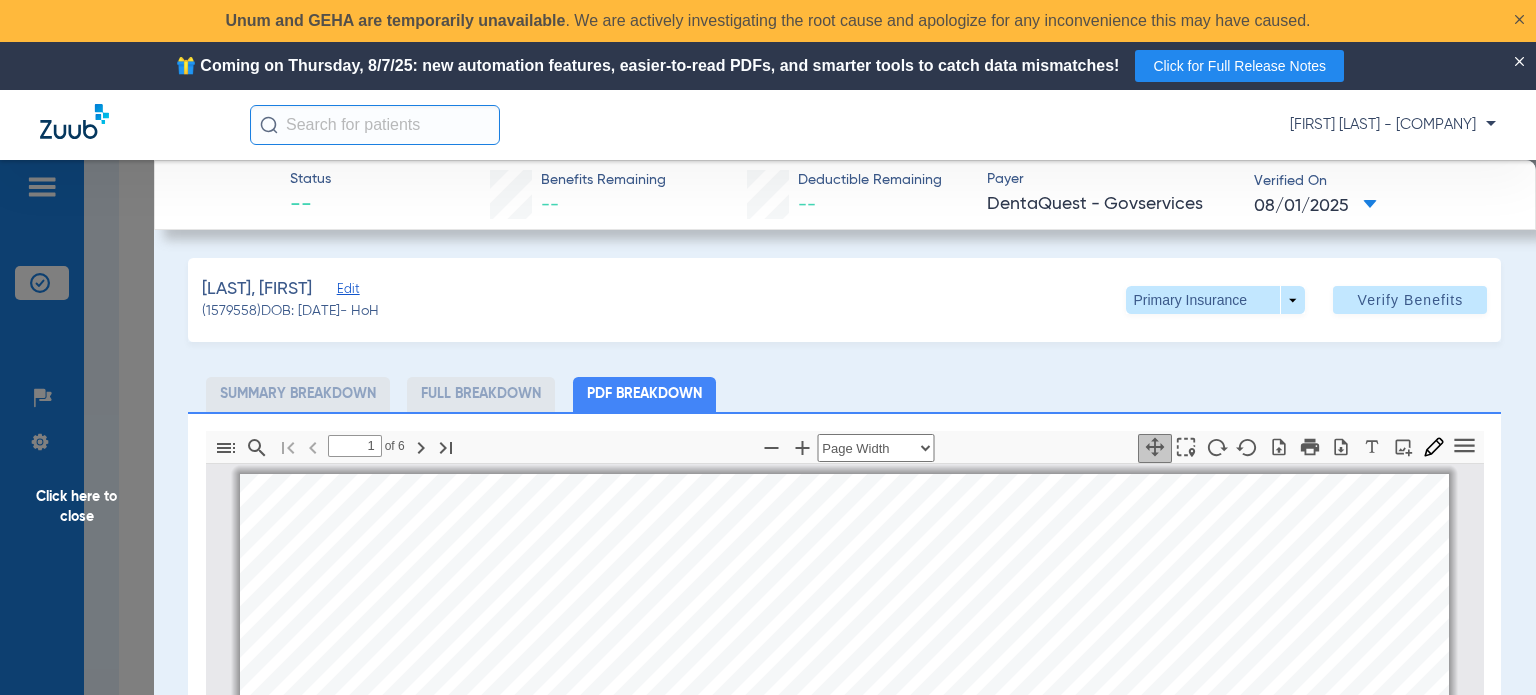 scroll, scrollTop: 10, scrollLeft: 0, axis: vertical 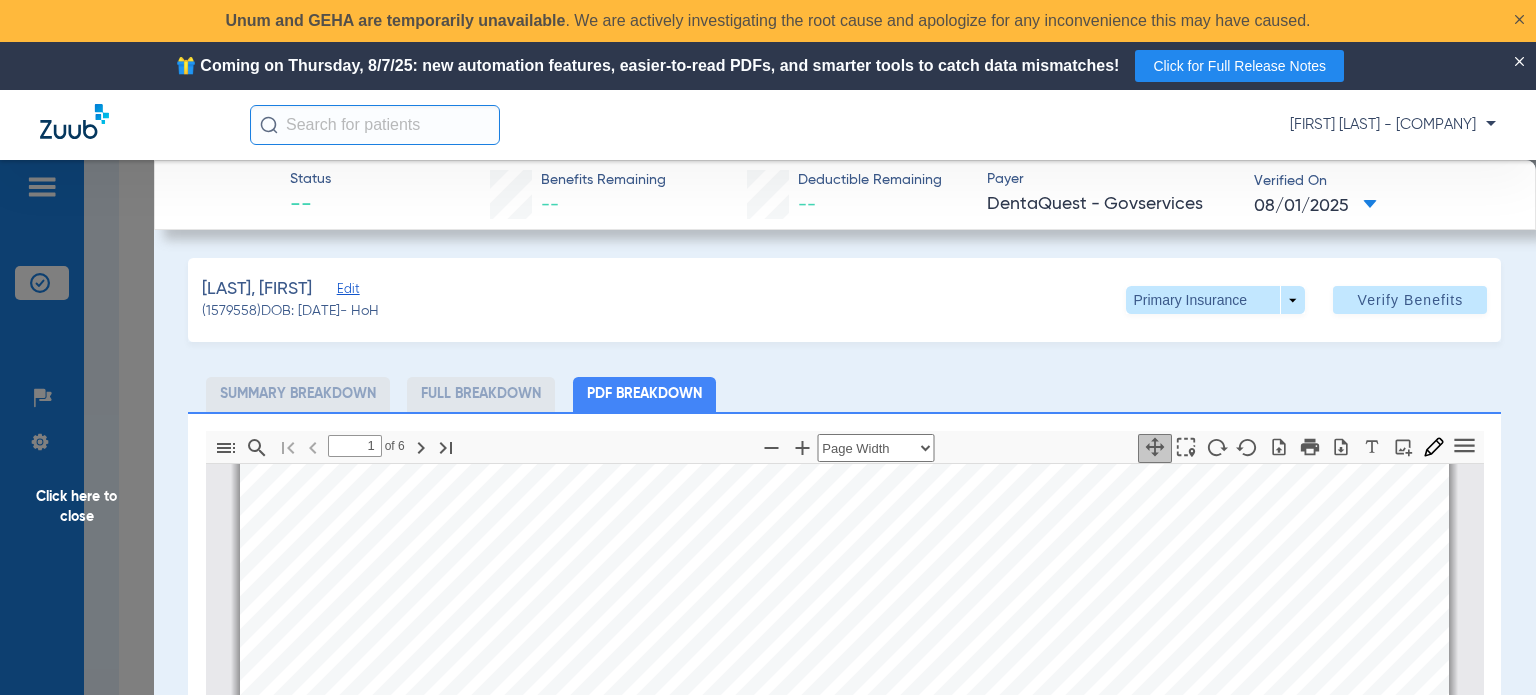click on "Ludovissie, Dennis   Edit   (1579558)   DOB: 06/02/1948   - HoH   Primary Insurance  arrow_drop_down  Verify Benefits   Subscriber Information   First name  Dennis  Last name  Ludovissie  DOB  mm / dd / yyyy 06/02/1948  Member ID  32882348  Group ID (optional)  1234  Insurance Payer   Insurance
Sun Life/dentaquest - Ai  Provider   Dentist
Michael Kroeze  1174185490  Summary Breakdown   Full Breakdown   PDF Breakdown  Thumbnails Document Outline Attachments Layers Current Outline Item         1 of ⁨6⁩ Automatic Zoom Actual Size Page Fit Page Width ⁨50⁩% ⁨100⁩% ⁨125⁩% ⁨150⁩% ⁨200⁩% ⁨300⁩% ⁨400⁩% ⁨0⁩%       Highlight         Add image              Tools Highlight color Thickness Color #000000 Size Color #000000 Thickness Opacity Presentation Mode Open Print Save Go to First Page Previous Next Go to Last Page Rotate Clockwise Rotate Counterclockwise Text Selection Tool   Hand Tool     Find Zoom Out Zoom In No Spreads Odd Spreads Even Spreads Page Scrolling Vertical Scrolling" 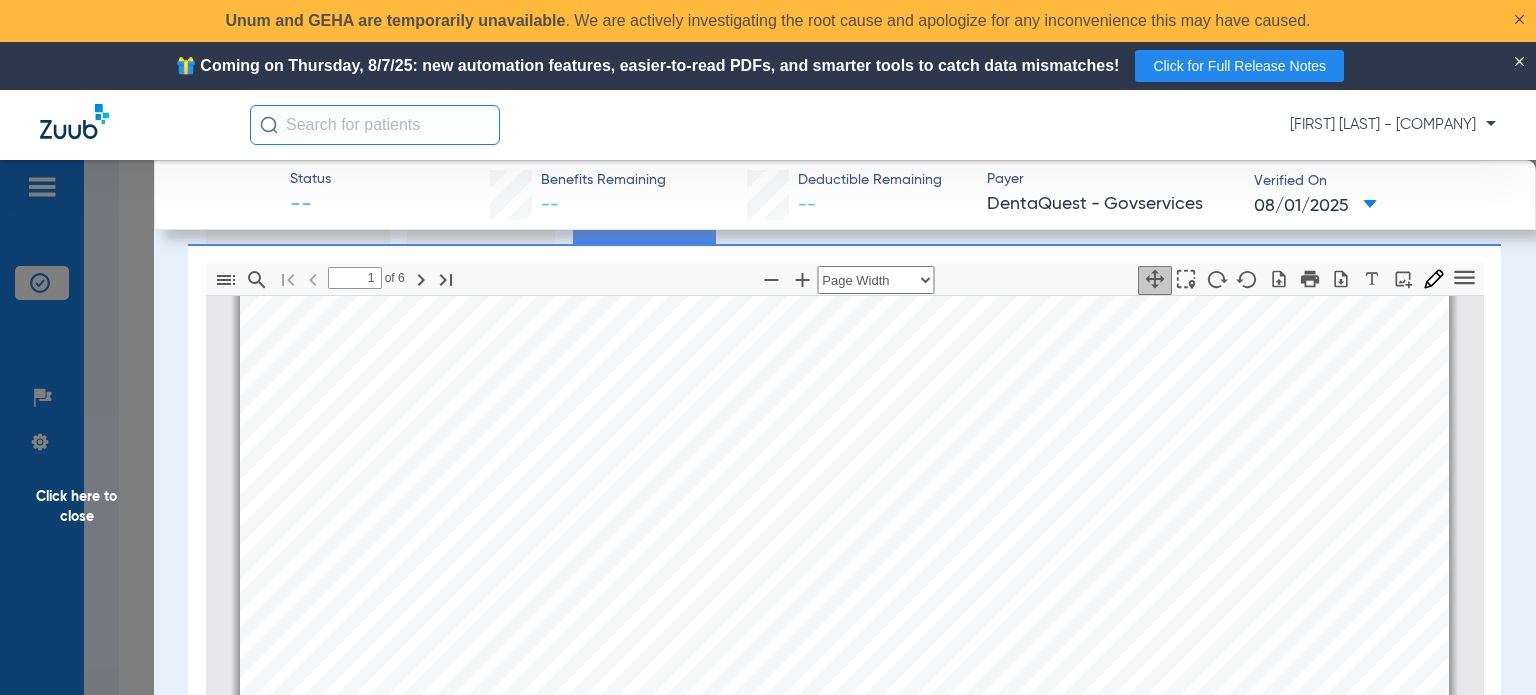 scroll, scrollTop: 200, scrollLeft: 0, axis: vertical 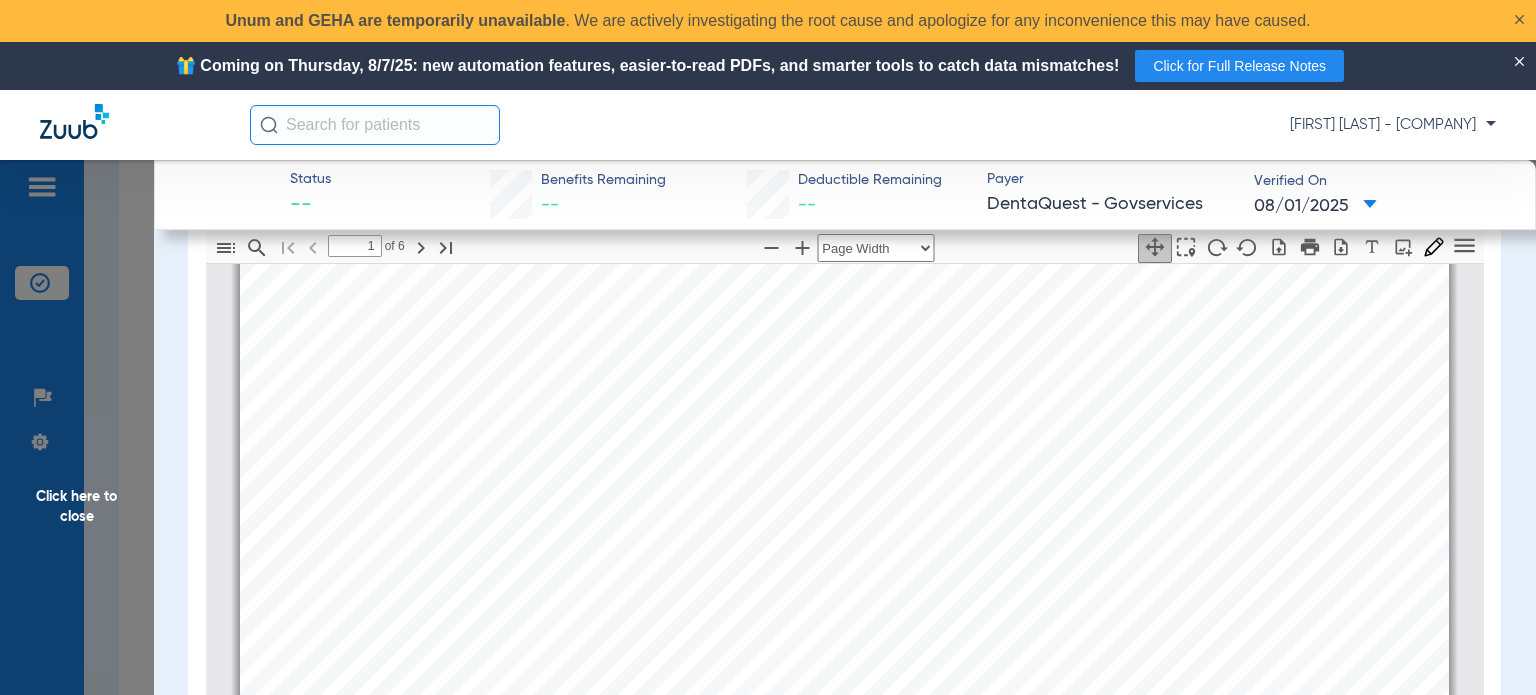 drag, startPoint x: 100, startPoint y: 515, endPoint x: 225, endPoint y: 486, distance: 128.31992 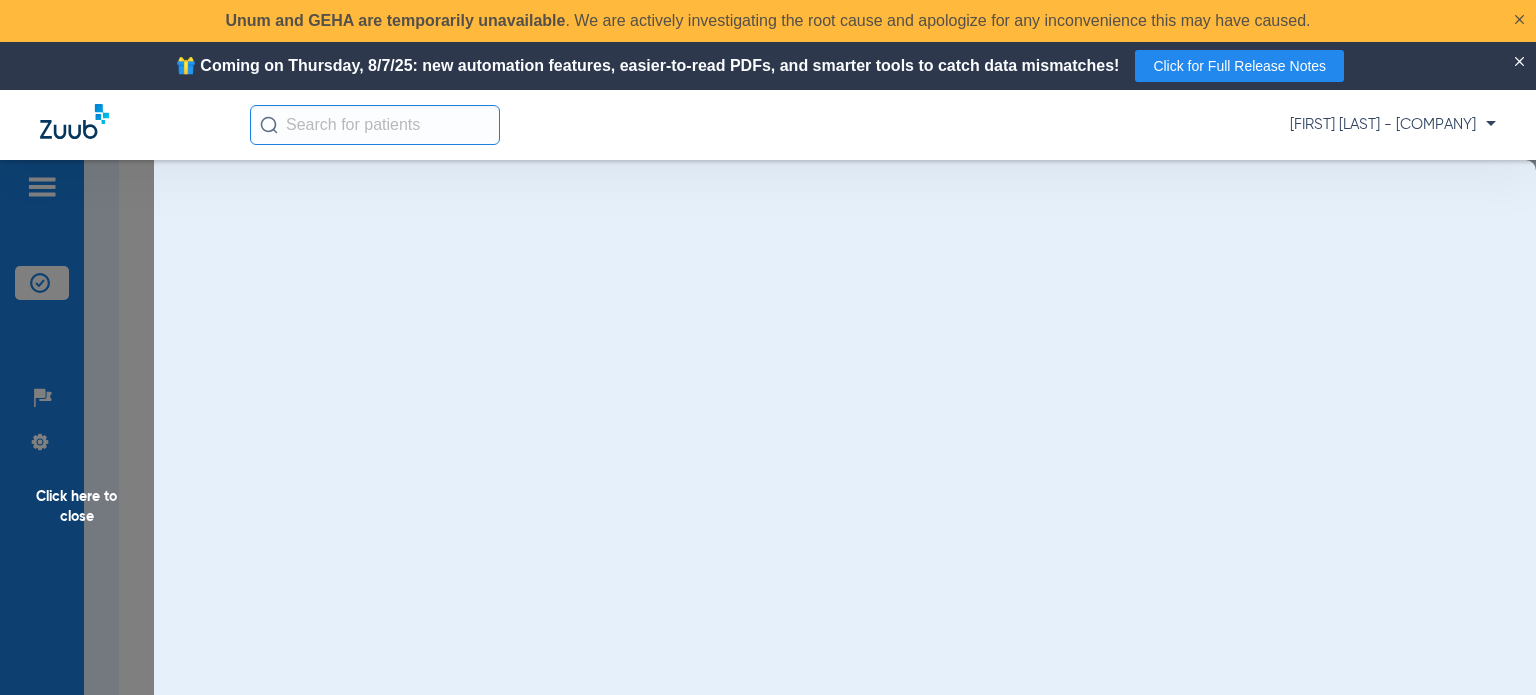 scroll, scrollTop: 0, scrollLeft: 0, axis: both 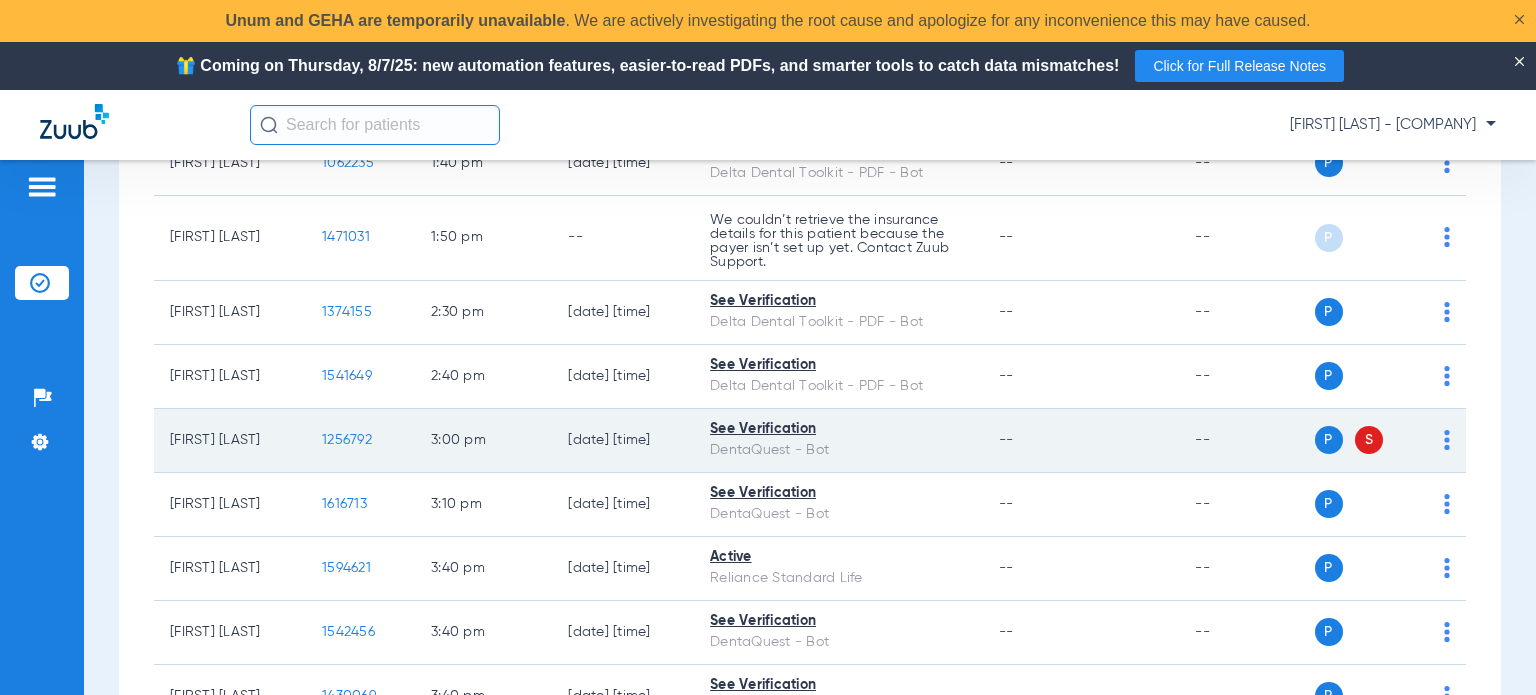 click on "1256792" 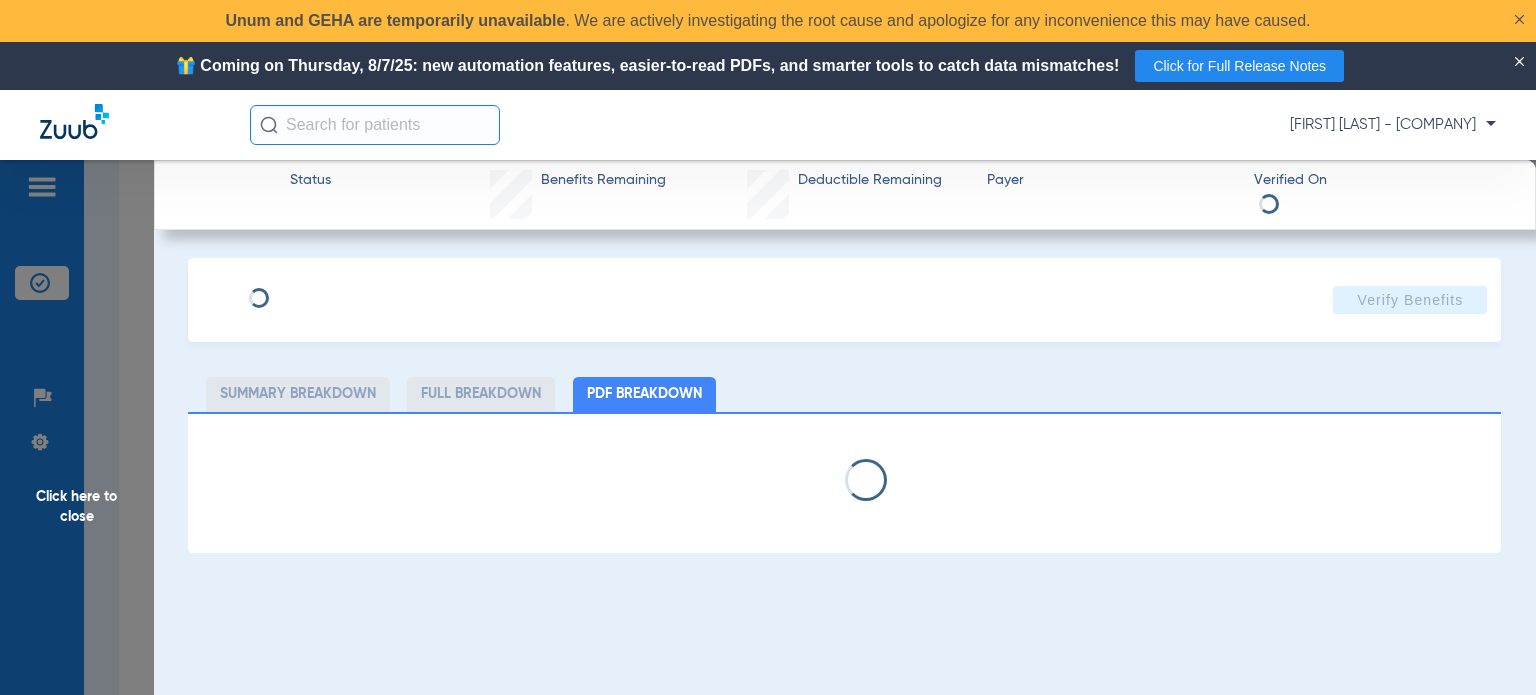 select on "page-width" 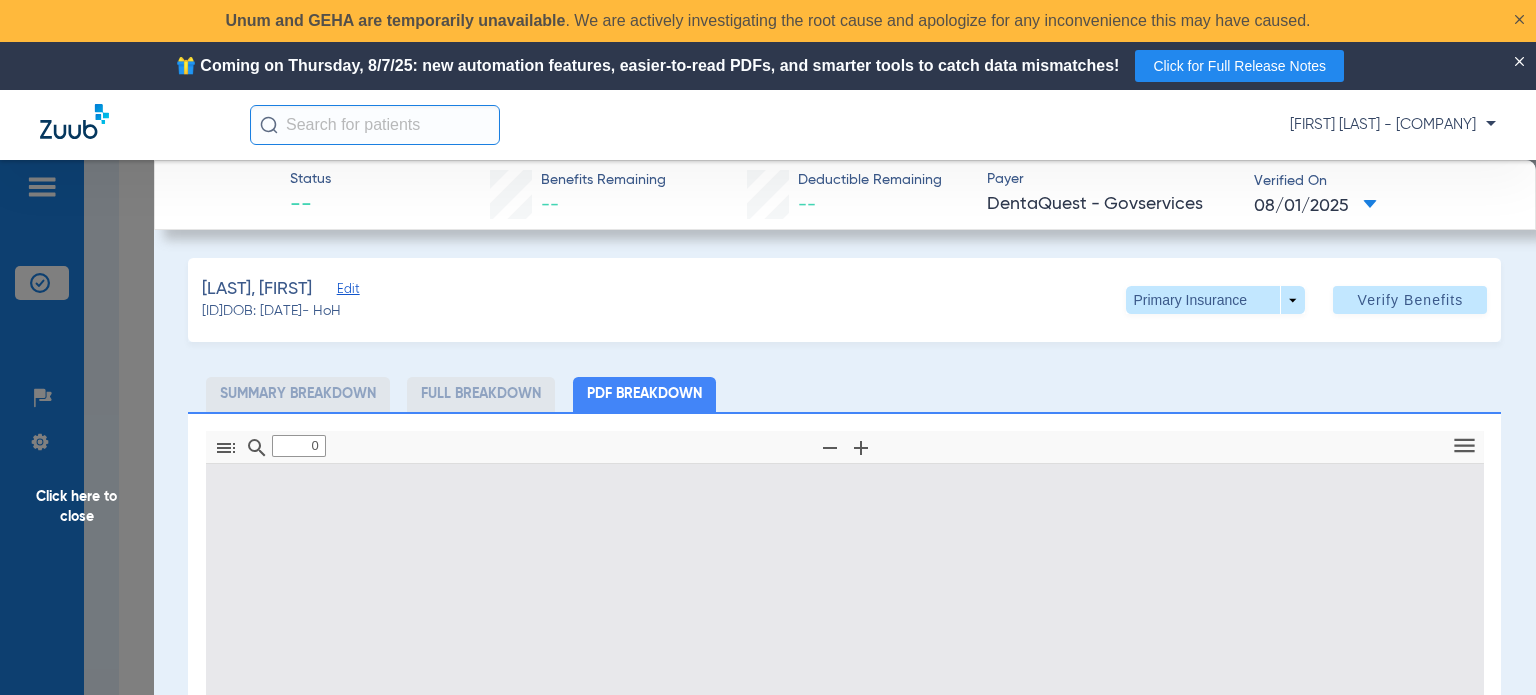type on "1" 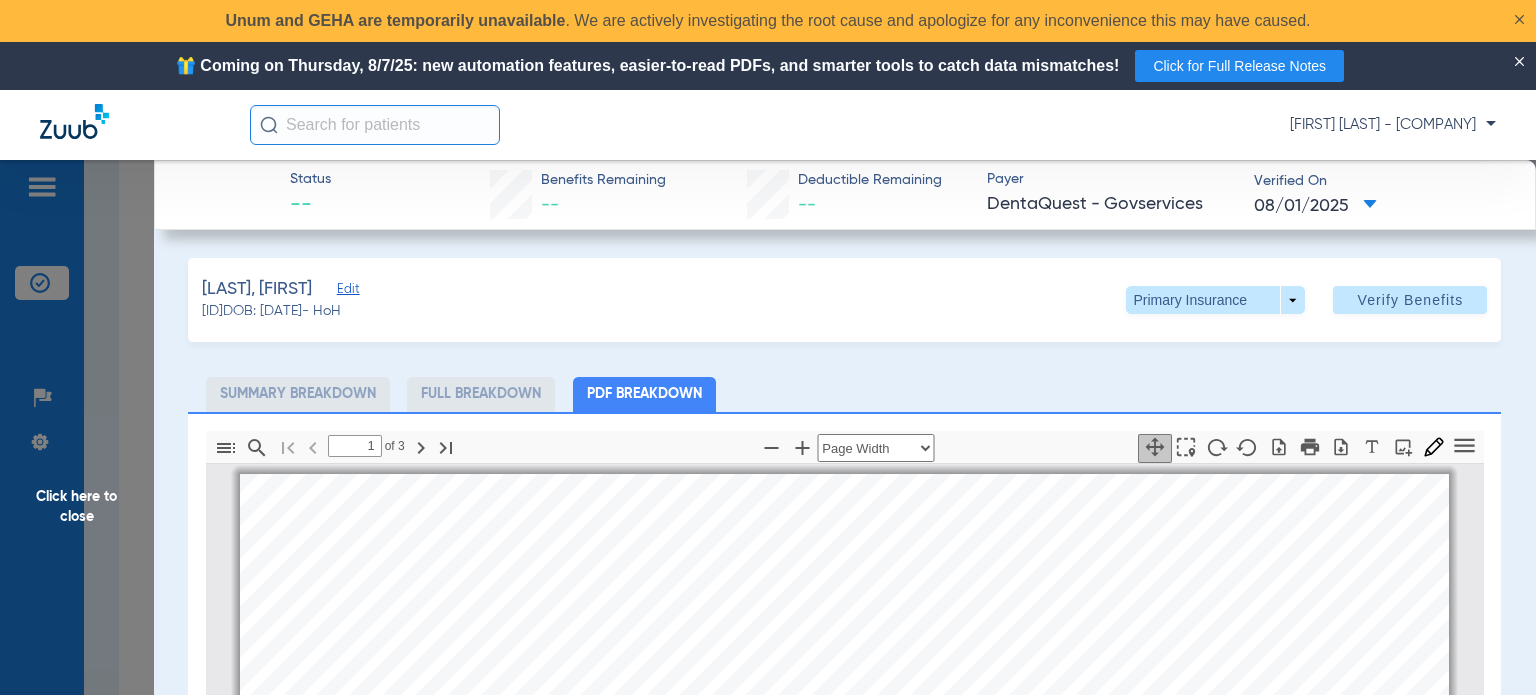 scroll, scrollTop: 10, scrollLeft: 0, axis: vertical 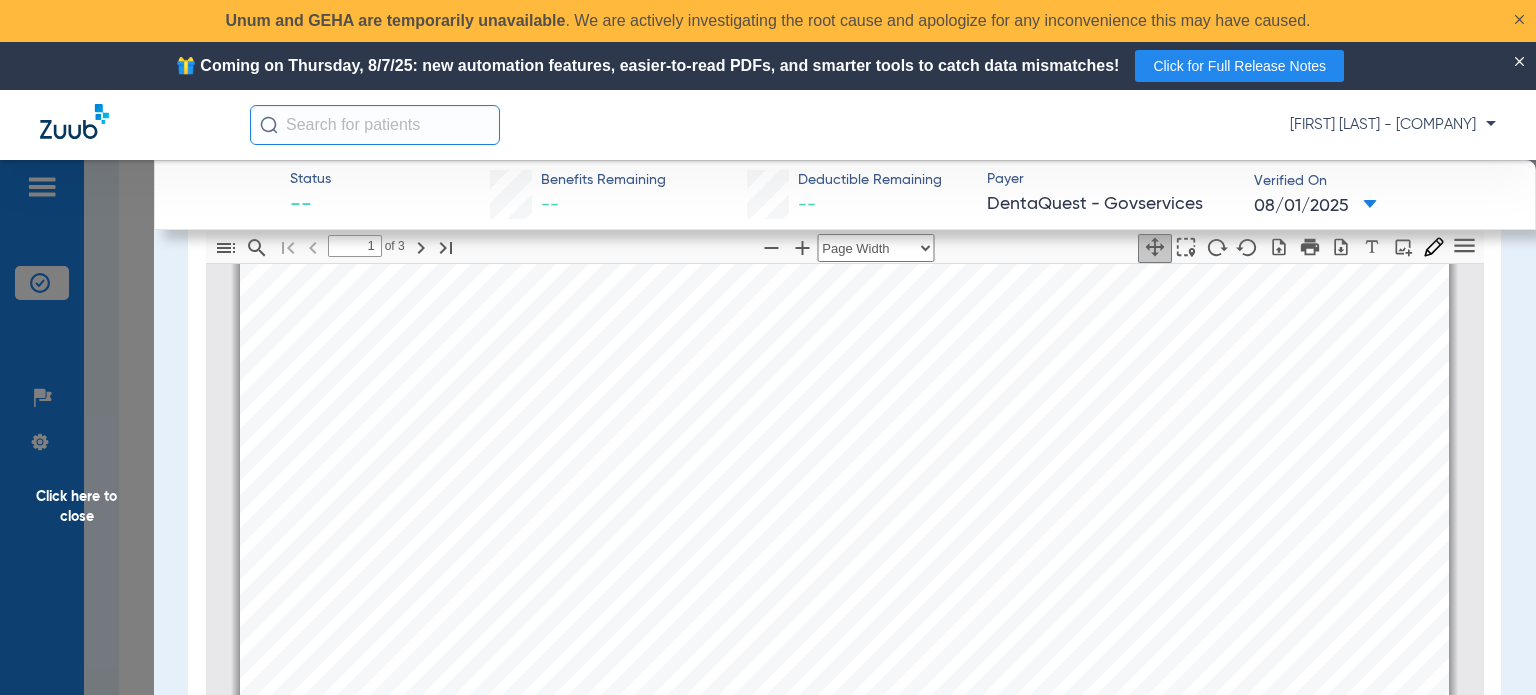 click on "ELSIE   ARMSTRONG Member is eligible:   My Community Dental Centers Inc   -   Michael Kroeze   -   MY COMMUNITY DENTAL CENTERS - 890 3 Mile Rd NW - GRAND RAPIDS   -   08/01/2025 Molina Medicare Complete Care (HMO D-SNP) Name :   ELSIE   ARMSTRONG Relationship :   Subscriber DOB:   09/10/1957 Gender:   F Primary Address:   1150 PLYMOUTH AVE NE APT 216 , GRAND RAPIDS, MI 49505 Work Phone:   (616) 635-9951 Fax Number:   - Primary Home Phone:   (616) 635-9951    Print Plan Molina Medicare Complete Care (HMO D-SNP) Issued ID   Coverage End Date 110000142468   12/31/2078 Overview   Claim and   Authorization & Estimate   Service History   Eligibility History Other Coverage This member does not have other coverages. Bene ﬁ t Maximums and Deductibles Type      Level      Class      Network    Bene ﬁ t Period      Period      Limit      Applied    Remaining    Maximum Individual Adjunctive General Services D9000 - D9999, Endodontics D3000 - D3999, Implant Services D6000 - D6199, All" at bounding box center (844, 692) 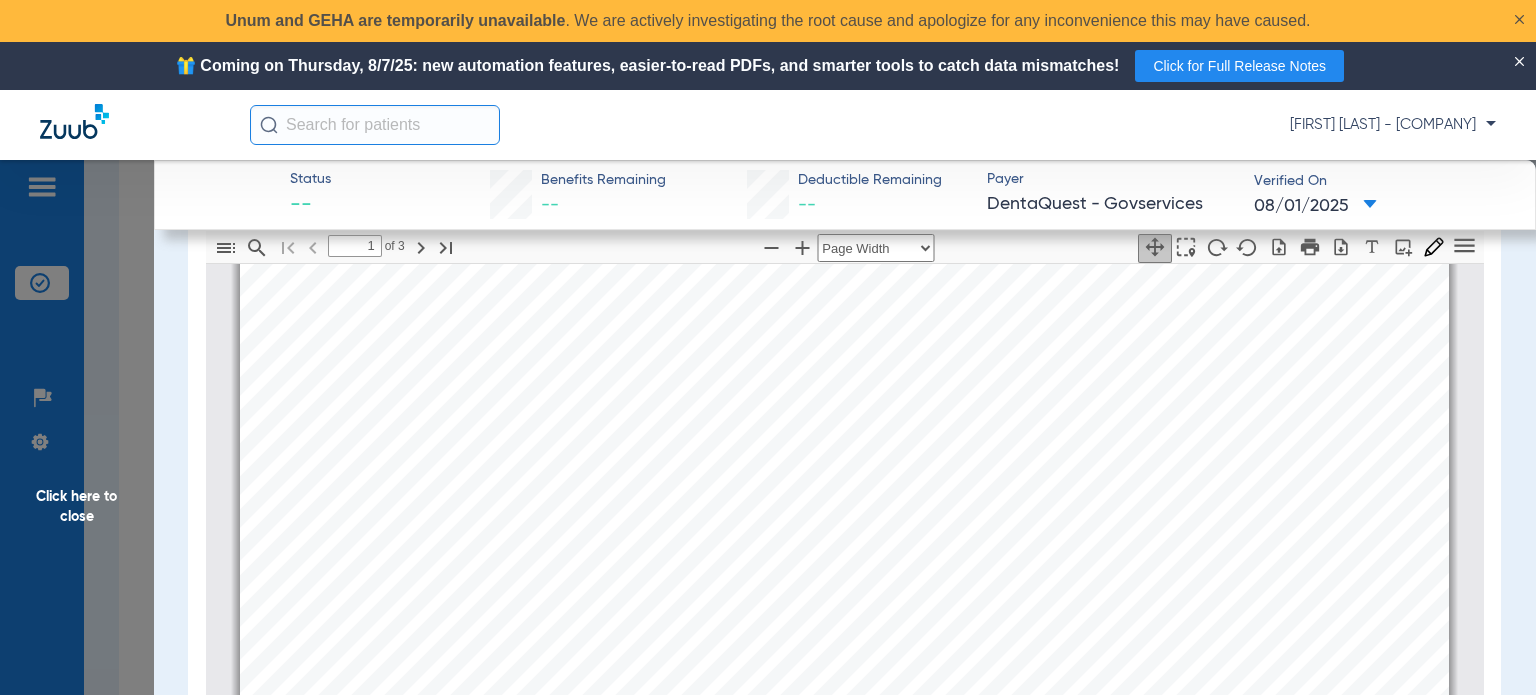 scroll, scrollTop: 10, scrollLeft: 0, axis: vertical 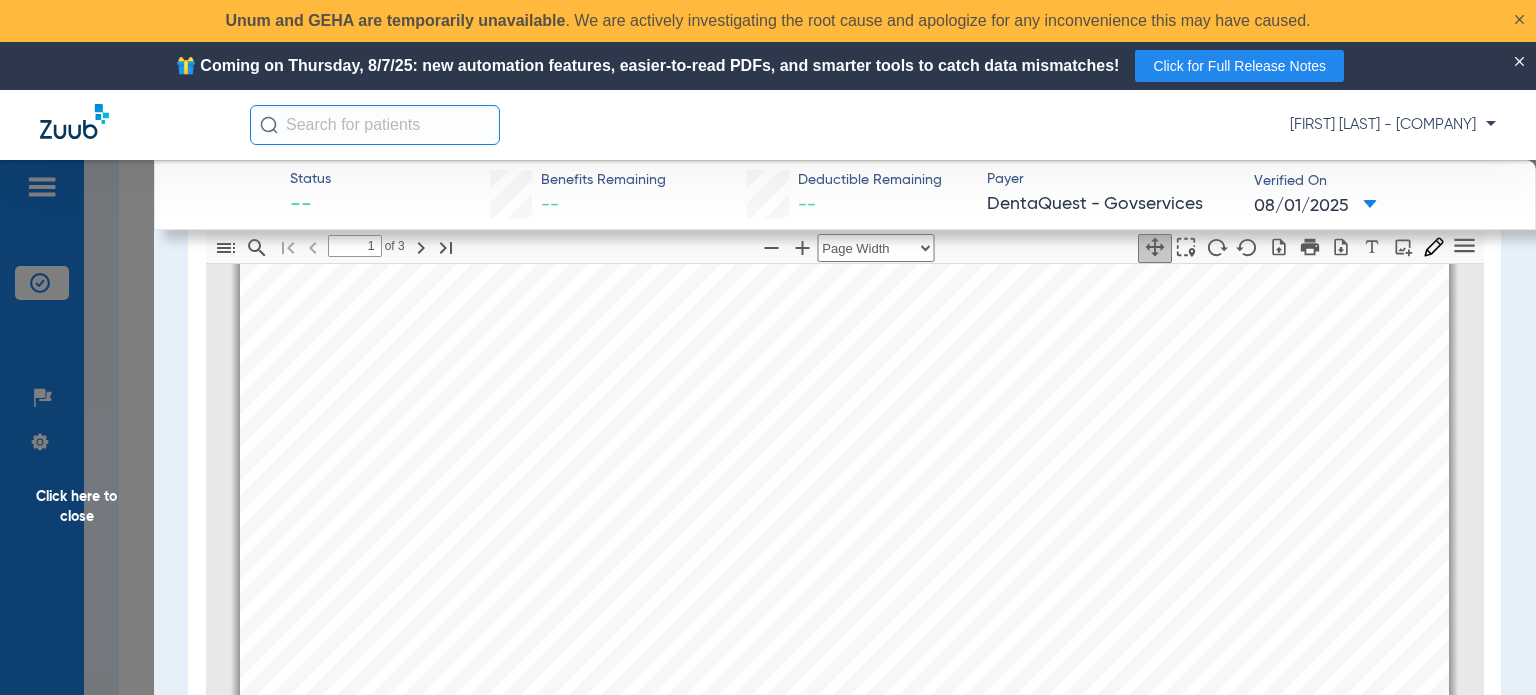drag, startPoint x: 96, startPoint y: 492, endPoint x: 295, endPoint y: 492, distance: 199 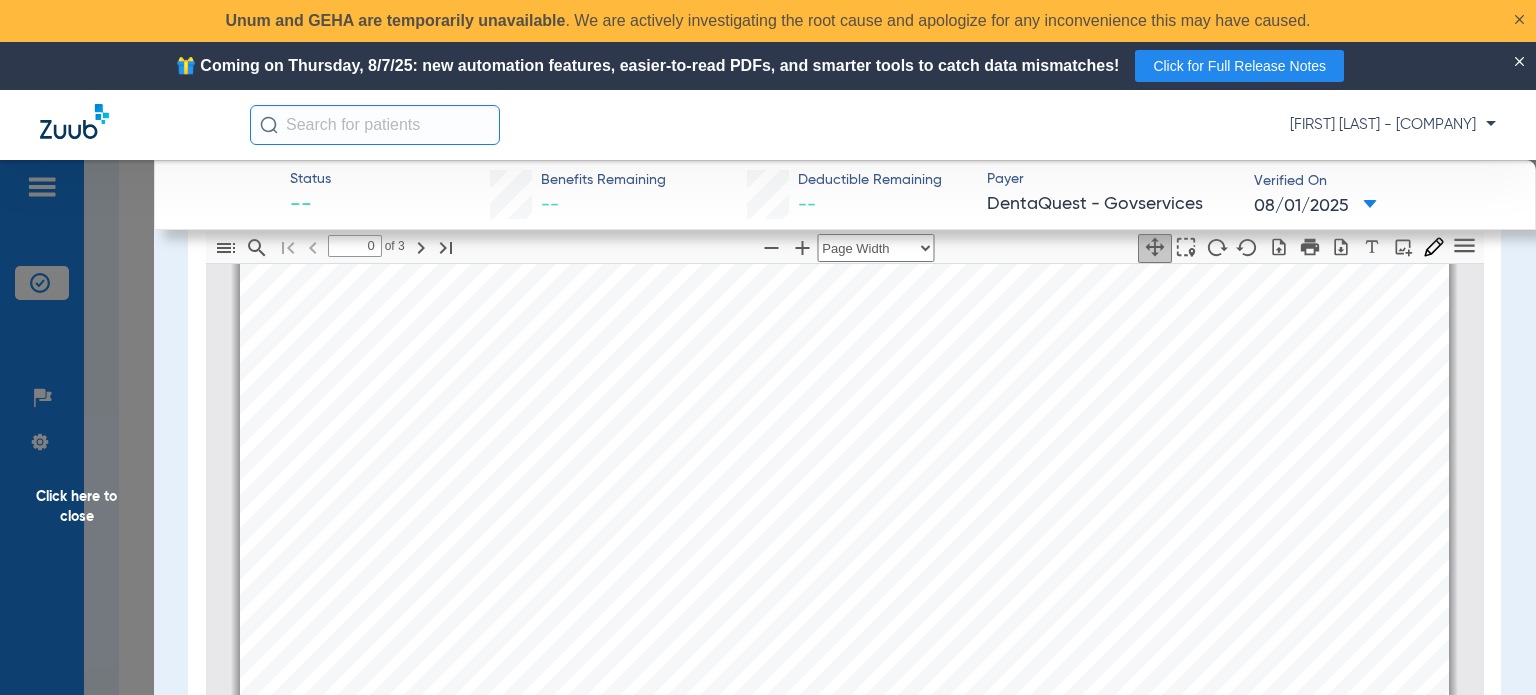 scroll, scrollTop: 0, scrollLeft: 0, axis: both 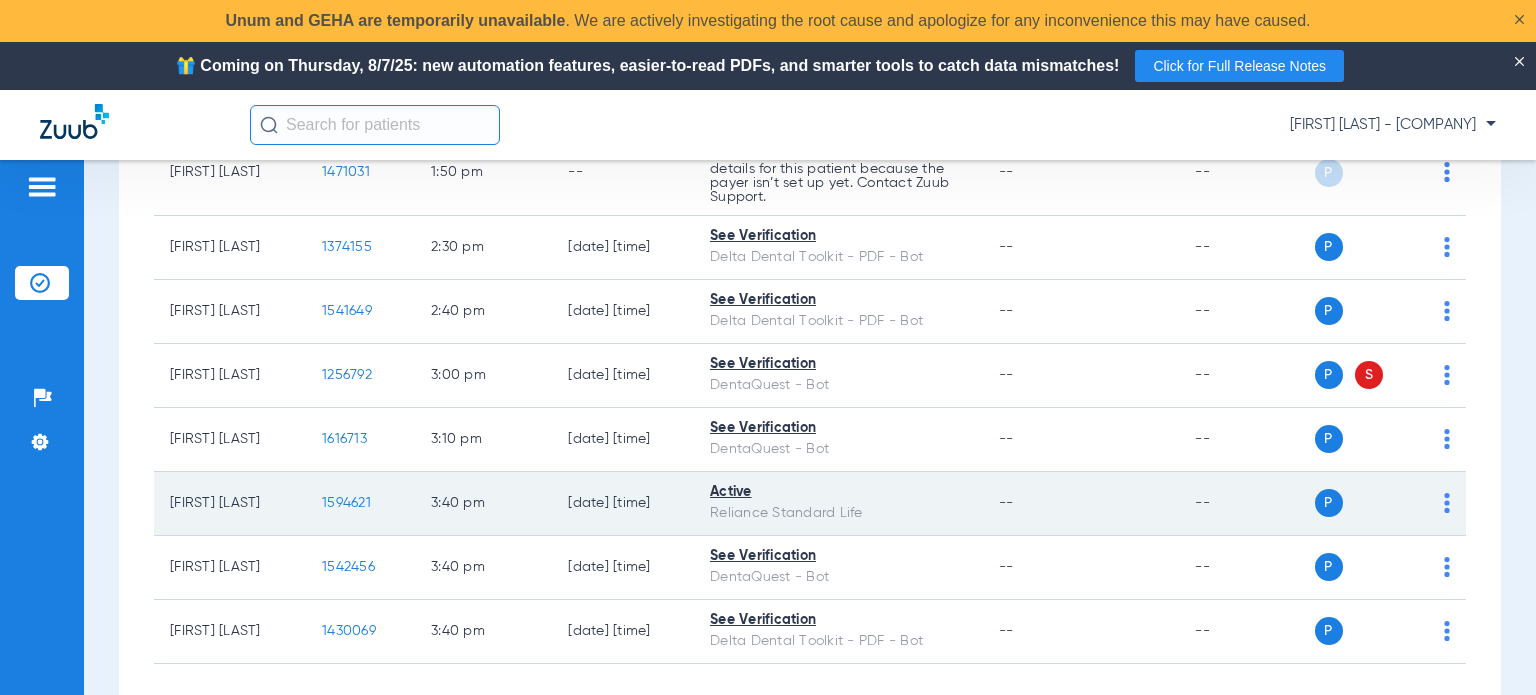 click on "1594621" 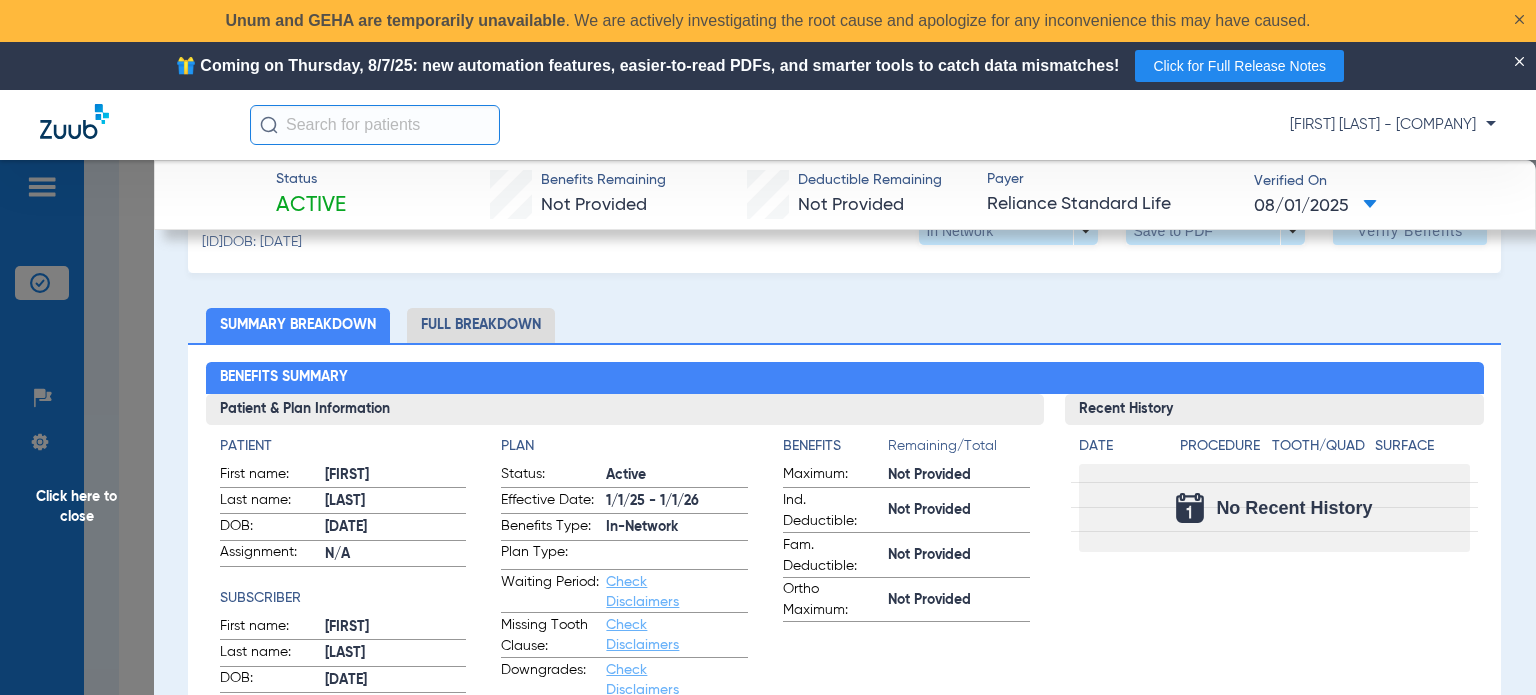 scroll, scrollTop: 100, scrollLeft: 0, axis: vertical 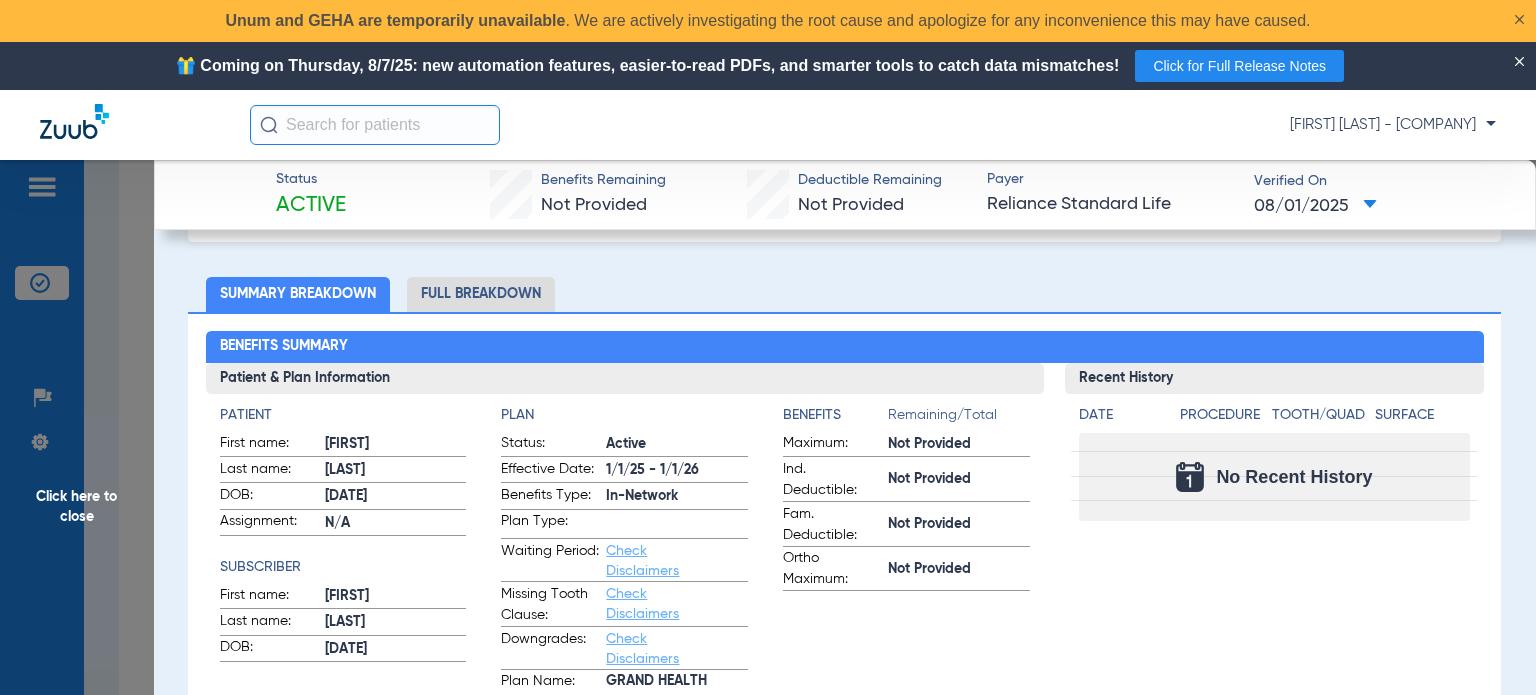 click on "Full Breakdown" 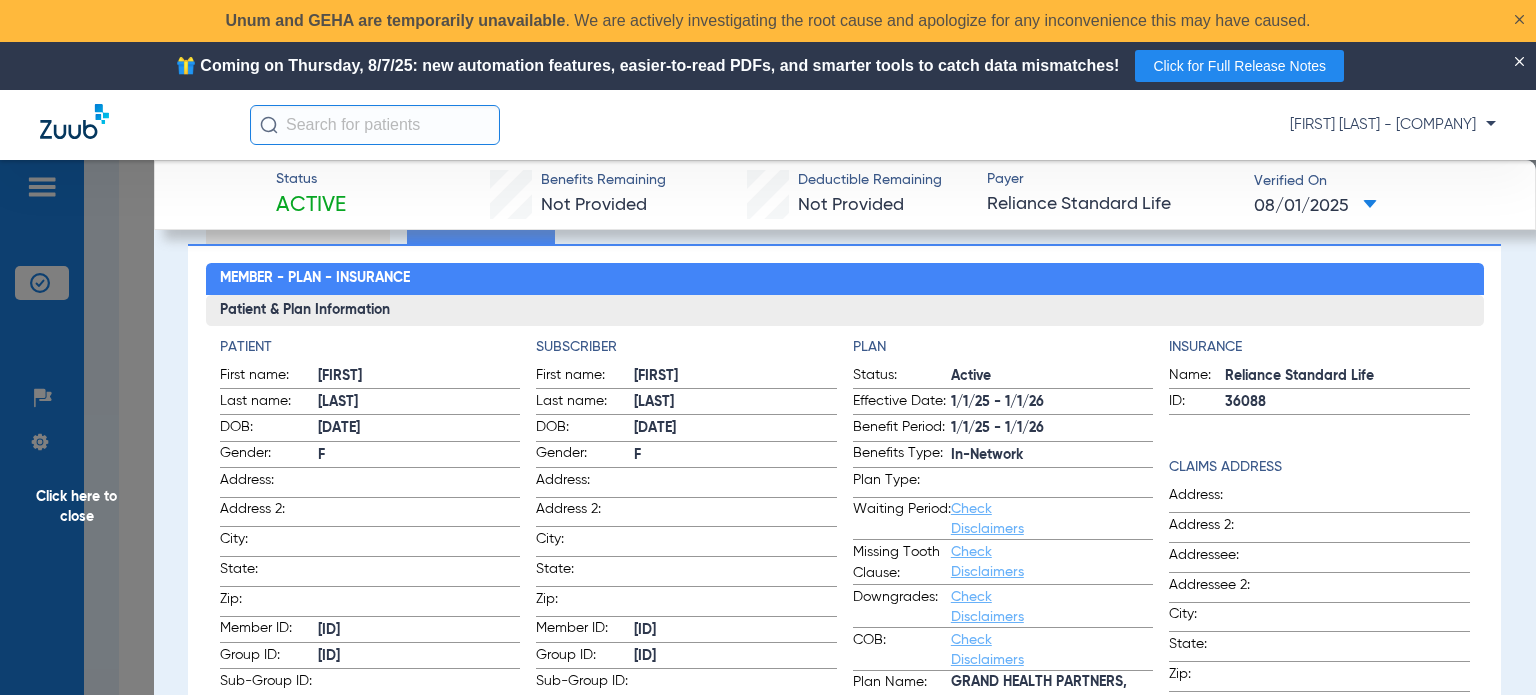 scroll, scrollTop: 200, scrollLeft: 0, axis: vertical 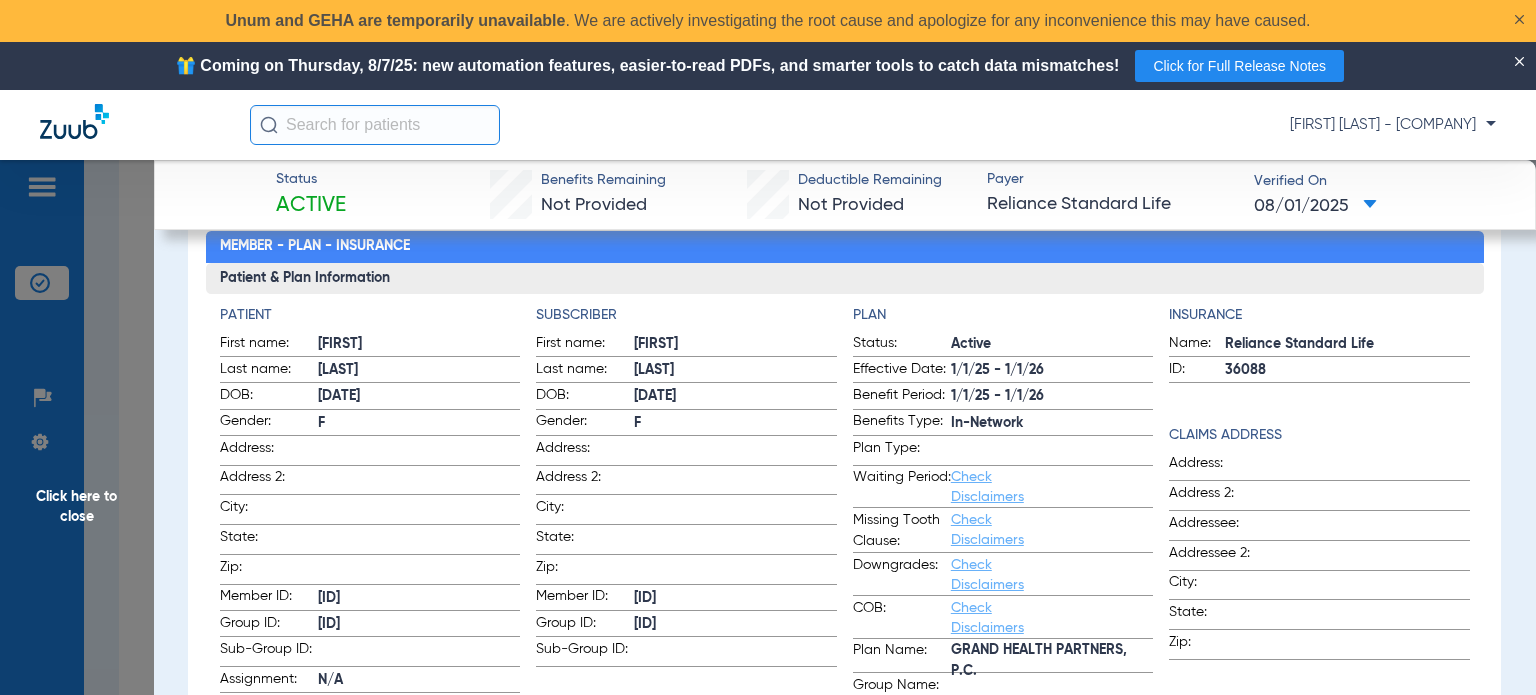 click on "Patient & Plan Information" 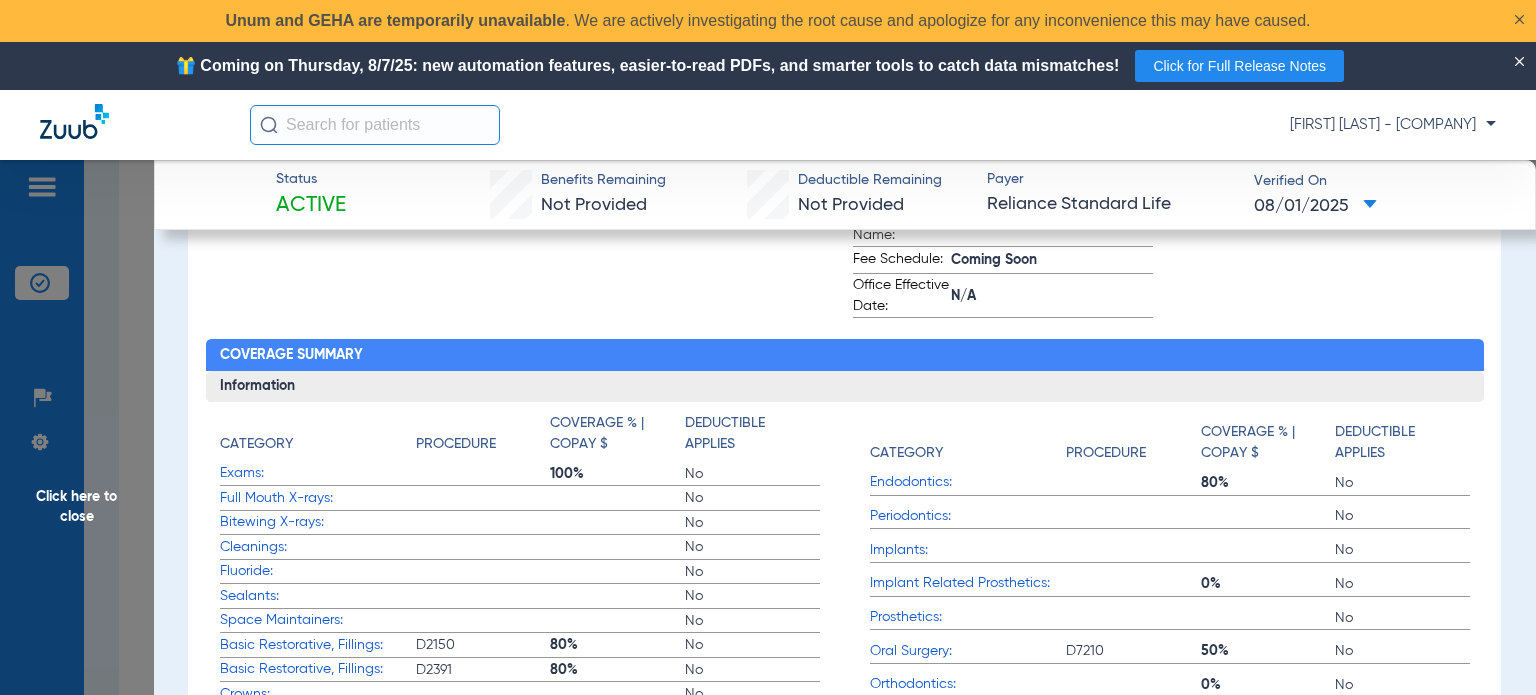 scroll, scrollTop: 0, scrollLeft: 0, axis: both 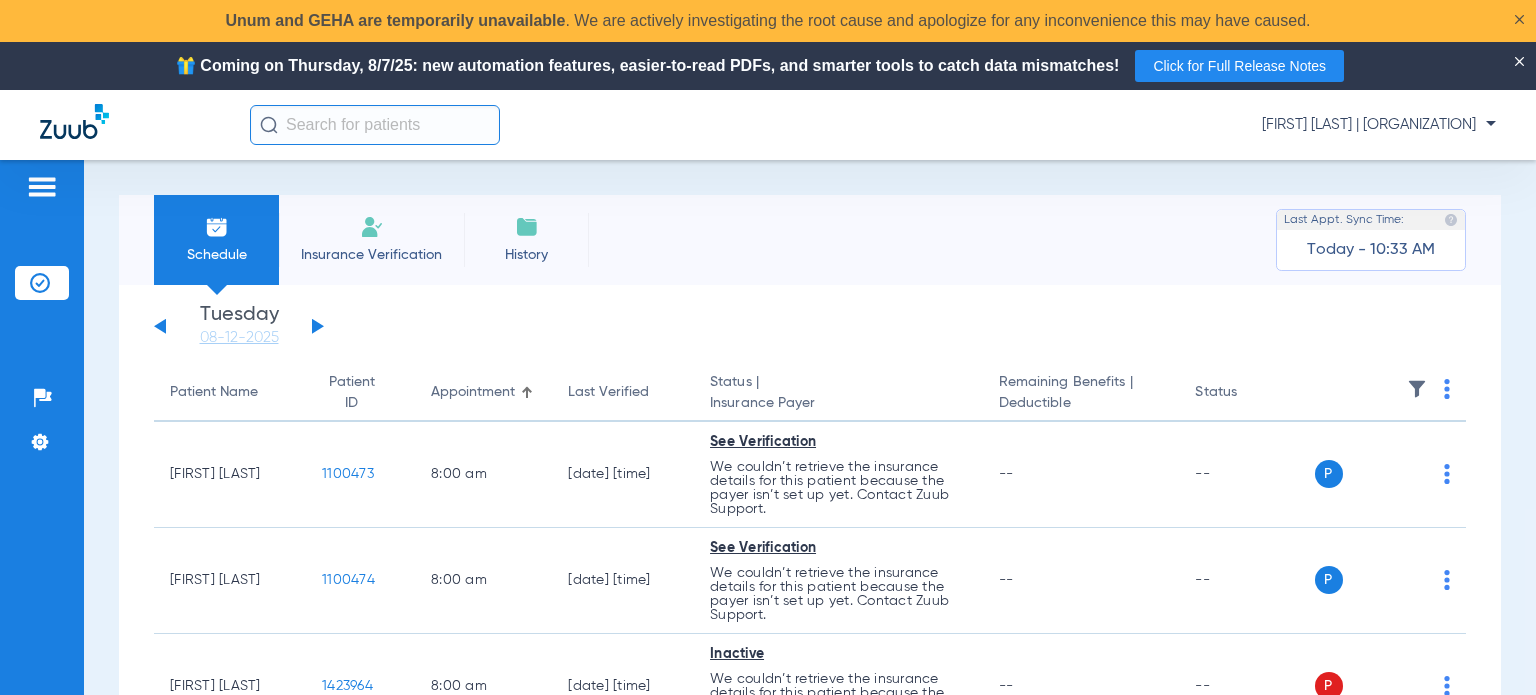 drag, startPoint x: 1318, startPoint y: 106, endPoint x: 1328, endPoint y: 126, distance: 22.36068 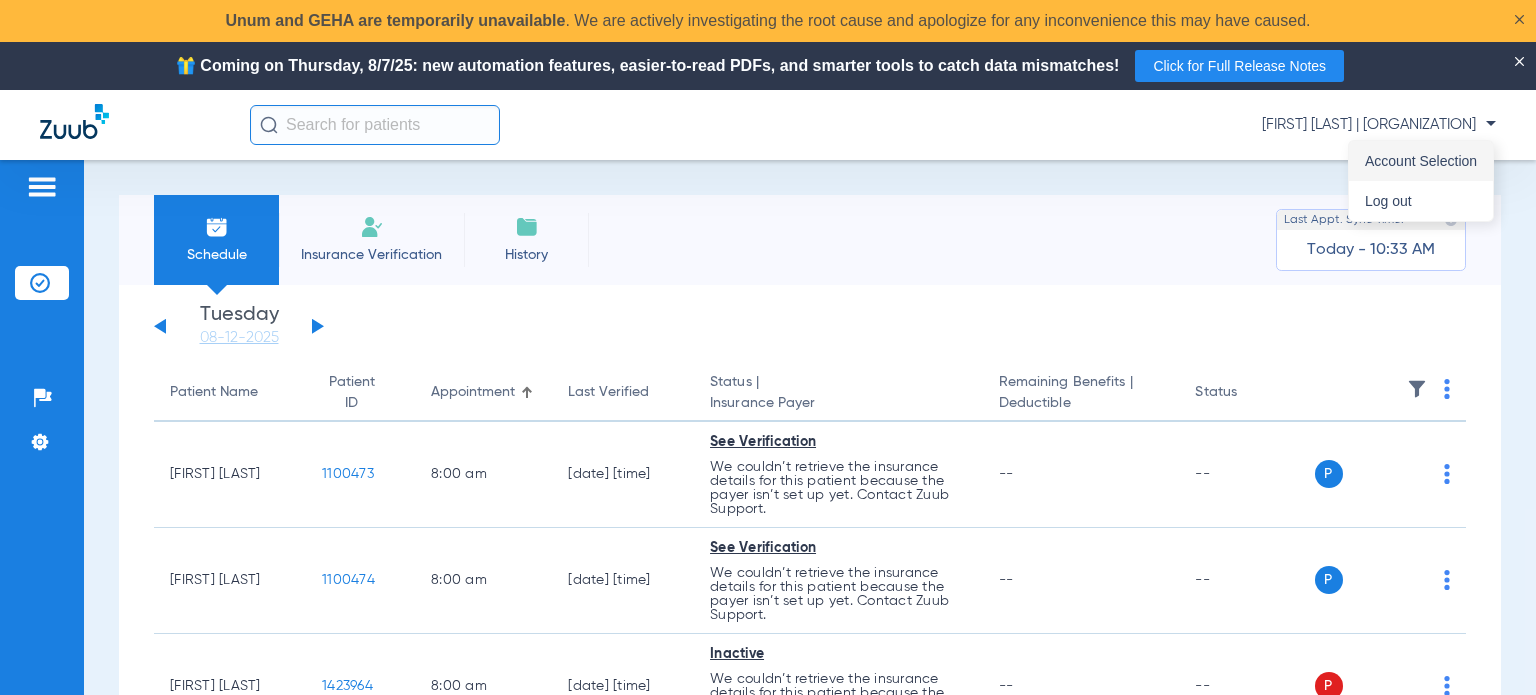 click on "Account Selection" at bounding box center (1421, 161) 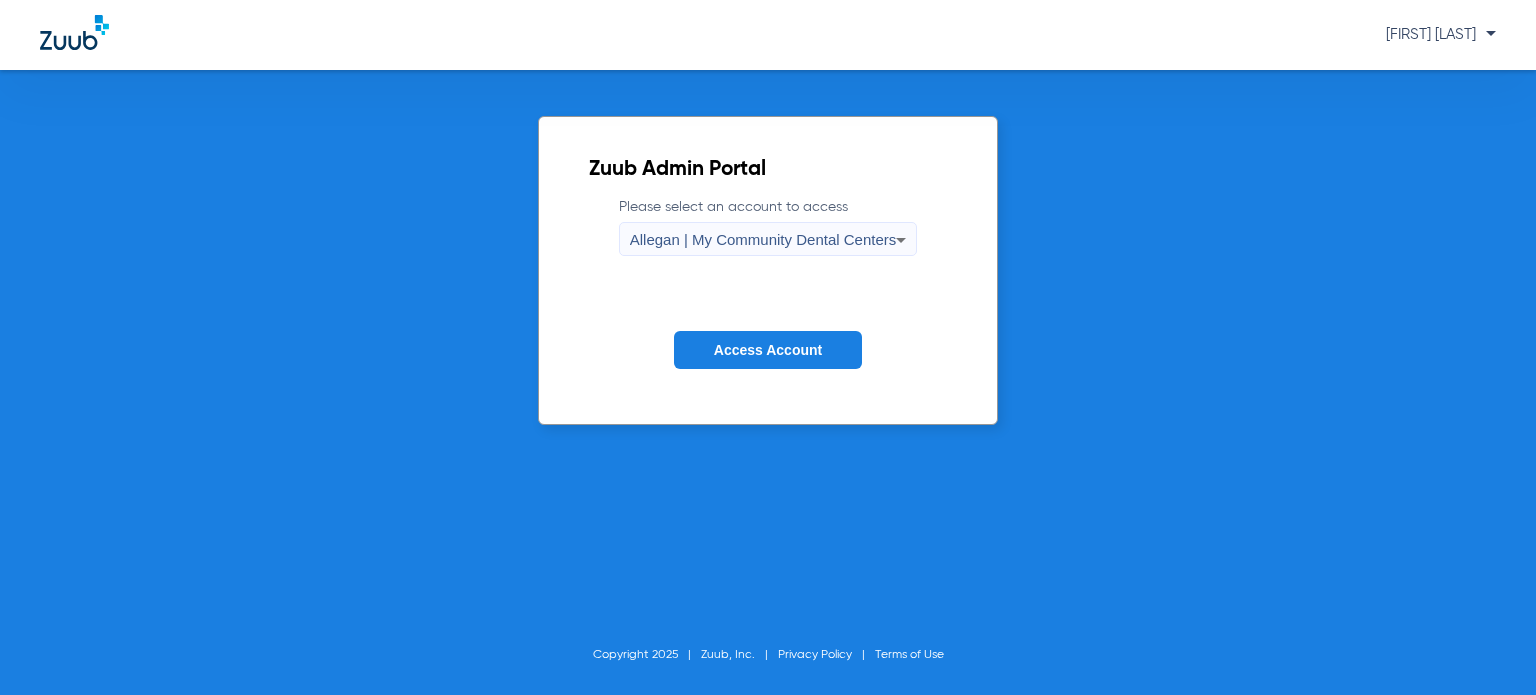 click on "Allegan | My Community Dental Centers" at bounding box center (763, 239) 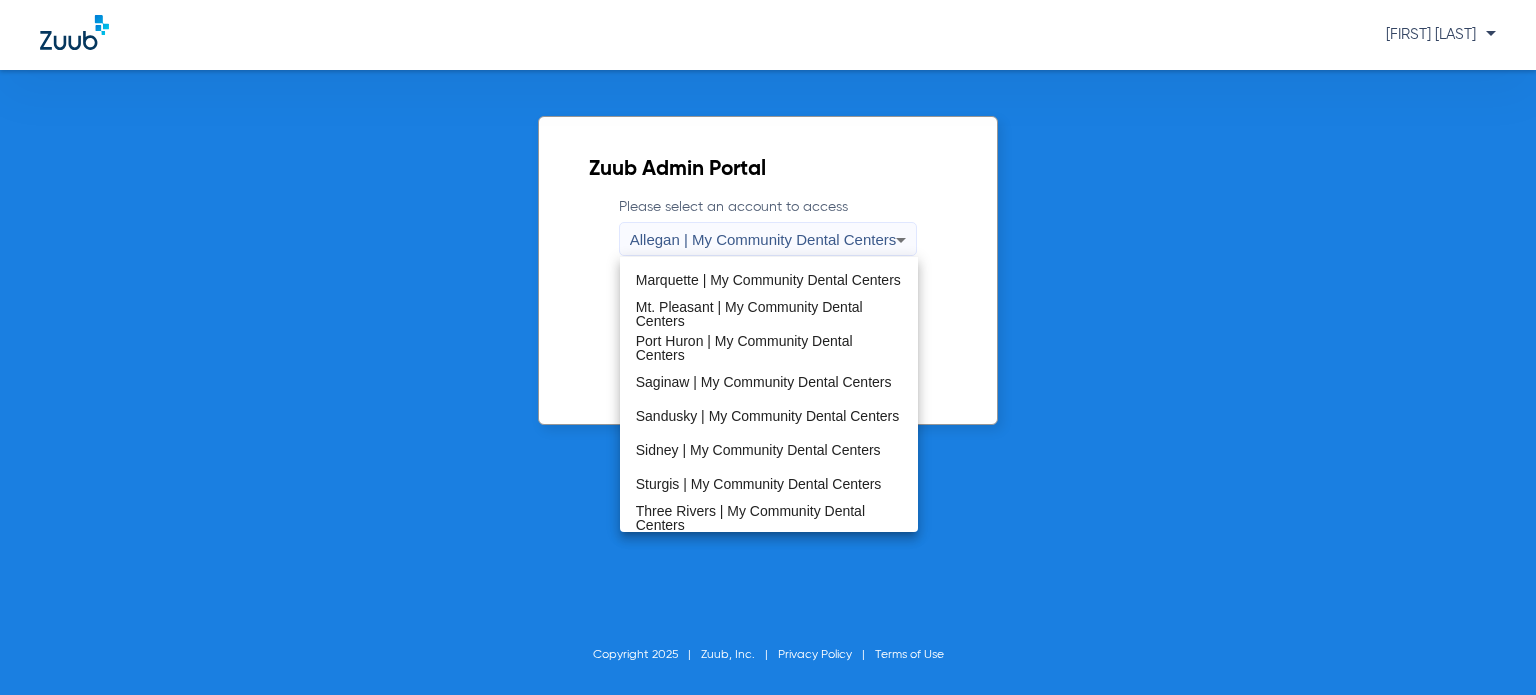 scroll, scrollTop: 643, scrollLeft: 0, axis: vertical 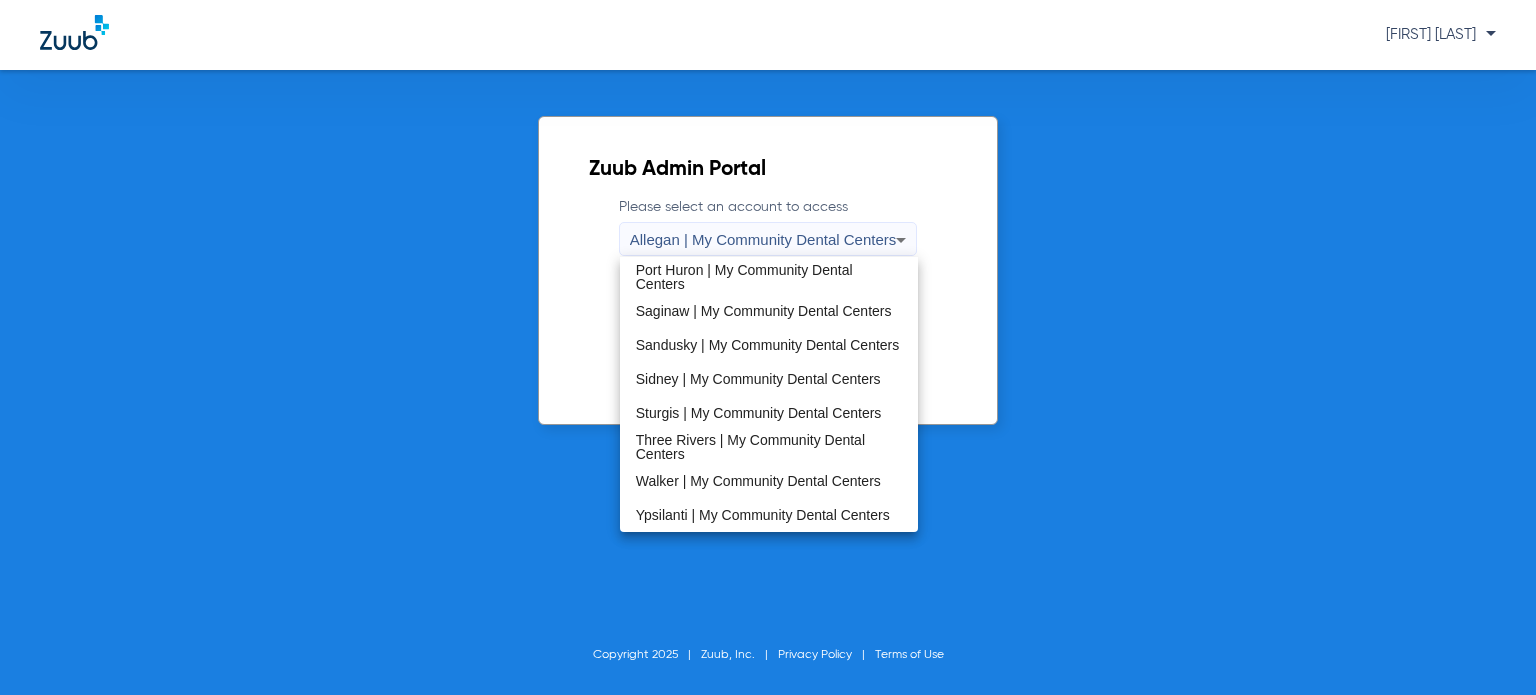 drag, startPoint x: 721, startPoint y: 510, endPoint x: 719, endPoint y: 479, distance: 31.06445 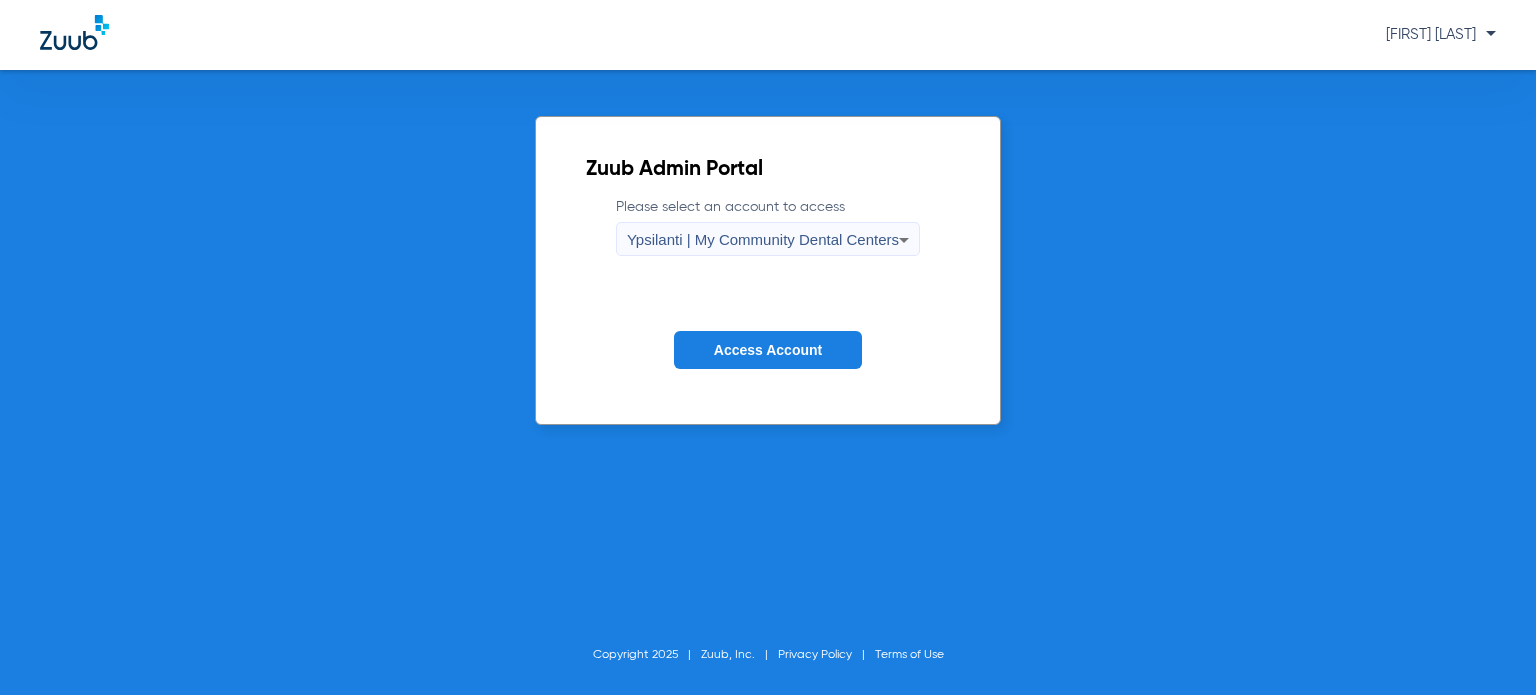 click on "Access Account" 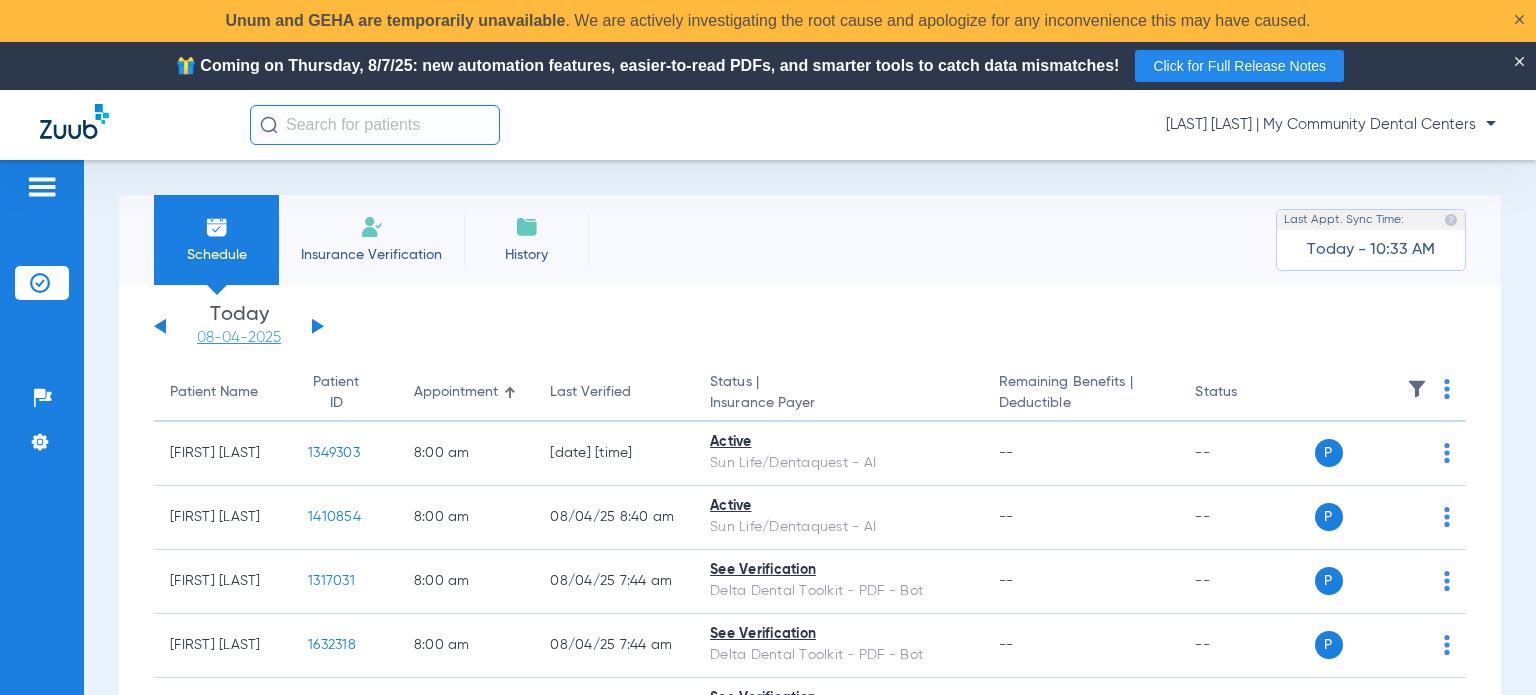 click on "08-04-2025" 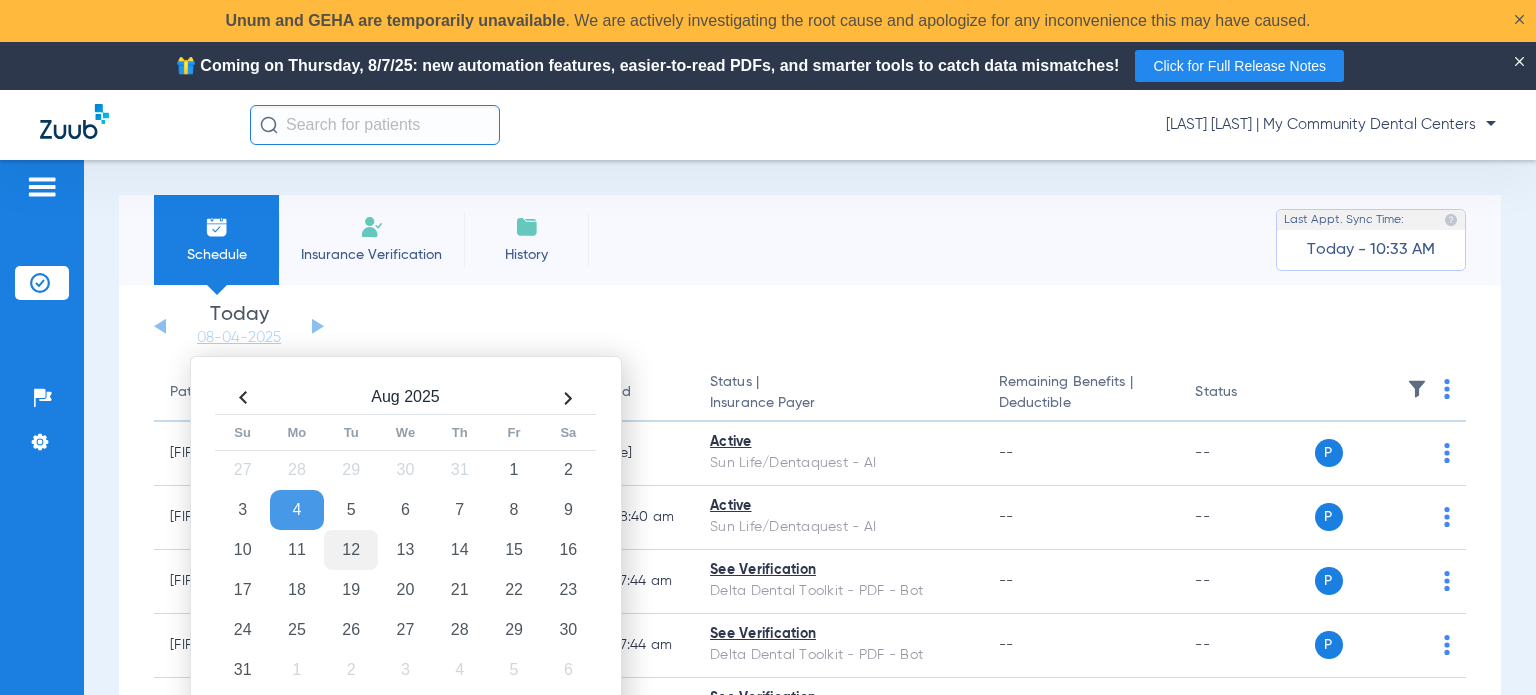 click on "12" 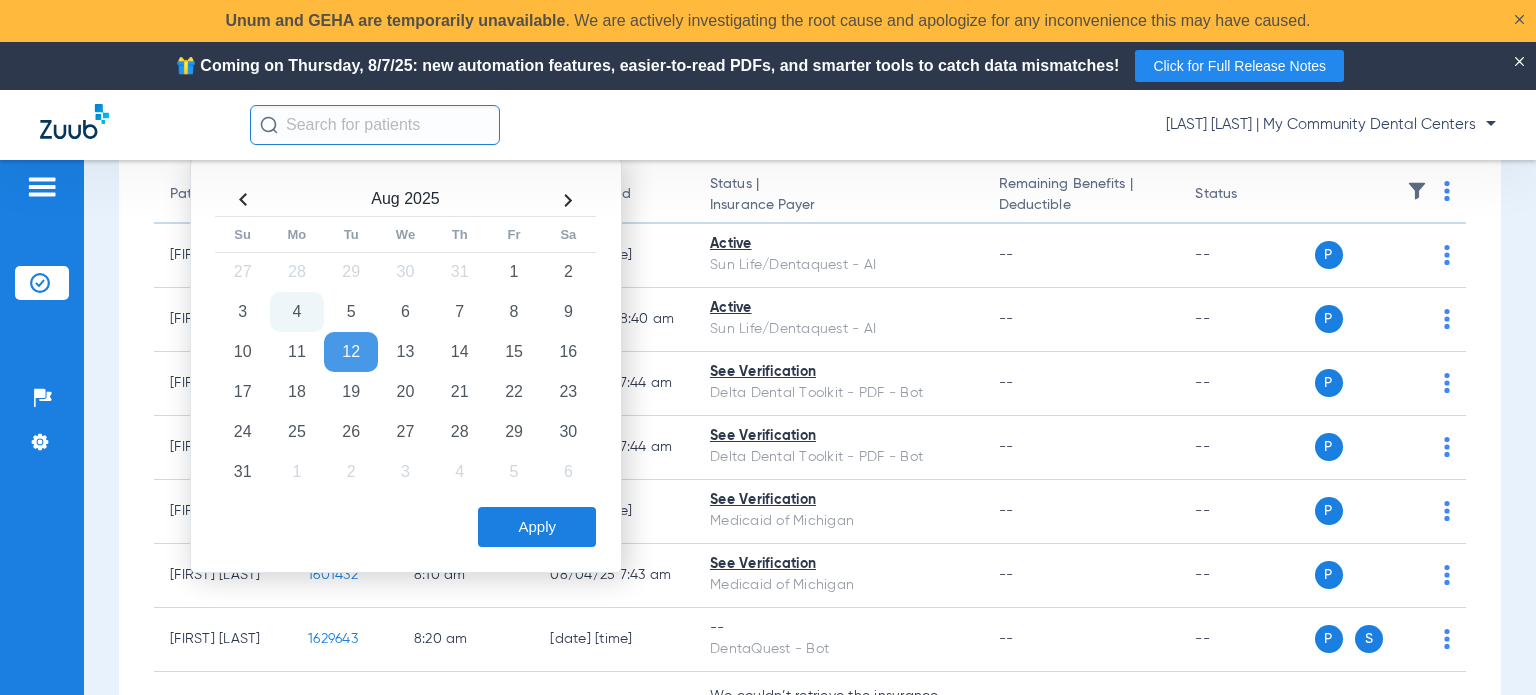 scroll, scrollTop: 200, scrollLeft: 0, axis: vertical 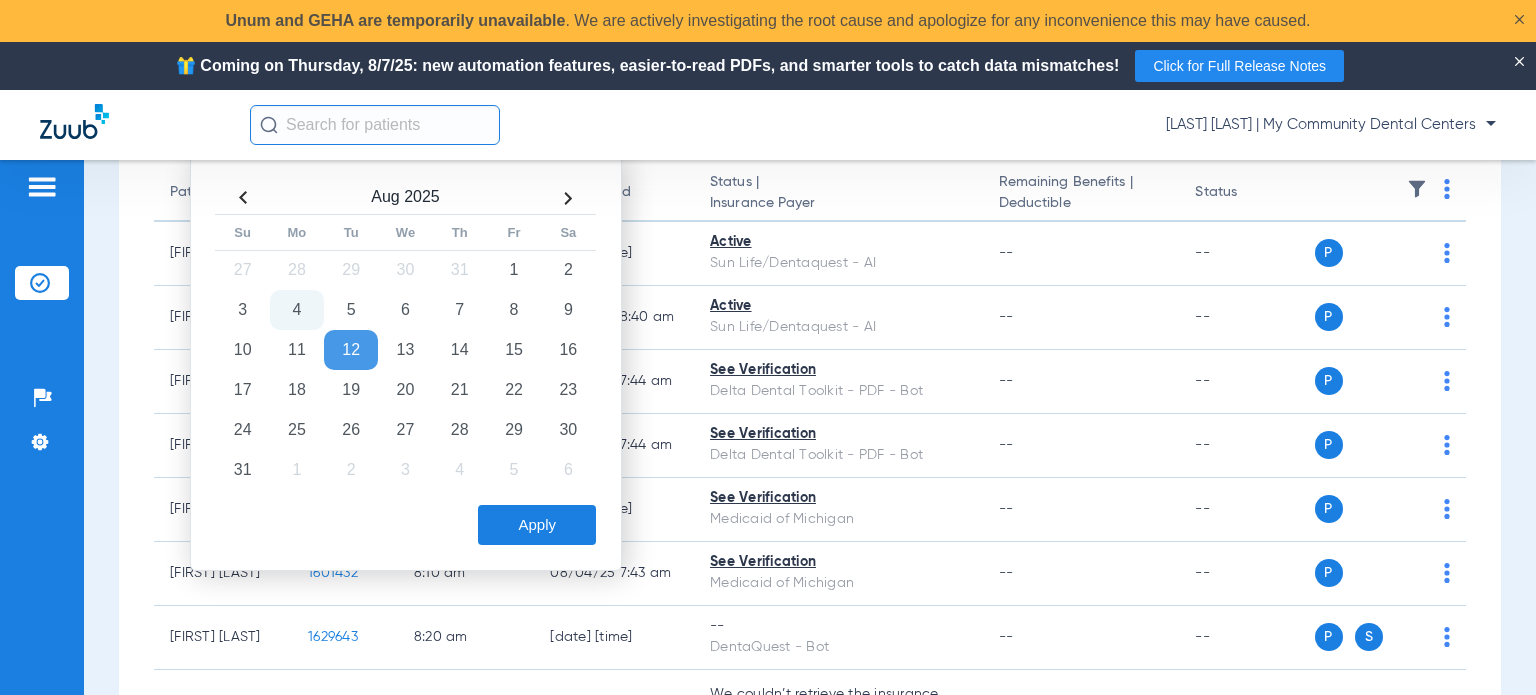 click on "Apply" 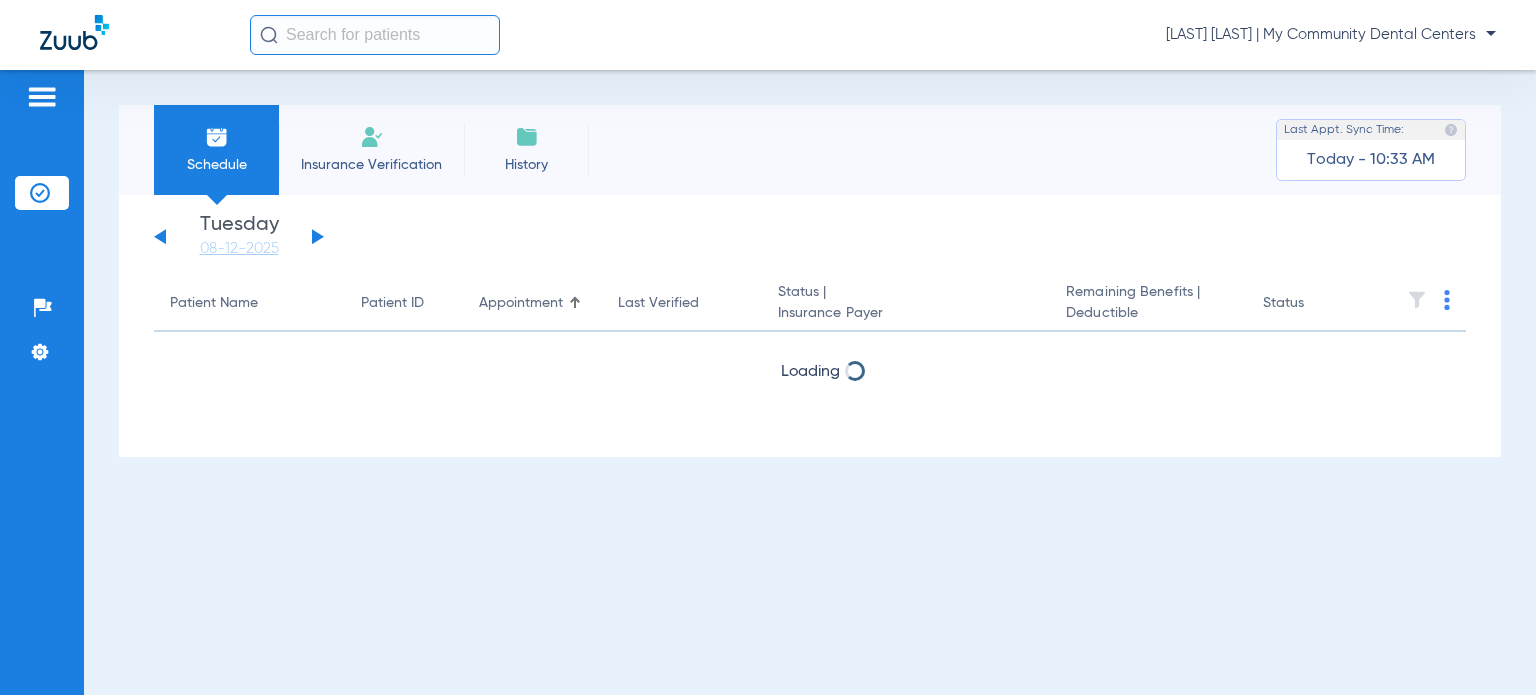scroll, scrollTop: 0, scrollLeft: 0, axis: both 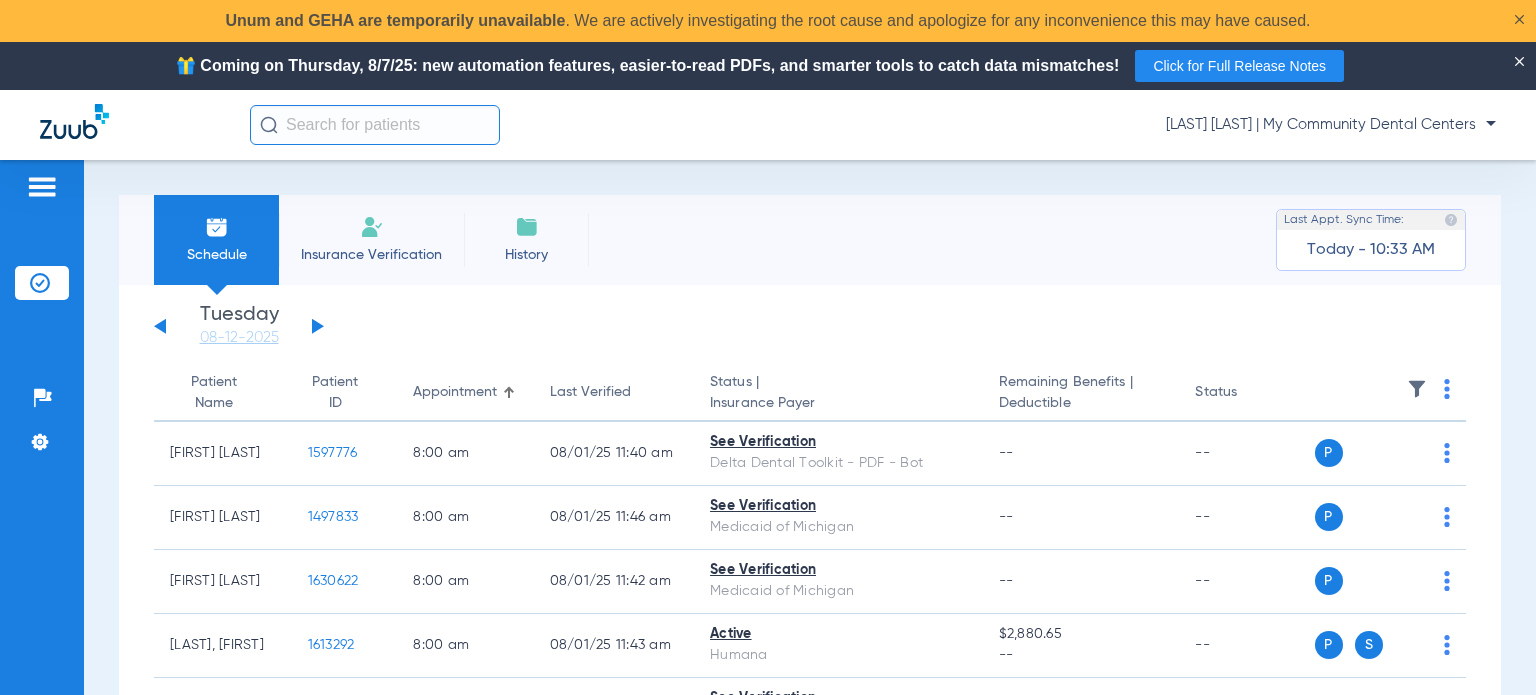 click on "Saturday   05-31-2025   Sunday   06-01-2025   Monday   06-02-2025   Tuesday   06-03-2025   Wednesday   06-04-2025   Thursday   06-05-2025   Friday   06-06-2025   Saturday   06-07-2025   Sunday   06-08-2025   Monday   06-09-2025   Tuesday   06-10-2025   Wednesday   06-11-2025   Thursday   06-12-2025   Friday   06-13-2025   Saturday   06-14-2025   Sunday   06-15-2025   Monday   06-16-2025   Tuesday   06-17-2025   Wednesday   06-18-2025   Thursday   06-19-2025   Friday   06-20-2025   Saturday   06-21-2025   Sunday   06-22-2025   Monday   06-23-2025   Tuesday   06-24-2025   Wednesday   06-25-2025   Thursday   06-26-2025   Friday   06-27-2025   Saturday   06-28-2025   Sunday   06-29-2025   Monday   06-30-2025   Tuesday   07-01-2025   Wednesday   07-02-2025   Thursday   07-03-2025   Friday   07-04-2025   Saturday   07-05-2025   Sunday   07-06-2025   Monday   07-07-2025   Tuesday   07-08-2025   Wednesday   07-09-2025   Thursday   07-10-2025   Friday   07-11-2025   Saturday   07-12-2025   Sunday   07-13-2025  Su Mo" 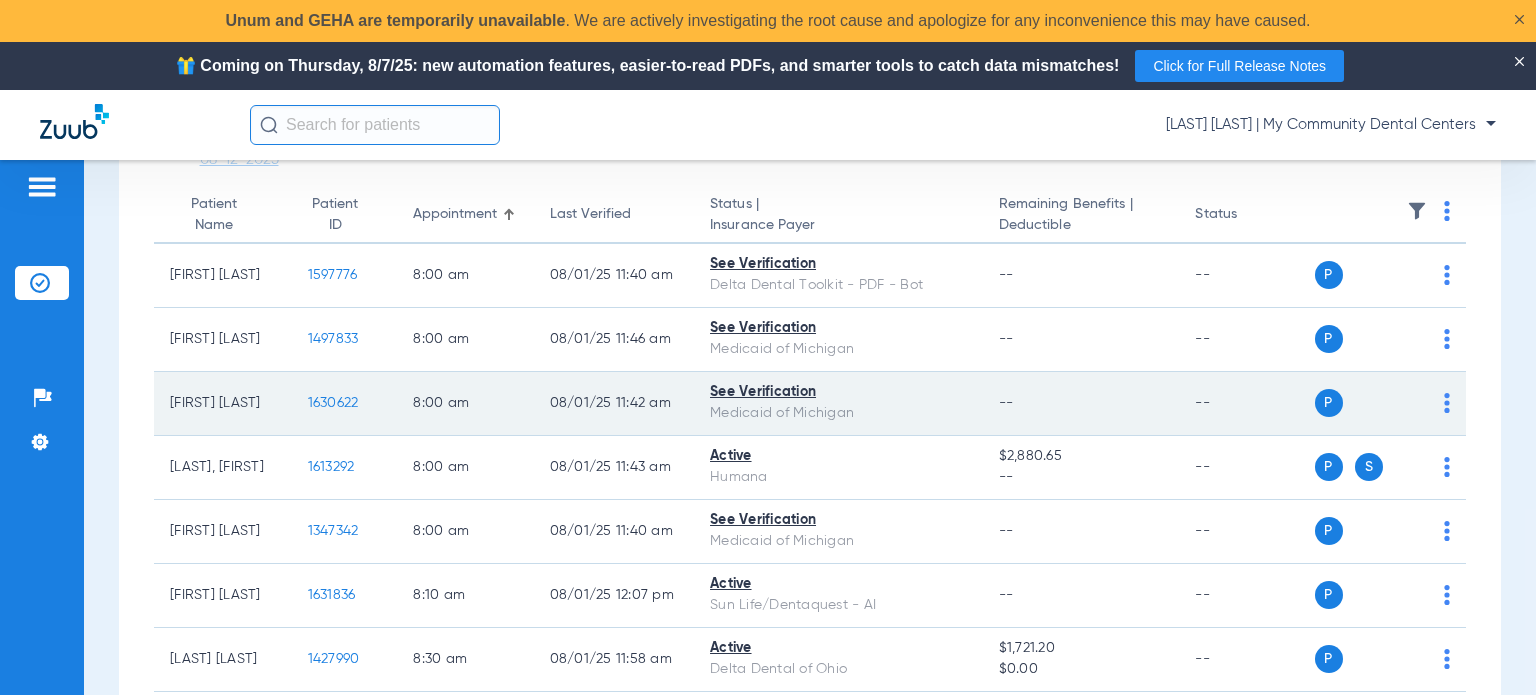 scroll, scrollTop: 200, scrollLeft: 0, axis: vertical 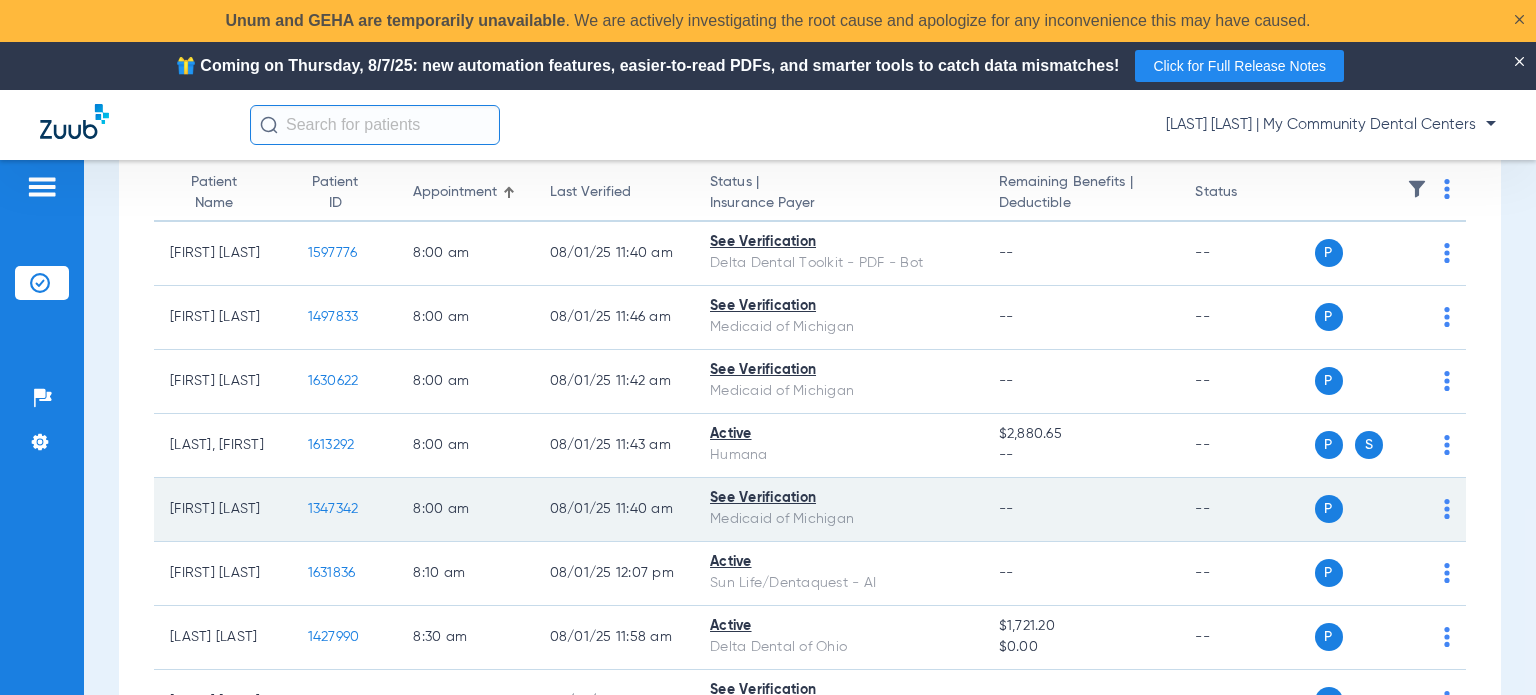 click on "1347342" 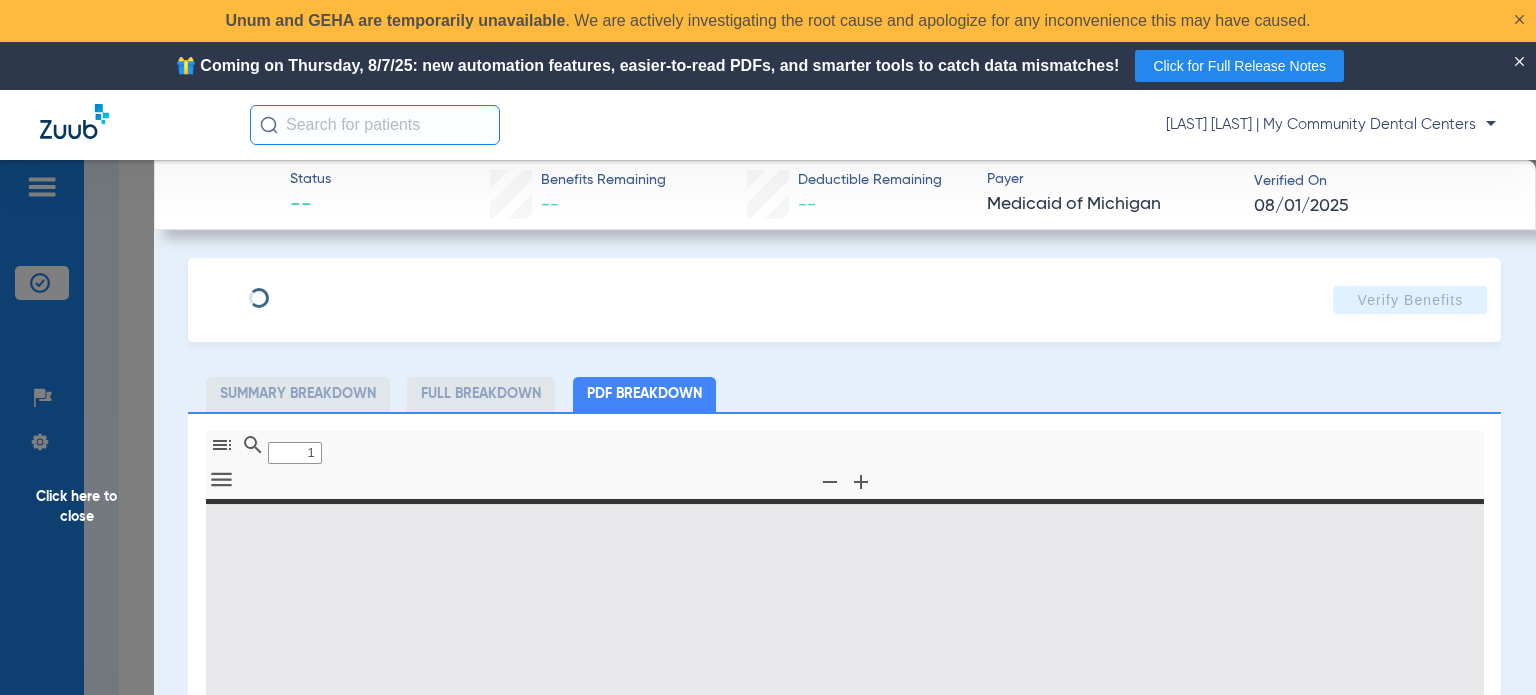 type on "0" 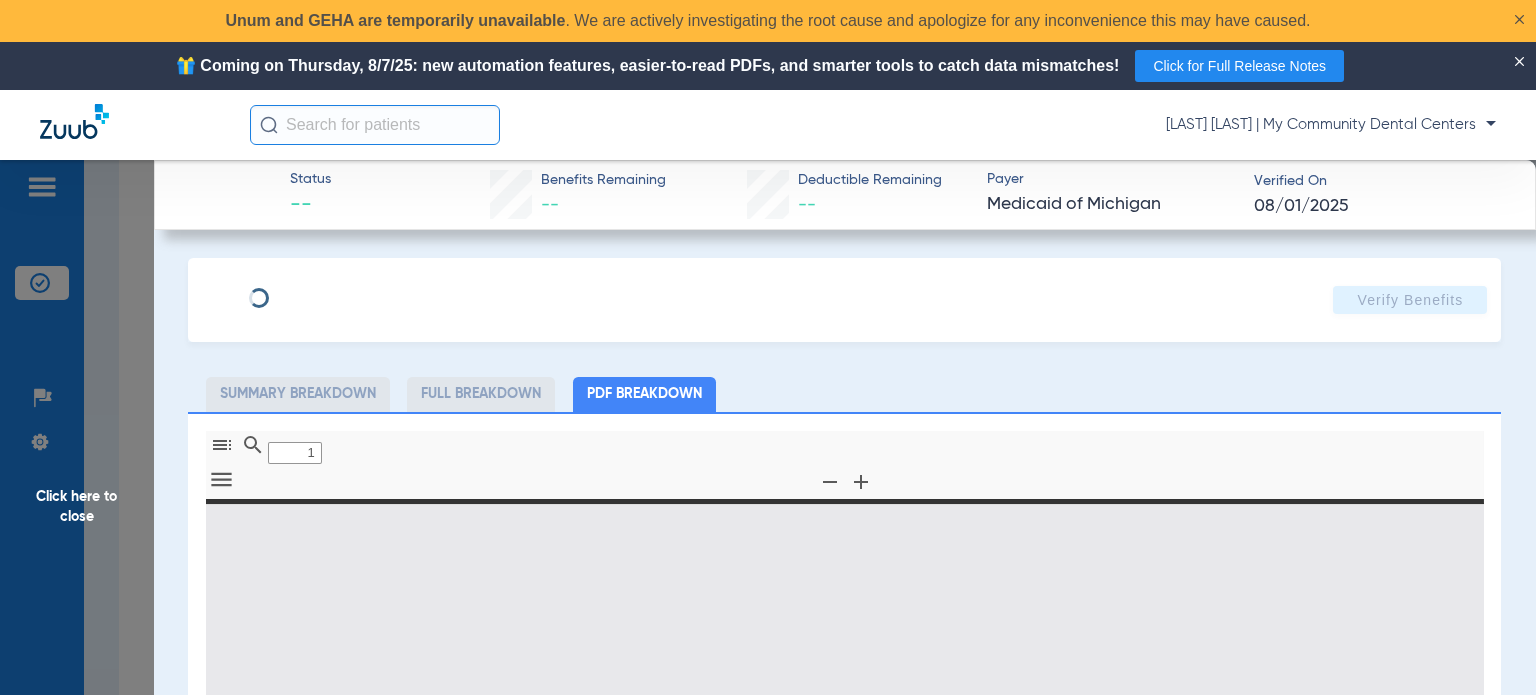 select on "page-width" 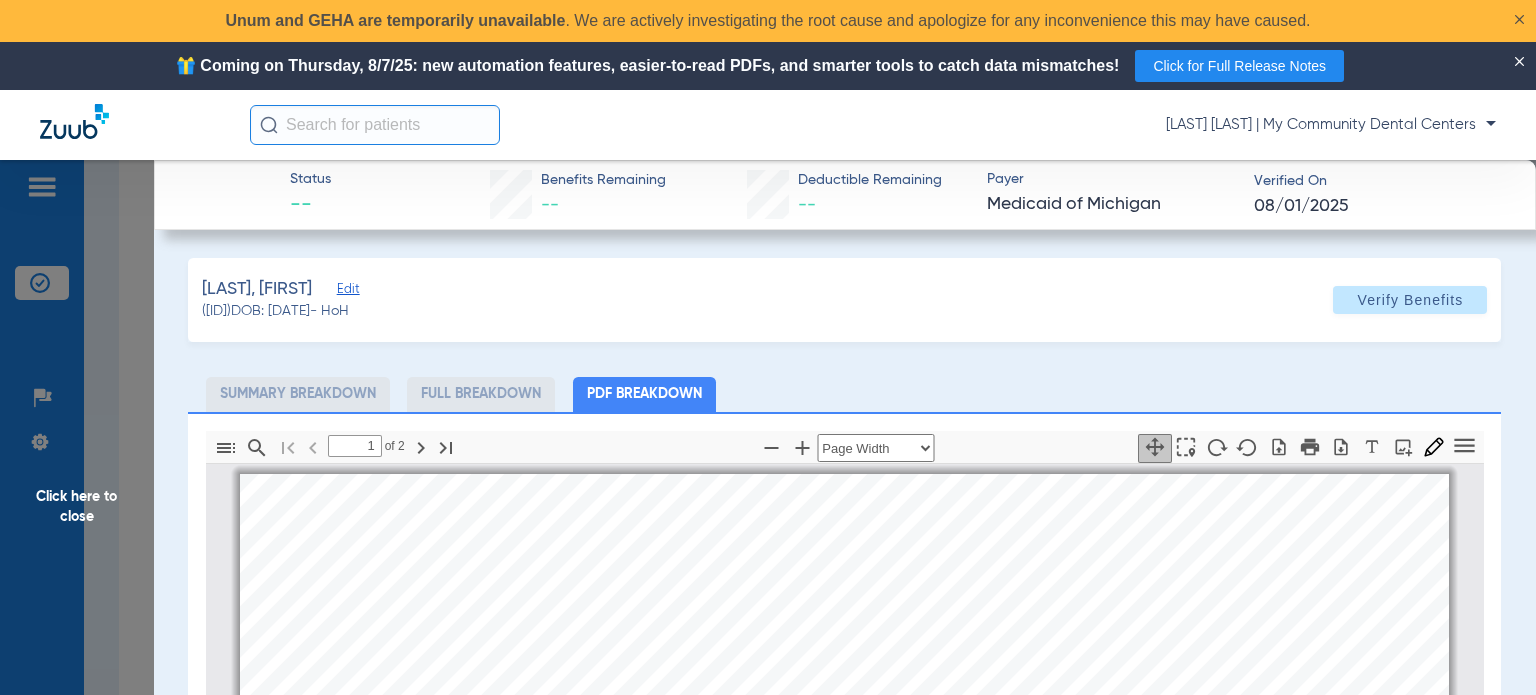 scroll, scrollTop: 10, scrollLeft: 0, axis: vertical 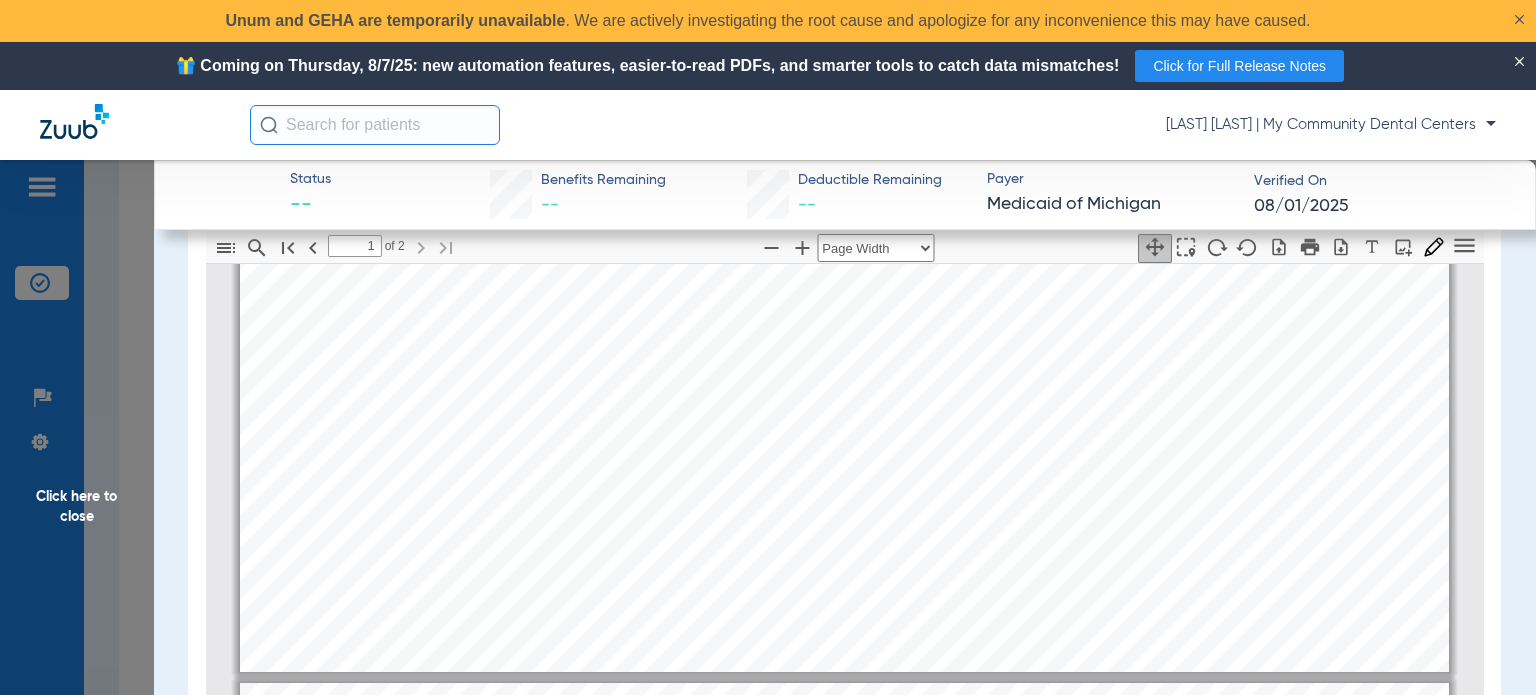 type on "2" 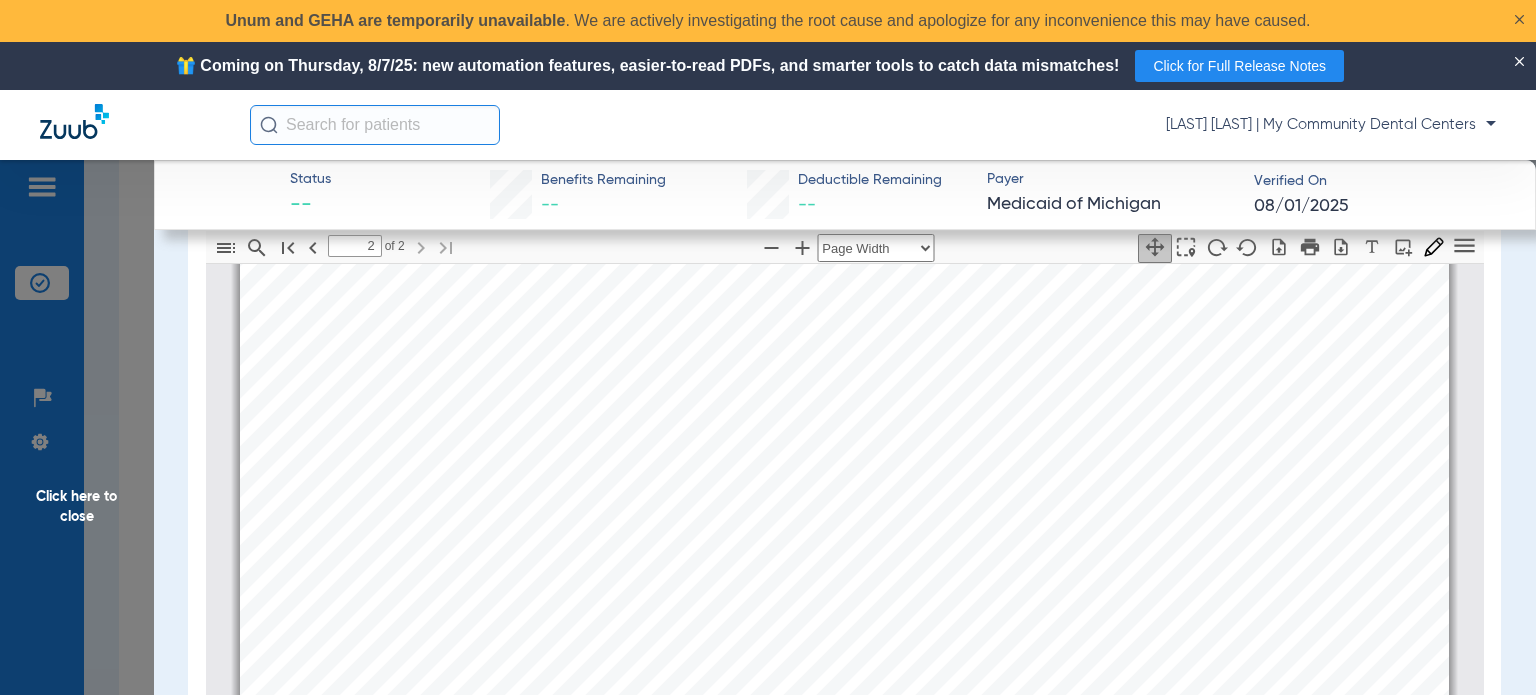 scroll, scrollTop: 2010, scrollLeft: 0, axis: vertical 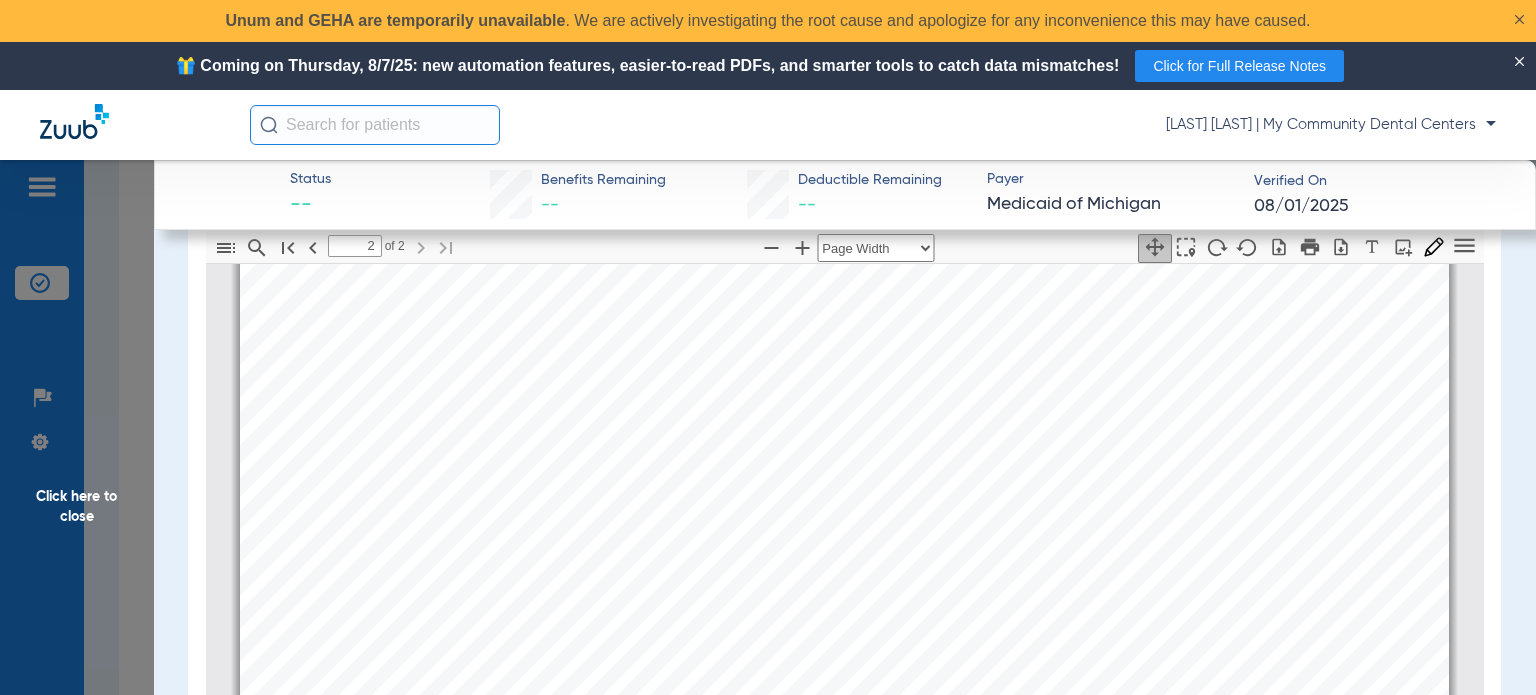 click on "Click here to close" 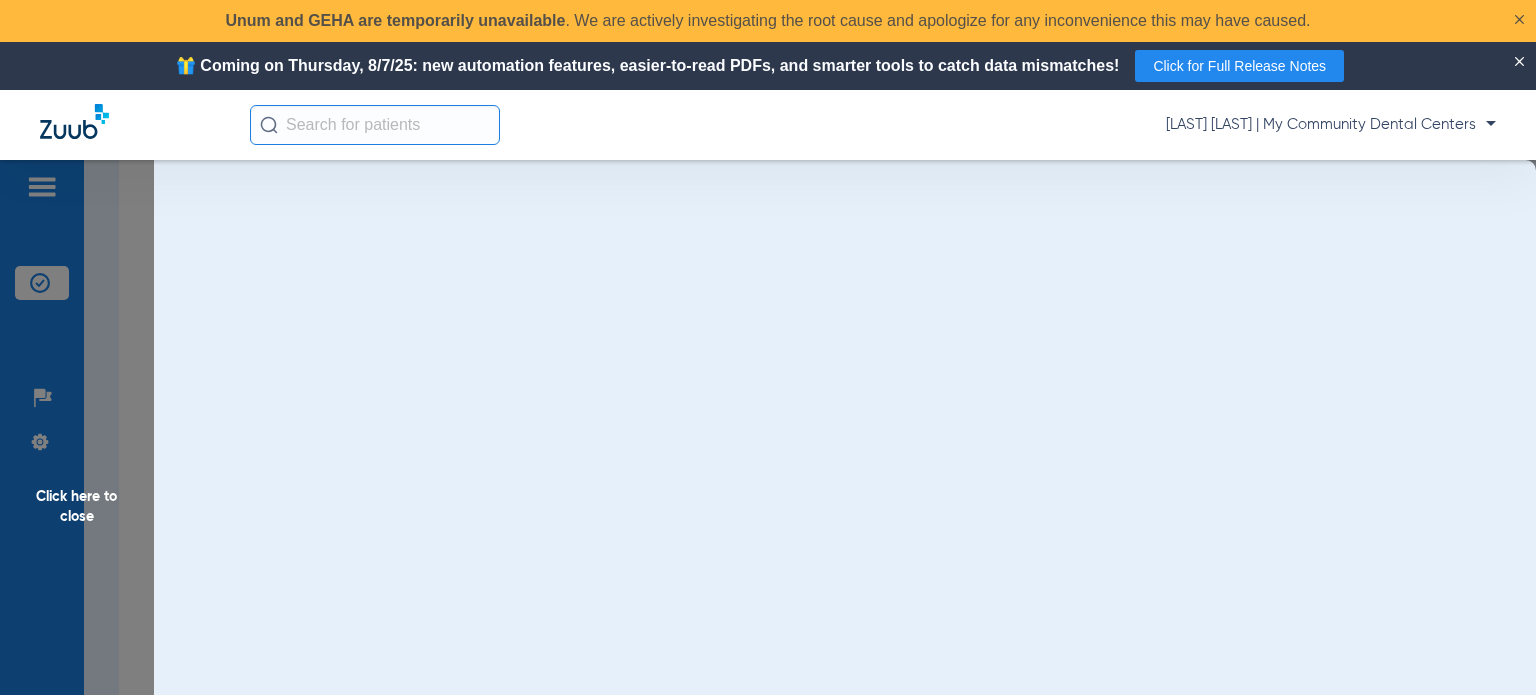 scroll, scrollTop: 0, scrollLeft: 0, axis: both 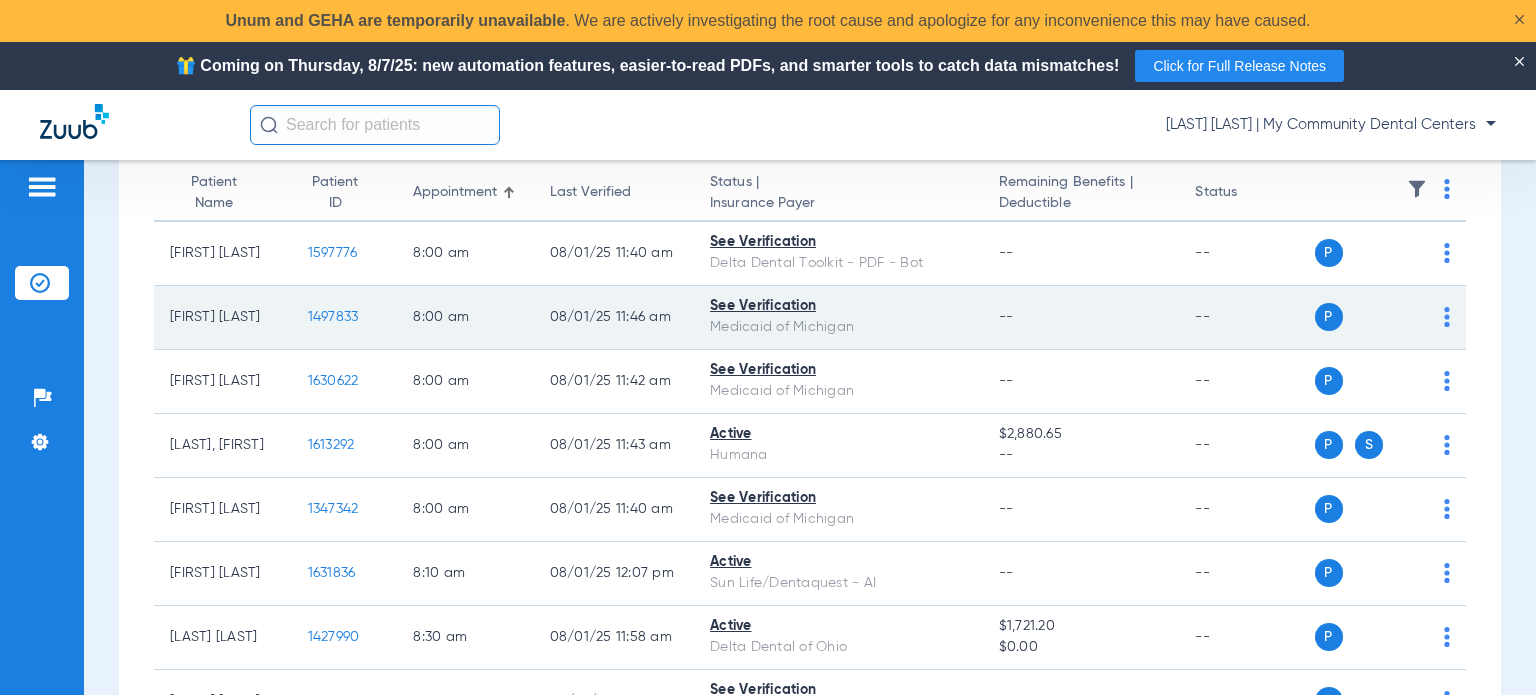 click on "1497833" 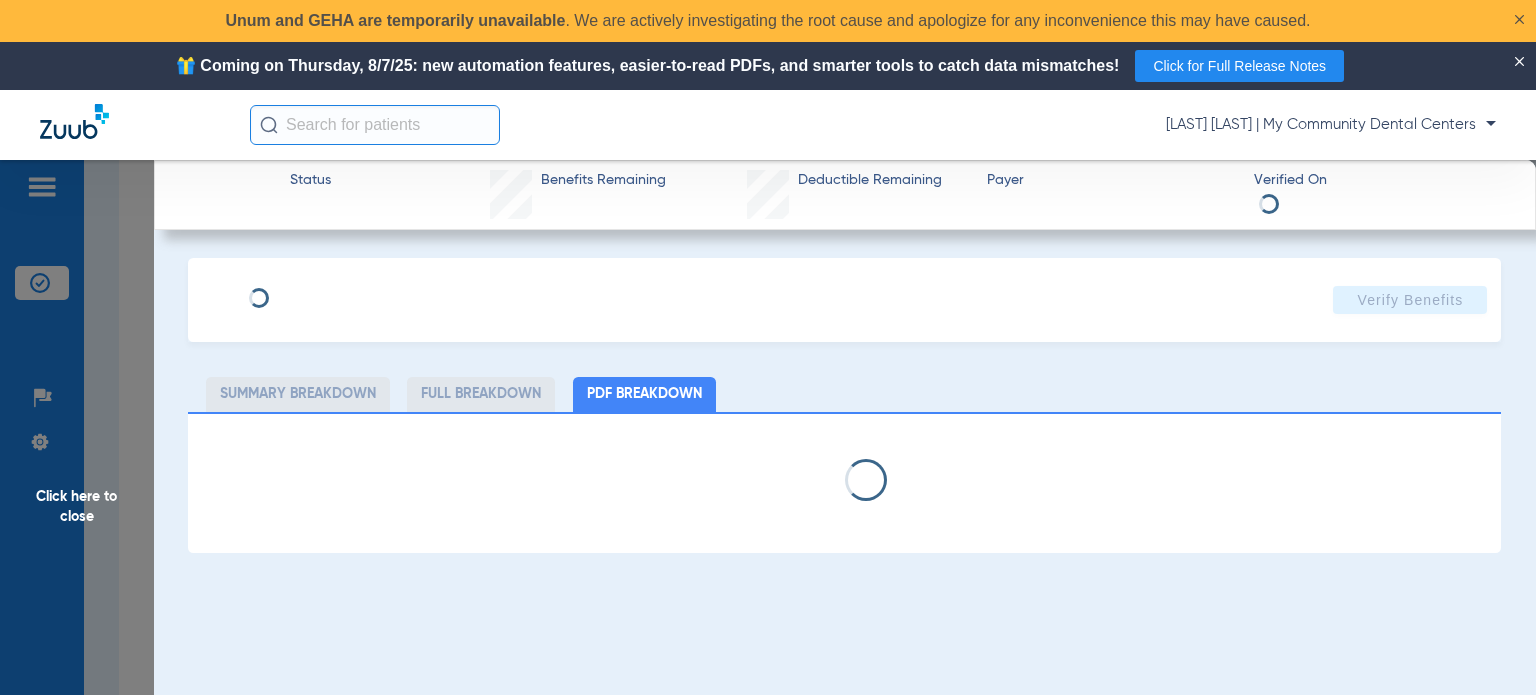 select on "page-width" 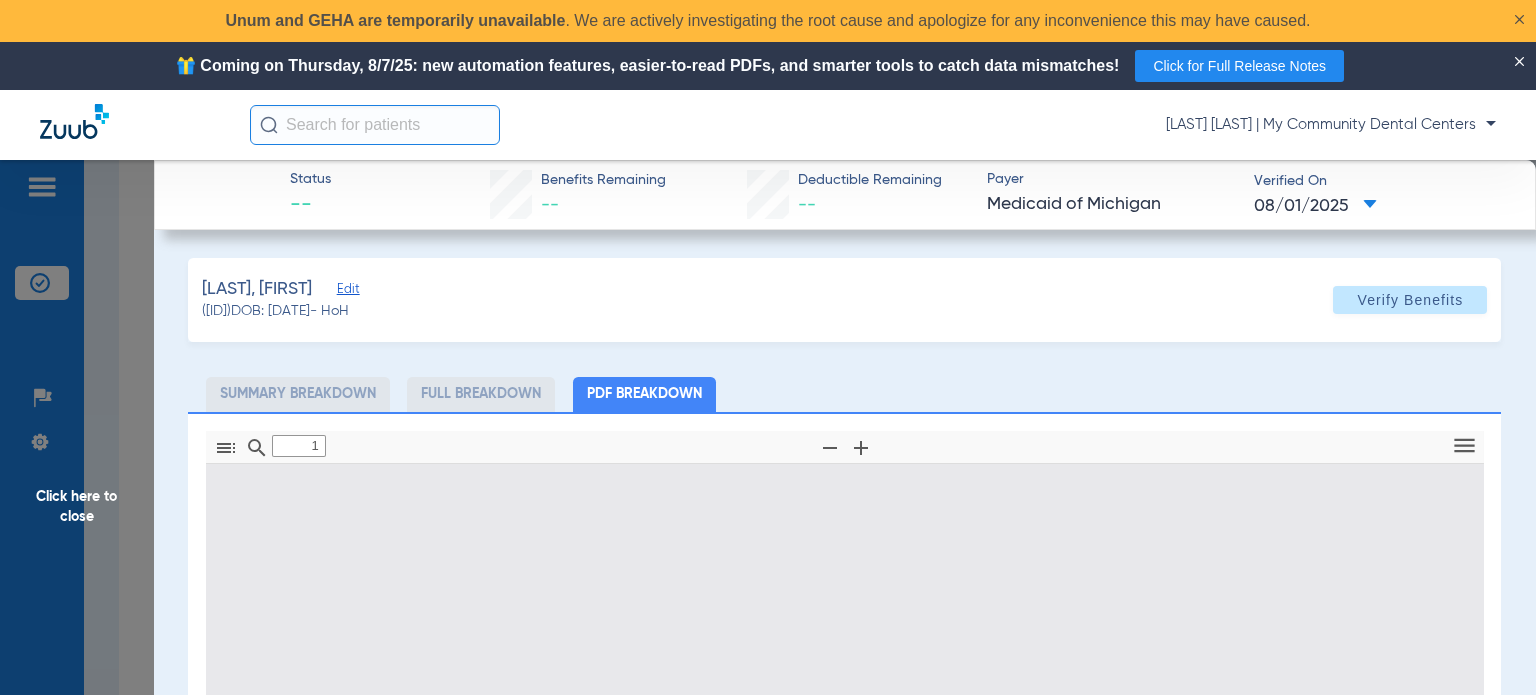 scroll, scrollTop: 10, scrollLeft: 0, axis: vertical 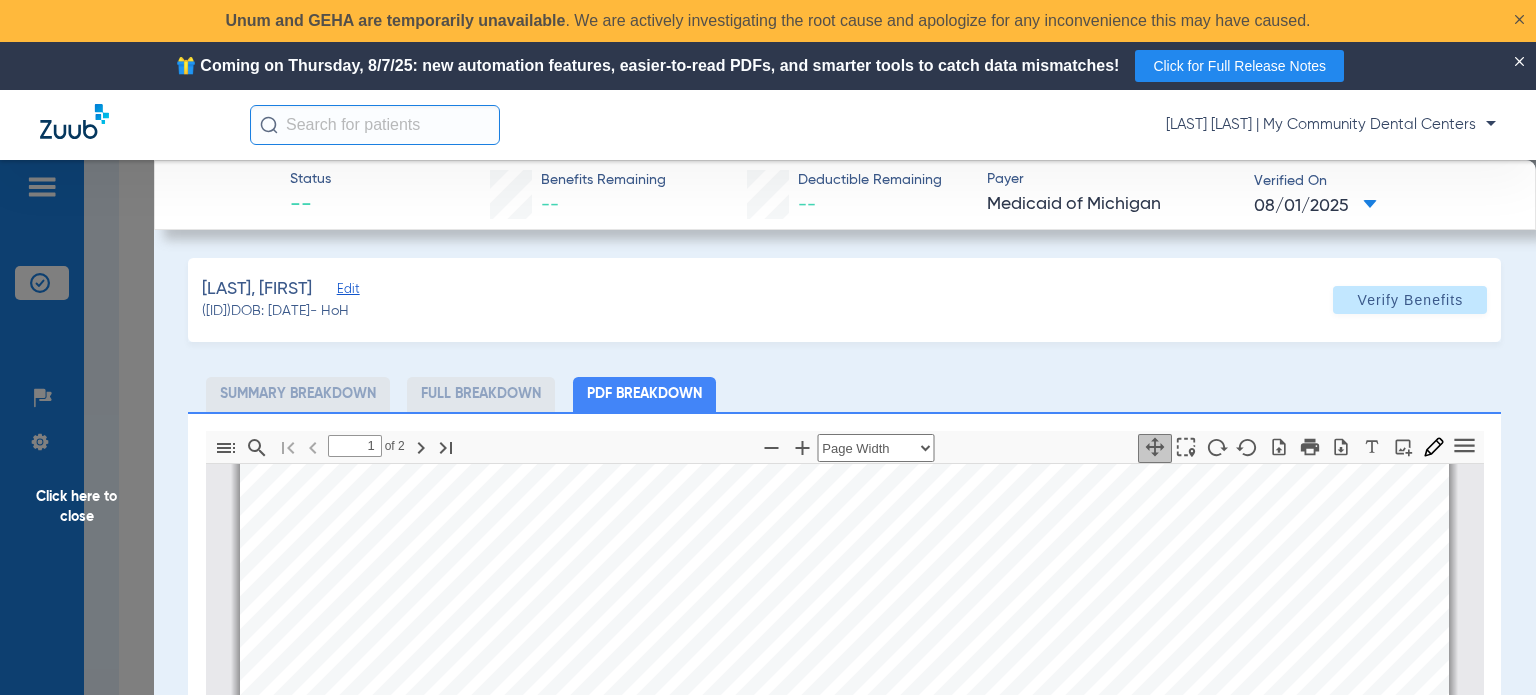 click on "Summary Breakdown   Full Breakdown   PDF Breakdown" 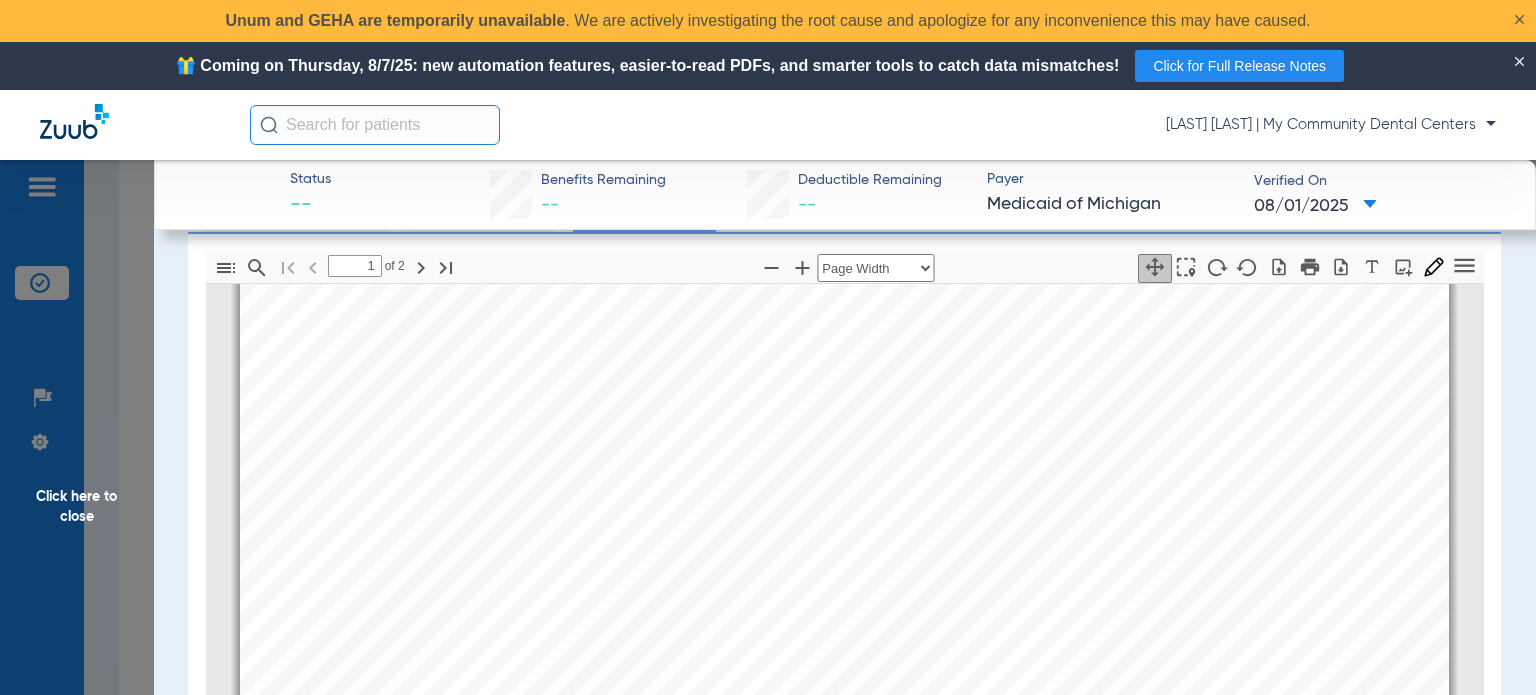 scroll, scrollTop: 200, scrollLeft: 0, axis: vertical 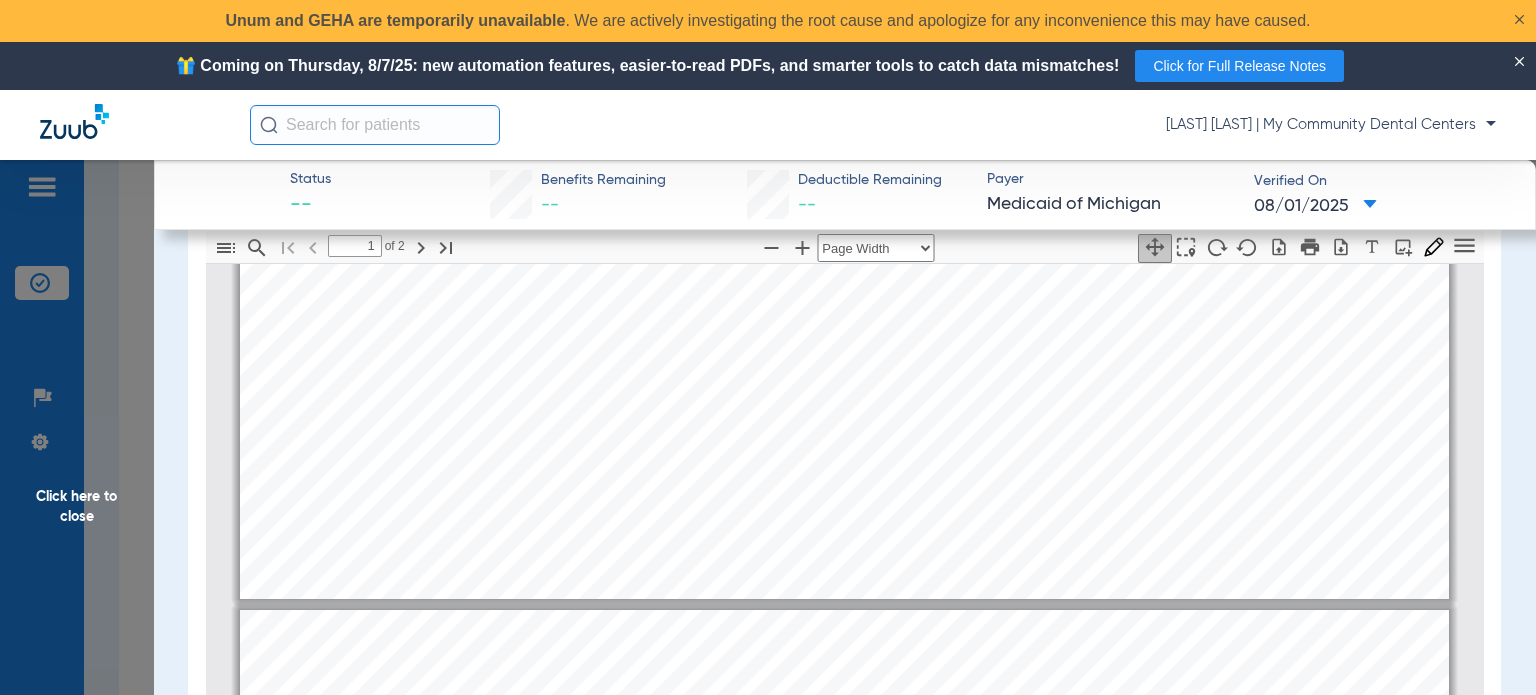 type on "2" 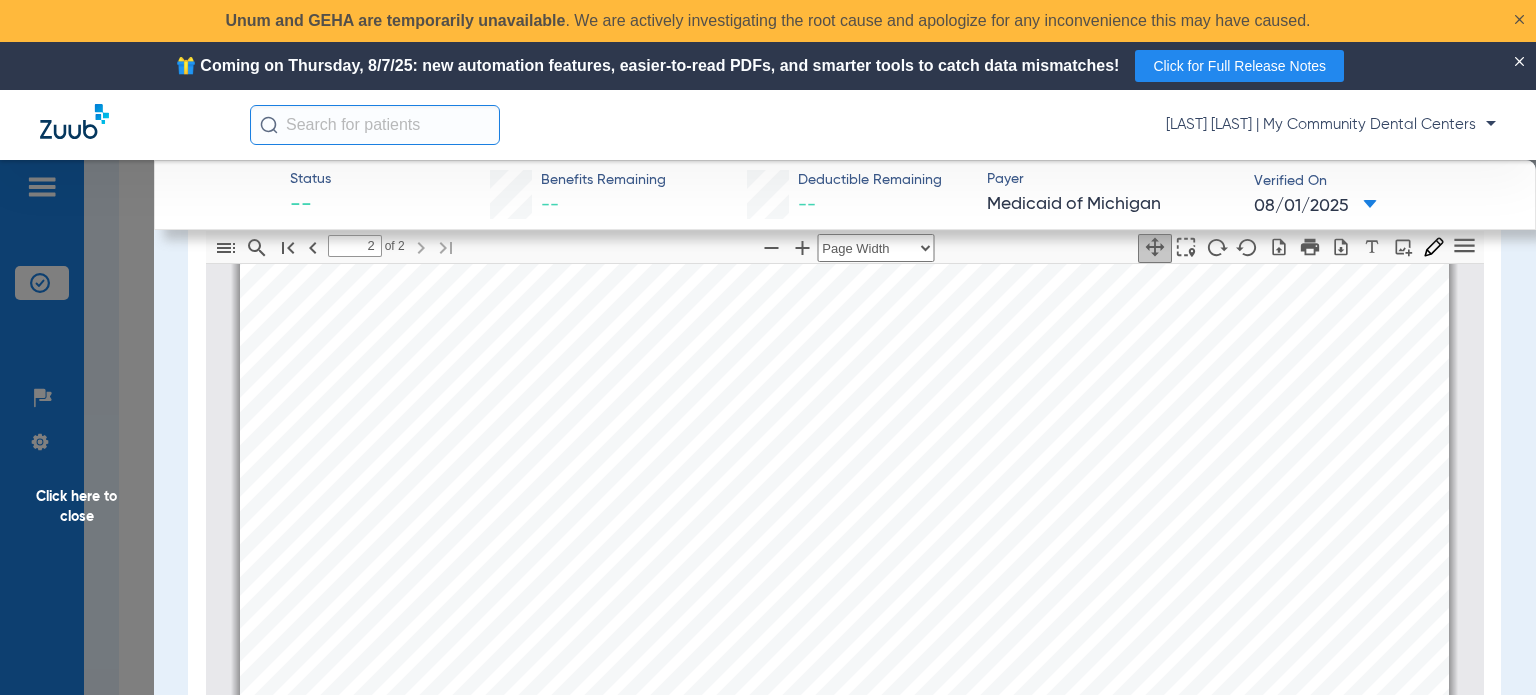 scroll, scrollTop: 2110, scrollLeft: 0, axis: vertical 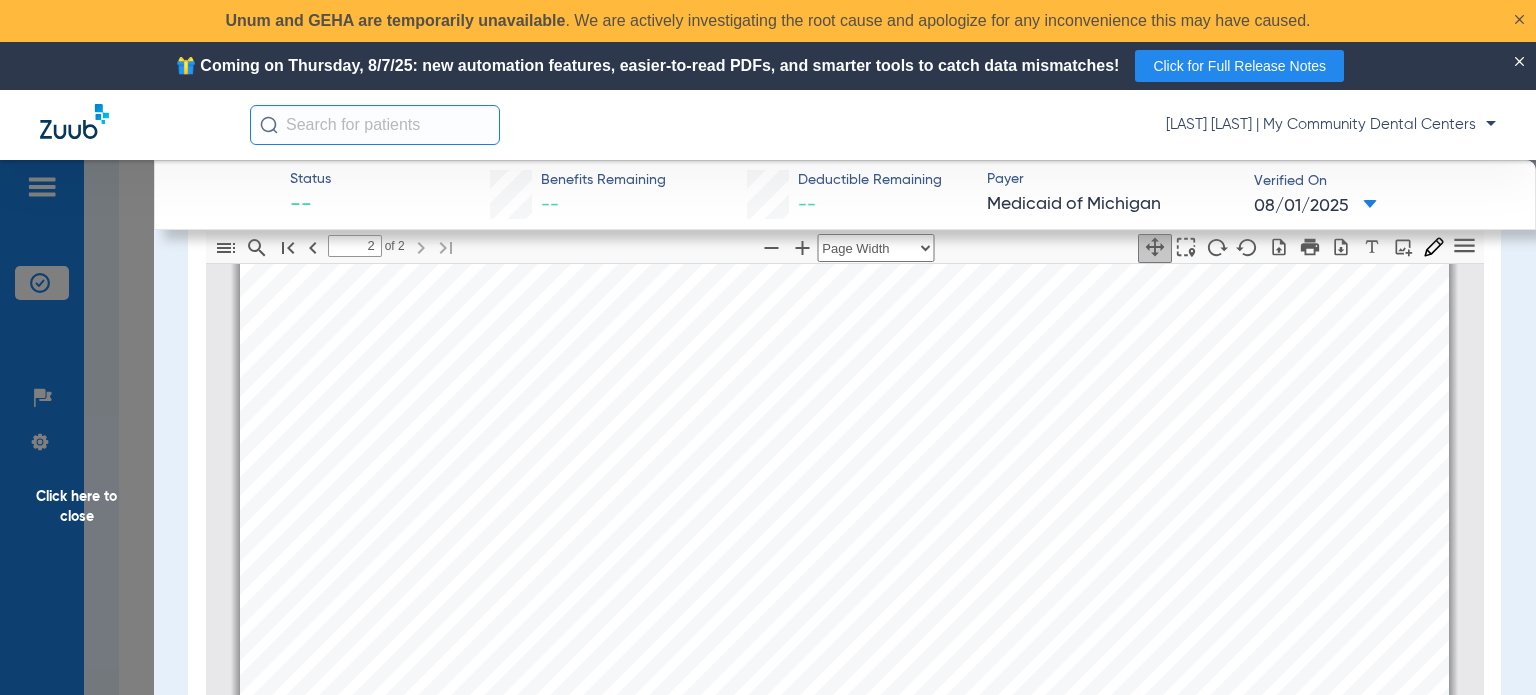 click on "Click here to close" 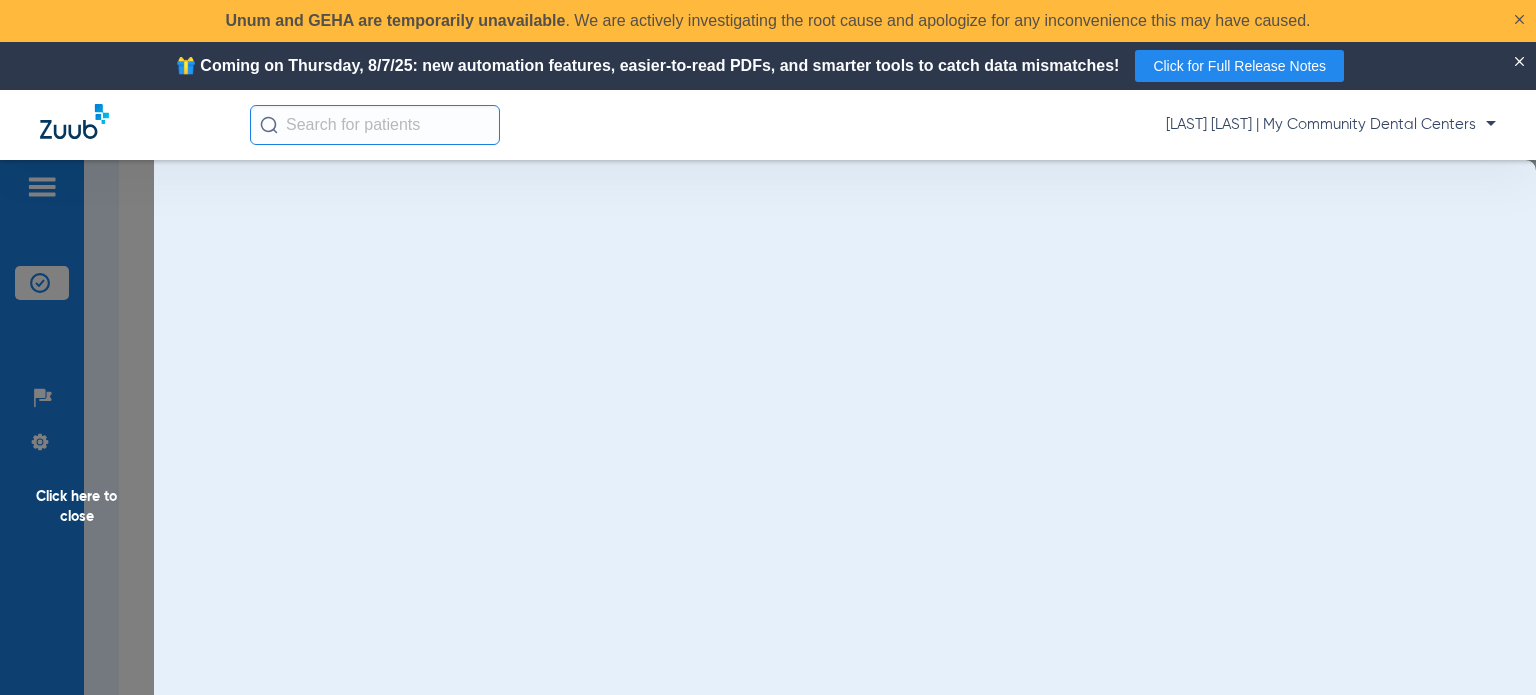 scroll, scrollTop: 0, scrollLeft: 0, axis: both 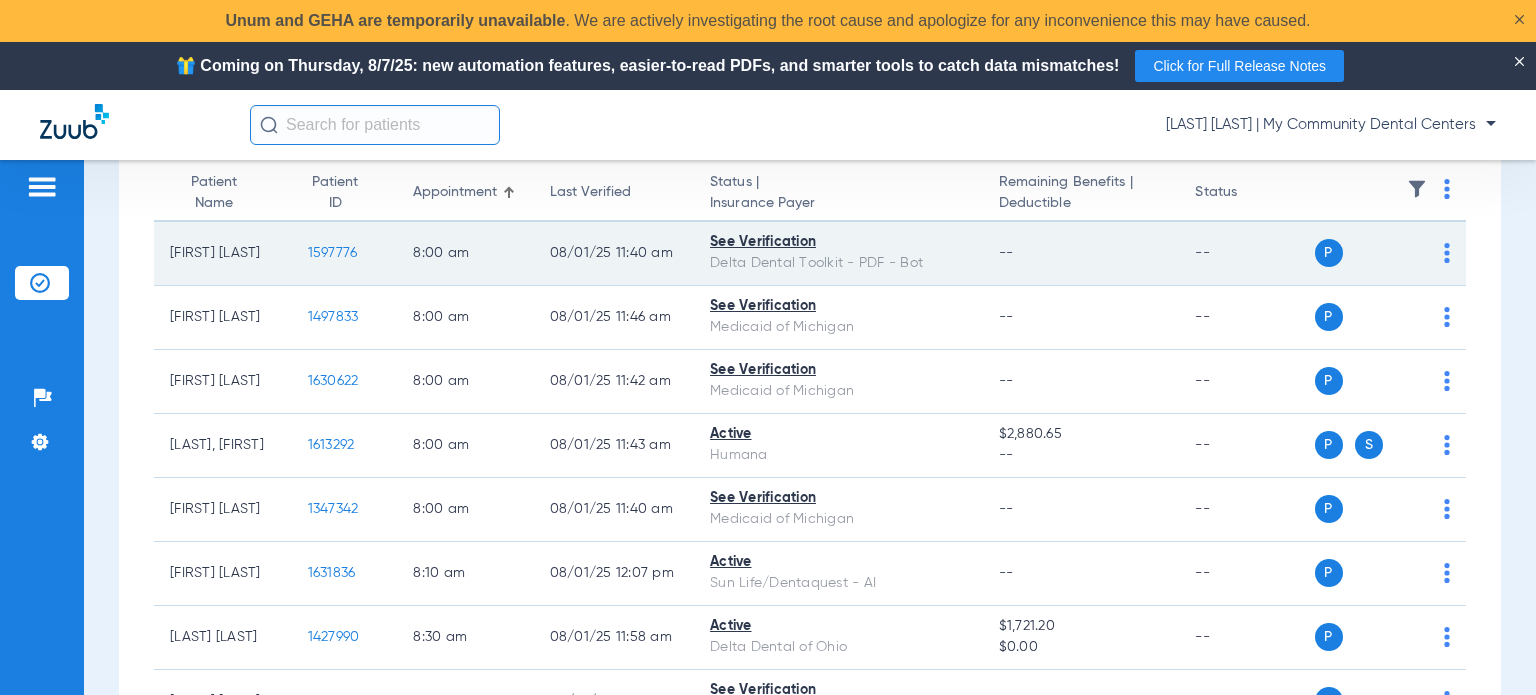 click on "1597776" 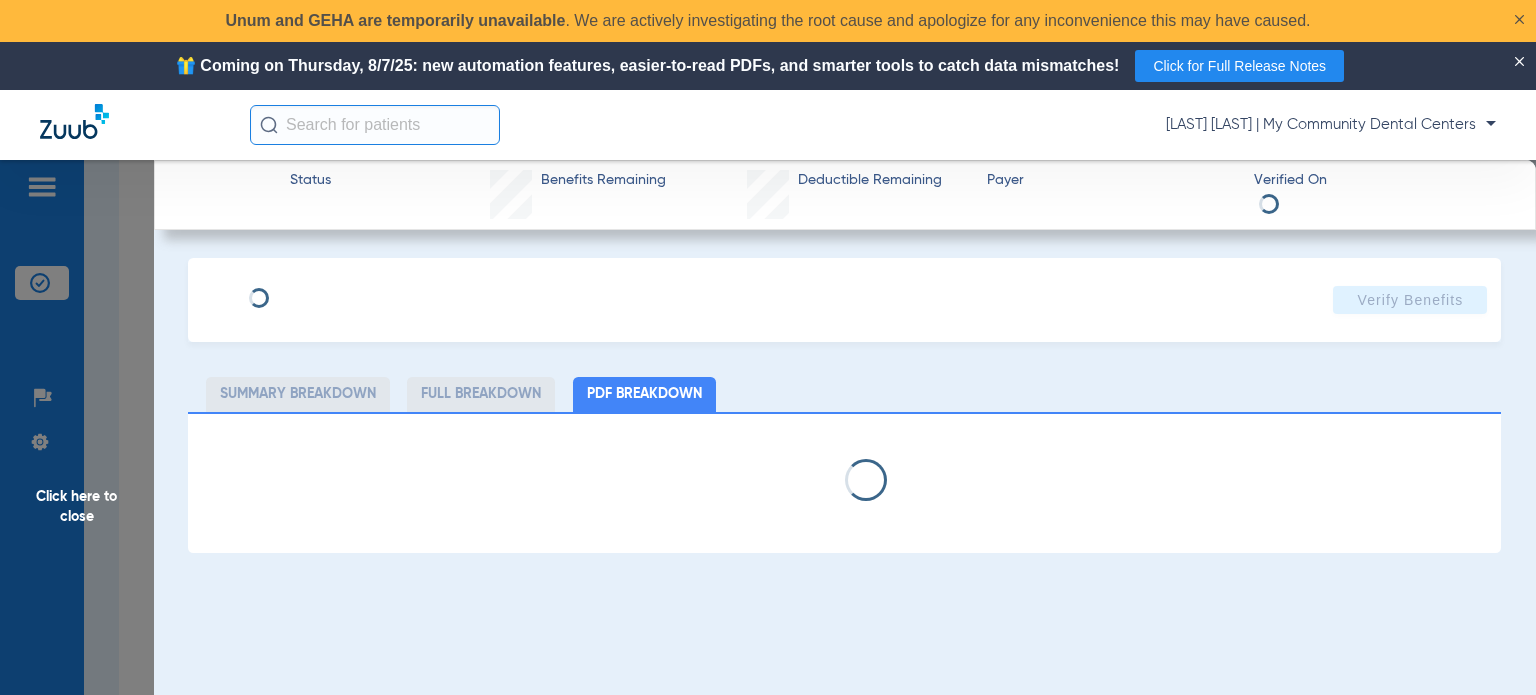 select on "page-width" 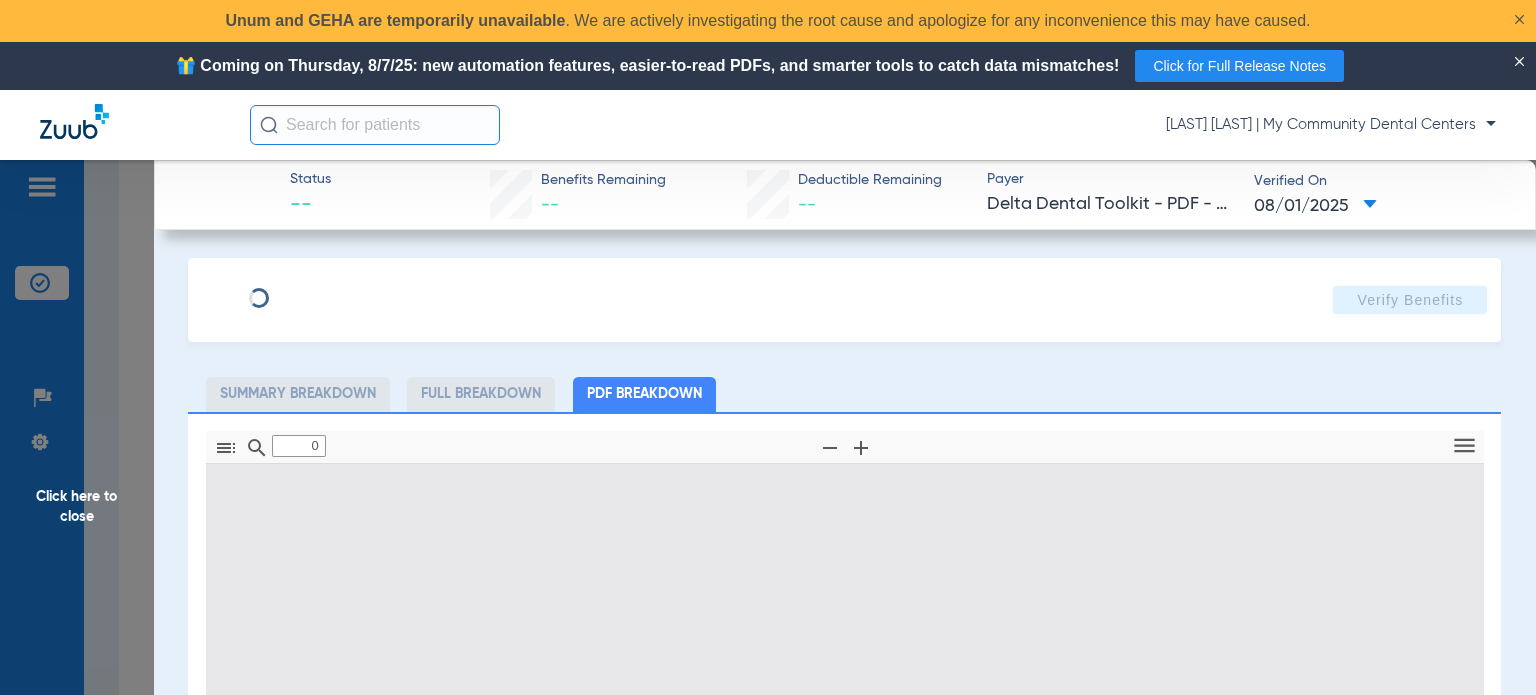 type on "1" 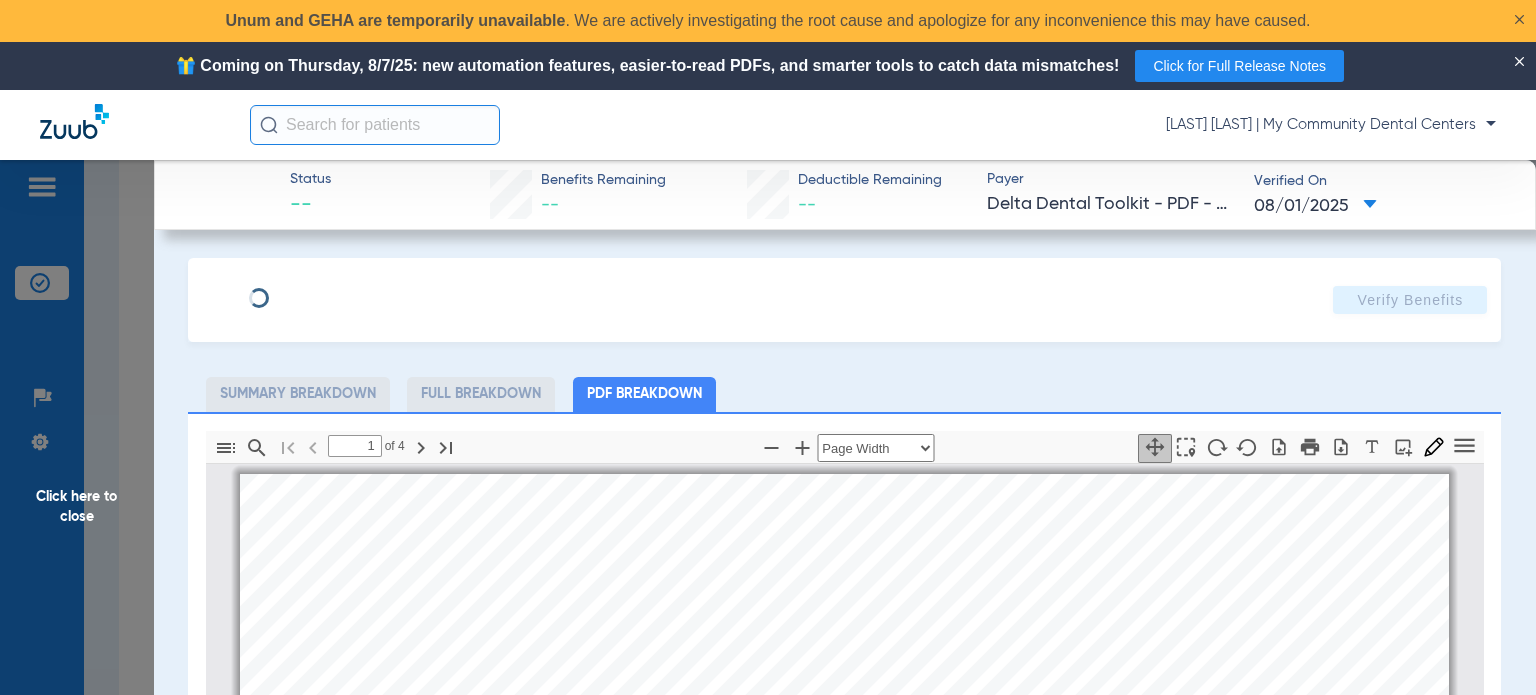 scroll, scrollTop: 10, scrollLeft: 0, axis: vertical 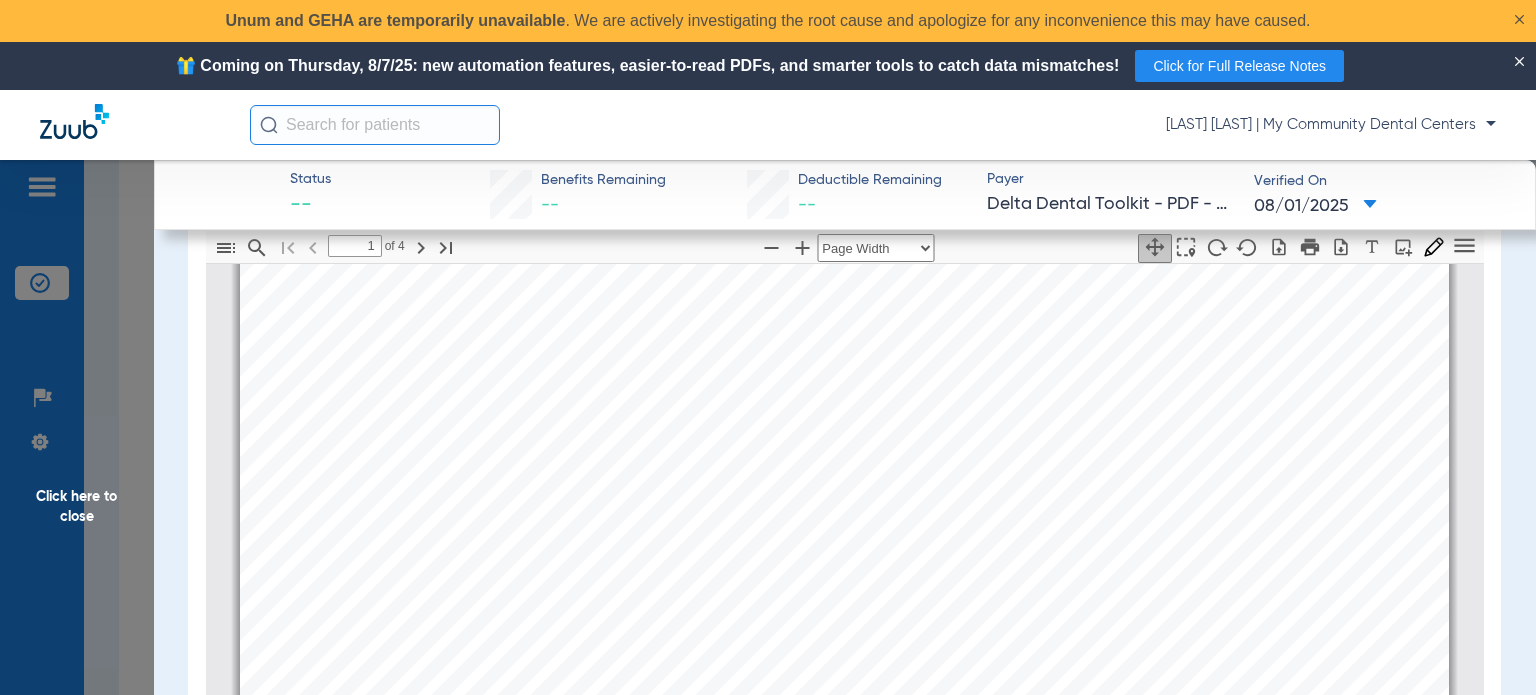 click on "Member Name:   [FIRST] [LAST] Patient Name:   [FIRST] [LAST] Relationship:   Subscriber Client Name:   [BRAND] Client Number:   [NUMBER] Product:   [TEXT] Currently Eligible:   Yes as of [DATE] Claims Mailing Address [BRAND] P.O. Box [NUMBER] [CITY], [MI] [POSTALCODE] Payer ID   [TEXT], [TEXT], [TEXT] Contact your clearing house if you have any issues with these payer IDs Client Information:   determined only when a claim is processed. Coordination of Benefits Internal:   No External:   Yes   Be sure to visit us at" at bounding box center (844, 546) 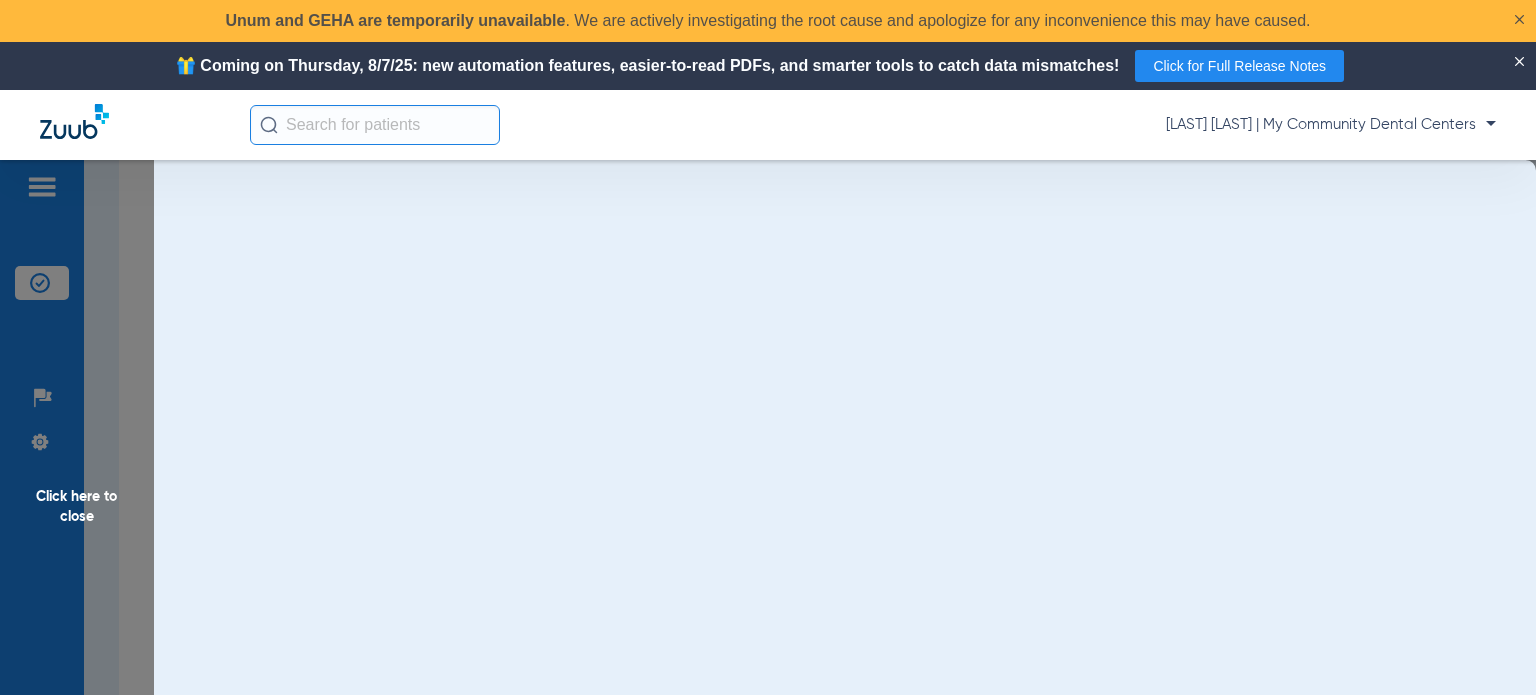 scroll, scrollTop: 0, scrollLeft: 0, axis: both 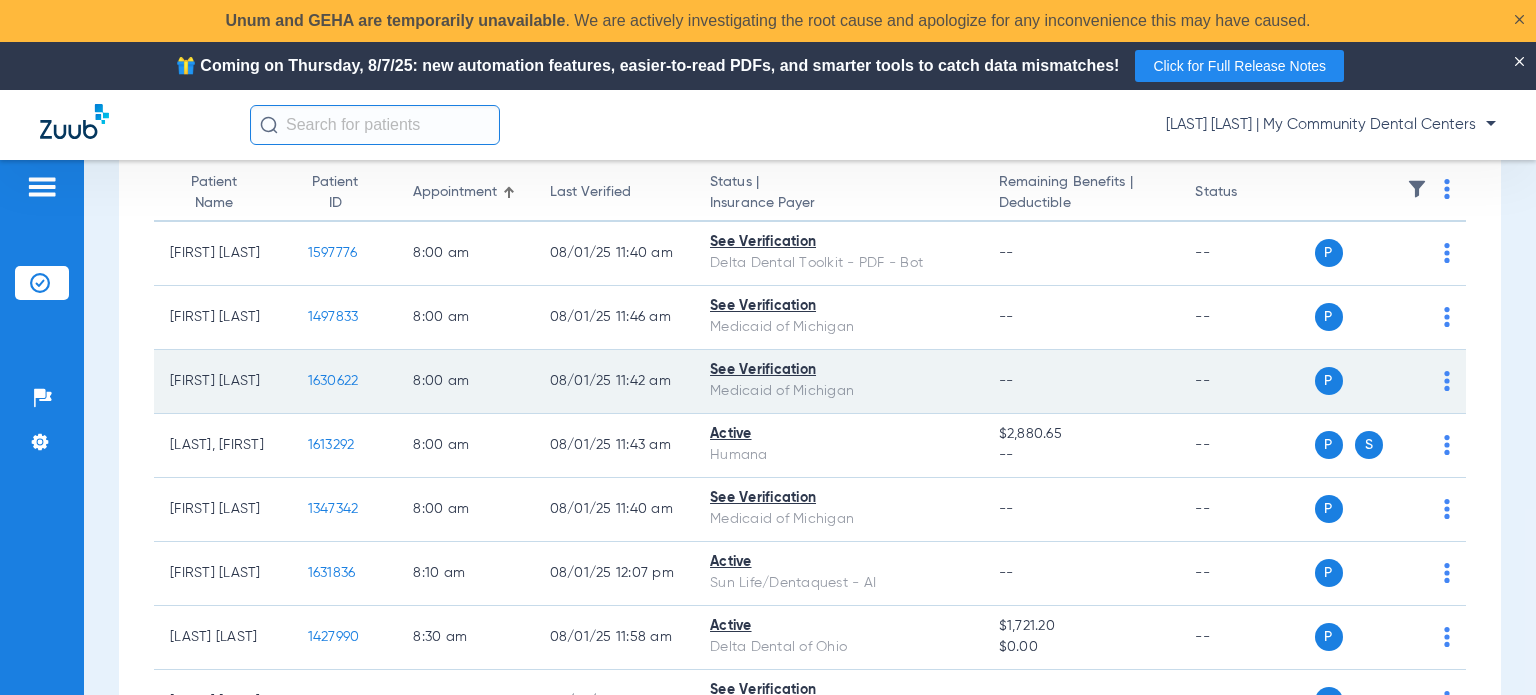 click on "1630622" 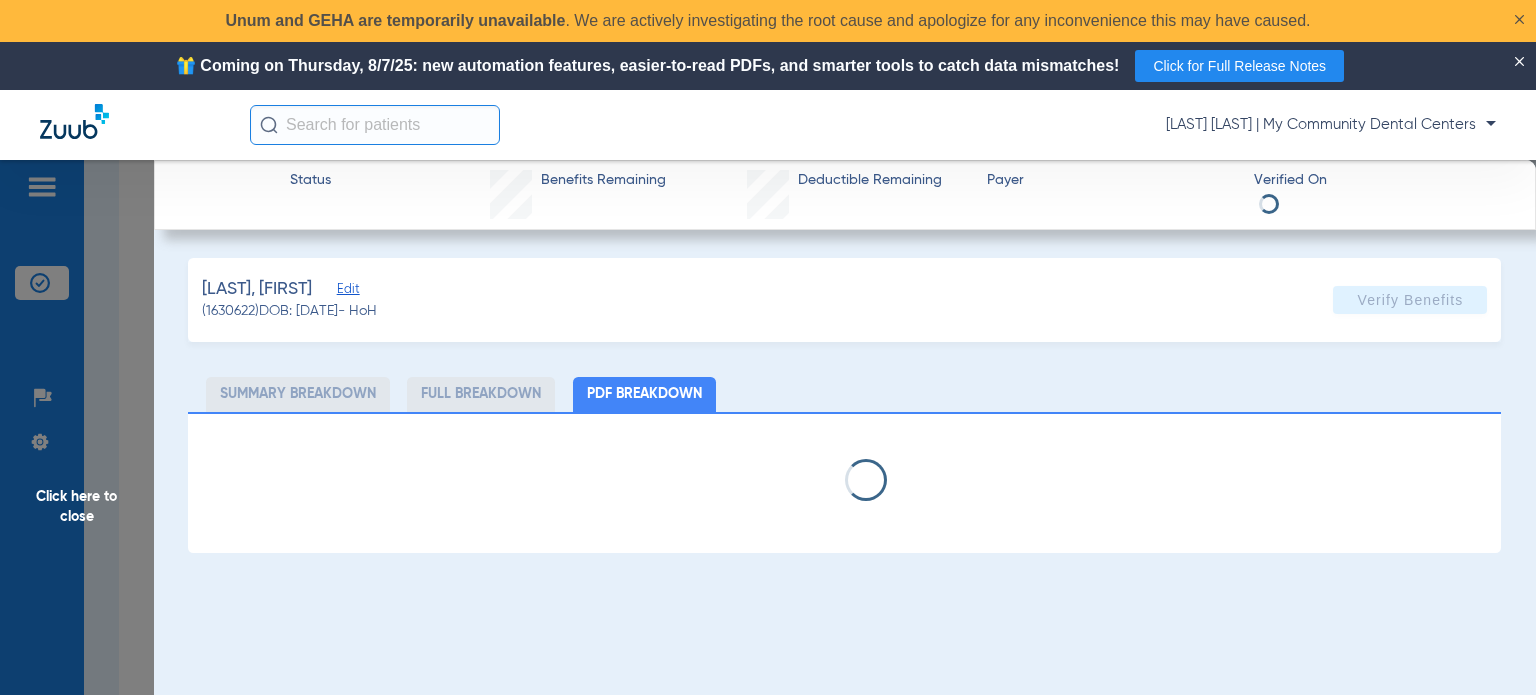 select on "page-width" 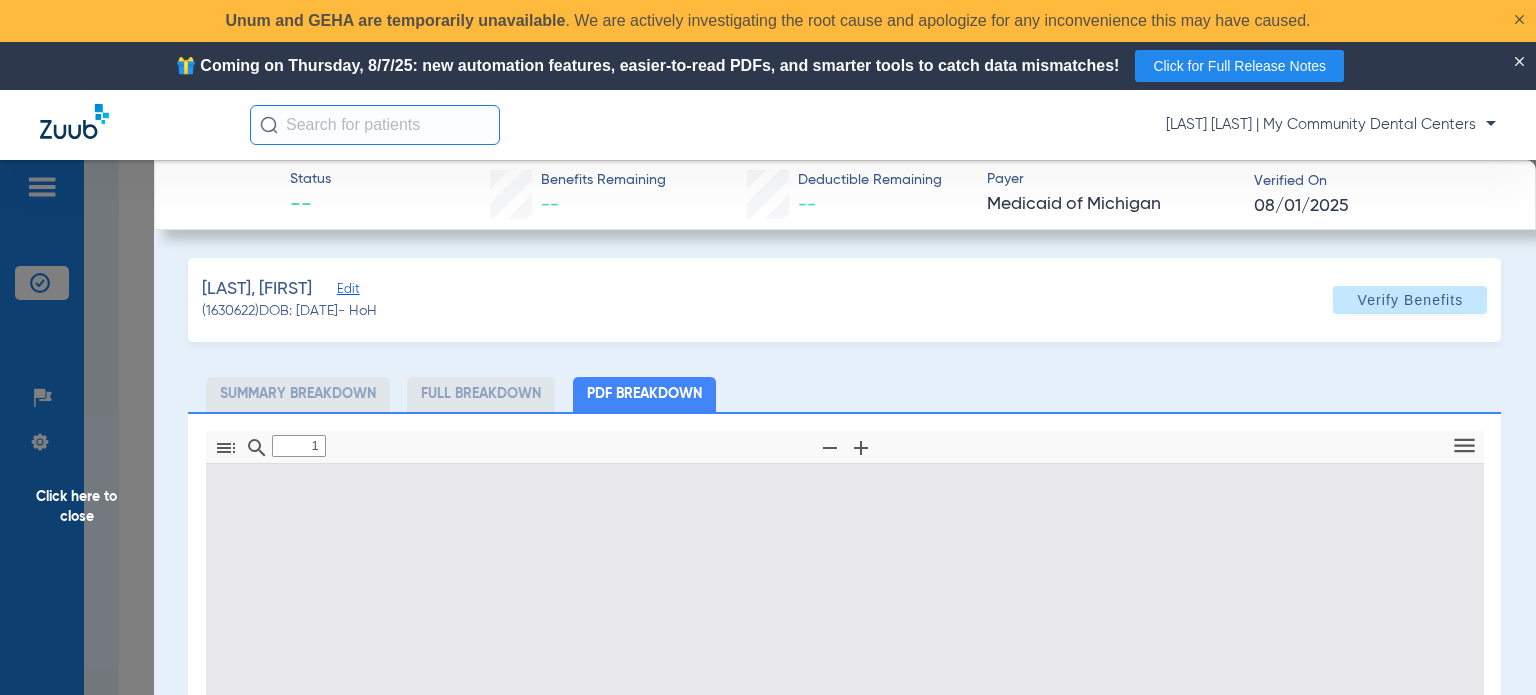 scroll, scrollTop: 10, scrollLeft: 0, axis: vertical 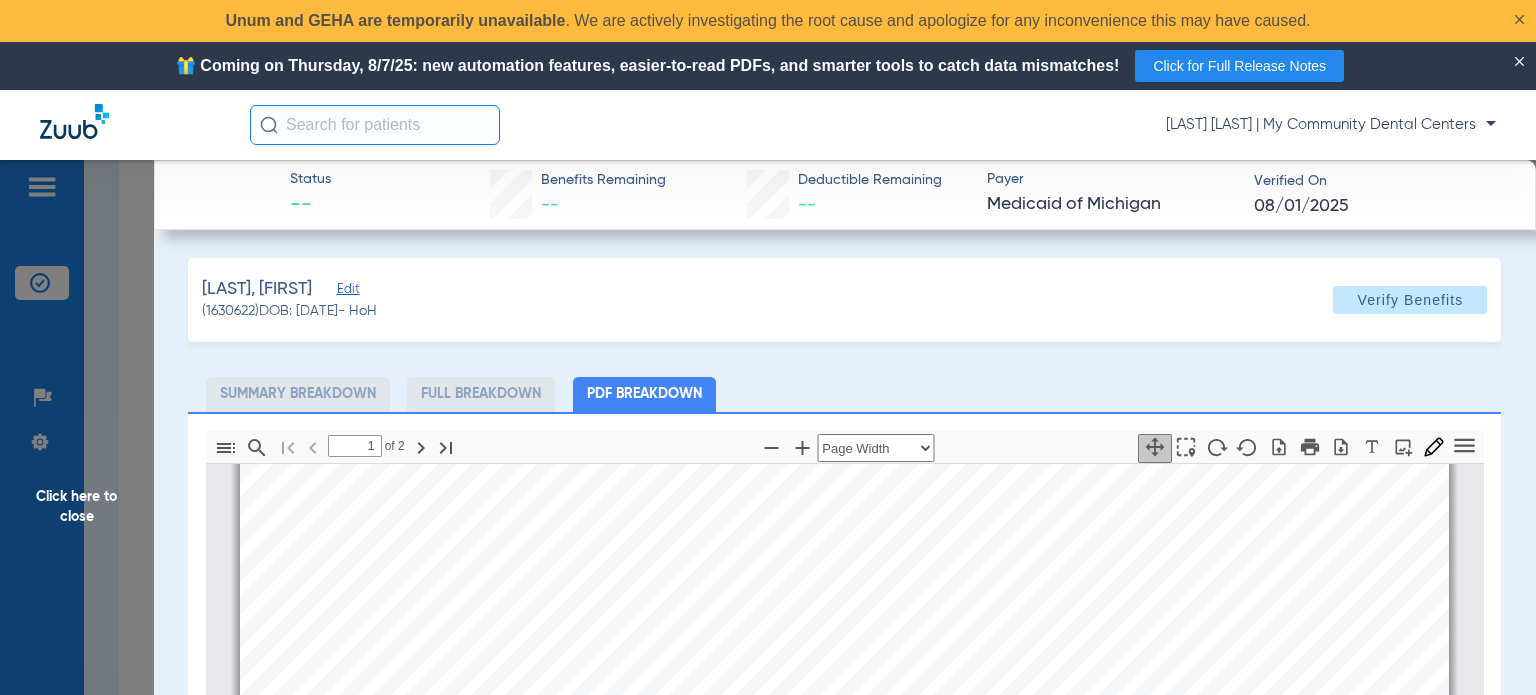 click on "[LAST], [FIRST]   Edit   ([NUMBER])   DOB: [DATE]   - HoH   Verify Benefits   Subscriber Information   First name  [FIRST]  Last name  [LAST]  DOB  mm / dd / yyyy [DATE]  Member ID  [NUMBER]  Group ID (optional)   Insurance Payer   Insurance
[TEXT]  Provider   Dentist
[LAST]  [NUMBER]  Summary Breakdown   Full Breakdown   PDF Breakdown  Thumbnails Document Outline Attachments Layers Current Outline Item         1 of ⁨2⁩ Automatic Zoom Actual Size Page Fit Page Width ⁨50⁩% ⁨100⁩% ⁨125⁩% ⁨150⁩% ⁨200⁩% ⁨300⁩% ⁨400⁩% ⁨0⁩%       Highlight         Add image              Tools Highlight color Thickness Color #000000 Size Color #000000 Thickness Opacity Presentation Mode Open Print Save Go to First Page Previous Next Go to Last Page Rotate Clockwise Rotate Counterclockwise Text Selection Tool   Hand Tool     Find Zoom Out Zoom In No Spreads Odd Spreads Even Spreads Page Scrolling Vertical Scrolling     Horizontal Scrolling Wrapped Scrolling Book mode" 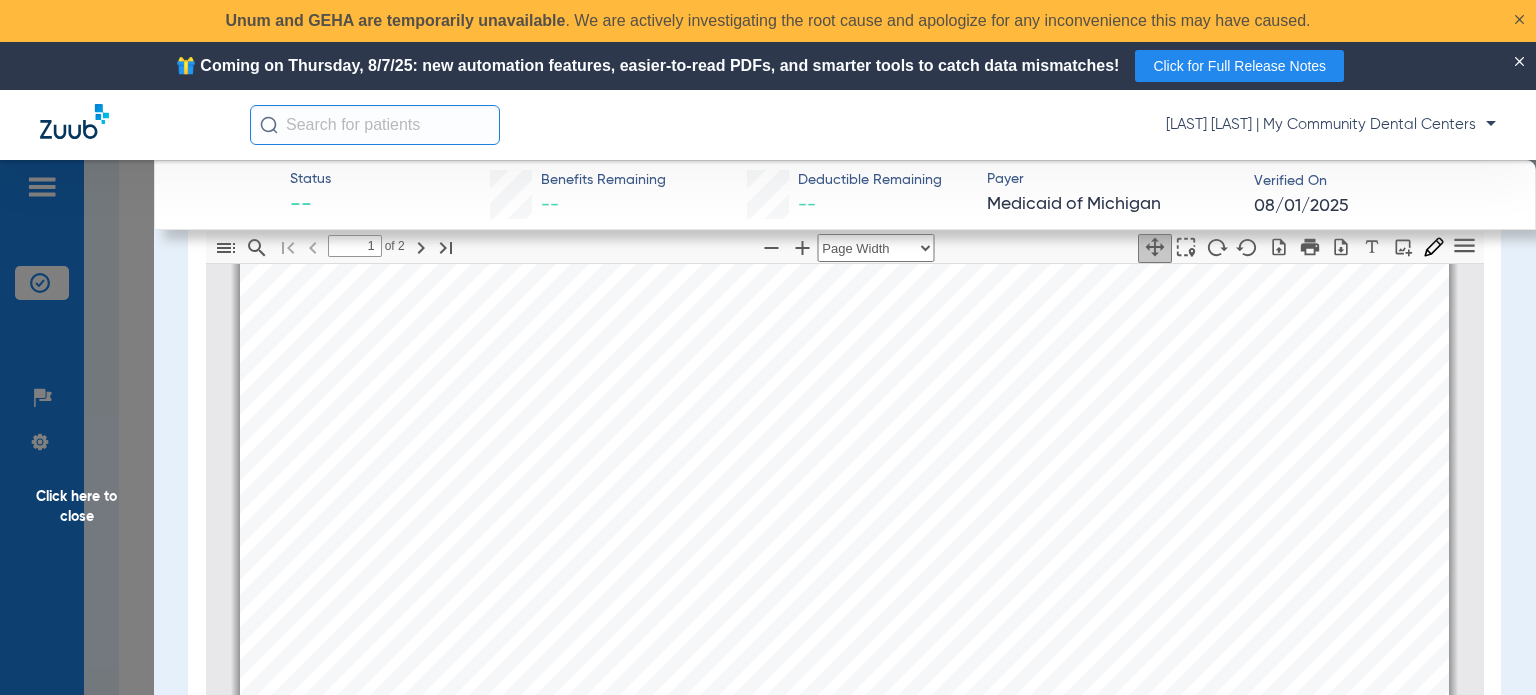 scroll, scrollTop: 288, scrollLeft: 0, axis: vertical 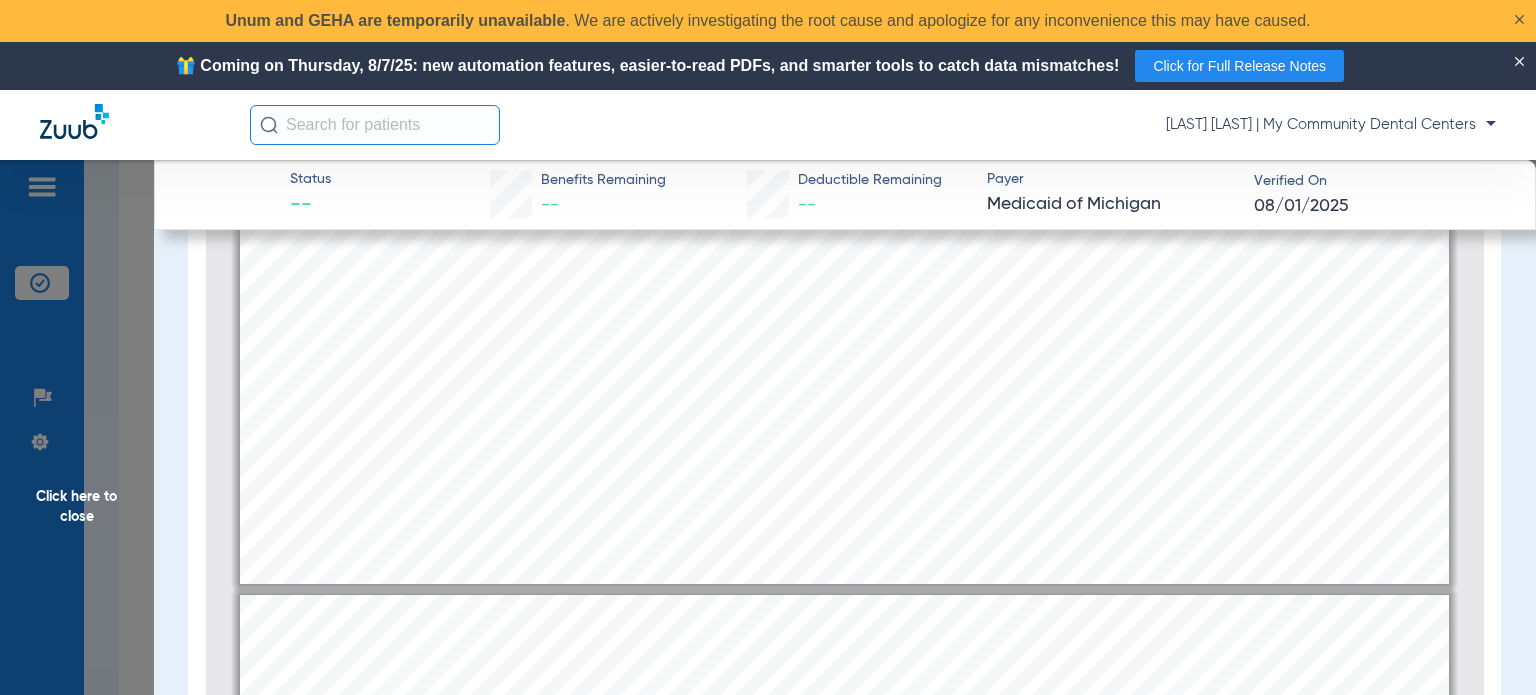 type on "2" 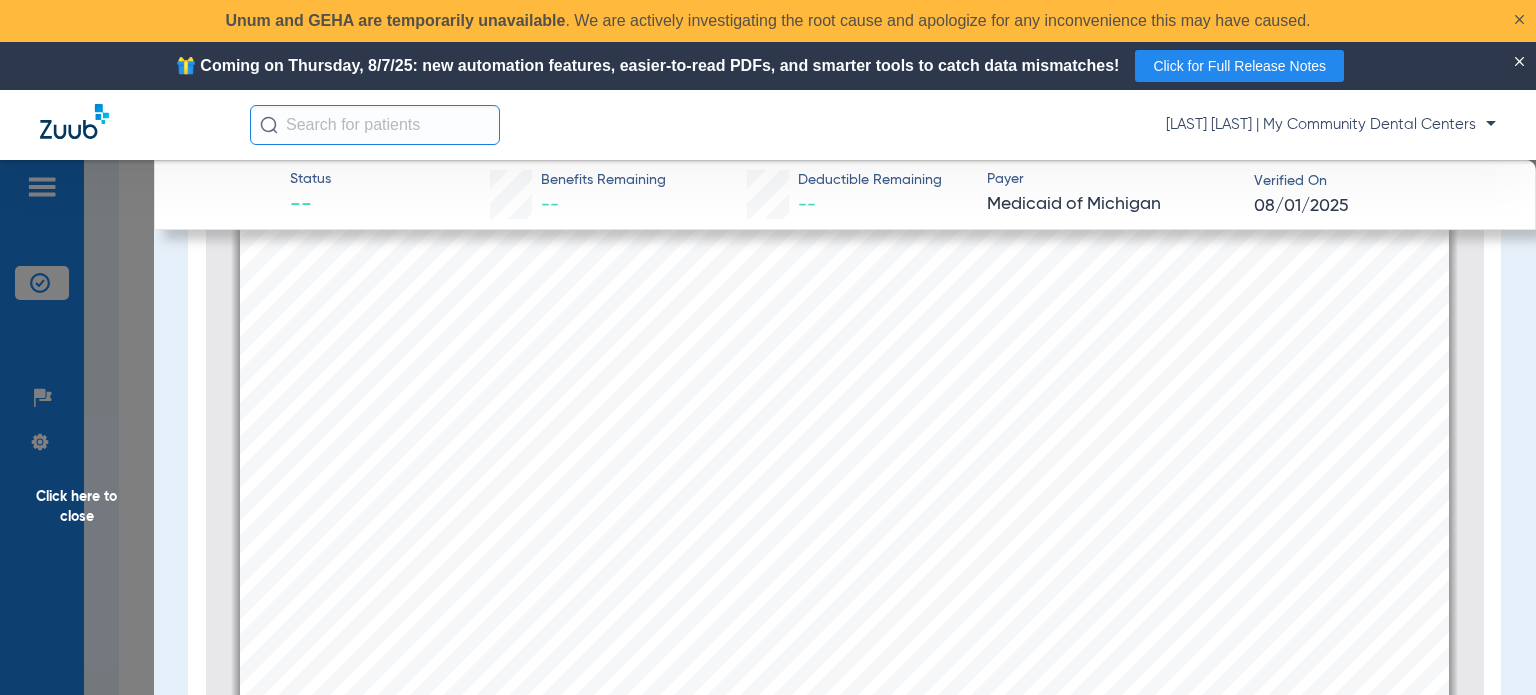 scroll, scrollTop: 2310, scrollLeft: 0, axis: vertical 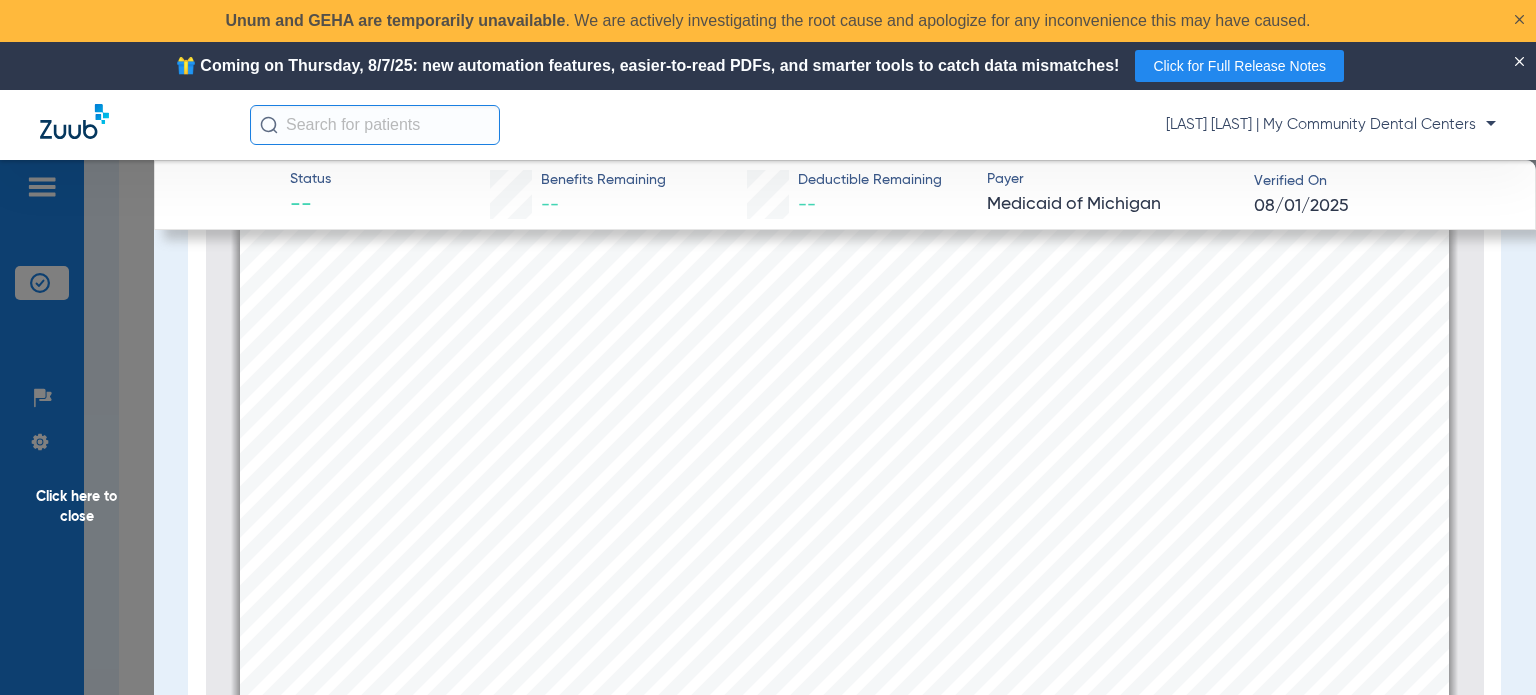 drag, startPoint x: 922, startPoint y: 431, endPoint x: 844, endPoint y: 415, distance: 79.624115 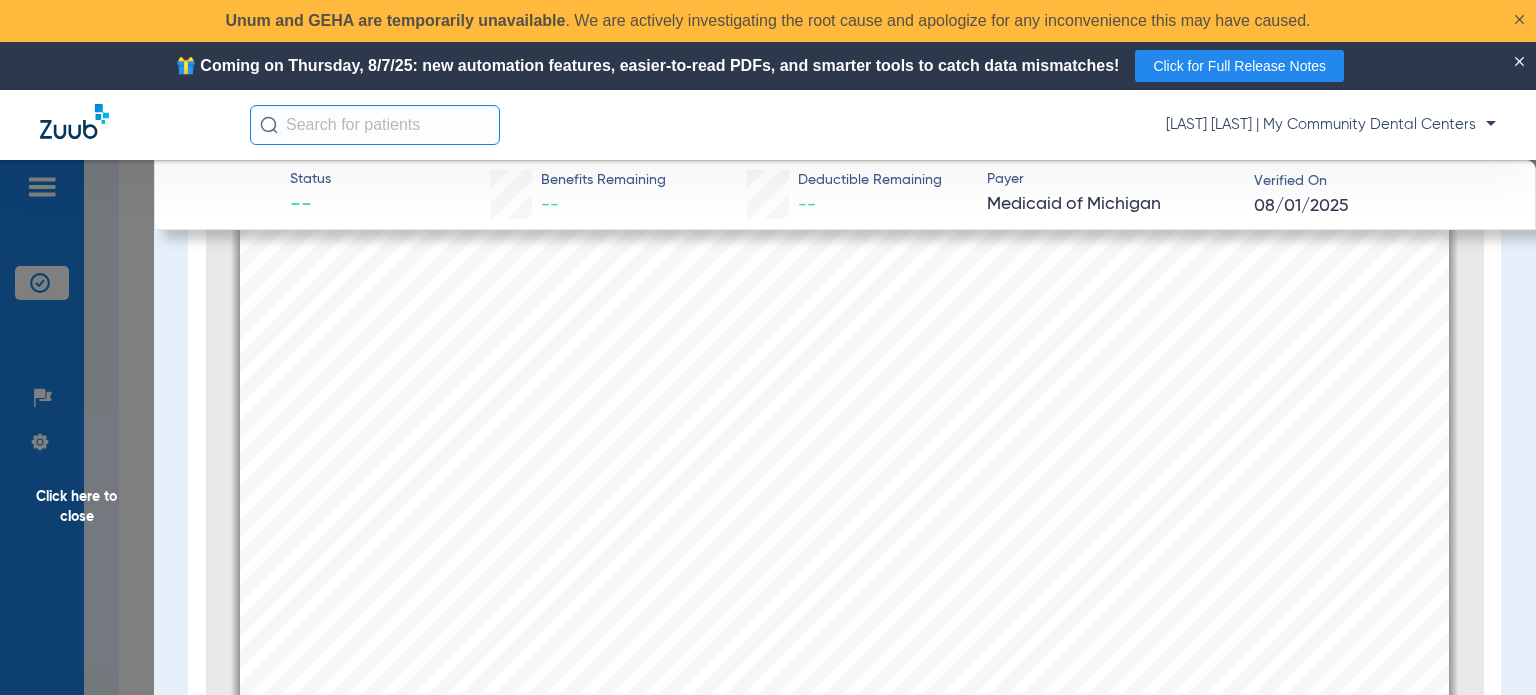 click on "No Records Found ! Diagnosis Code   Sequence   Created Date   Transaction Date   Start Date End Date ▽ AUTHORIZED PROVIDERS LIST No Records Found ! Source Provider Id   NPI CHAMPS Provider Id Provider Type Provider Specialty Provider Subspecialty   PCCM Diagnosis Code Created Date Transaction Date Start Date End Date ▽ INSURANCE DETAILS No Records Found ! INSURANCE NAME PAYER ID COVERAGE TYPE GROUP NUMBER POLICY NUMBER POLICY HOLDER ID POLICY HOLDER NAME DATE LAST UPDATED BEGIN DATE END DATE TPL Medicare Plan Info No Records Found ! Plan ID   Plan Name   Plan Phone Number Service Type Details Benefit Plan Id   Service Type Code   Service Type Description   Co-Payment   Co-Insurance   Deductible   Start Date End Date ▽ MA   35   Dental Care   0   08/01/2025   08/01/2025 MA   40   Oral Surgery   0   08/01/2025   08/01/2025 MA   42   Home Health Care   0   08/01/2025   08/01/2025 MA   47   Hospitalization   0   08/01/2025   08/01/2025 MA   48   Hospital - Inpatient   0   08/01/2025   08/01/2025" at bounding box center (844, 449) 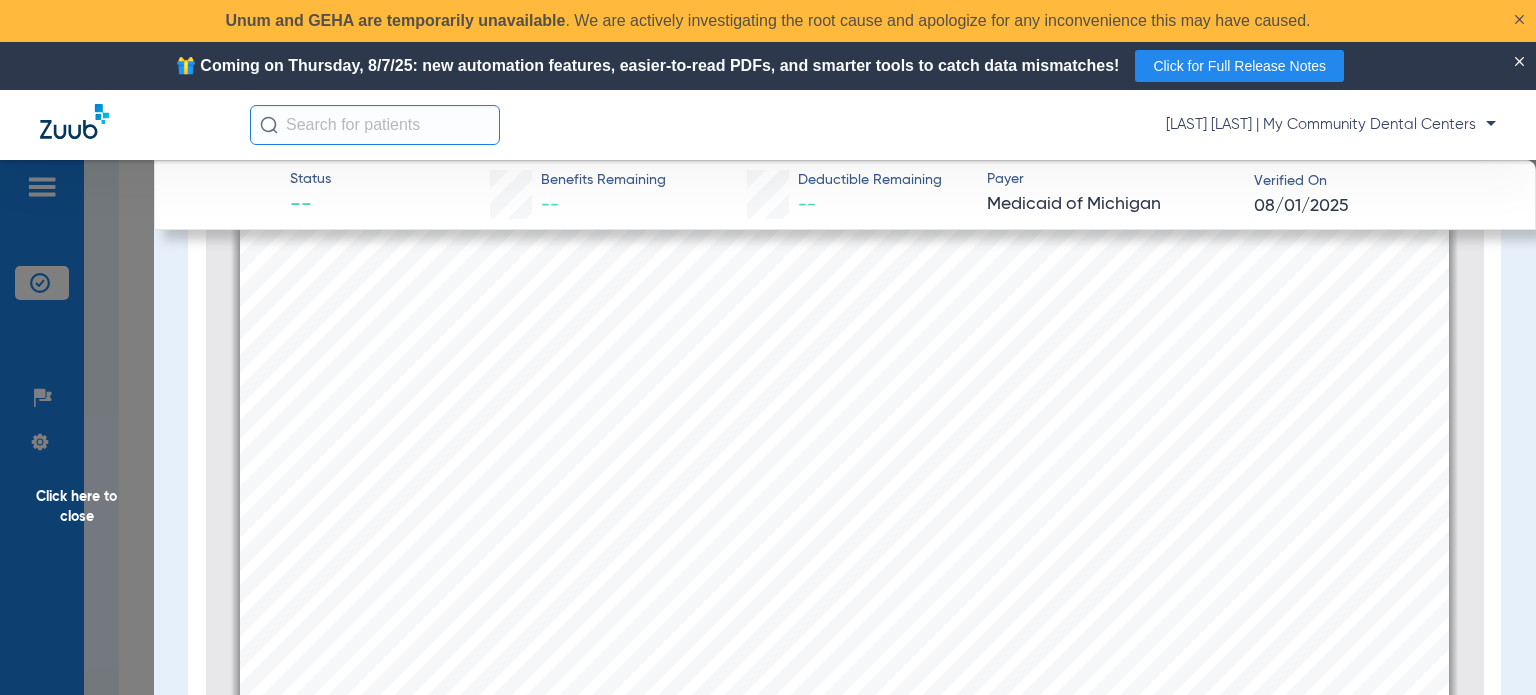click on "Click here to close" 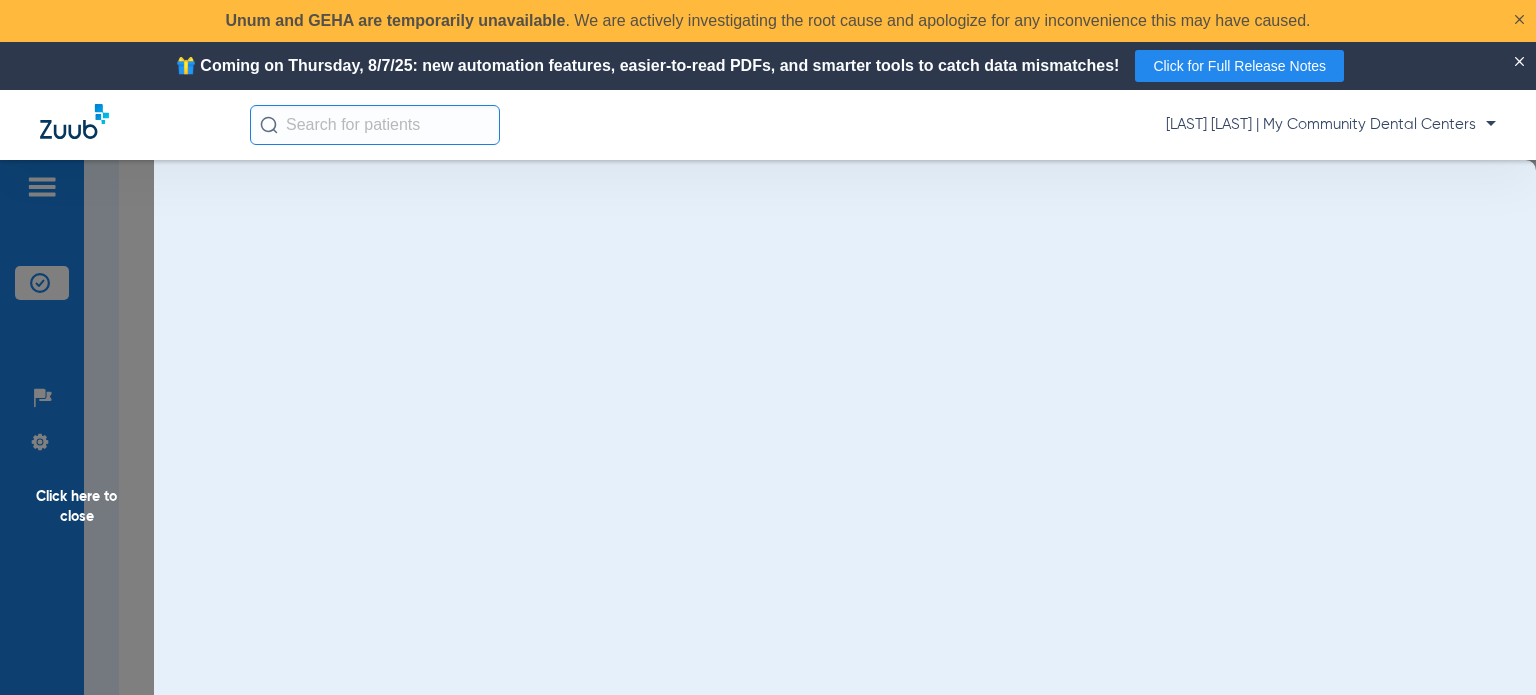 scroll, scrollTop: 0, scrollLeft: 0, axis: both 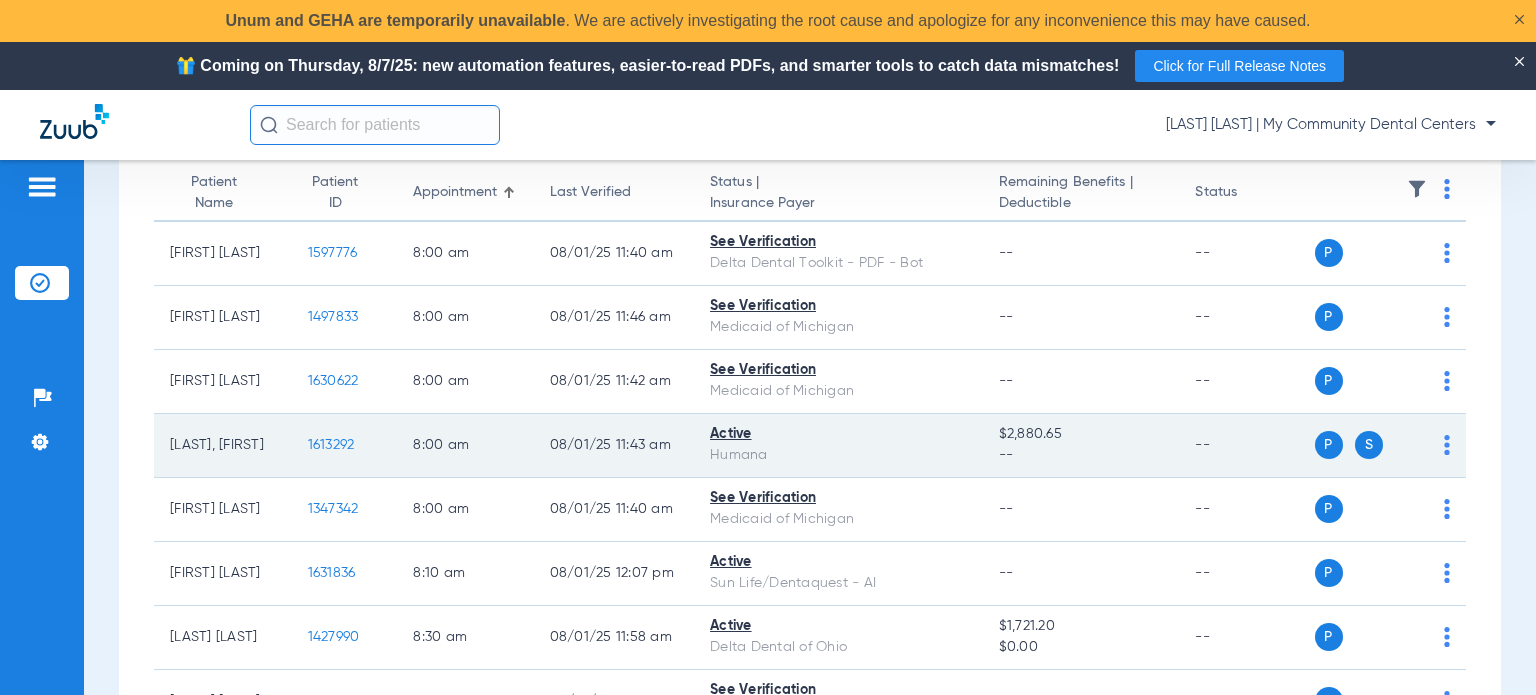 click on "1613292" 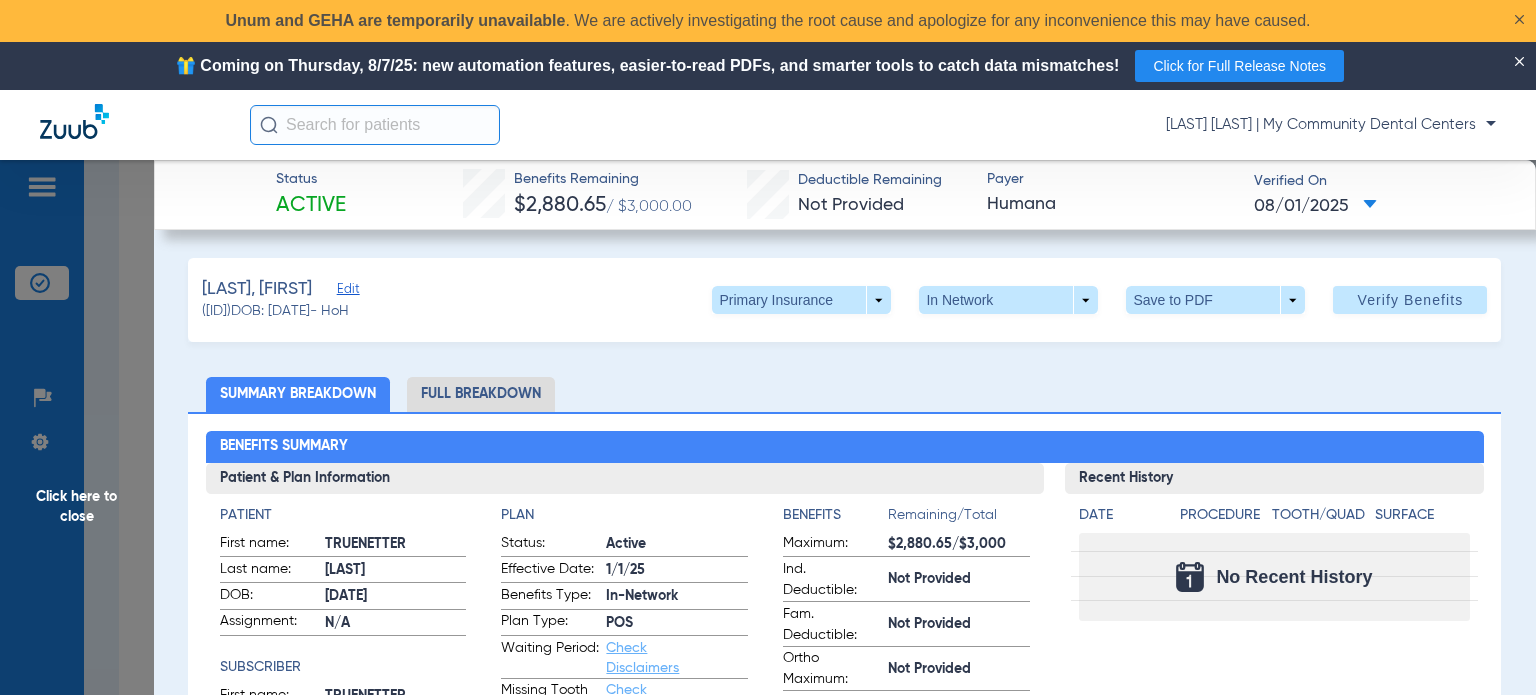 click on "[LAST], [LAST]   Edit   ([NUMBER])   DOB: [DATE]   - HoH   Primary Insurance  arrow_drop_down  In Network  arrow_drop_down  Save to PDF  arrow_drop_down  Verify Benefits   Subscriber Information   First name  [LAST]  Last name  [LAST]  DOB  mm / dd / yyyy [DATE]  Member ID  [NUMBER]  Group ID (optional)  [TEXT]  Insurance Payer   Insurance
[TEXT]  Provider   Dentist
[LAST]  [NUMBER]  Summary Breakdown   Full Breakdown  Benefits Summary Patient & Plan Information Patient First name:  [LAST]  Last name:  [LAST]  DOB:  [DATE]  Assignment:  N/A  Subscriber First name:  [LAST]  Last name:  [LAST]  DOB:  [DATE]  Plan Status:  Active  Effective Date:  1/1/25  Benefits Type:  In-Network  Plan Type:  POS  Waiting Period:  Check Disclaimers  Missing Tooth Clause:  Check Disclaimers  Downgrades:  Check Disclaimers  Plan Name:  [TEXT]  Benefits  Remaining/Total  Maximum:  [CURRENCY]  Ind. Deductible:  Not Provided  Fam. Deductible:  Not Provided  Date" 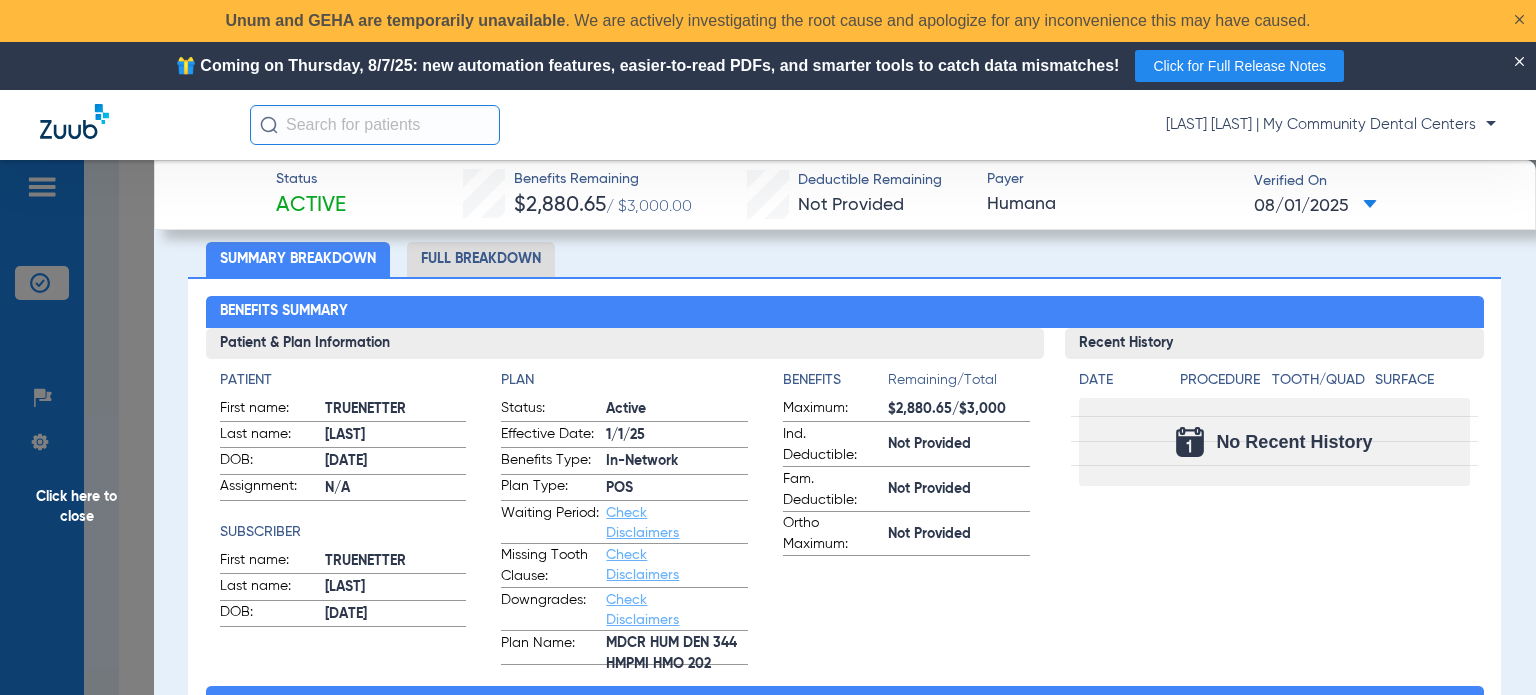 scroll, scrollTop: 100, scrollLeft: 0, axis: vertical 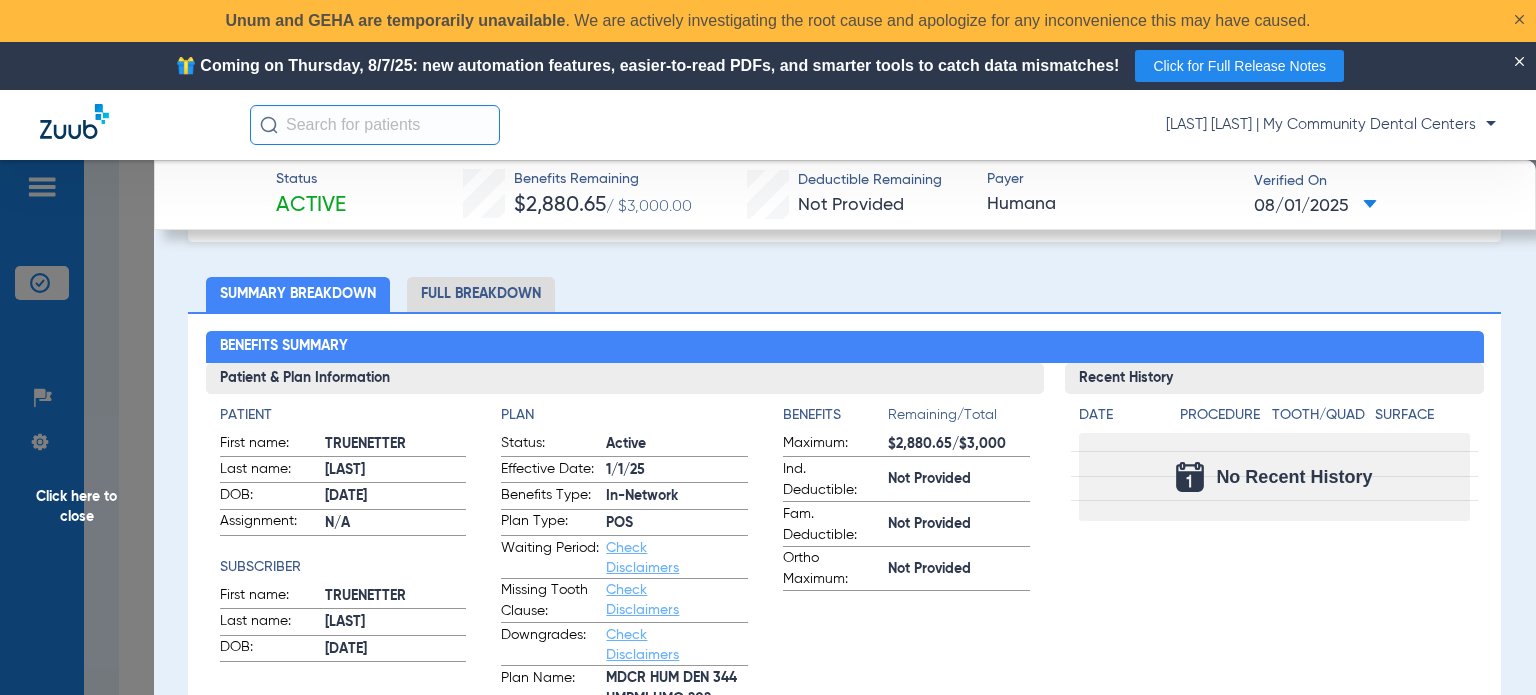 click on "Summary Breakdown   Full Breakdown" 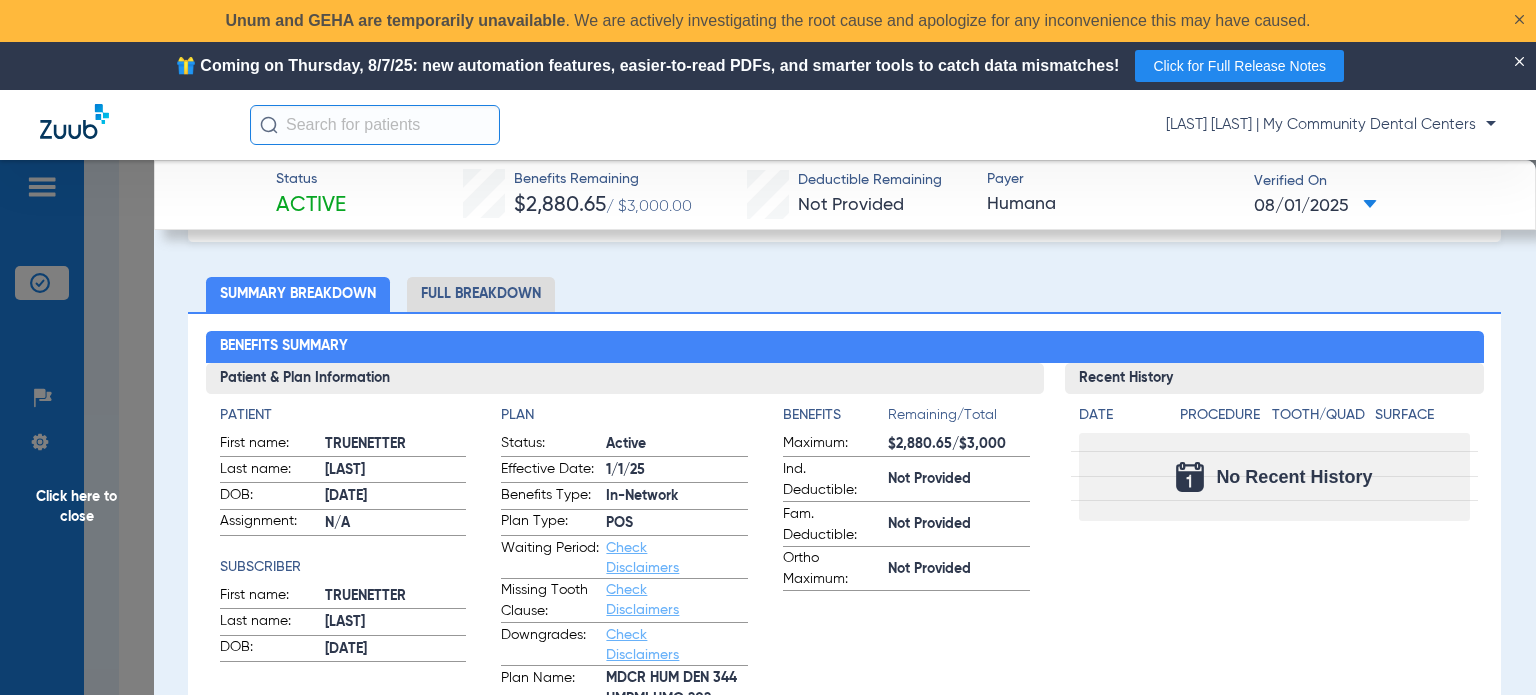 click on "Click here to close" 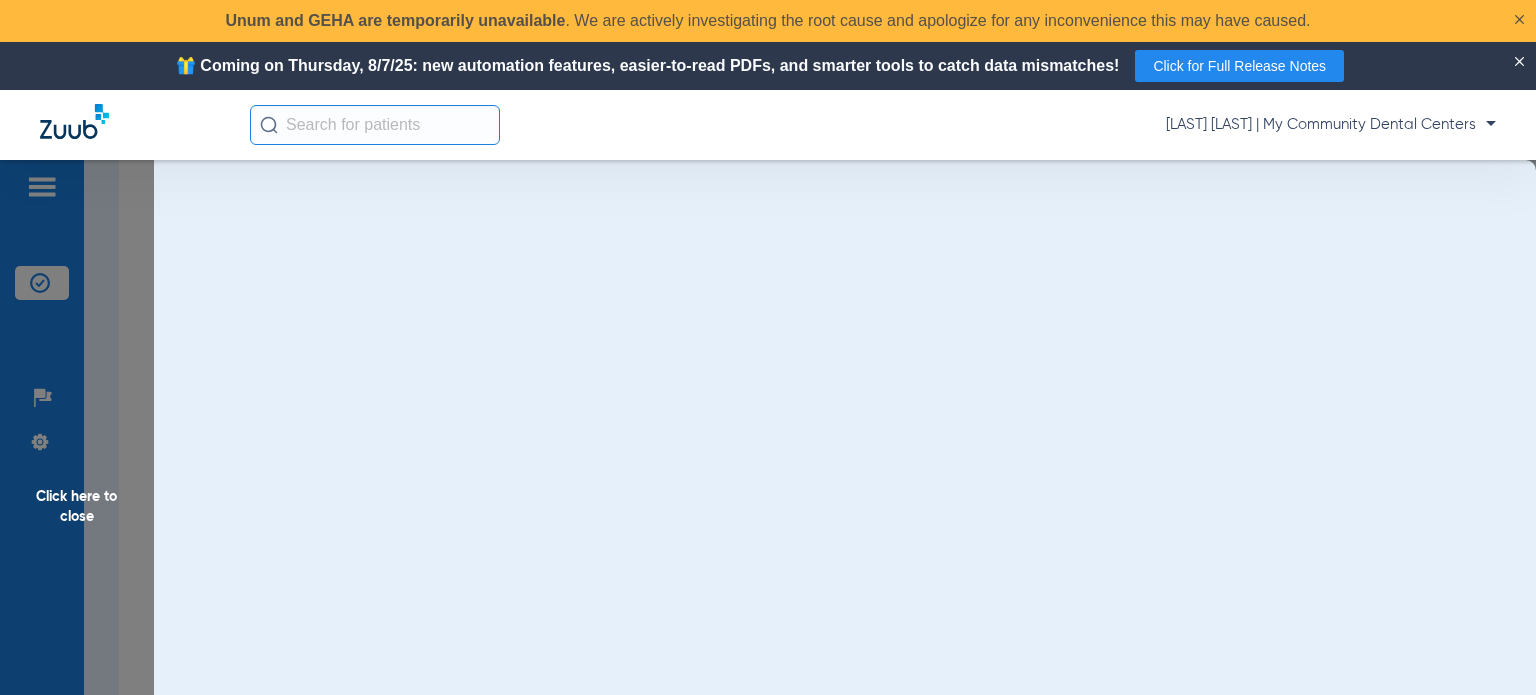 scroll, scrollTop: 0, scrollLeft: 0, axis: both 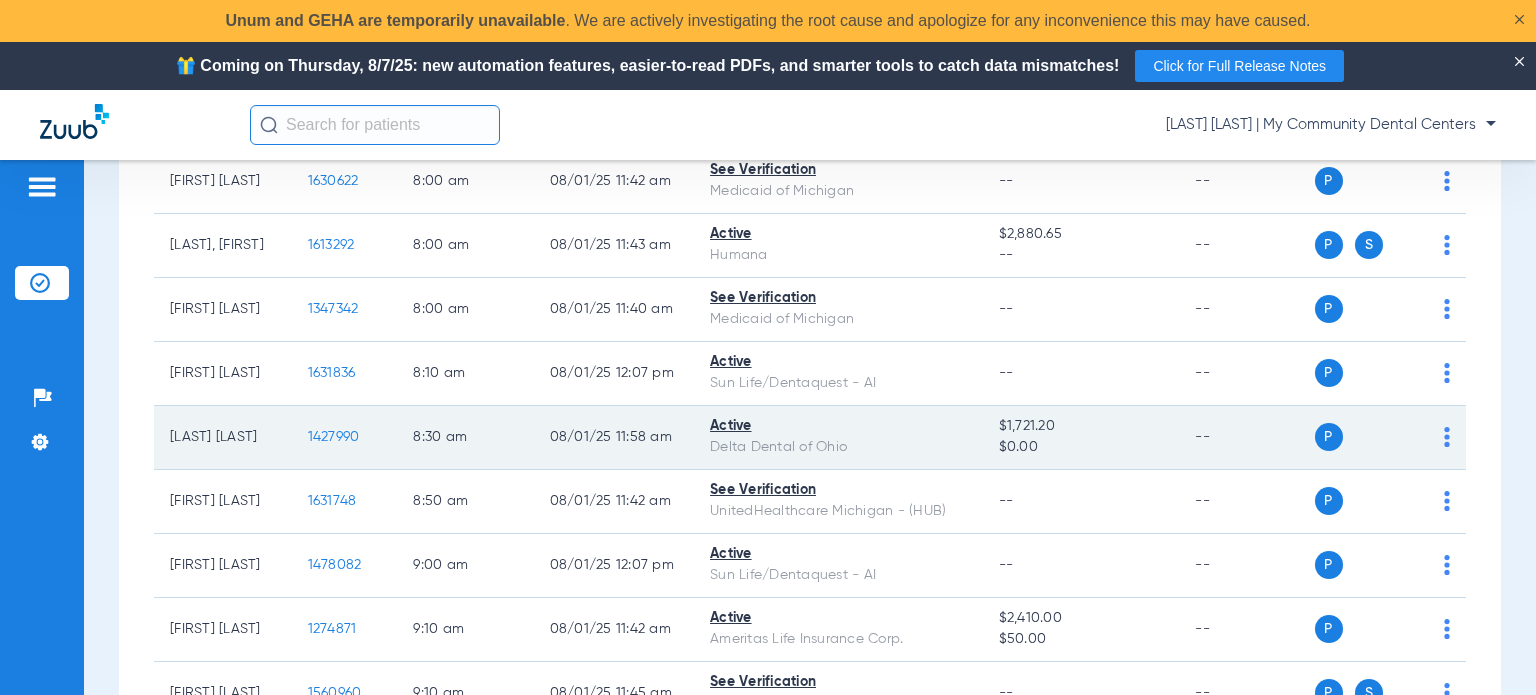 click on "1427990" 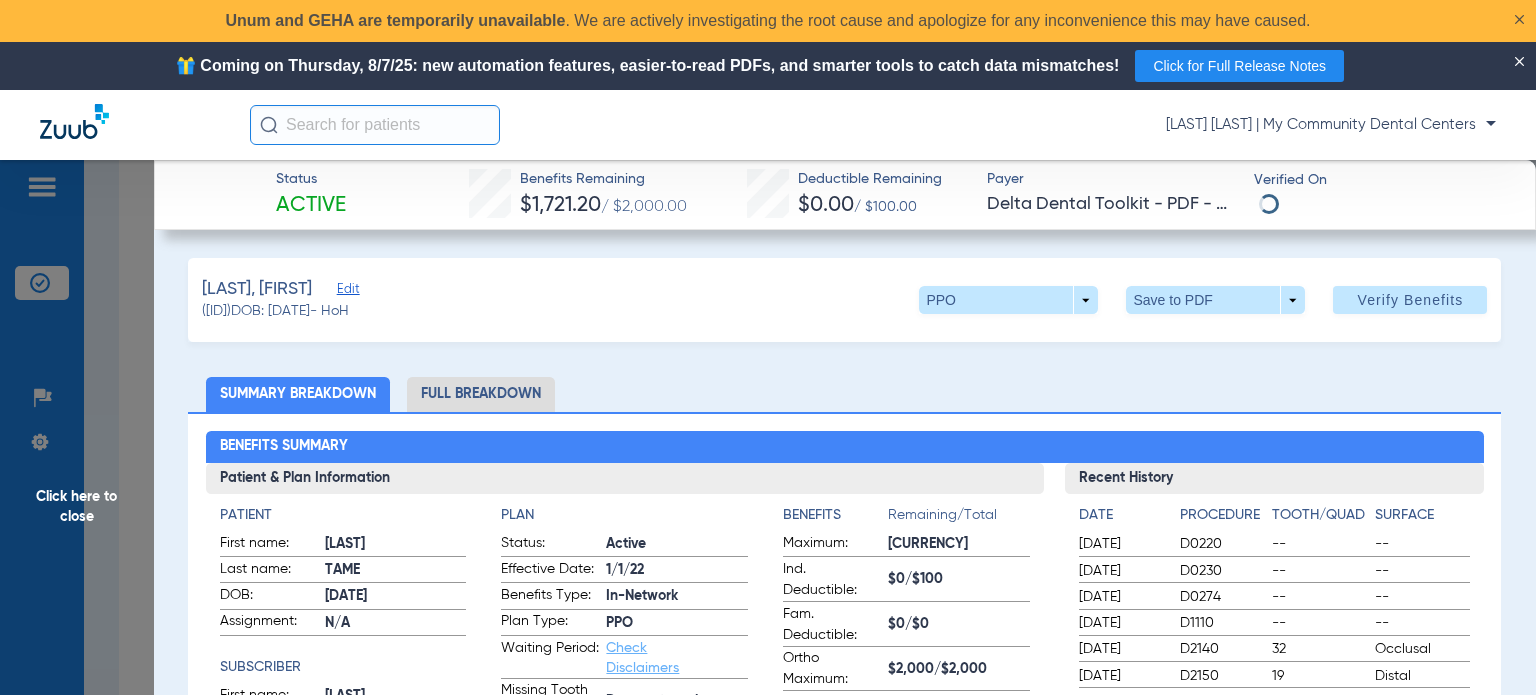 click on "[LAST], [FIRST]   Edit   ([NUMBER])   DOB: [DATE]   - HoH   PPO  arrow_drop_down  Save to PDF  arrow_drop_down  Verify Benefits   Subscriber Information   First name  [FIRST]  Last name  [LAST]  DOB  mm / dd / yyyy [DATE]  Member ID  [NUMBER]  Group ID (optional)  [NUMBER]  Insurance Payer   Insurance
[TEXT]  Provider   Dentist
[LAST]  [NUMBER]  Summary Breakdown   Full Breakdown  Benefits Summary Patient & Plan Information Patient First name:  [FIRST]  Last name:  [LAST]  DOB:  [DATE]  Assignment:  N/A  Subscriber First name:  [FIRST]  Last name:  [LAST]  DOB:  [DATE]  Plan Status:  Active  Effective Date:  1/1/22  Benefits Type:  In-Network  Plan Type:  PPO  Waiting Period:  Check Disclaimers  Missing Tooth Clause:  Does not apply  Downgrades:  Check Disclaimers  Plan Name:  [TEXT]  Benefits  Remaining/Total  Maximum:  [CURRENCY]  Ind. Deductible:  [CURRENCY]  Fam. Deductible:  [CURRENCY]  Ortho Maximum:  [CURRENCY]  Recent History Date Procedure" 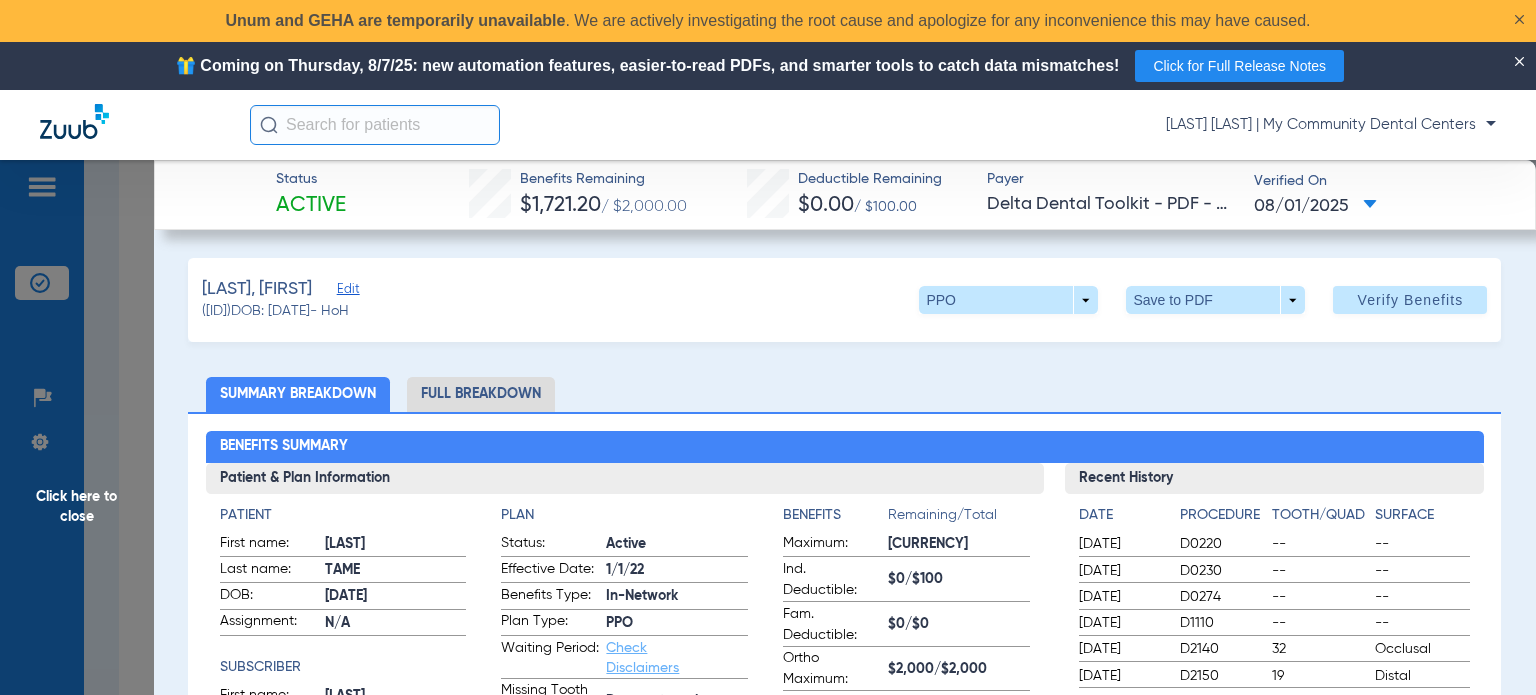 click on "Full Breakdown" 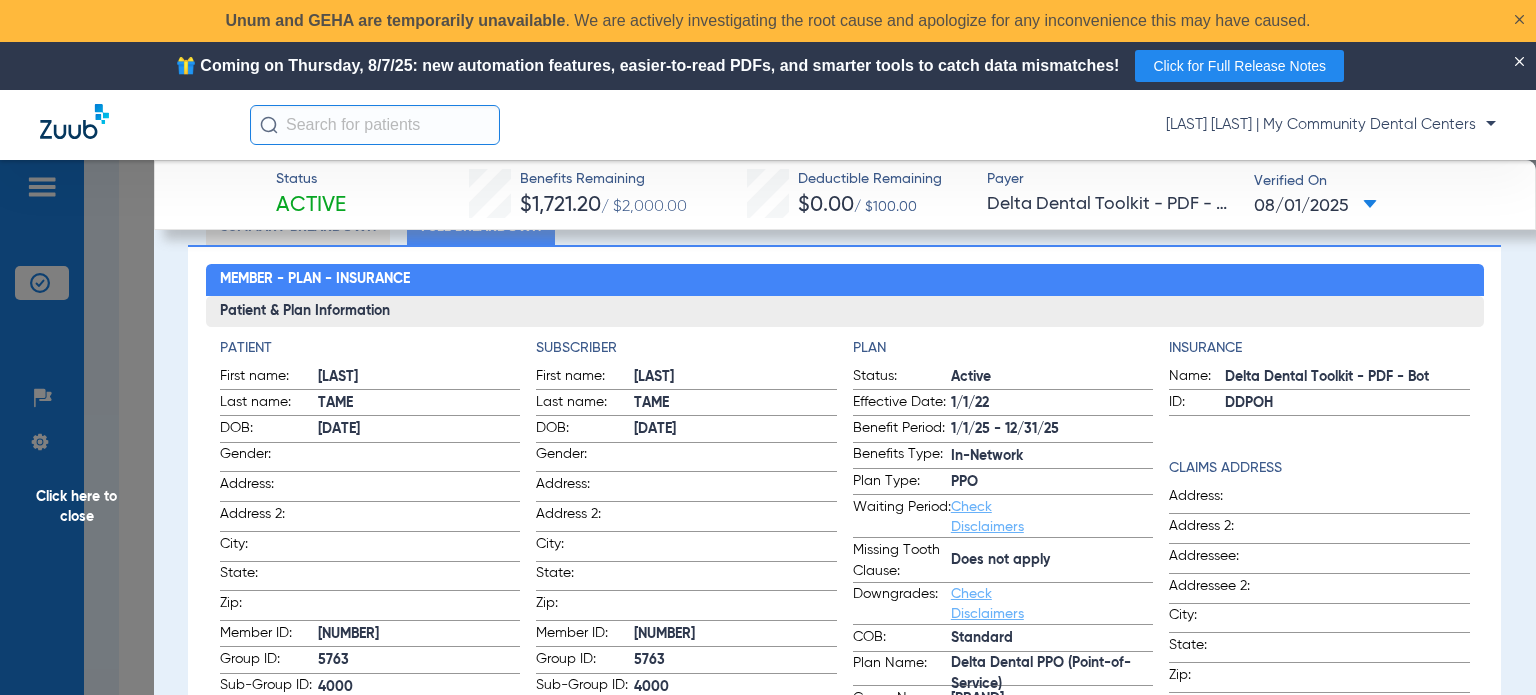 scroll, scrollTop: 200, scrollLeft: 0, axis: vertical 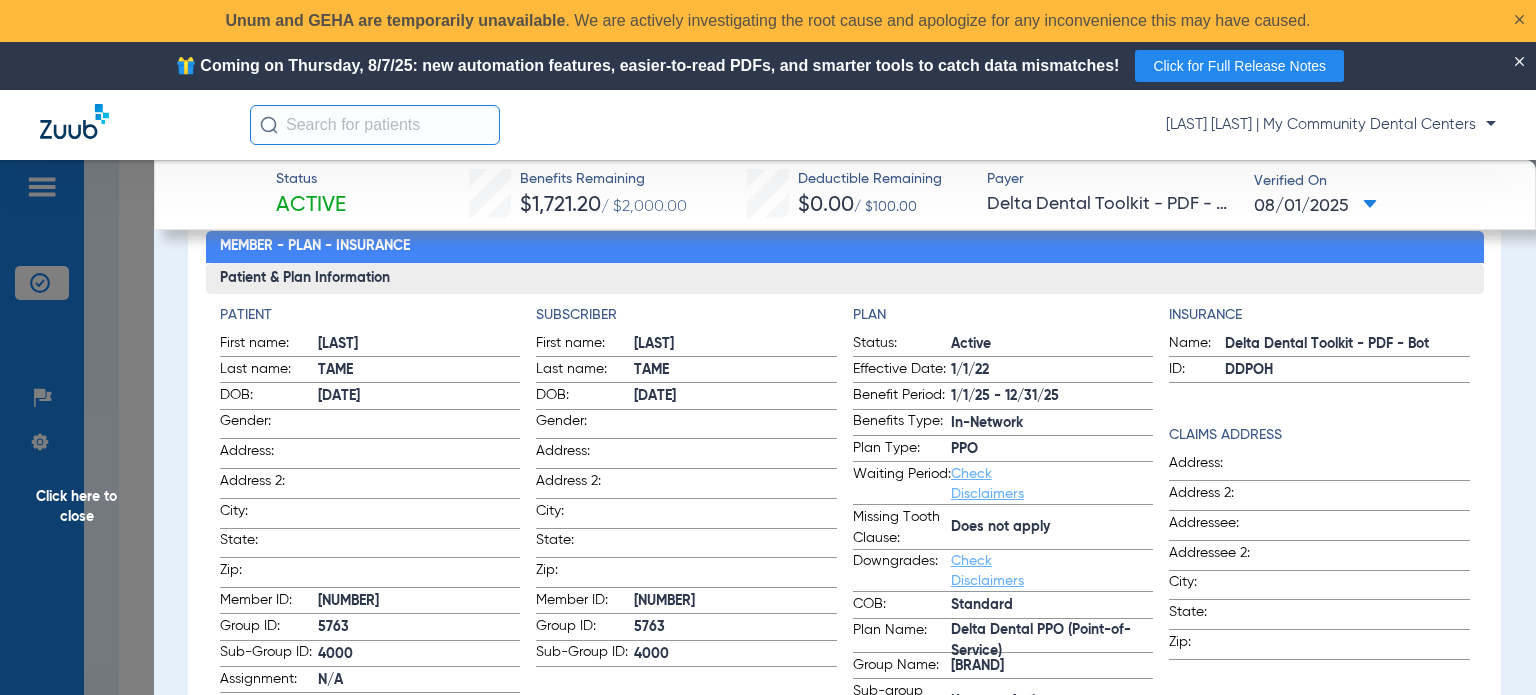 click on "Patient & Plan Information" 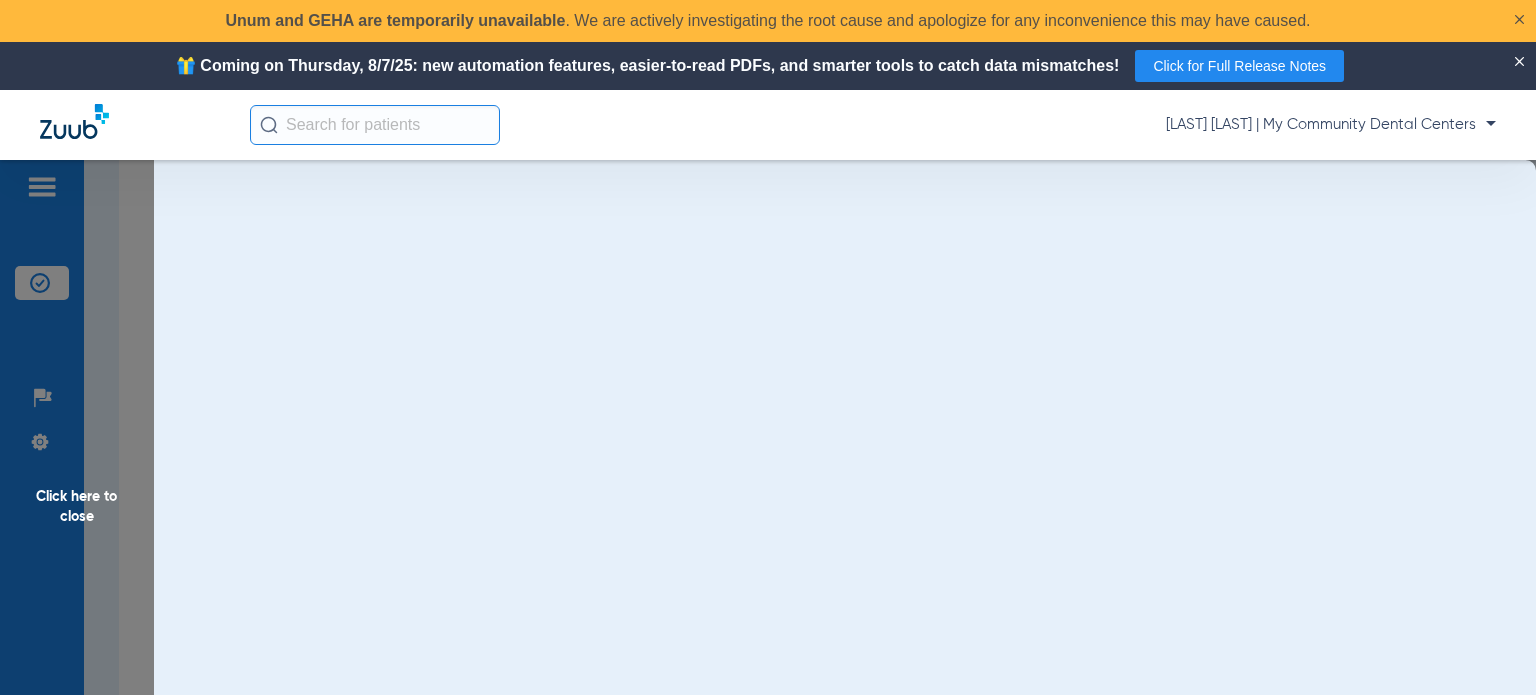 scroll, scrollTop: 0, scrollLeft: 0, axis: both 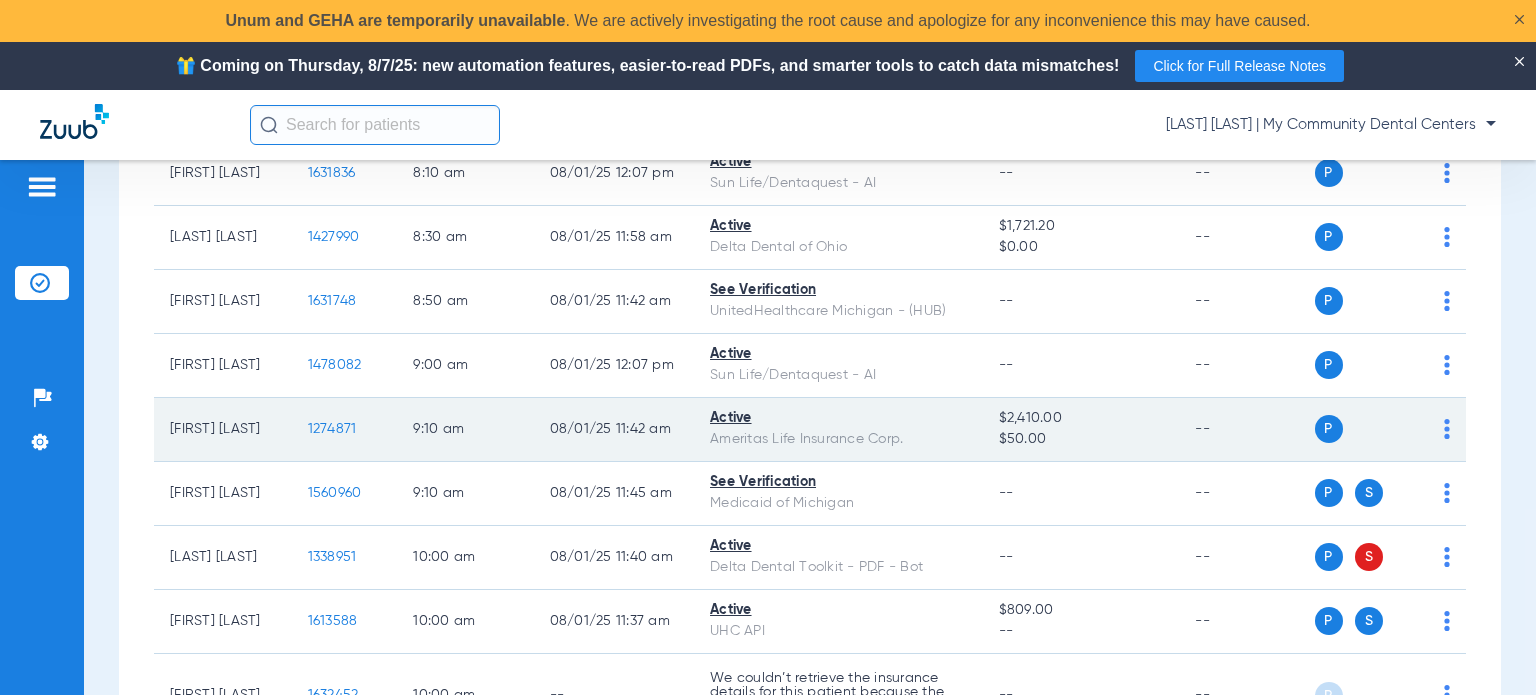 click on "1274871" 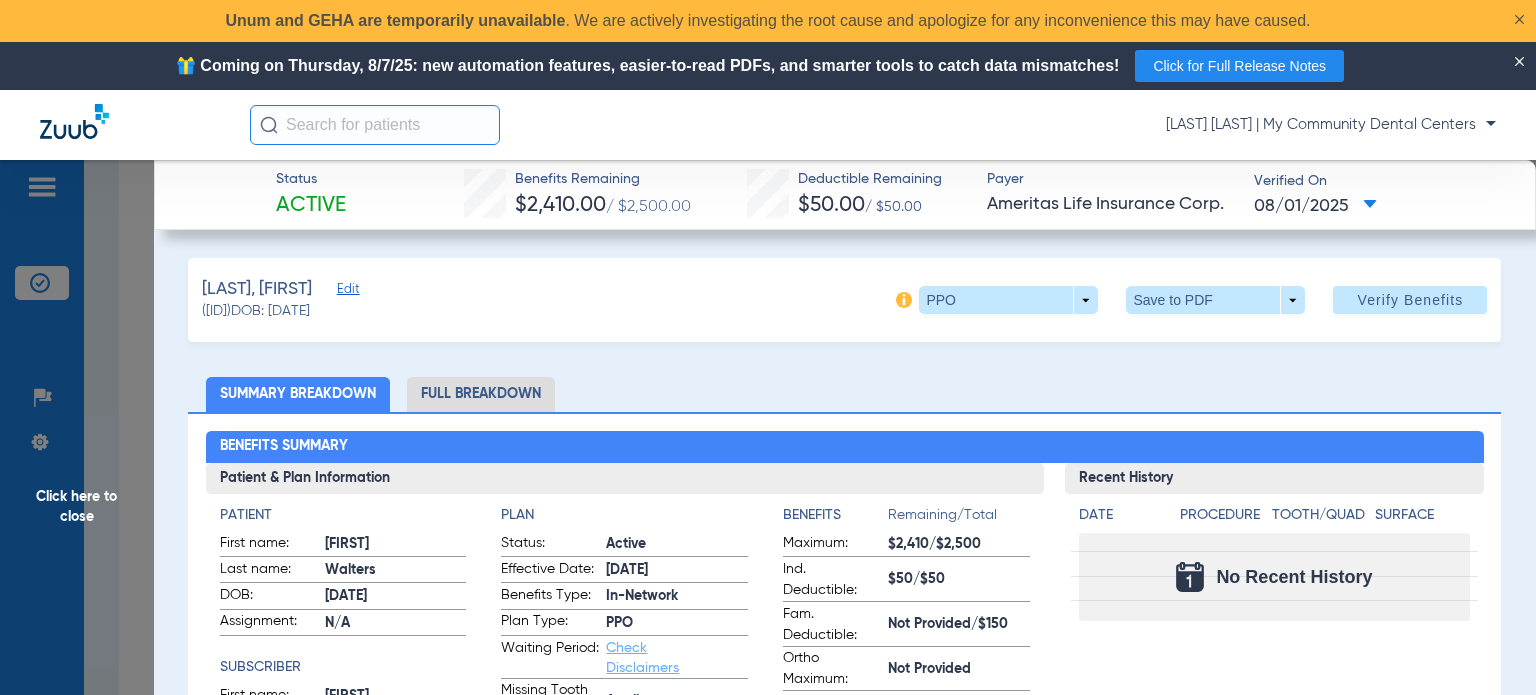 click on "Summary Breakdown   Full Breakdown" 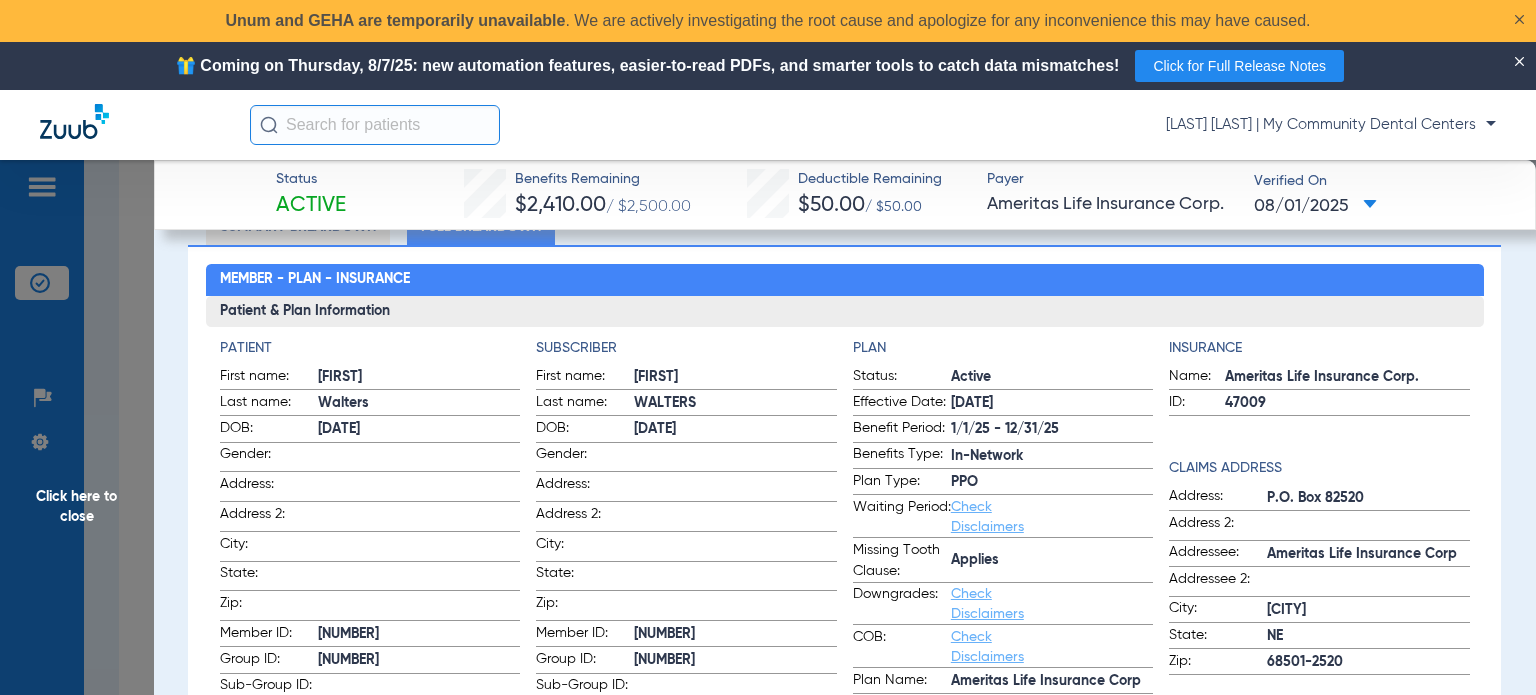 scroll, scrollTop: 200, scrollLeft: 0, axis: vertical 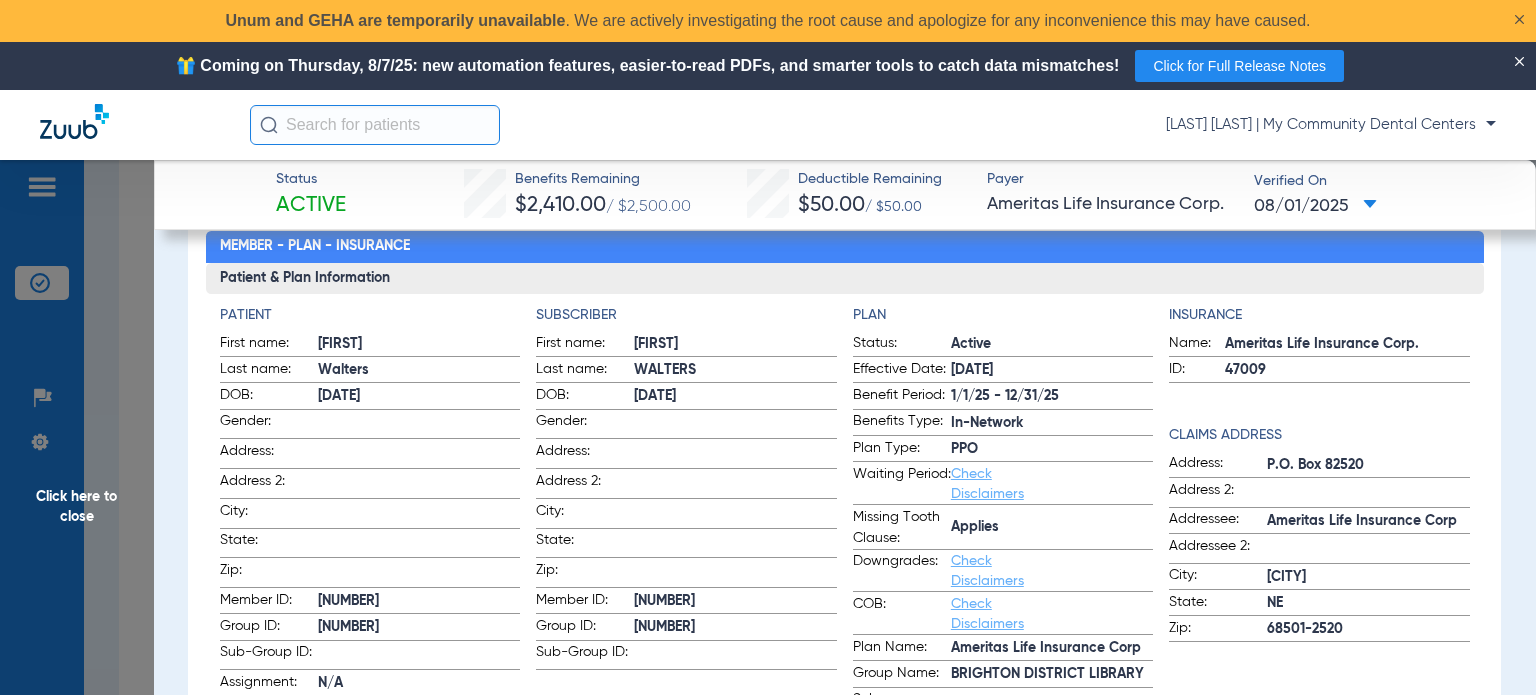 click 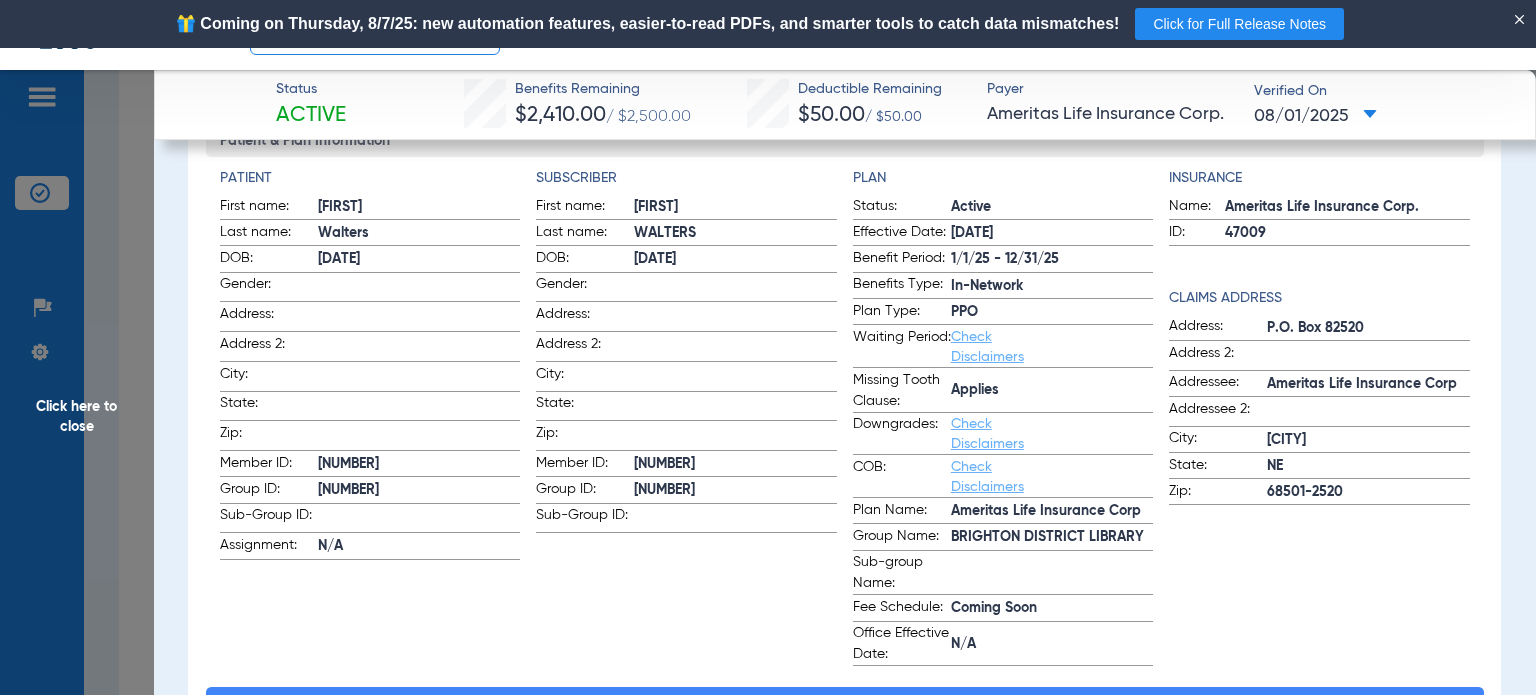 scroll, scrollTop: 8, scrollLeft: 0, axis: vertical 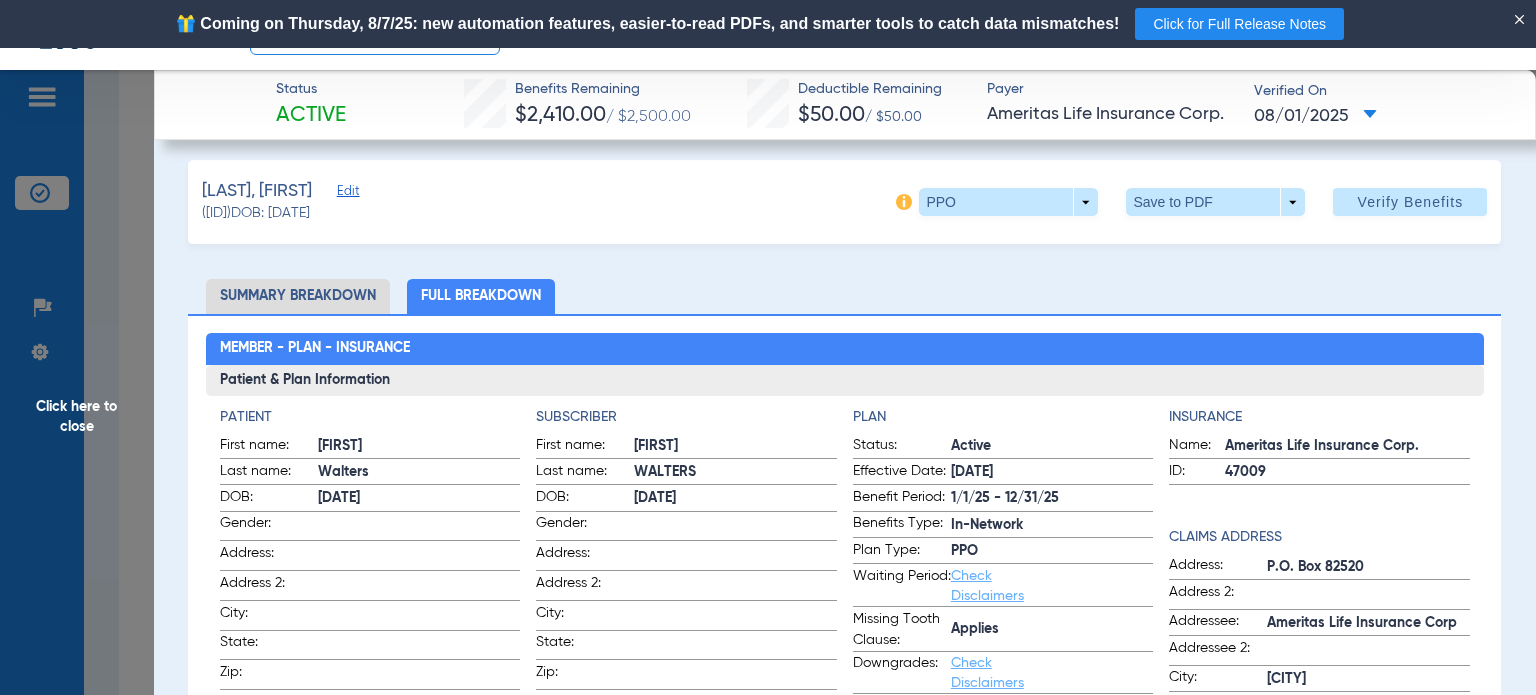 click on "Member - Plan - Insurance" 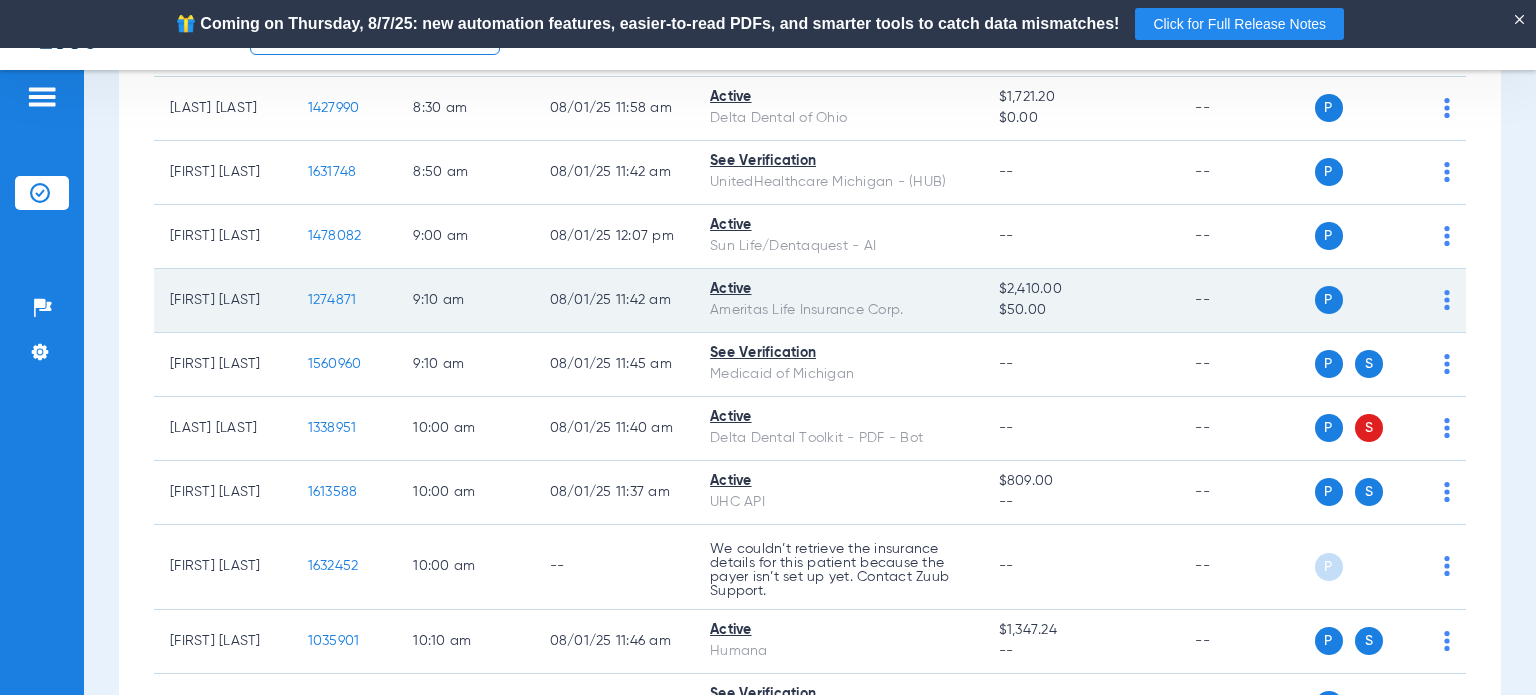 scroll, scrollTop: 600, scrollLeft: 0, axis: vertical 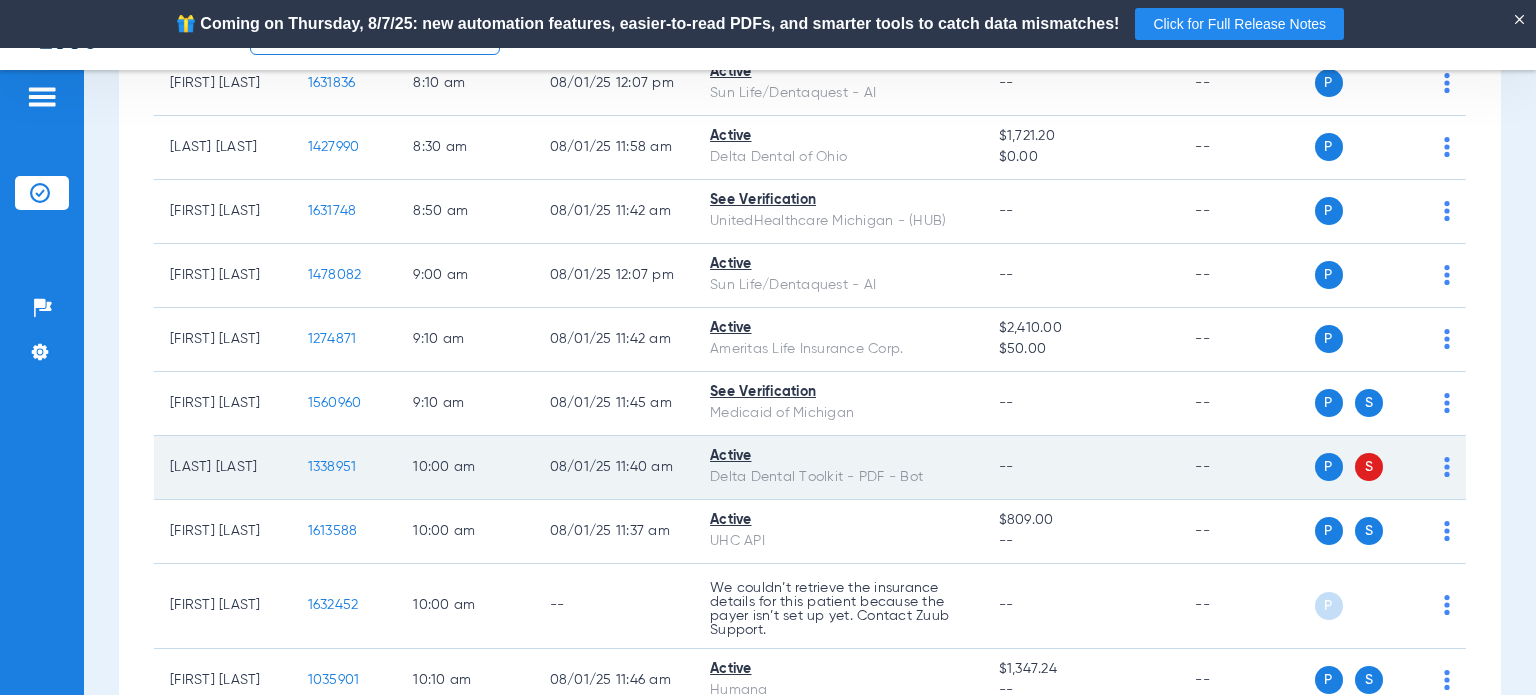 click on "1338951" 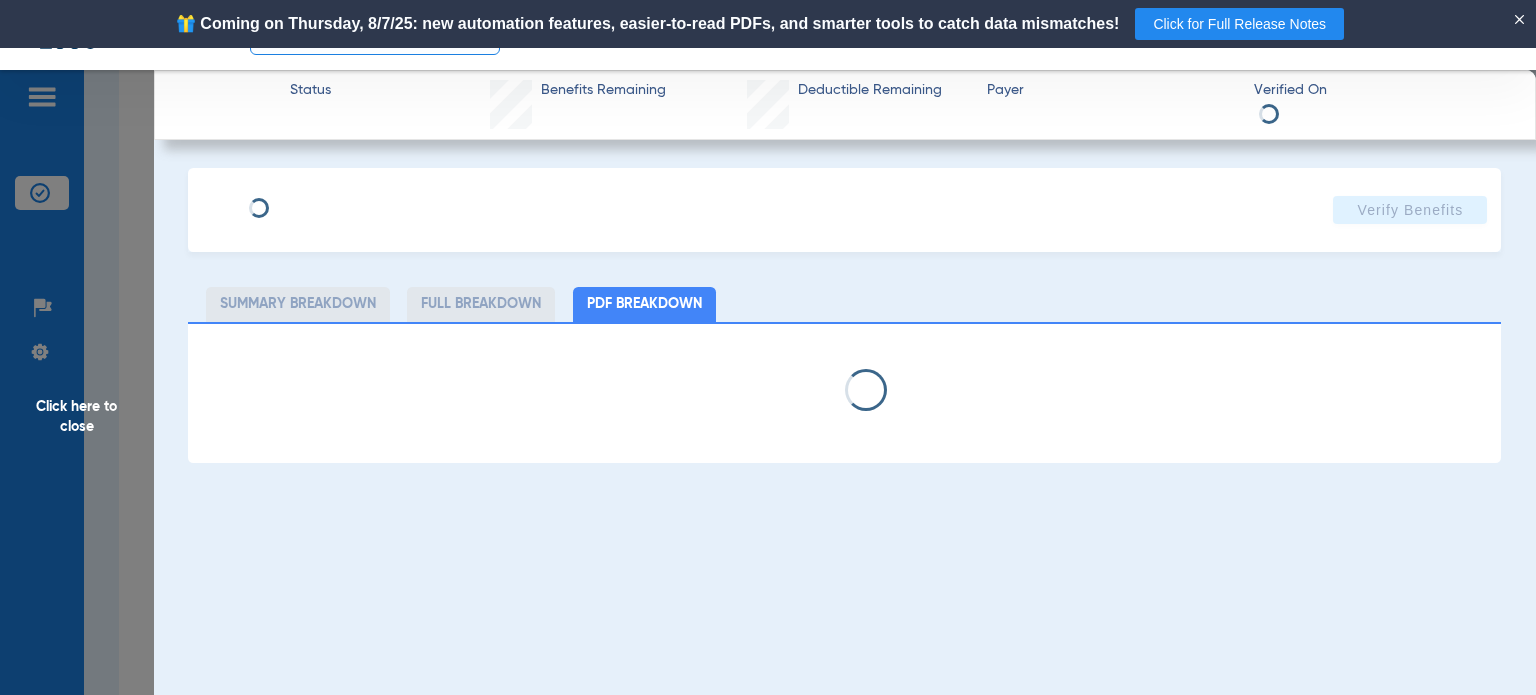 select on "page-width" 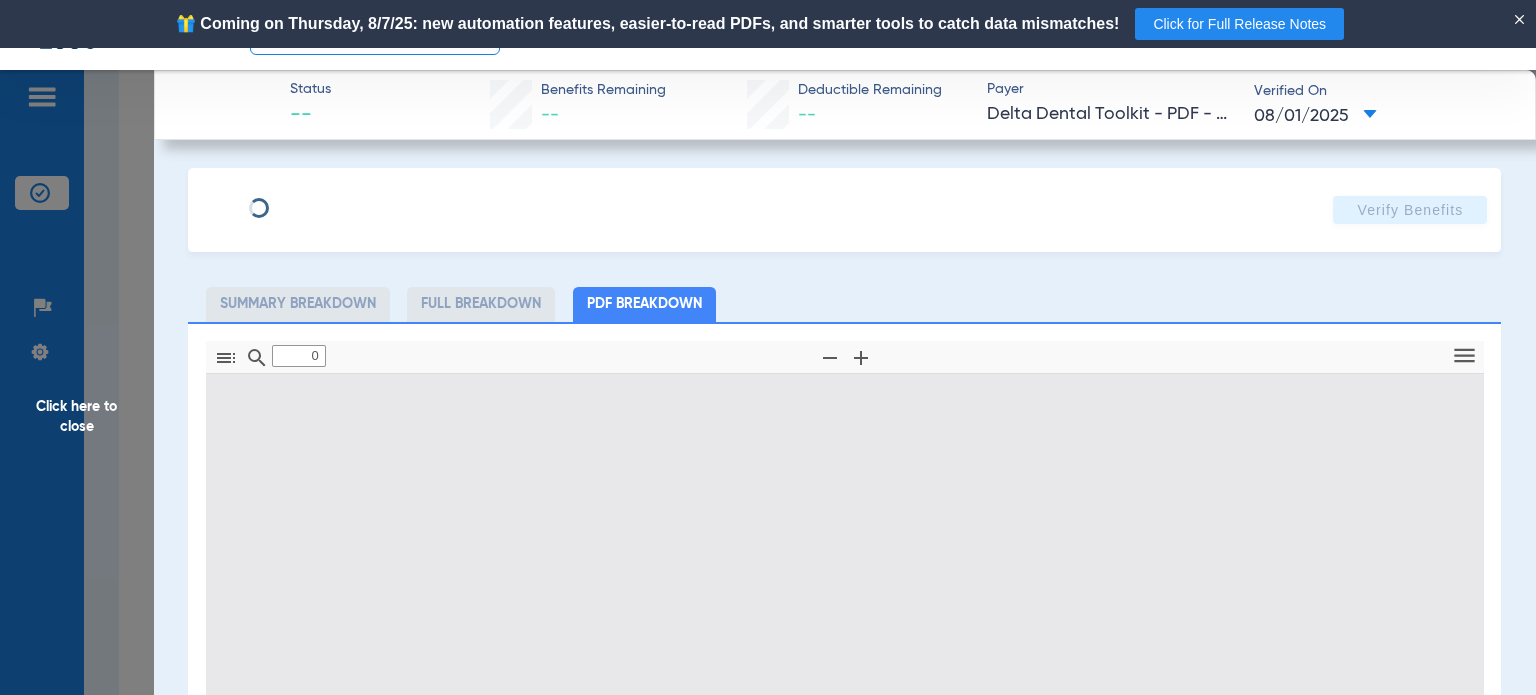 type on "1" 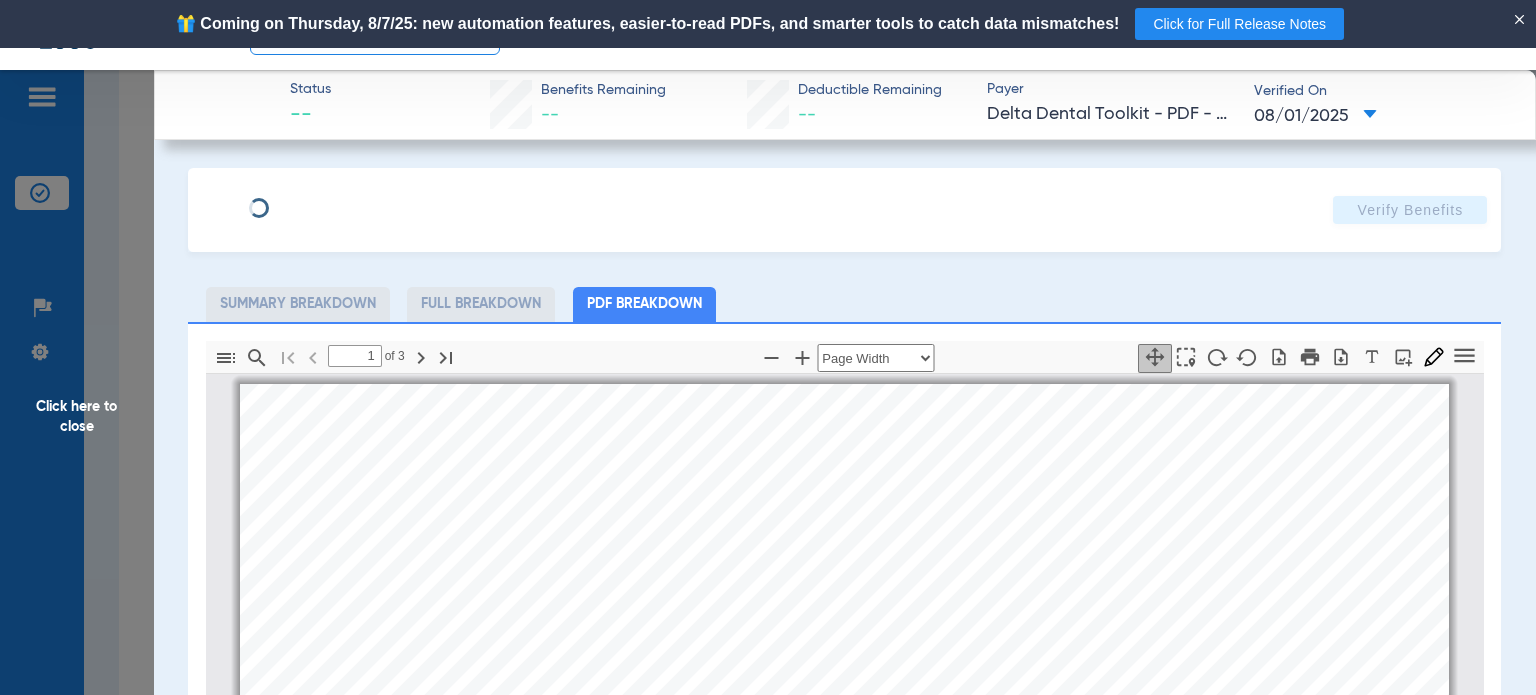 scroll, scrollTop: 10, scrollLeft: 0, axis: vertical 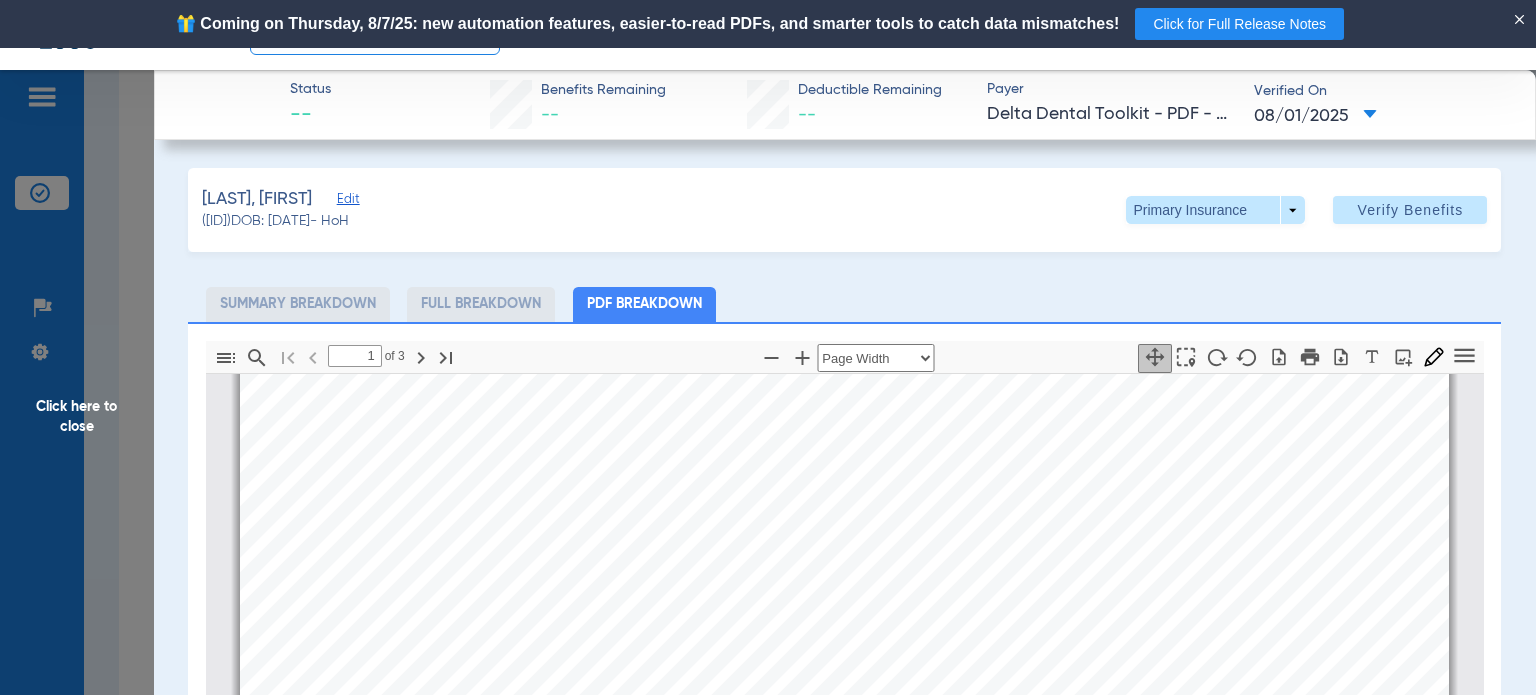 click on "[LAST], [FIRST]   Edit   ([ID])   DOB: [DATE]   - HoH   Primary Insurance  arrow_drop_down  Verify Benefits   Subscriber Information   First name  [FIRST]  Last name  [LAST]  DOB  mm / dd / yyyy [DATE]  Member ID  [ID]  Group ID (optional)  [ID]  Insurance Payer   Insurance
Delta Dental Toolkit - Pdf - Bot  Provider   Dentist
Sara Bond  [ID]  Summary Breakdown   Full Breakdown   PDF Breakdown  Thumbnails Document Outline Attachments Layers Current Outline Item         1 of ⁨3⁩ Automatic Zoom Actual Size Page Fit Page Width ⁨50⁩% ⁨100⁩% ⁨125⁩% ⁨150⁩% ⁨200⁩% ⁨300⁩% ⁨400⁩% ⁨0⁩%       Highlight         Add image              Tools Highlight color Thickness Color #000000 Size Color #000000 Thickness Opacity Presentation Mode Open Print Save Go to First Page Previous Next Go to Last Page Rotate Clockwise Rotate Counterclockwise Text Selection Tool   Hand Tool     Find Zoom Out Zoom In No Spreads Odd Spreads Even Spreads Page Scrolling" 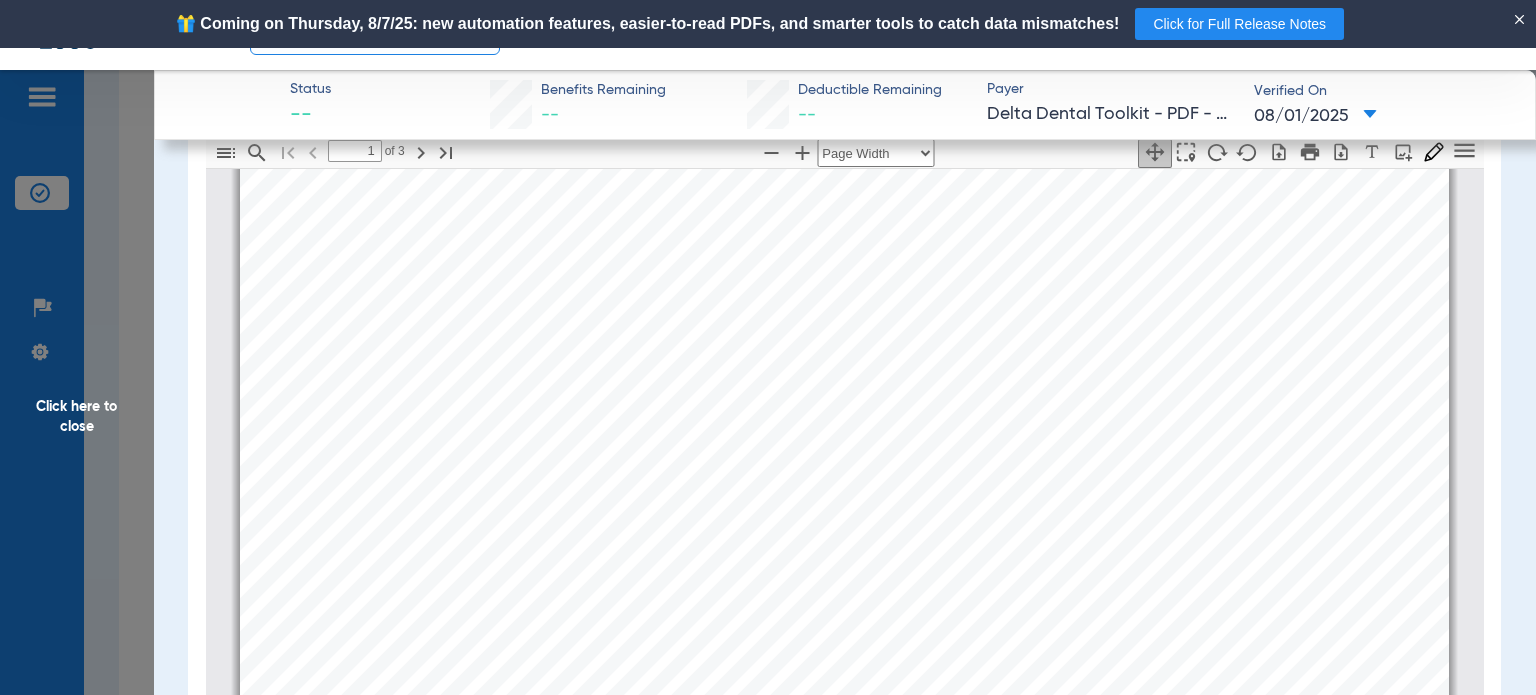 scroll, scrollTop: 288, scrollLeft: 0, axis: vertical 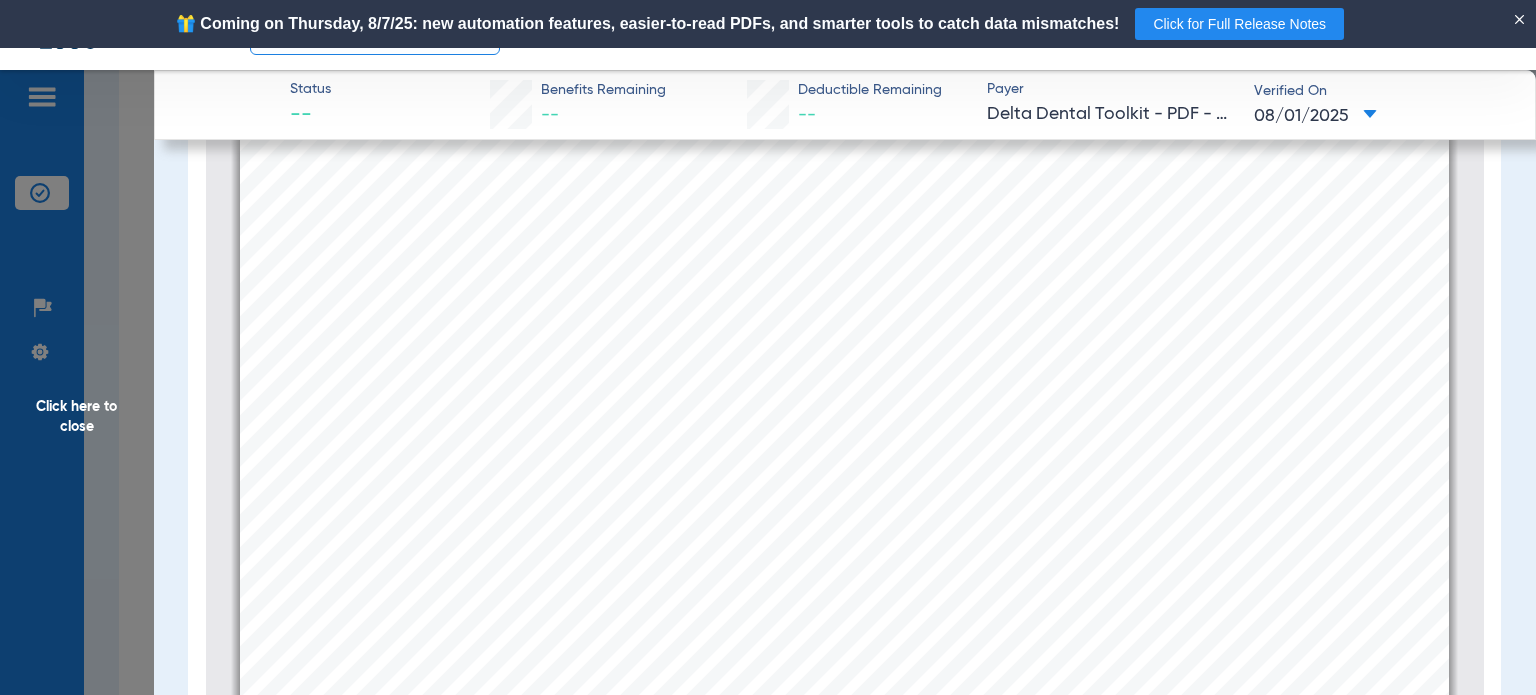 click on "Click here to close" 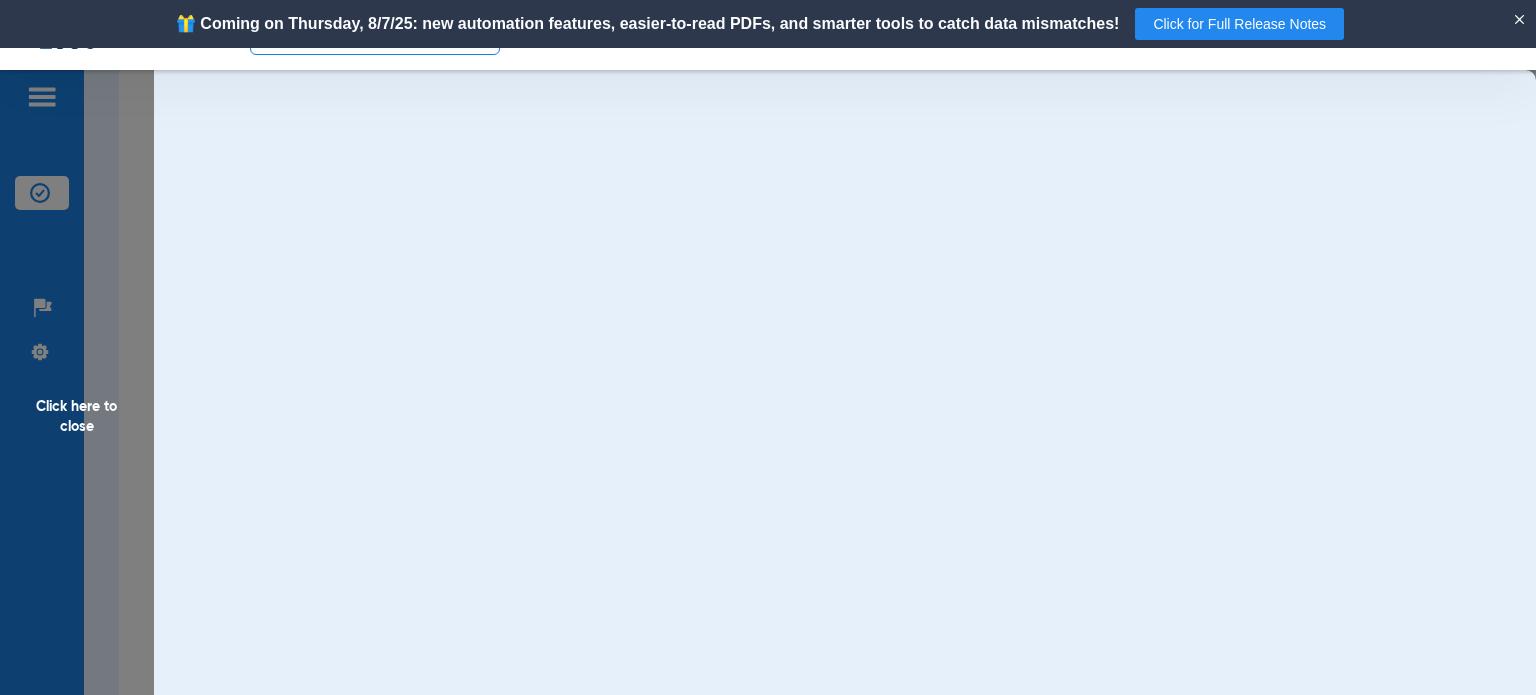 scroll, scrollTop: 0, scrollLeft: 0, axis: both 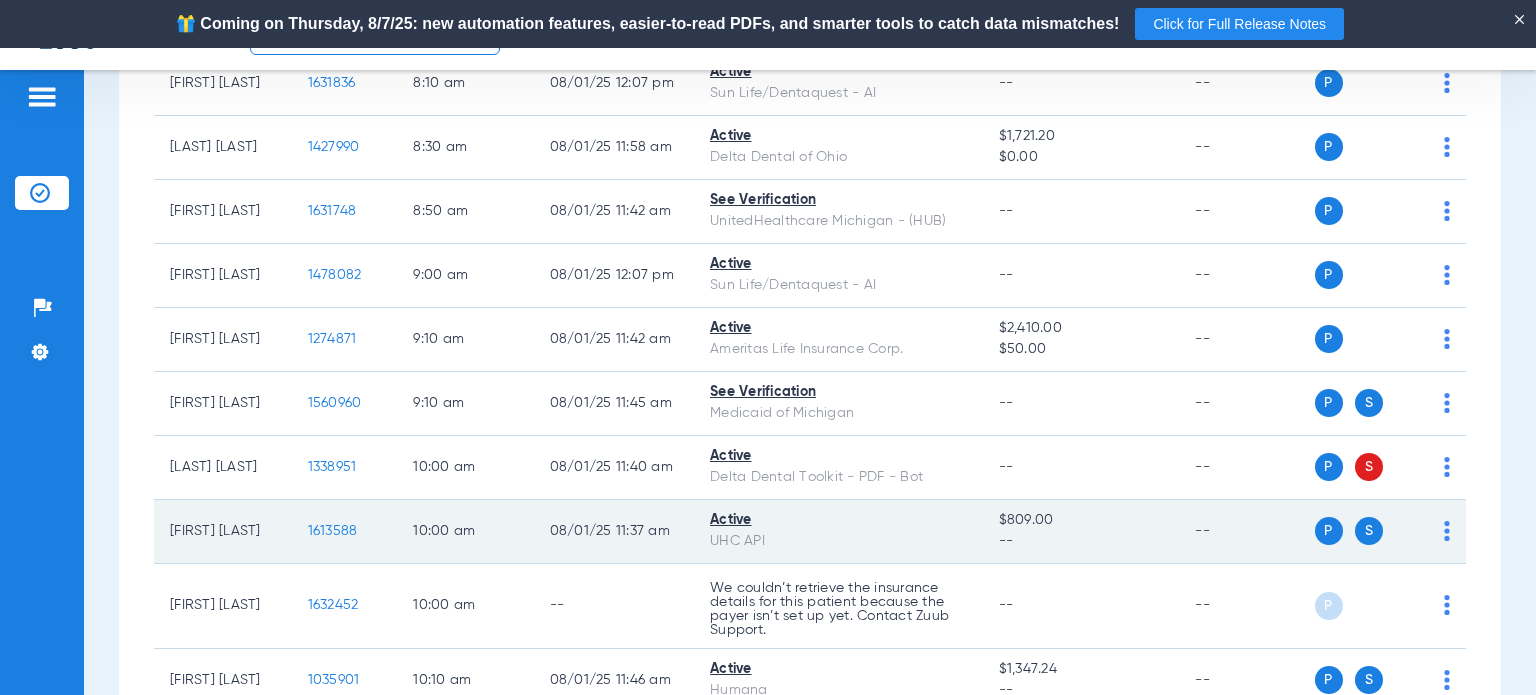 click on "1613588" 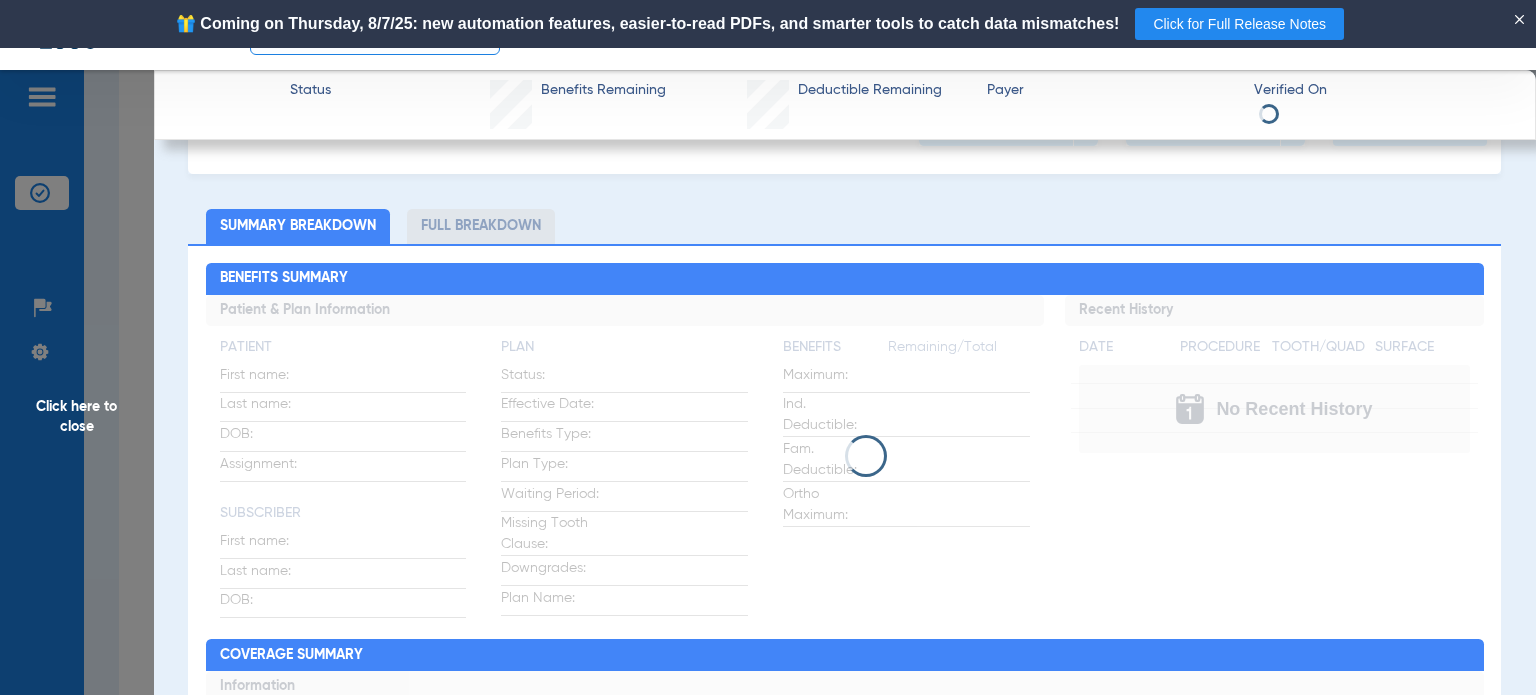 scroll, scrollTop: 100, scrollLeft: 0, axis: vertical 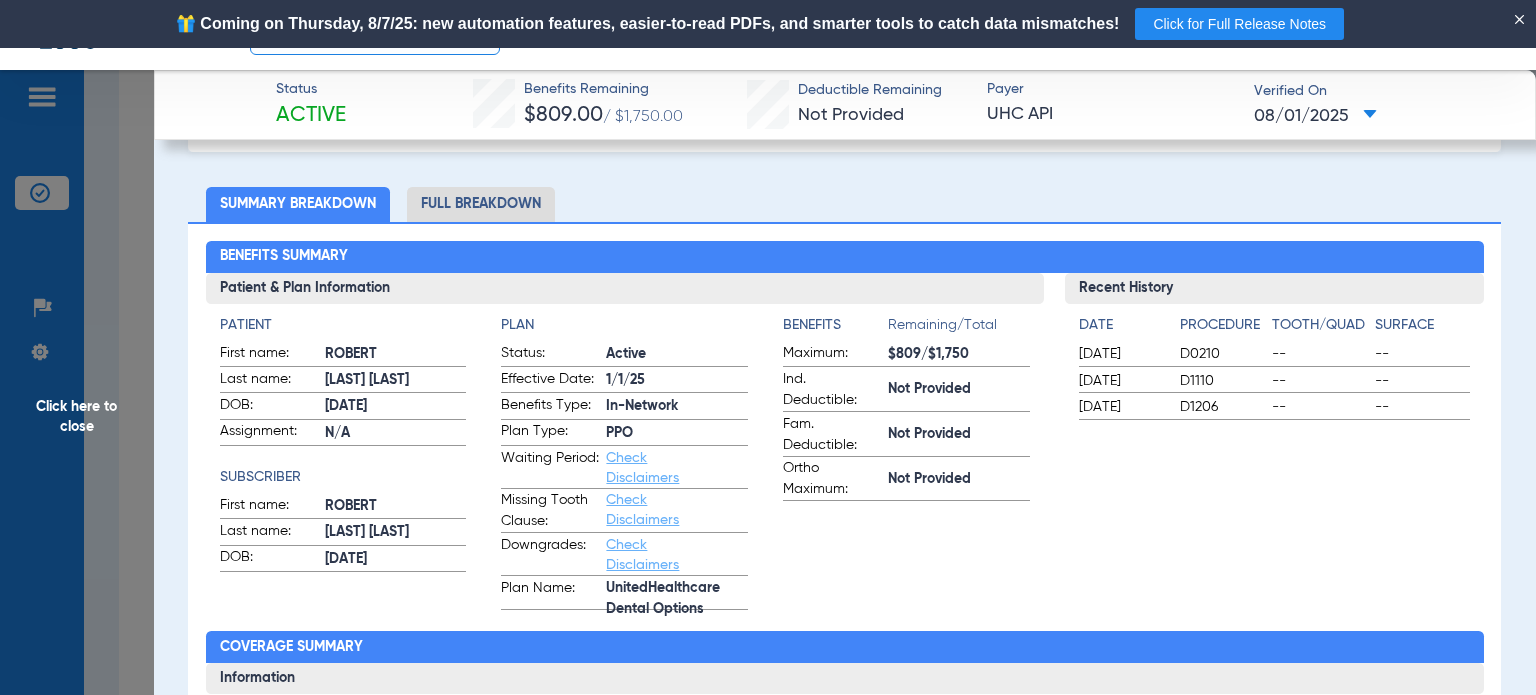 drag, startPoint x: 896, startPoint y: 206, endPoint x: 866, endPoint y: 210, distance: 30.265491 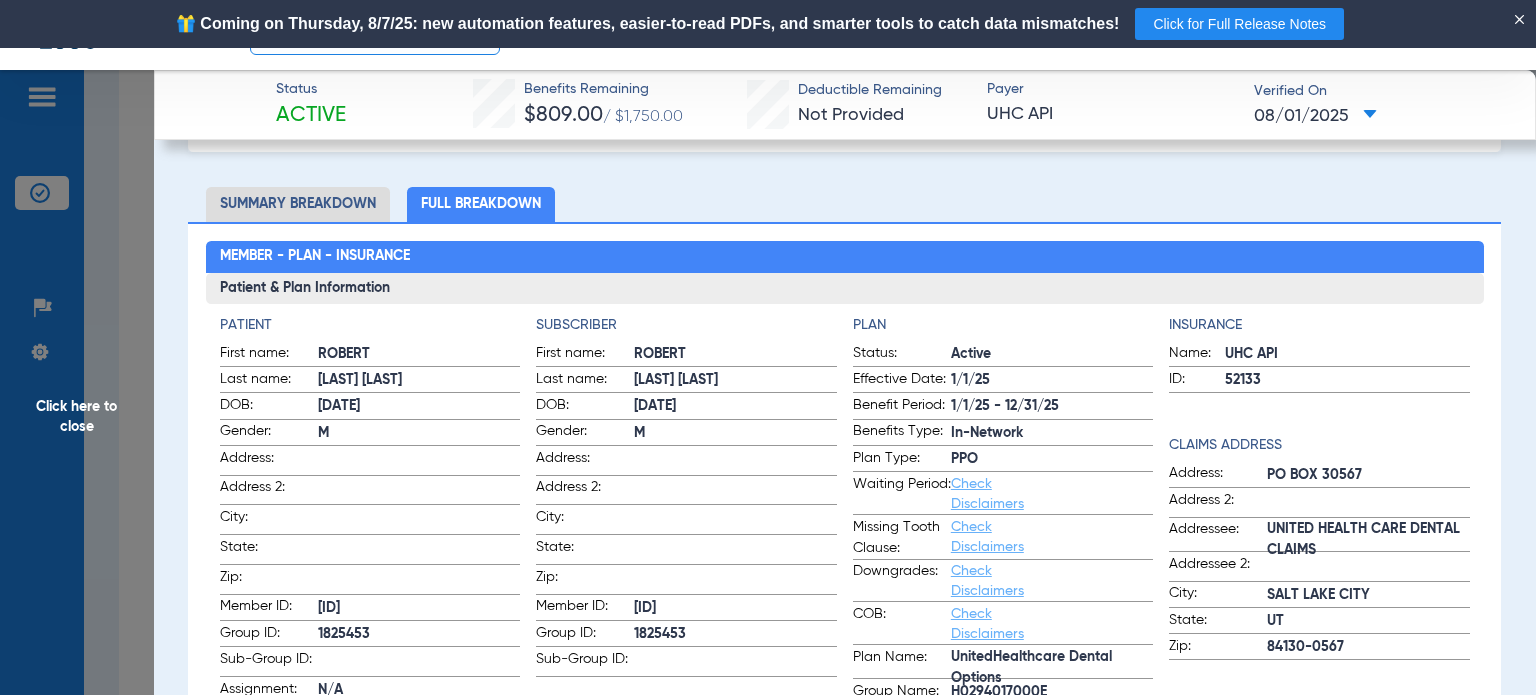 click on "Summary Breakdown   Full Breakdown" 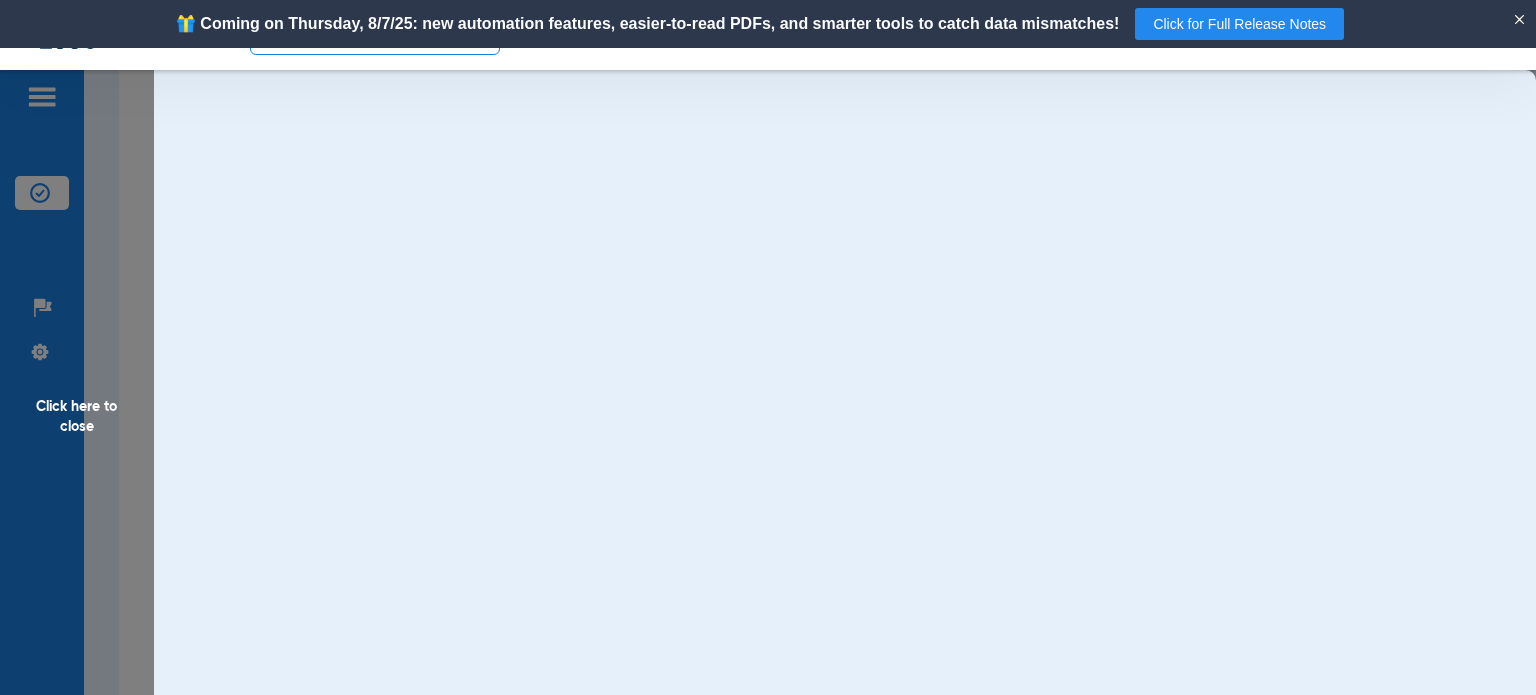 scroll, scrollTop: 0, scrollLeft: 0, axis: both 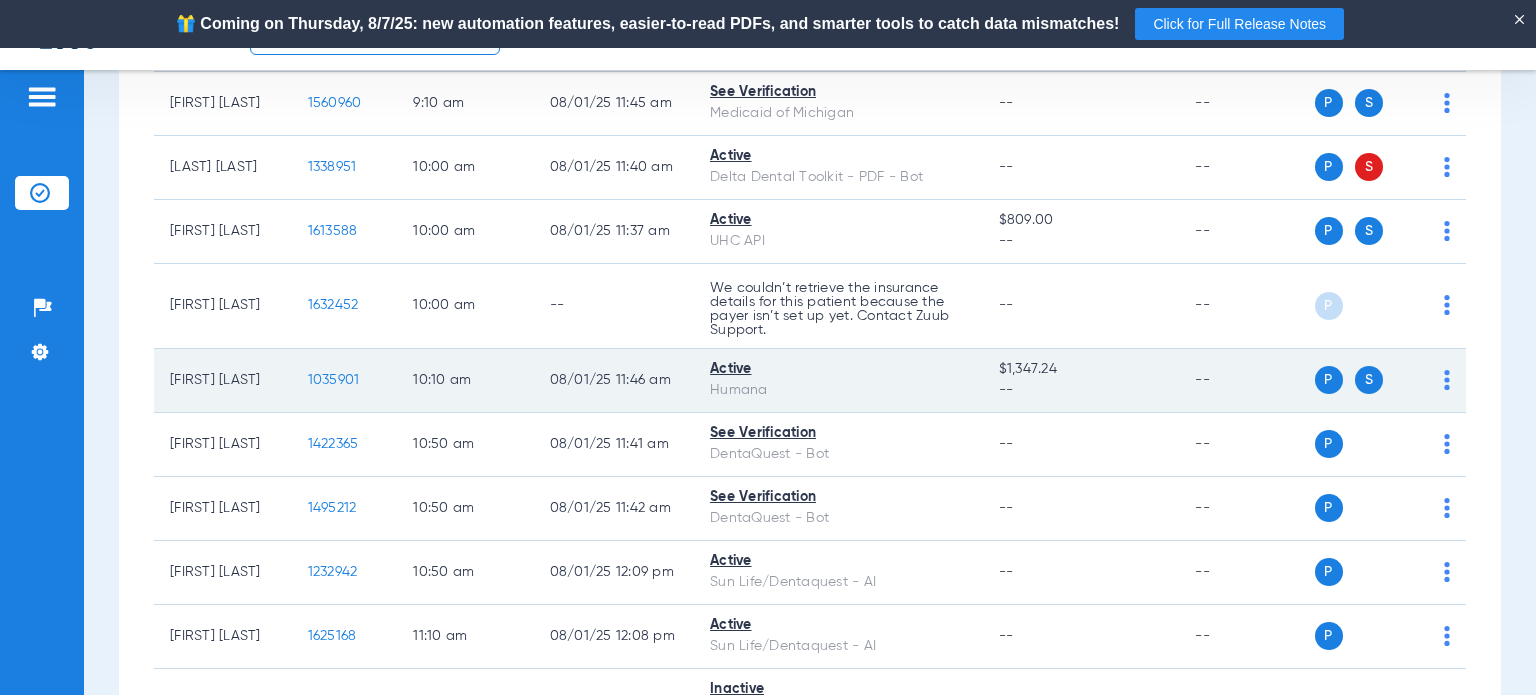 click on "1035901" 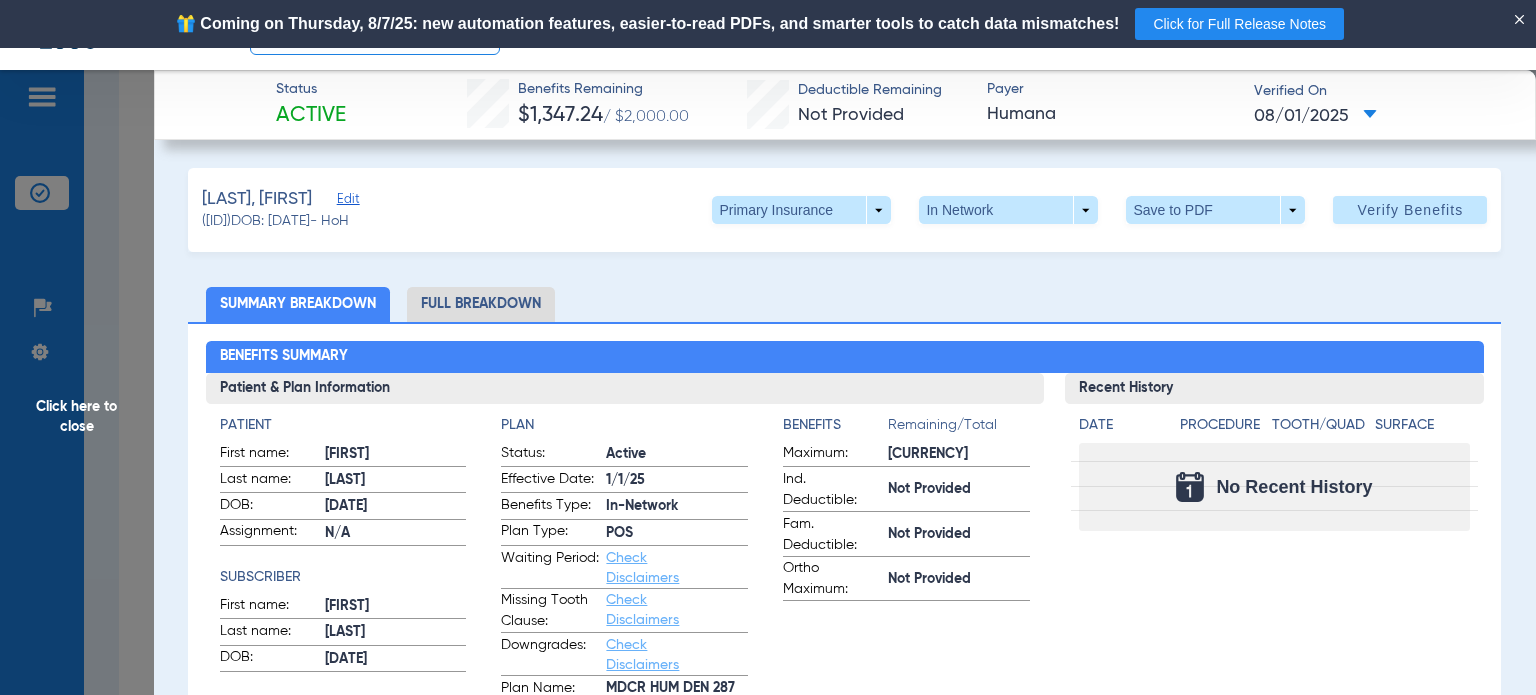 click on "Summary Breakdown   Full Breakdown" 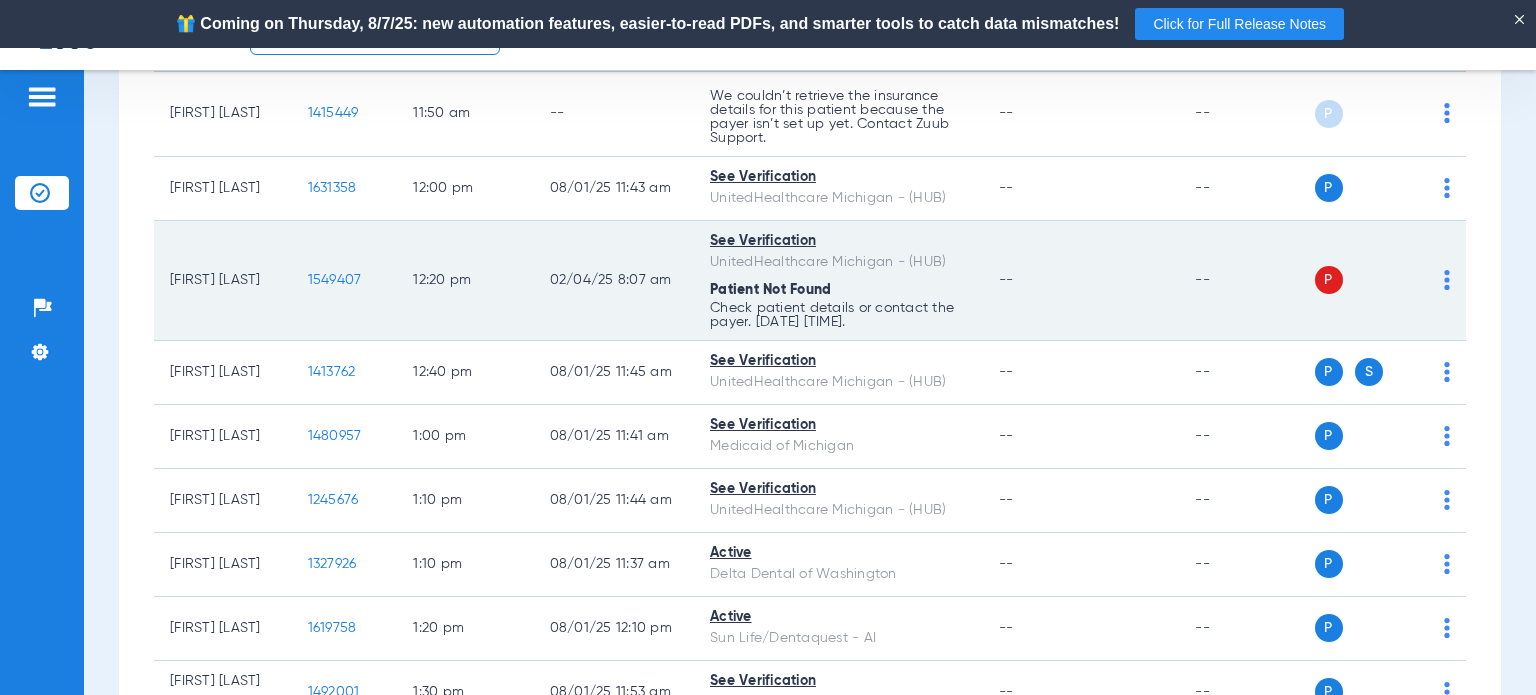 scroll, scrollTop: 1800, scrollLeft: 0, axis: vertical 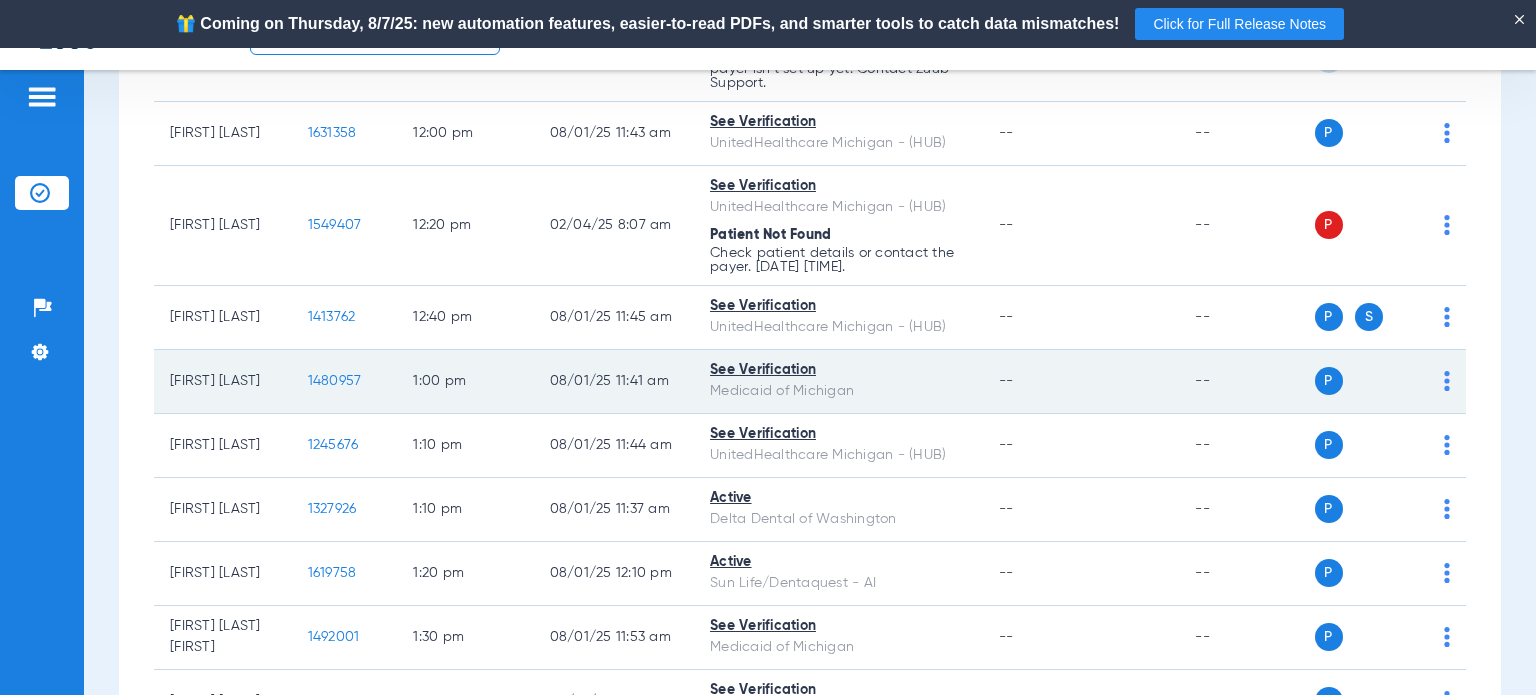 click on "1480957" 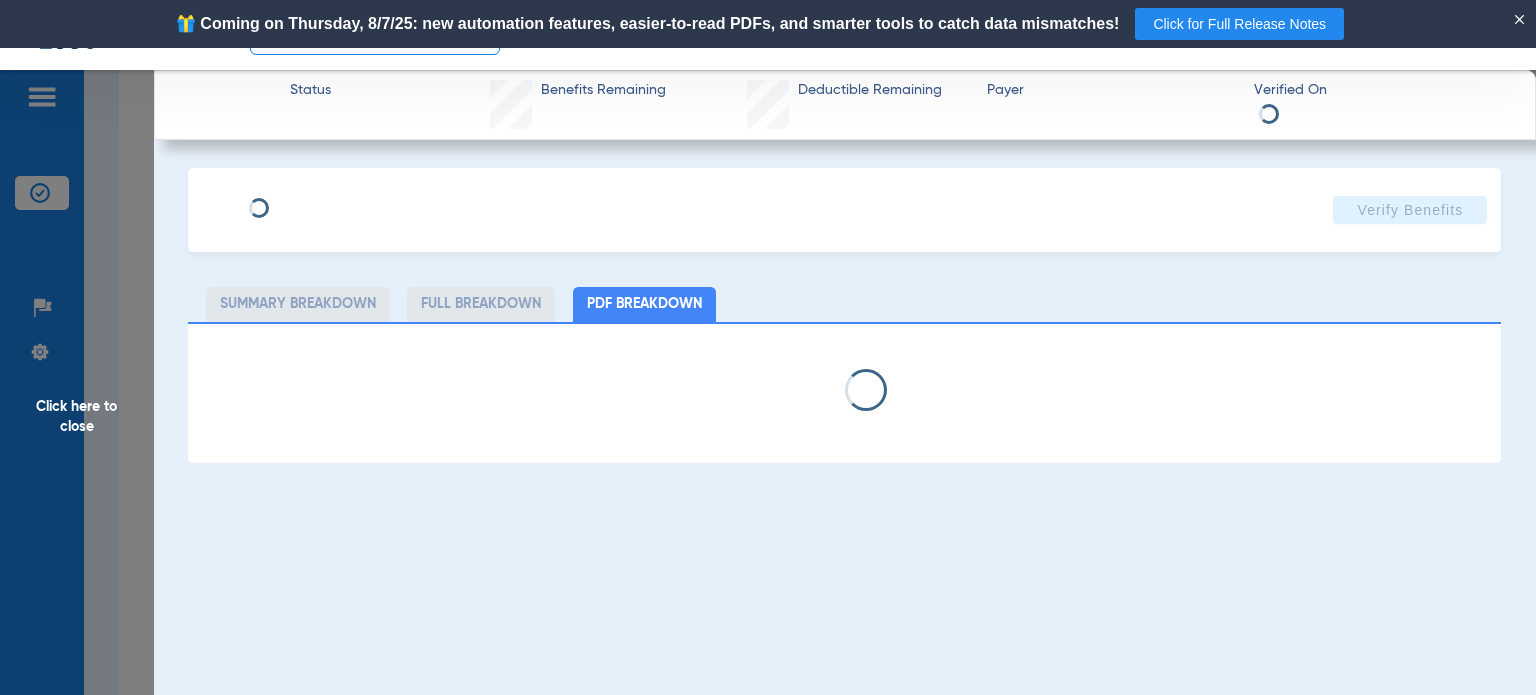 select on "page-width" 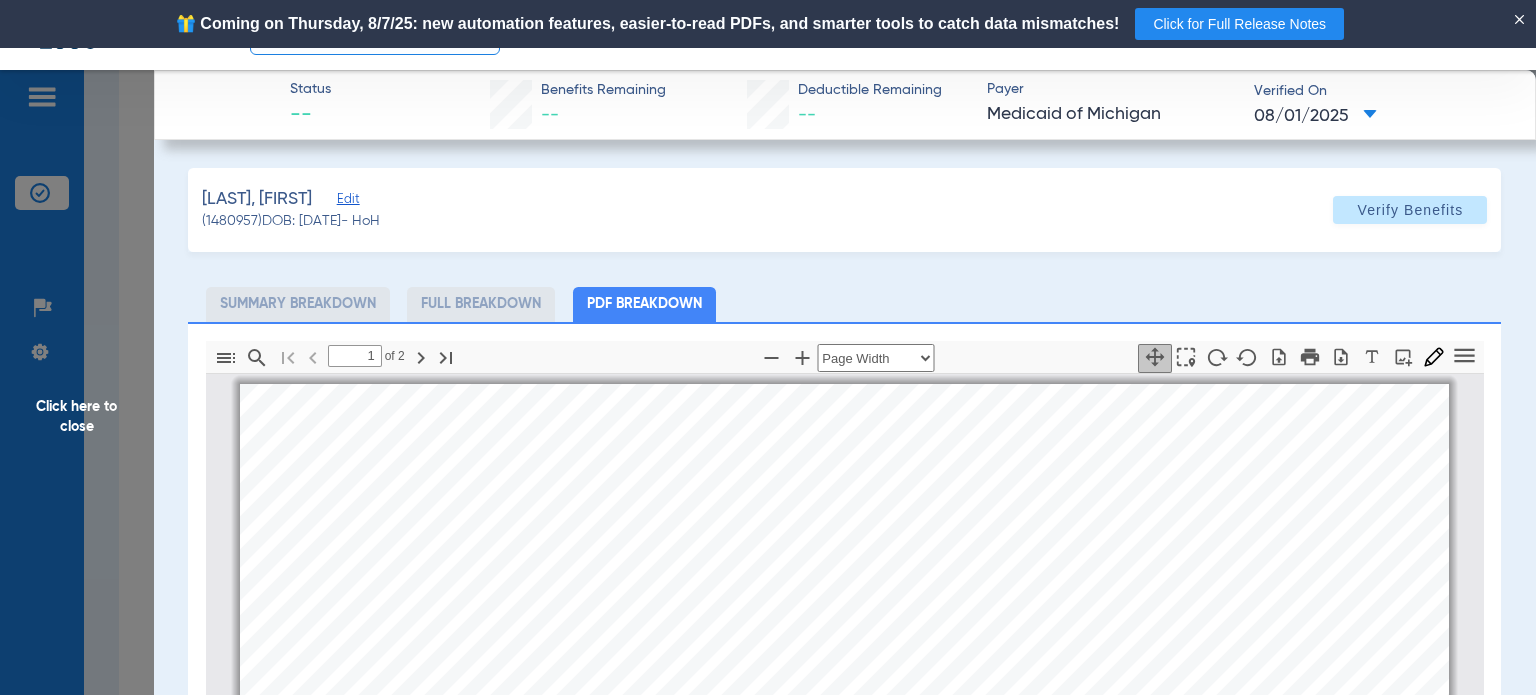 scroll, scrollTop: 10, scrollLeft: 0, axis: vertical 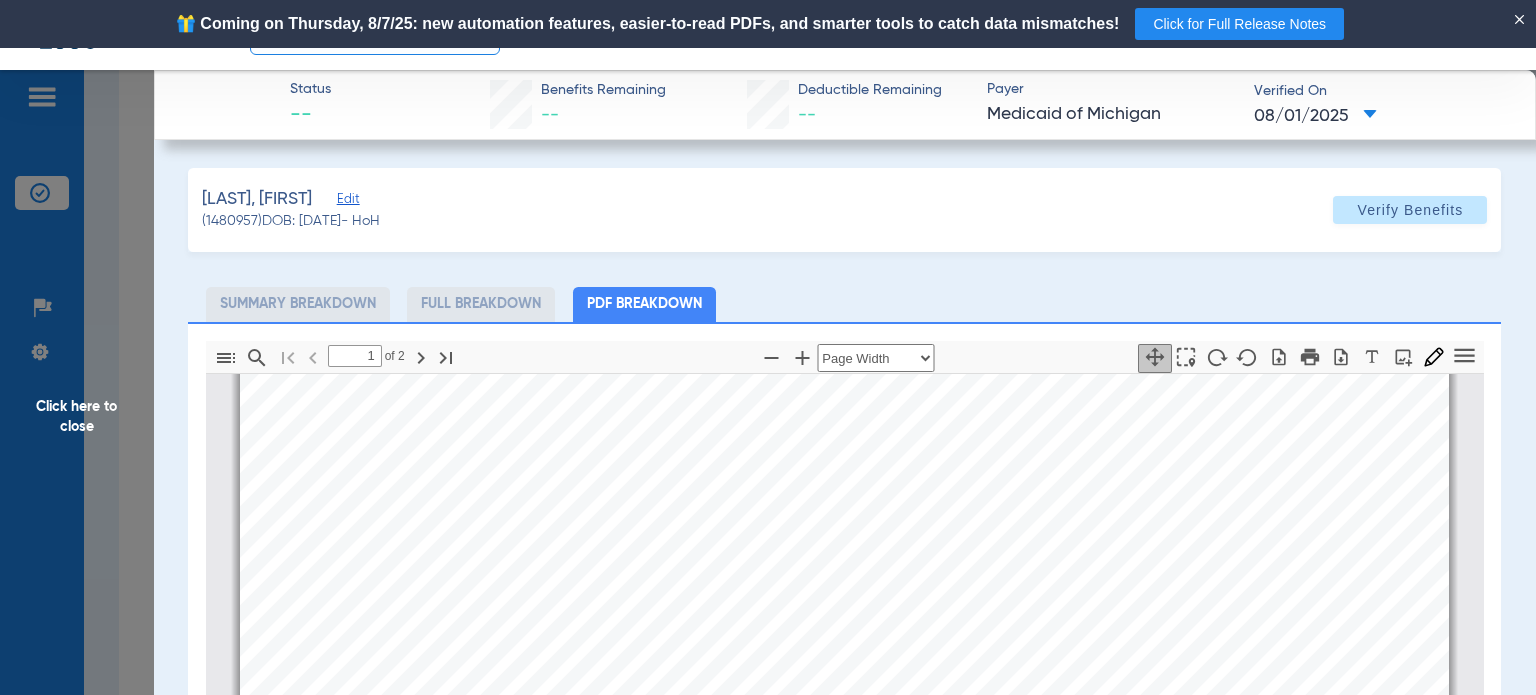 click on "[LAST], [FIRST]   Edit   ([ID])   DOB: [DATE]   - HoH   Verify Benefits   Subscriber Information   First name  [FIRST]  Last name  [LAST]  DOB  mm / dd / yyyy [DATE]  Member ID  [ID]  Group ID (optional)   Insurance Payer   Insurance
Medicaid Of Michigan  Provider   Dentist
Sara Bond  [ID]  Summary Breakdown   Full Breakdown   PDF Breakdown  Thumbnails Document Outline Attachments Layers Current Outline Item         1 of ⁨2⁩ Automatic Zoom Actual Size Page Fit Page Width ⁨50⁩% ⁨100⁩% ⁨125⁩% ⁨150⁩% ⁨200⁩% ⁨300⁩% ⁨400⁩% ⁨0⁩%       Highlight         Add image              Tools Highlight color Thickness Color #000000 Size Color #000000 Thickness Opacity Presentation Mode Open Print Save Go to First Page Previous Next Go to Last Page Rotate Clockwise Rotate Counterclockwise Text Selection Tool   Hand Tool     Find Zoom Out Zoom In No Spreads Odd Spreads Even Spreads Page Scrolling Vertical Scrolling     Horizontal Scrolling Wrapped Scrolling Book mode" 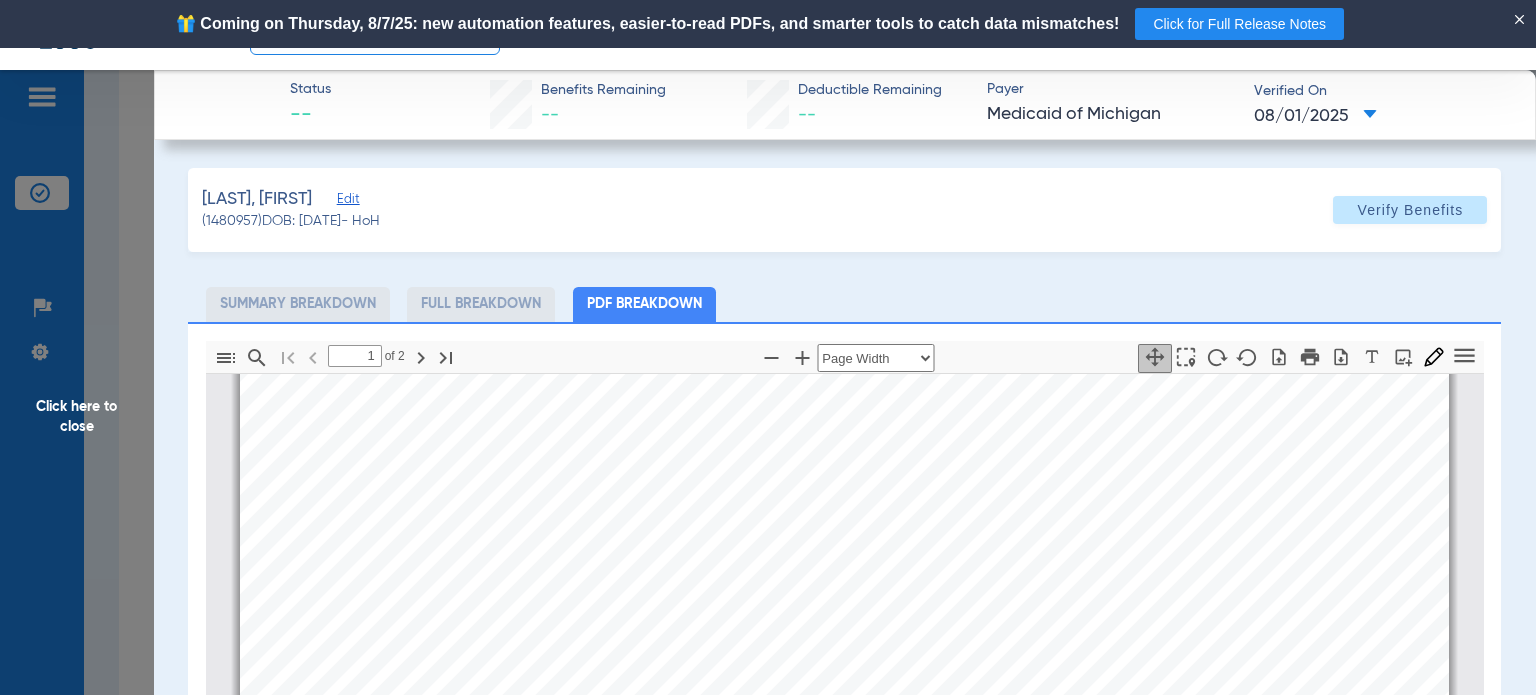 type on "2" 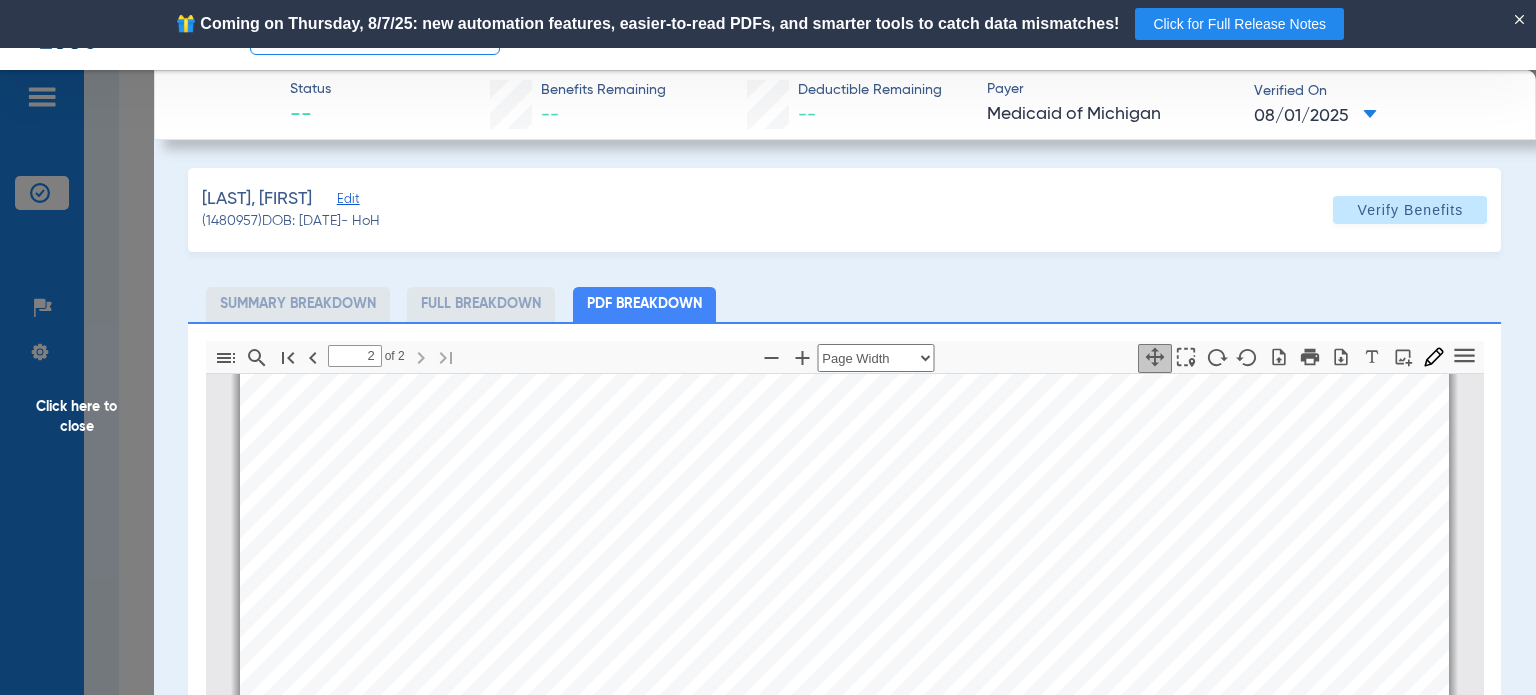scroll, scrollTop: 2010, scrollLeft: 0, axis: vertical 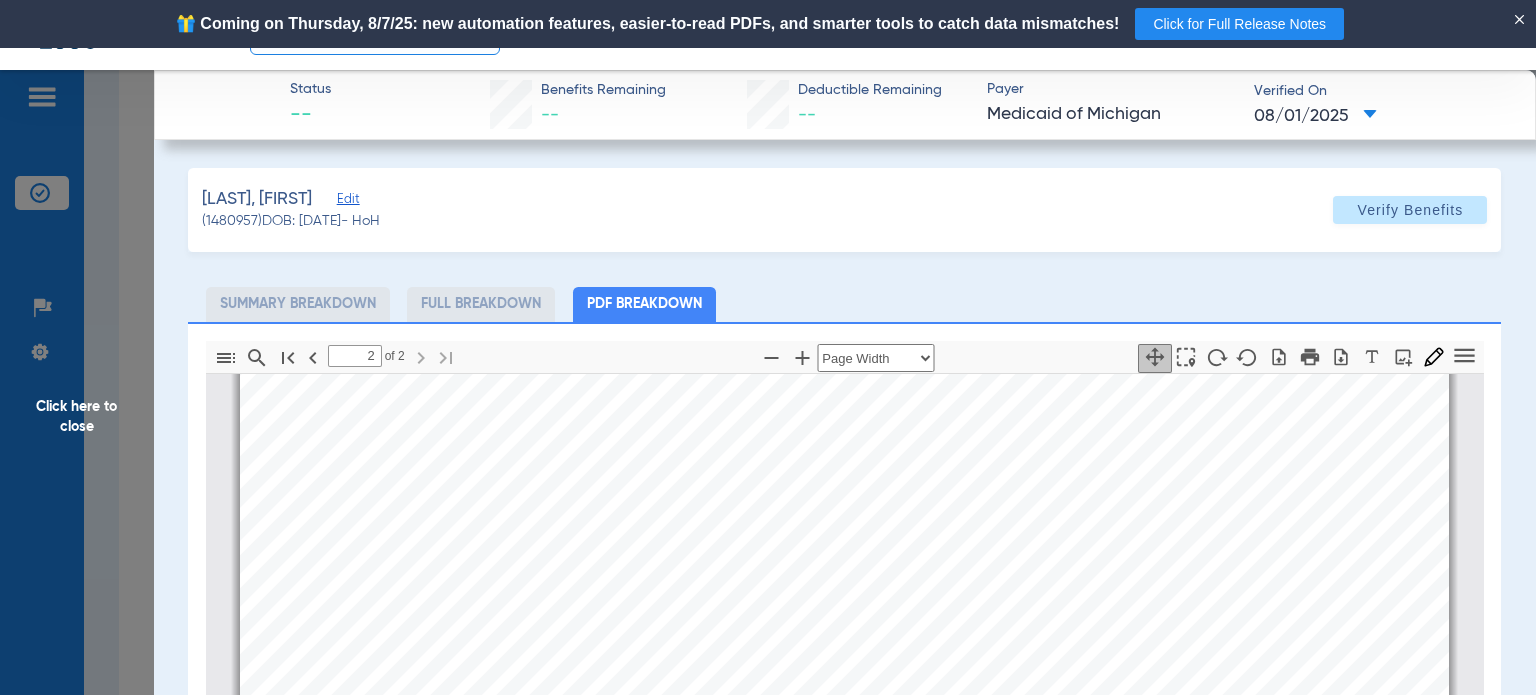 click on "Summary Breakdown   Full Breakdown   PDF Breakdown" 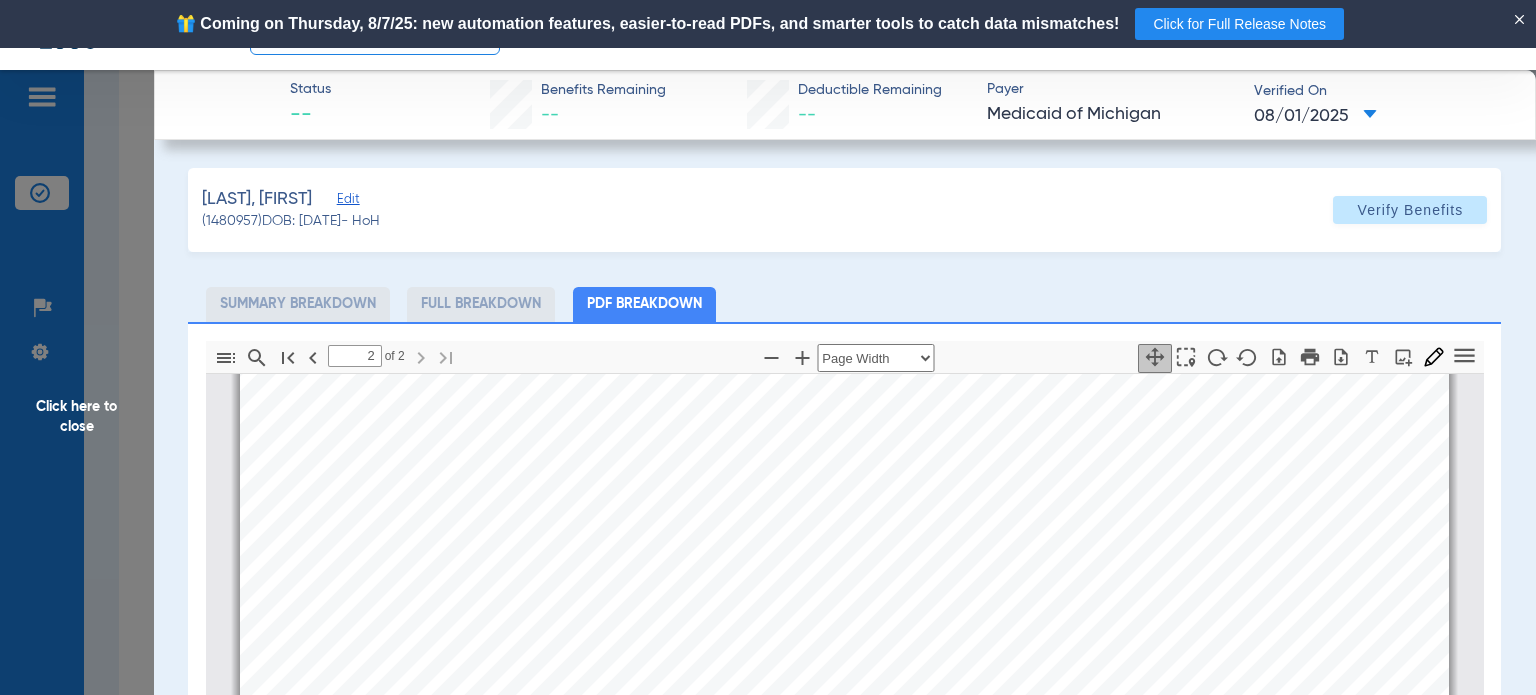 click on "Click here to close" 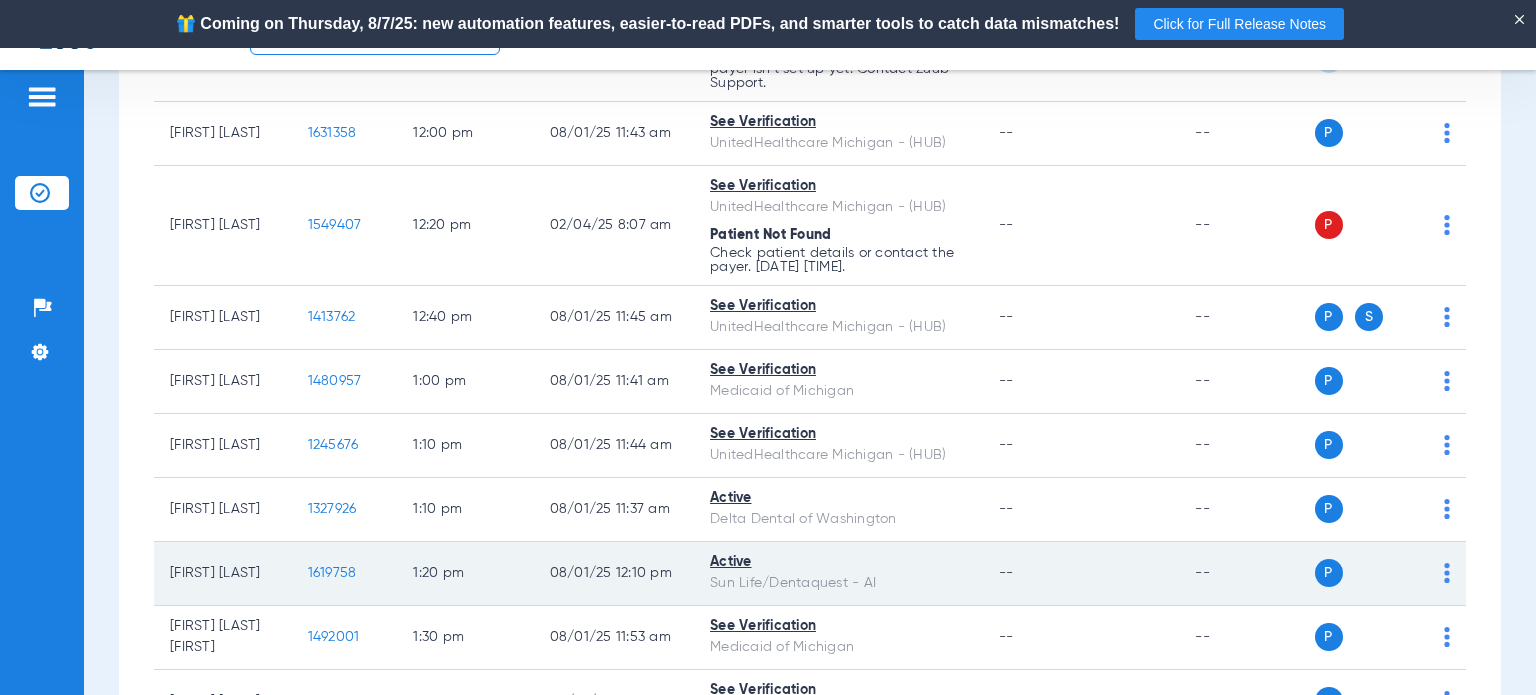 click on "--" 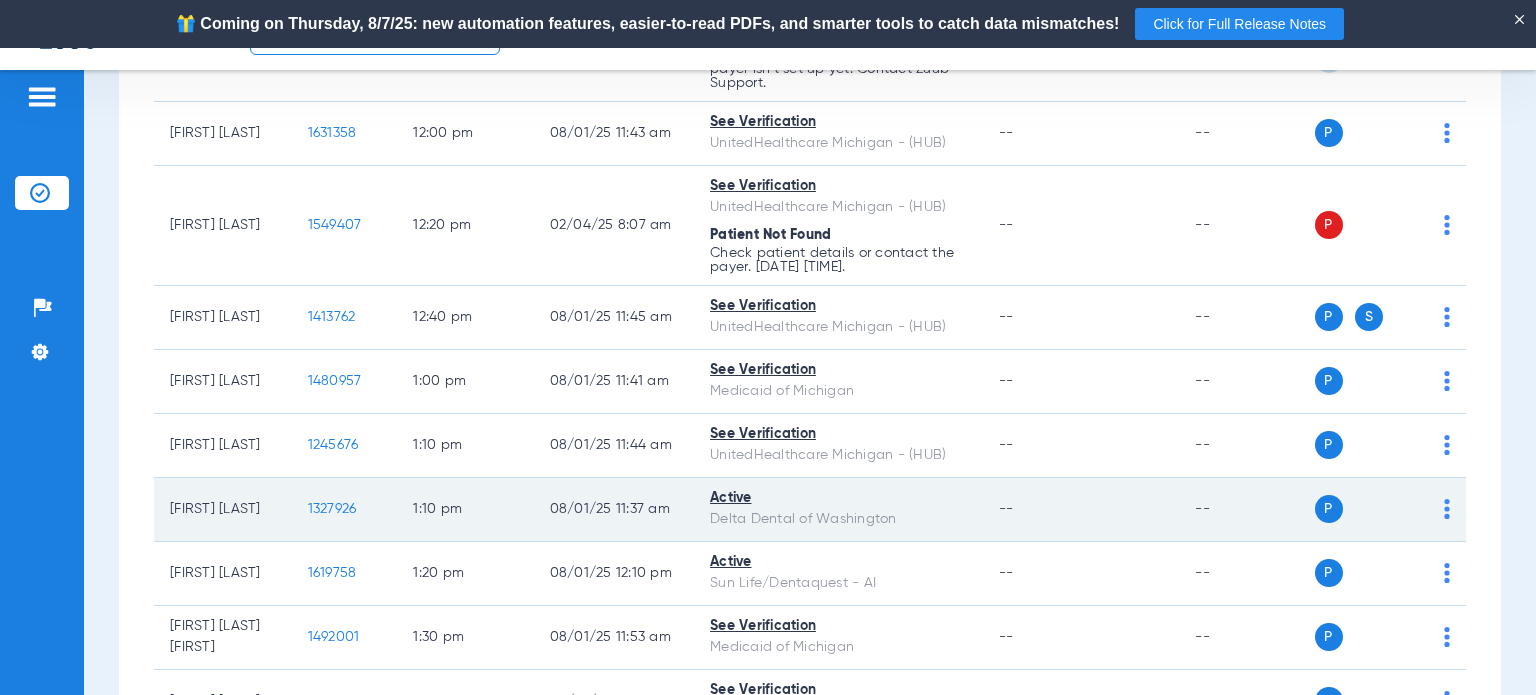 click on "1327926" 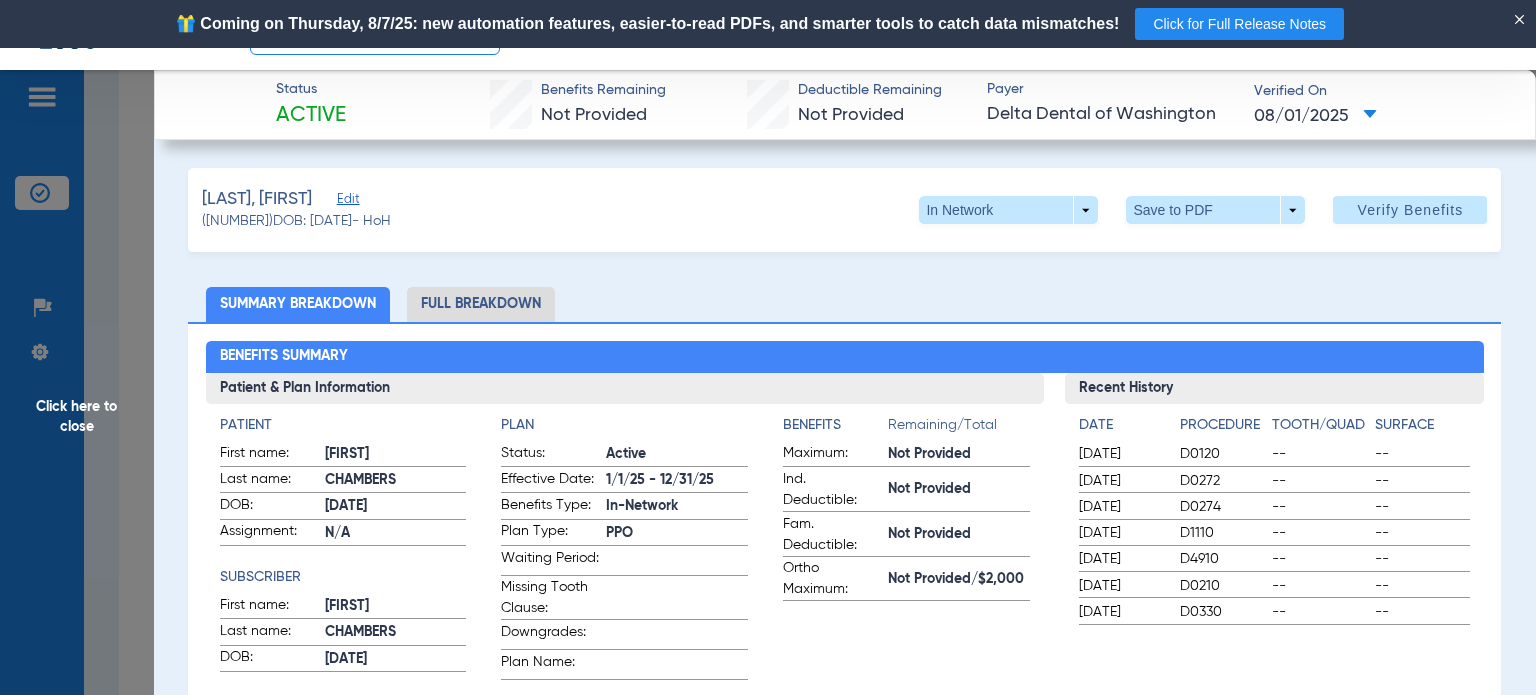 click on "Full Breakdown" 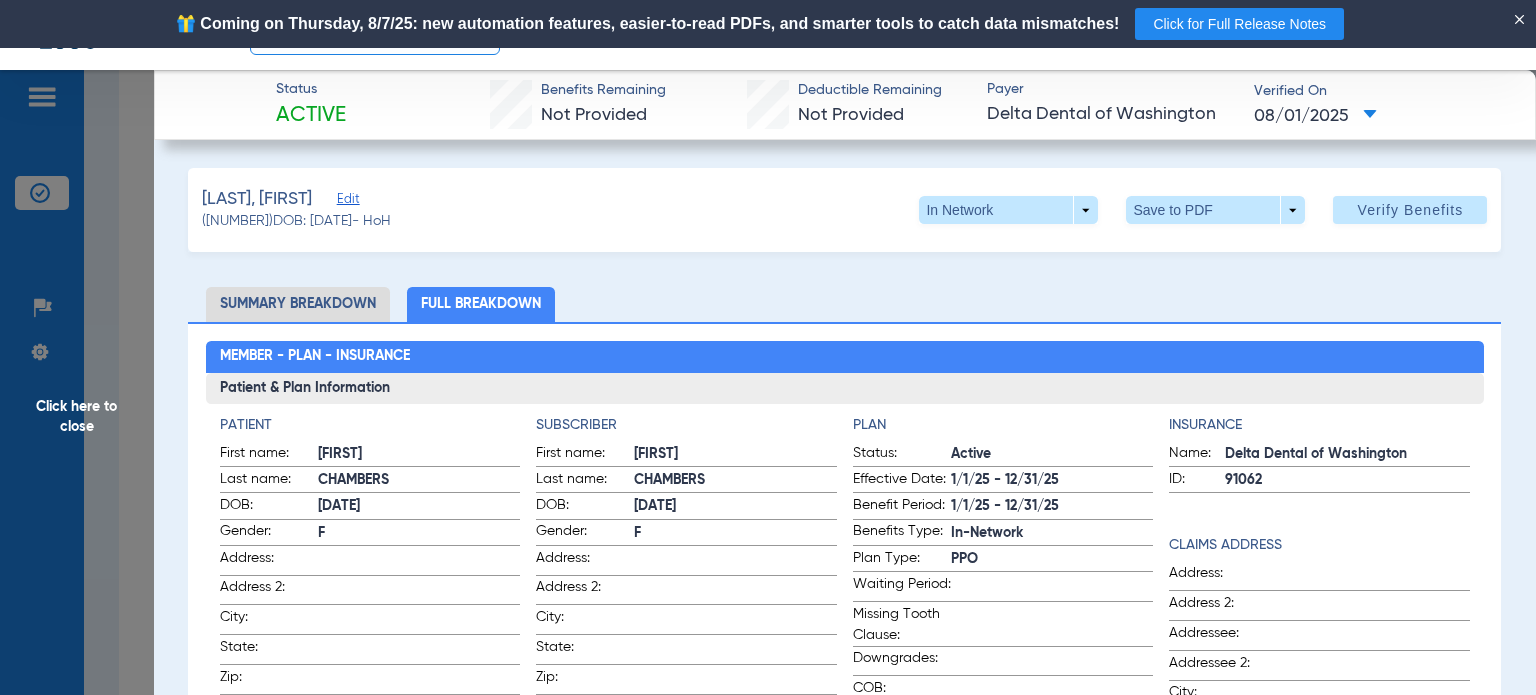 click on "[LAST], [FIRST]   Edit   ([NUMBER])   DOB: [DATE]   - HoH   In Network  arrow_drop_down  Save to PDF  arrow_drop_down  Verify Benefits   Subscriber Information   First name  [FIRST]  Last name  [LAST]  DOB  mm / dd / yyyy [DATE]  Member ID  [NUMBER]  Group ID (optional)  [NUMBER]  Insurance Payer   Insurance
[TEXT]  Provider   Dentist
[LAST]  [NUMBER]  Summary Breakdown   Full Breakdown  Member - Plan - Insurance Patient & Plan Information Patient First name:  [FIRST]  Last name:  [LAST]  DOB:  [DATE]  Gender:  F  Address:    Address 2:    City:    State:    Zip:    Member ID:  [NUMBER]  Group ID:  [NUMBER]  Sub-Group ID:    Assignment:  N/A  Subscriber First name:  [FIRST]  Last name:  [LAST]  DOB:  [DATE]  Gender:  F  Address:    Address 2:    City:    State:    Zip:    Member ID:  [NUMBER]  Group ID:  [NUMBER]  Sub-Group ID:    Plan Status:  Active  Effective Date:  1/1/25 - 12/31/25  Benefit Period:  1/1/25 - 12/31/25  Benefits Type: Plan Type:" 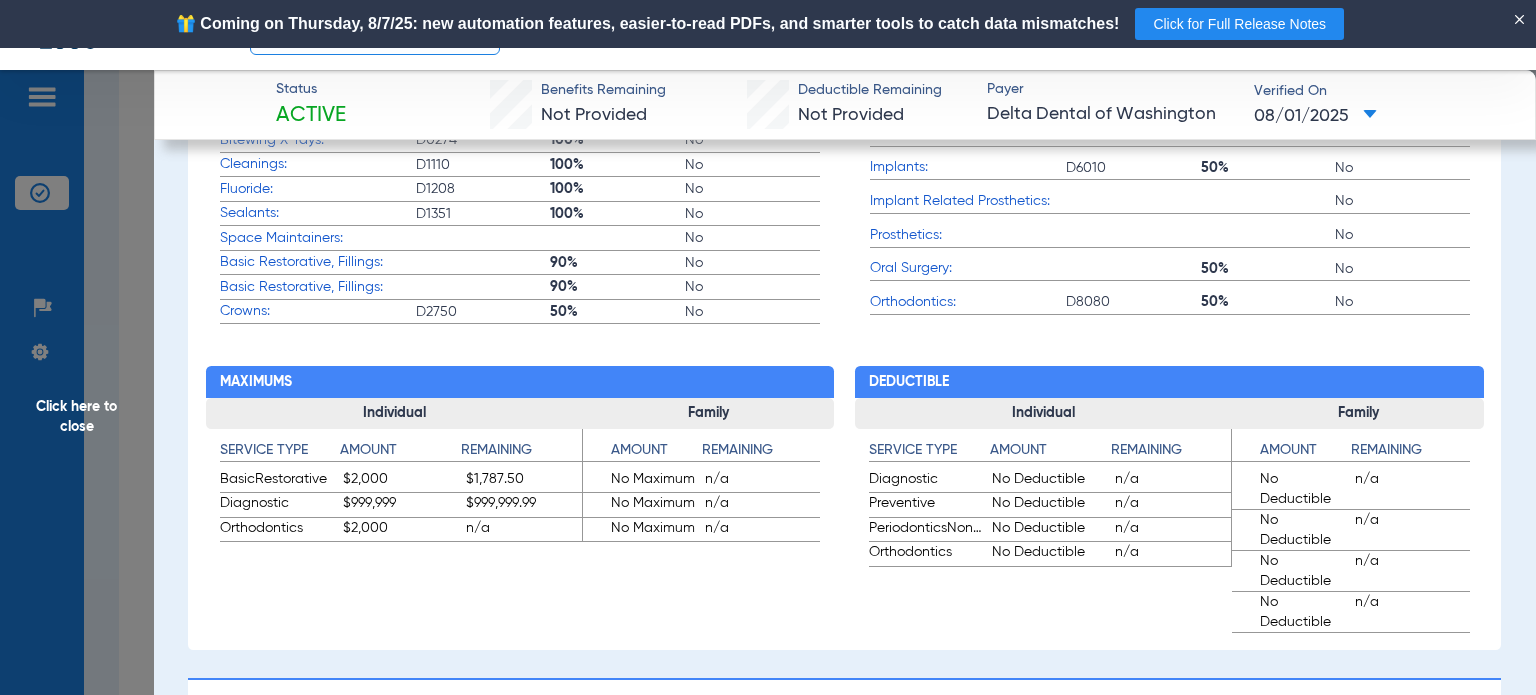 scroll, scrollTop: 1000, scrollLeft: 0, axis: vertical 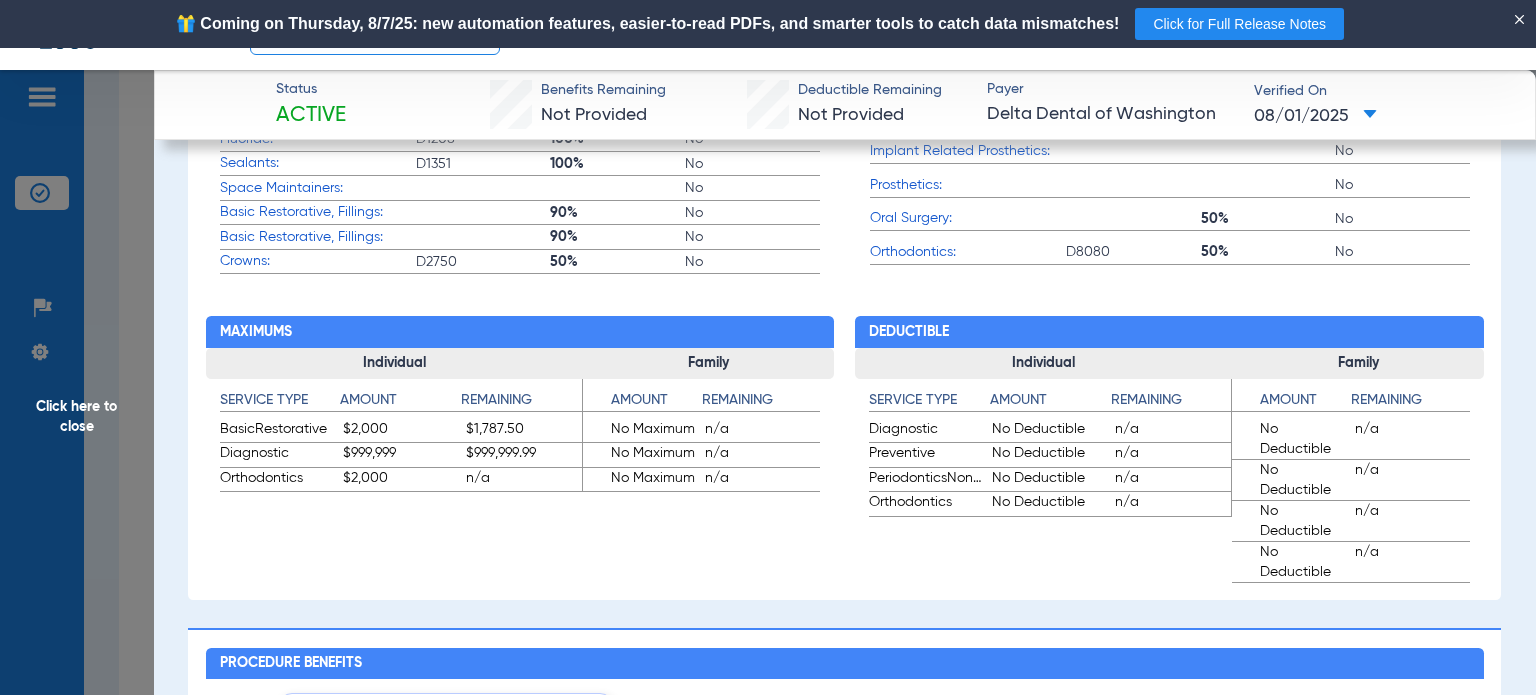 click on "Maximums Individual Service Type Amount Remaining  BasicRestorative   $2,000   $1,787.50   Diagnostic   $999,999   $999,999.99   Orthodontics   $2,000   n/a  Family Service Type Amount Remaining  BasicRestorative   No Maximum   n/a   Diagnostic   No Maximum   n/a   Orthodontics   No Maximum   n/a" 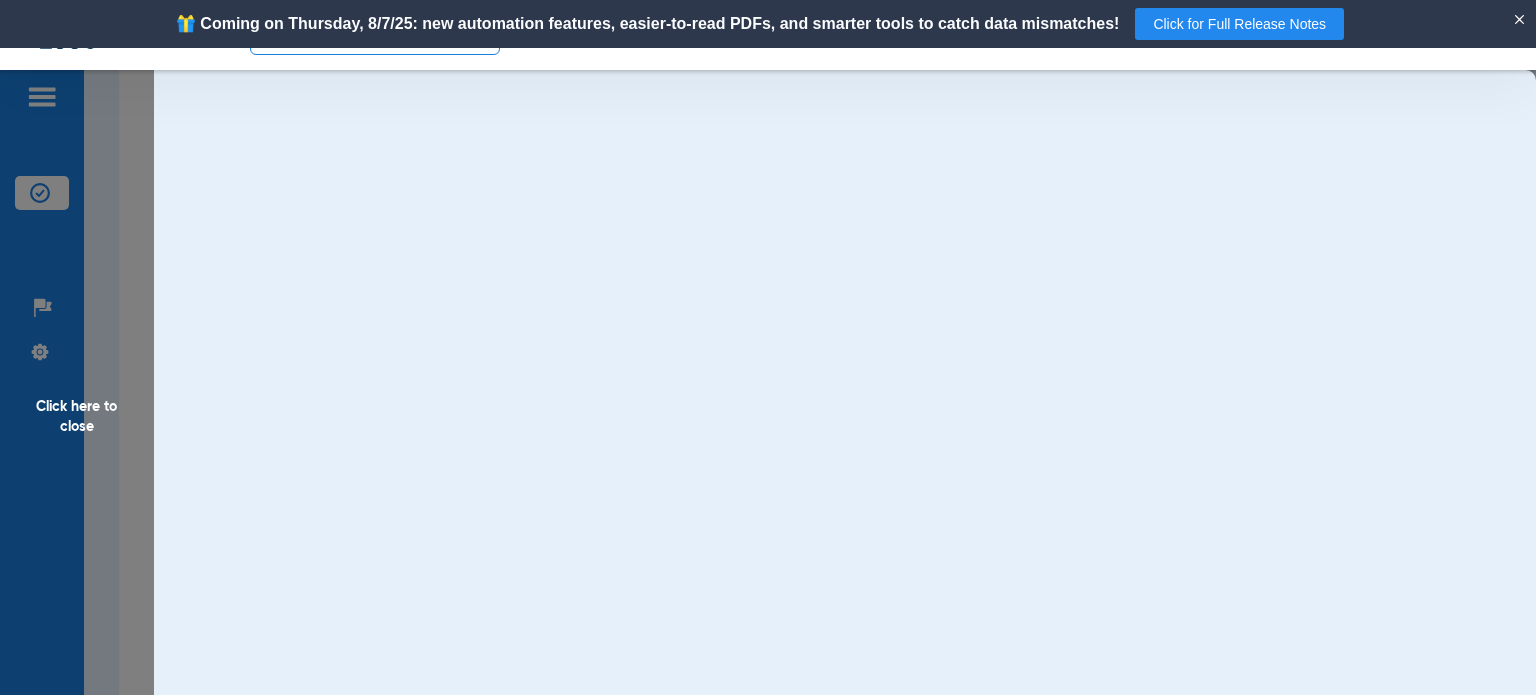 scroll, scrollTop: 0, scrollLeft: 0, axis: both 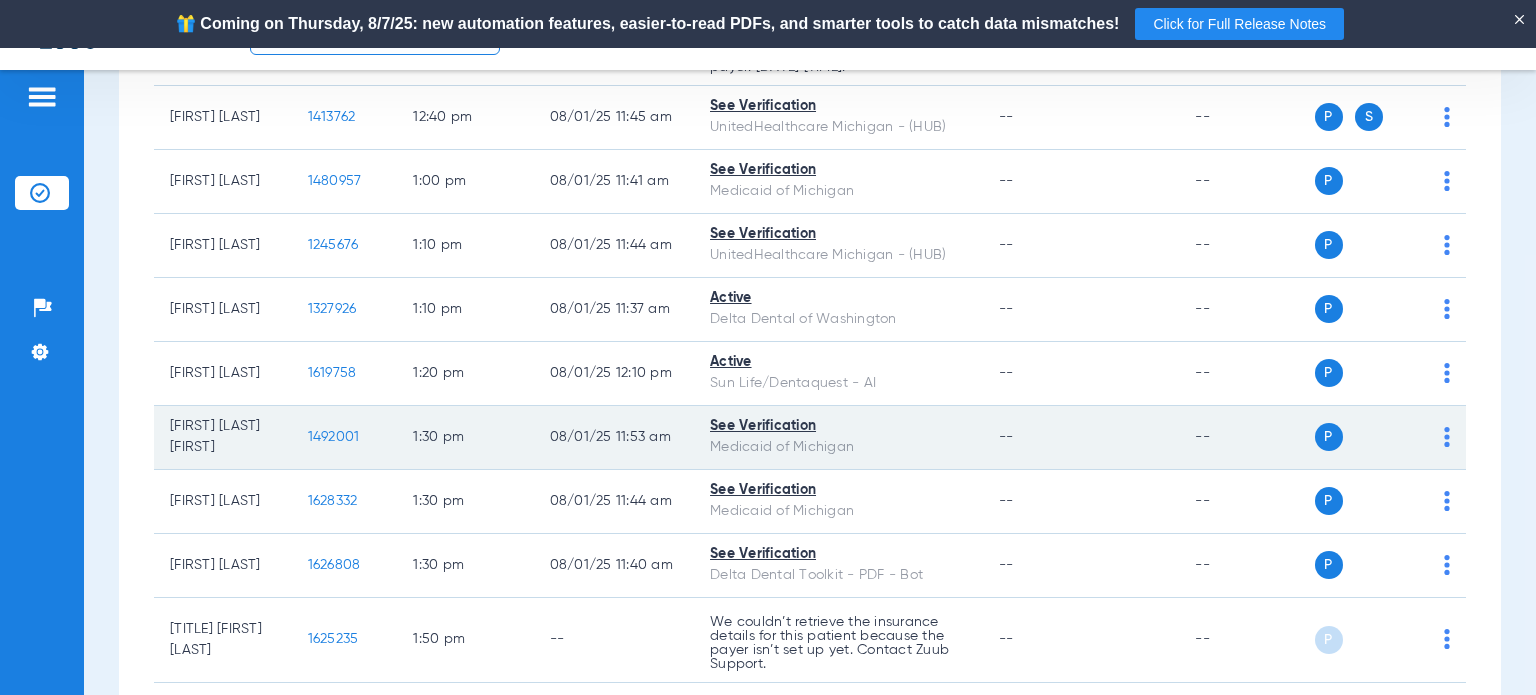 click on "1492001" 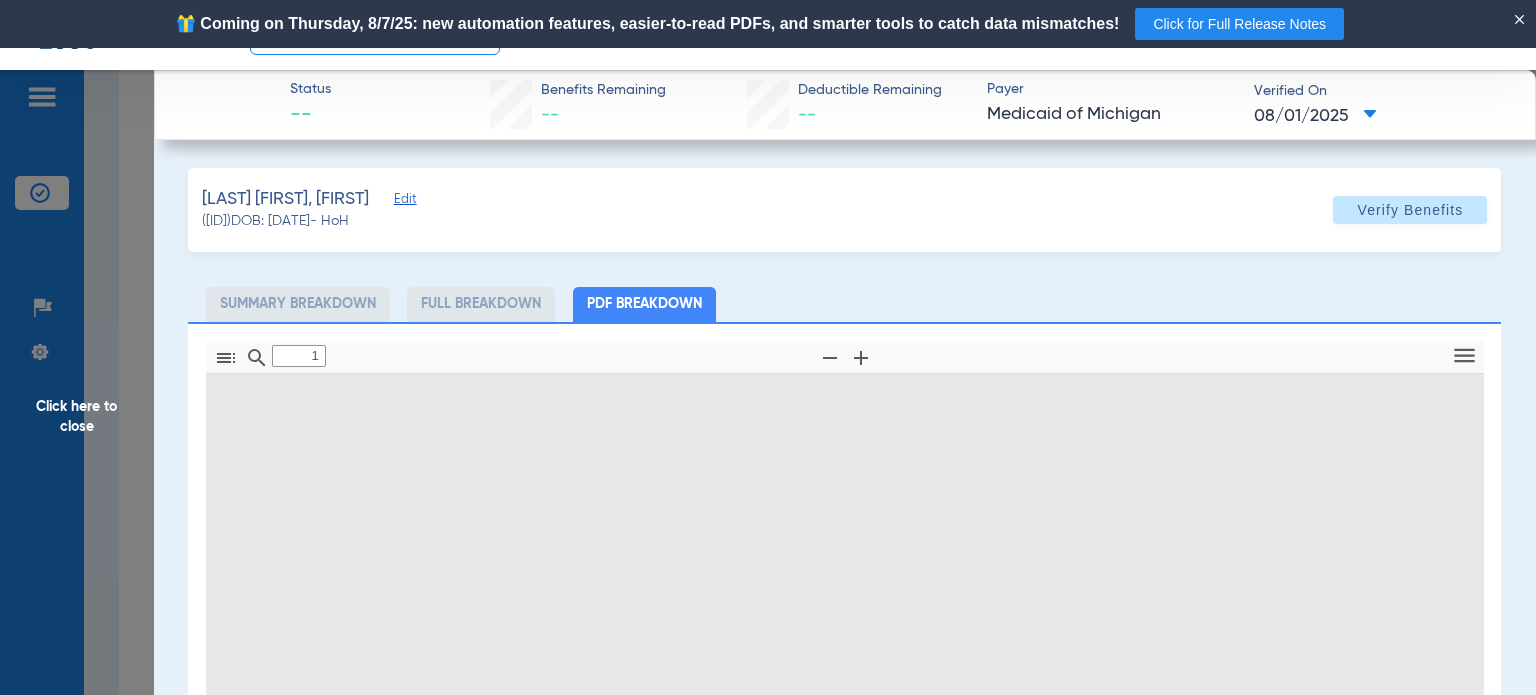 type on "0" 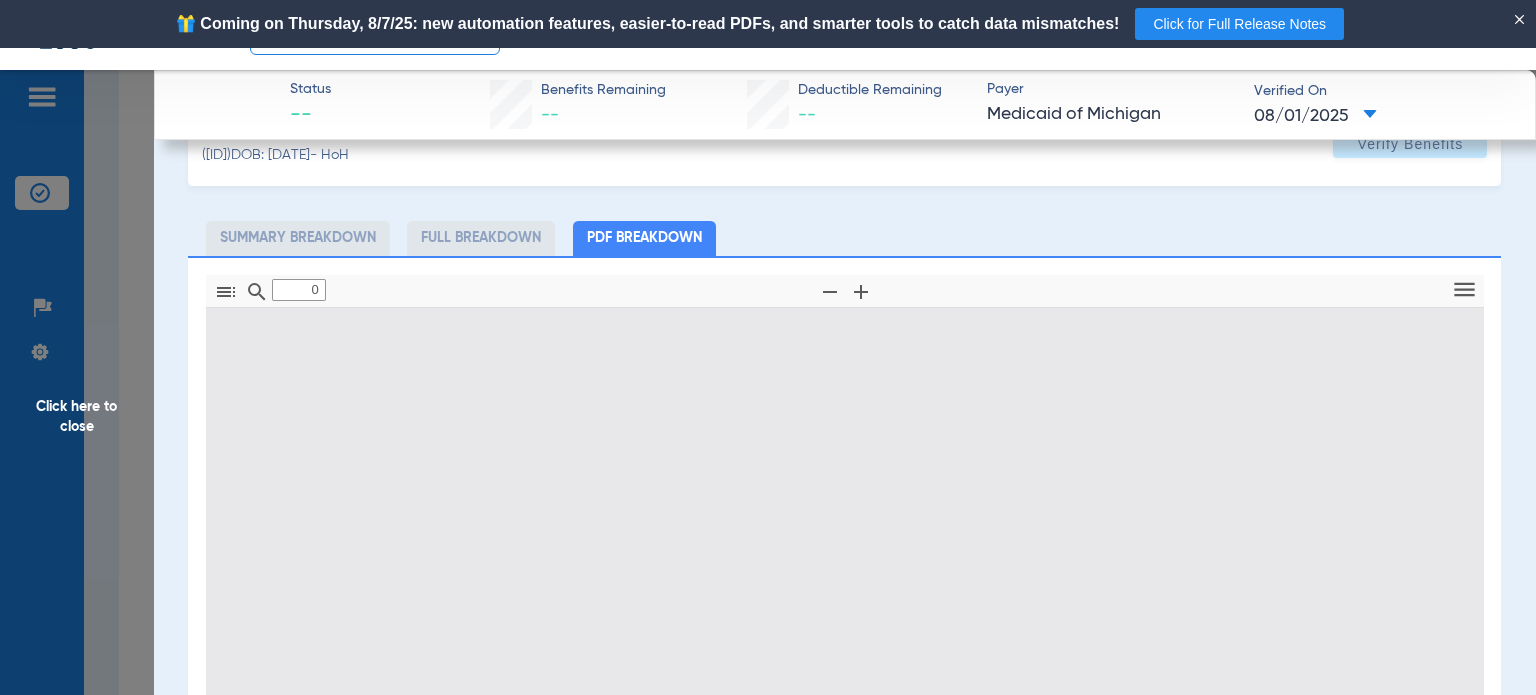 type on "1" 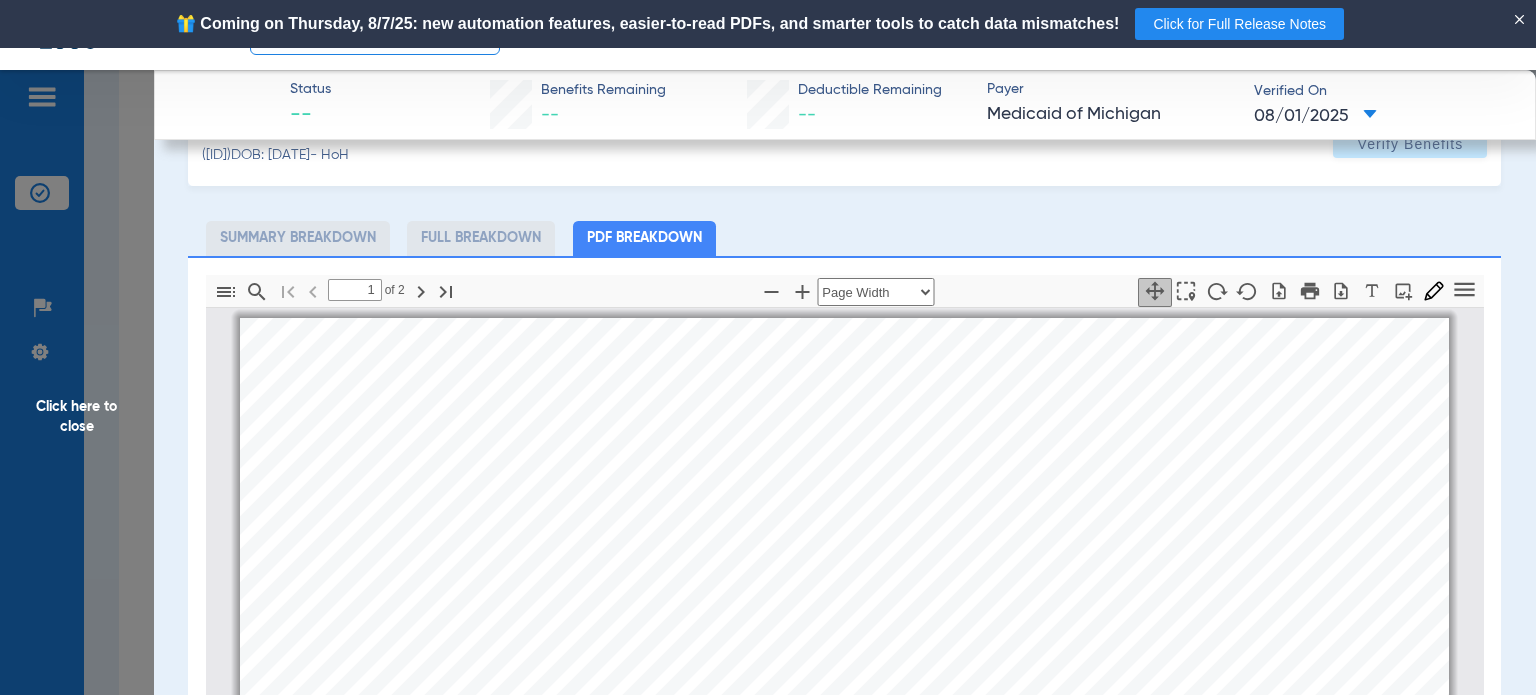 scroll, scrollTop: 100, scrollLeft: 0, axis: vertical 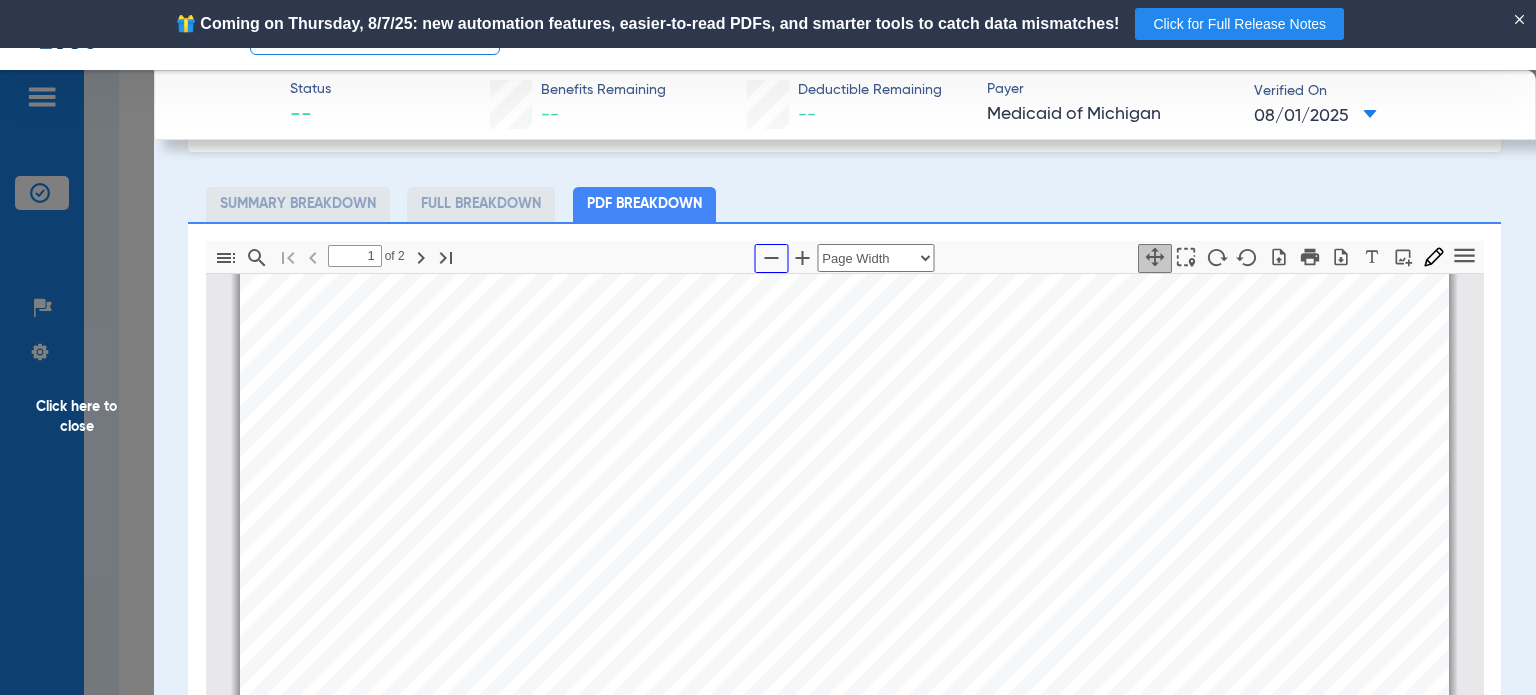 click 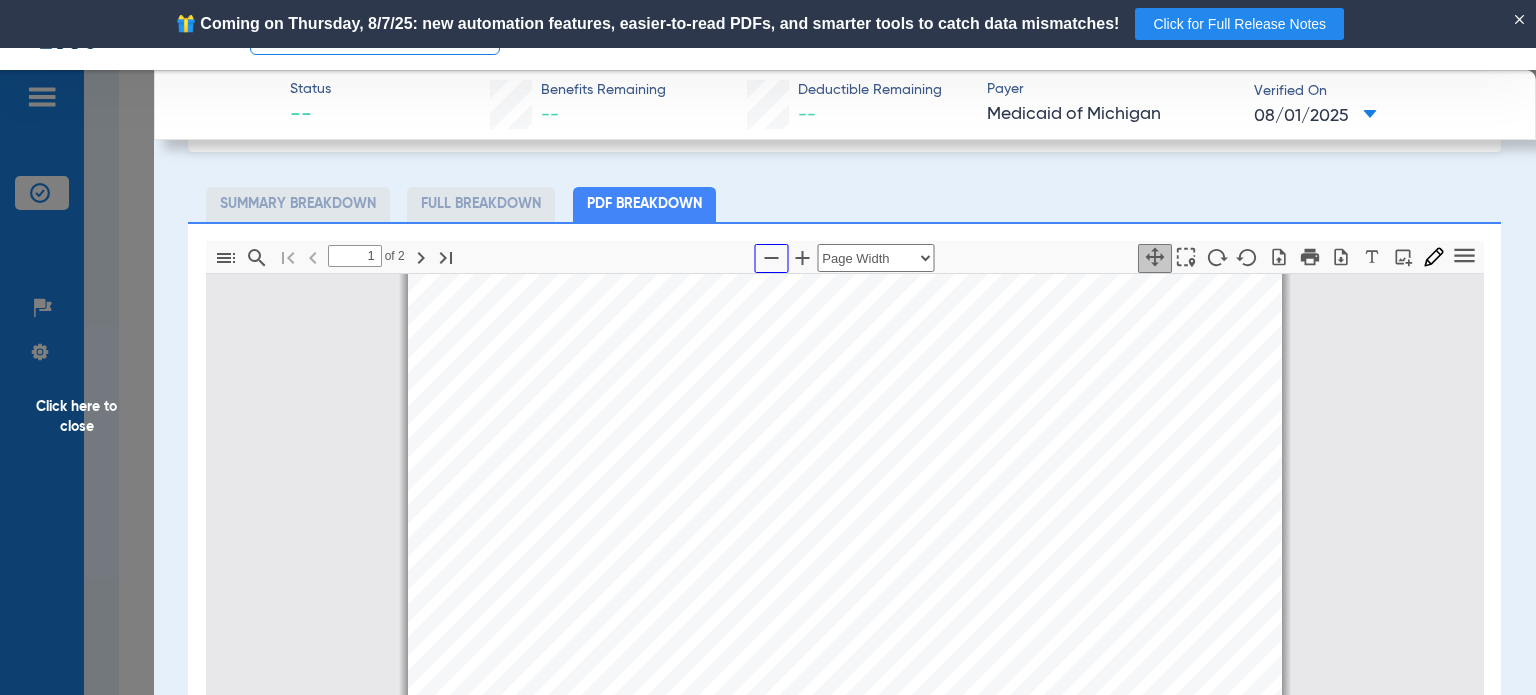 select on "custom" 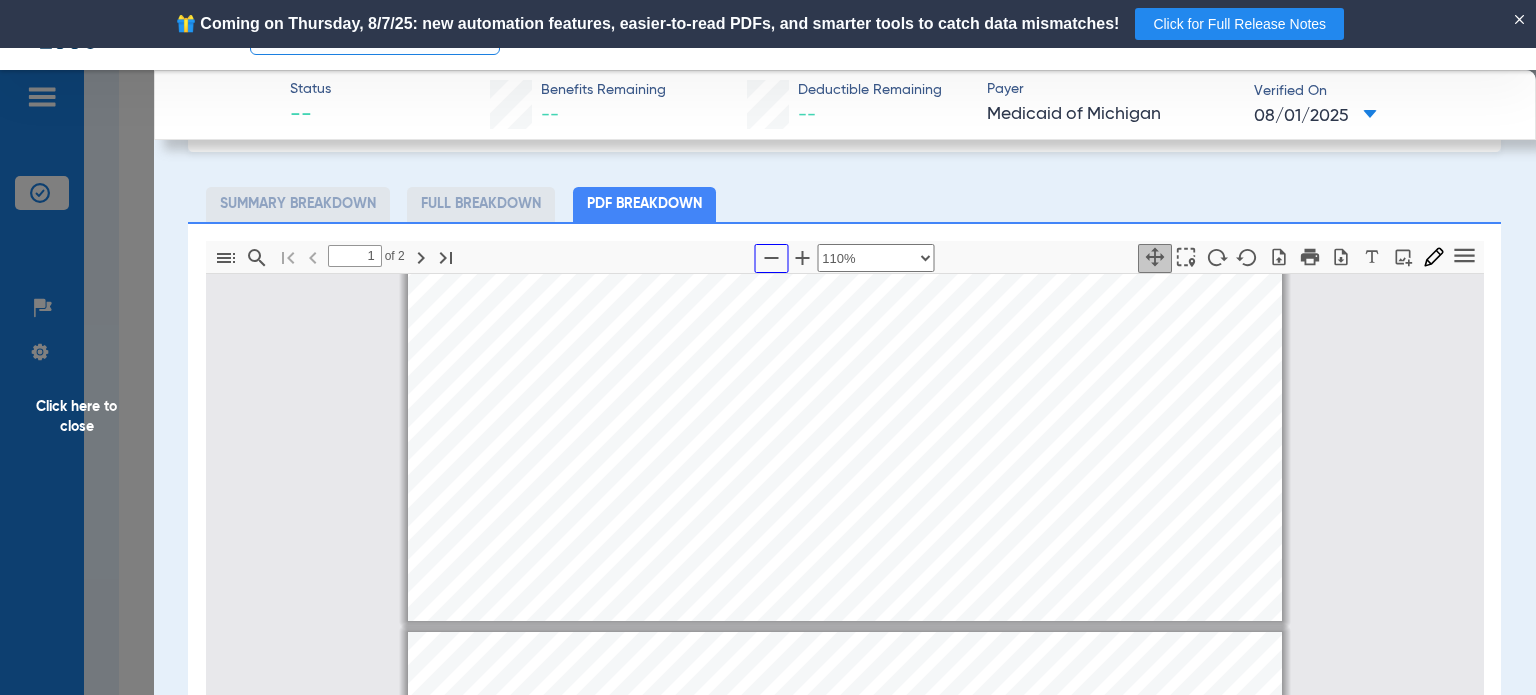 type on "2" 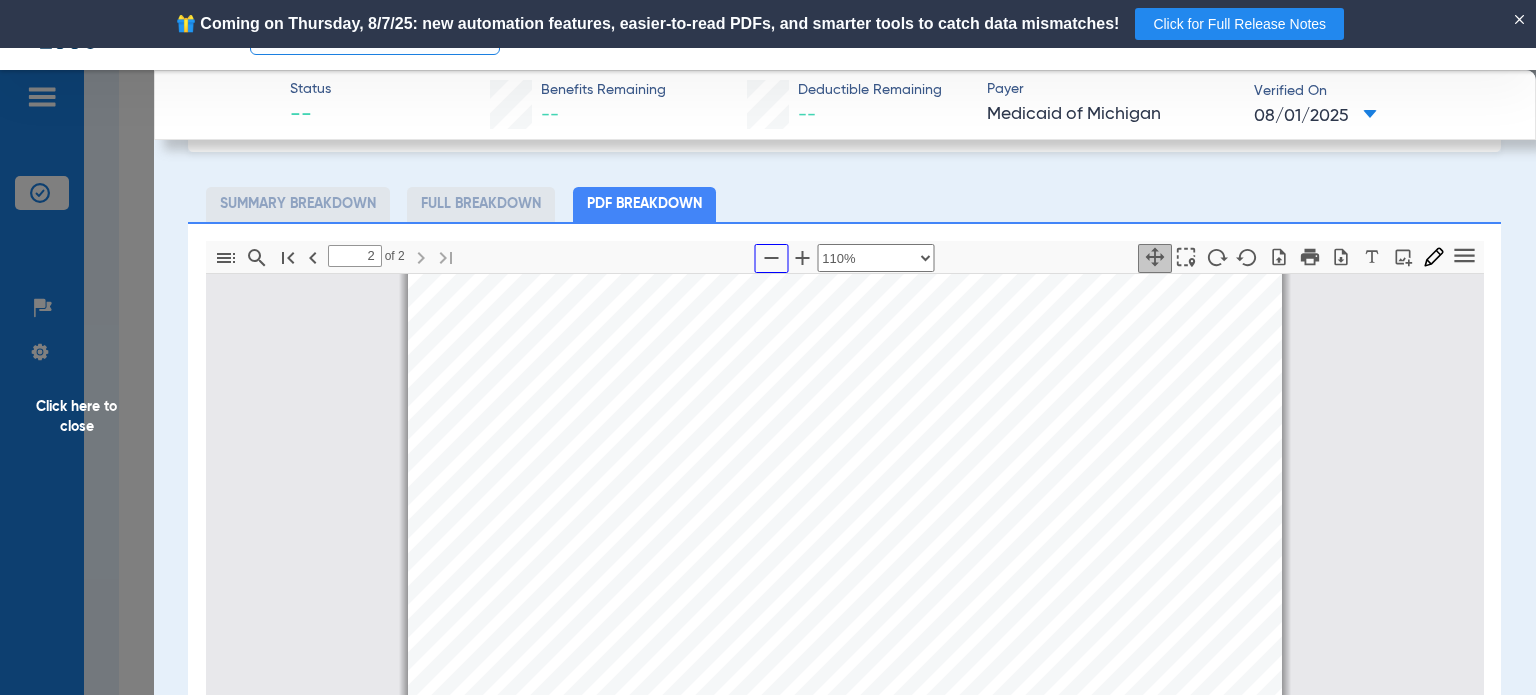 scroll, scrollTop: 1309, scrollLeft: 0, axis: vertical 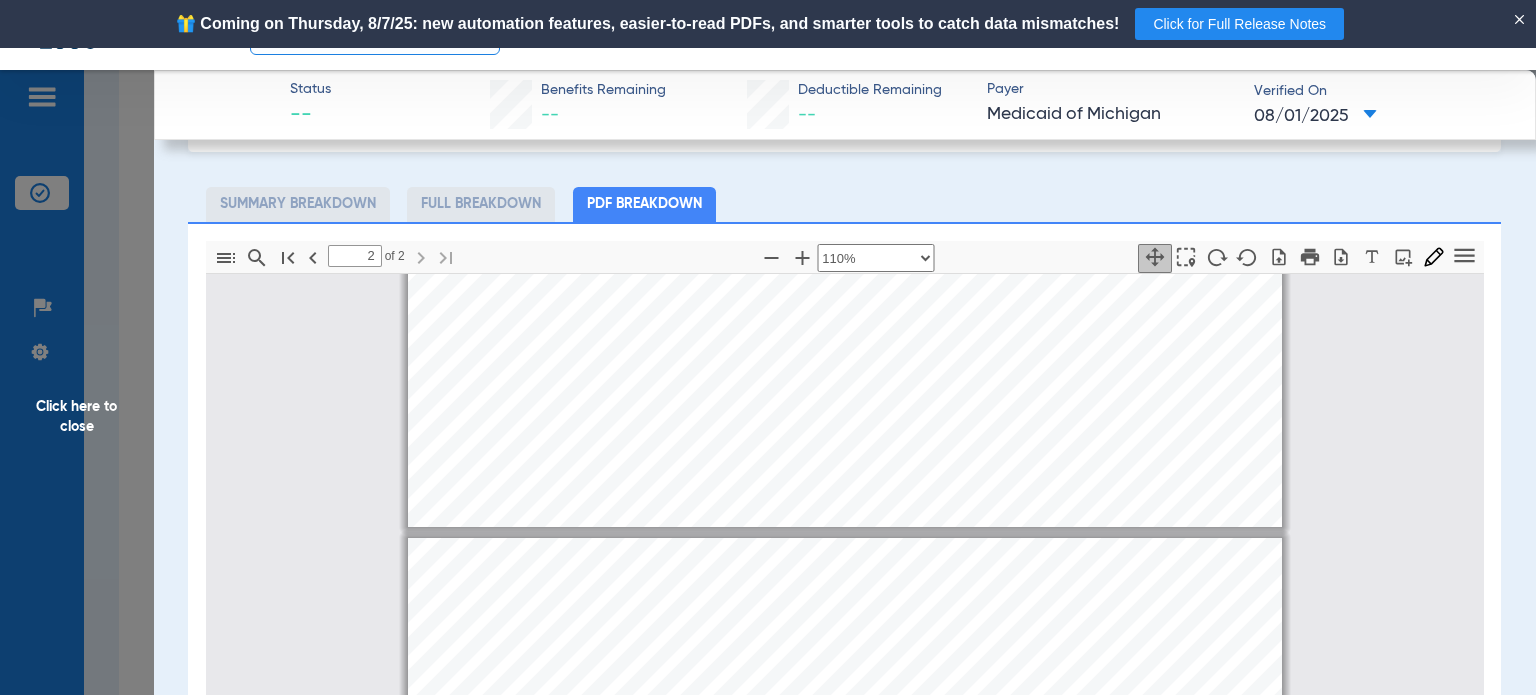 type on "1" 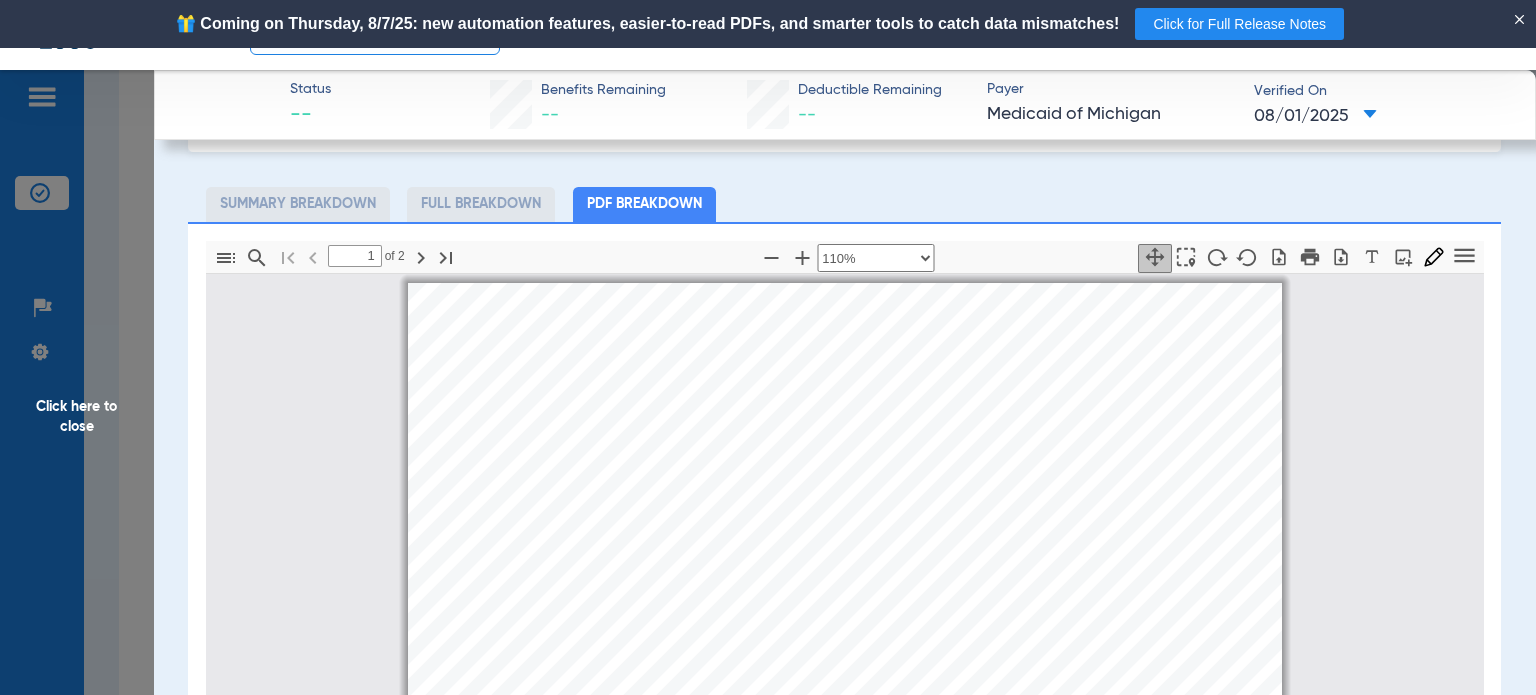 scroll, scrollTop: 0, scrollLeft: 0, axis: both 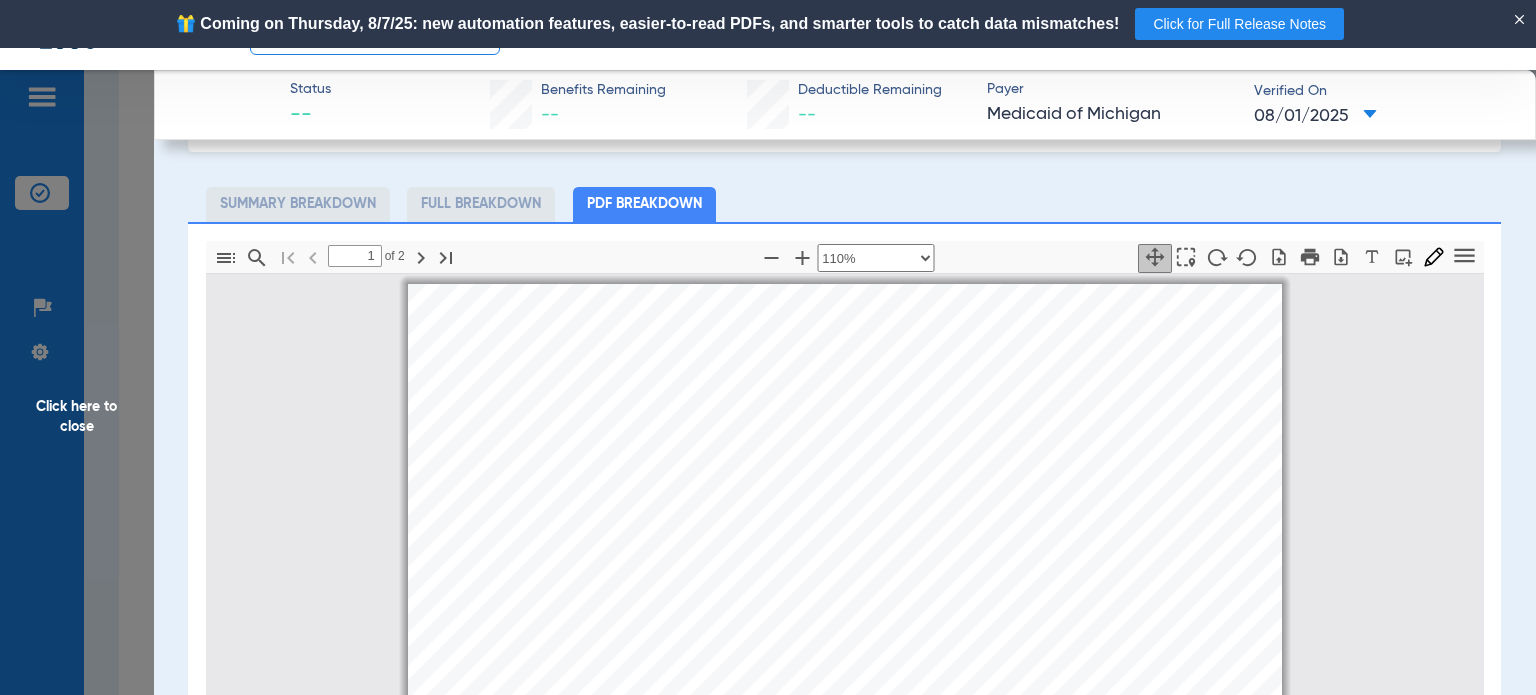 click on "Info   :   Fee for Service Dental Coverage (Note: Refer to Medicaid Provider Manual / MDHHS website for details on covered services including PA, copay and other requirements. Some services may not be covered if age 21 and older.) MEMBER ID:   [ID]   NAME:   [LAST] [FIRST] [FIRST] INQUIRY DATE RANGE:   [DATE] - [DATE]   COMMERCIAL / OTHER:   Y GENDER:   FEMALE   CSHCS RESTRICTIONS:   N DATE OF BIRTH:   [DATE]   MHP PCP:   N CASE NUMBER:   [ID]   BMP PROVIDER RESTRICTION:   N CELL PHONE:   (PHONE)   HOME PHONE: CASE EMAIL:   [EMAIL]   INDICATORS:   Y COUNTY OF RESIDENCE:   81-WASHTENAW   COST SHARE MET:   N MAGI CATEGORY:   CAP AMOUNT REMAINING($):   179.40 MA PROGRAM CODE:   M   PHONE: MDHHS   (PHONE) TOA:   ADMA   COUNTY: MDHHS   81-WASHTENAW CITIZENSHIP:   U.S. Citizen   DISTRICT CODE:   20 REDETERMINATION DATE:   [DATE] BENEFIT PLANS Benefit Plan Id   PET   Benefit Plan Type   CHAMPS Provider Id   Created Date   Transaction Date   Start Date End Date" at bounding box center [845, 901] 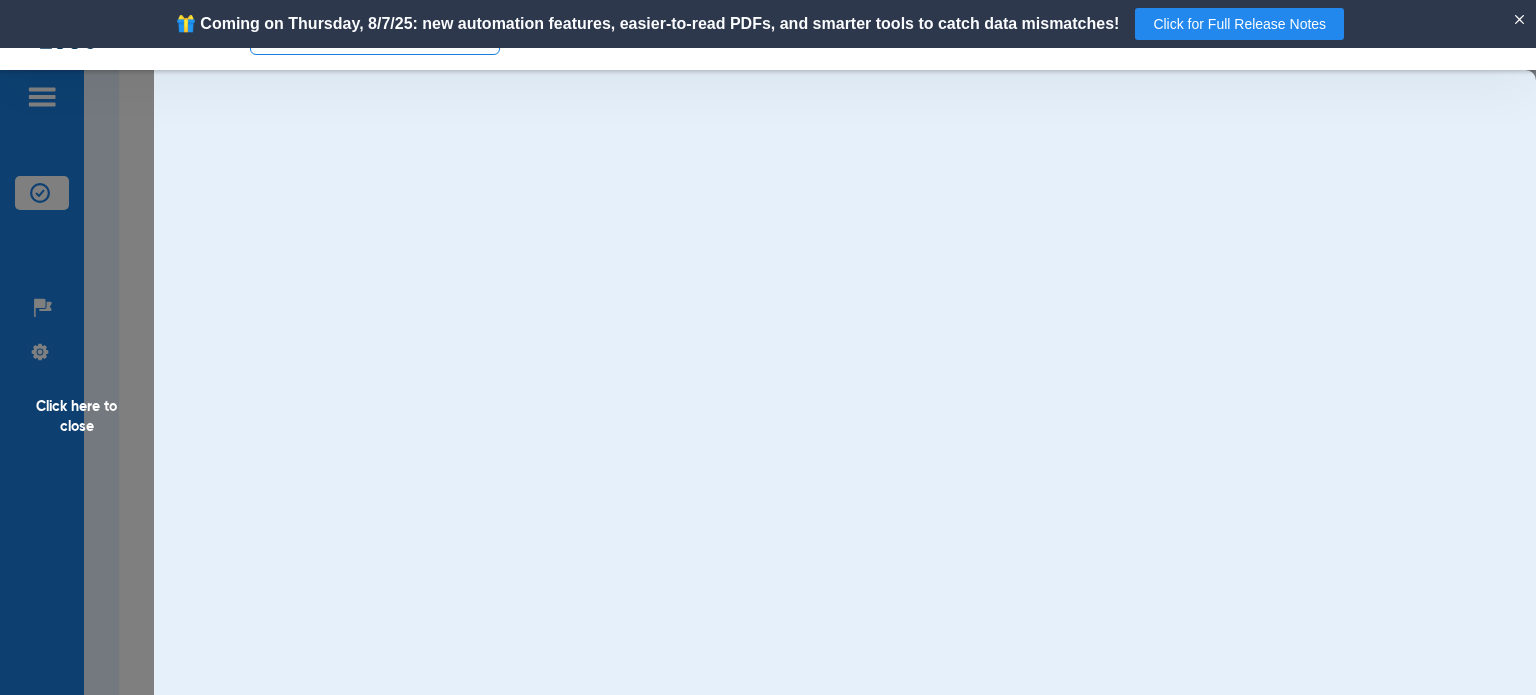 scroll, scrollTop: 0, scrollLeft: 0, axis: both 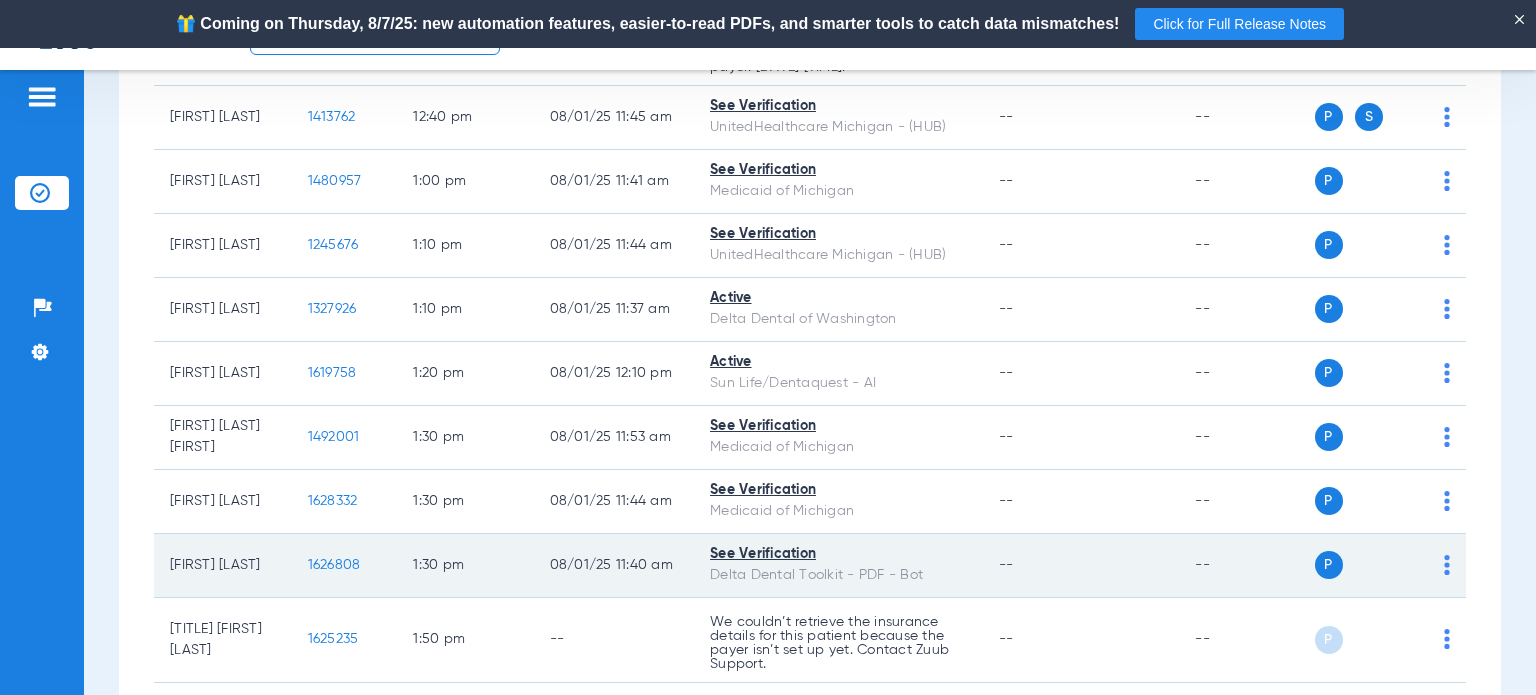 click on "1626808" 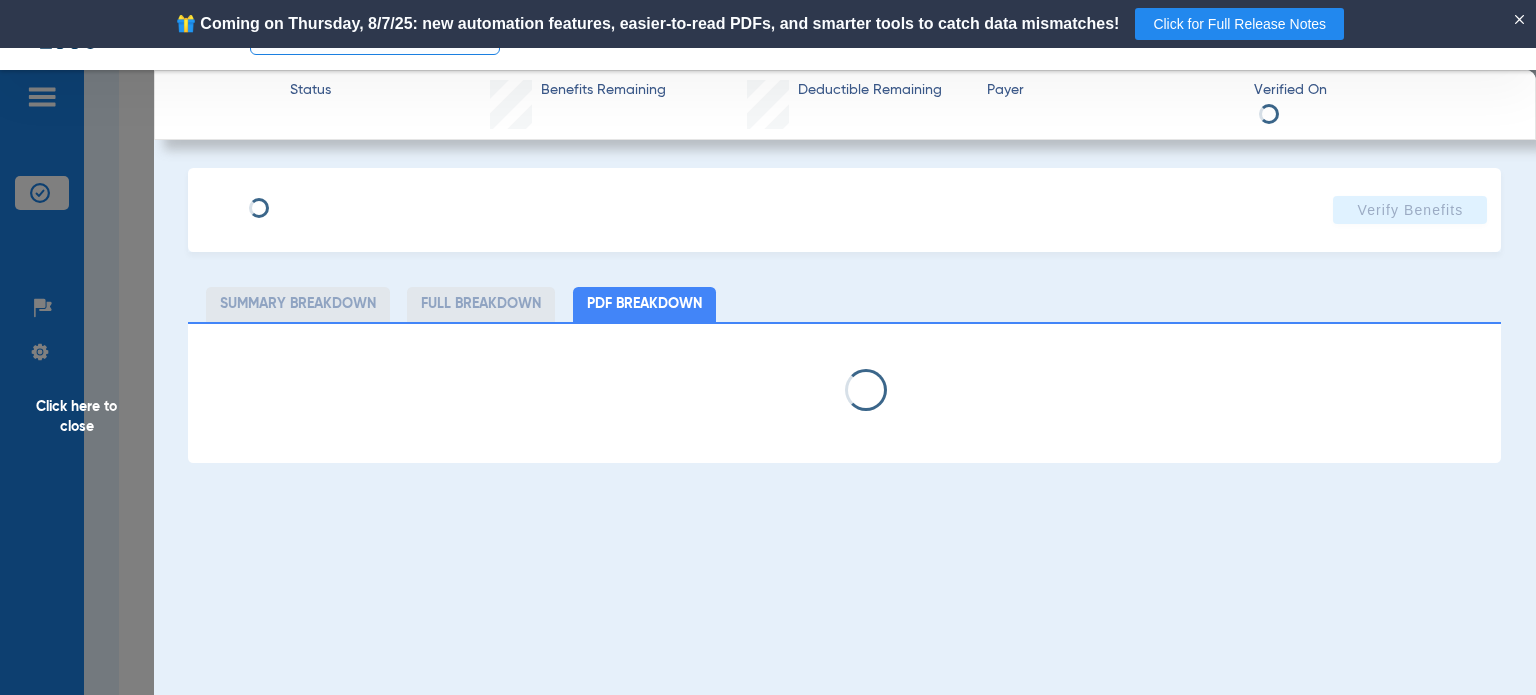 select on "page-width" 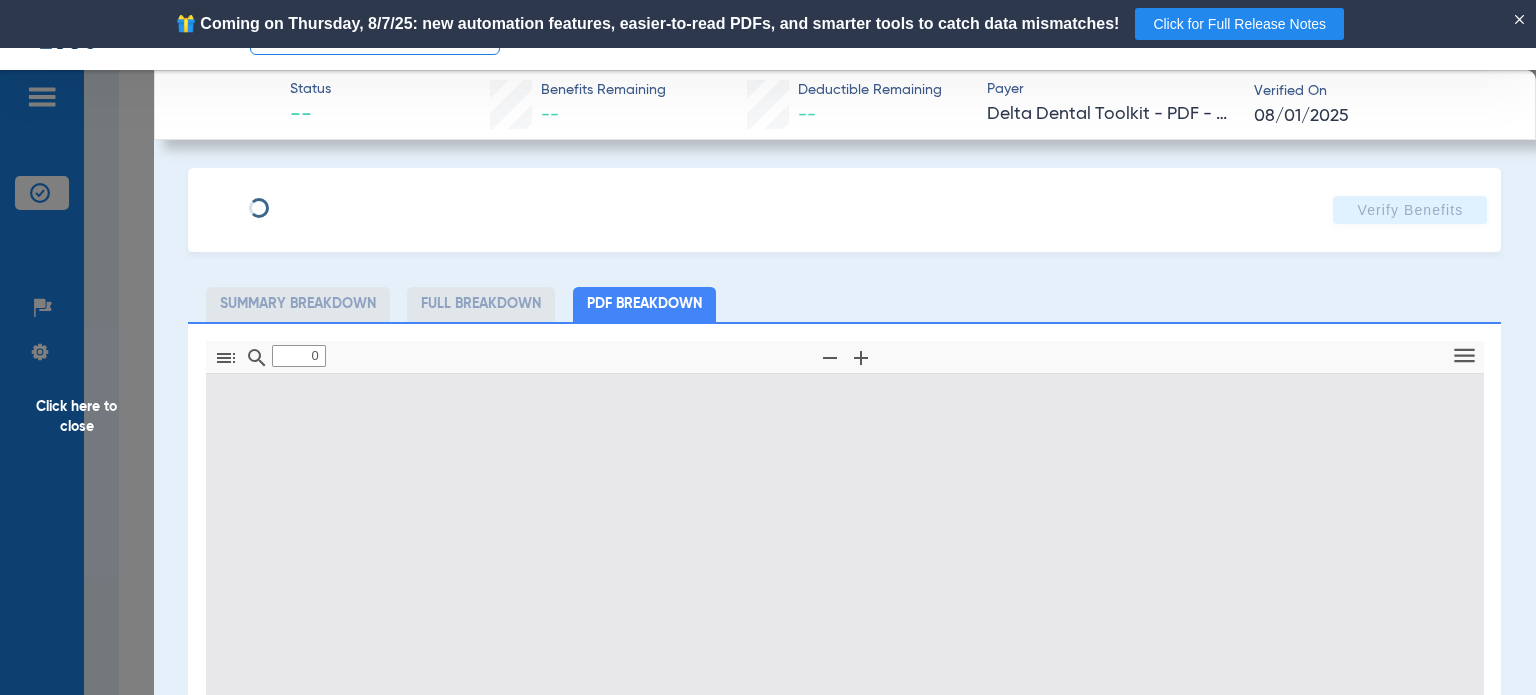 type on "1" 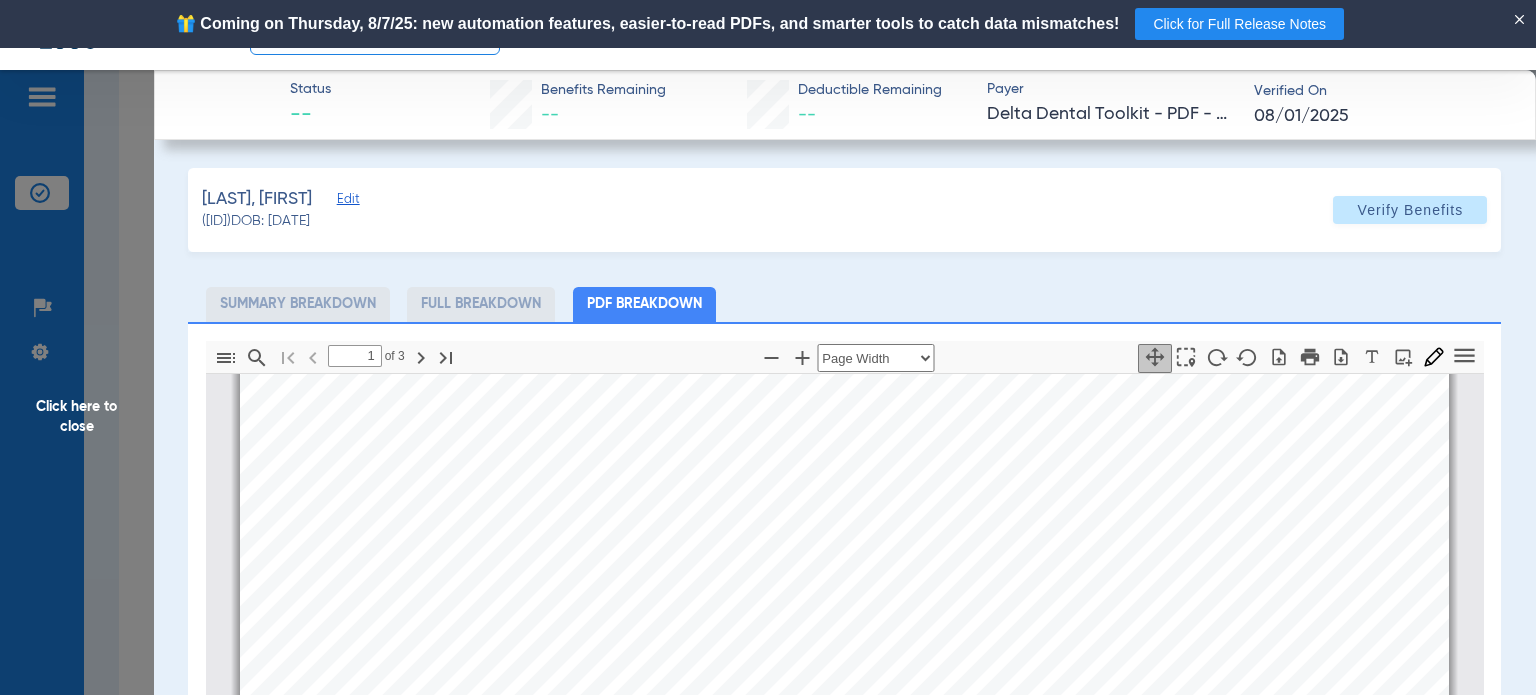scroll, scrollTop: 610, scrollLeft: 0, axis: vertical 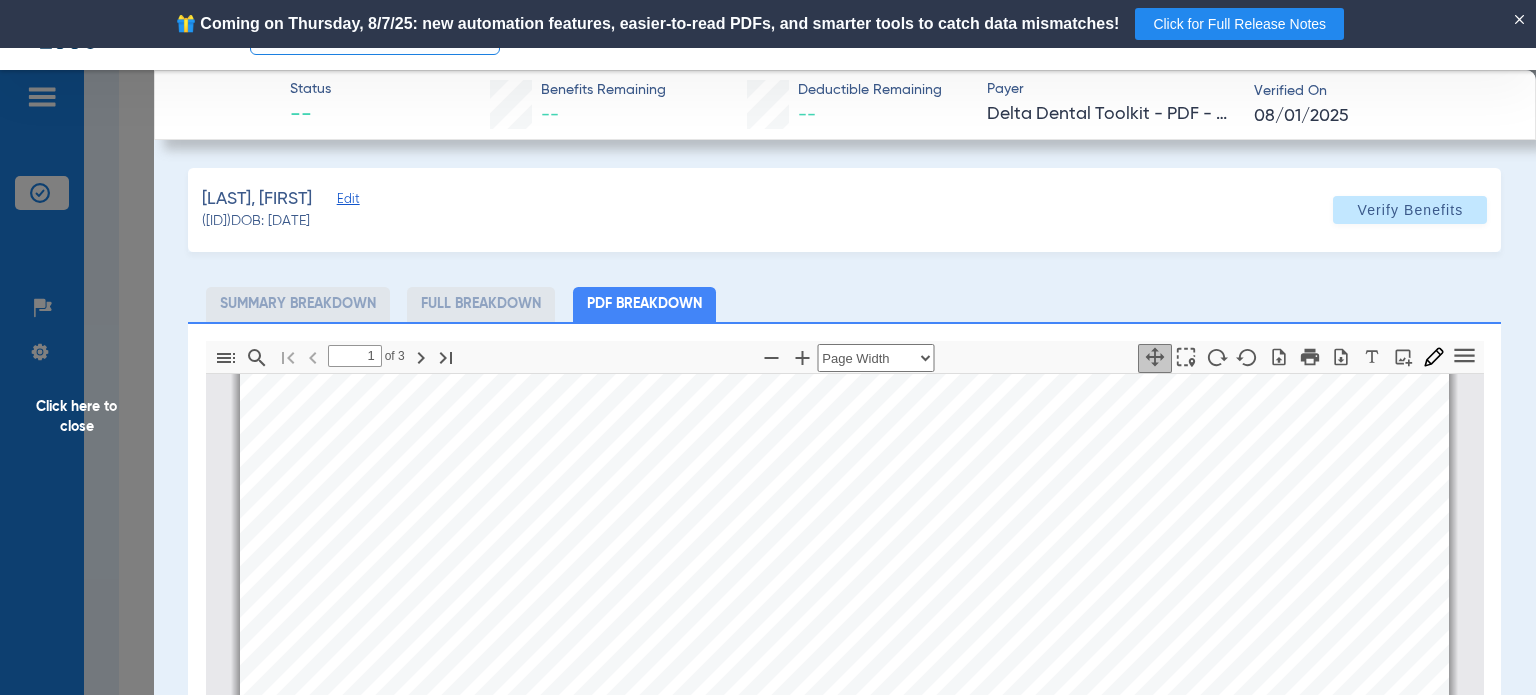 click on "Click here to close" 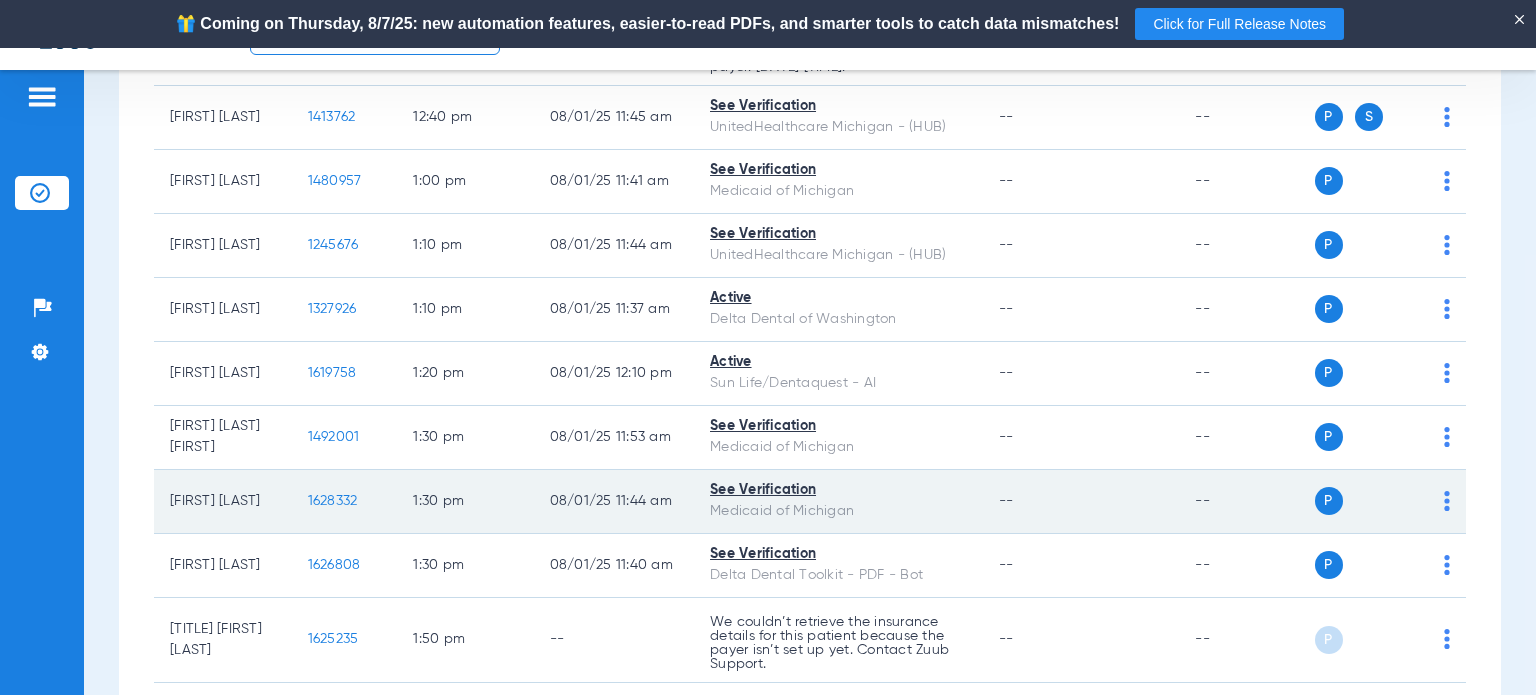 click on "1628332" 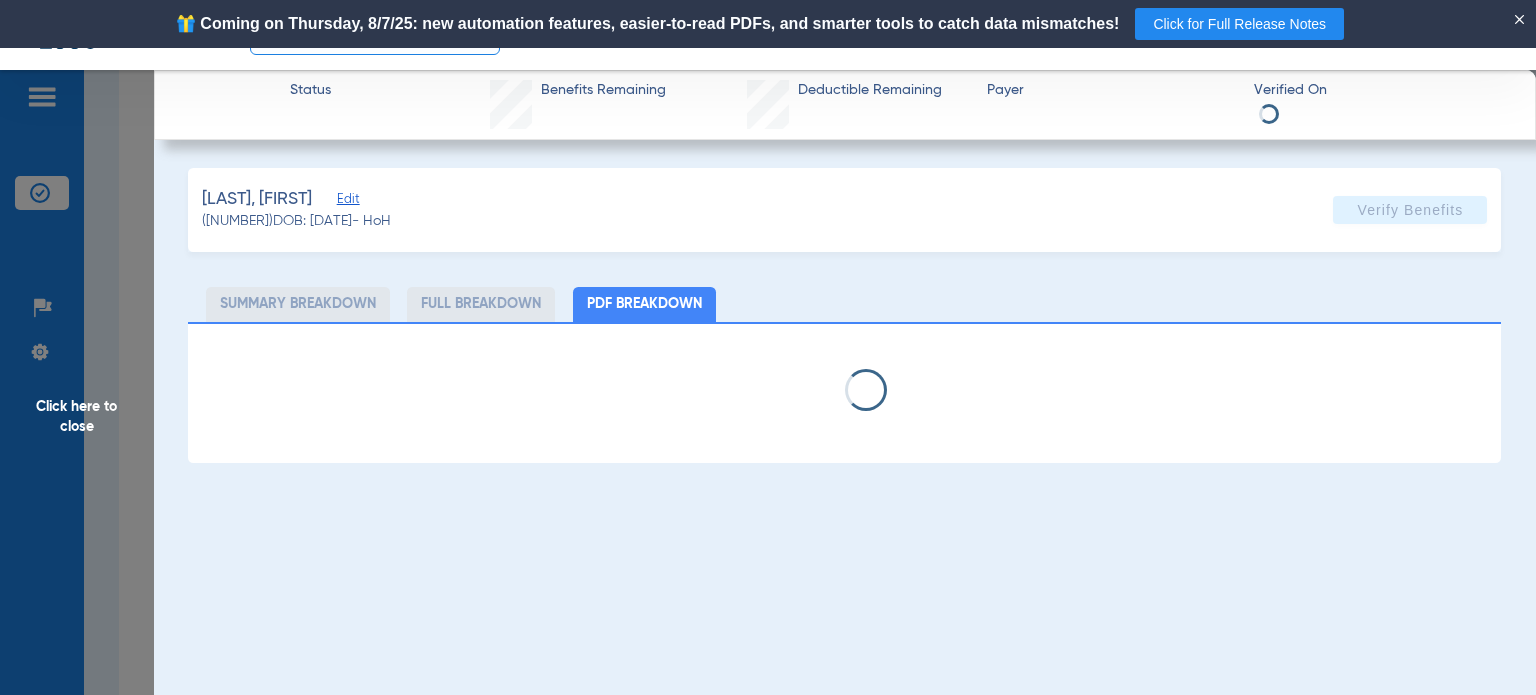 select on "page-width" 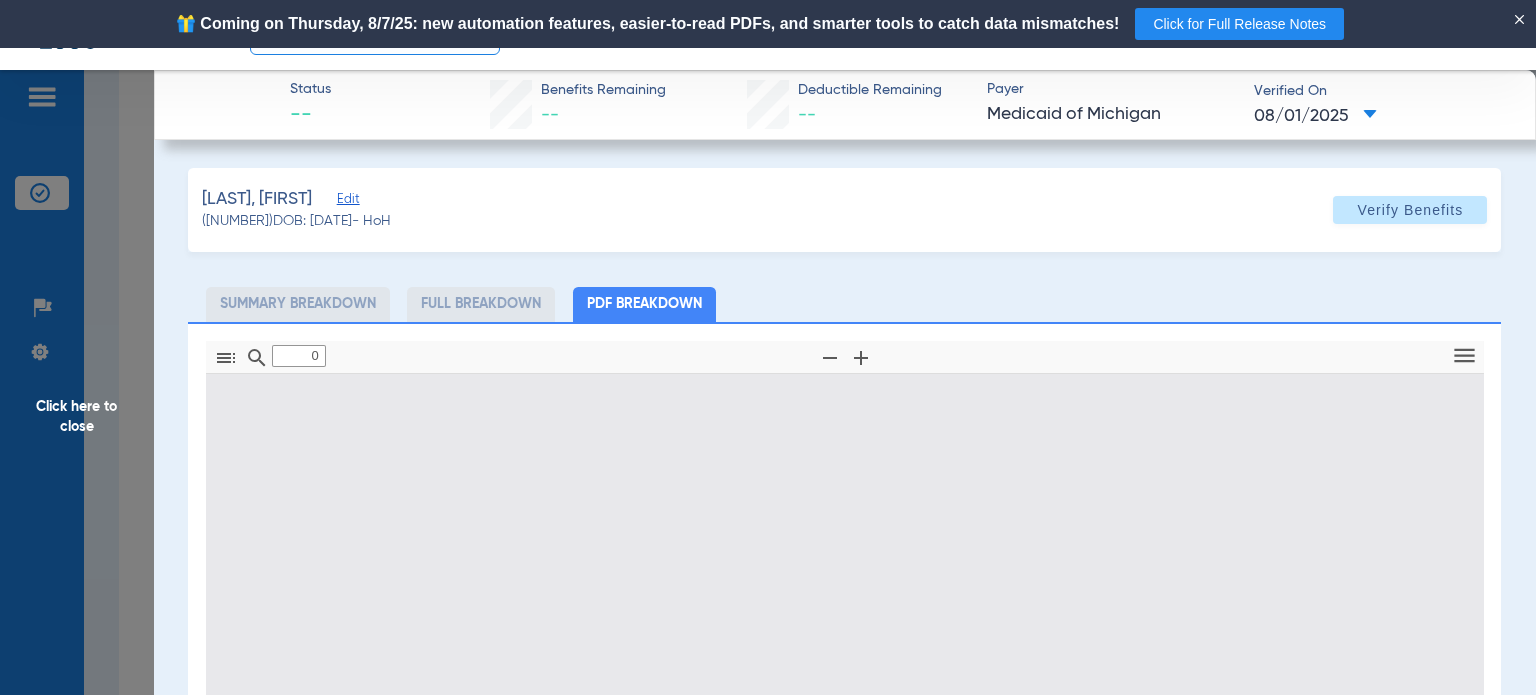 type on "1" 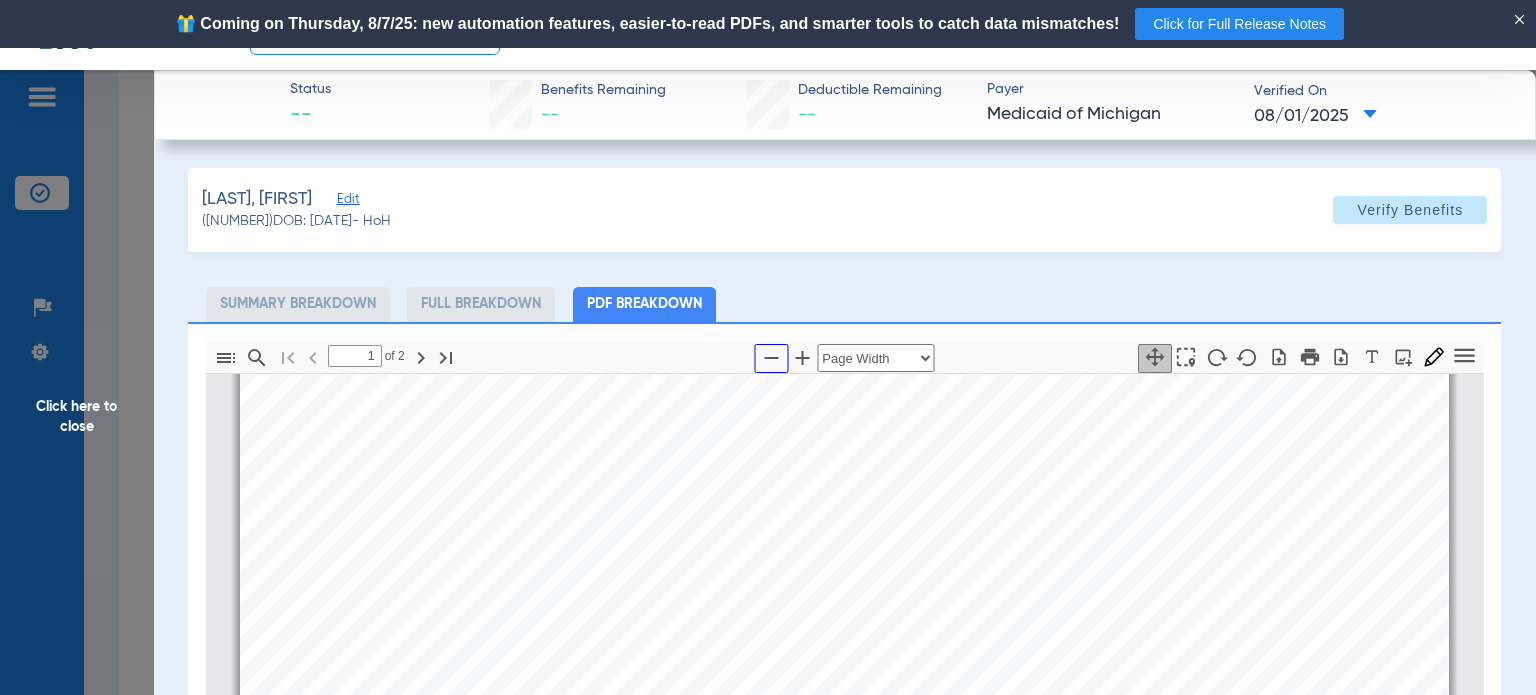 click at bounding box center (771, 358) 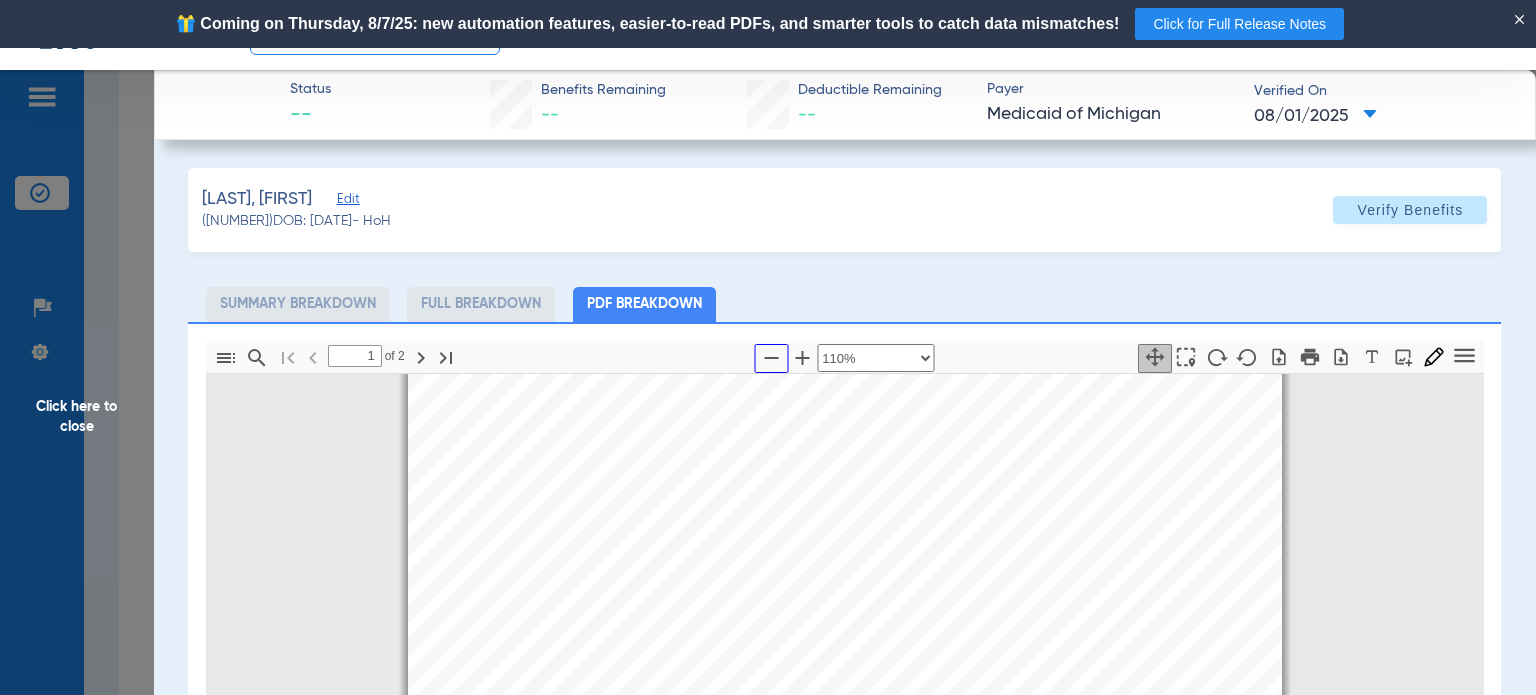 scroll, scrollTop: 9, scrollLeft: 0, axis: vertical 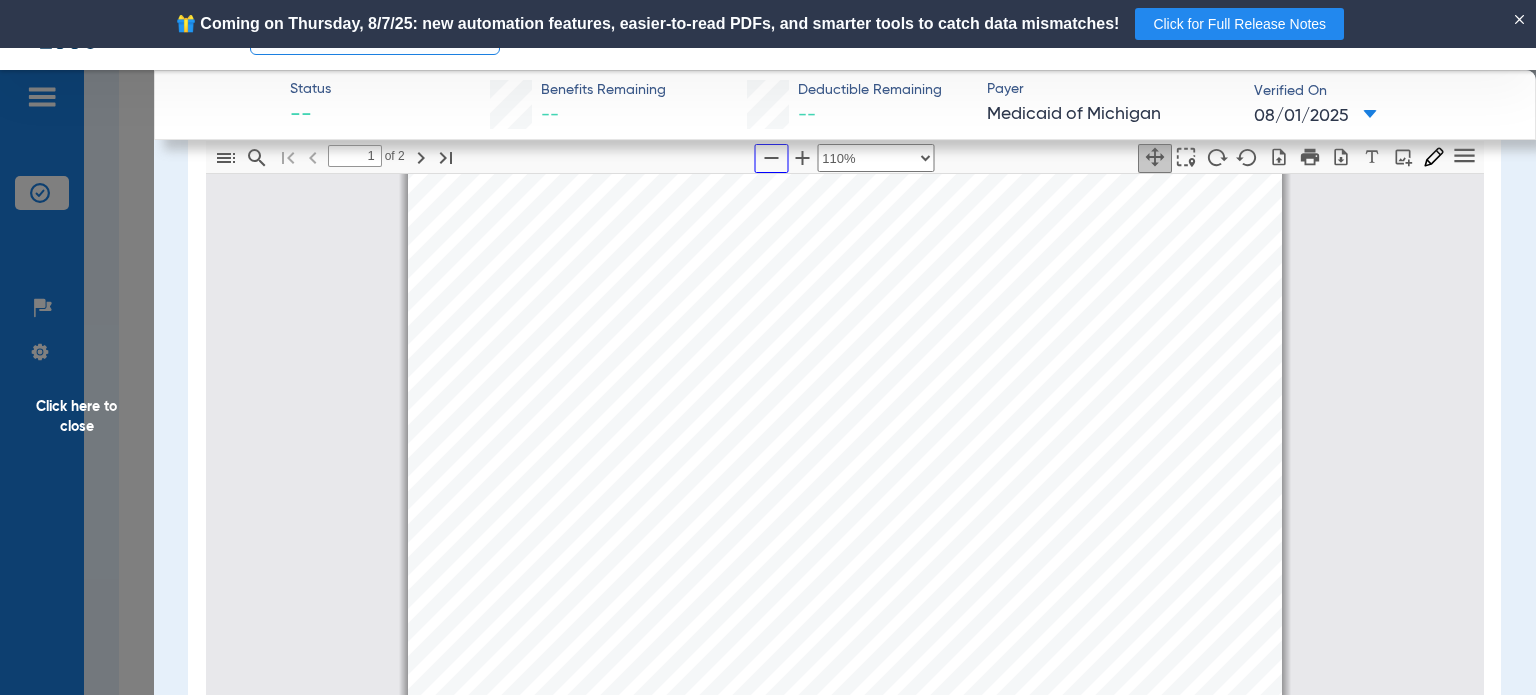 type on "2" 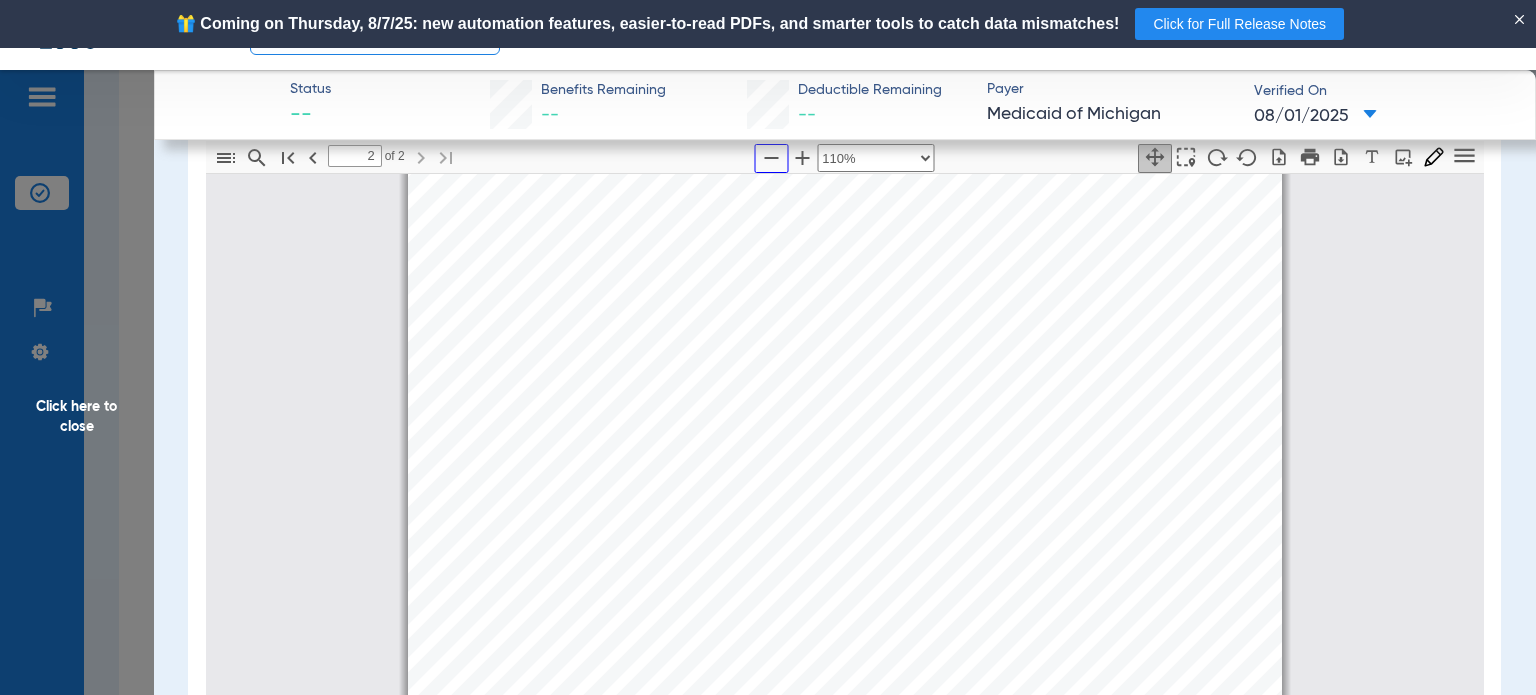 scroll, scrollTop: 1409, scrollLeft: 0, axis: vertical 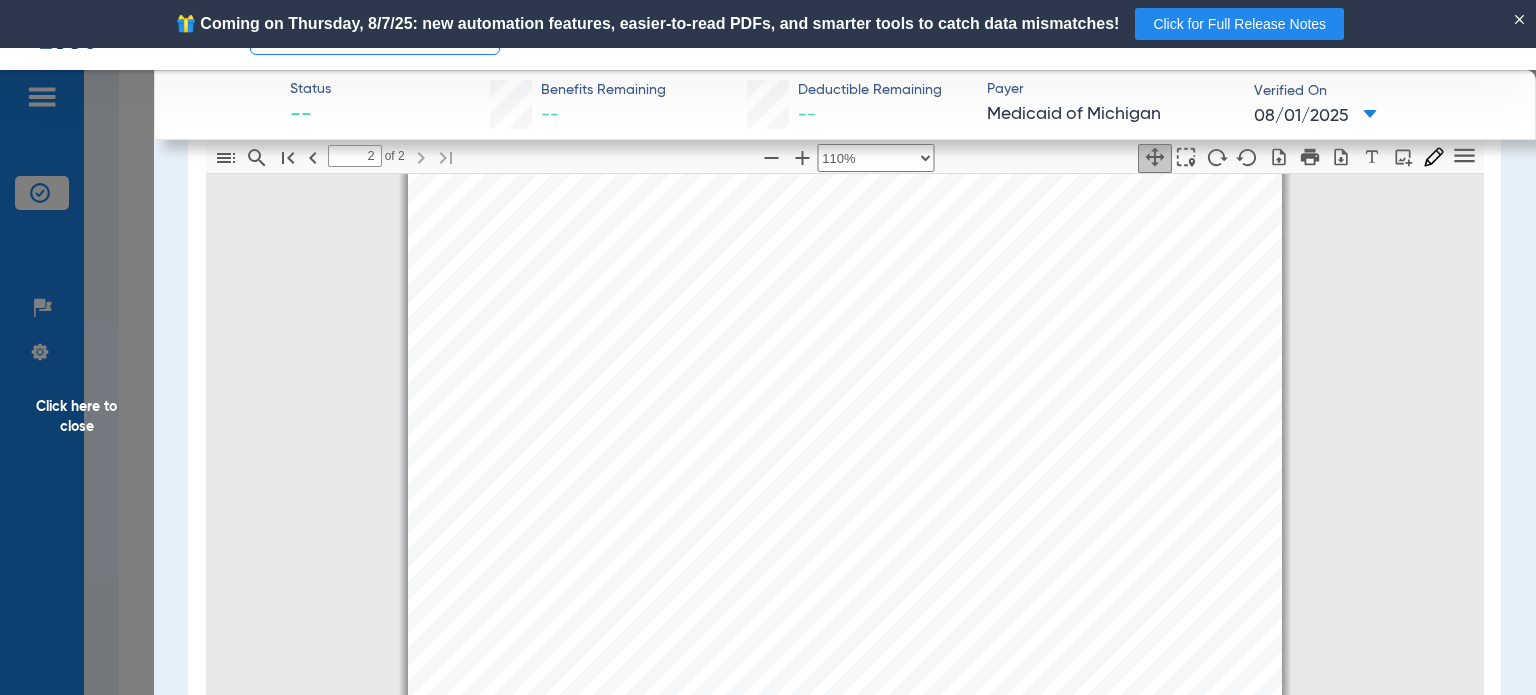click on "Click here to close" 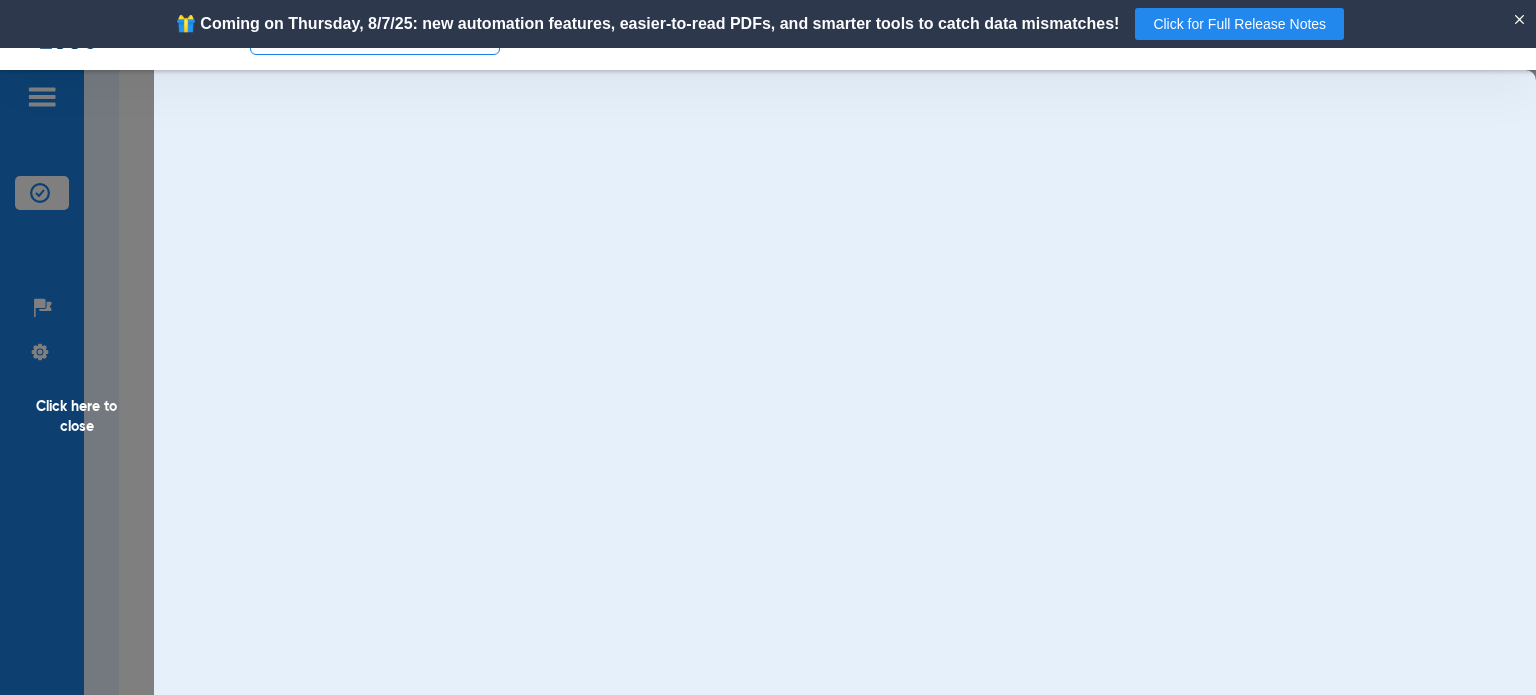 scroll, scrollTop: 0, scrollLeft: 0, axis: both 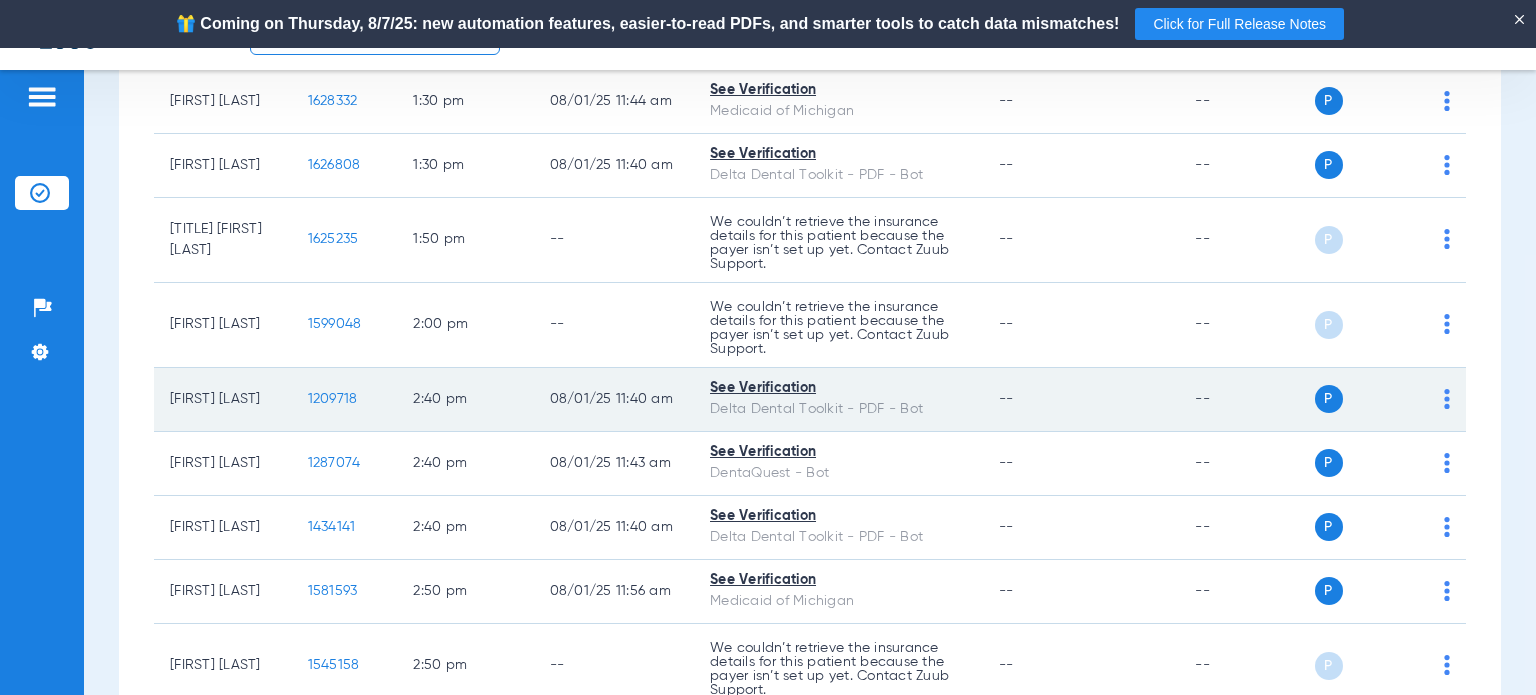 click on "1209718" 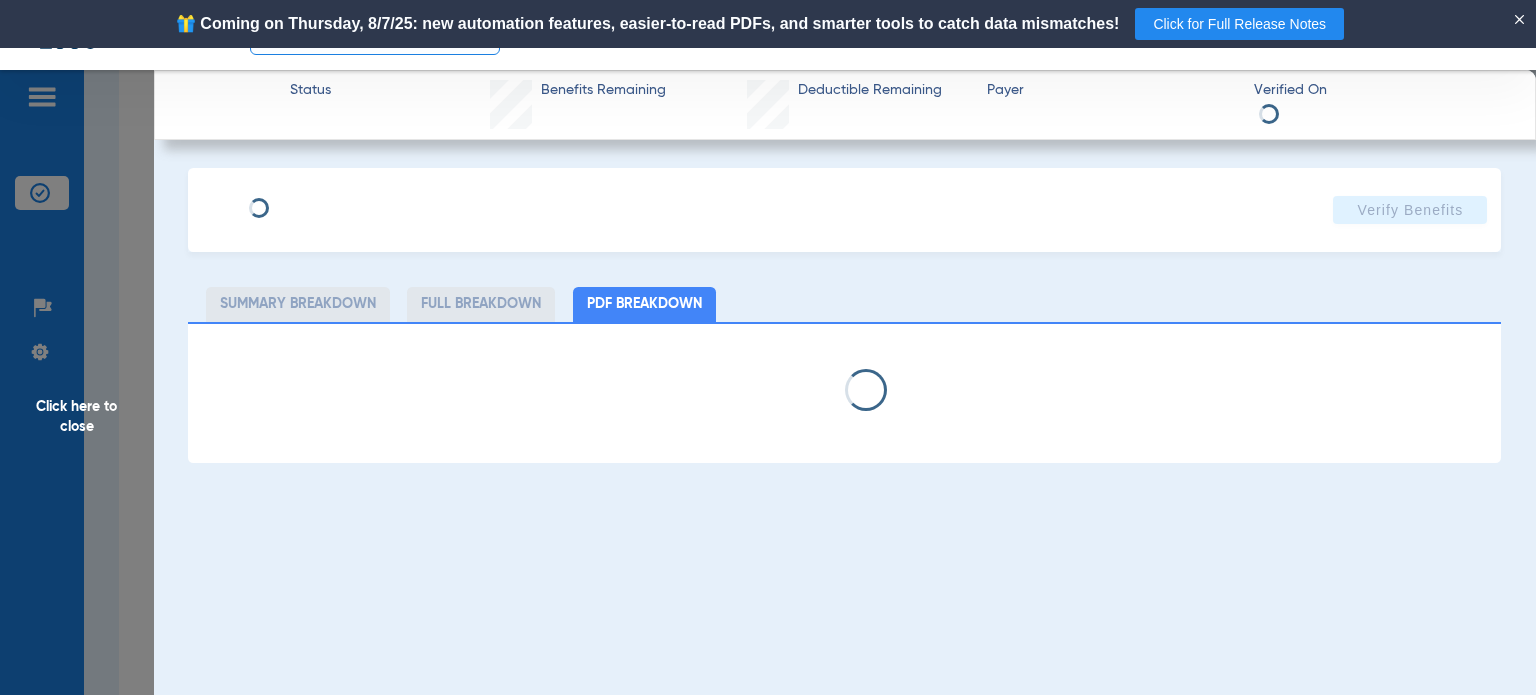 select on "page-width" 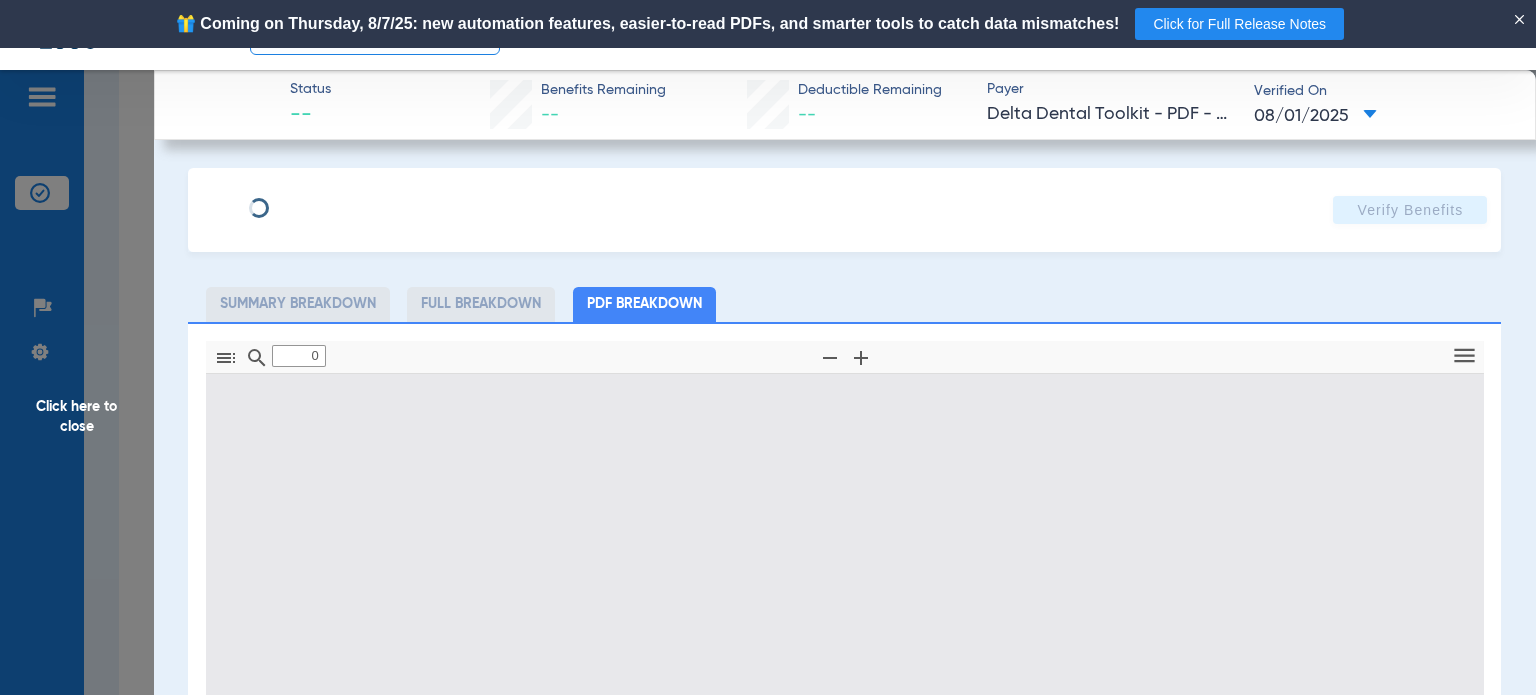 type on "1" 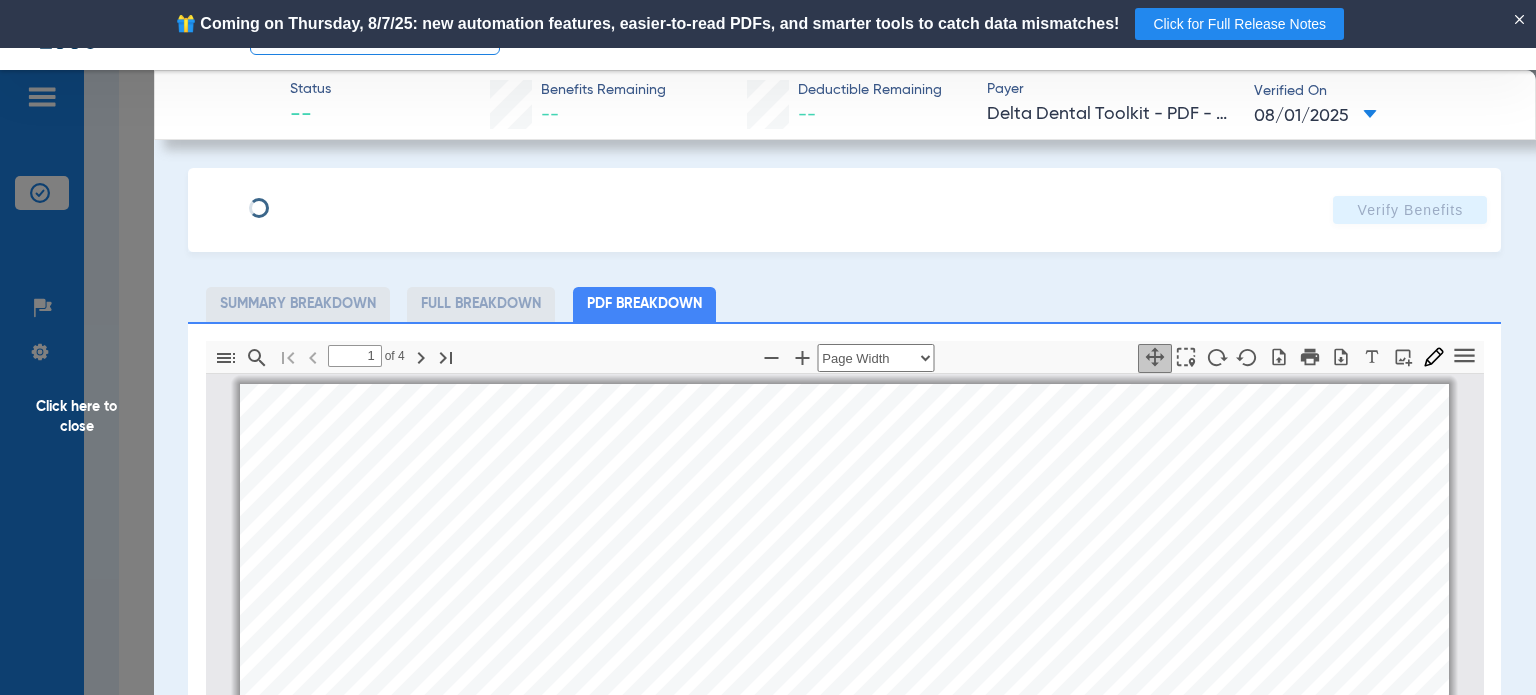 scroll, scrollTop: 10, scrollLeft: 0, axis: vertical 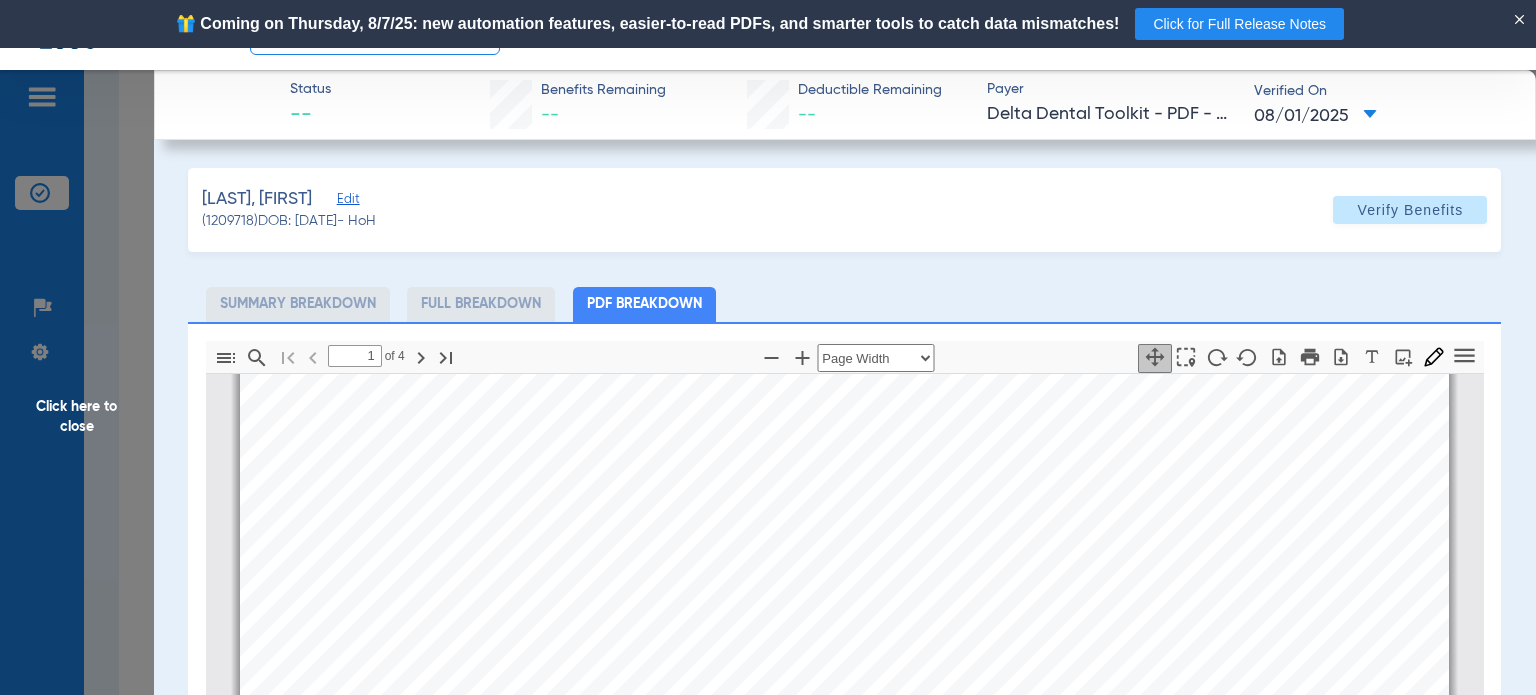 click on "Summary Breakdown   Full Breakdown   PDF Breakdown" 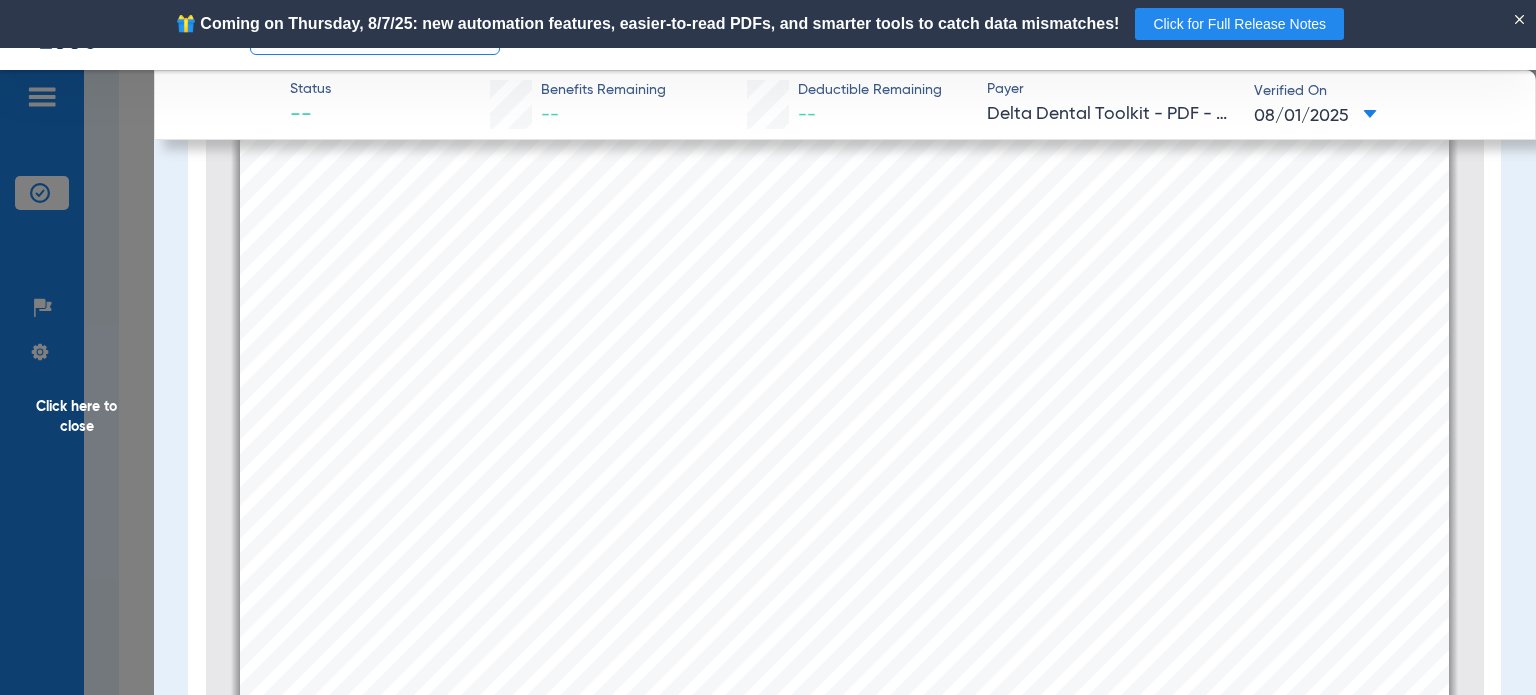scroll, scrollTop: 288, scrollLeft: 0, axis: vertical 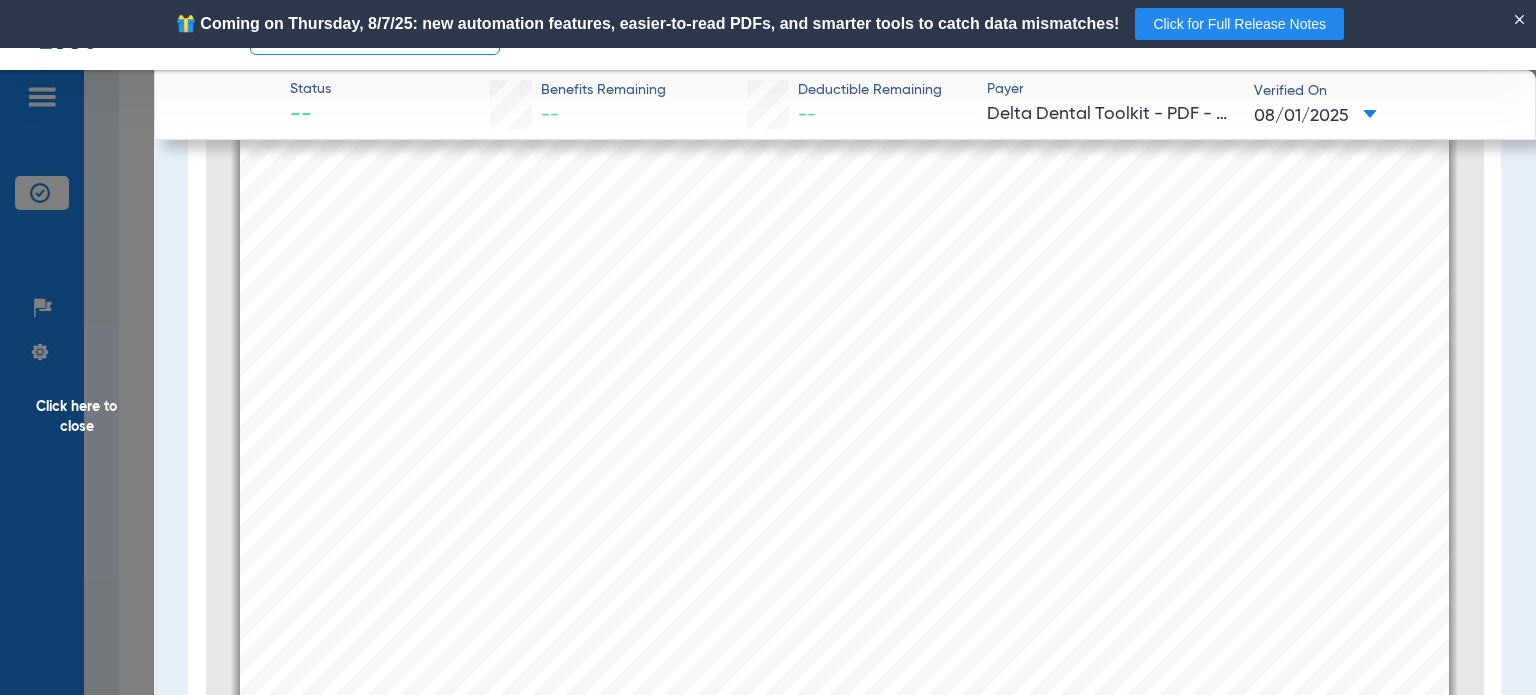 click on "Click here to close" 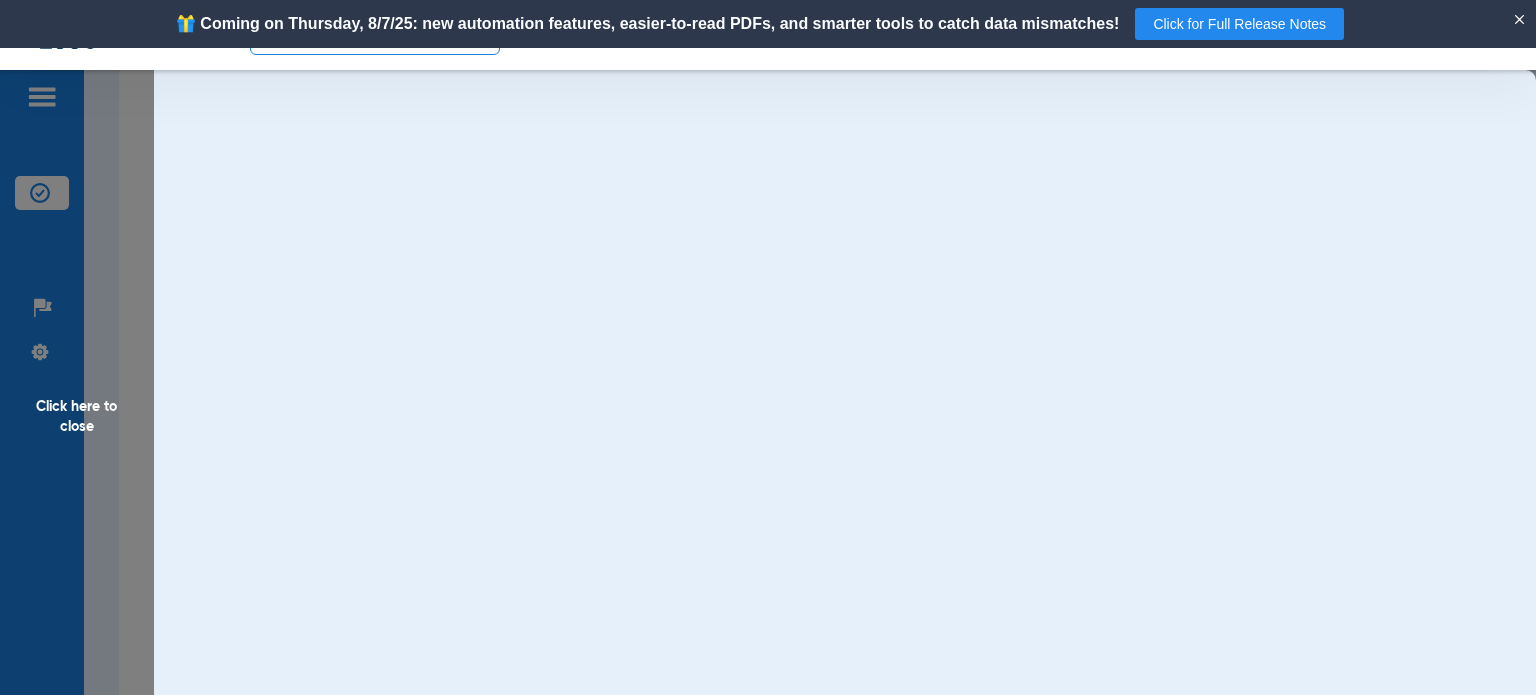 scroll, scrollTop: 0, scrollLeft: 0, axis: both 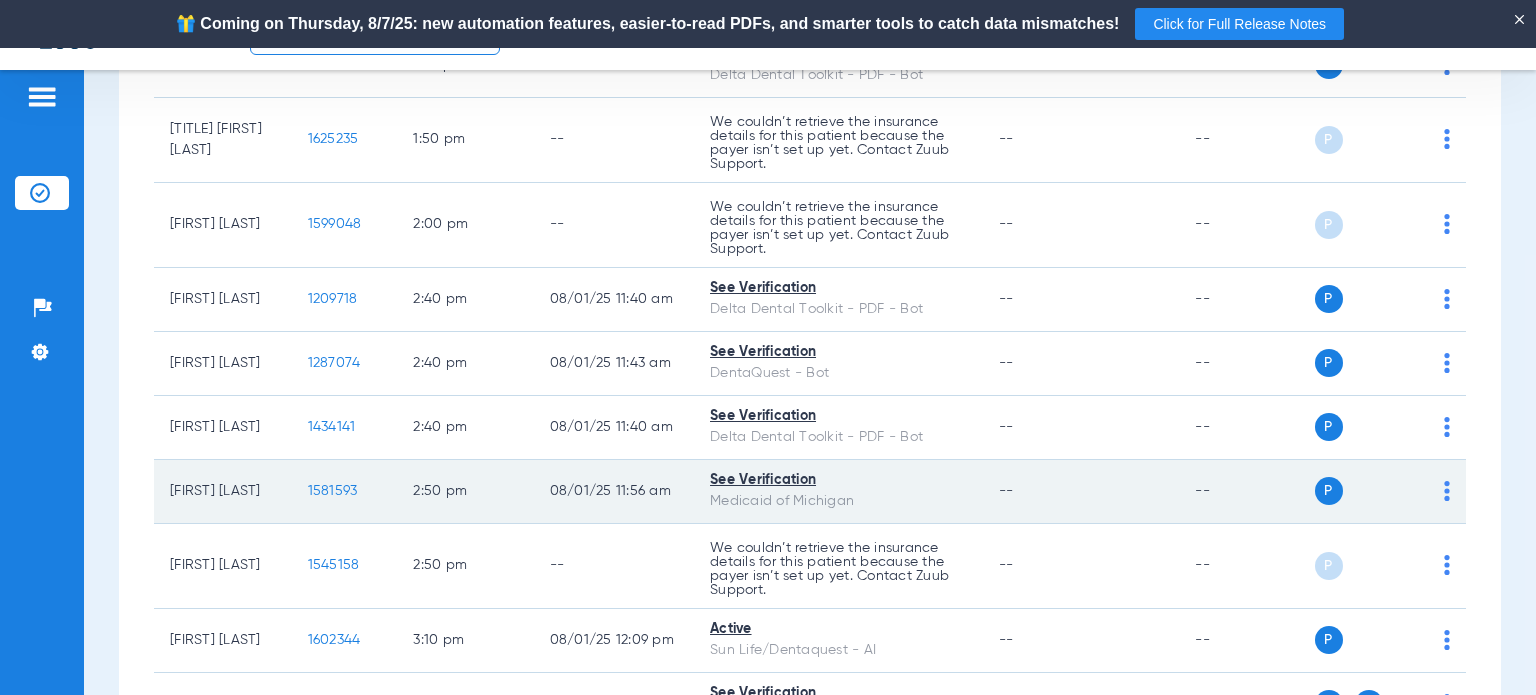 click on "1581593" 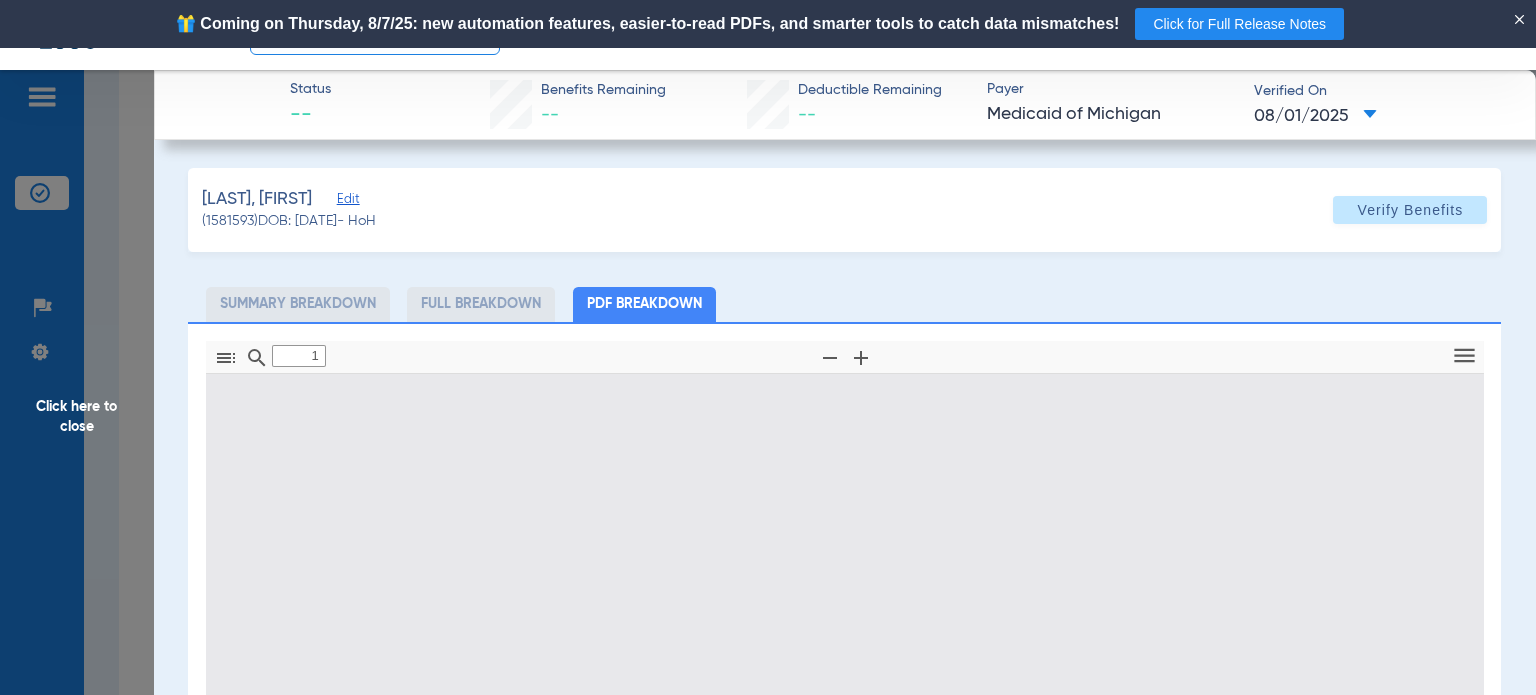 type on "0" 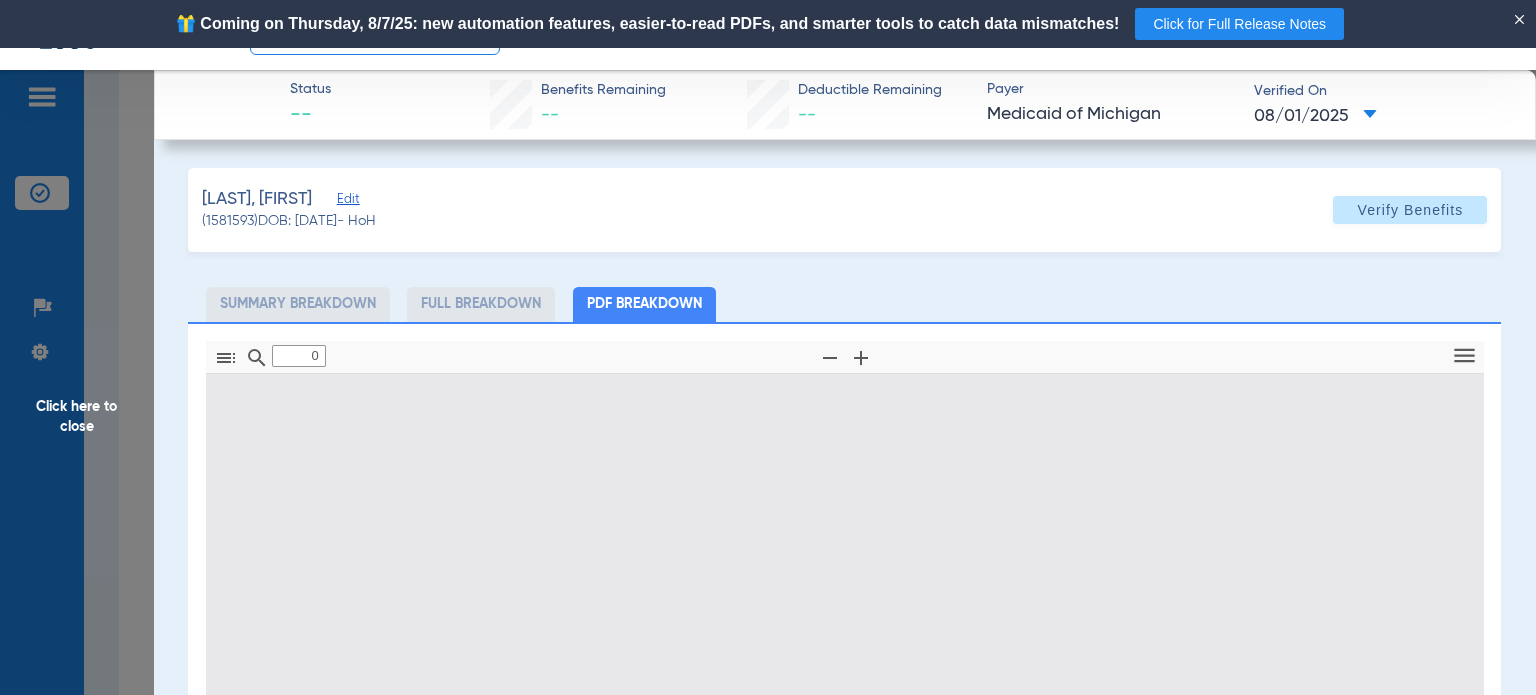 type on "1" 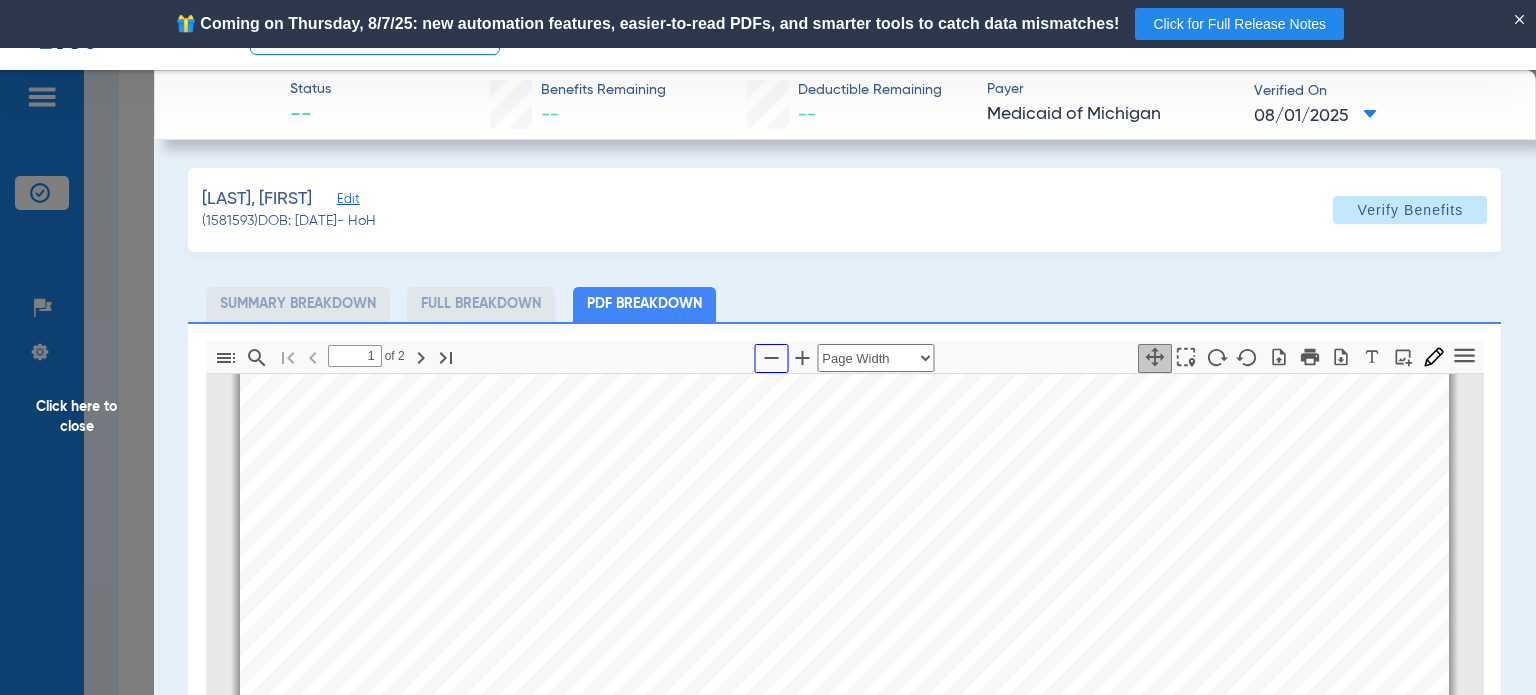 click 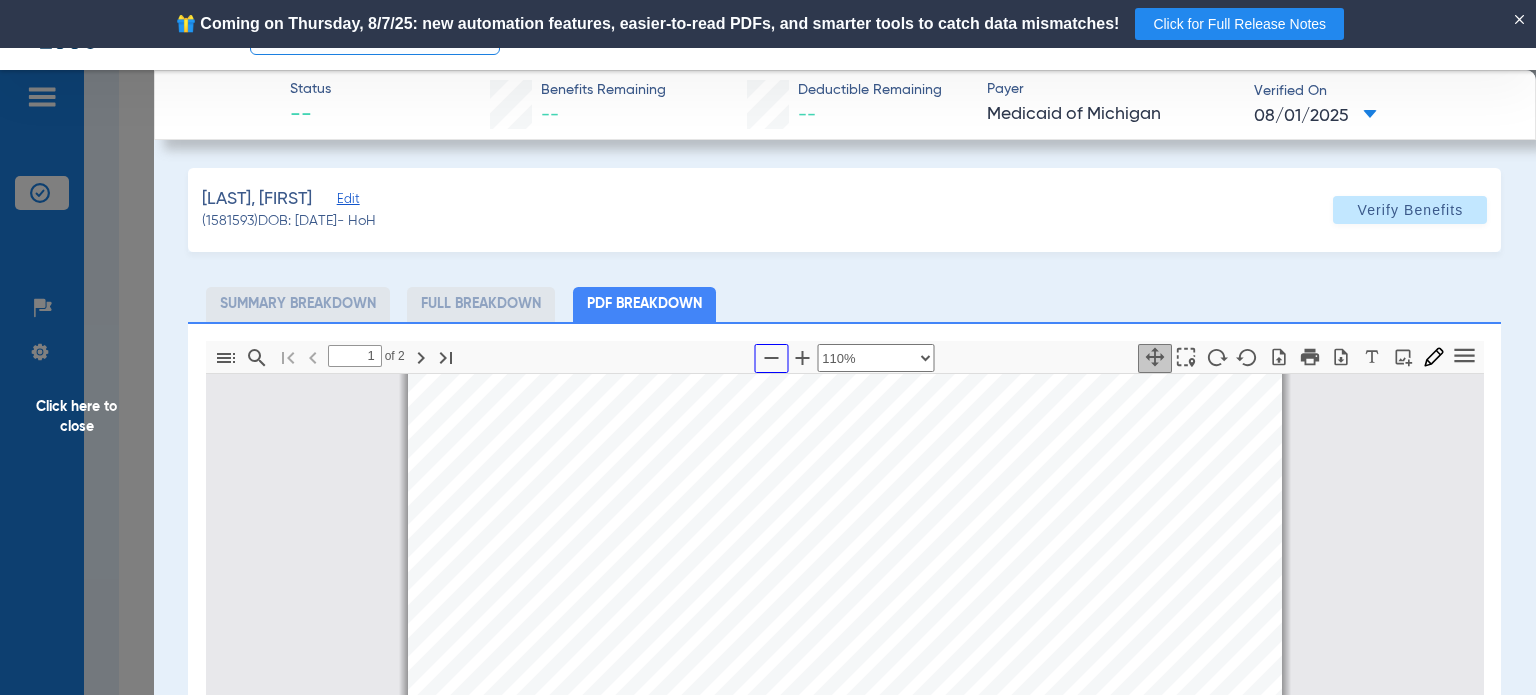 scroll, scrollTop: 9, scrollLeft: 0, axis: vertical 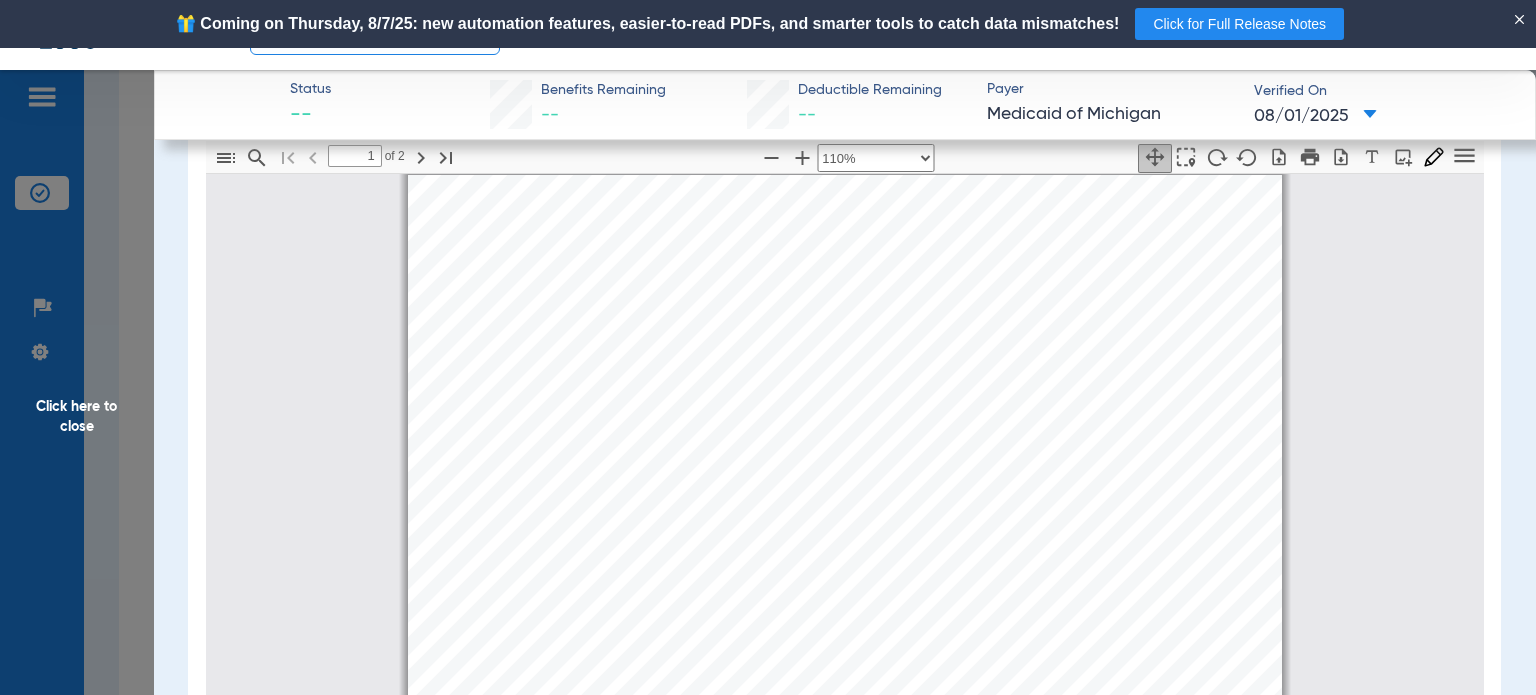 click on "Info   :   Fee for Service Dental Coverage (Note: Refer to Medicaid Provider Manual / MDHHS website for details on covered services including PA, copay and other requirements. Some services may not be covered if age 21 and older.) MEMBER ID:   [ID]   NAME:   [LAST], [FIRST] [MIDDLE] INQUIRY DATE RANGE:   [DATE] - [DATE]   COMMERCIAL / OTHER:   Y GENDER:   FEMALE   CSHCS RESTRICTIONS:   N DATE OF BIRTH:   [DATE]   MHP PCP:   N CASE NUMBER:   [ID]   BMP PROVIDER RESTRICTION:   N CELL PHONE:   (PHONE)   HOME PHONE: CASE EMAIL:   [EMAIL]   INDICATORS:   Y COUNTY OF RESIDENCE:   81-WASHTENAW   COST SHARE MET:   Y MAGI CATEGORY:   CAP AMOUNT REMAINING($):   0.00 MA PROGRAM CODE:   P   PHONE: MDHHS   (PHONE) TOA:   TP18   COUNTY: MDHHS   81-WASHTENAW CITIZENSHIP:   U.S. Citizen   DISTRICT CODE:   20 REDETERMINATION DATE:   [DATE] BENEFIT PLANS Benefit Plan Id   PET   Benefit Plan Type   CHAMPS Provider Id   Created Date   Transaction Date   Start Date ▽ MA" at bounding box center (845, 792) 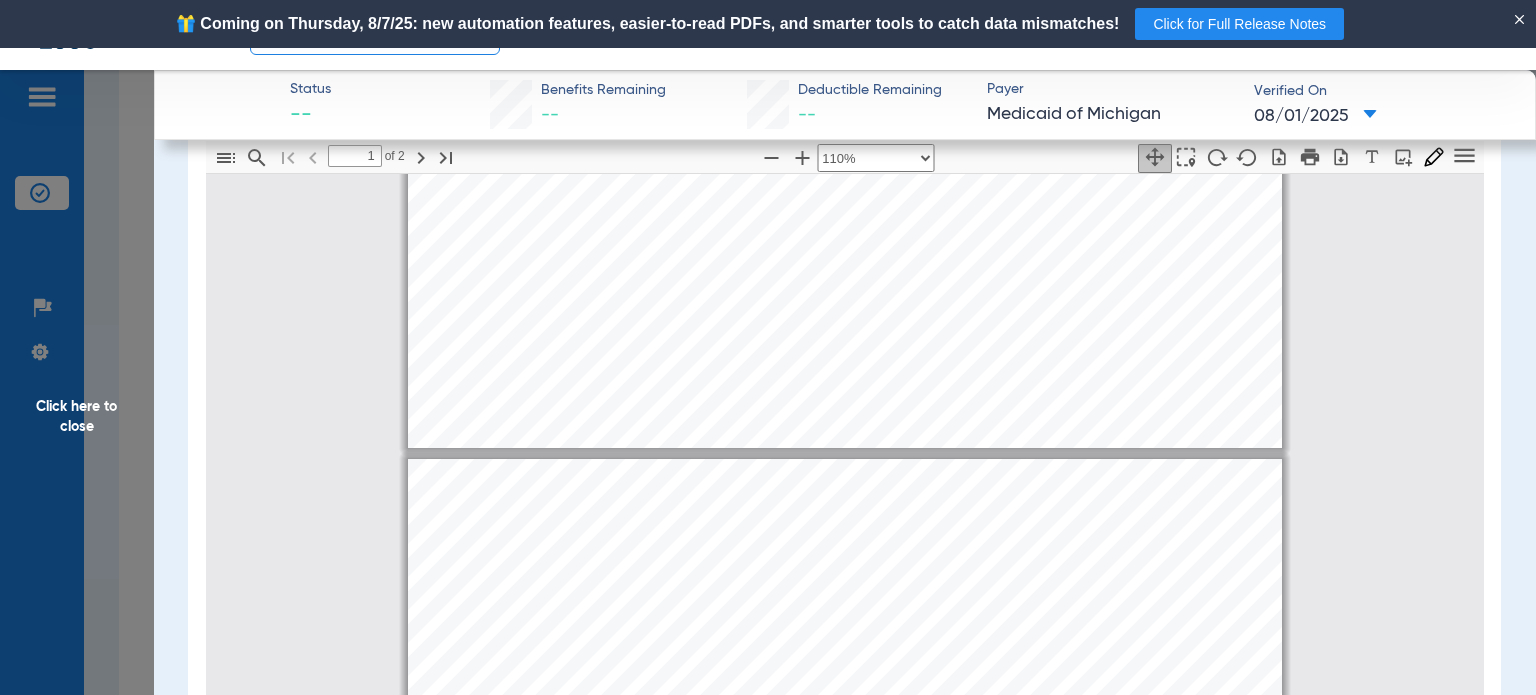 type on "2" 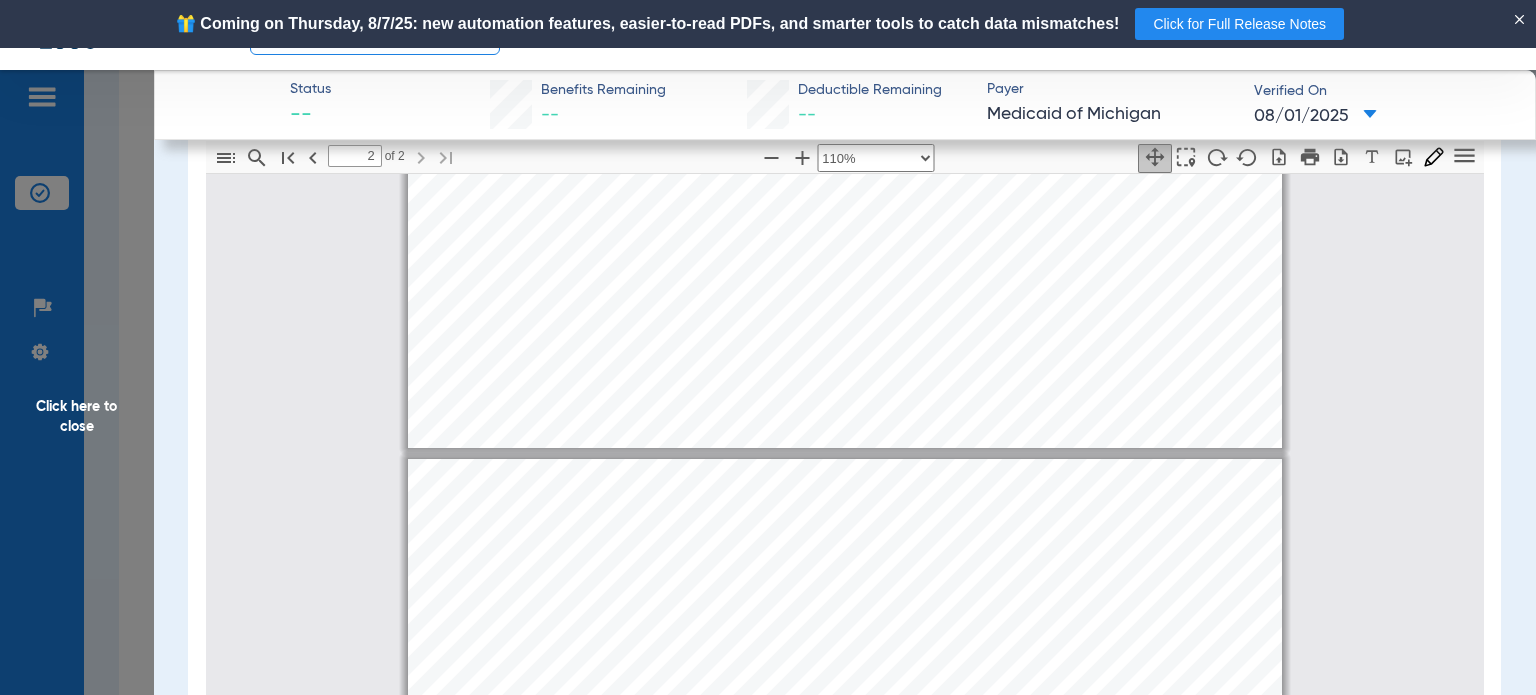scroll, scrollTop: 1309, scrollLeft: 0, axis: vertical 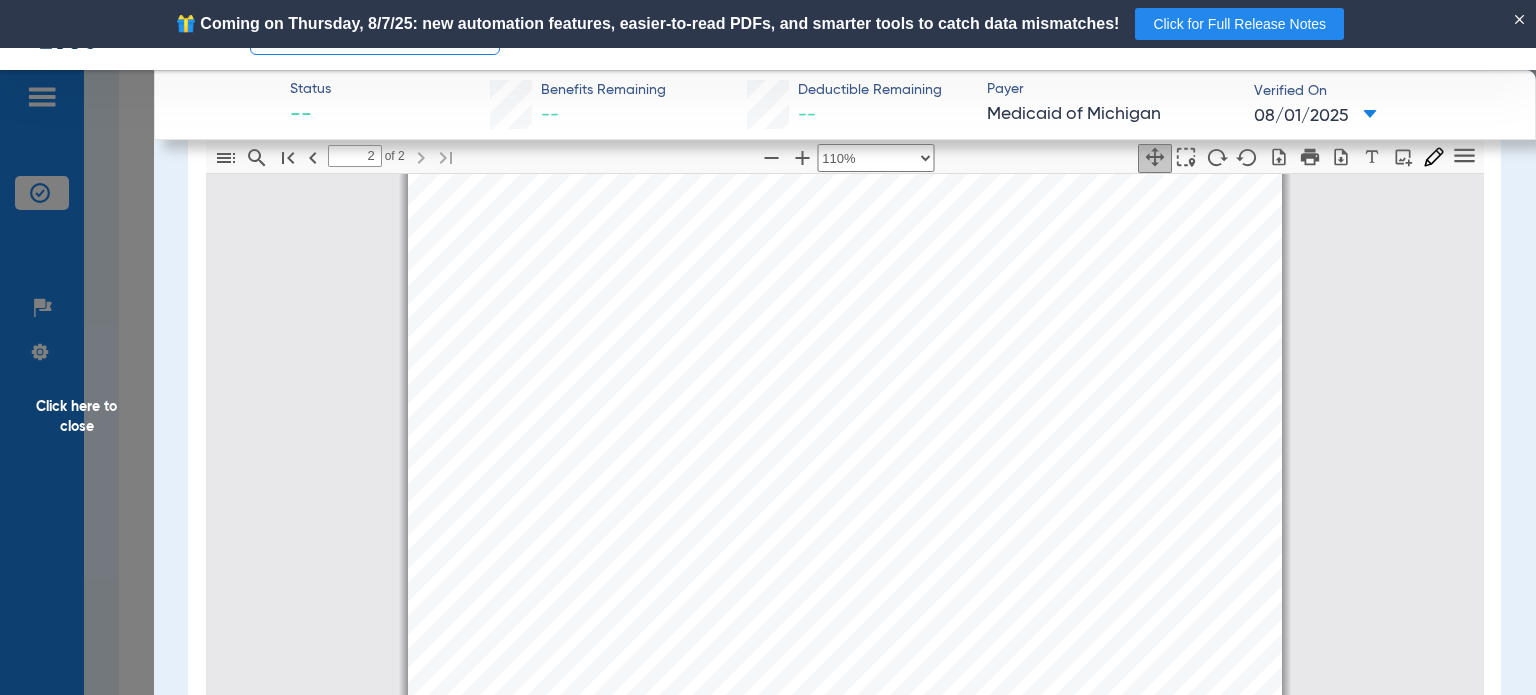 click on "AUTHORIZED PROVIDERS LIST No Records Found ! Source Provider Id   NPI CHAMPS Provider Id Provider Type Provider Specialty Provider Subspecialty   PCCM Diagnosis Code Created Date Transaction Date Start Date End Date ▽ INSURANCE DETAILS INSURANCE NAME PAYER ID COVERAGE TYPE GROUP NUMBER POLICY NUMBER POLICY HOLDER ID POLICY HOLDER NAME DATE LAST UPDATED BEGIN DATE END DATE MEDICARE-ENROLLED IN PART A [ID]   AA   [ID]   [ID]   [FIRST] [LAST] [DATE]   [DATE]   12/31/2999 MEDICARE-ENROLLED IN PART B [ID]   BB   [ID]   [ID]   [FIRST] [LAST] [DATE]   [DATE]   12/31/2999 MEDICARE-ENROLLED IN MEDICARE PART D [ID]   DD   [ID]   [ID]   [FIRST] [LAST] [DATE]   [DATE]   12/31/2999 CVS CAREMARK PART D   [ID]   RX   RXCVSD   [ID]   UNKNOWN UNKNOWN [DATE]   [DATE]   12/31/2999 TPL Medicare Plan Info   Plan ID   Plan Name   Plan Phone Number [ID]   SilverScript Value   [PHONE] Service Type Details No Records Found !" at bounding box center (845, 738) 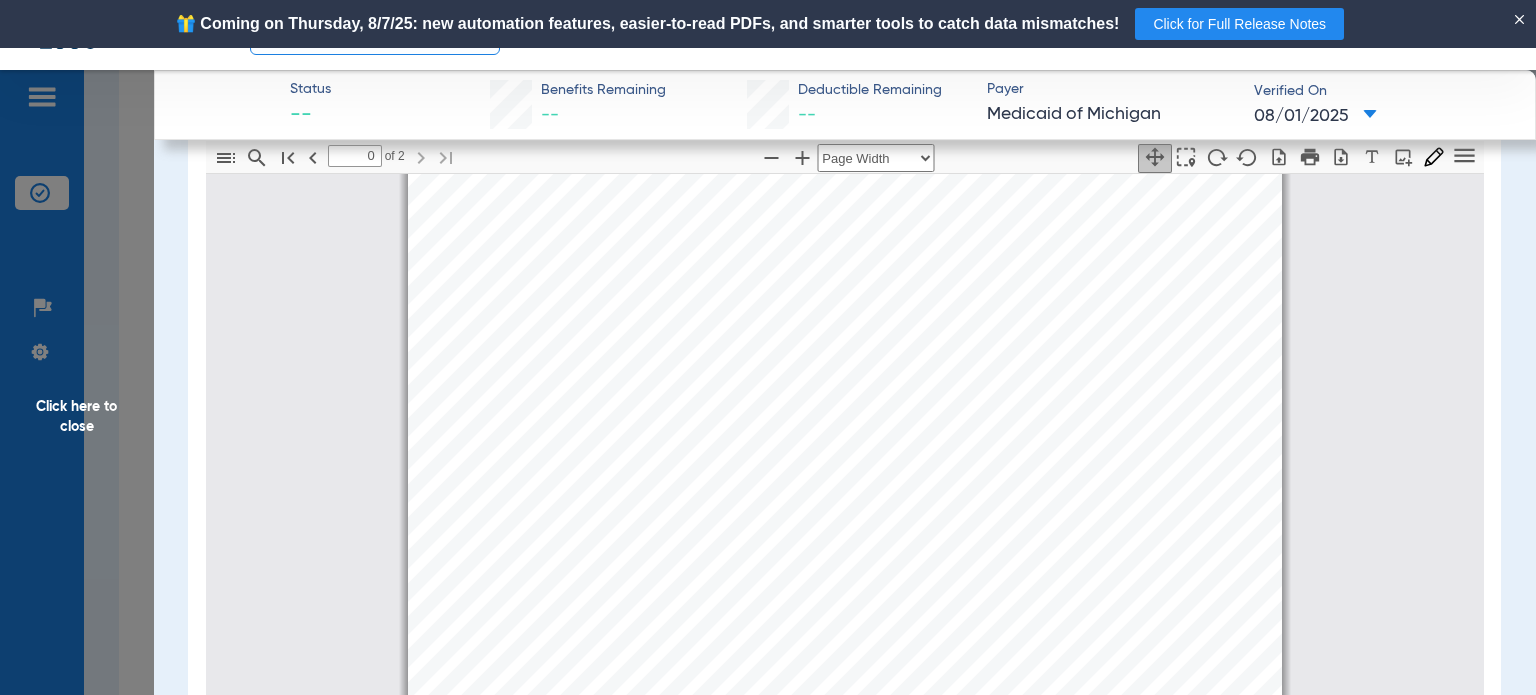 scroll, scrollTop: 0, scrollLeft: 0, axis: both 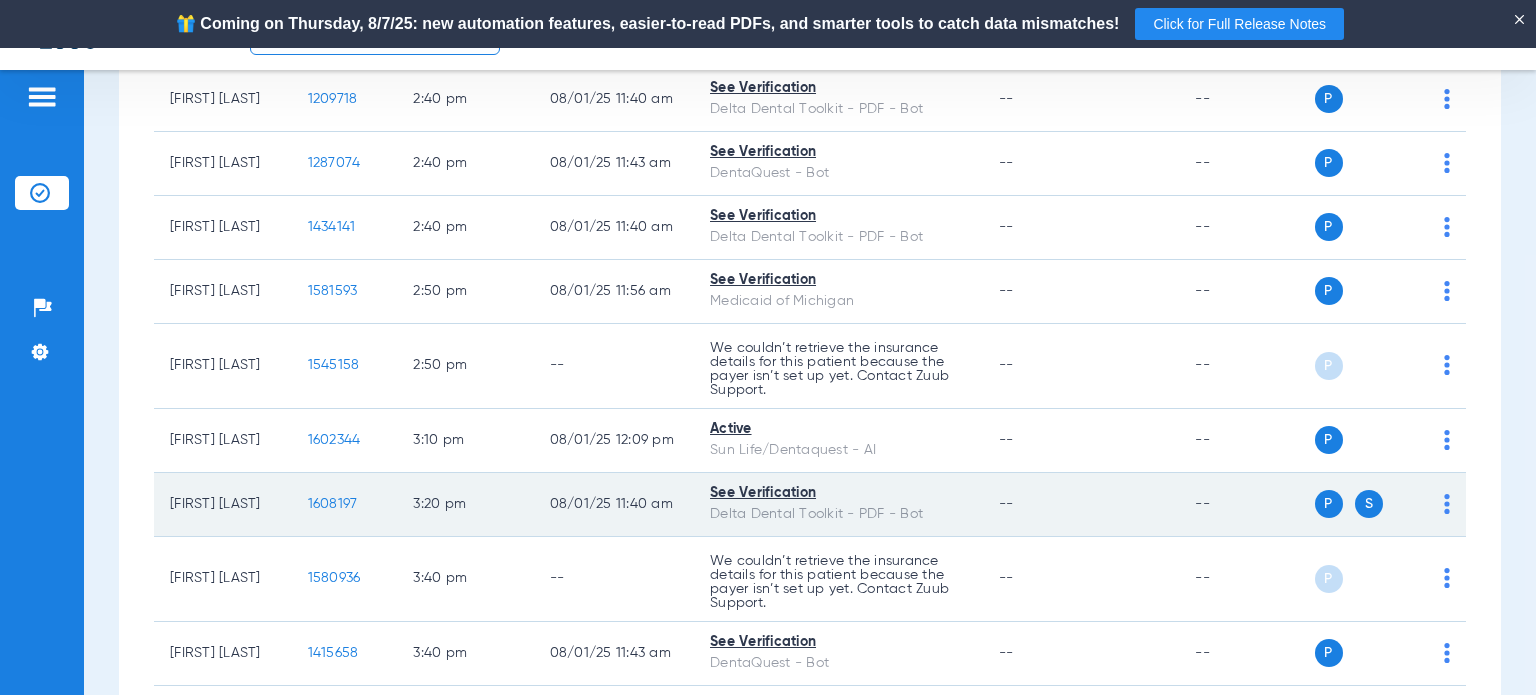 click on "1608197" 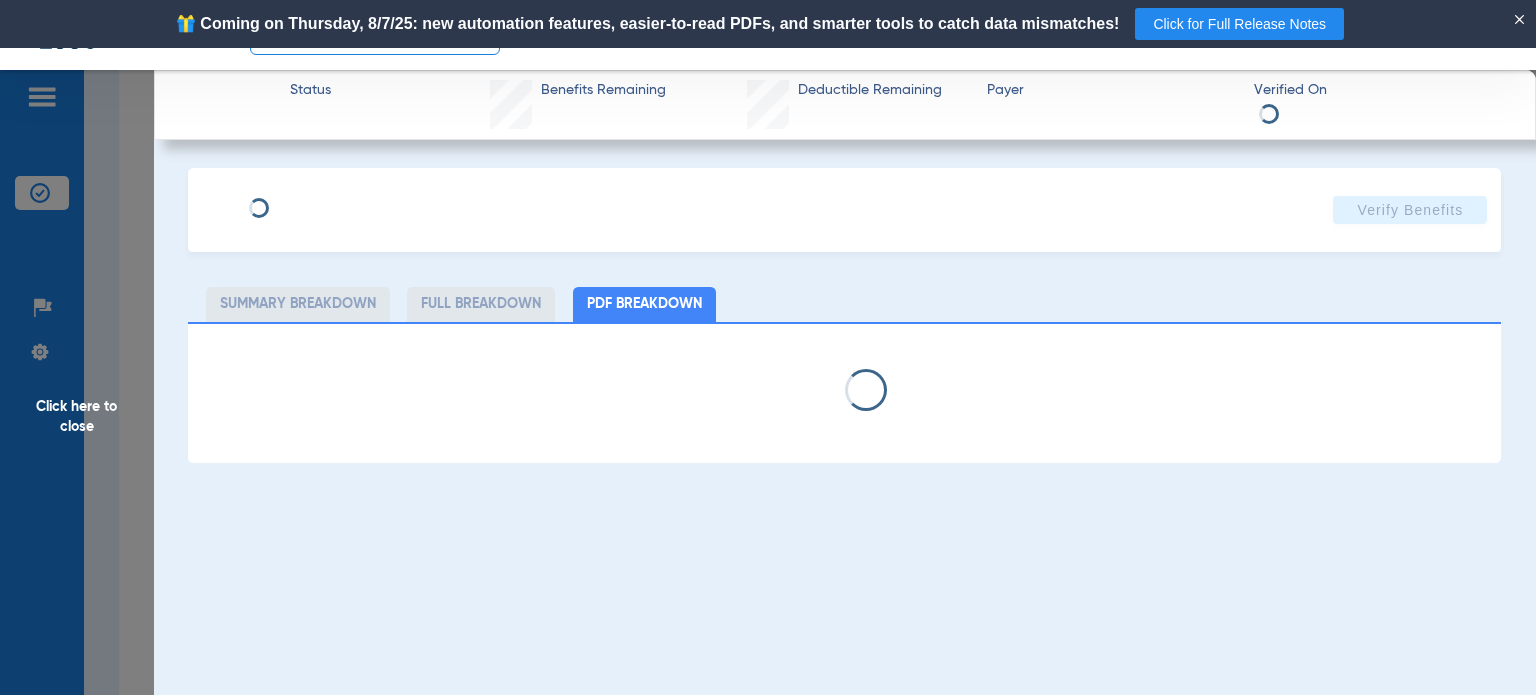 select on "page-width" 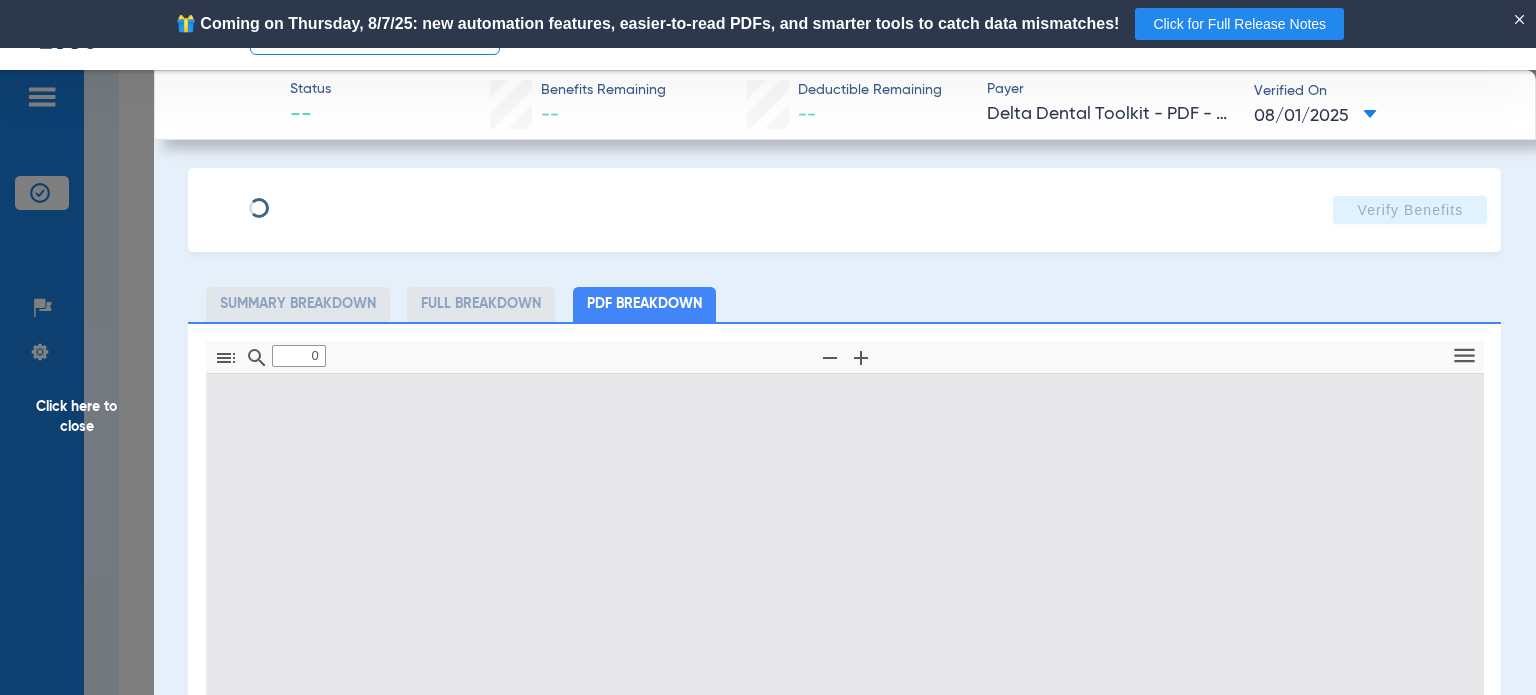 type on "1" 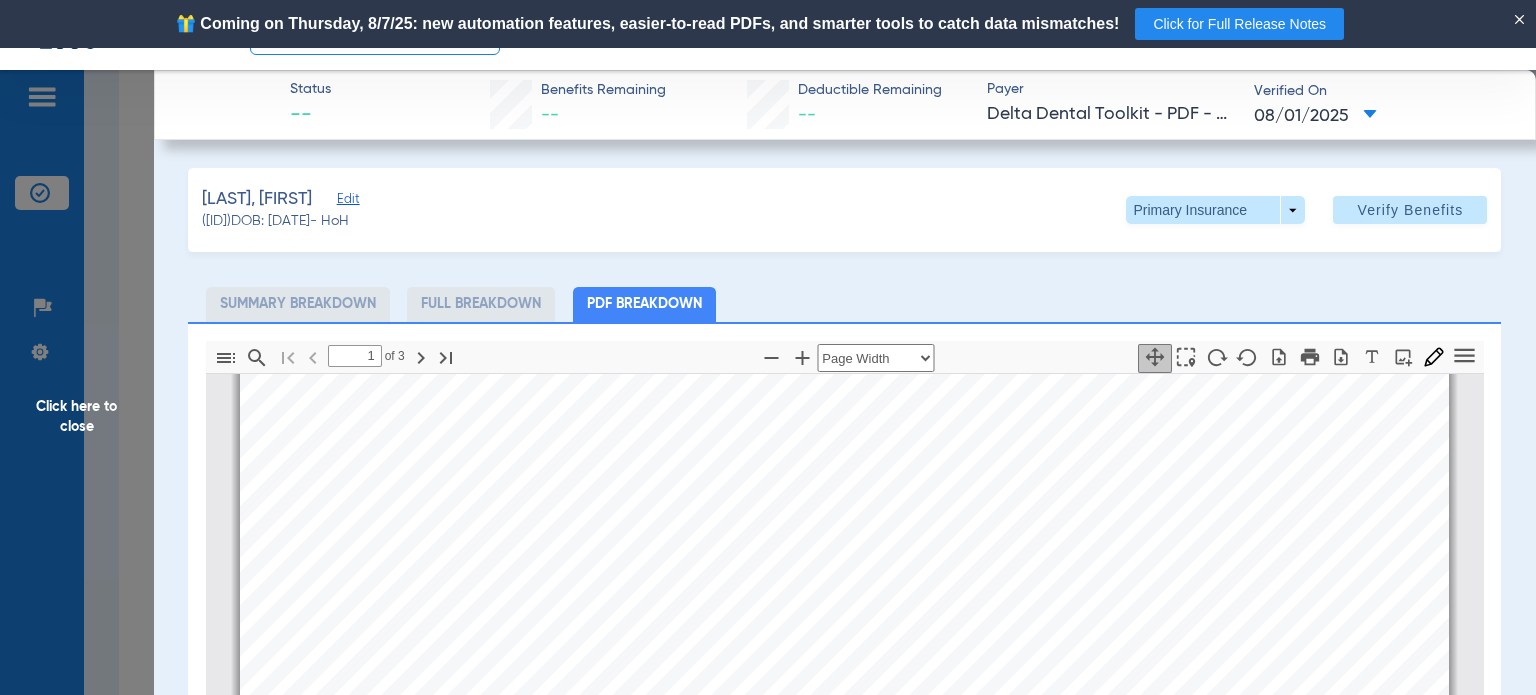 scroll, scrollTop: 0, scrollLeft: 0, axis: both 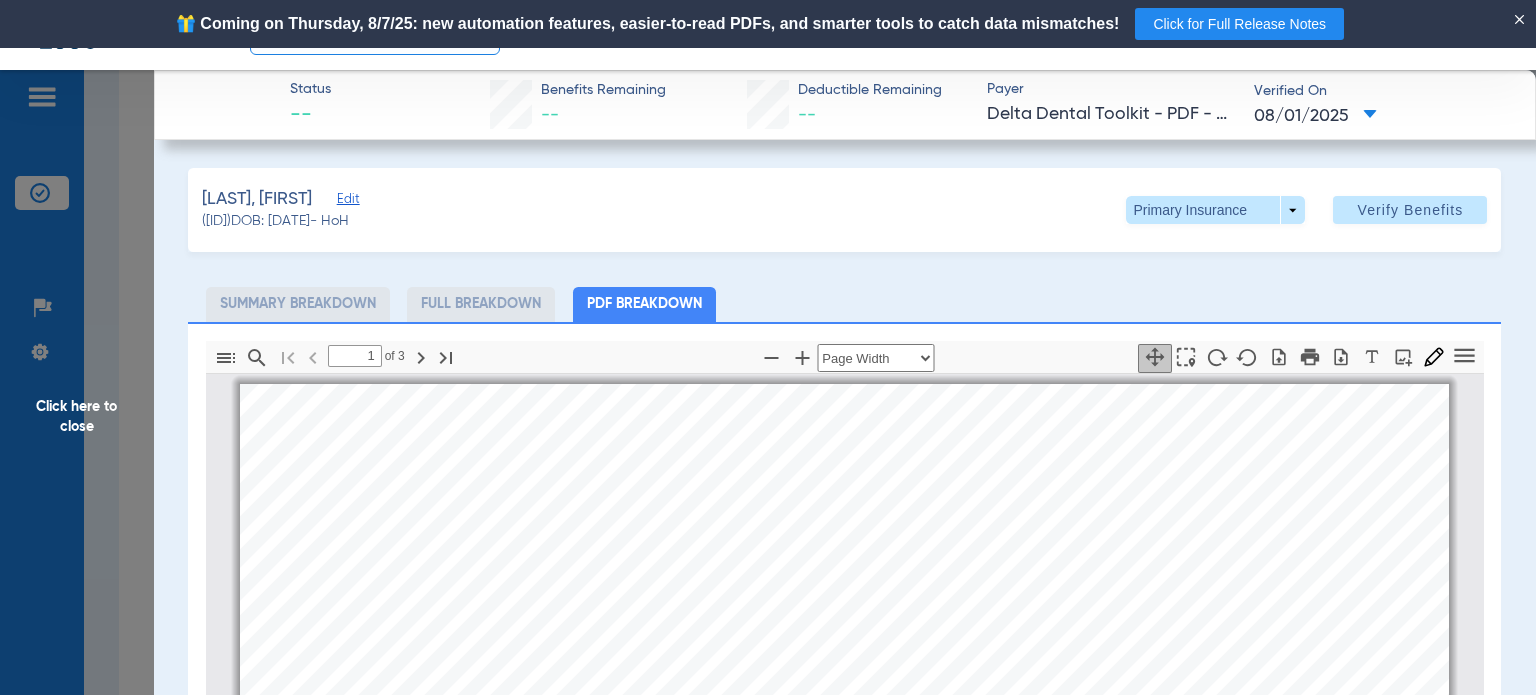 click on "Member Name:" at bounding box center (335, 544) 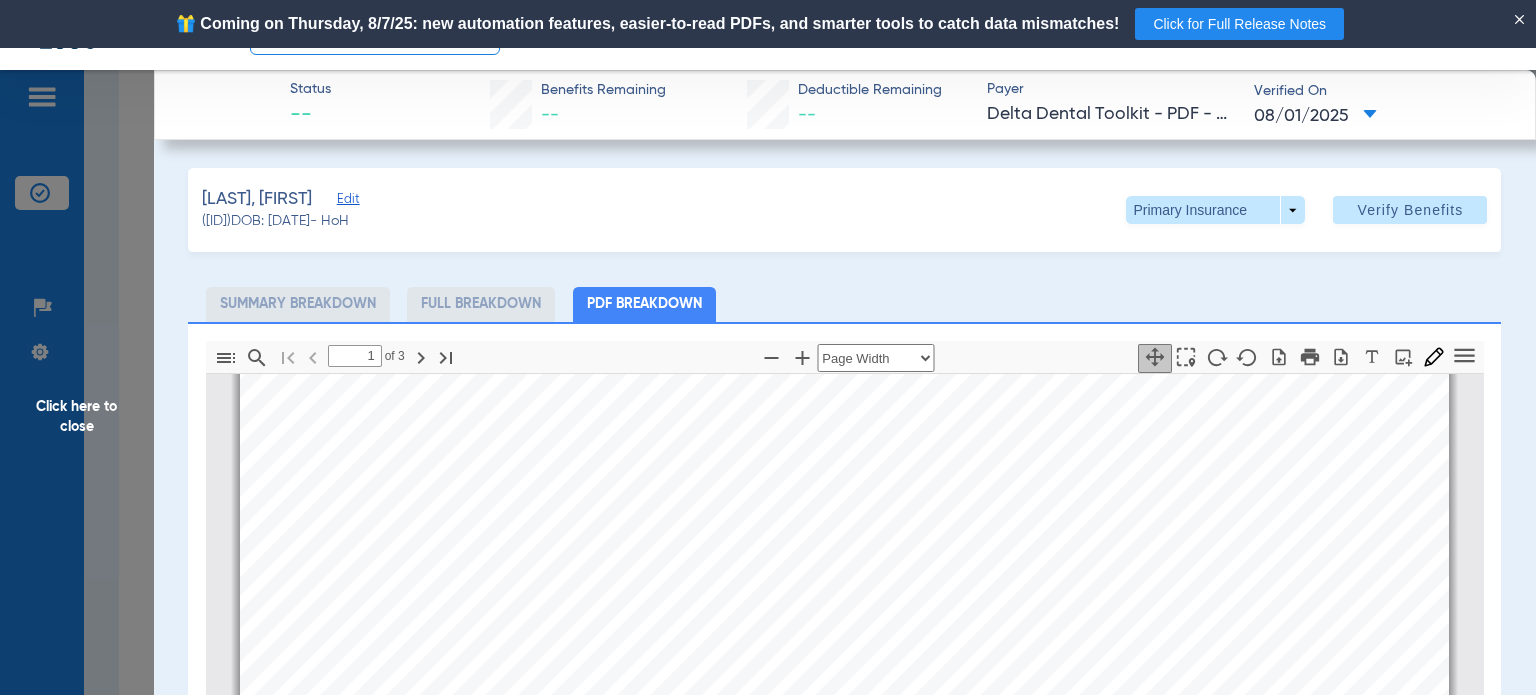 scroll, scrollTop: 600, scrollLeft: 0, axis: vertical 